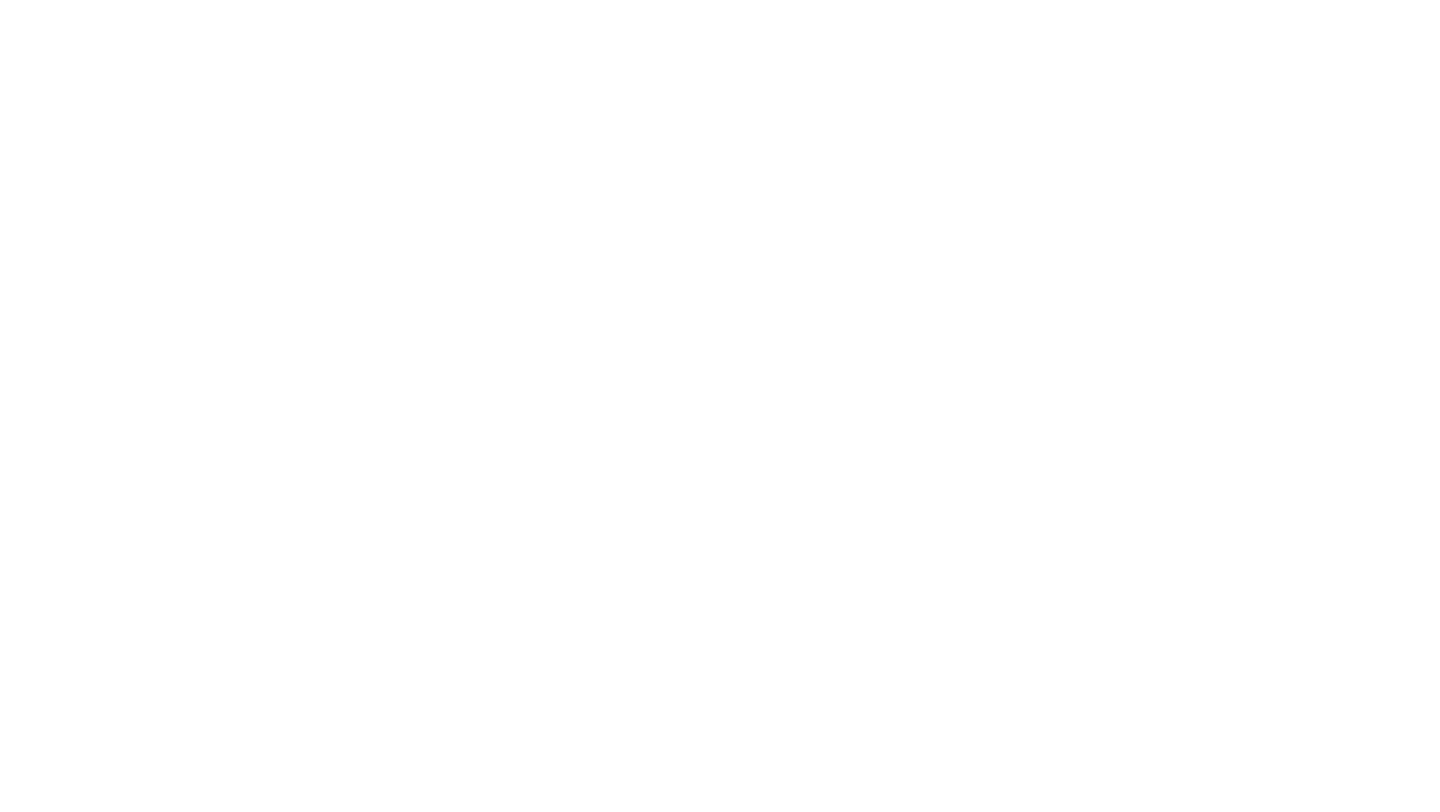 scroll, scrollTop: 0, scrollLeft: 0, axis: both 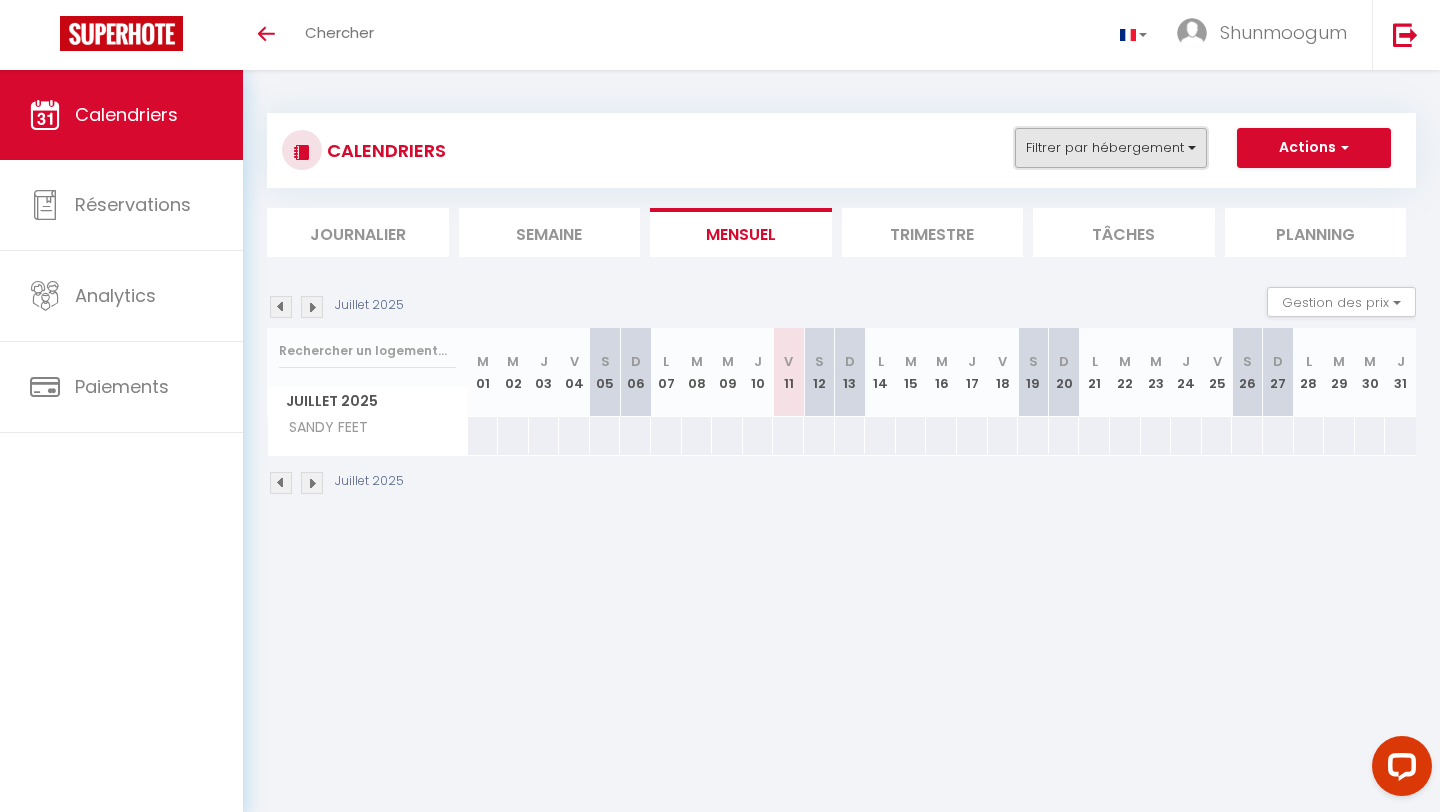 click on "Filtrer par hébergement" at bounding box center [1111, 148] 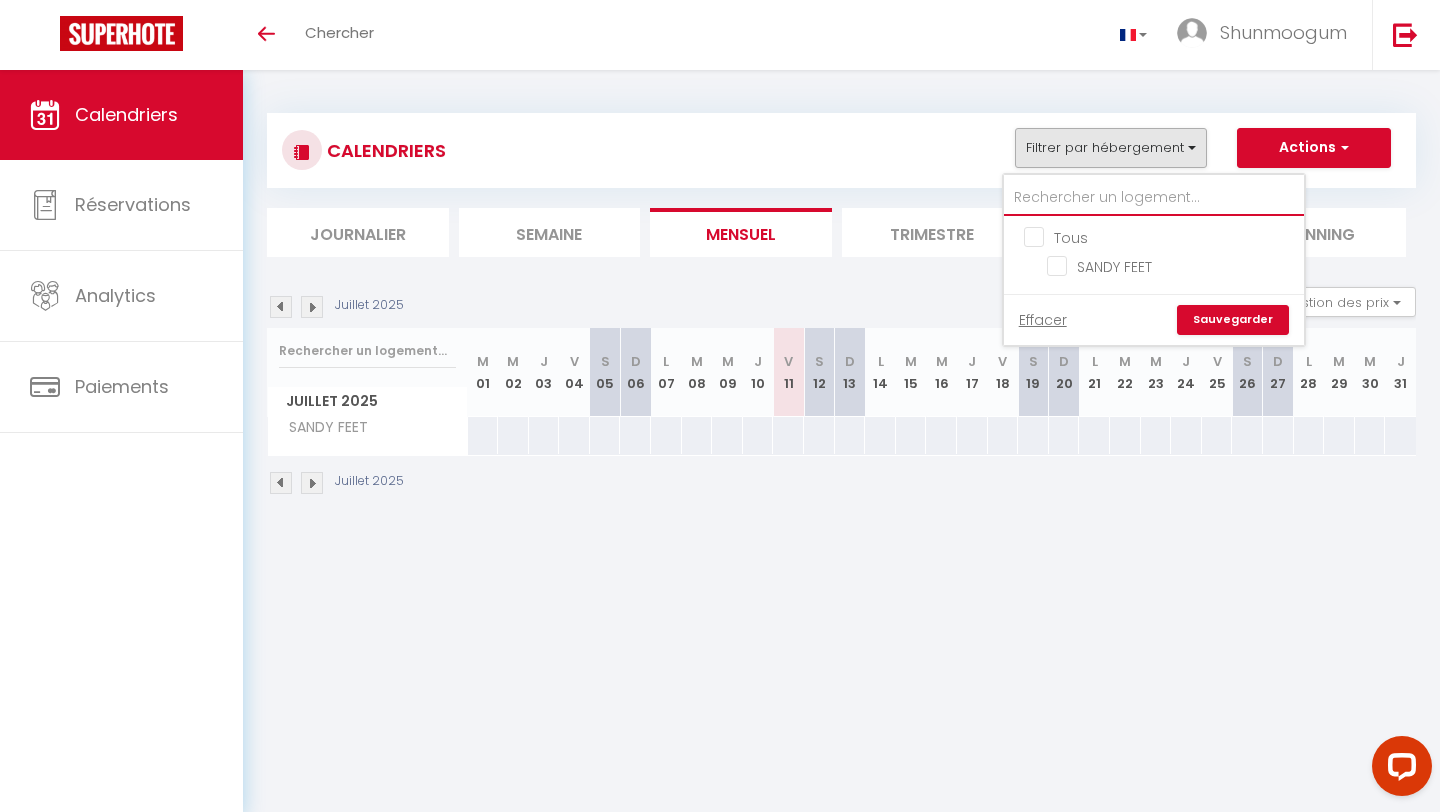click at bounding box center (1154, 198) 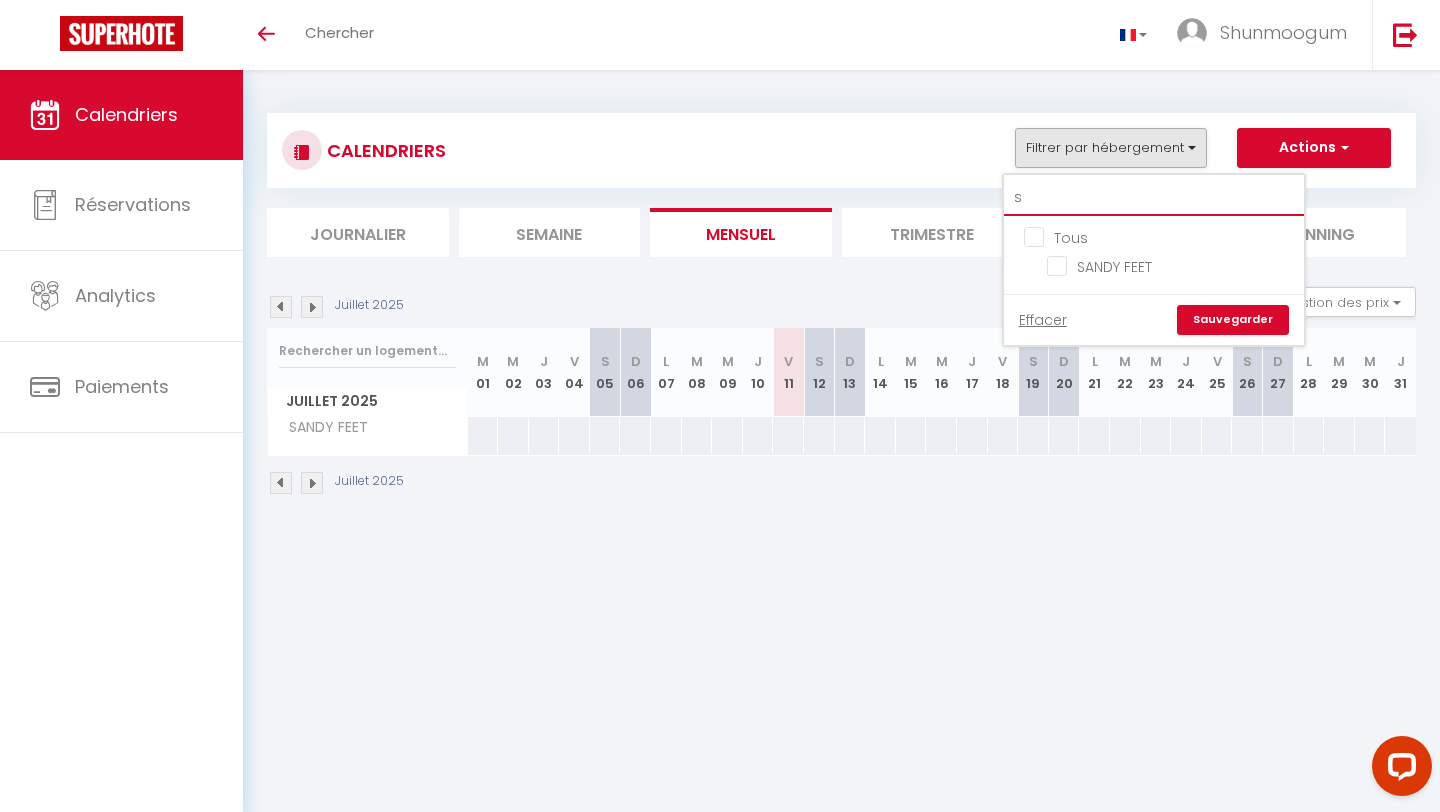 checkbox on "false" 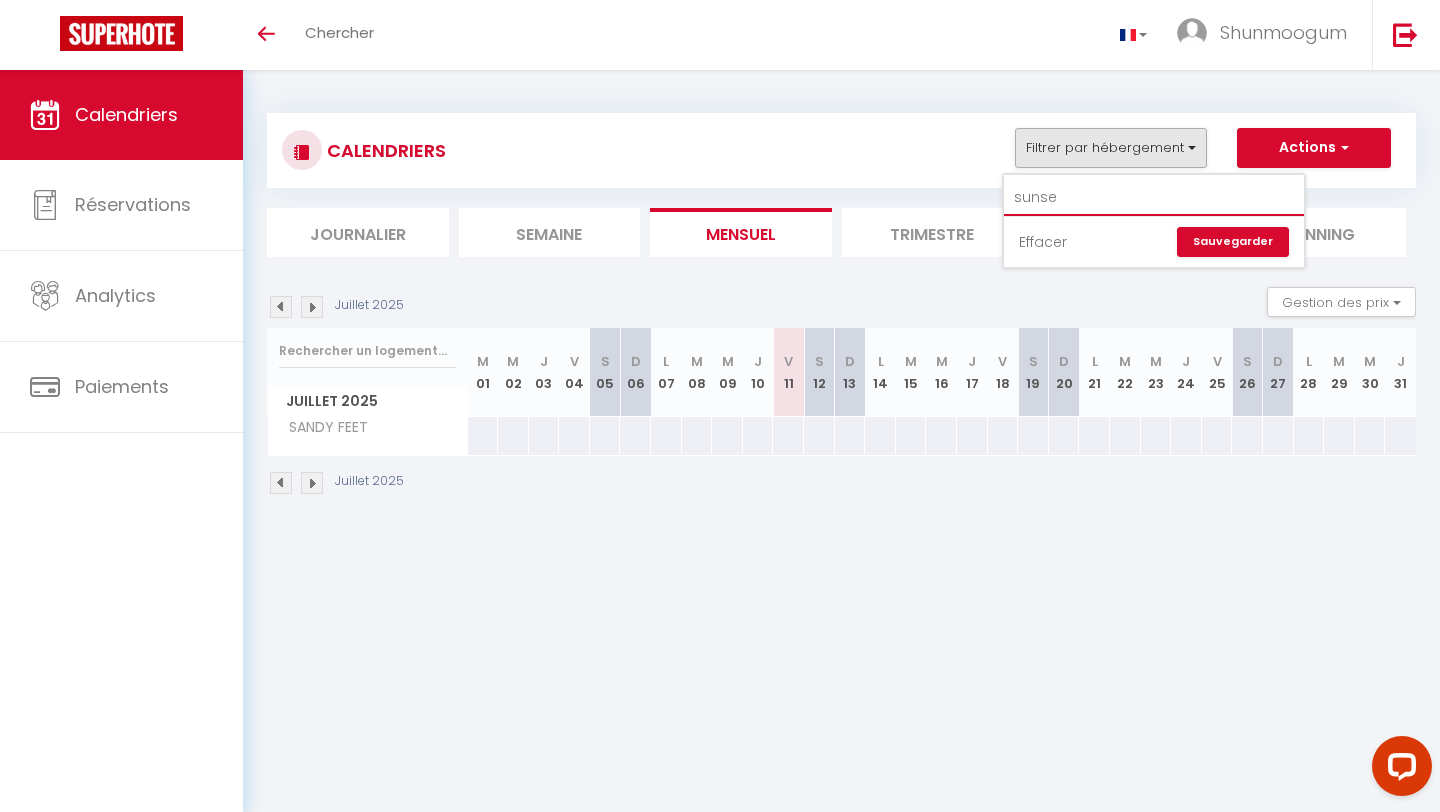 type on "sunse" 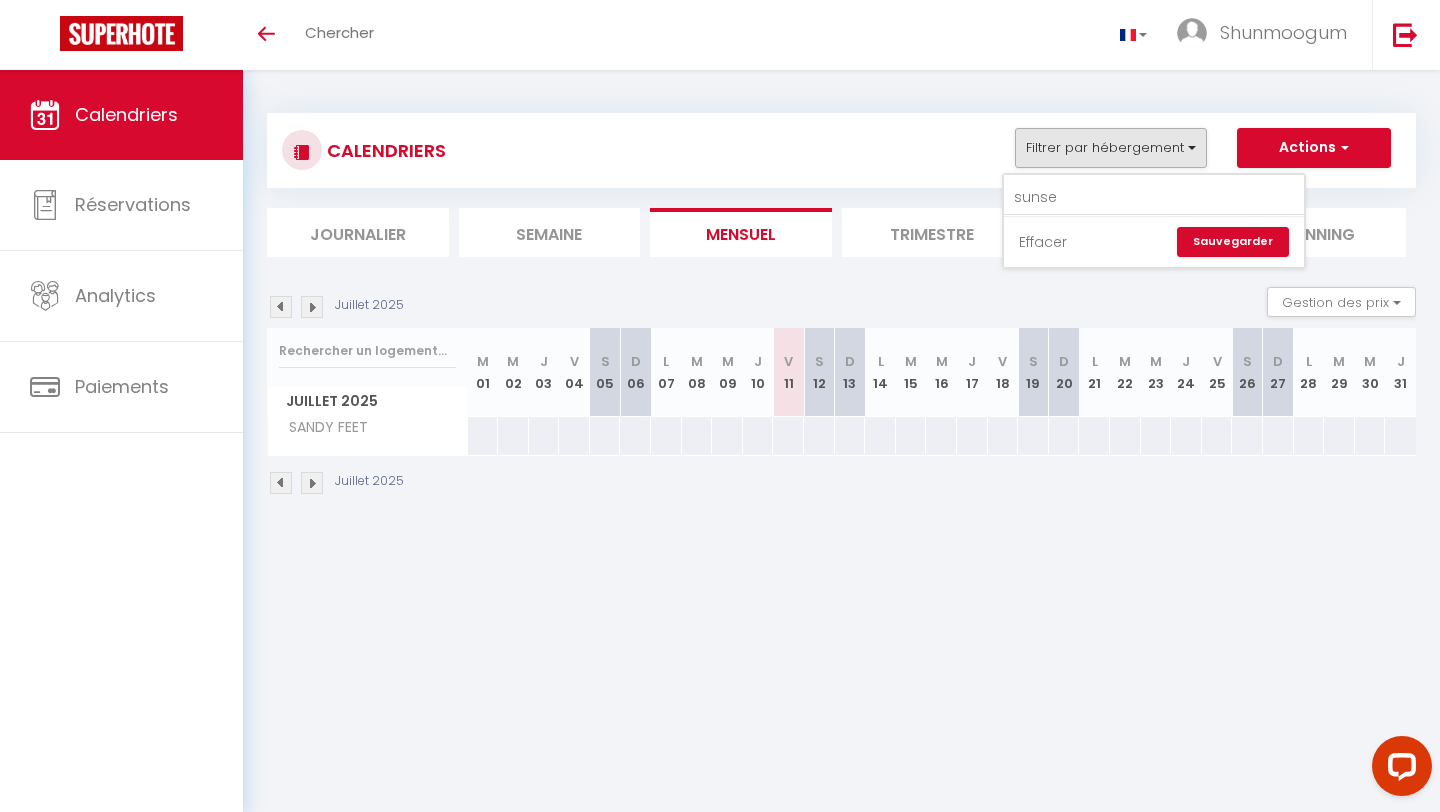 click on "Effacer" at bounding box center [1043, 242] 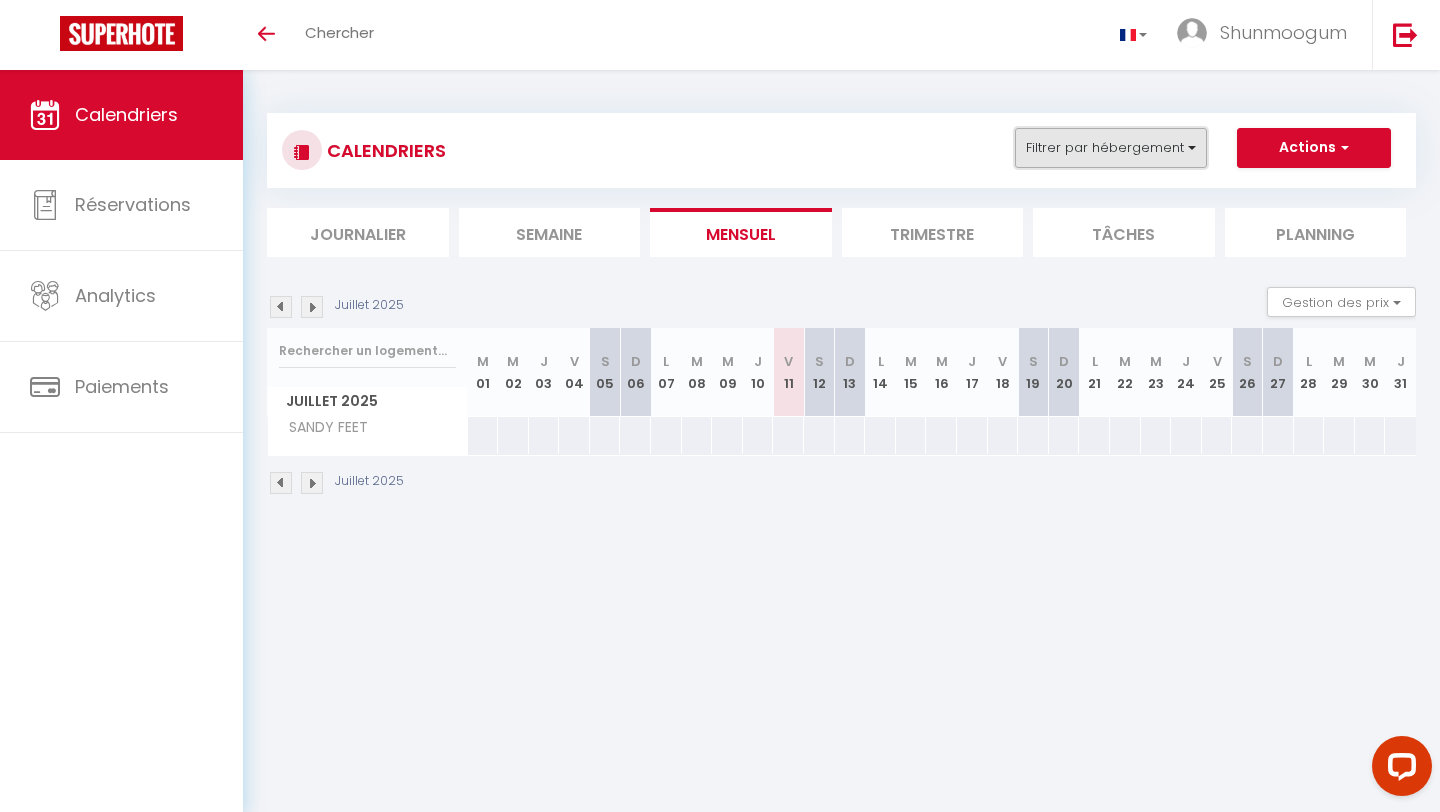 click on "Filtrer par hébergement" at bounding box center [1111, 148] 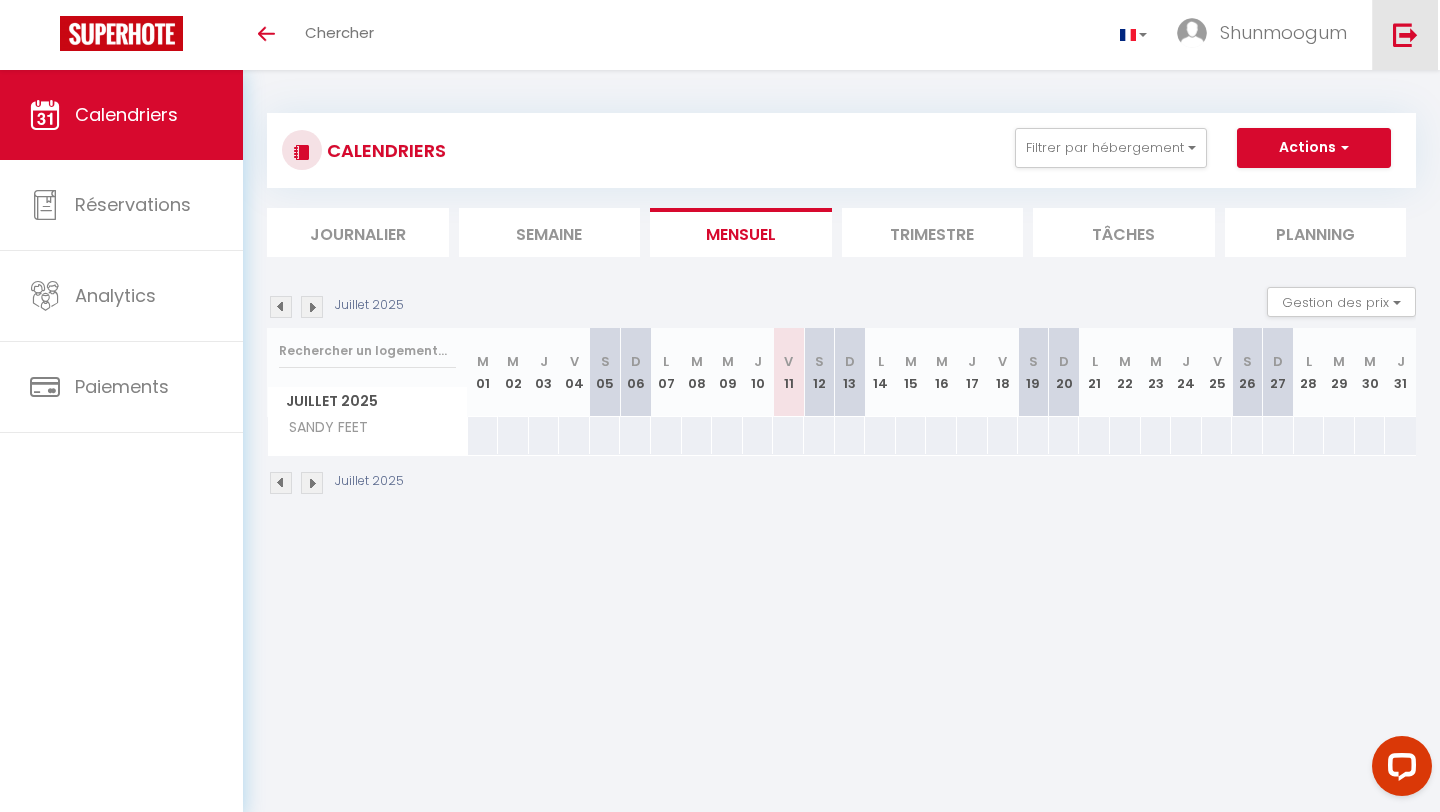 click at bounding box center (1405, 34) 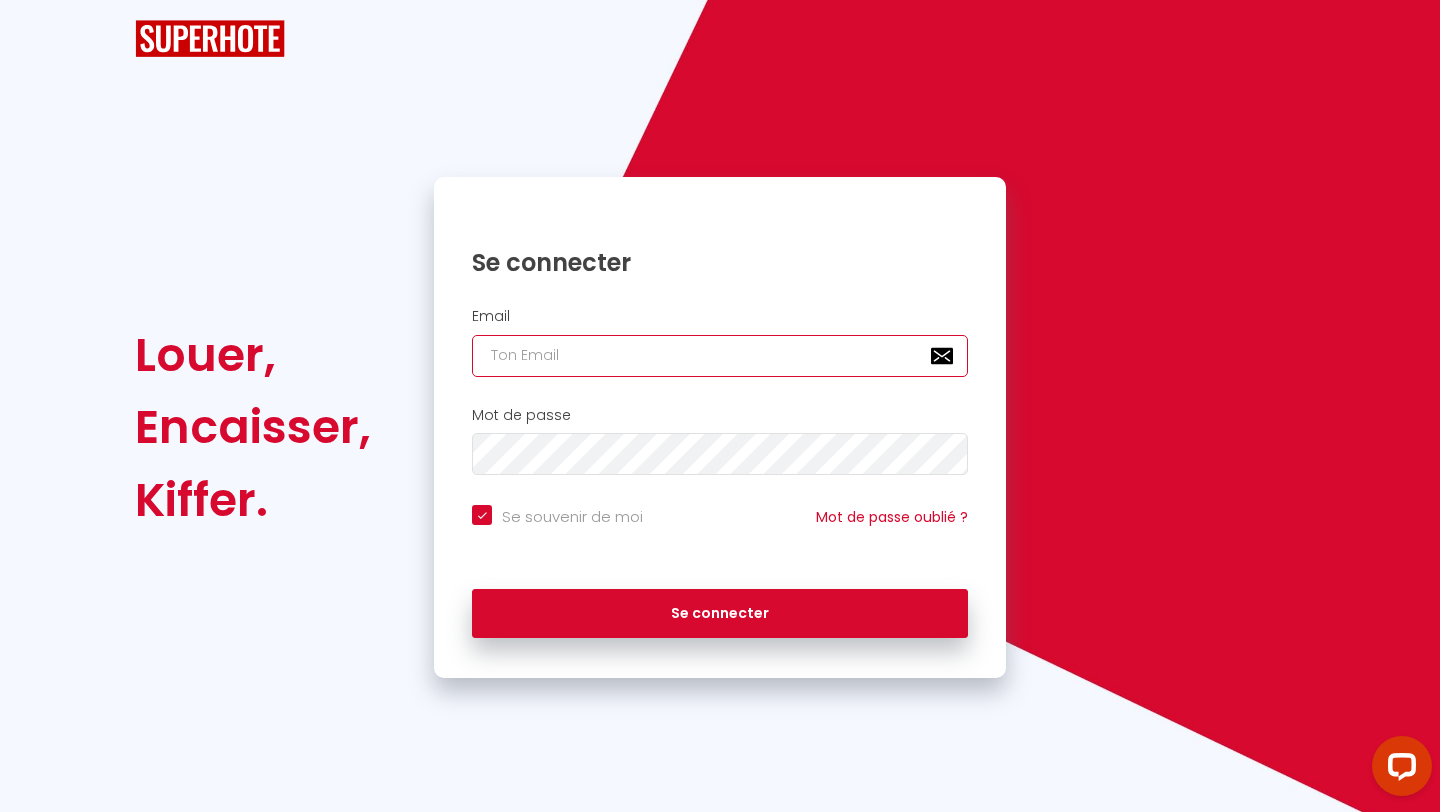 type on "[EMAIL_ADDRESS][DOMAIN_NAME]" 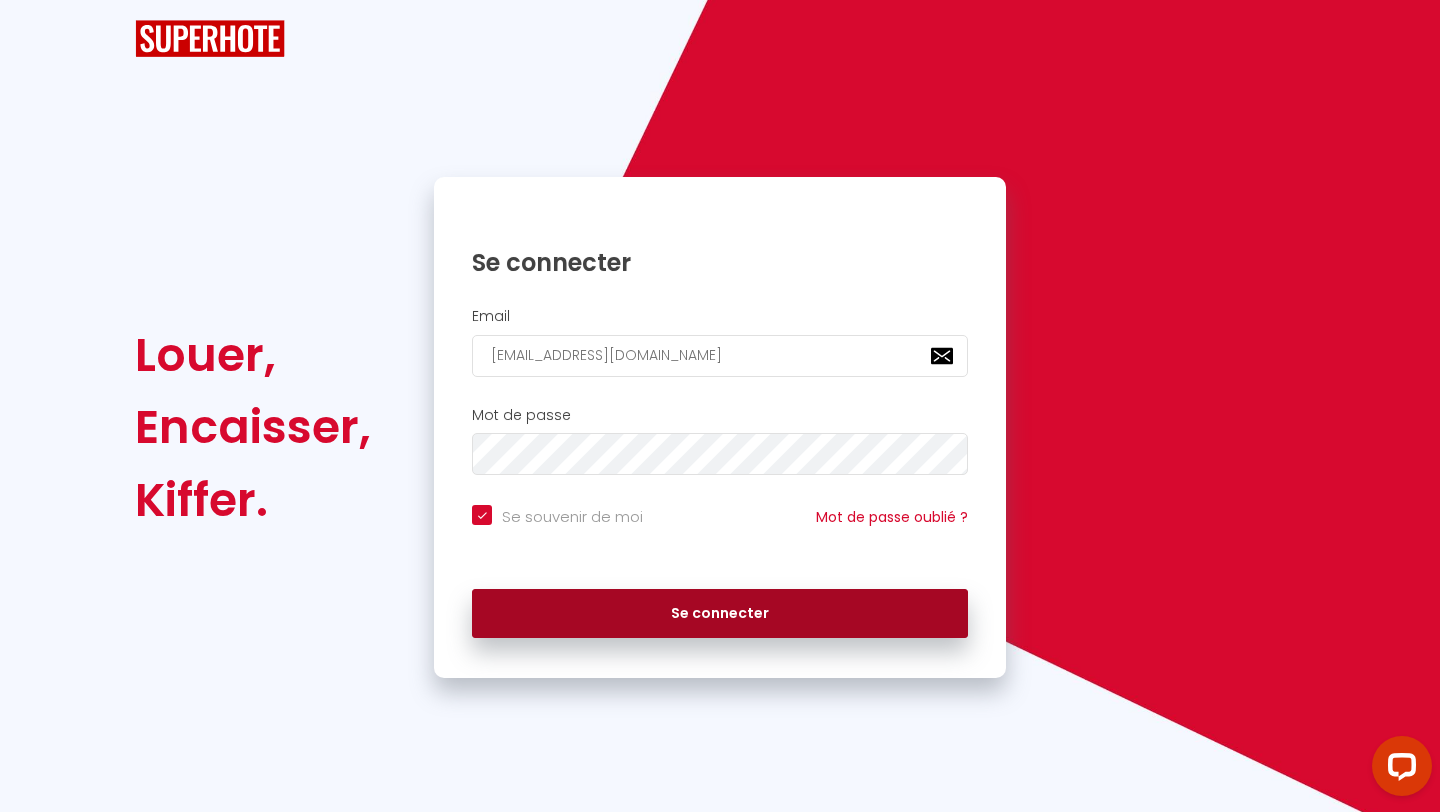 click on "Se connecter" at bounding box center (720, 614) 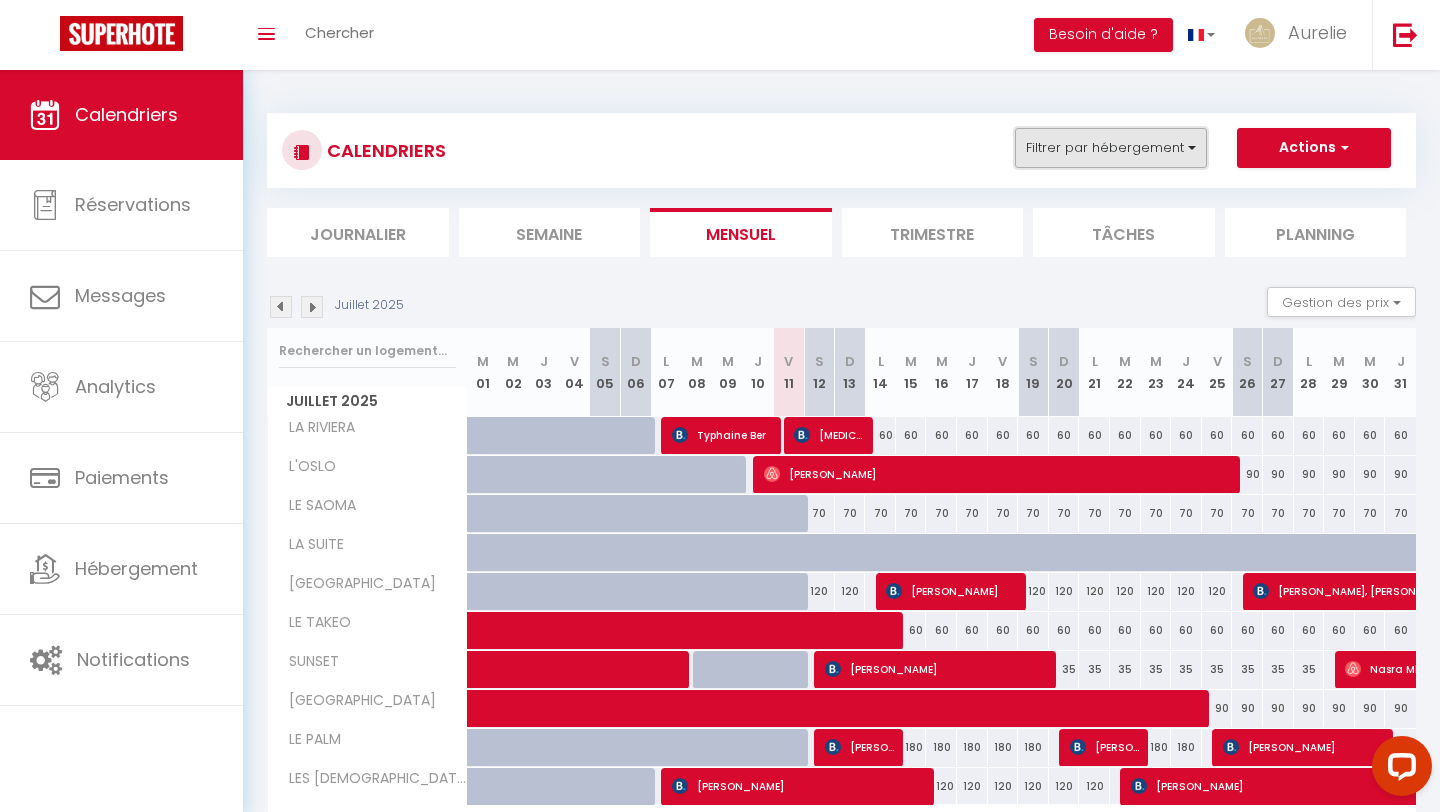 click on "Filtrer par hébergement" at bounding box center (1111, 148) 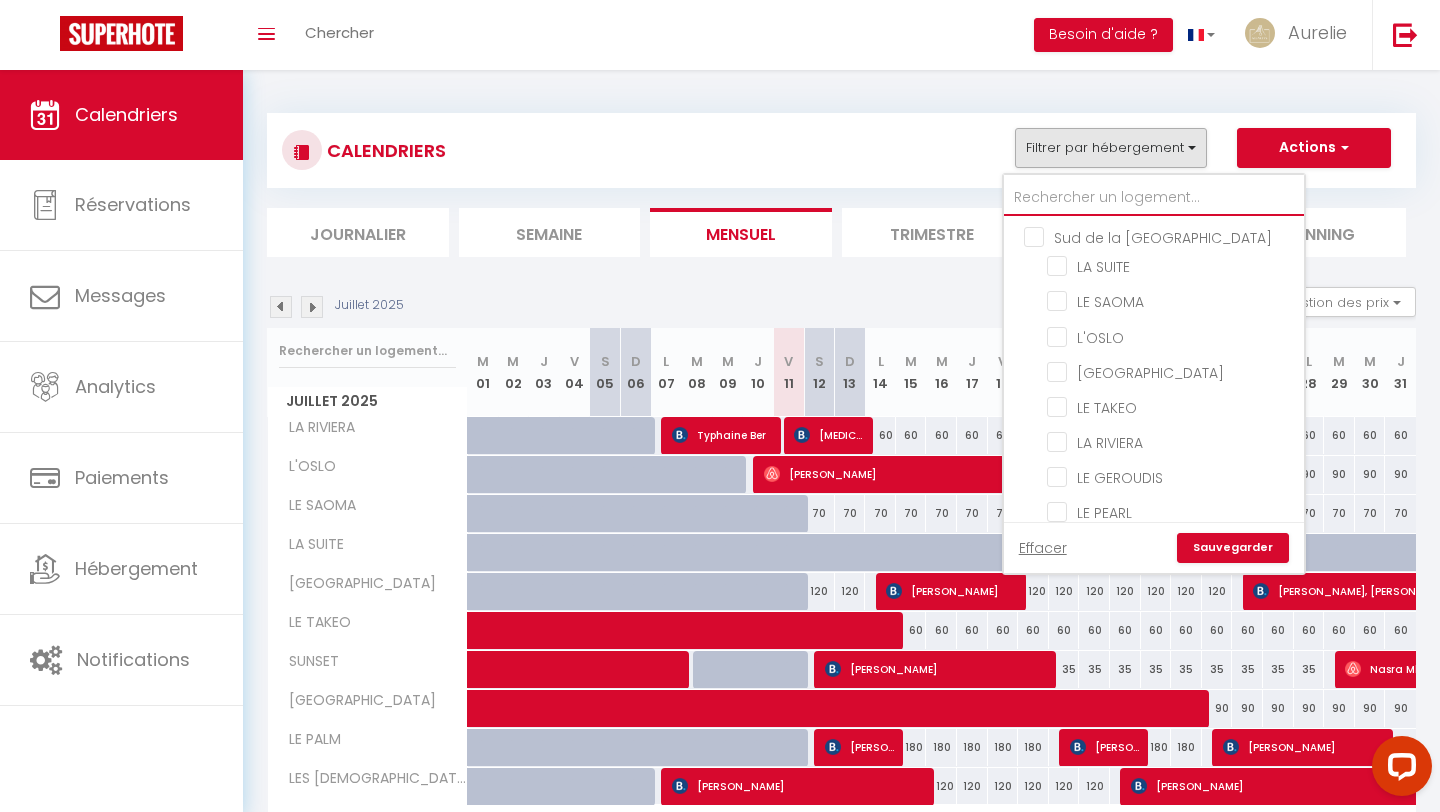click at bounding box center [1154, 198] 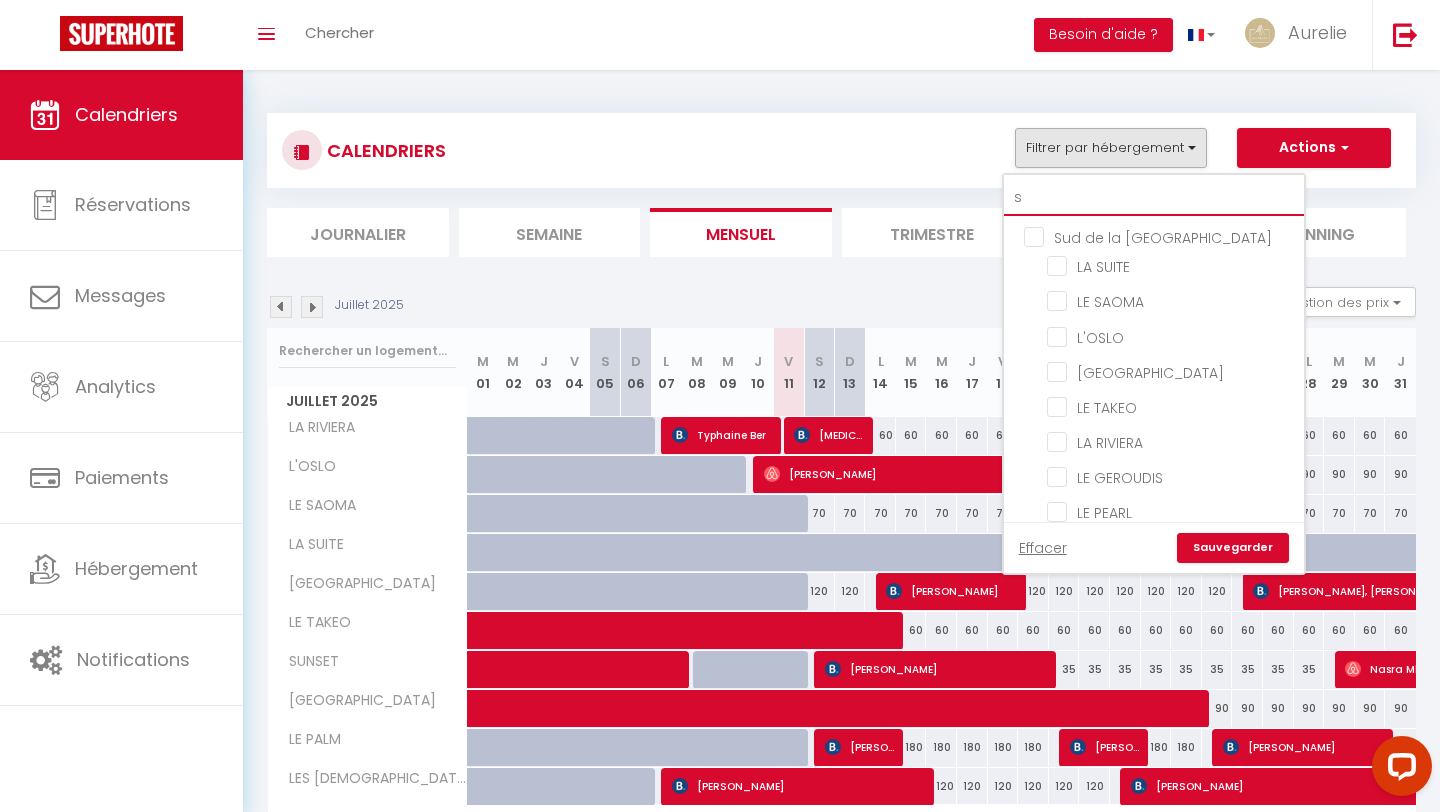 checkbox on "false" 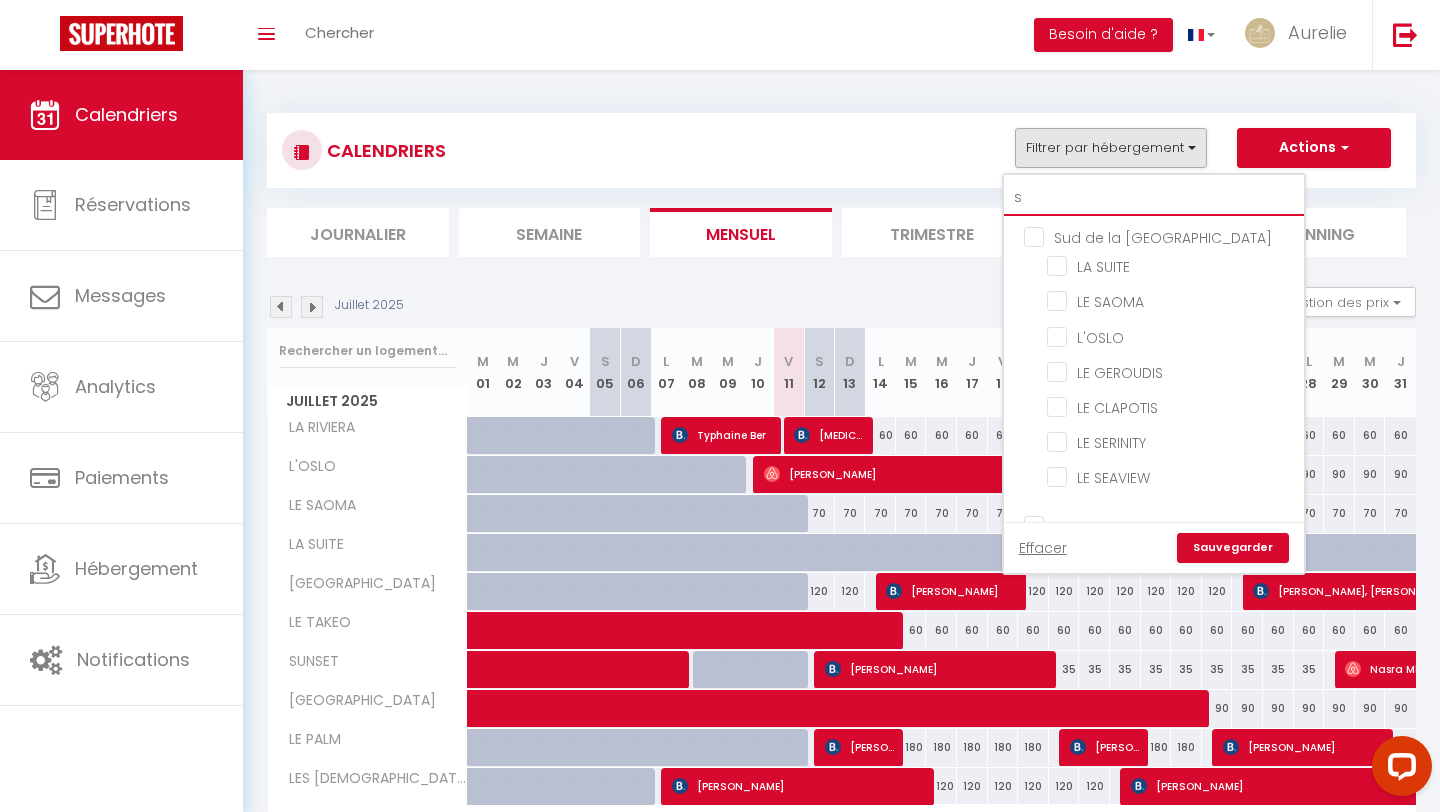 type on "su" 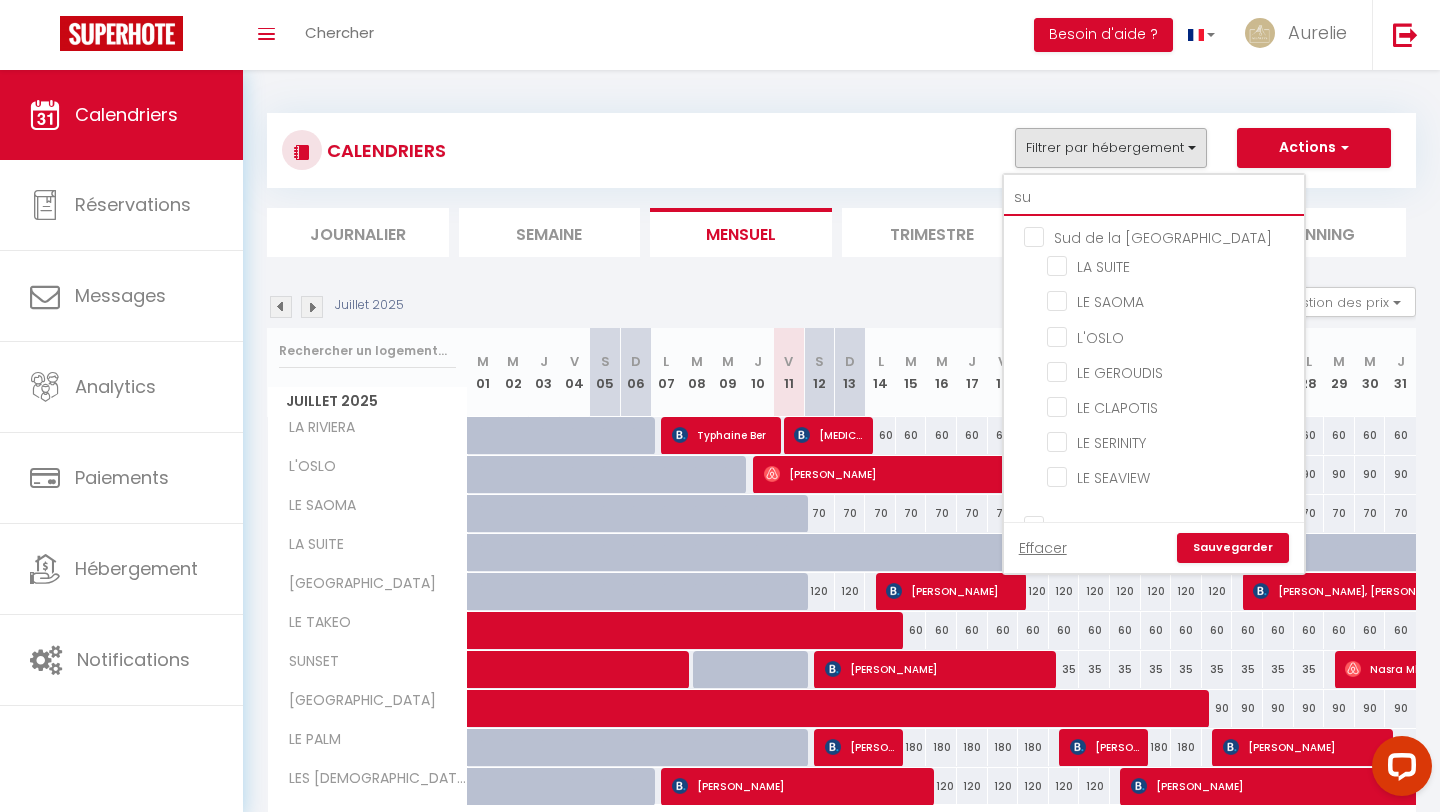 checkbox on "false" 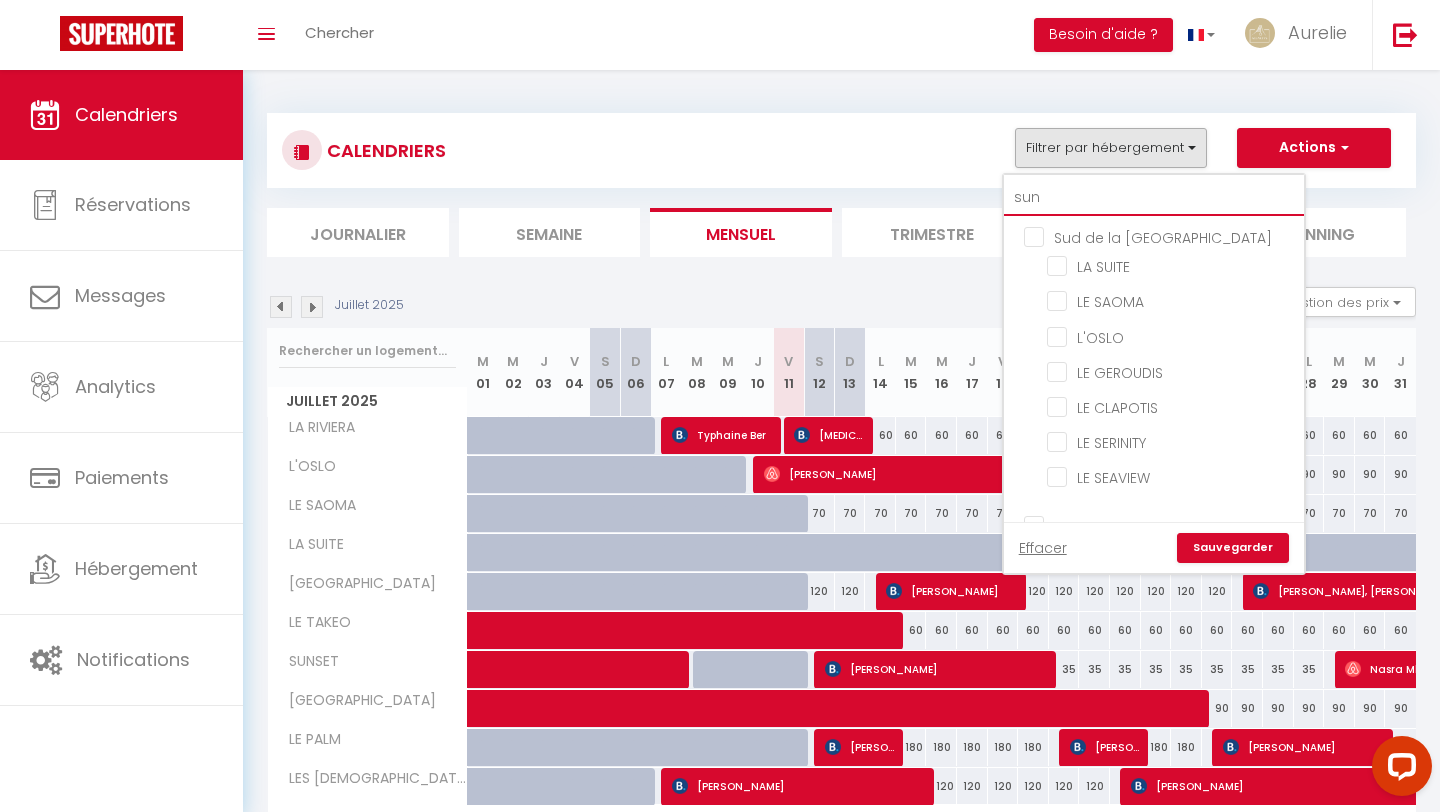 checkbox on "false" 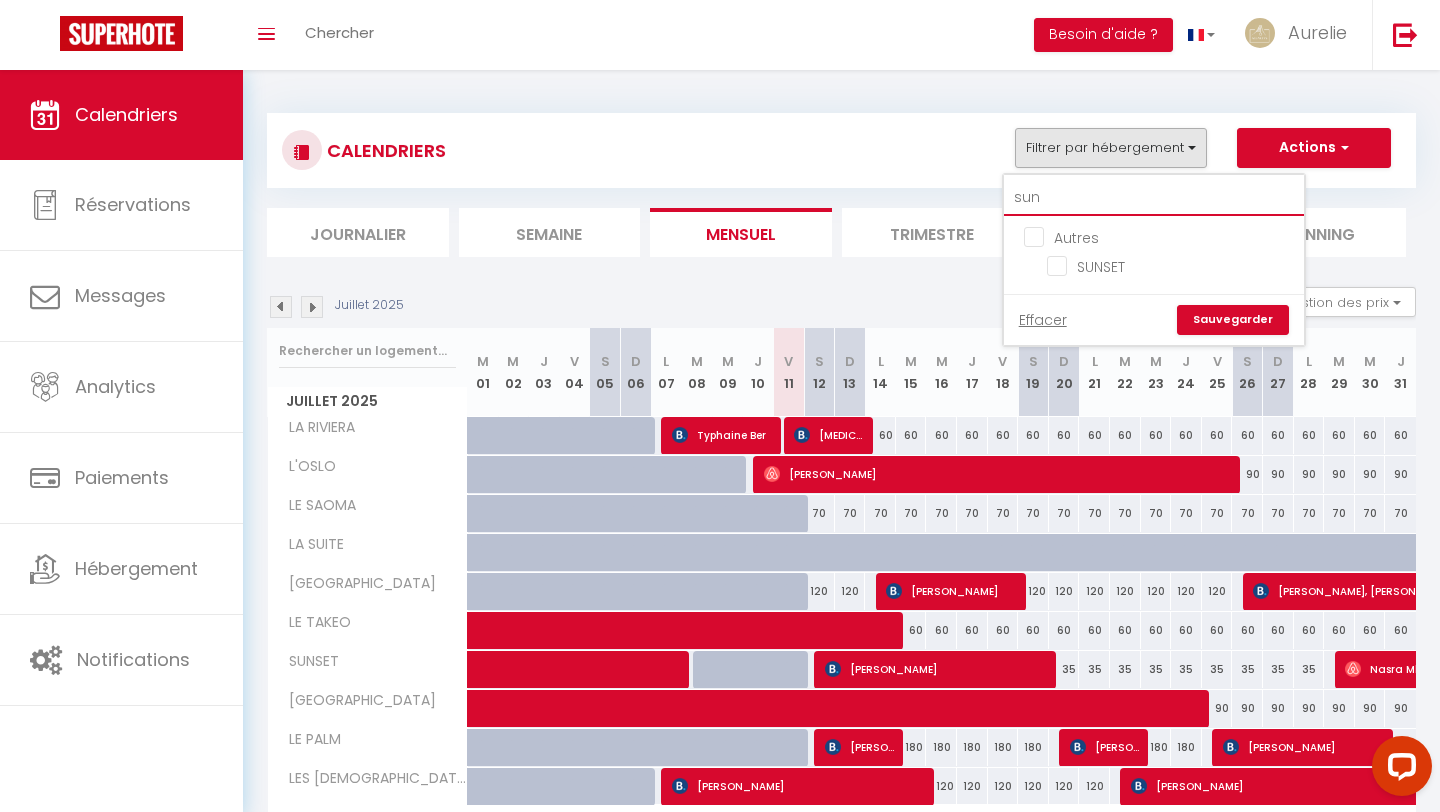 type on "suns" 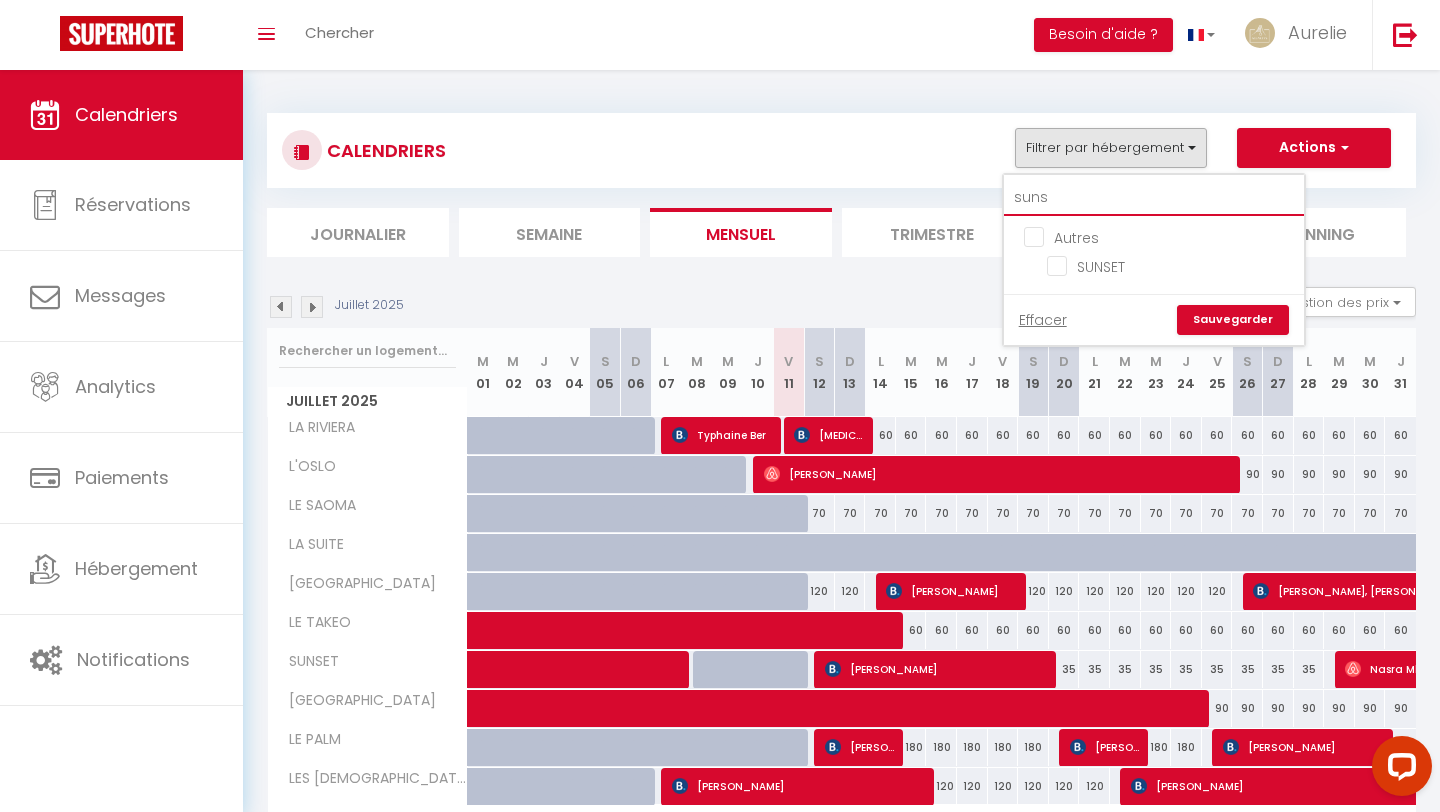 checkbox on "false" 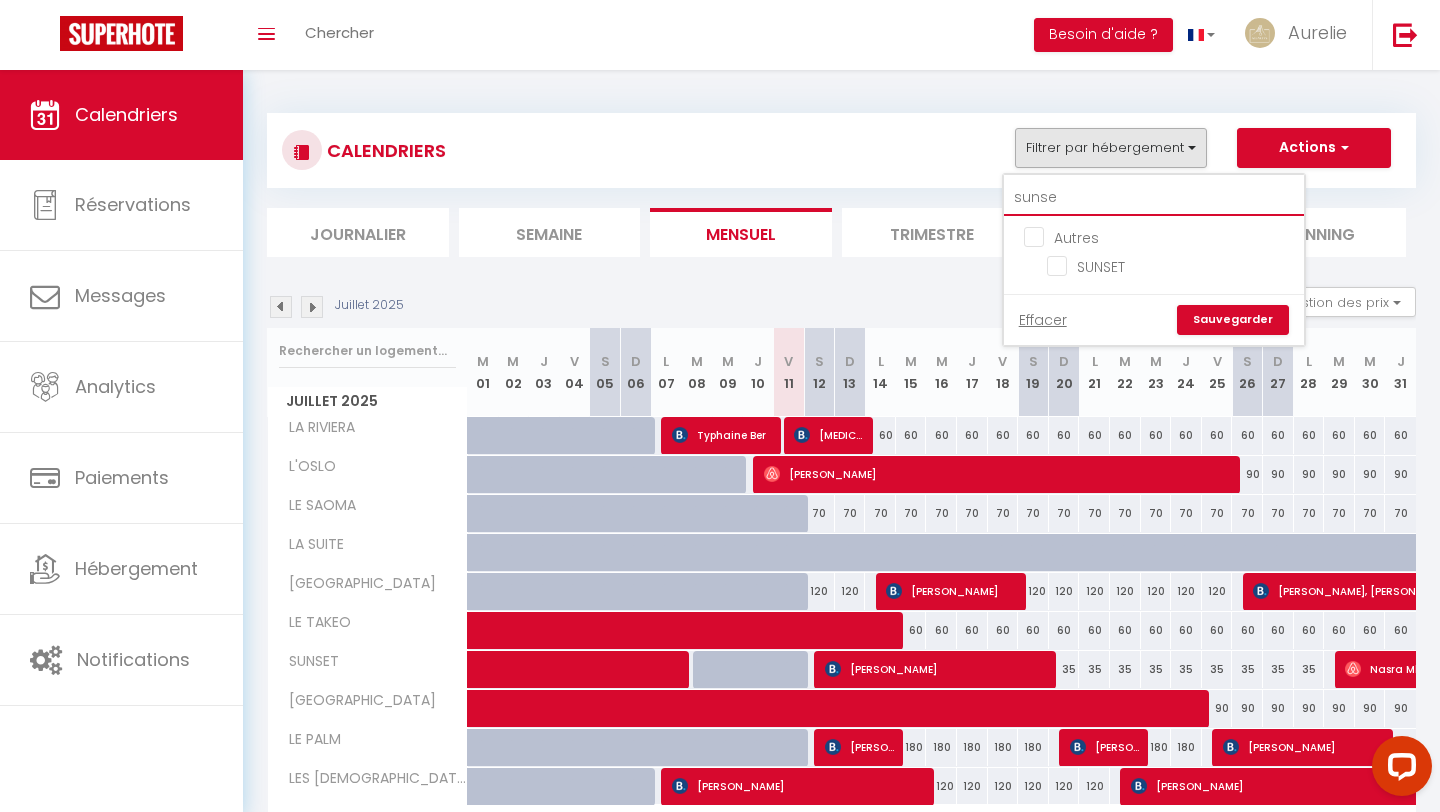 checkbox on "false" 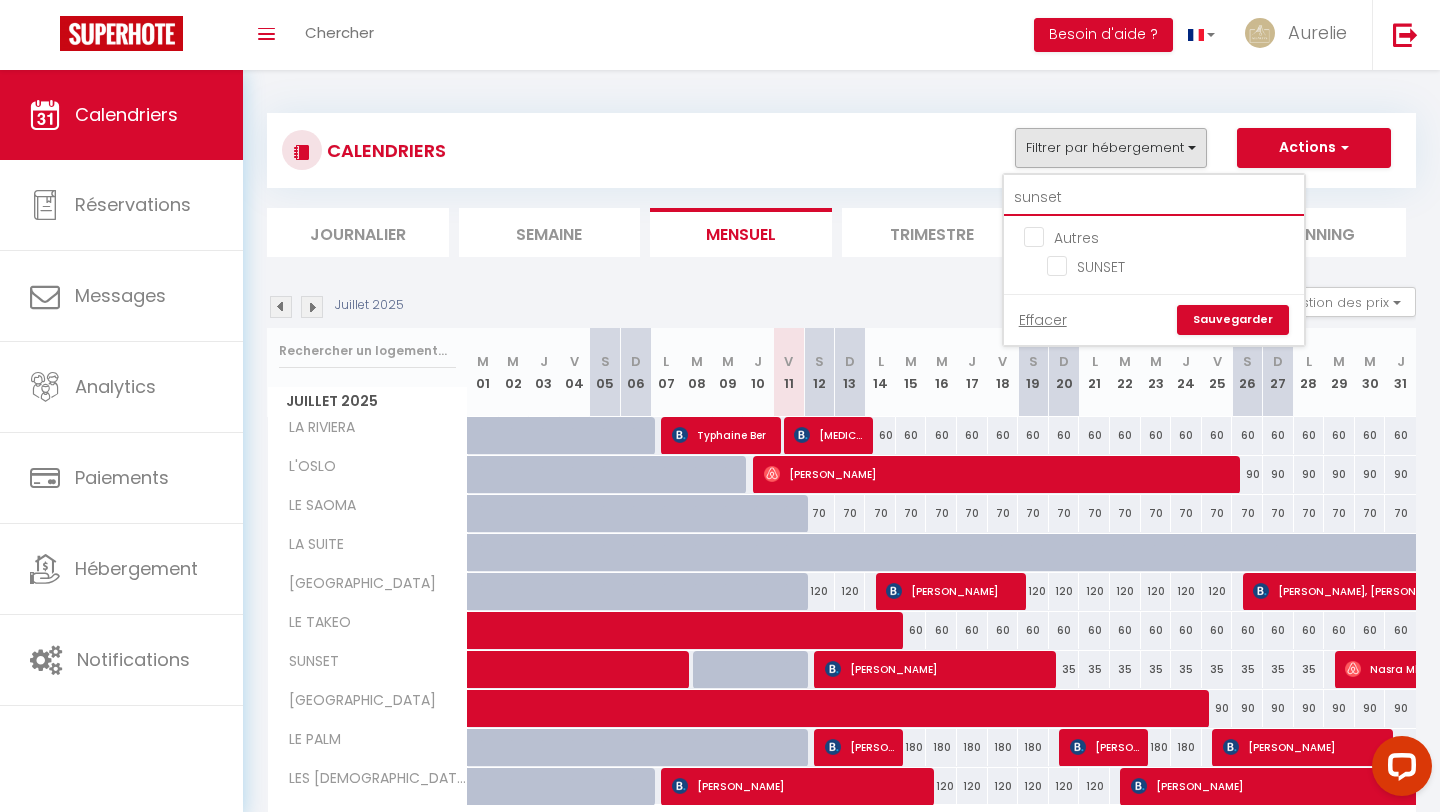 checkbox on "false" 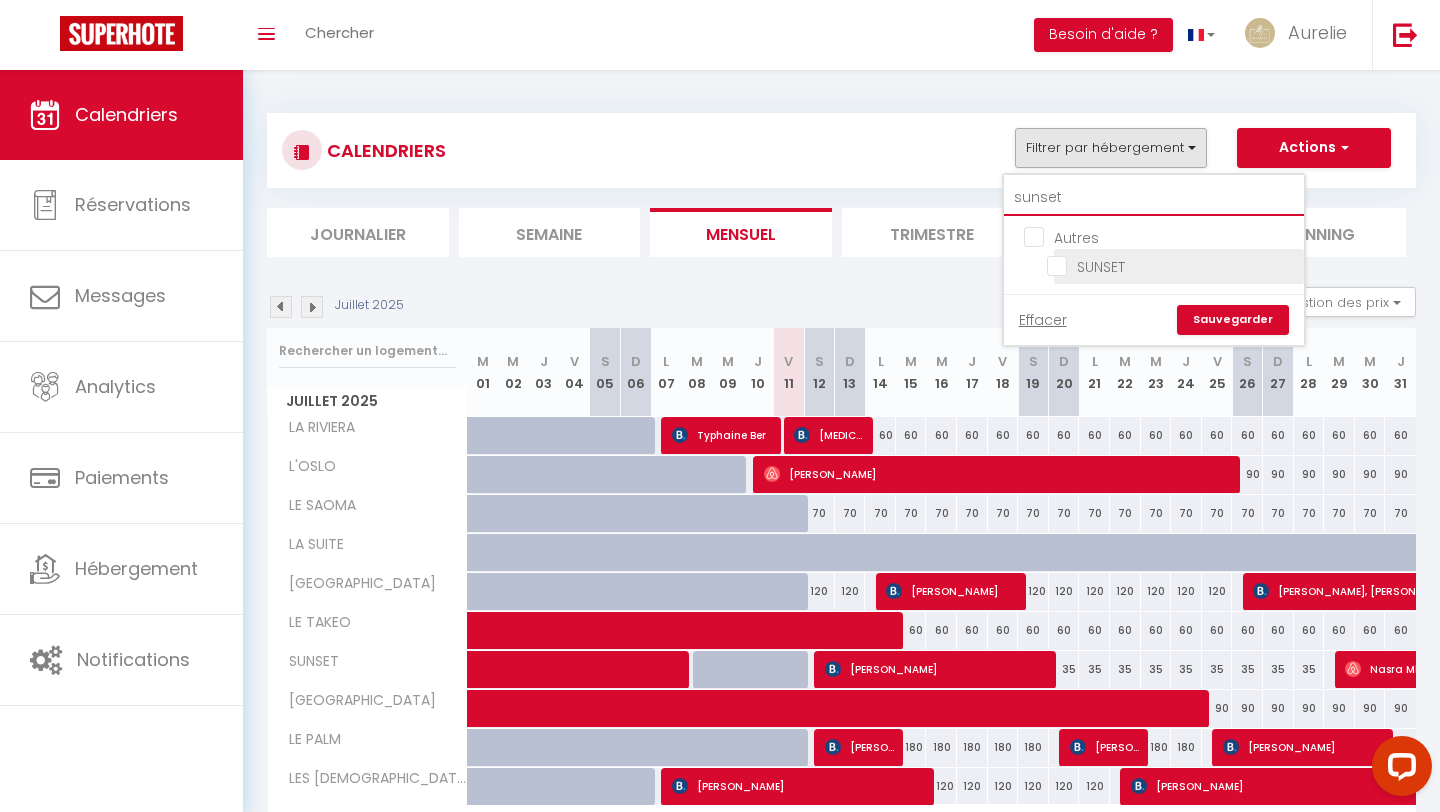 type on "sunset" 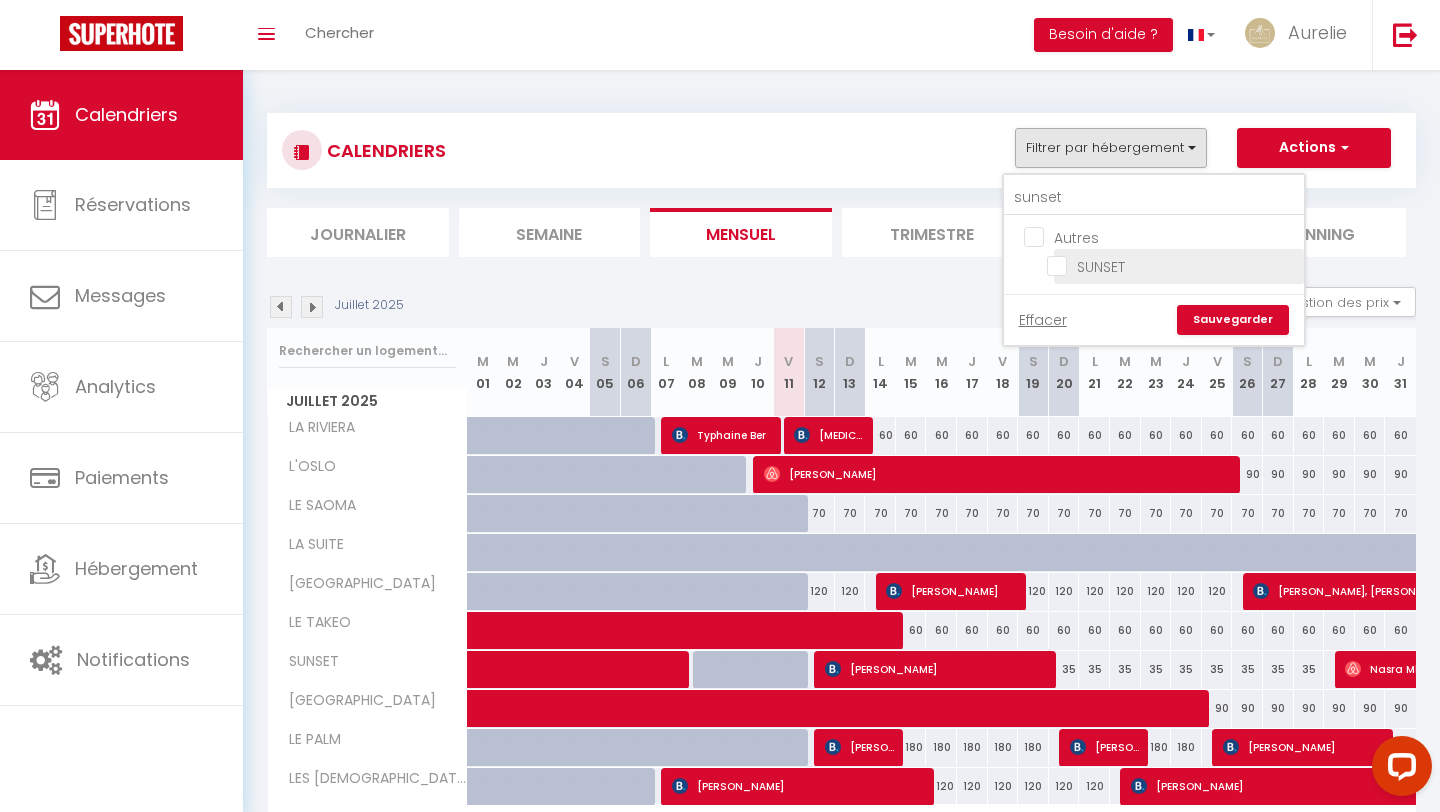 click on "SUNSET" at bounding box center [1172, 265] 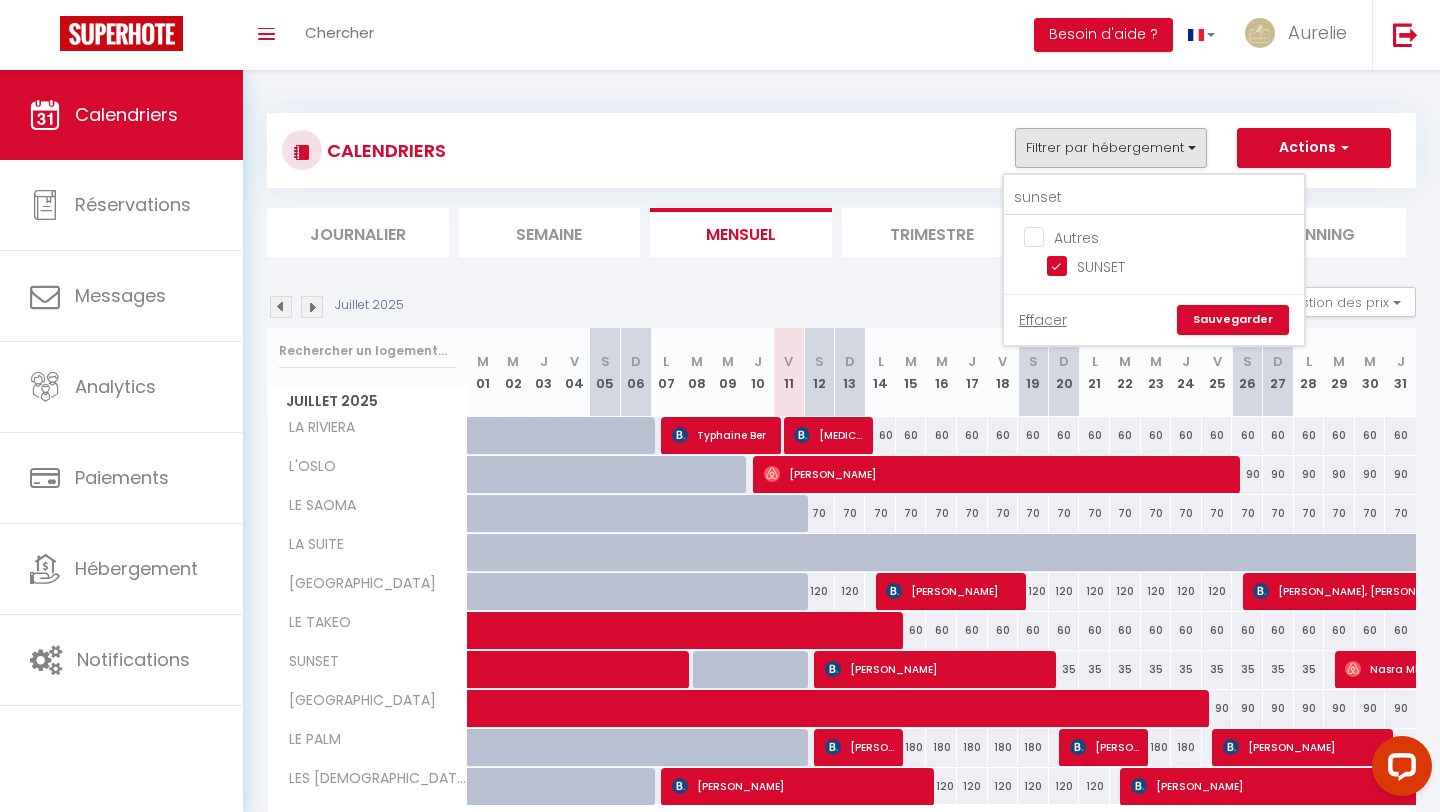 click on "Sauvegarder" at bounding box center [1233, 320] 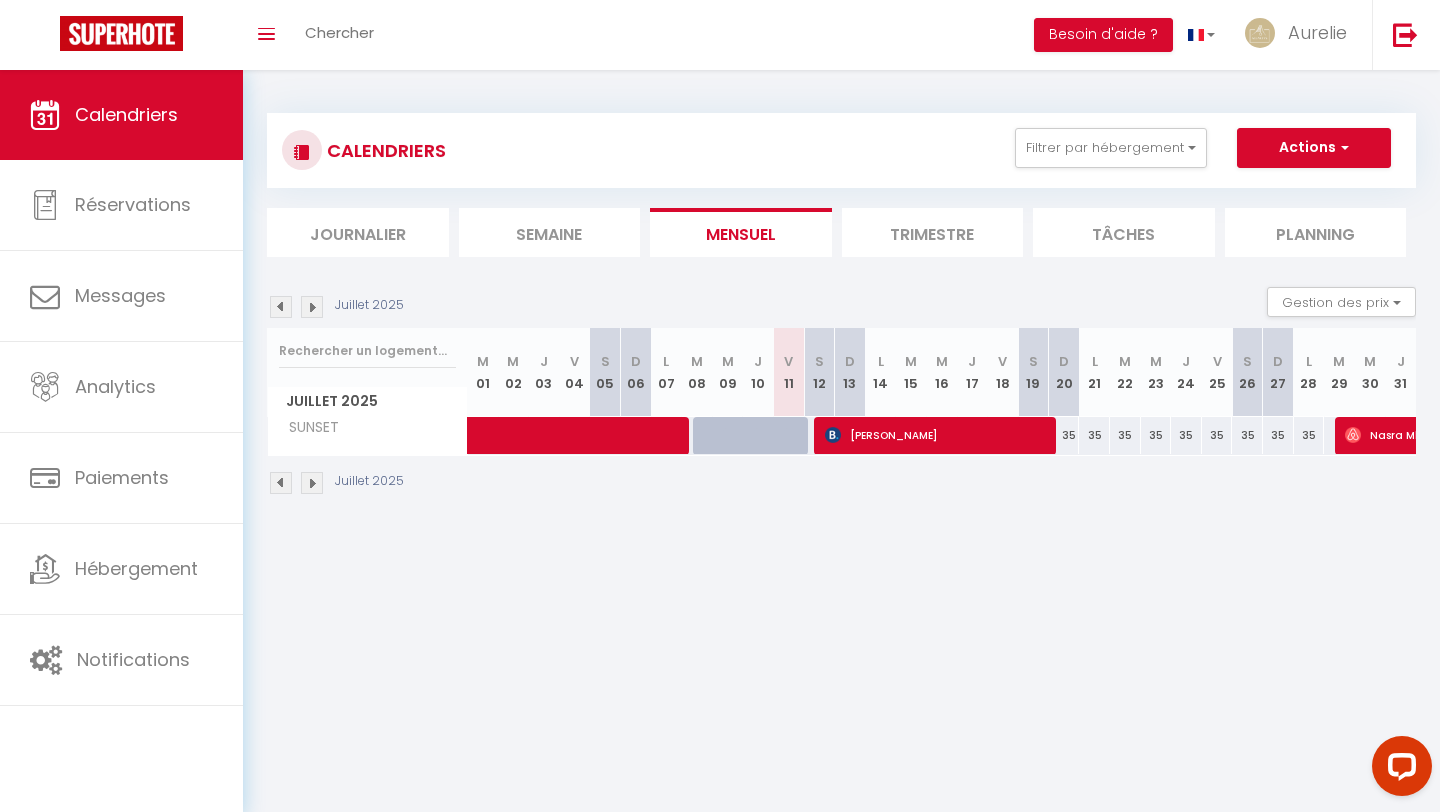 click at bounding box center (312, 307) 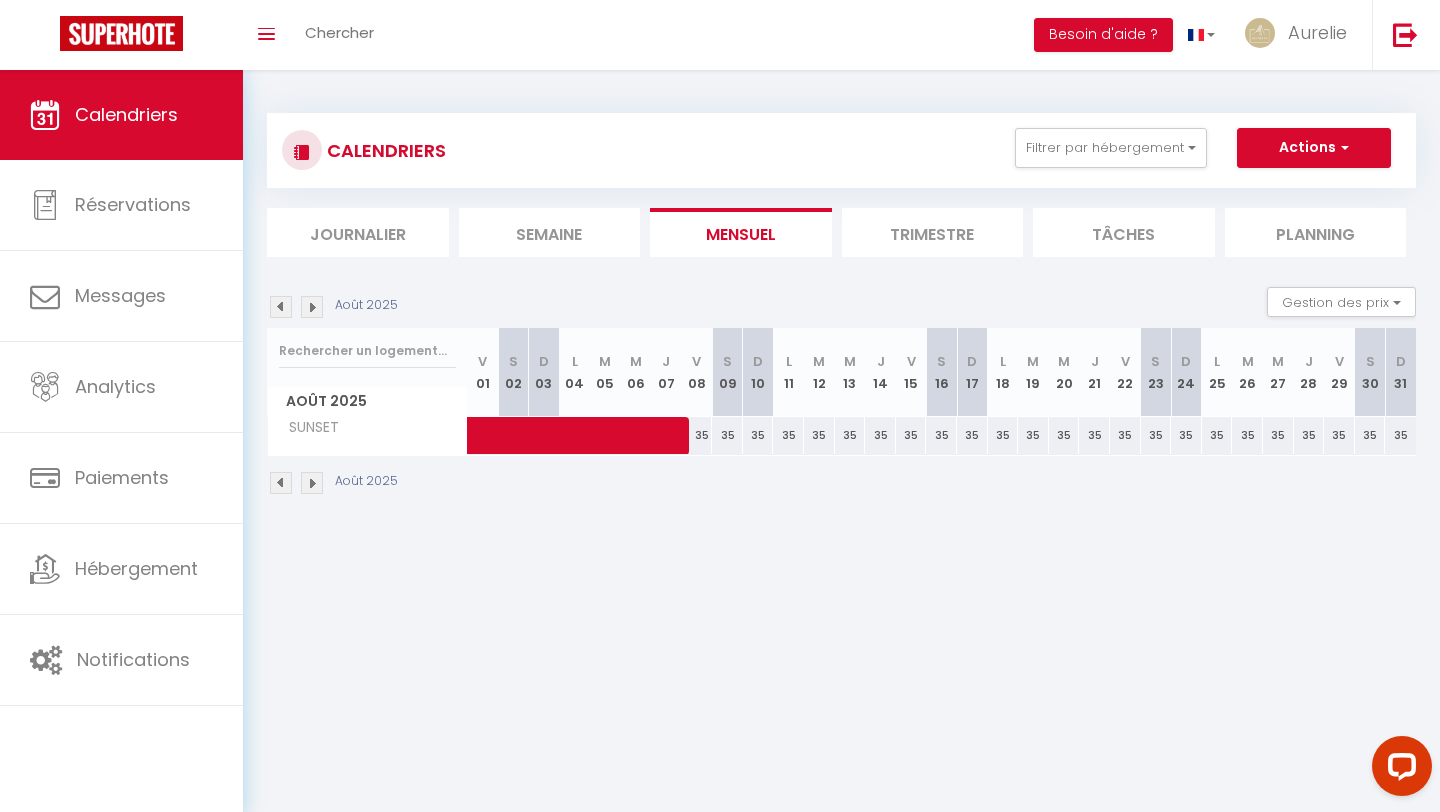 click at bounding box center (312, 307) 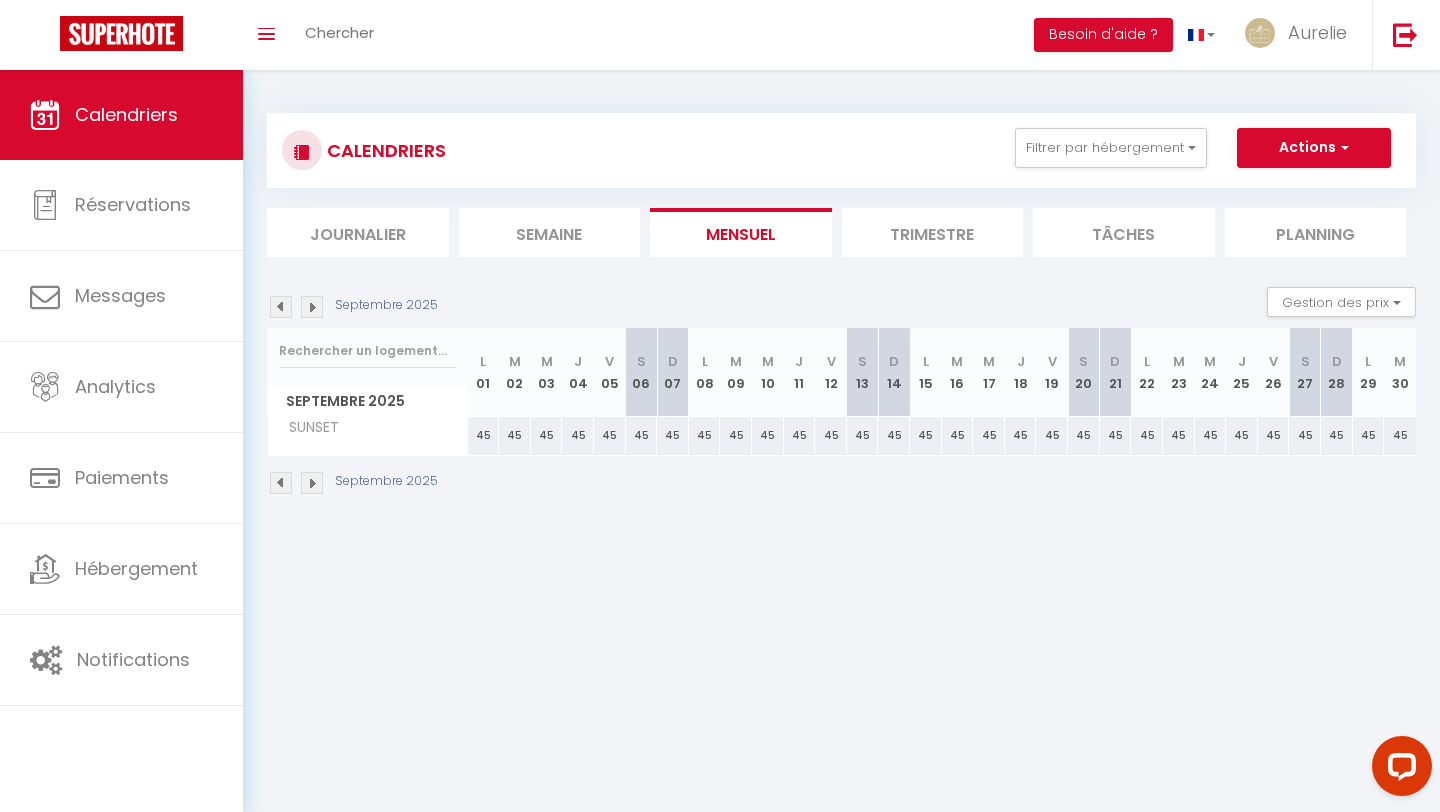 click at bounding box center (312, 307) 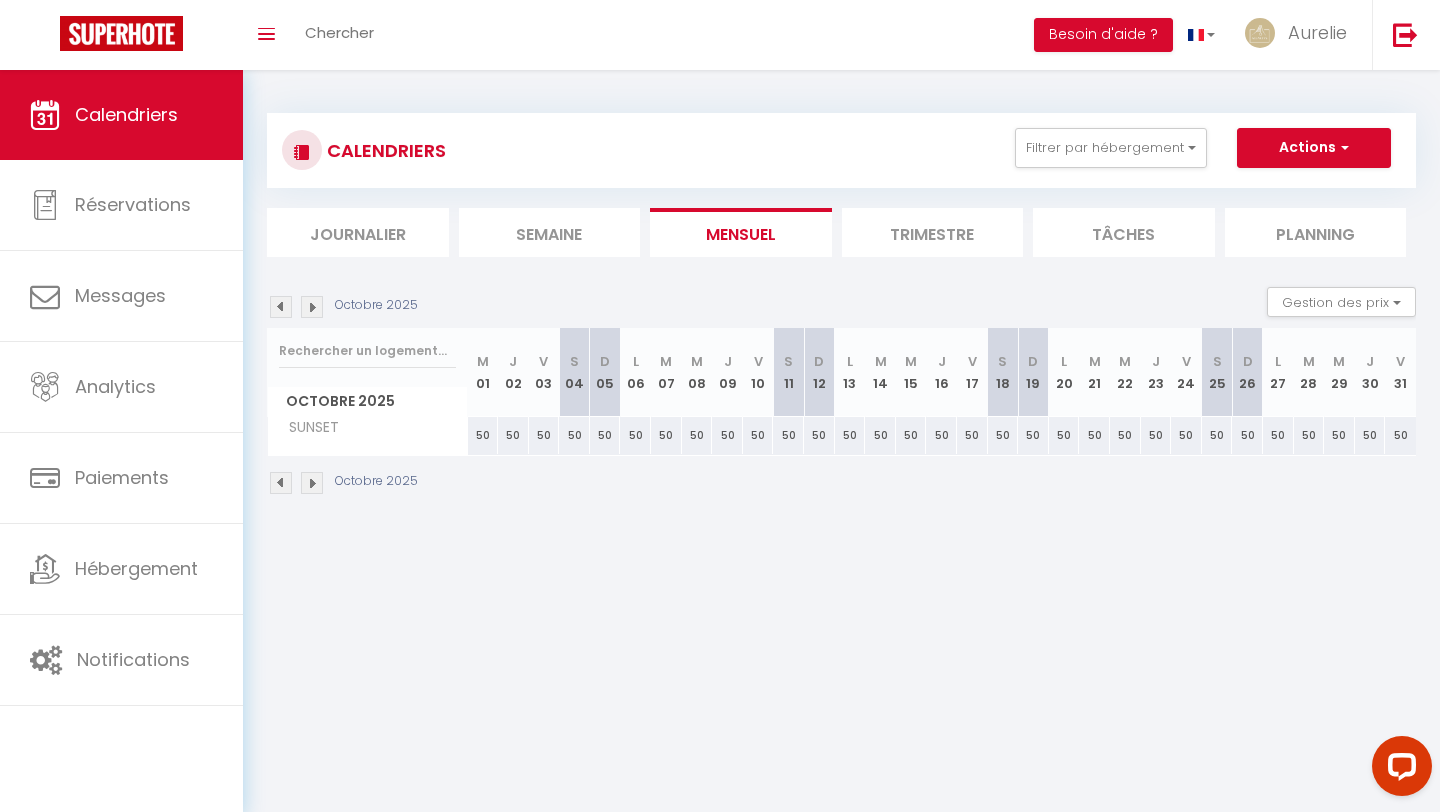 click at bounding box center (312, 307) 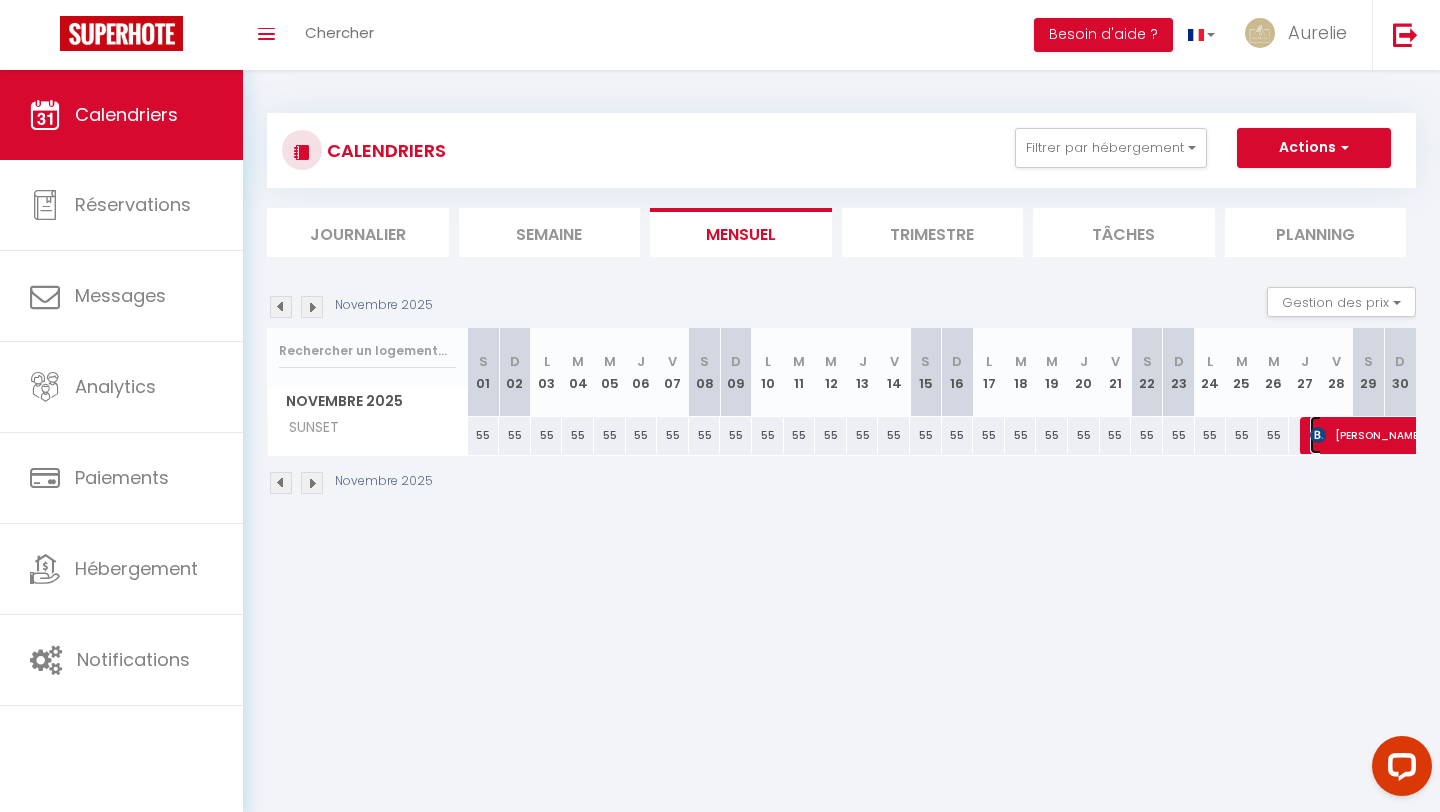 click on "[PERSON_NAME]" at bounding box center [1494, 435] 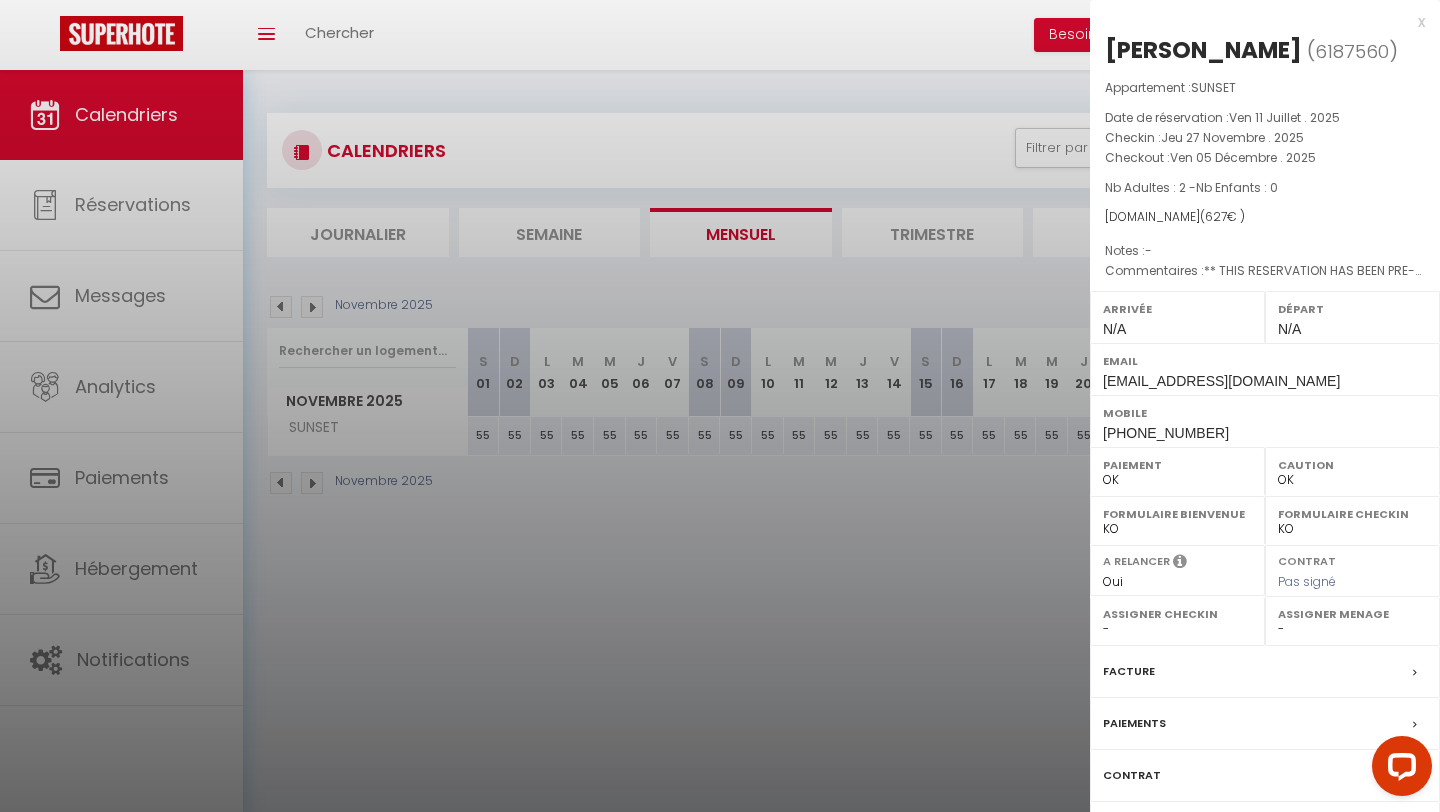 scroll, scrollTop: 70, scrollLeft: 0, axis: vertical 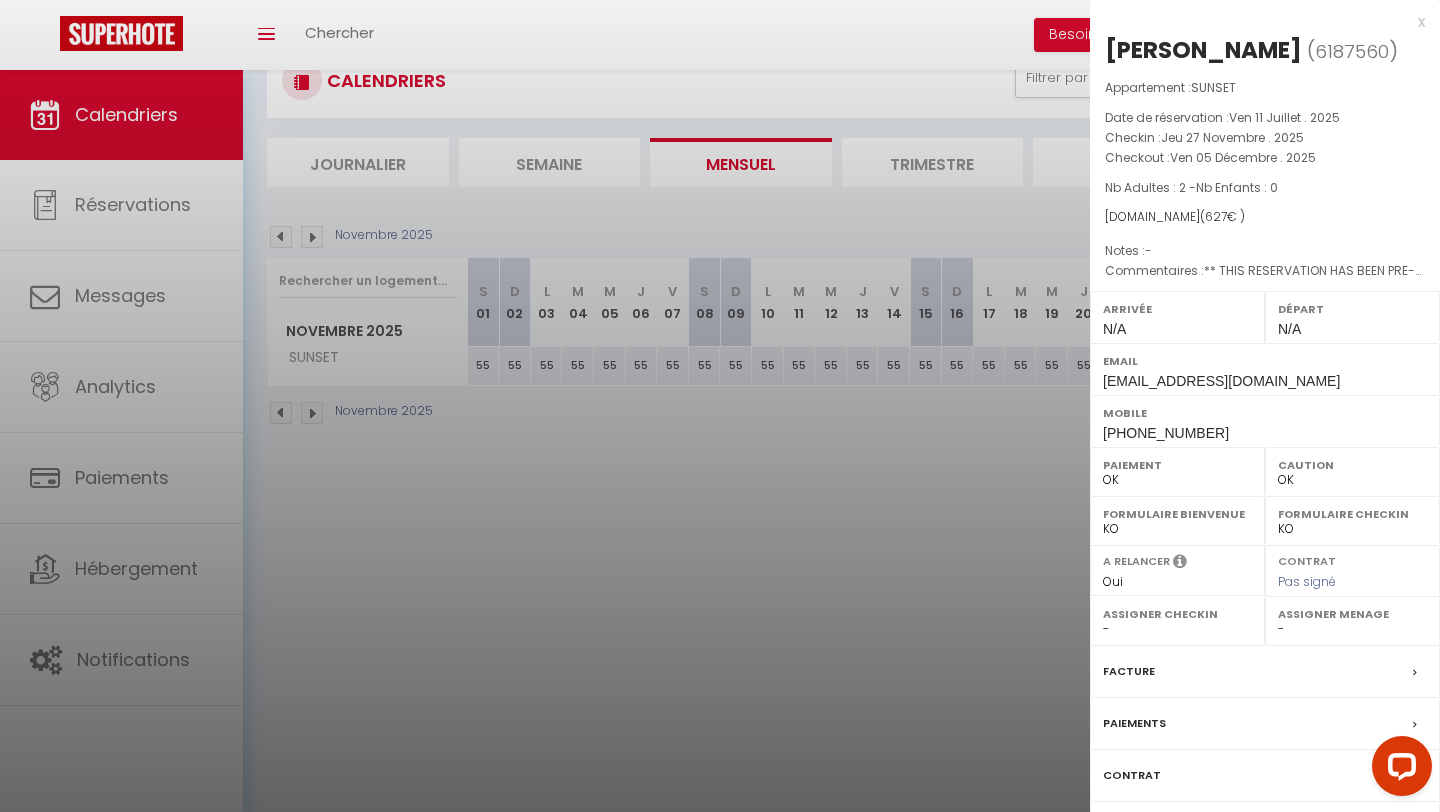 click on "Ven 05 Décembre . 2025" at bounding box center [1243, 157] 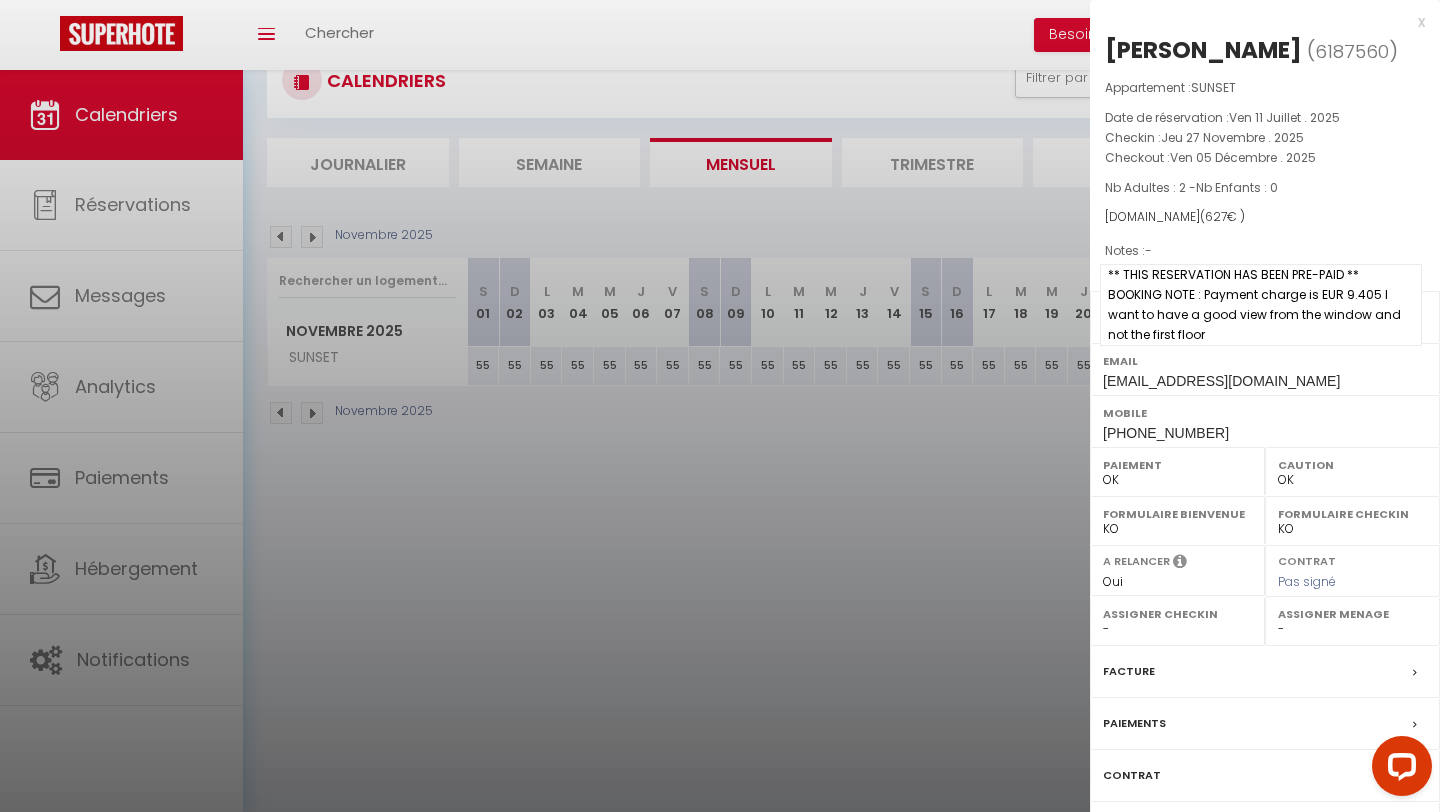 click on "** THIS RESERVATION HAS BEEN PRE-PAID **
BOOKING NOTE : Payment charge is EUR 9.405
I want to have a good view from the window and not the first floor" at bounding box center (1261, 305) 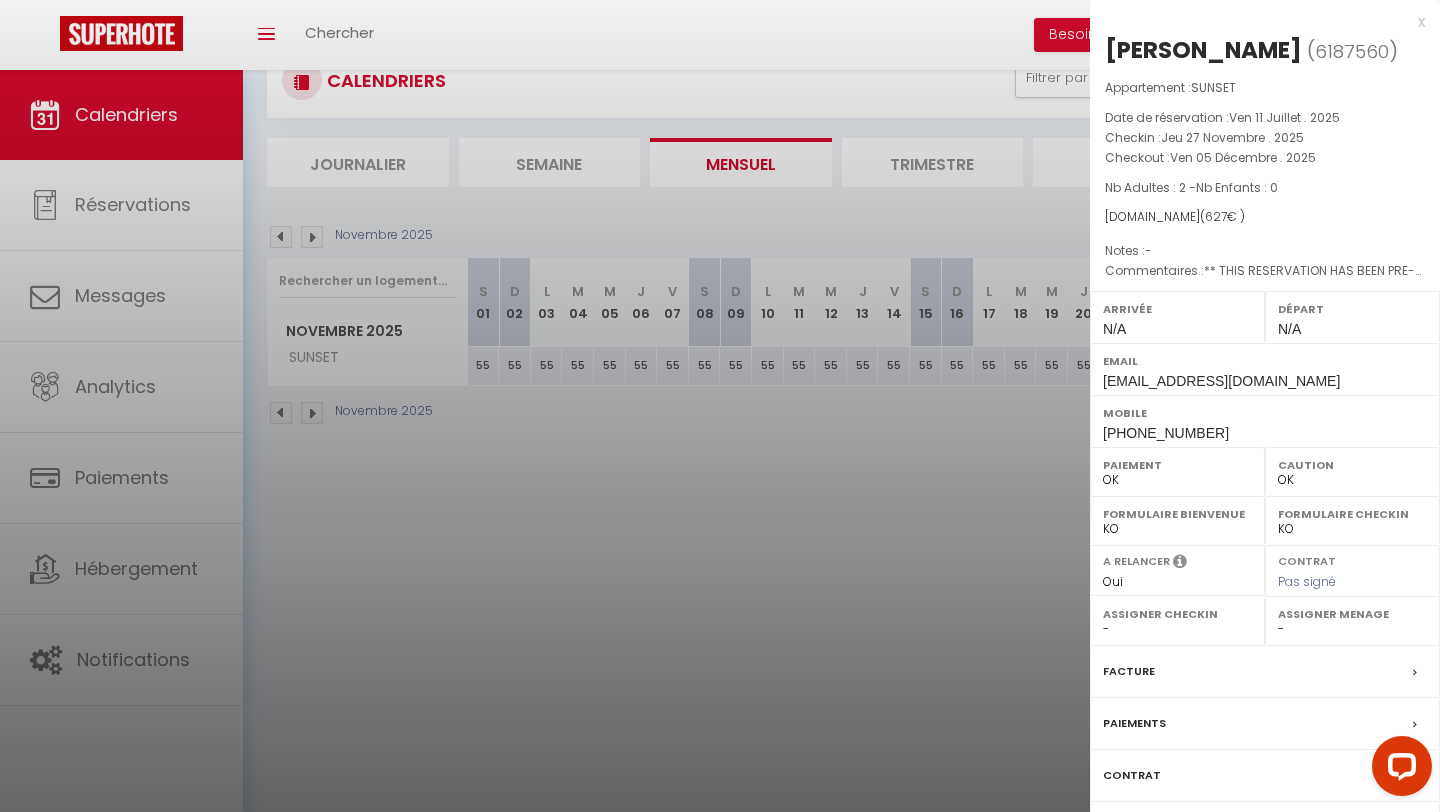 click on "[EMAIL_ADDRESS][DOMAIN_NAME]" at bounding box center (1221, 381) 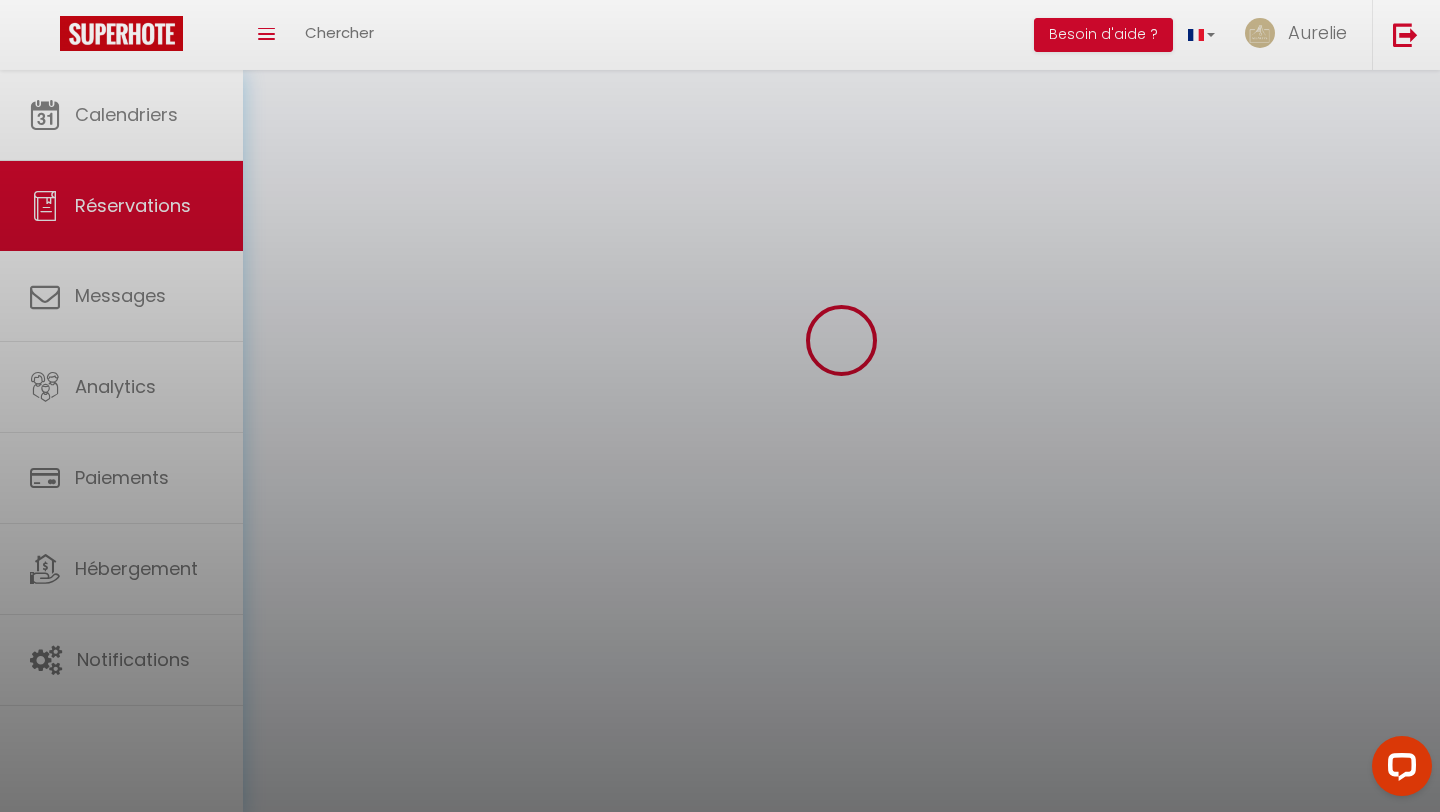 scroll, scrollTop: 0, scrollLeft: 0, axis: both 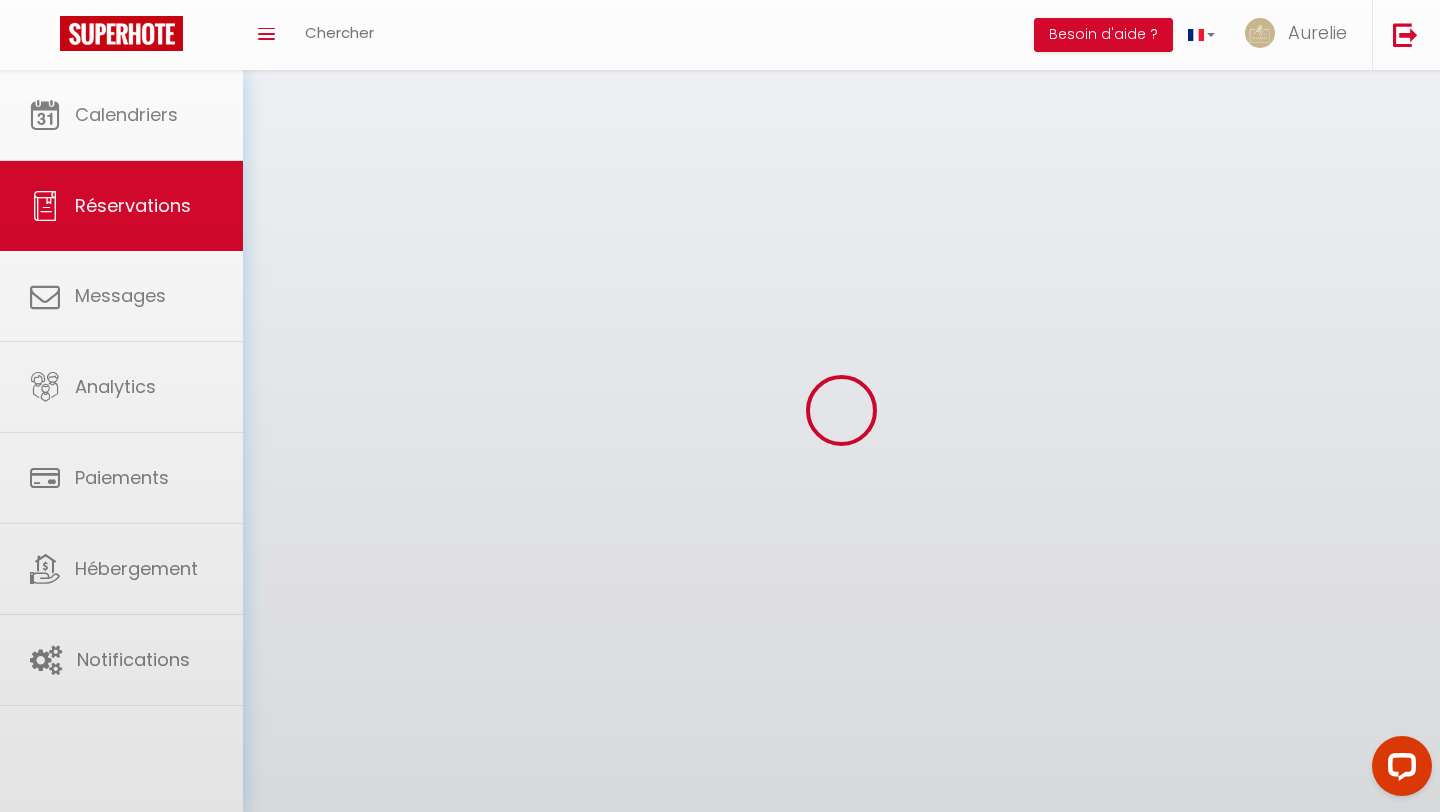 select 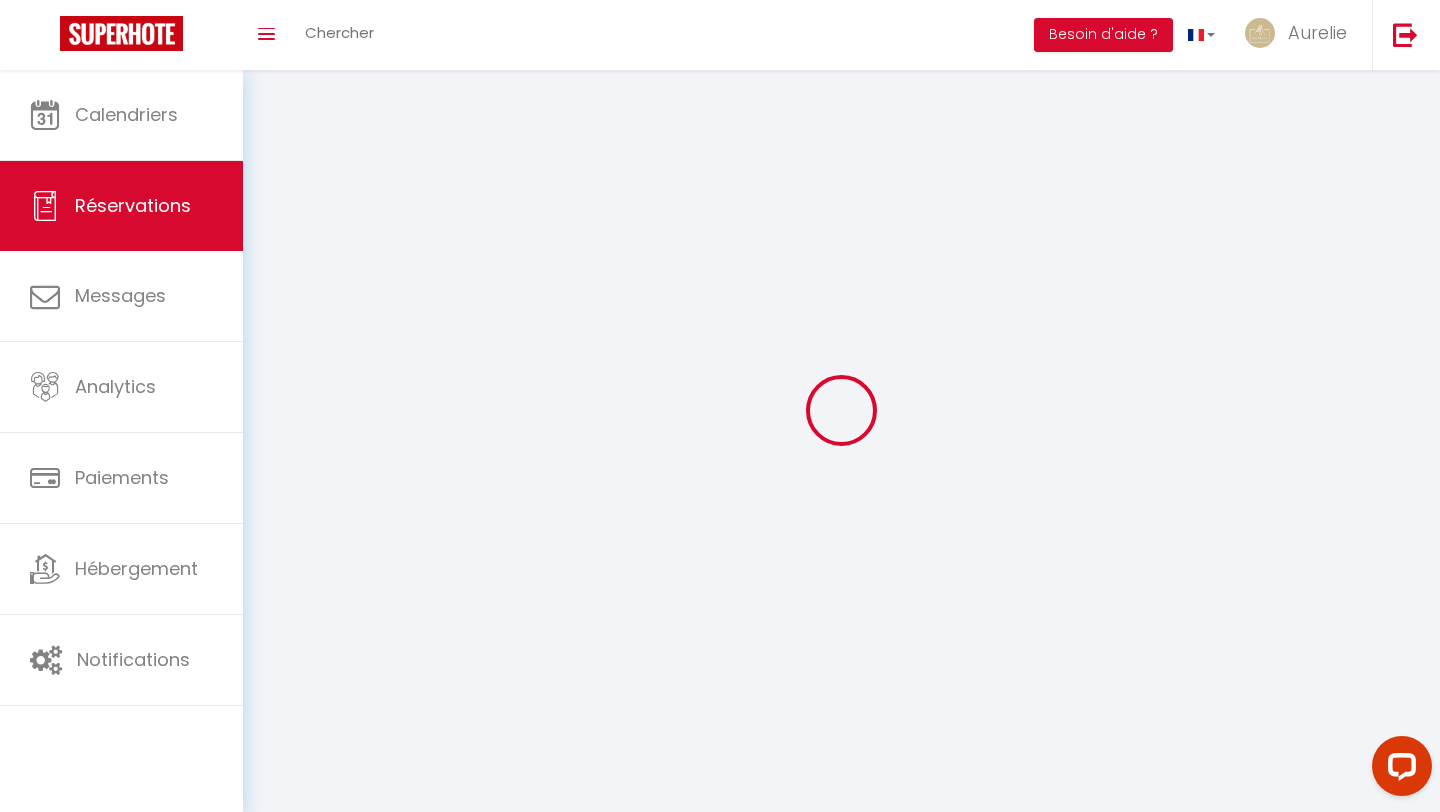 select 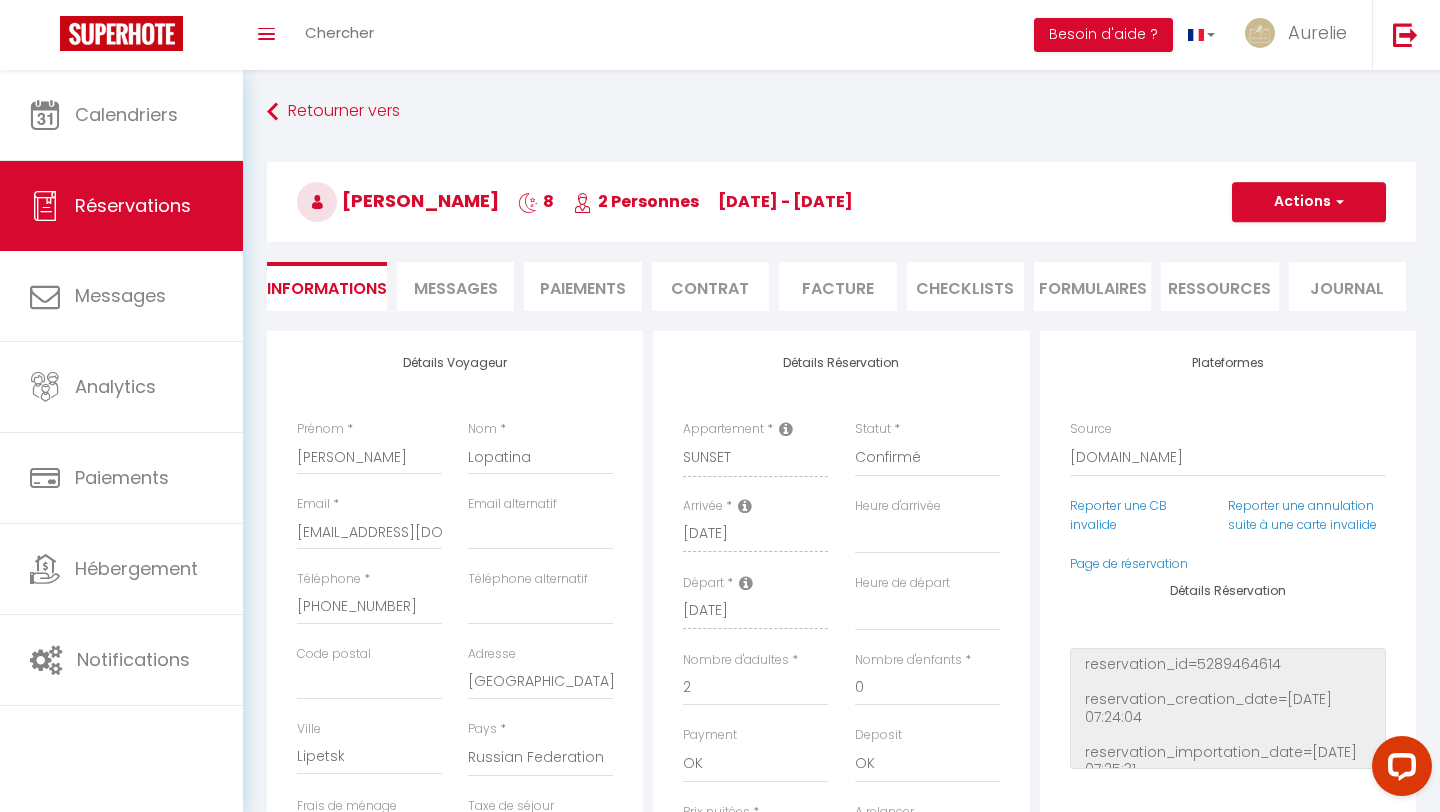 select 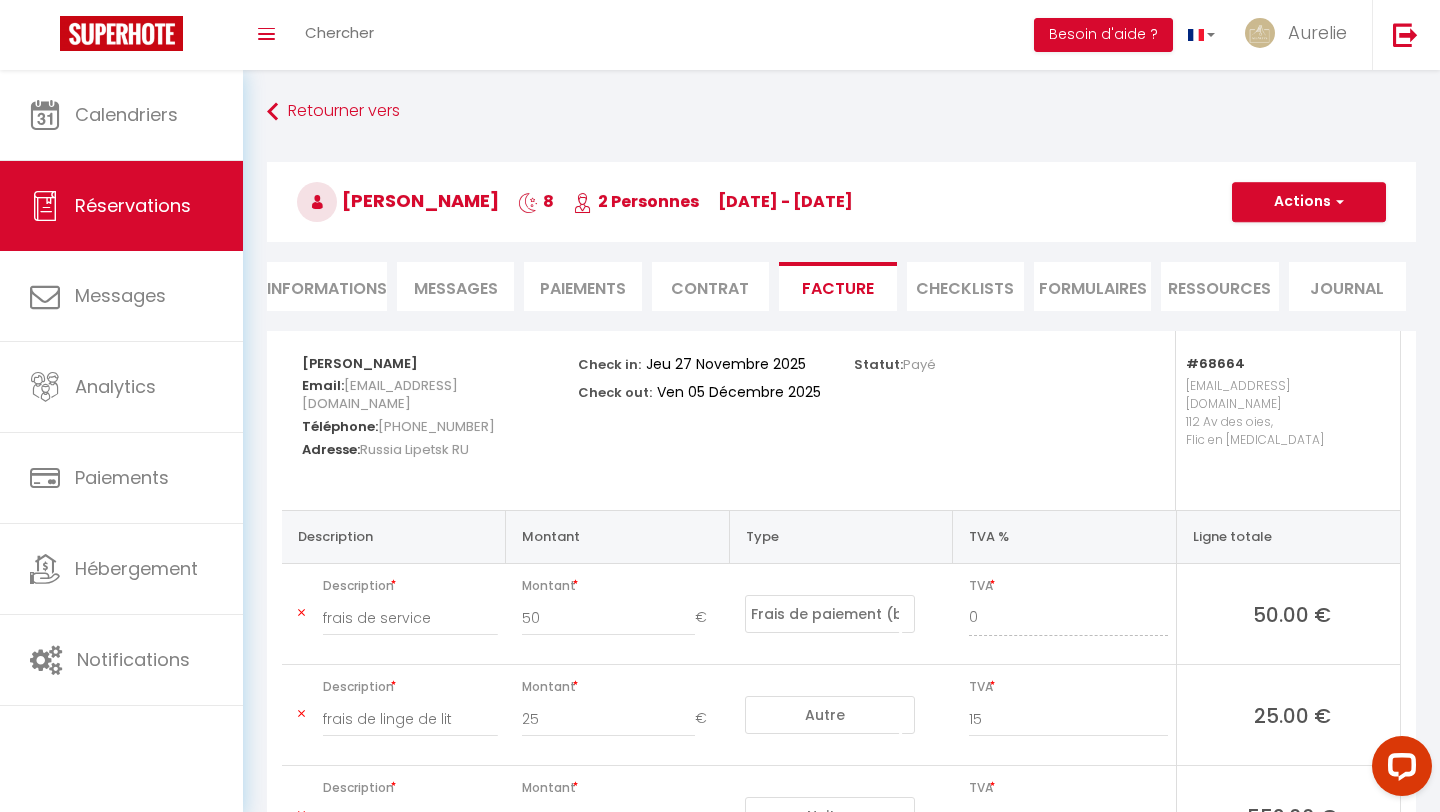 click on "Informations" at bounding box center (327, 286) 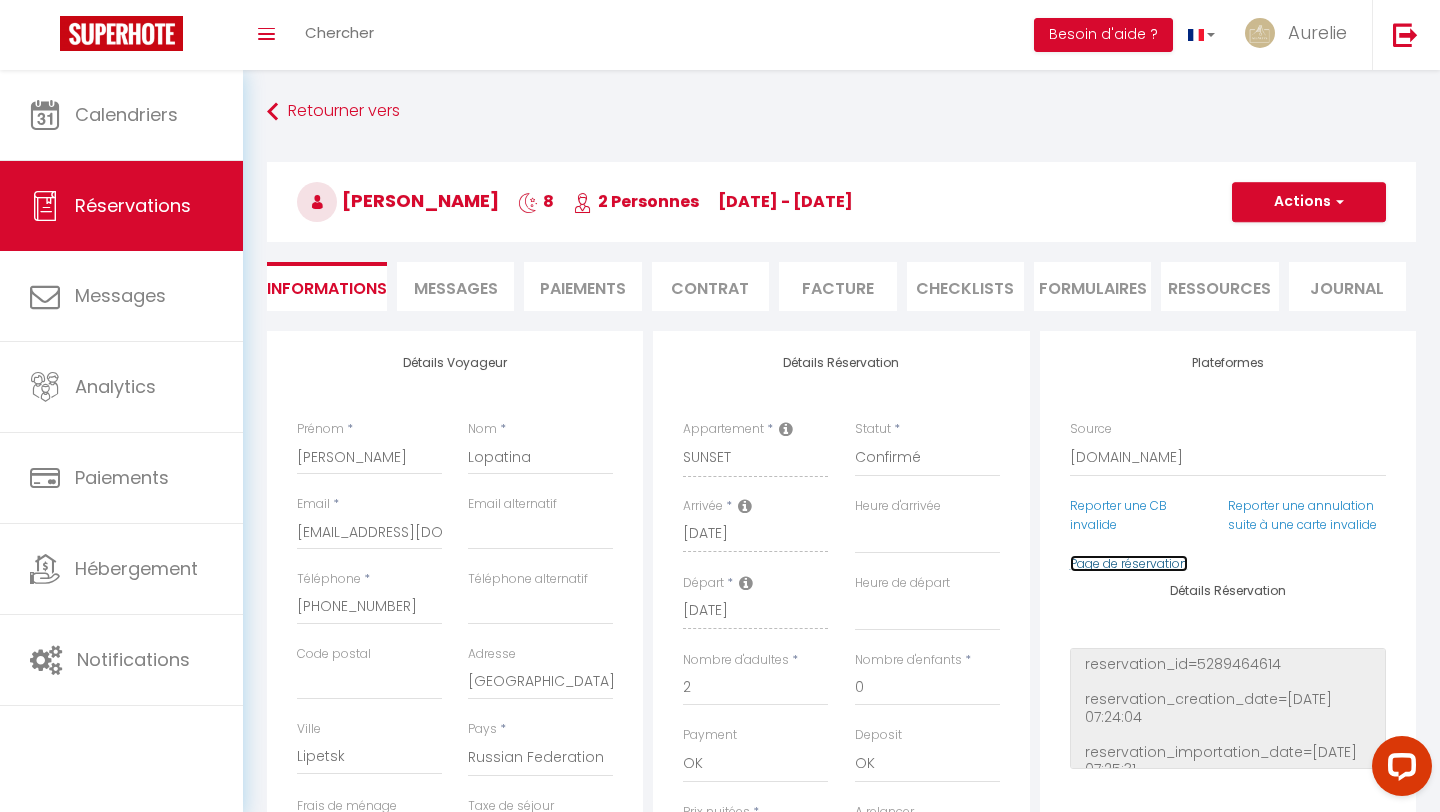 click on "Page de réservation" at bounding box center (1129, 563) 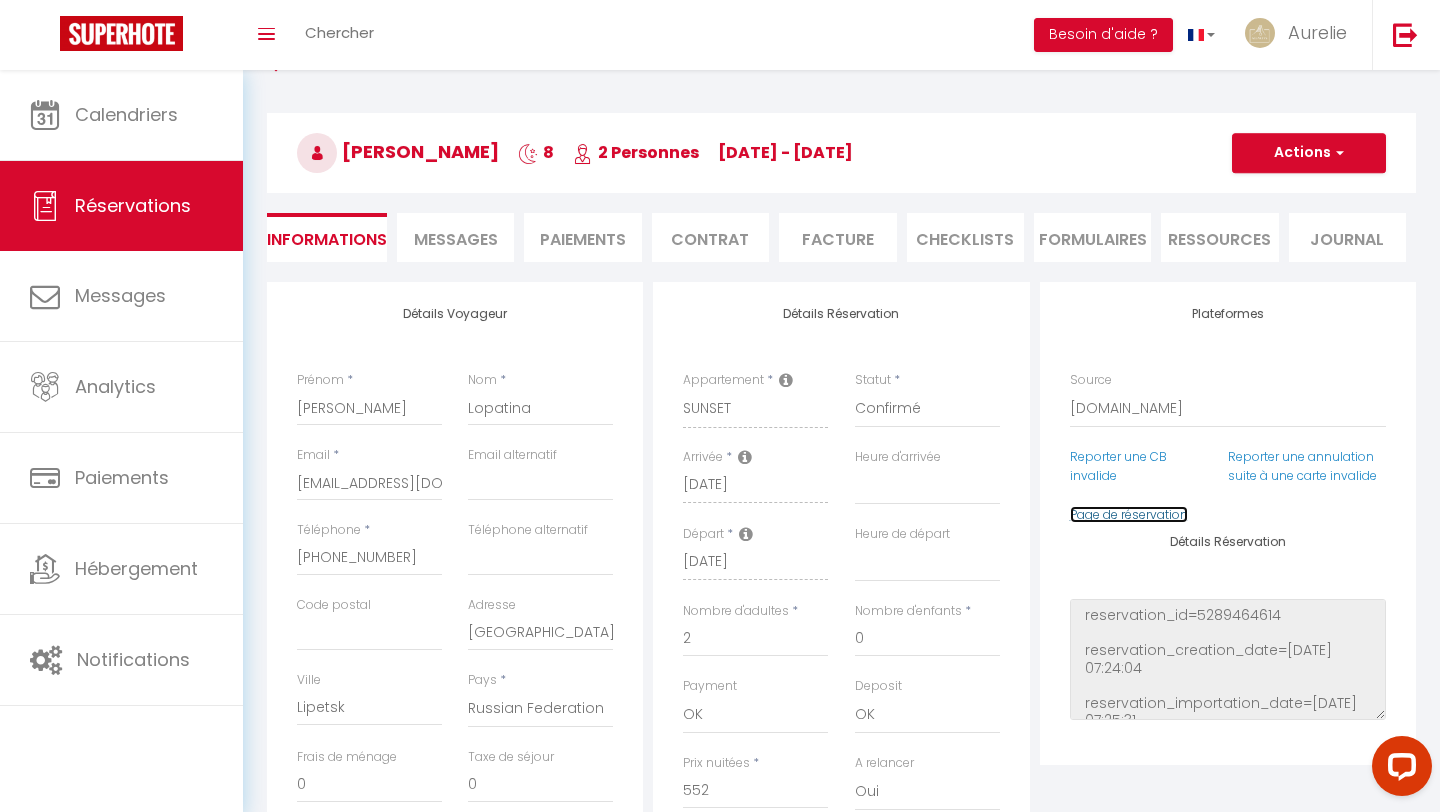 scroll, scrollTop: 0, scrollLeft: 0, axis: both 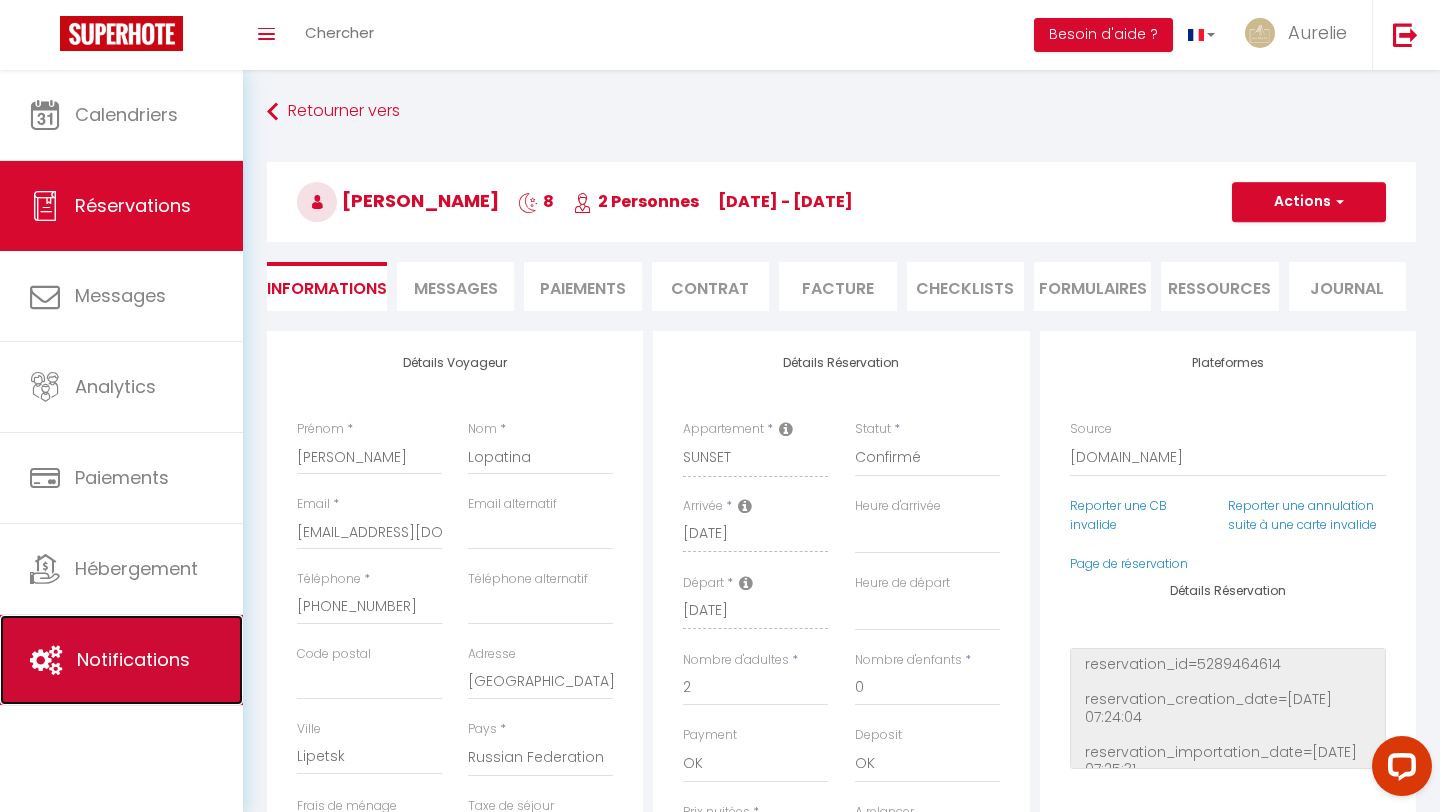 click on "Notifications" at bounding box center [133, 659] 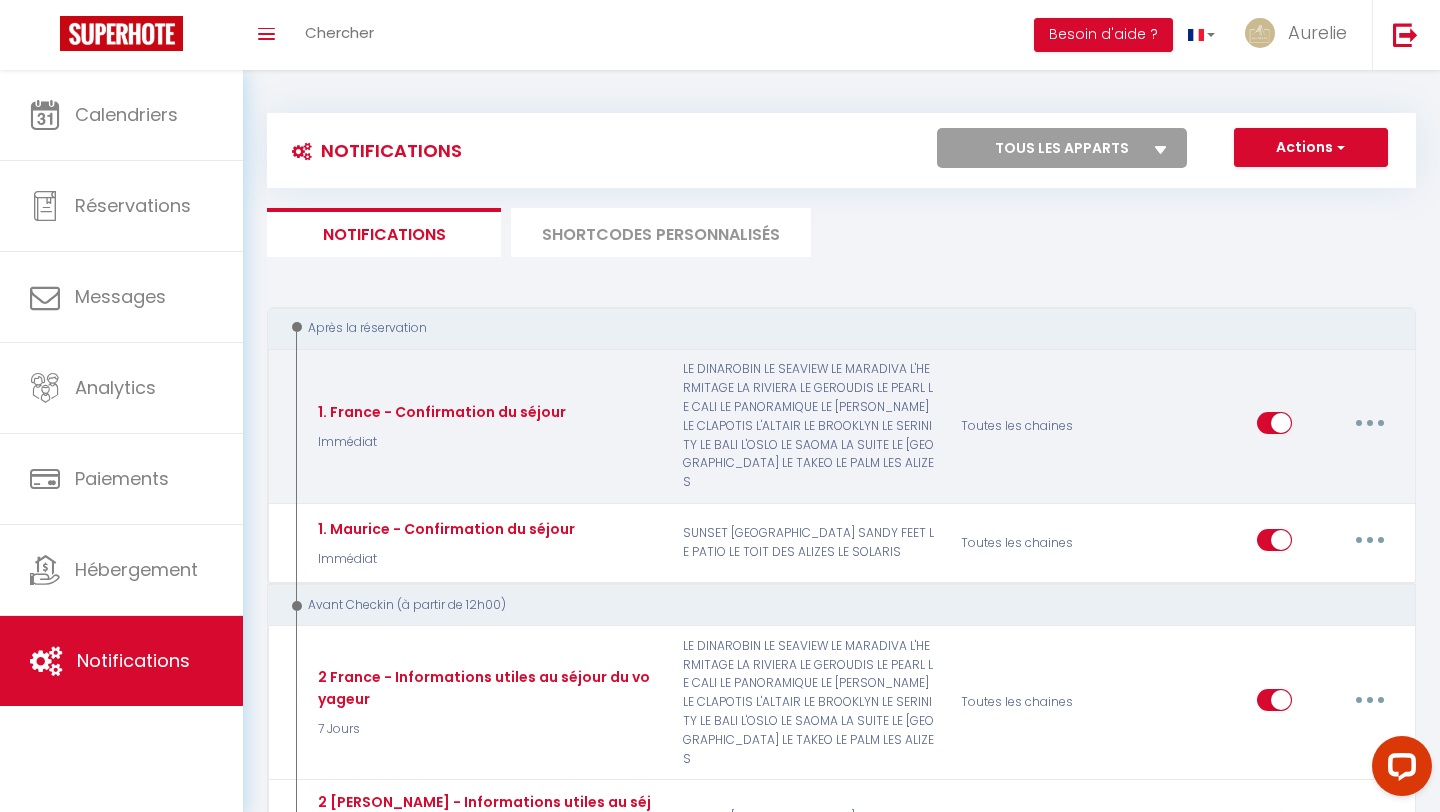 click at bounding box center (1370, 423) 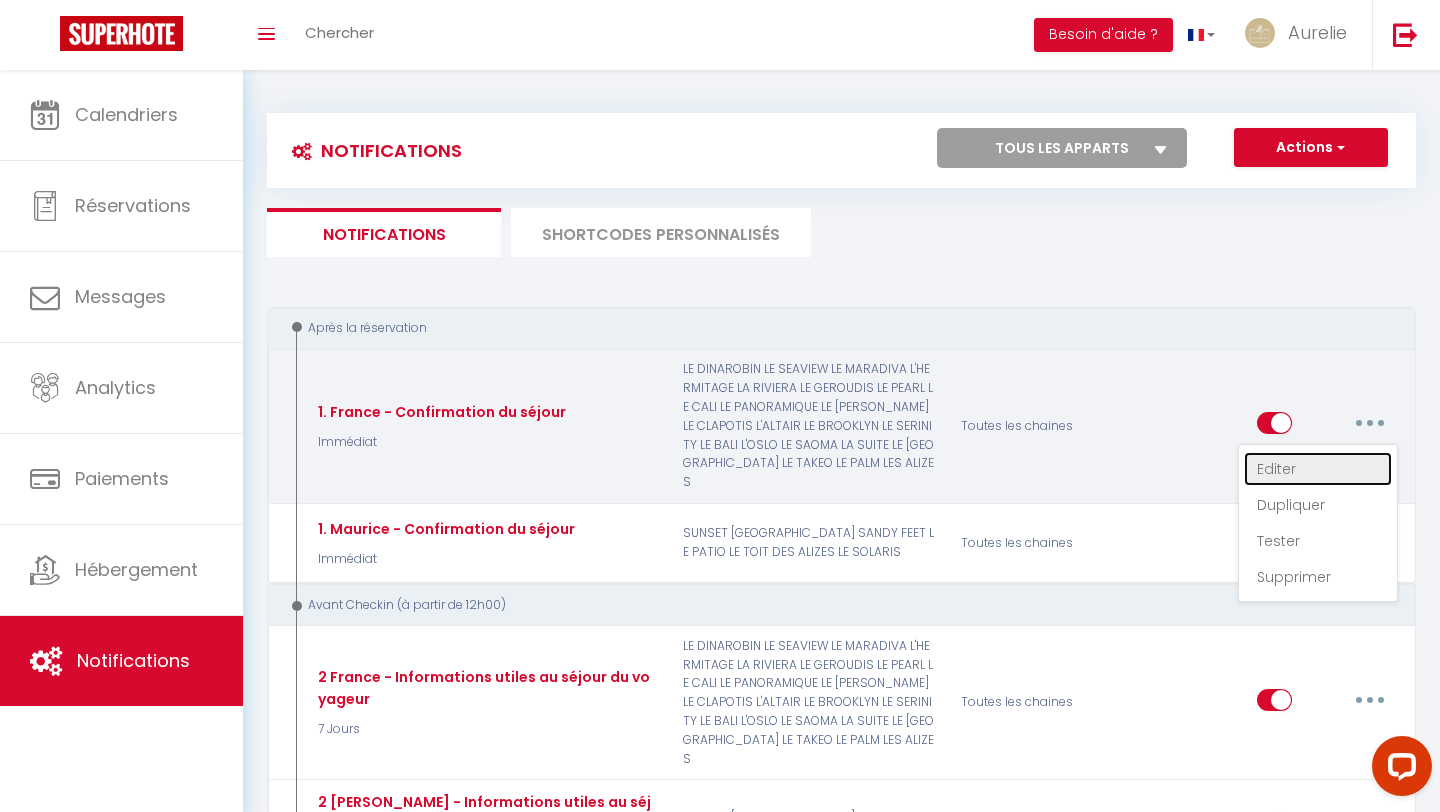 click on "Editer" at bounding box center (1318, 469) 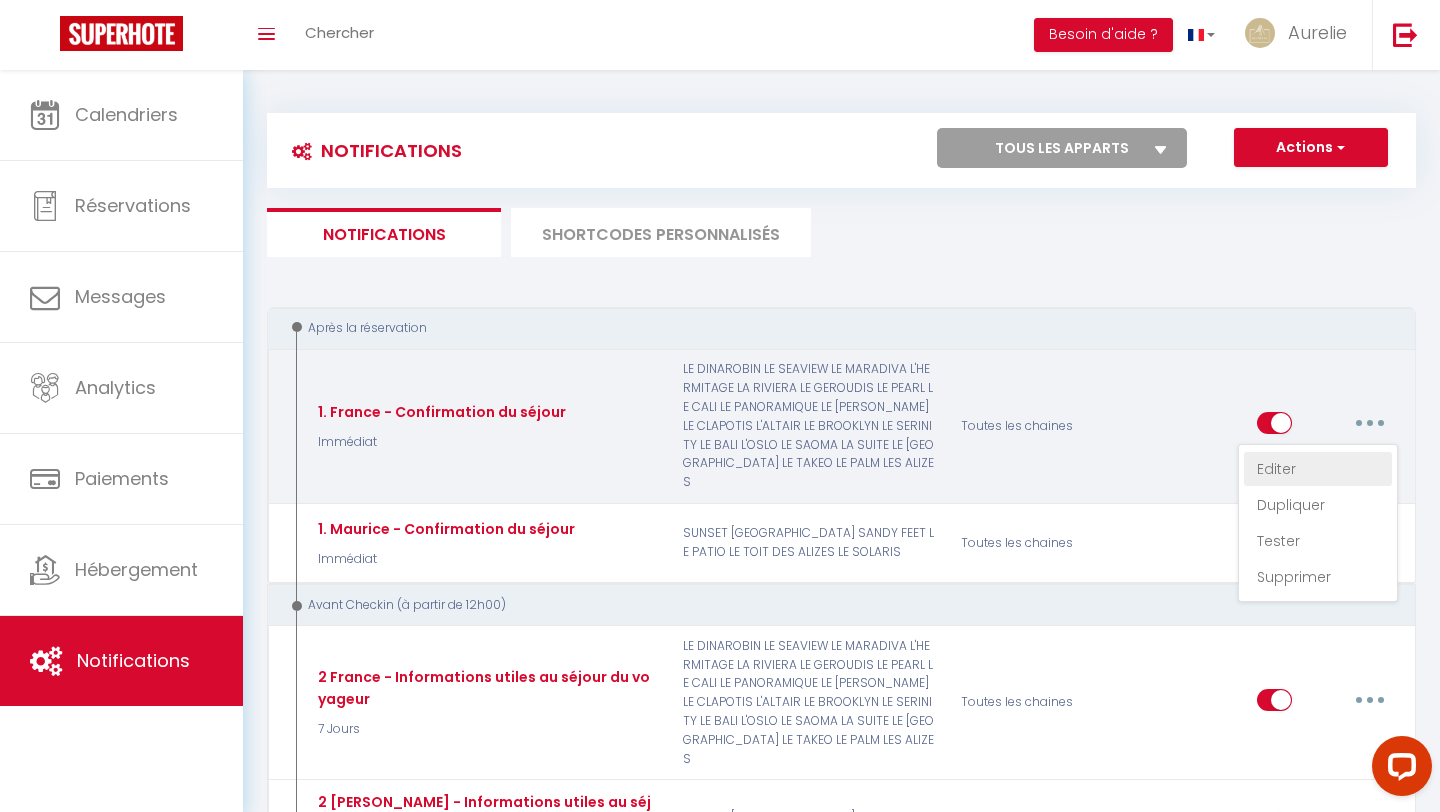 type on "1. France - Confirmation du séjour" 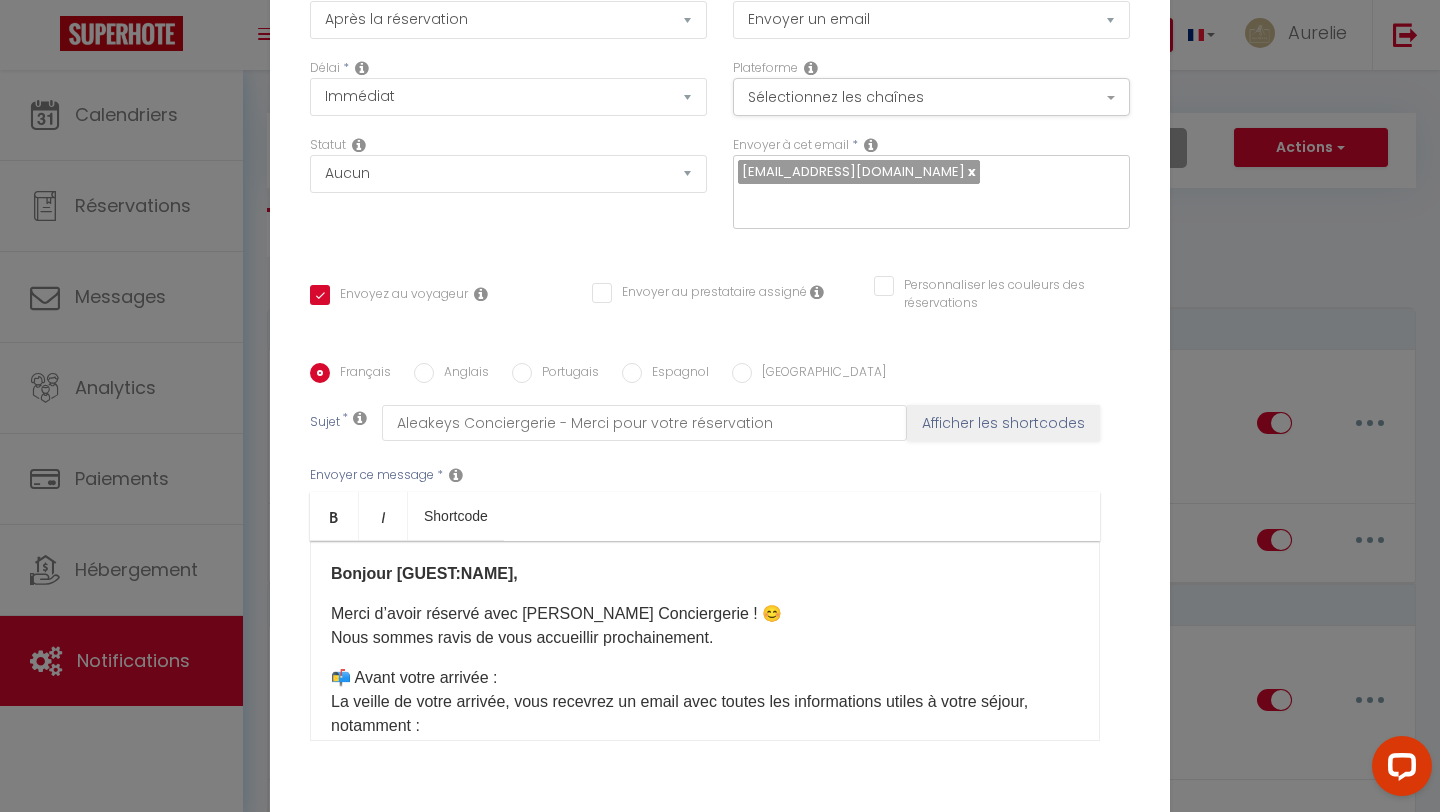 scroll, scrollTop: 169, scrollLeft: 0, axis: vertical 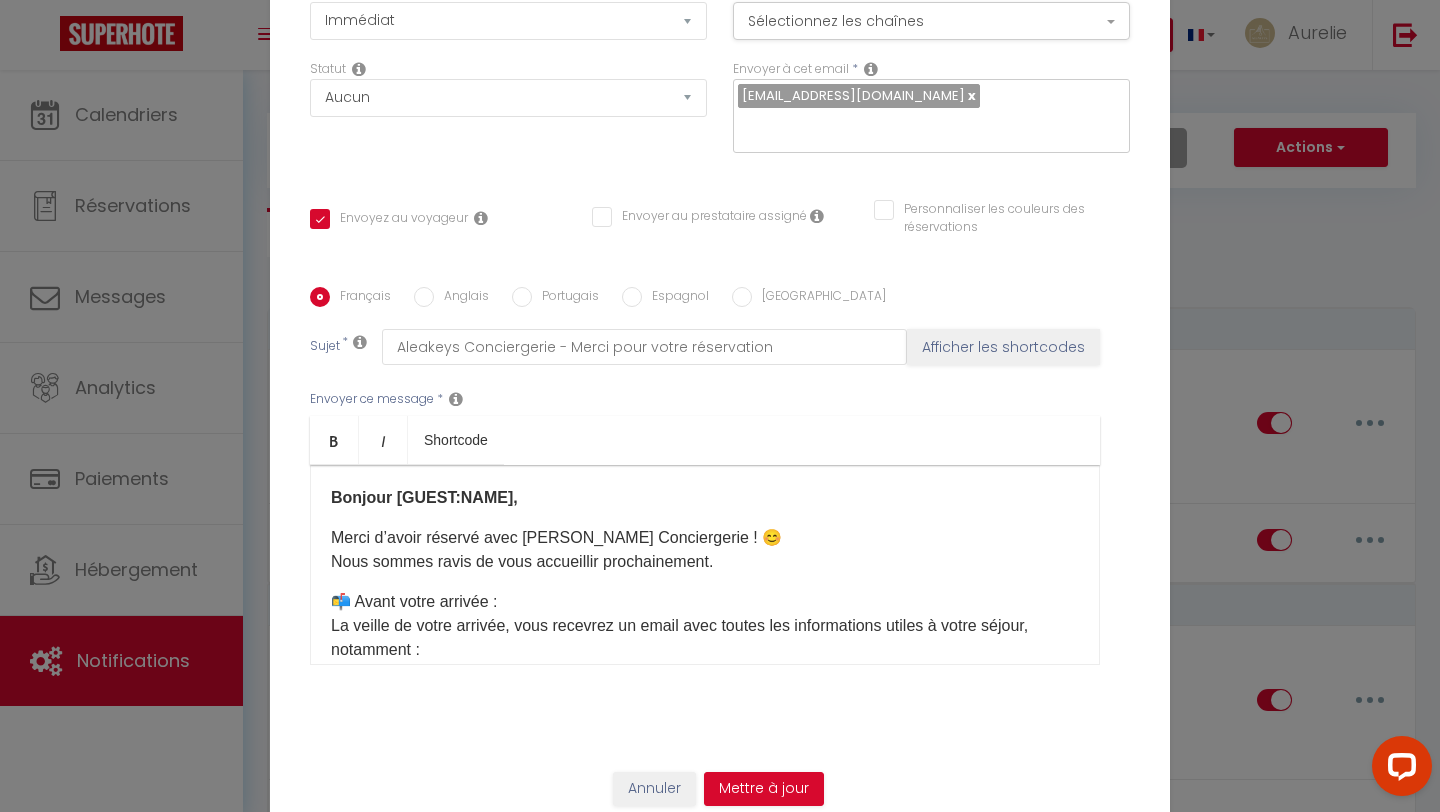 checkbox on "true" 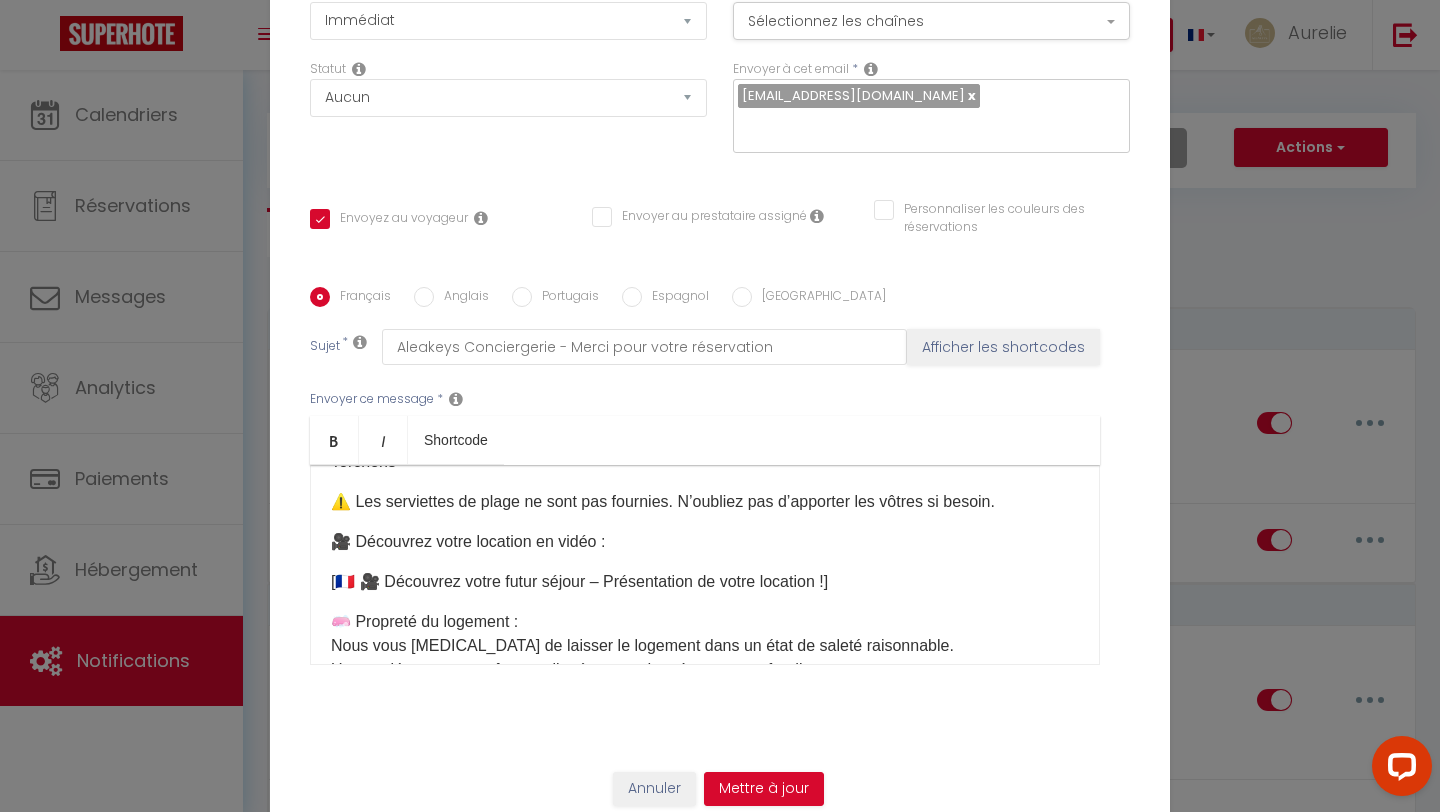 scroll, scrollTop: 0, scrollLeft: 0, axis: both 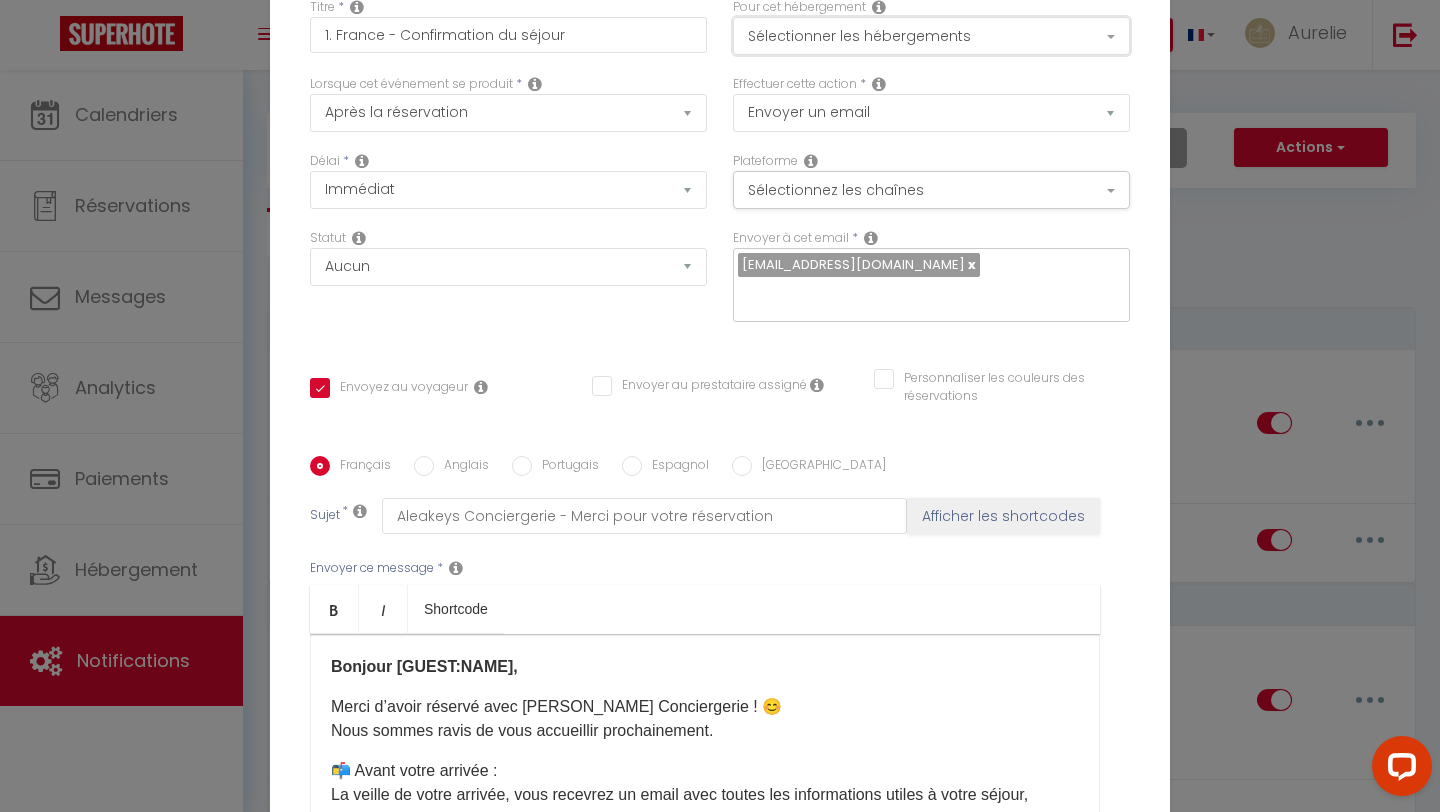 click on "Sélectionner les hébergements" at bounding box center [931, 36] 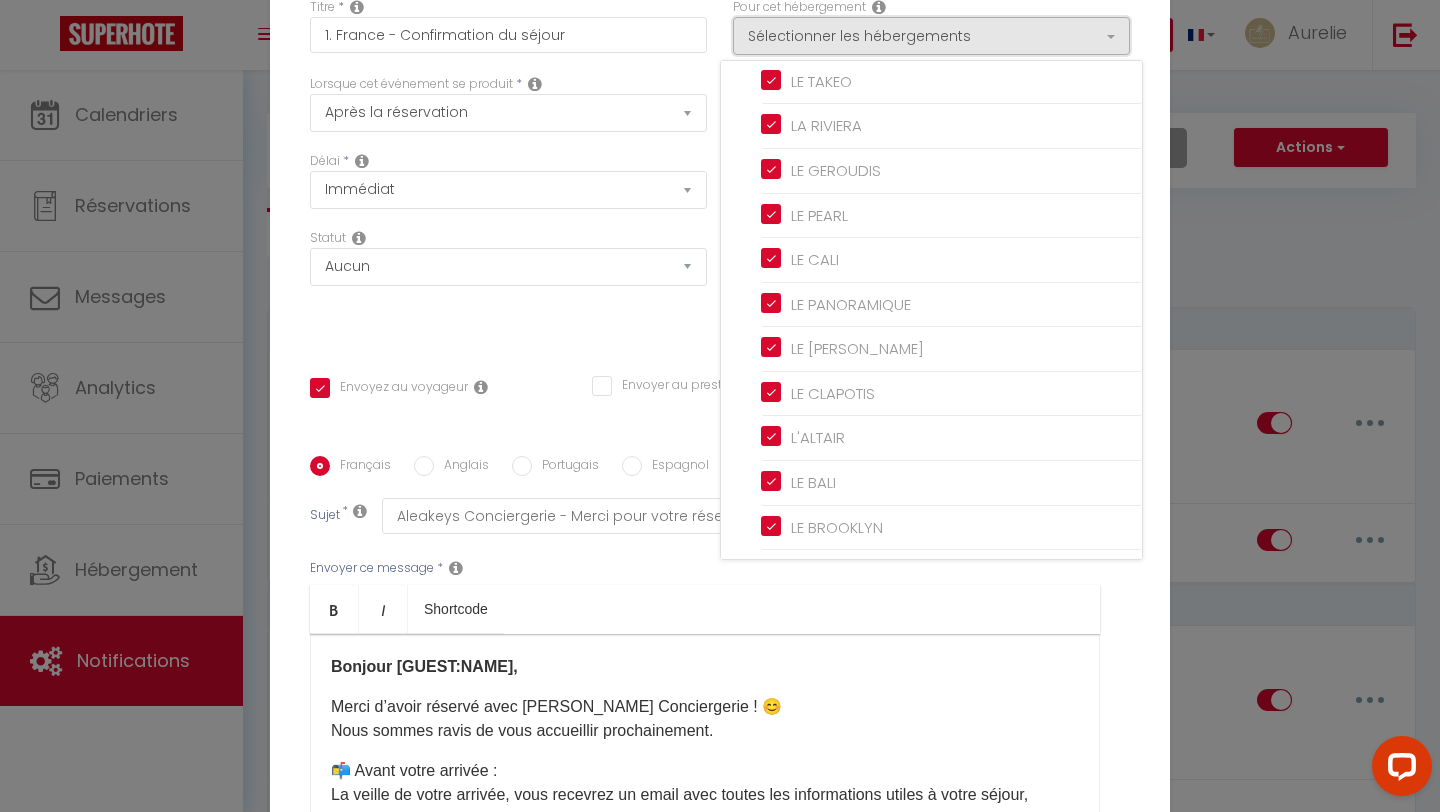 scroll, scrollTop: 0, scrollLeft: 0, axis: both 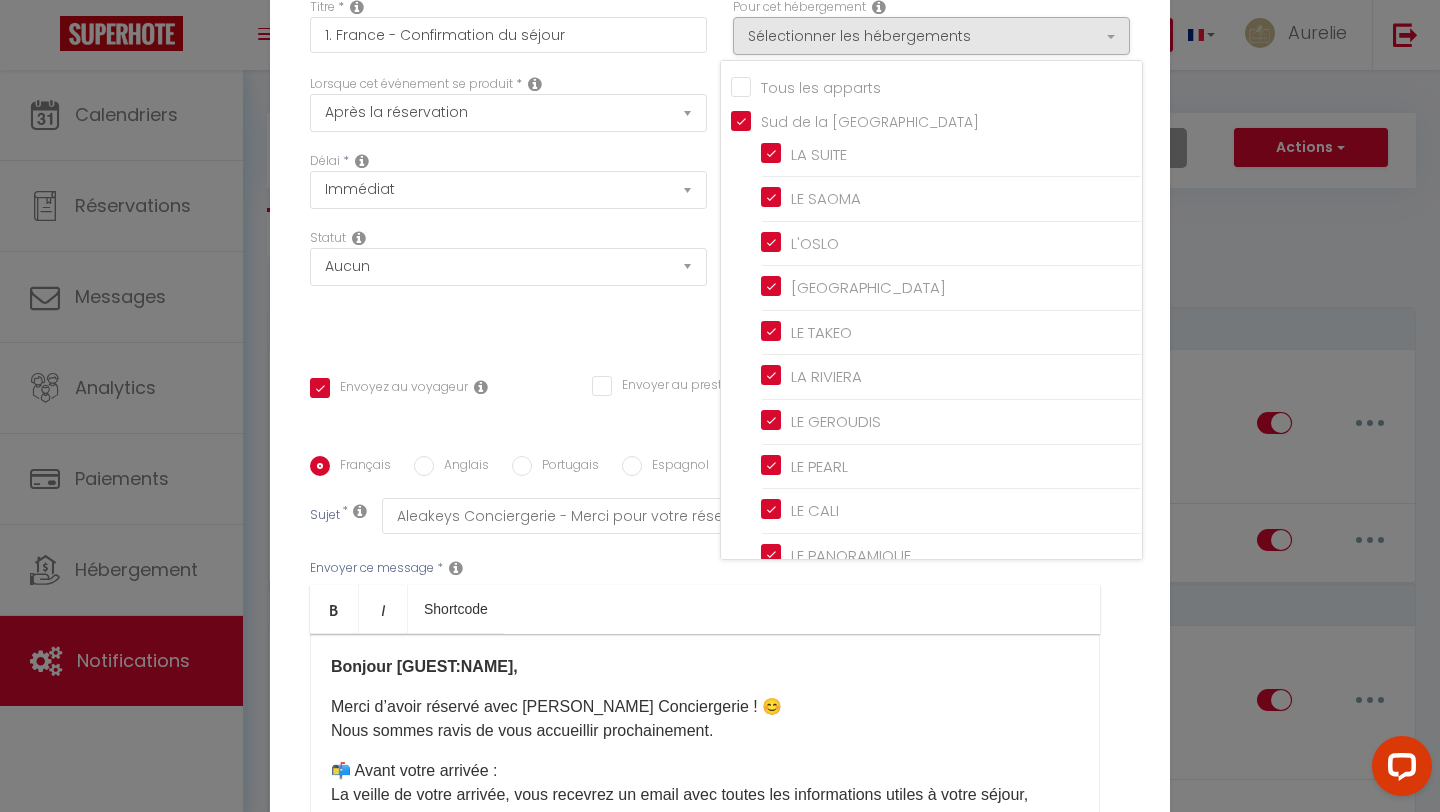 click on "Titre   *     1. France - Confirmation du séjour" at bounding box center [508, 36] 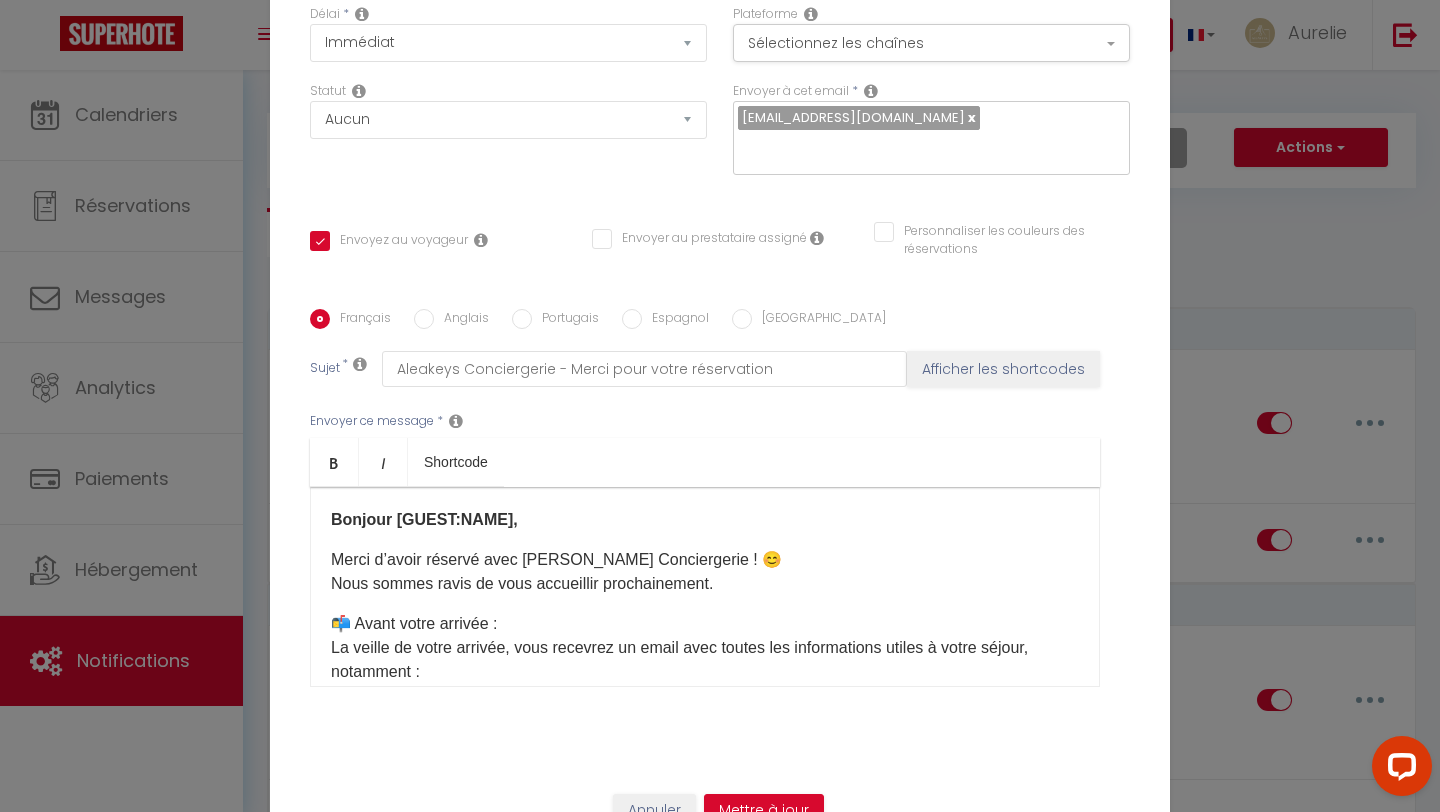 scroll, scrollTop: 151, scrollLeft: 0, axis: vertical 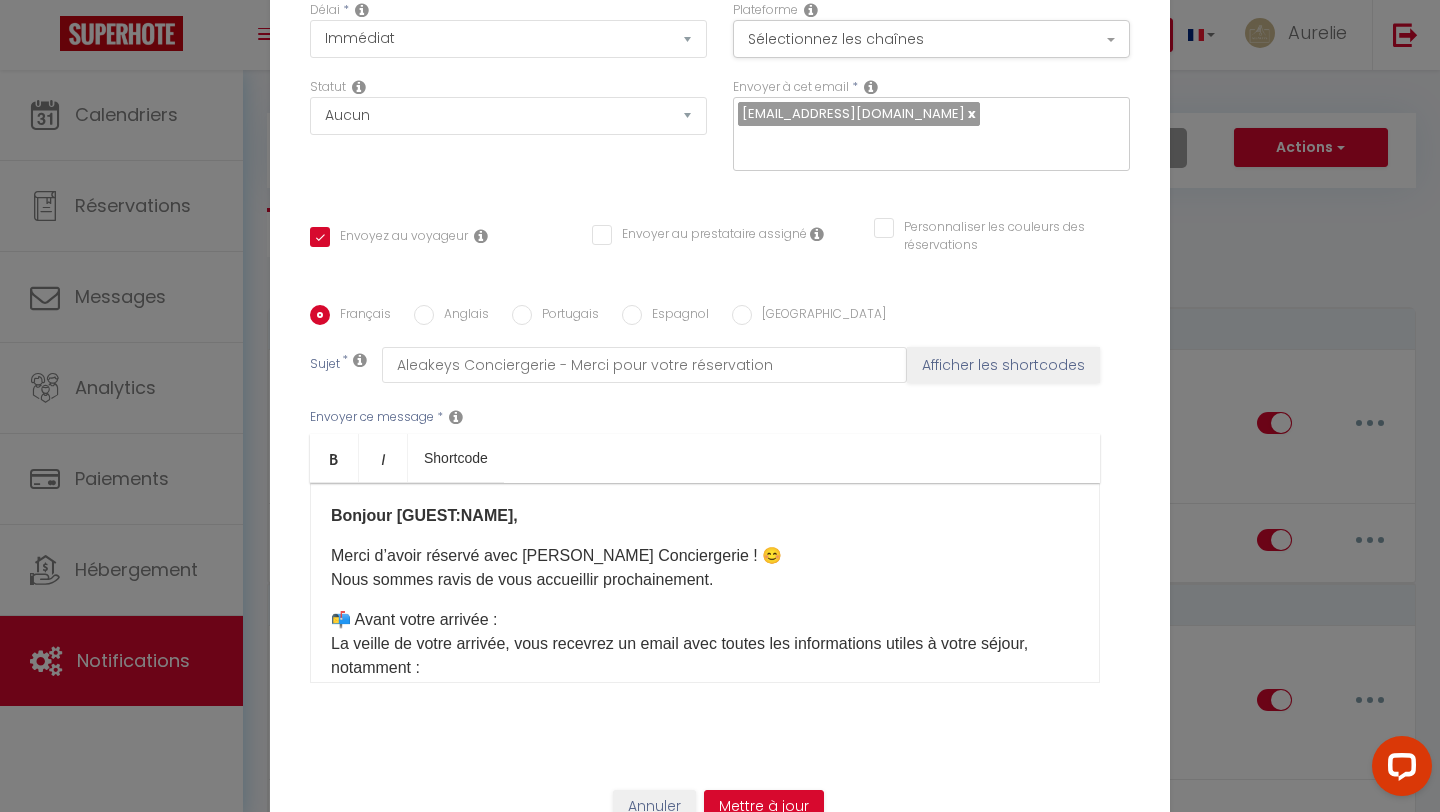 click on "Anglais" at bounding box center [461, 316] 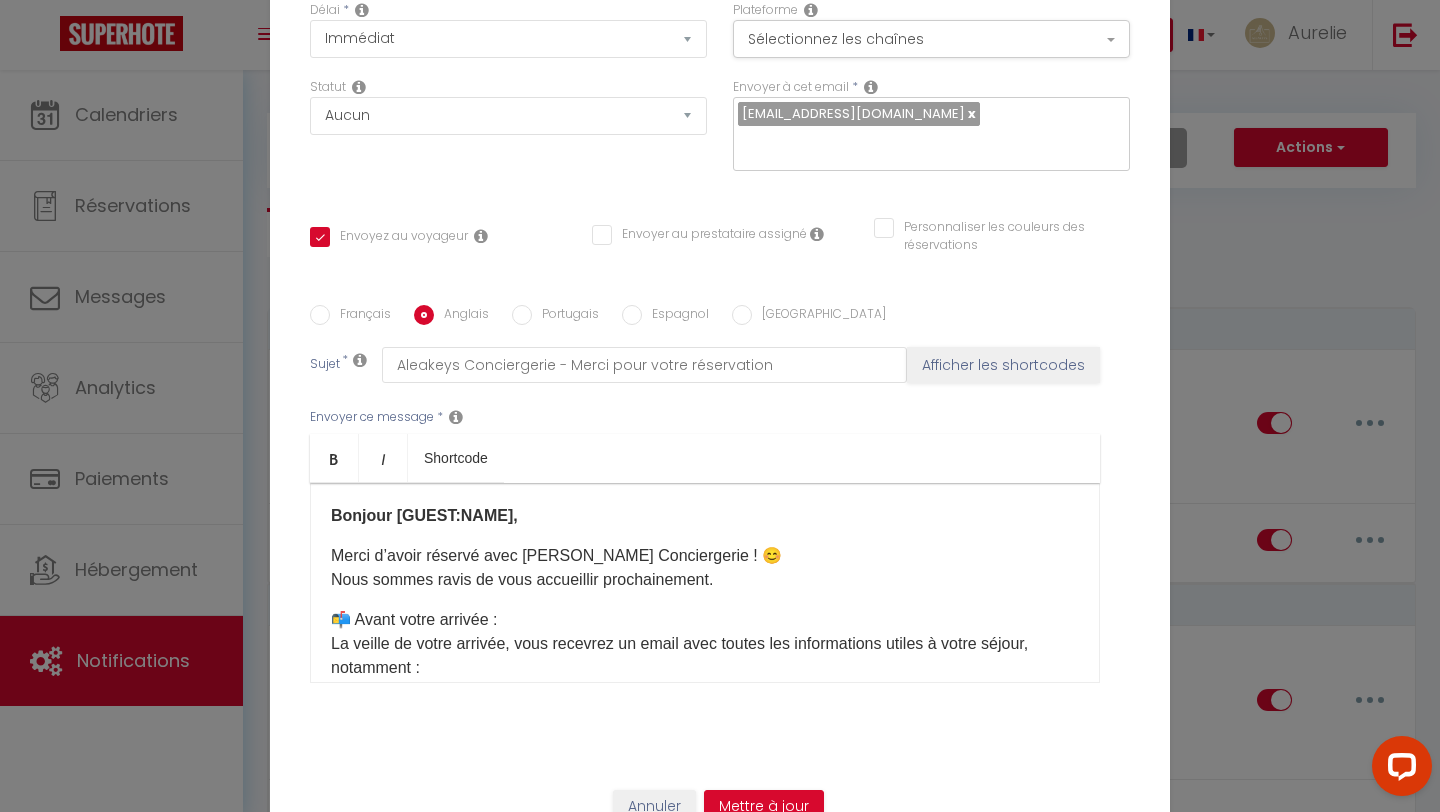 checkbox on "true" 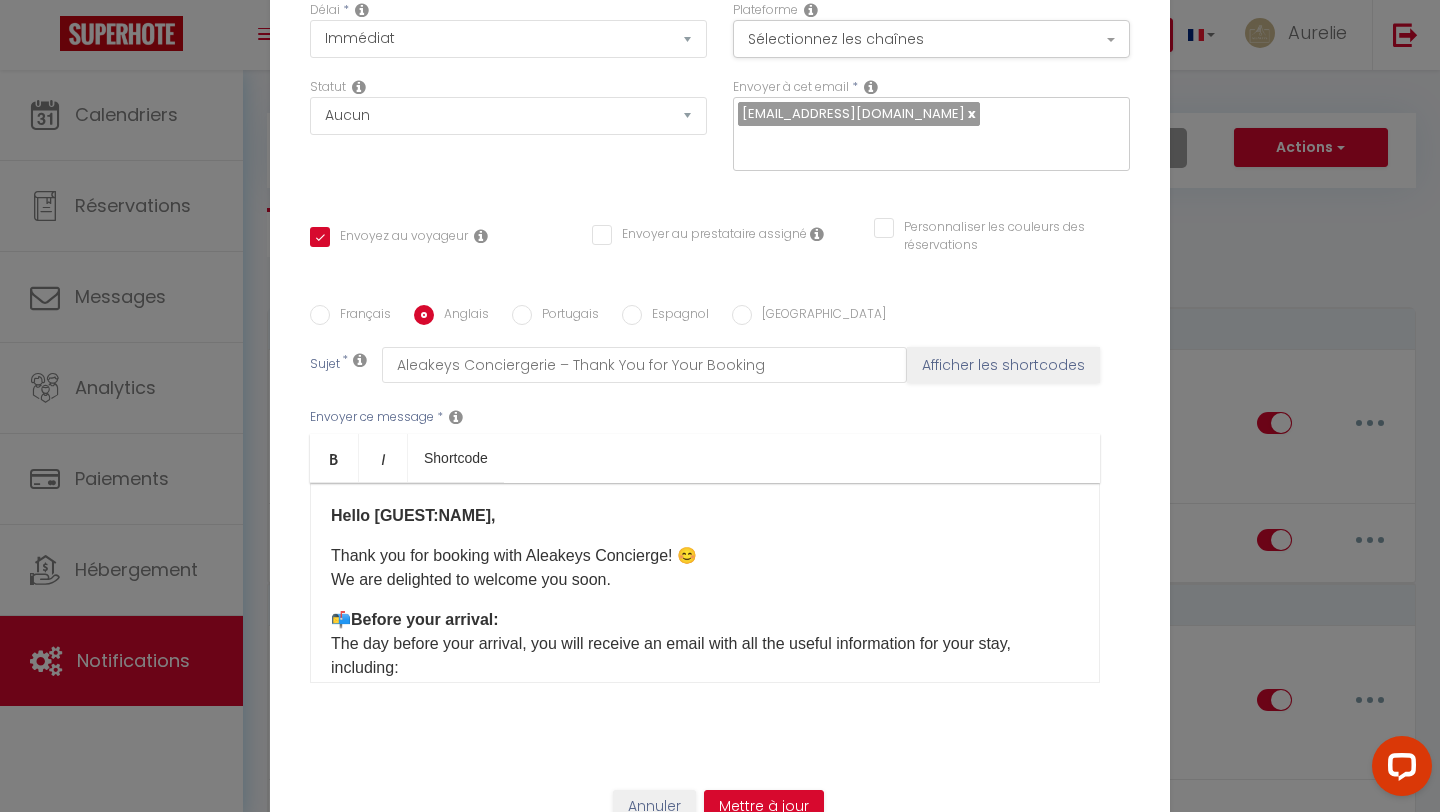 scroll, scrollTop: 169, scrollLeft: 0, axis: vertical 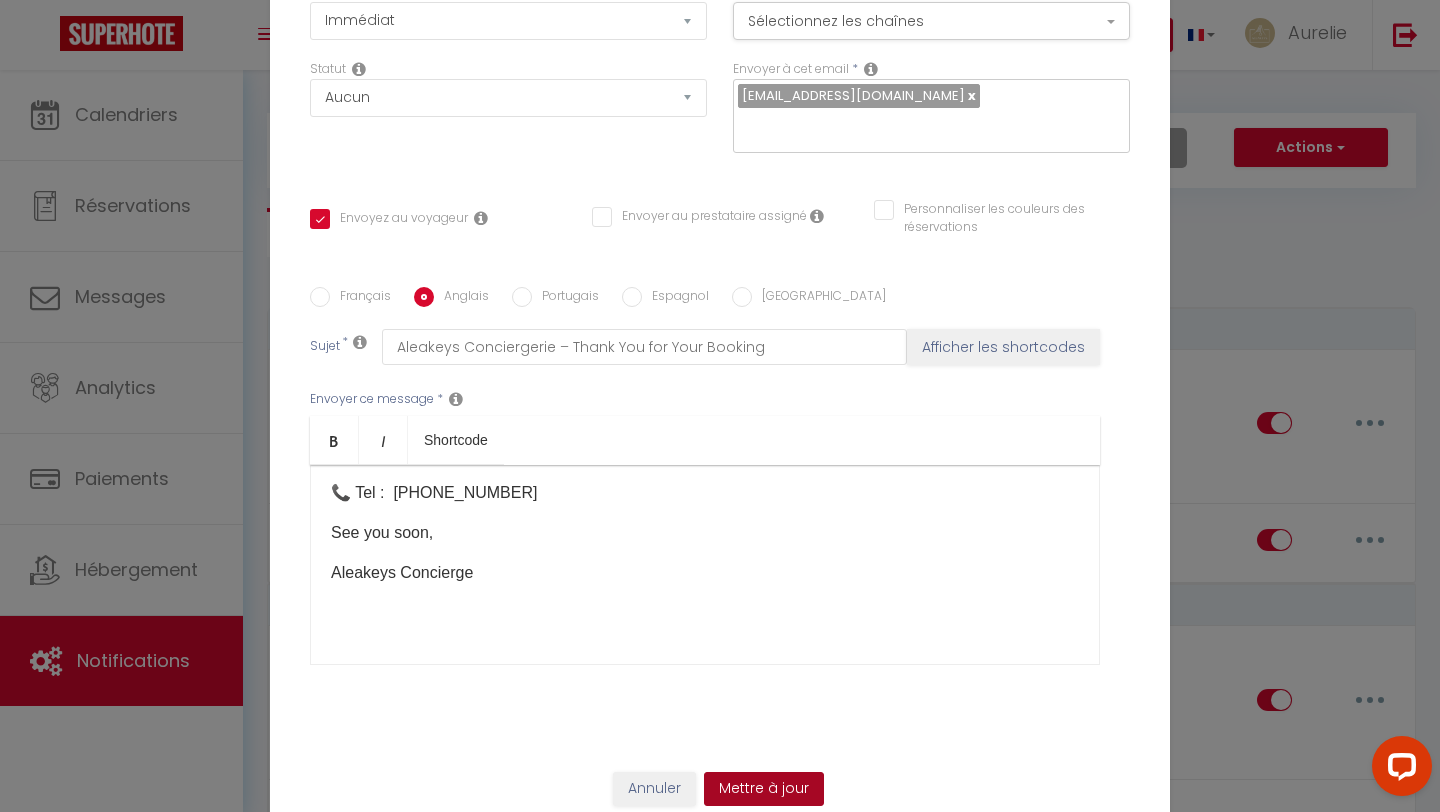 click on "Mettre à jour" at bounding box center [764, 789] 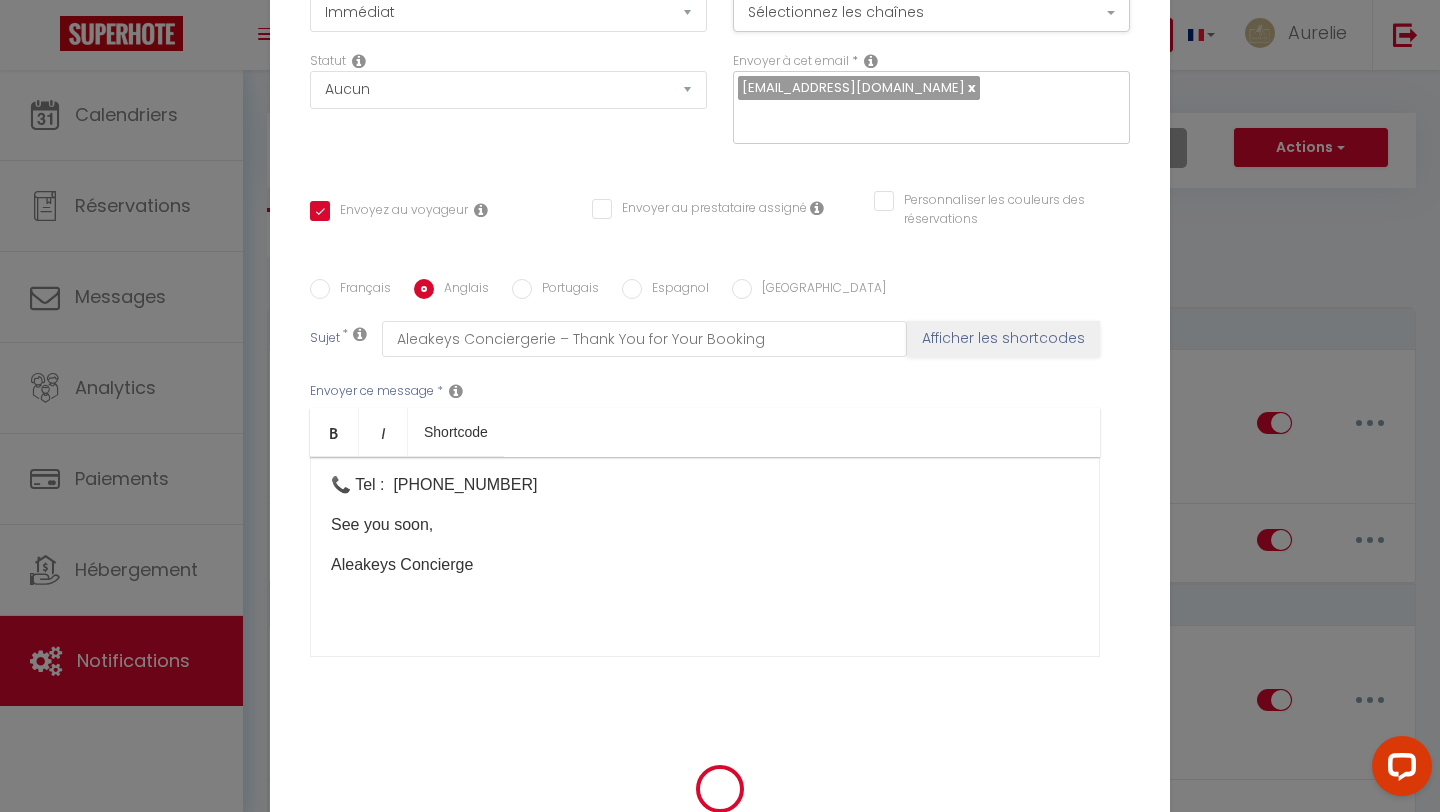 checkbox on "true" 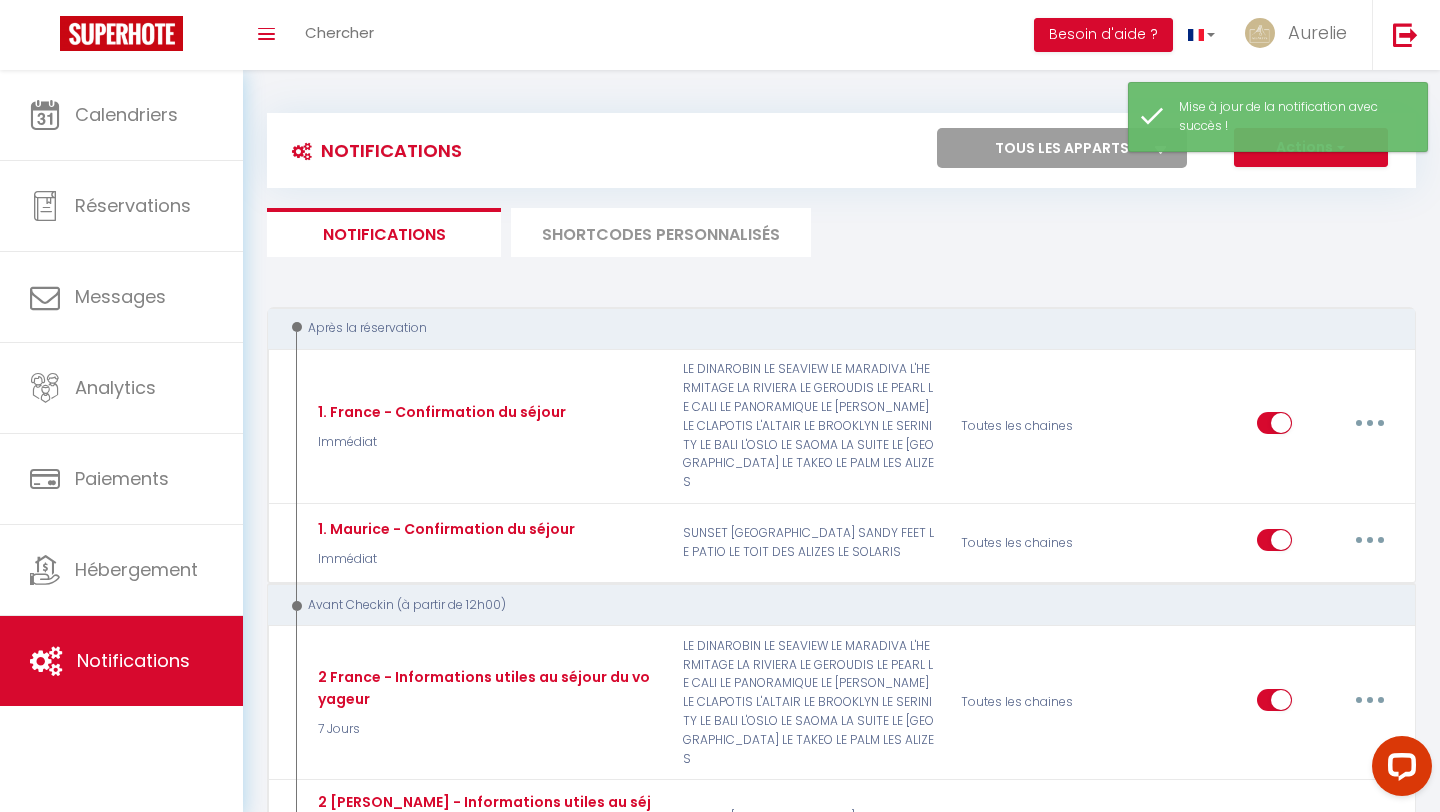 select 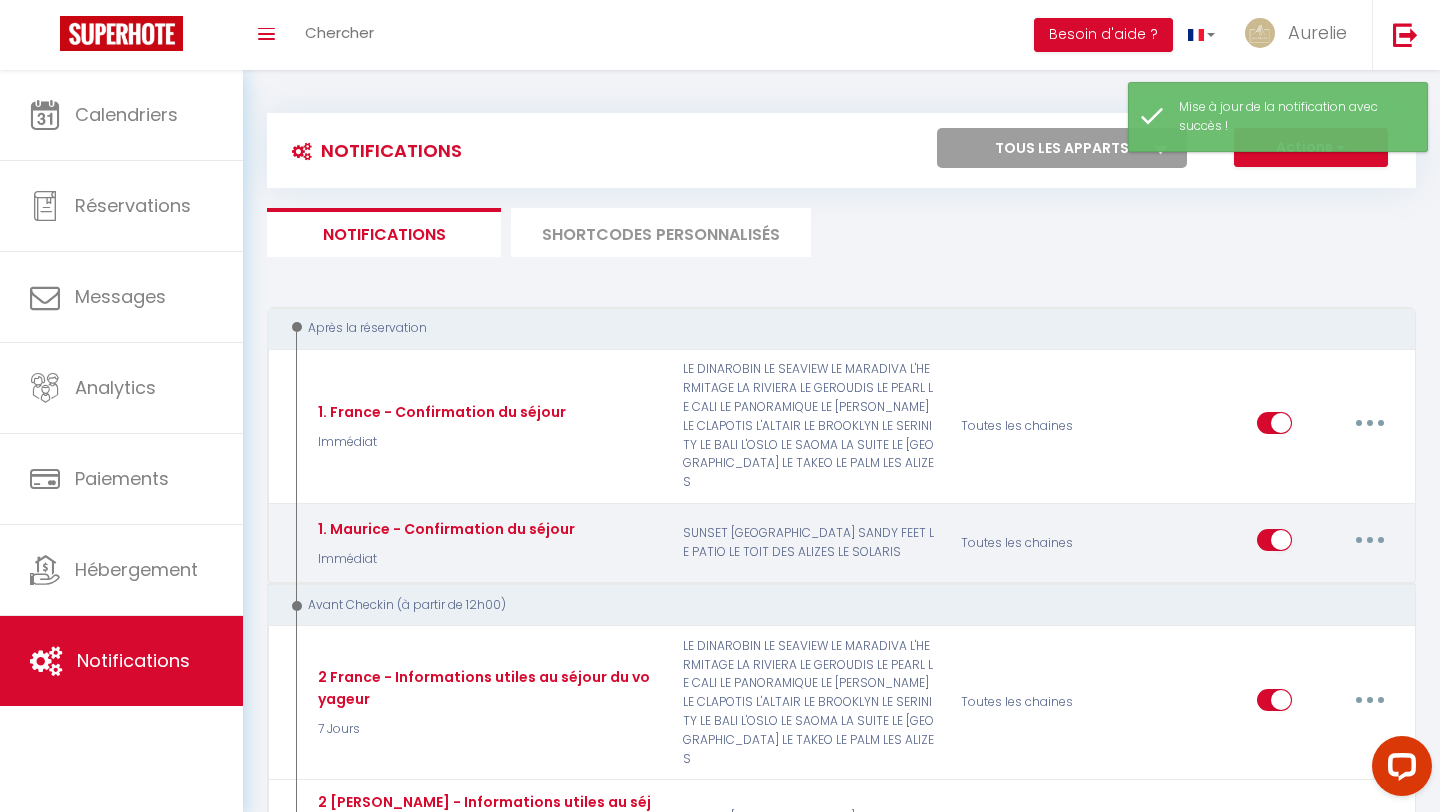 click at bounding box center (1370, 540) 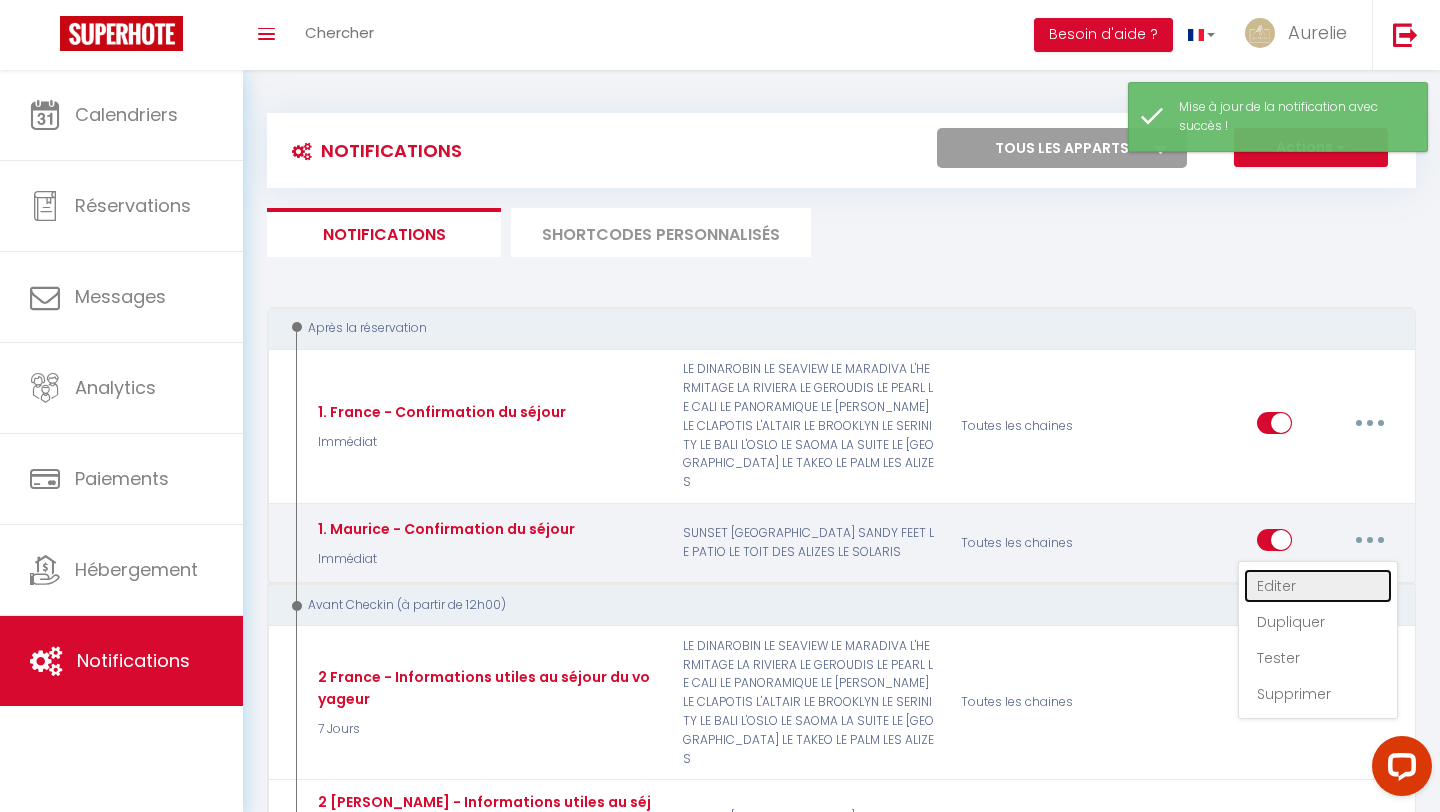 click on "Editer" at bounding box center [1318, 586] 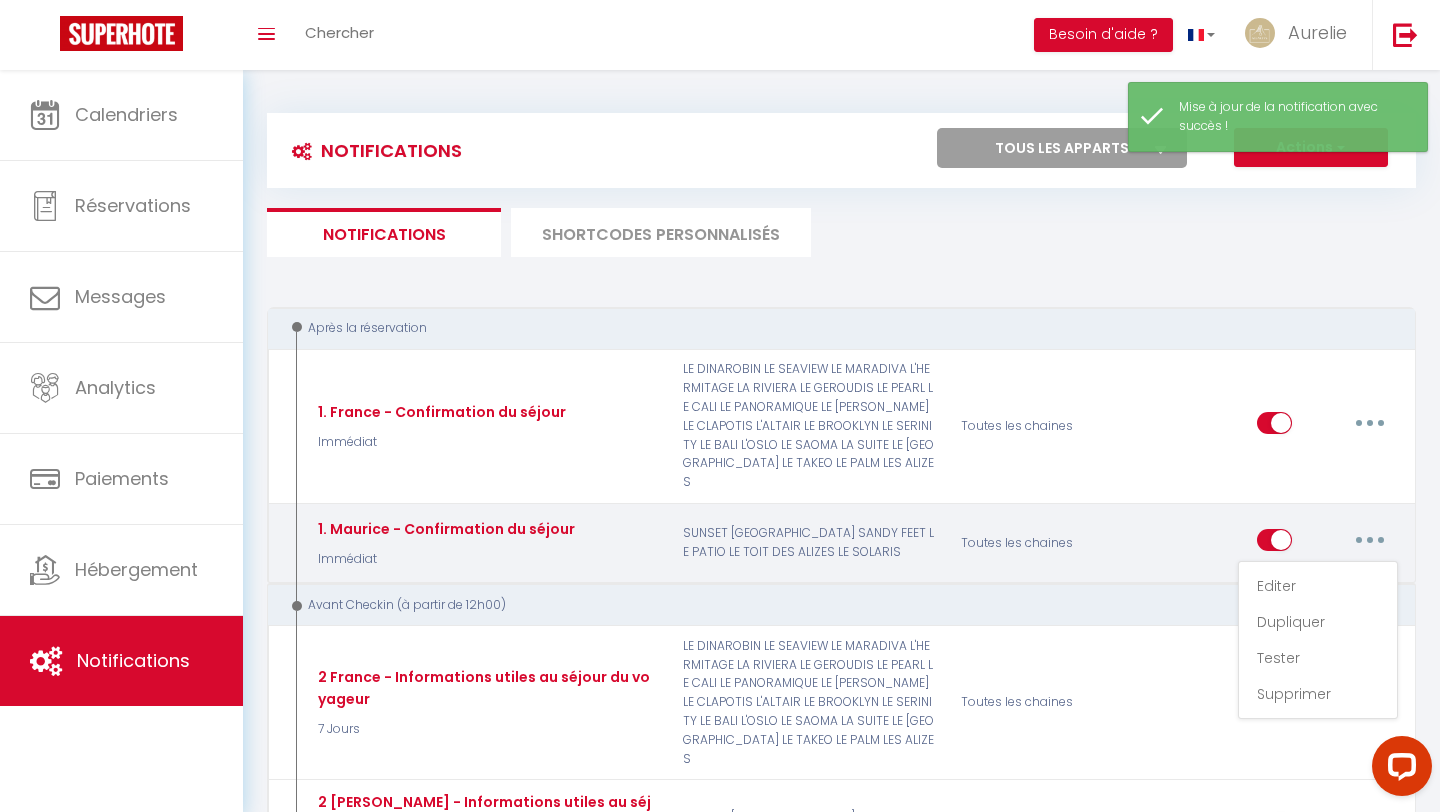 type on "1. Maurice - Confirmation du séjour" 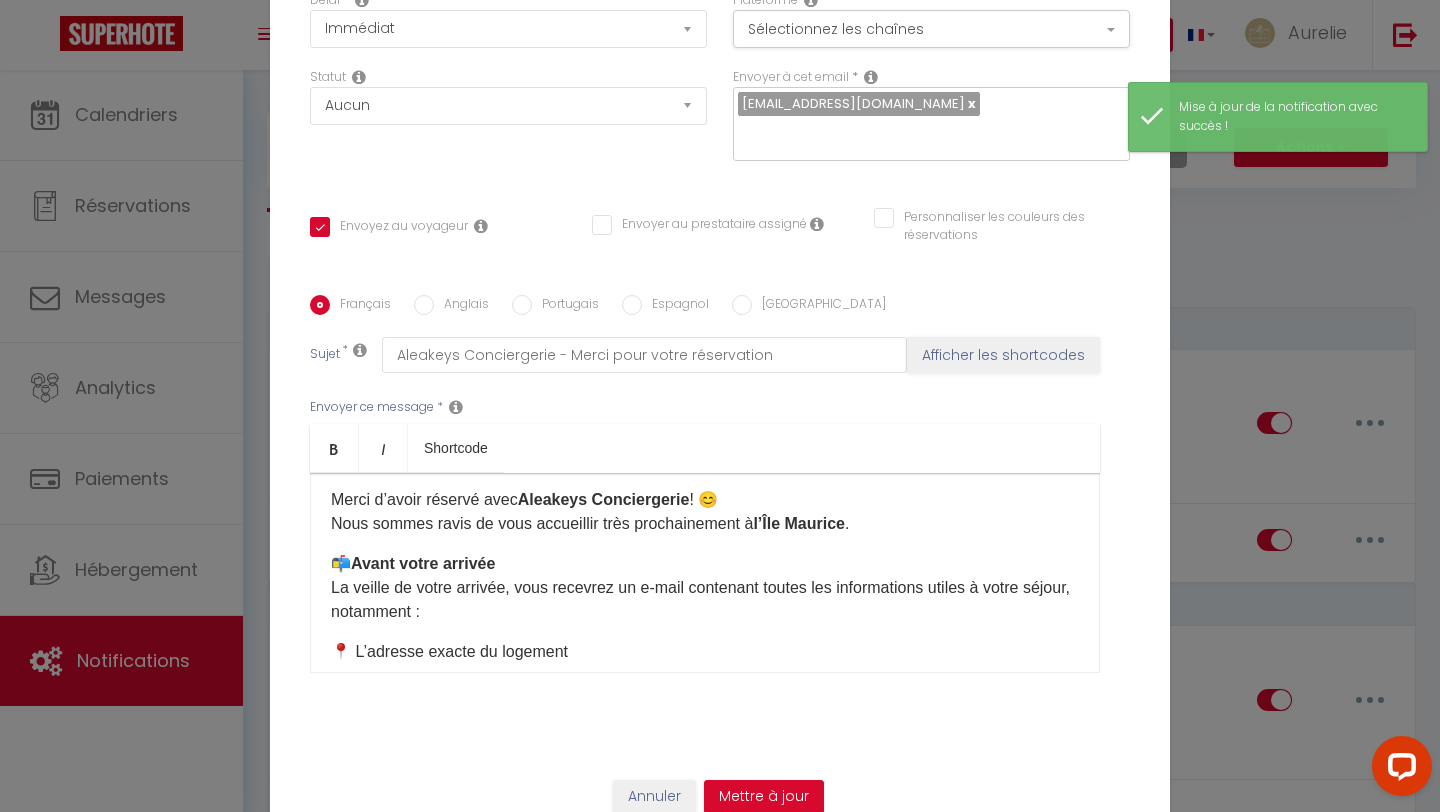 scroll, scrollTop: 0, scrollLeft: 0, axis: both 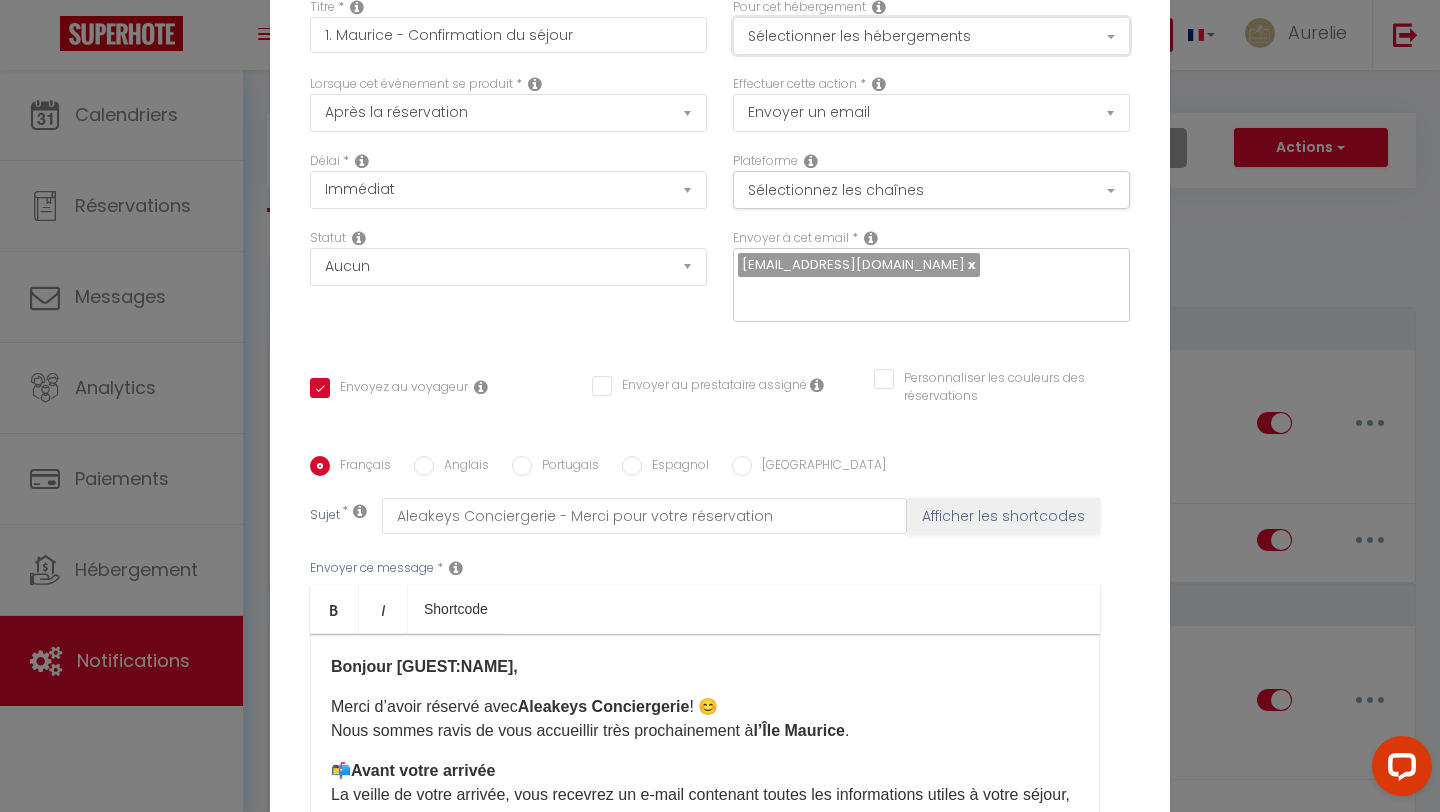click on "Sélectionner les hébergements" at bounding box center [931, 36] 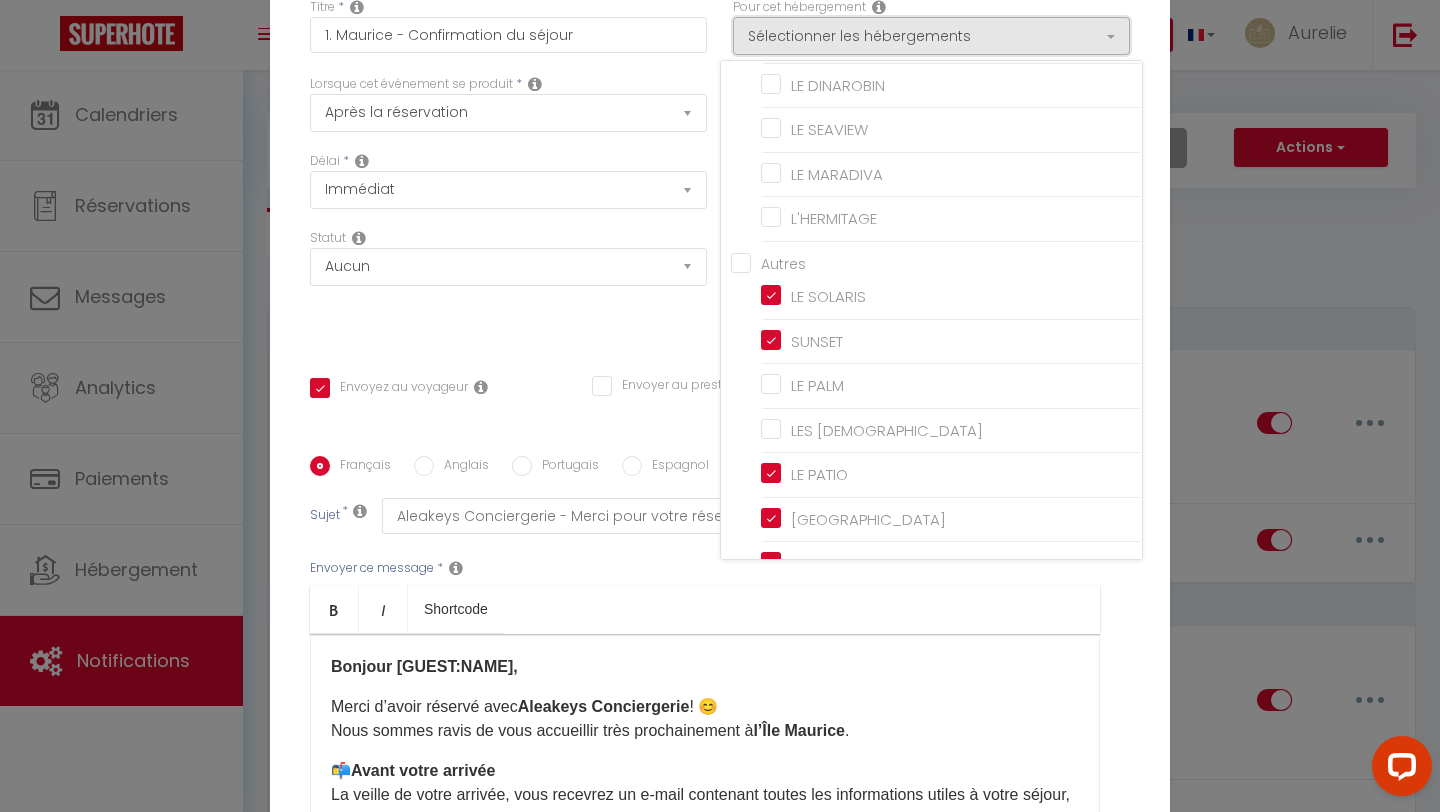 scroll, scrollTop: 868, scrollLeft: 0, axis: vertical 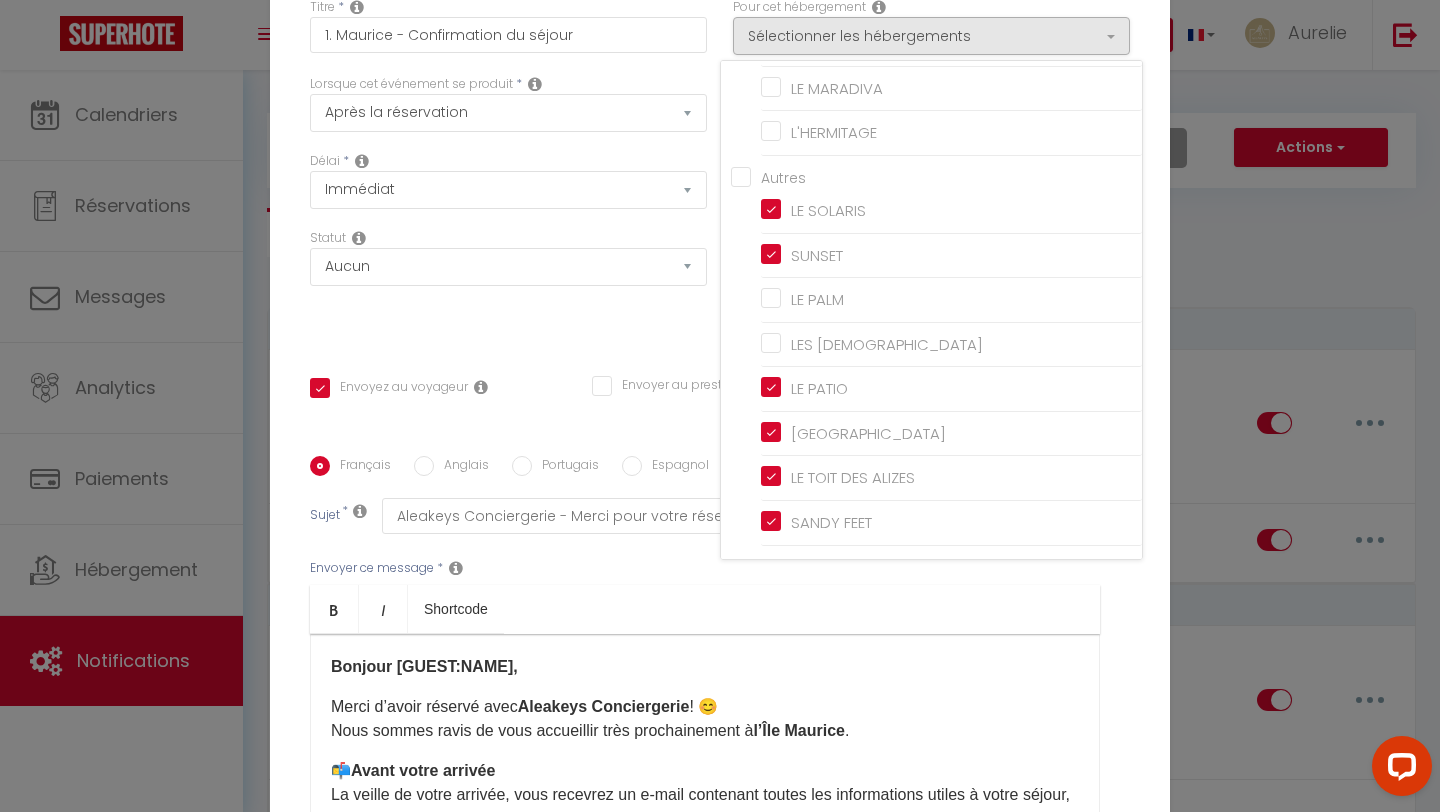 click on "Titre   *     1. Maurice - Confirmation du séjour" at bounding box center (508, 36) 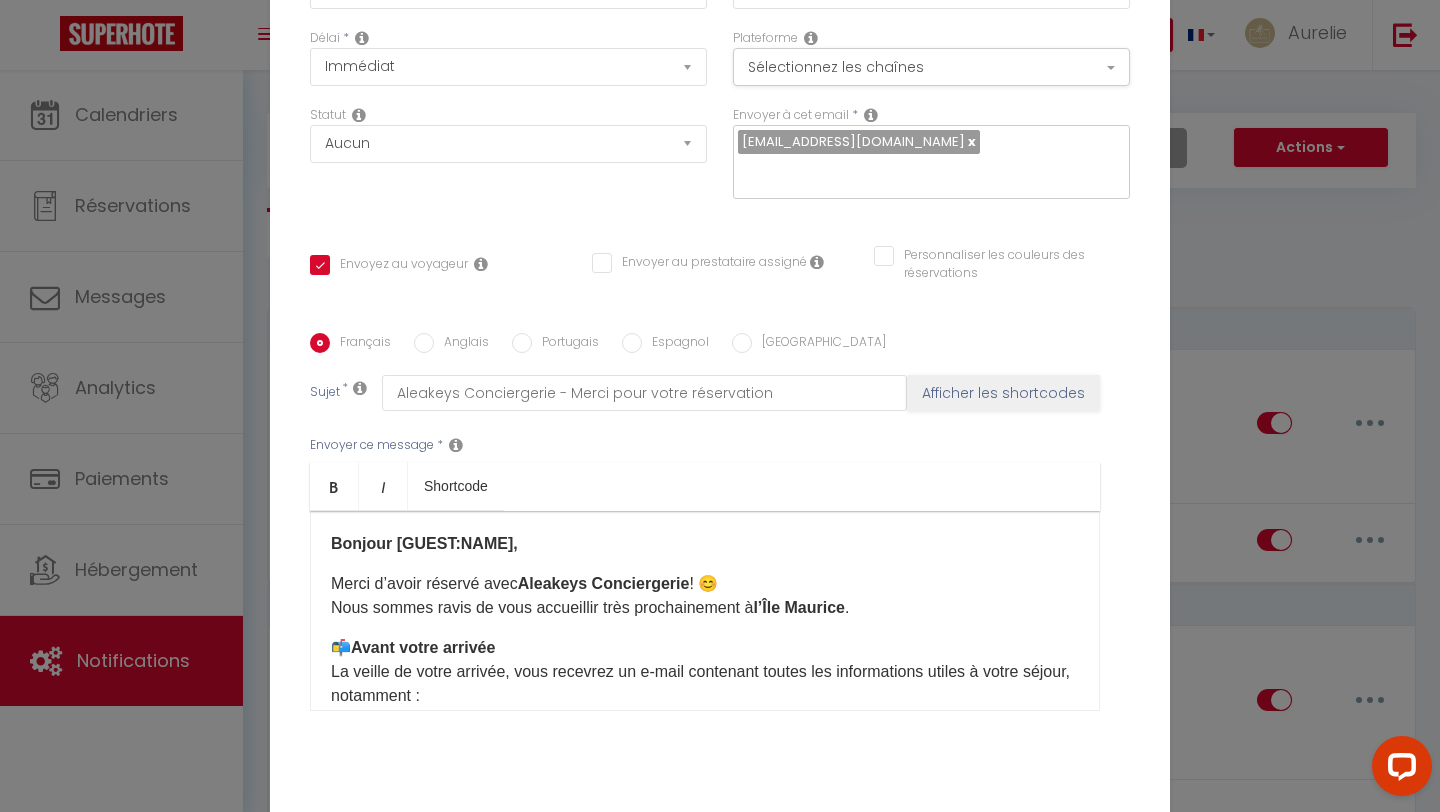scroll, scrollTop: 122, scrollLeft: 0, axis: vertical 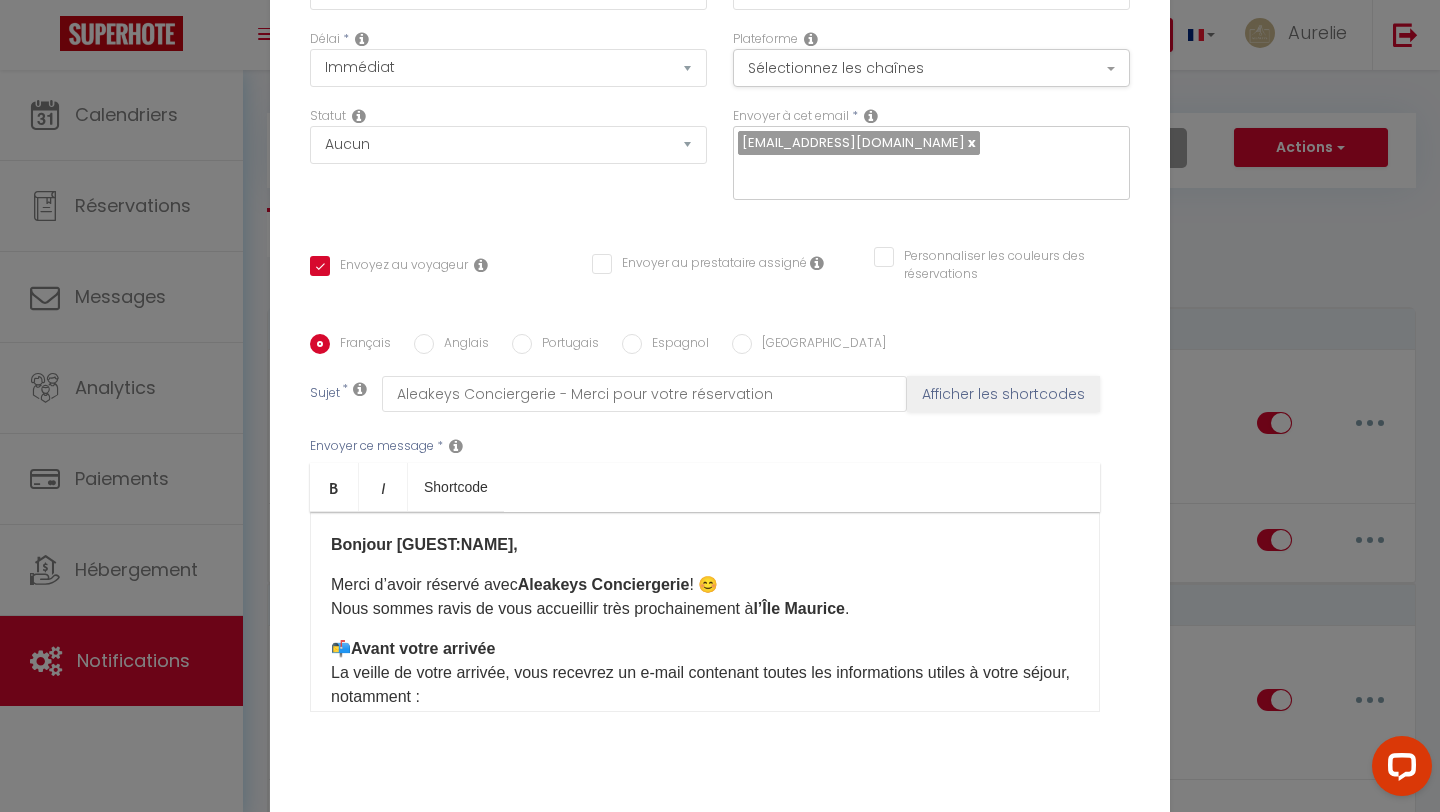 click on "Anglais" at bounding box center [461, 345] 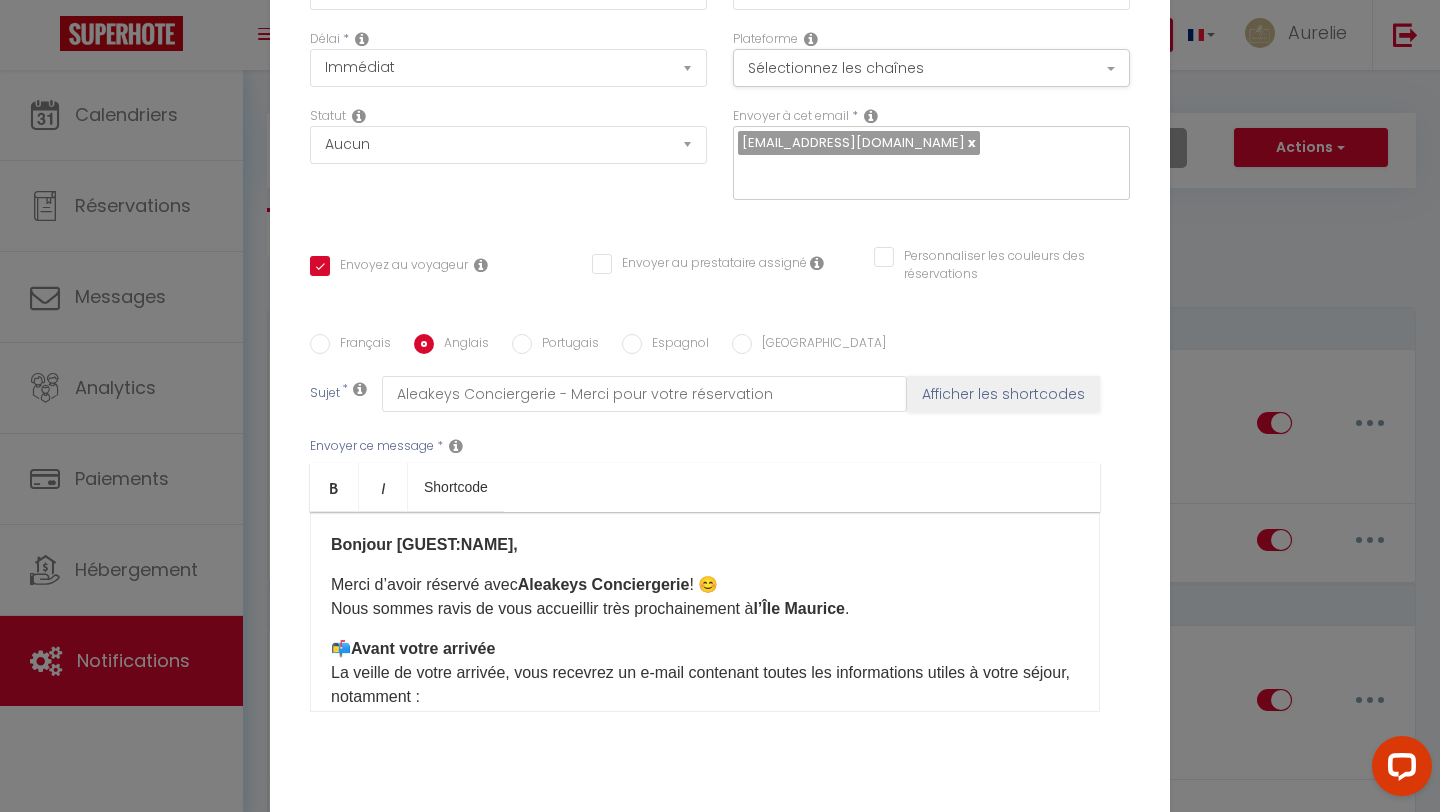 checkbox on "true" 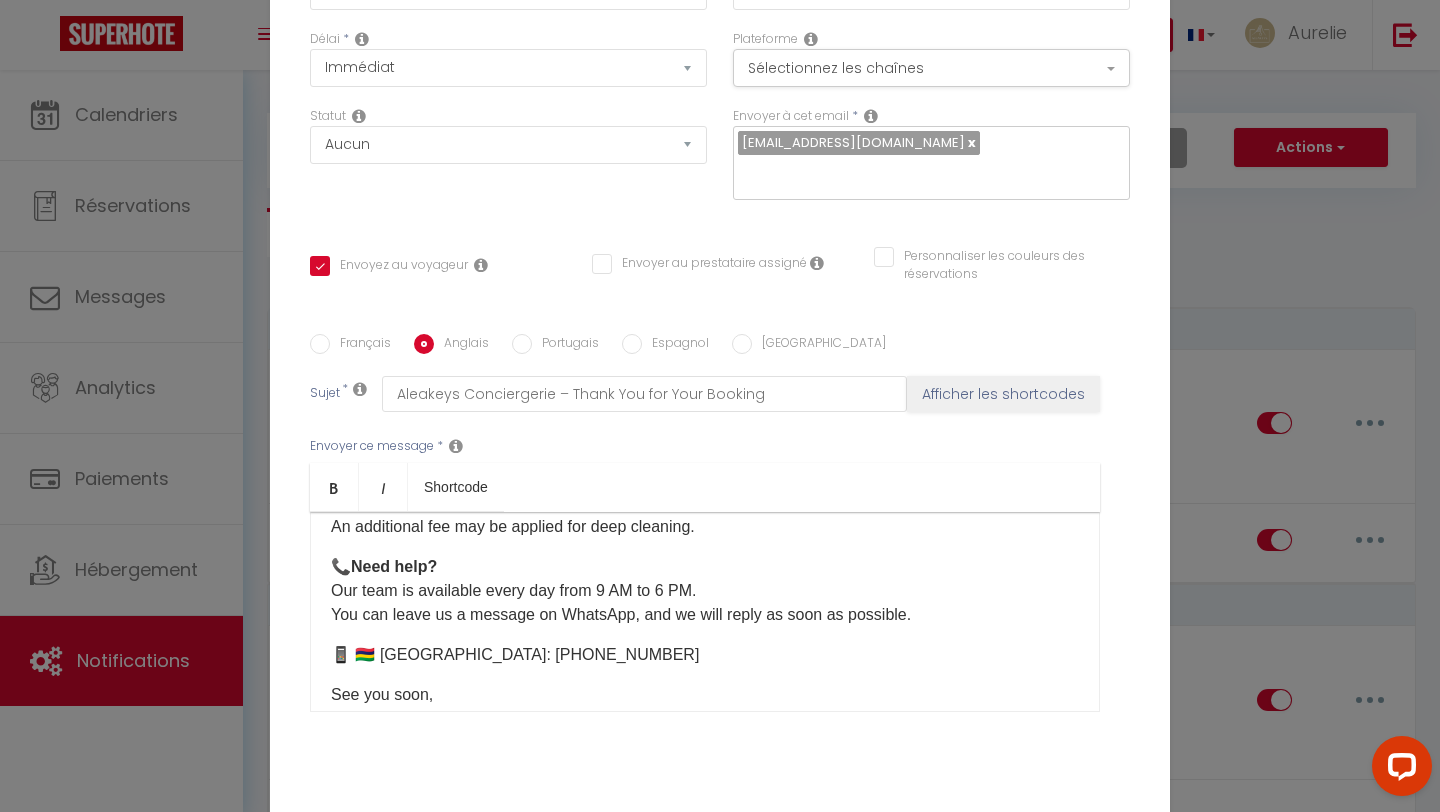 scroll, scrollTop: 966, scrollLeft: 0, axis: vertical 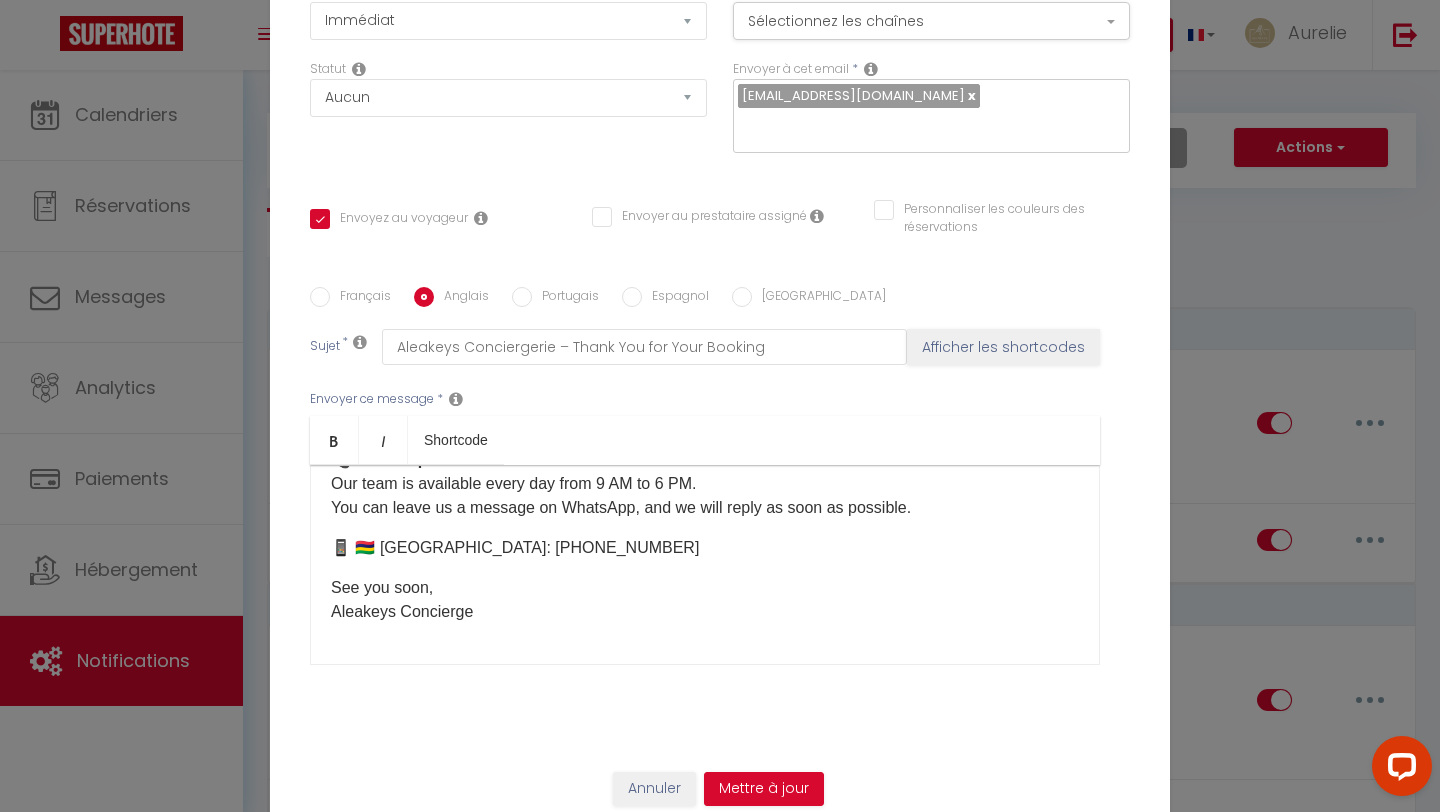 click on "Français" at bounding box center [360, 298] 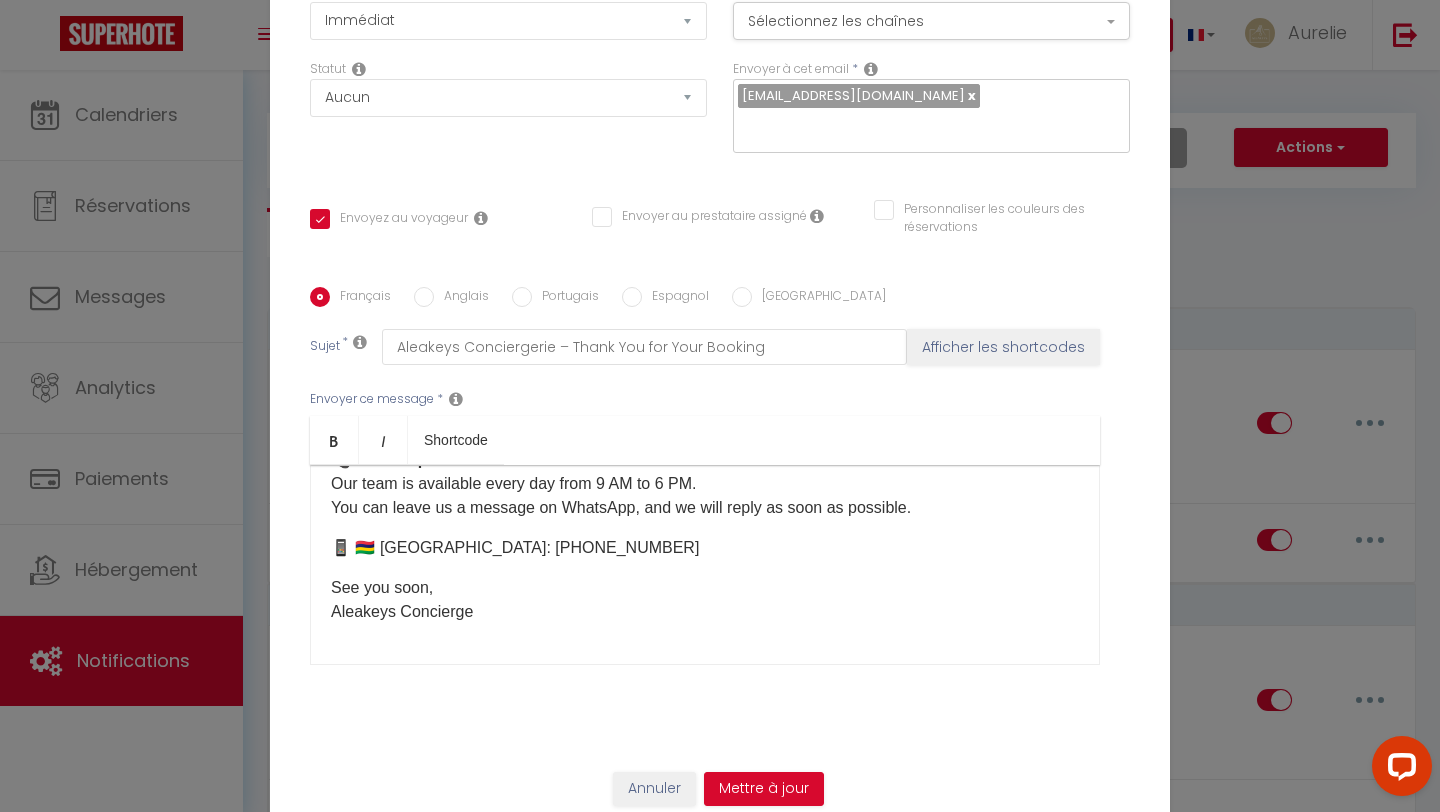 checkbox on "true" 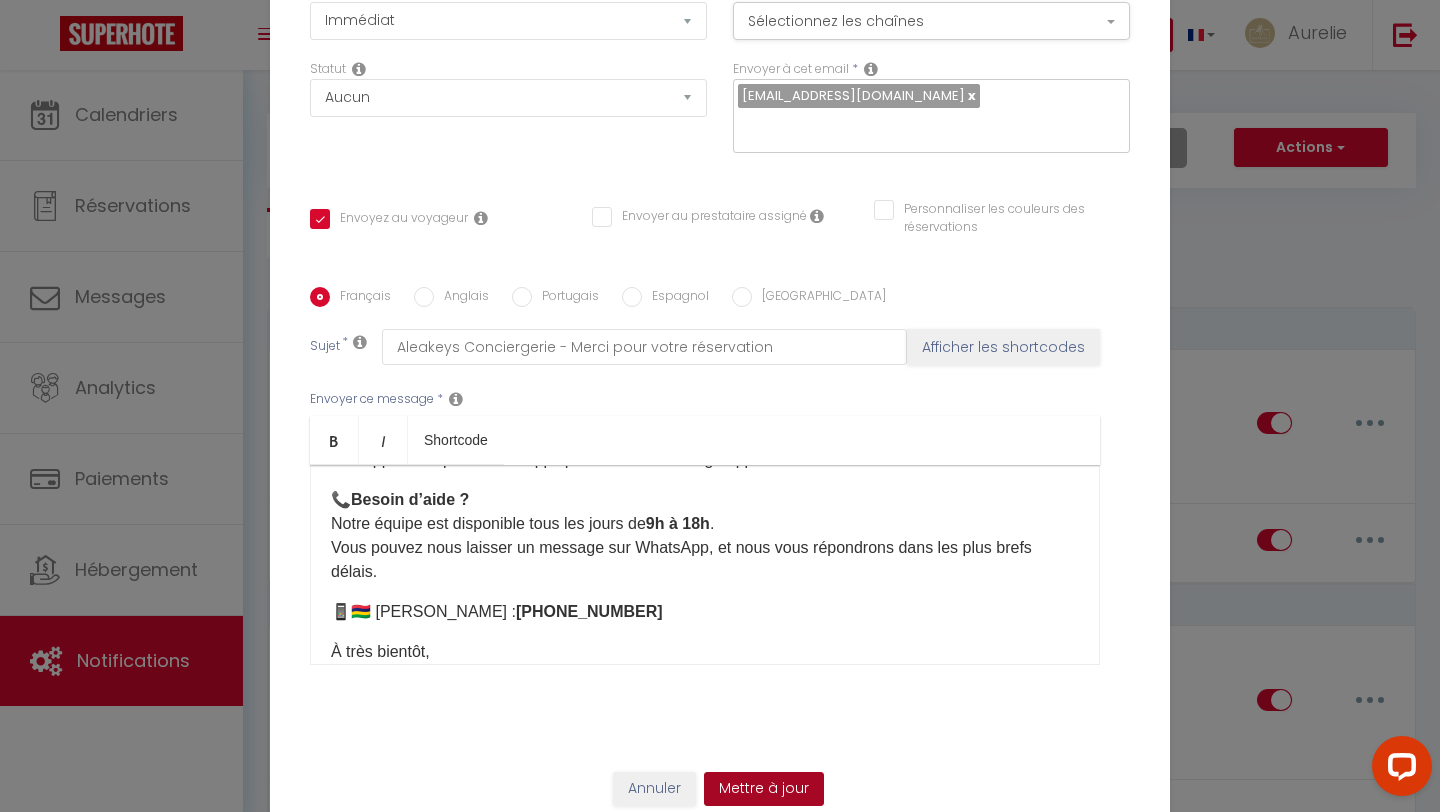 click on "Mettre à jour" at bounding box center (764, 789) 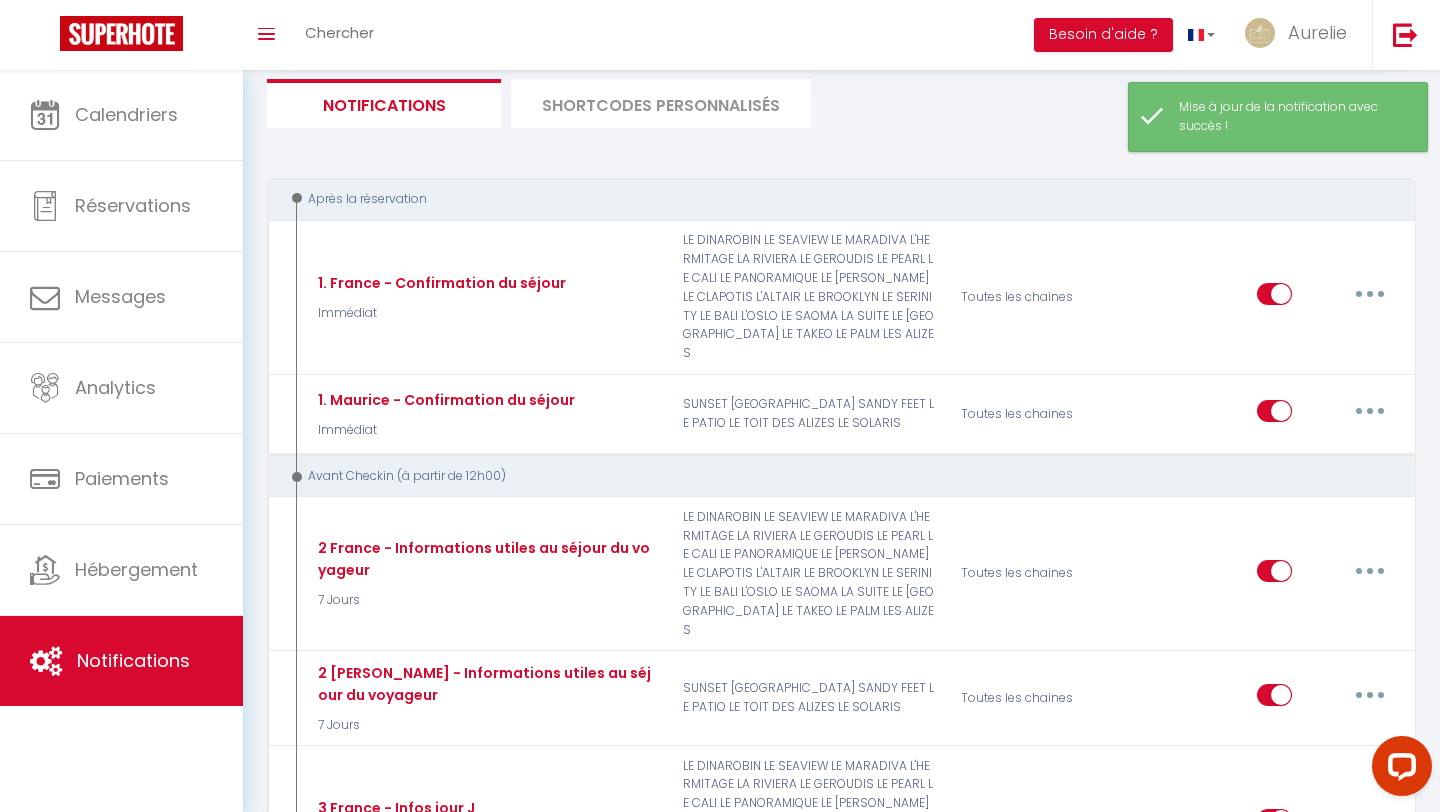 scroll, scrollTop: 163, scrollLeft: 0, axis: vertical 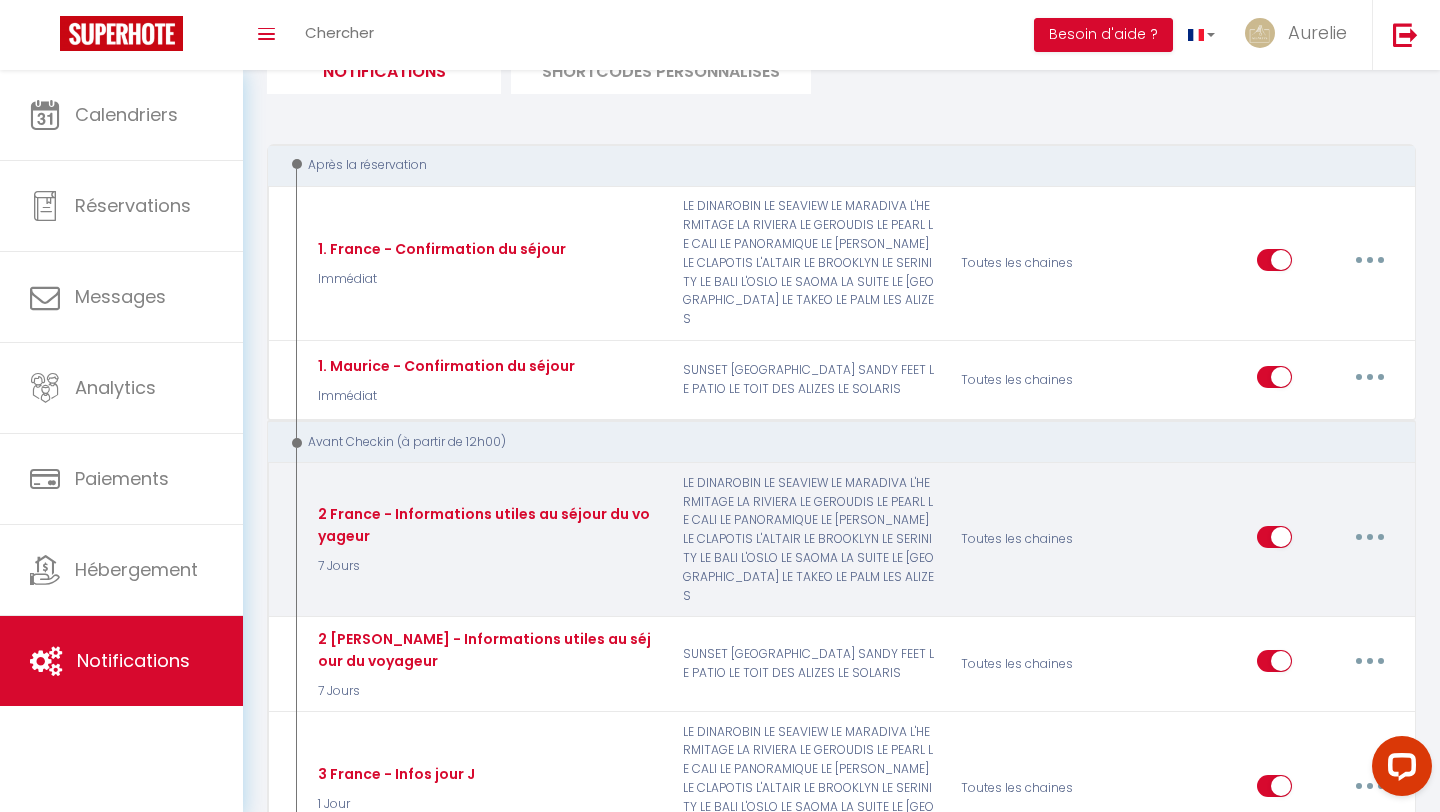 click at bounding box center [1370, 537] 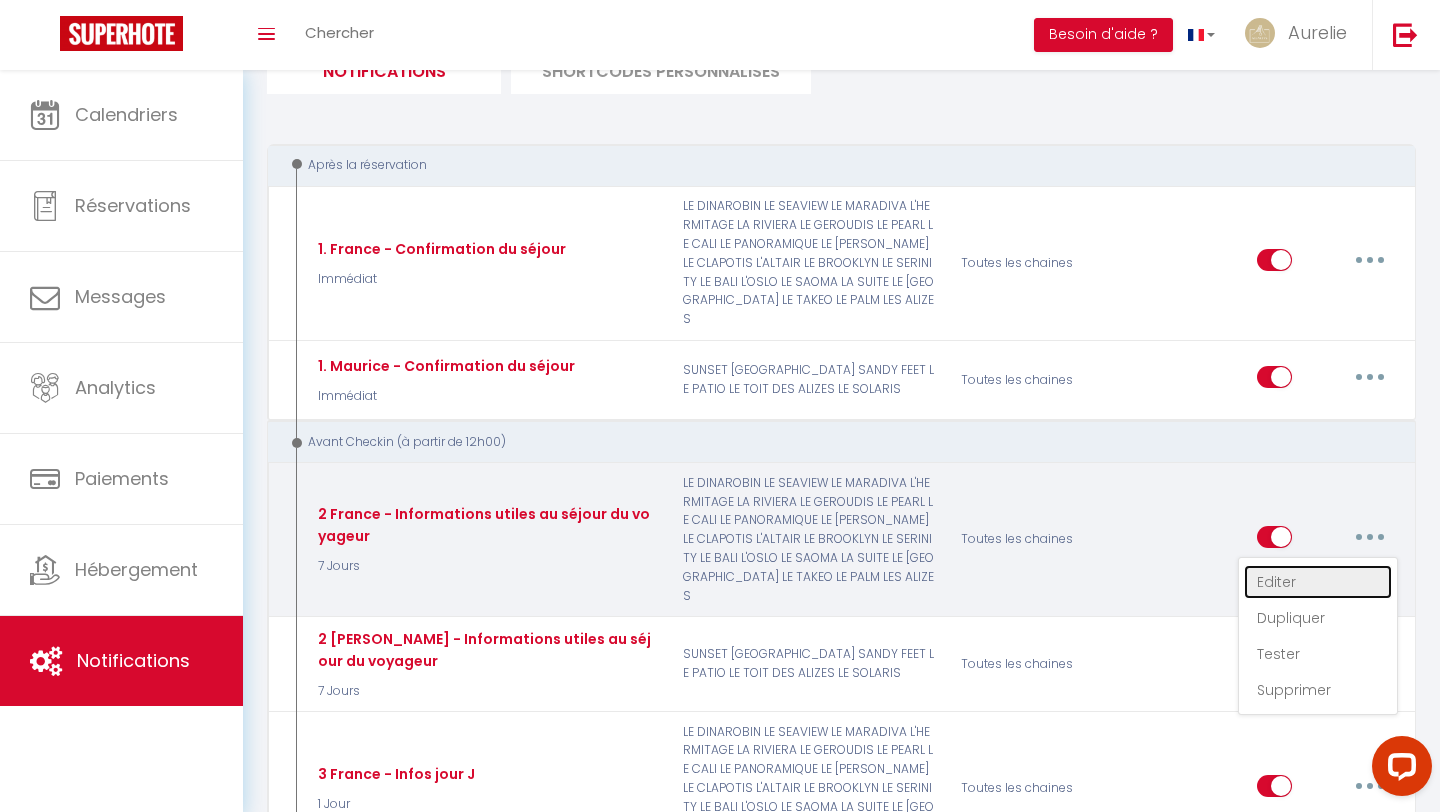 click on "Editer" at bounding box center (1318, 582) 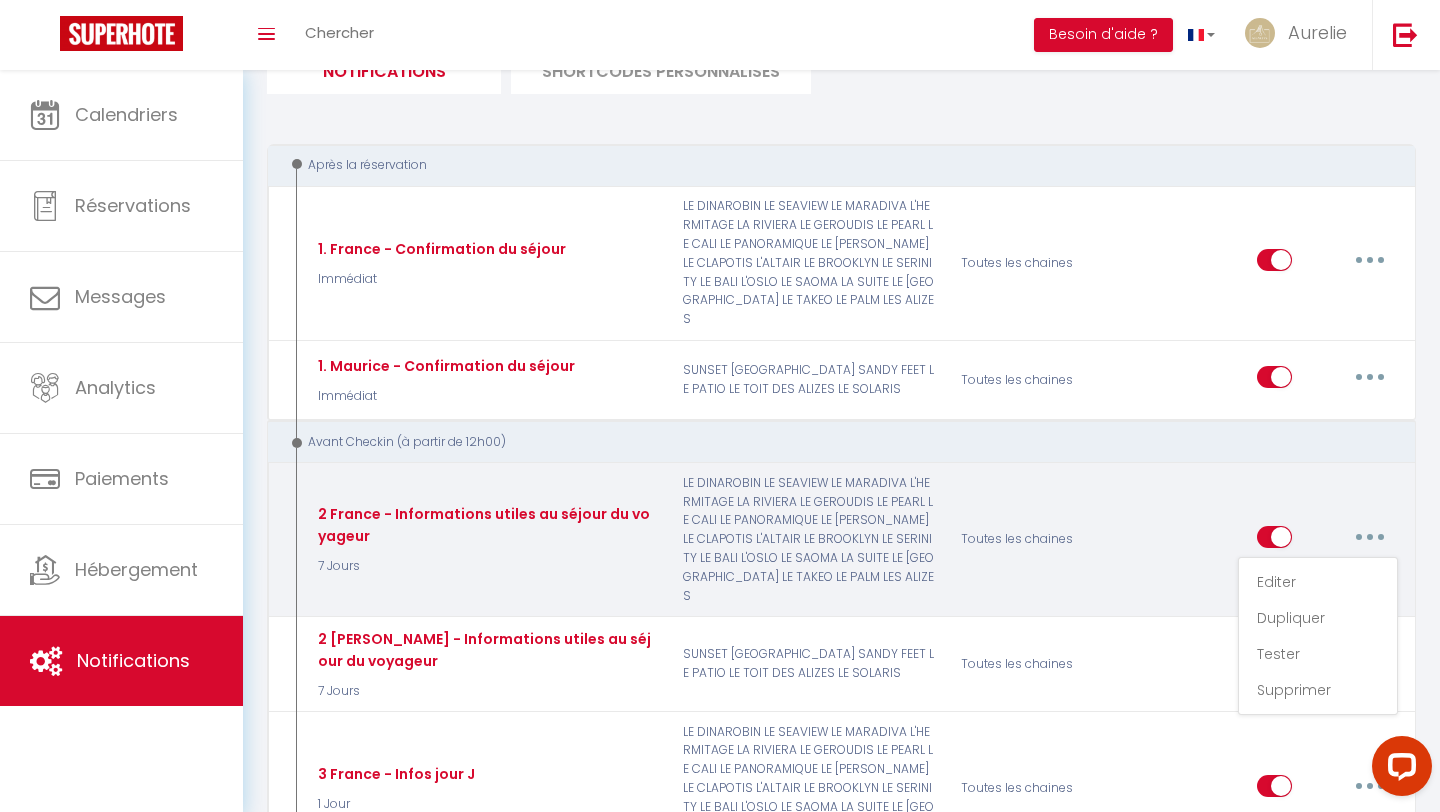 type on "2 France - Informations utiles au séjour du voyageur" 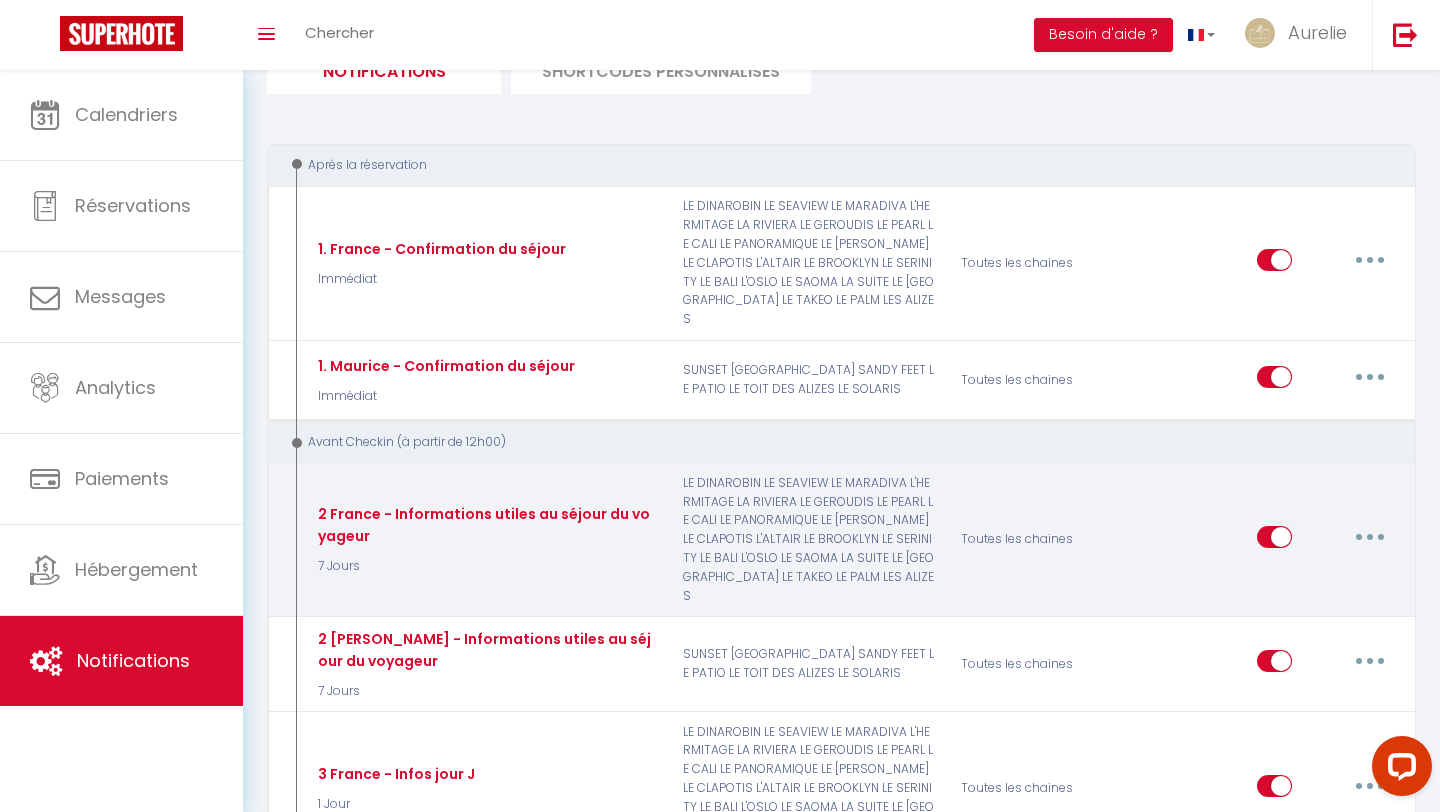 scroll, scrollTop: 334, scrollLeft: 0, axis: vertical 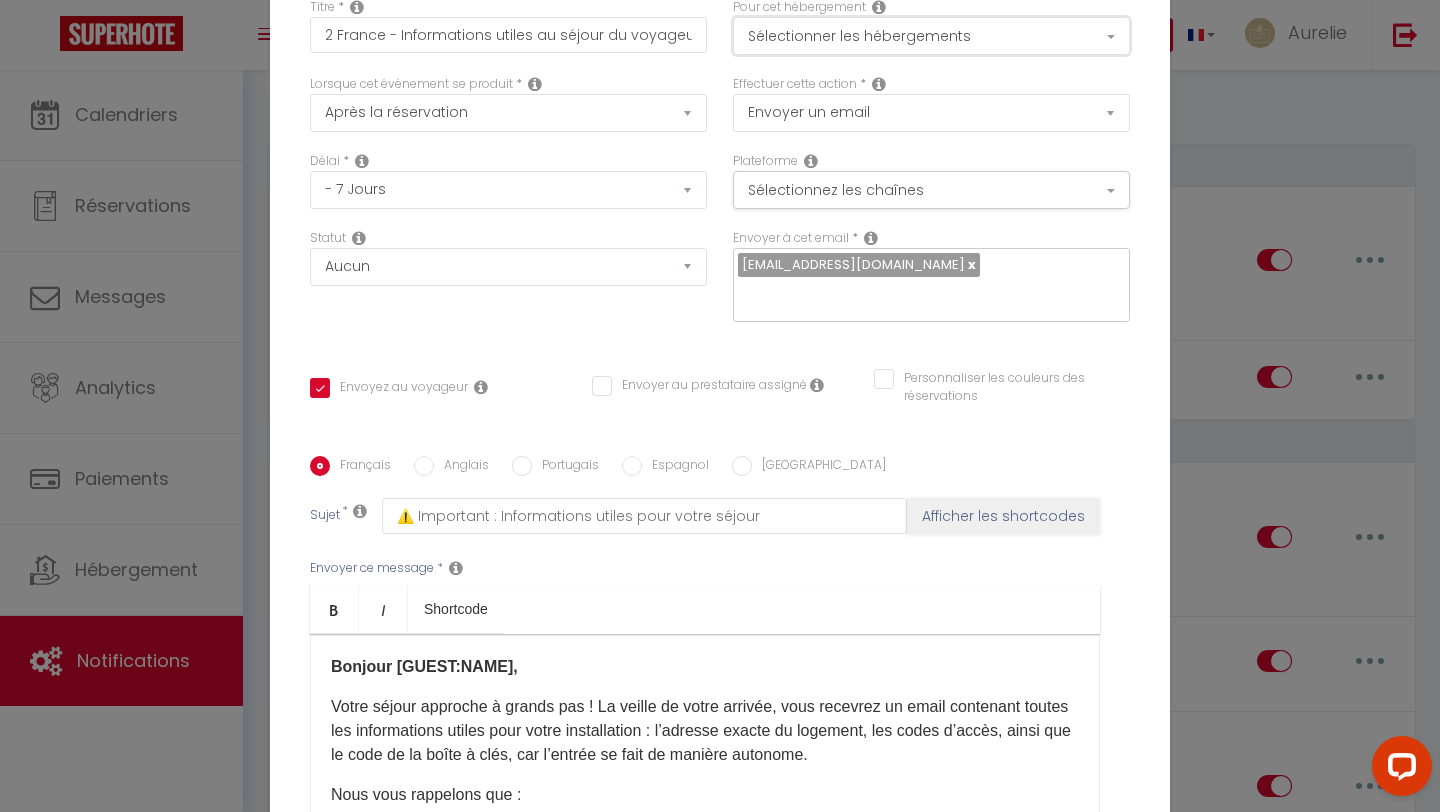 click on "Sélectionner les hébergements" at bounding box center [931, 36] 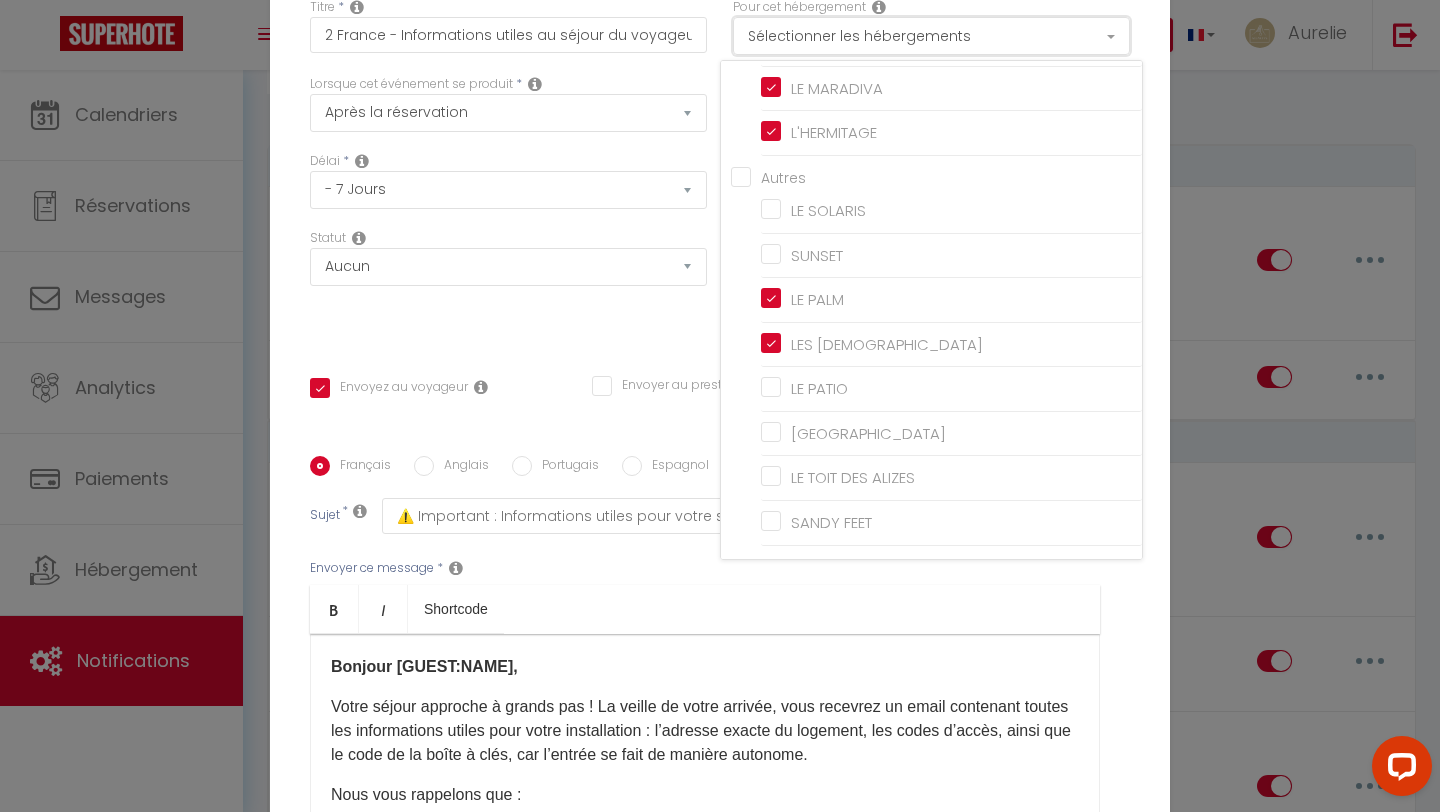 click on "Sélectionner les hébergements" at bounding box center (931, 36) 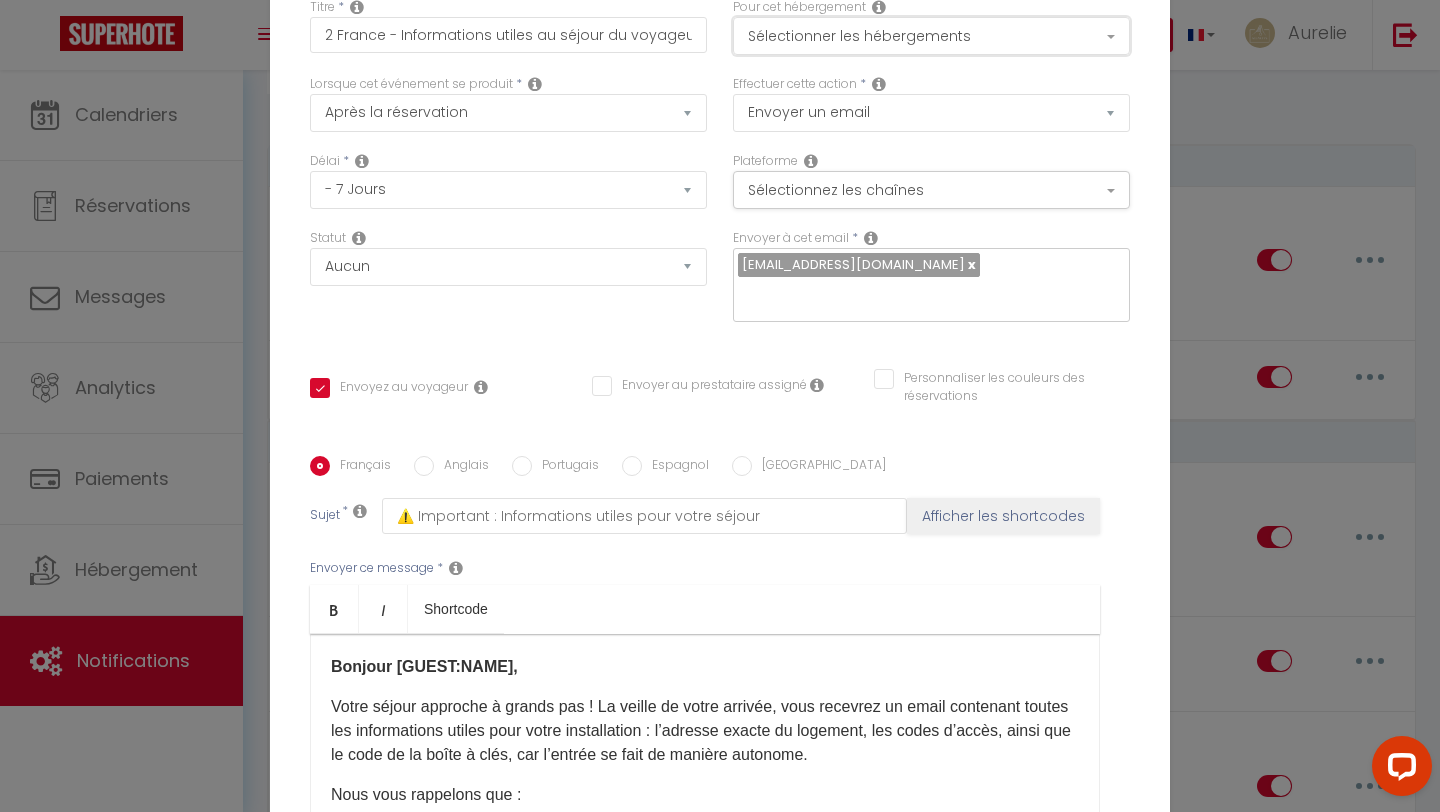 click on "Sélectionner les hébergements" at bounding box center [931, 36] 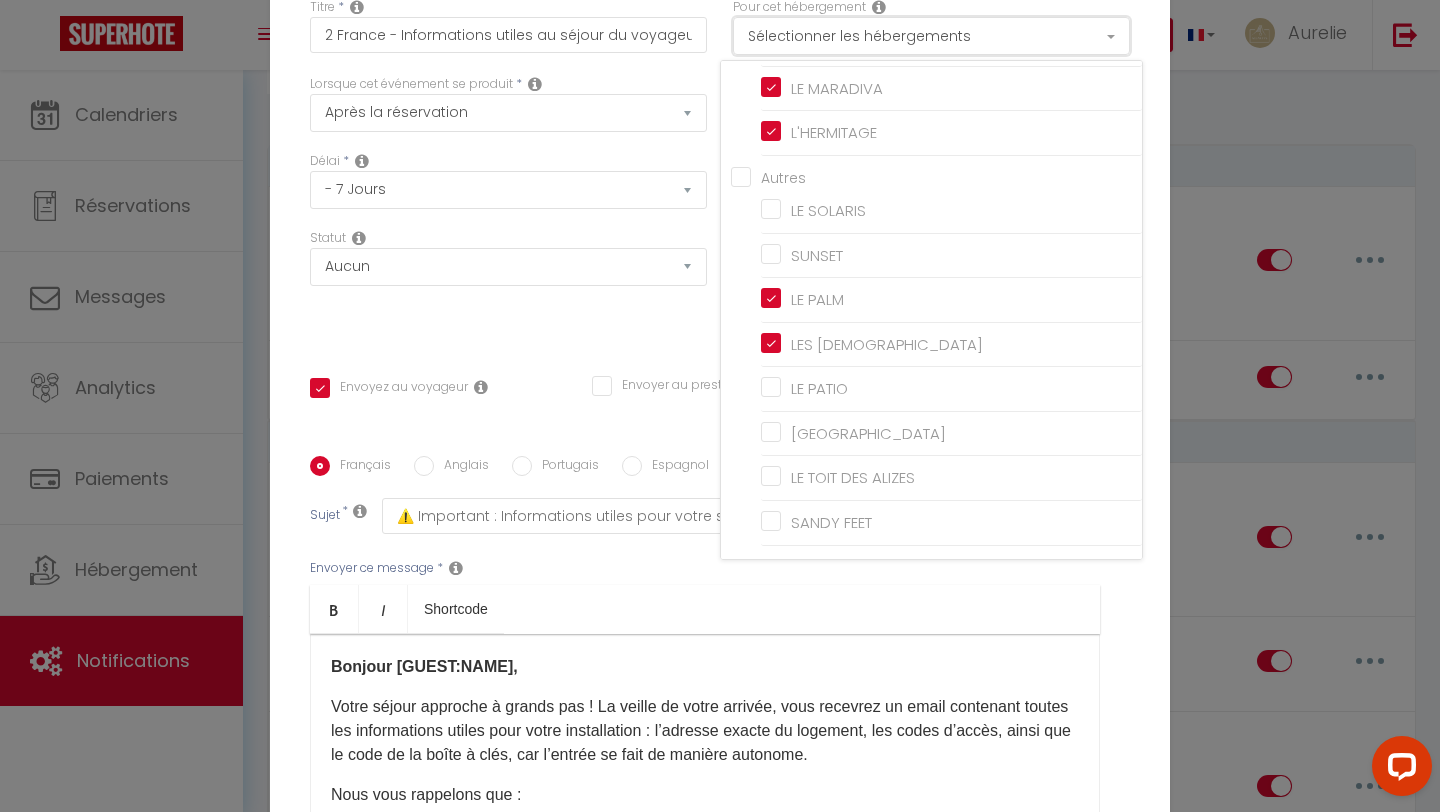 click on "Sélectionner les hébergements" at bounding box center (931, 36) 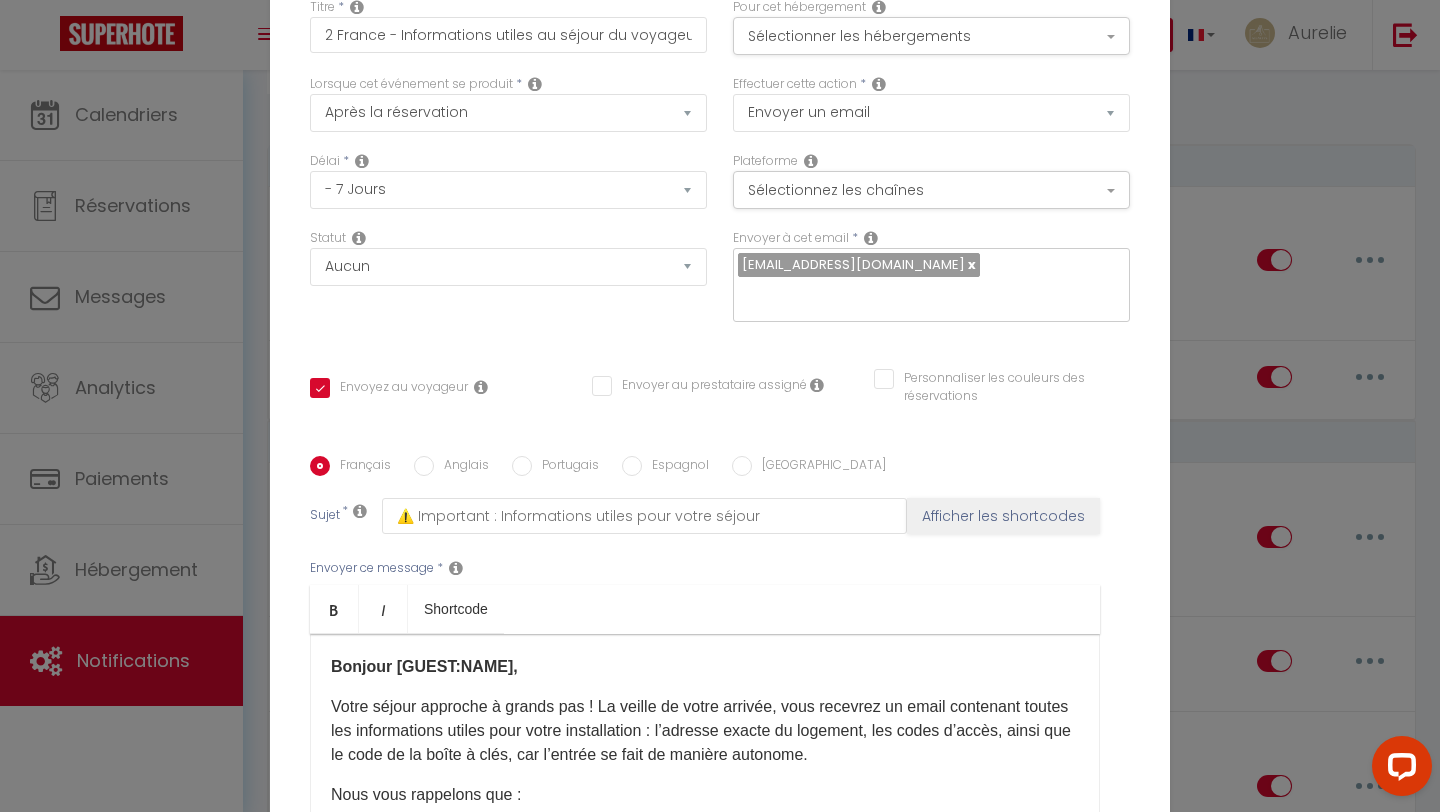 click on "Anglais" at bounding box center (461, 467) 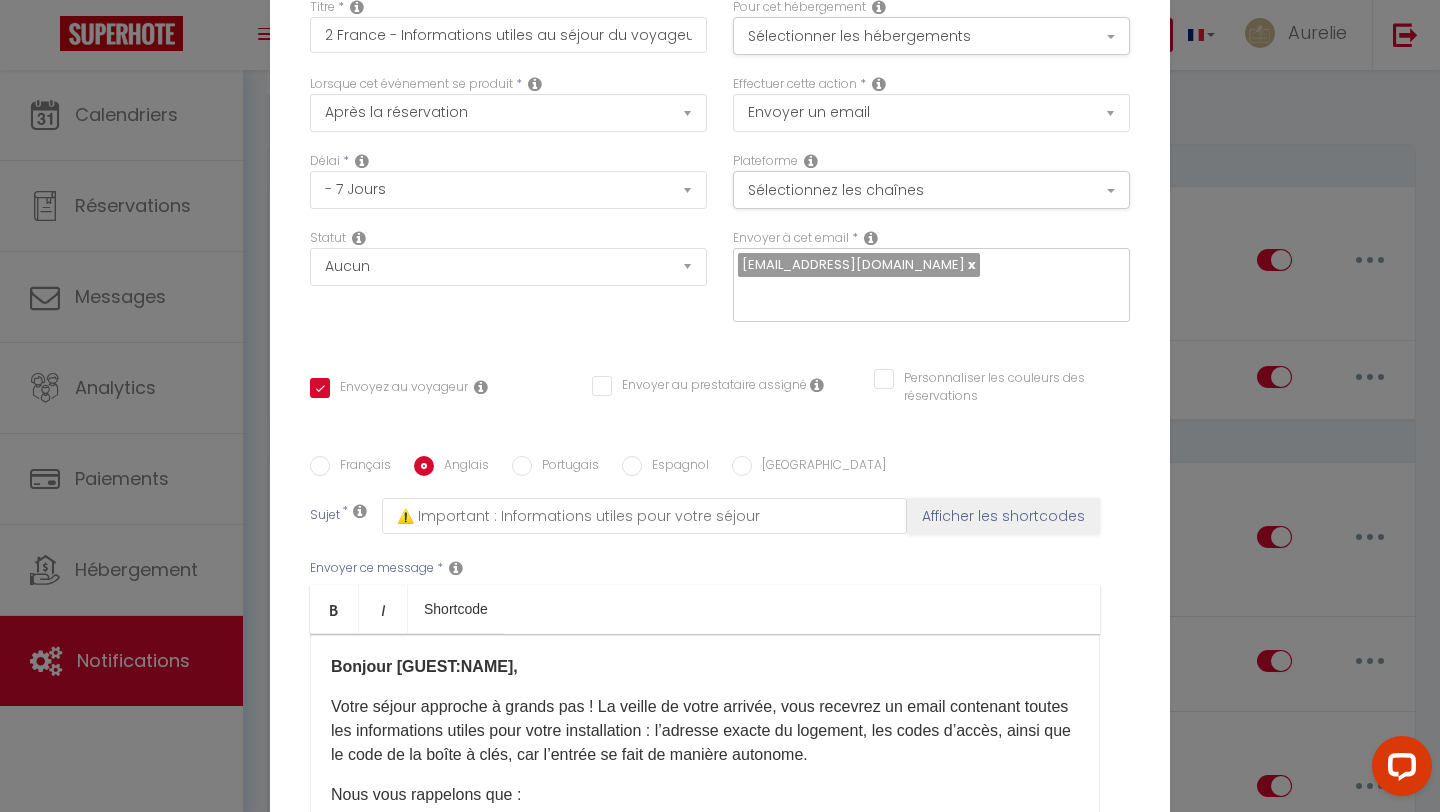 checkbox on "true" 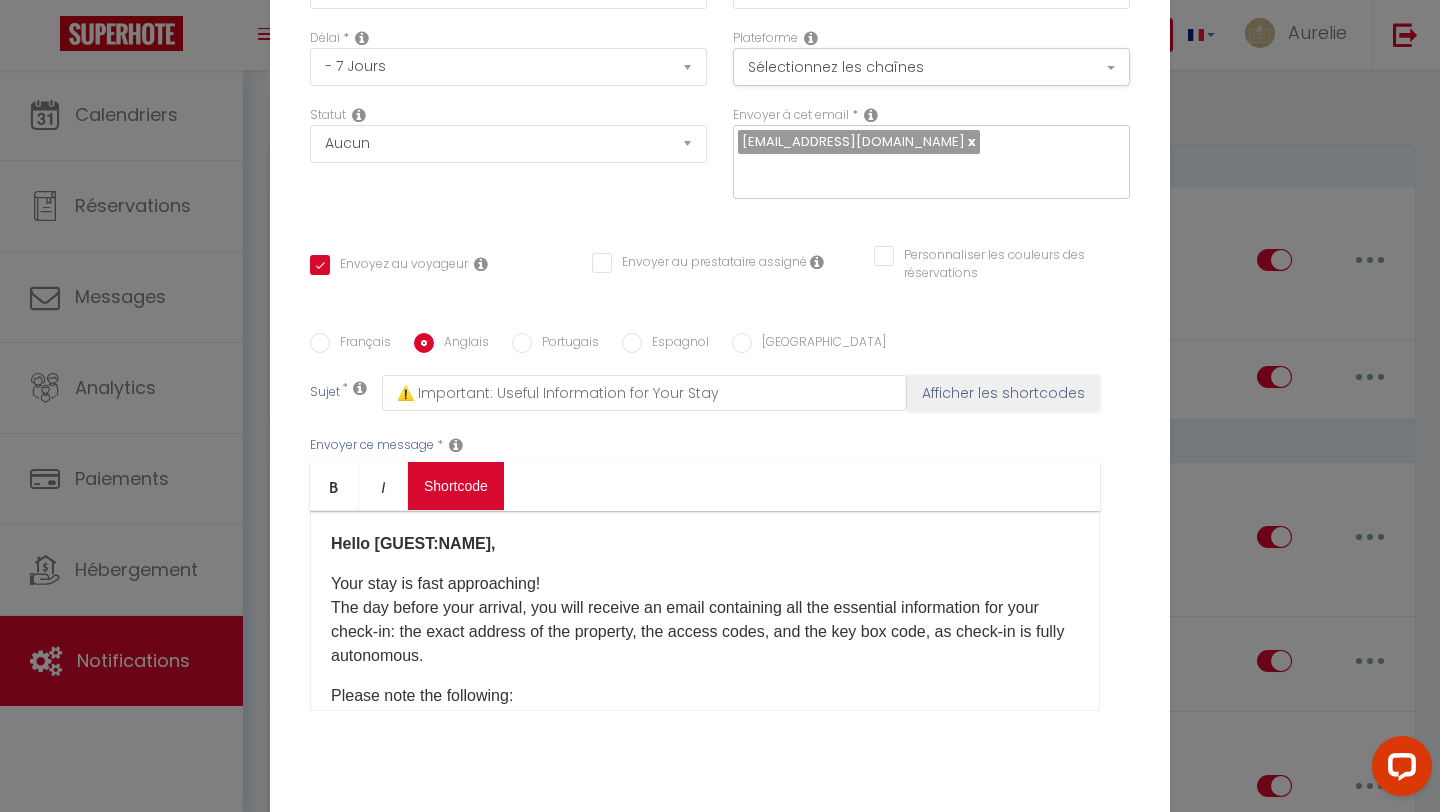 scroll, scrollTop: 169, scrollLeft: 0, axis: vertical 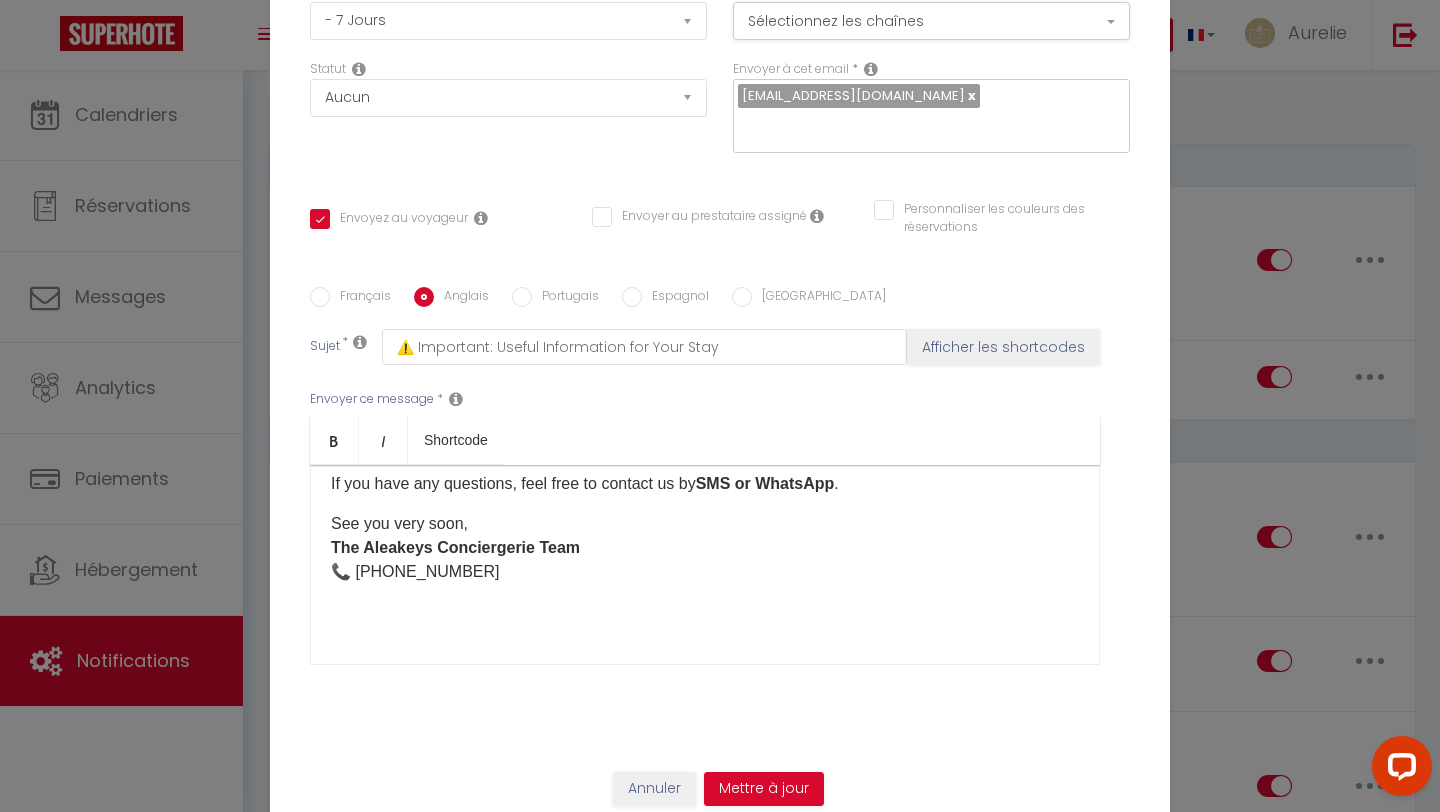 click on "Français" at bounding box center (360, 298) 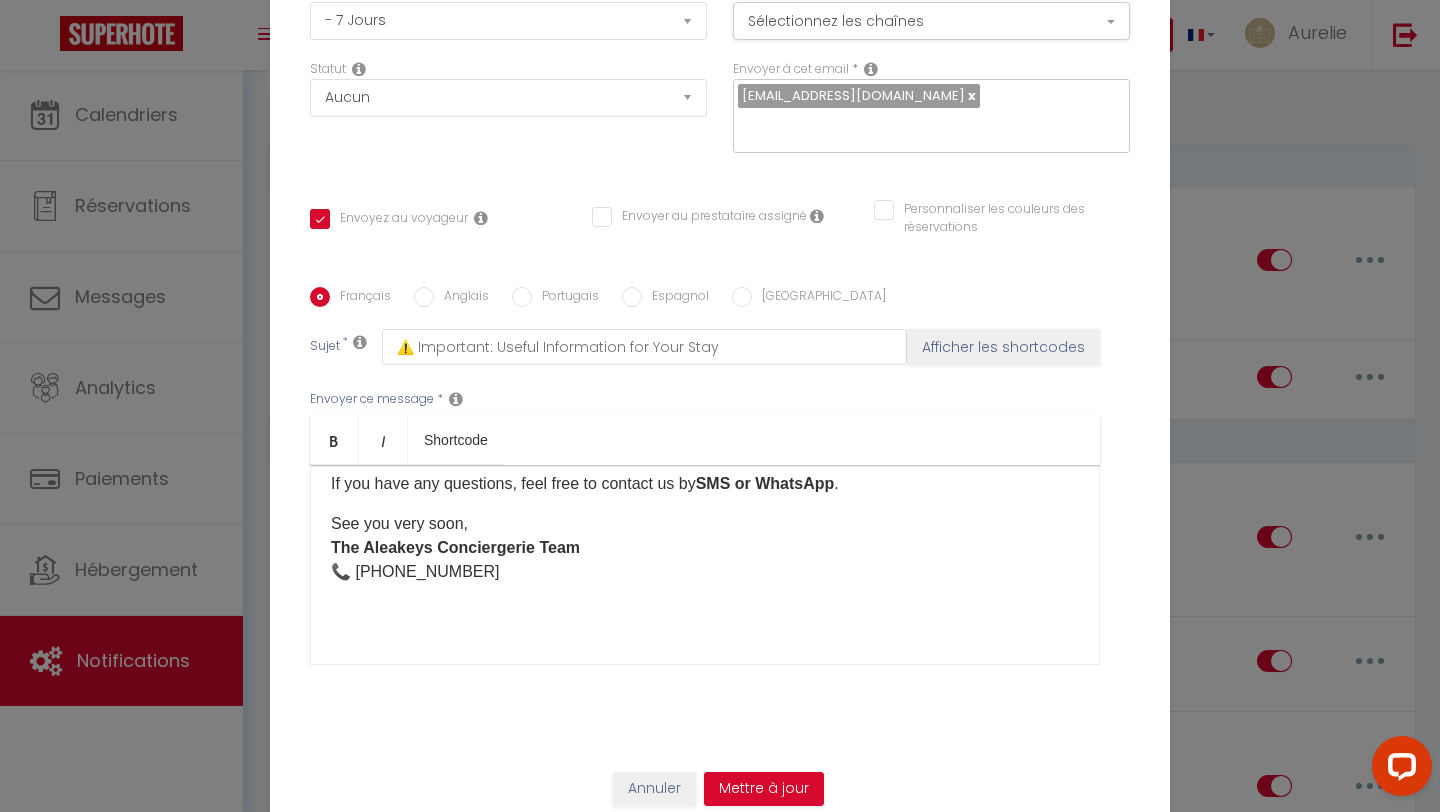 checkbox on "true" 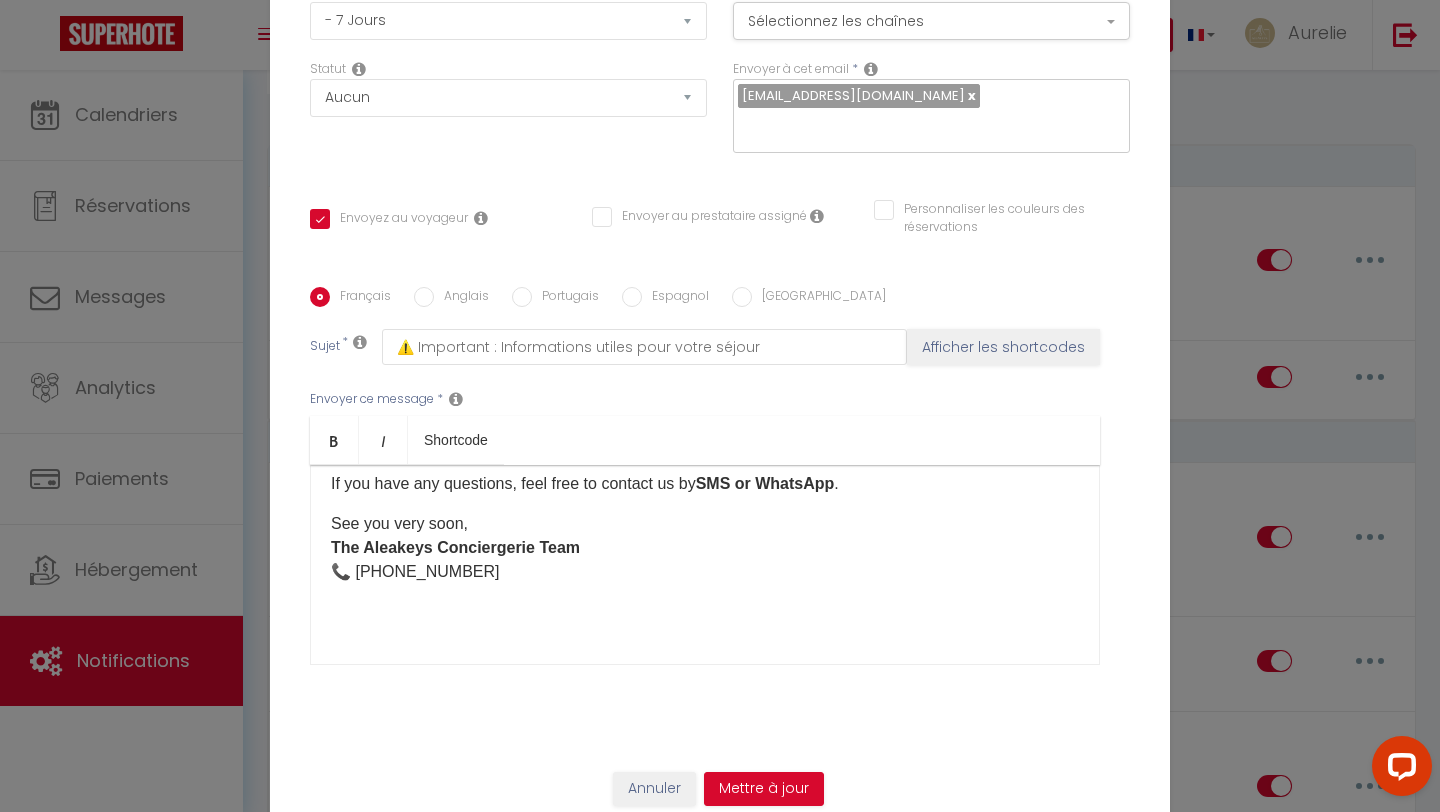 scroll, scrollTop: 334, scrollLeft: 0, axis: vertical 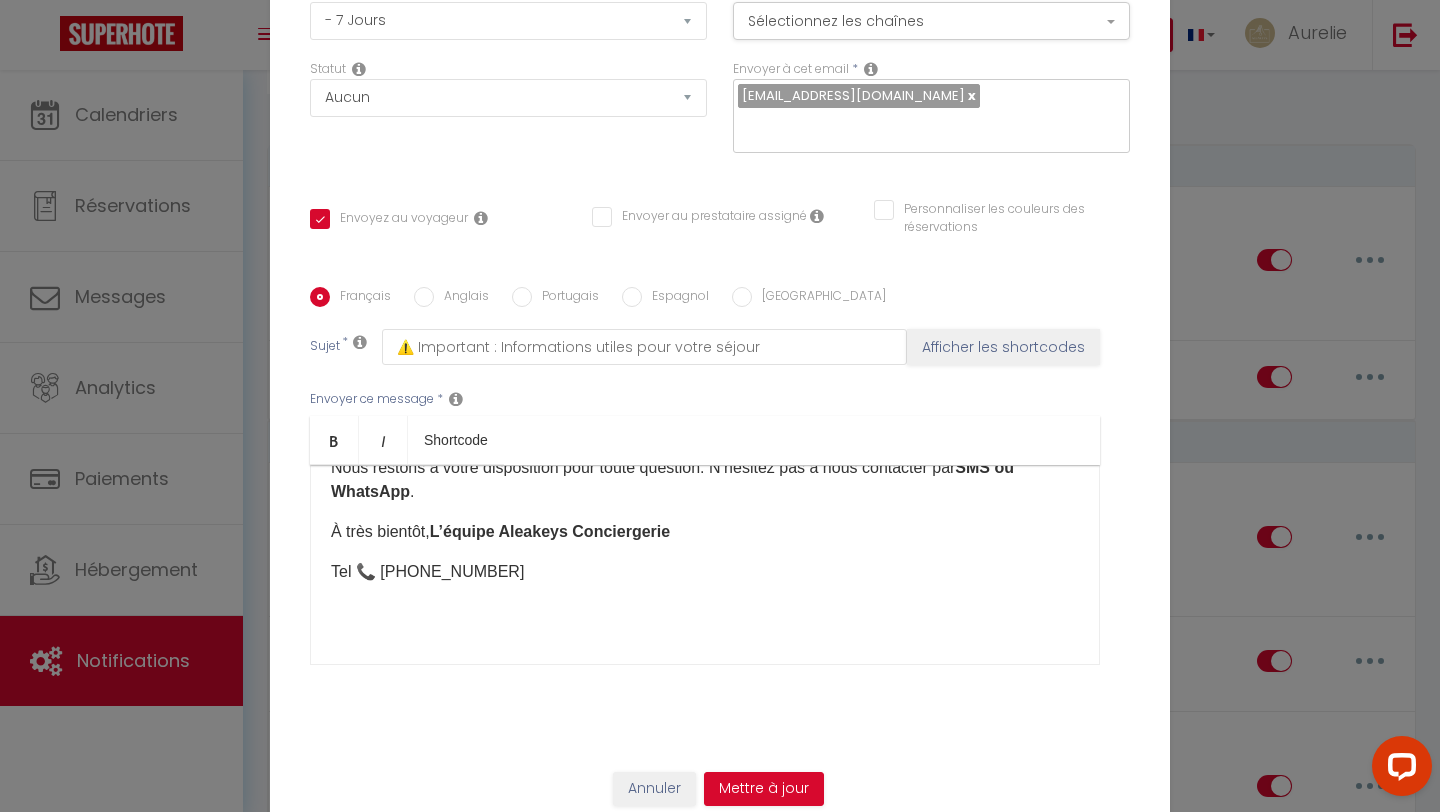 click on "Anglais" at bounding box center (461, 298) 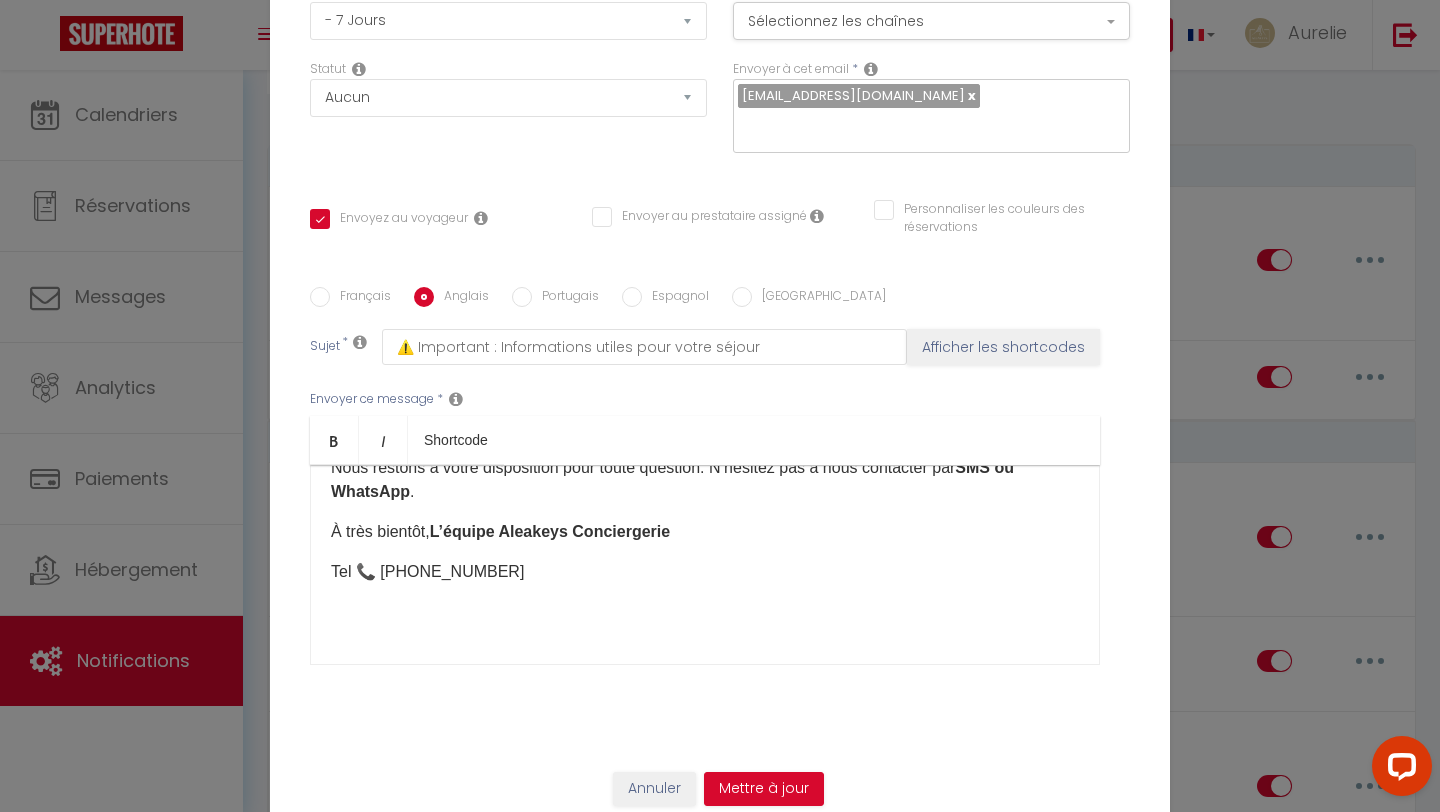 checkbox on "true" 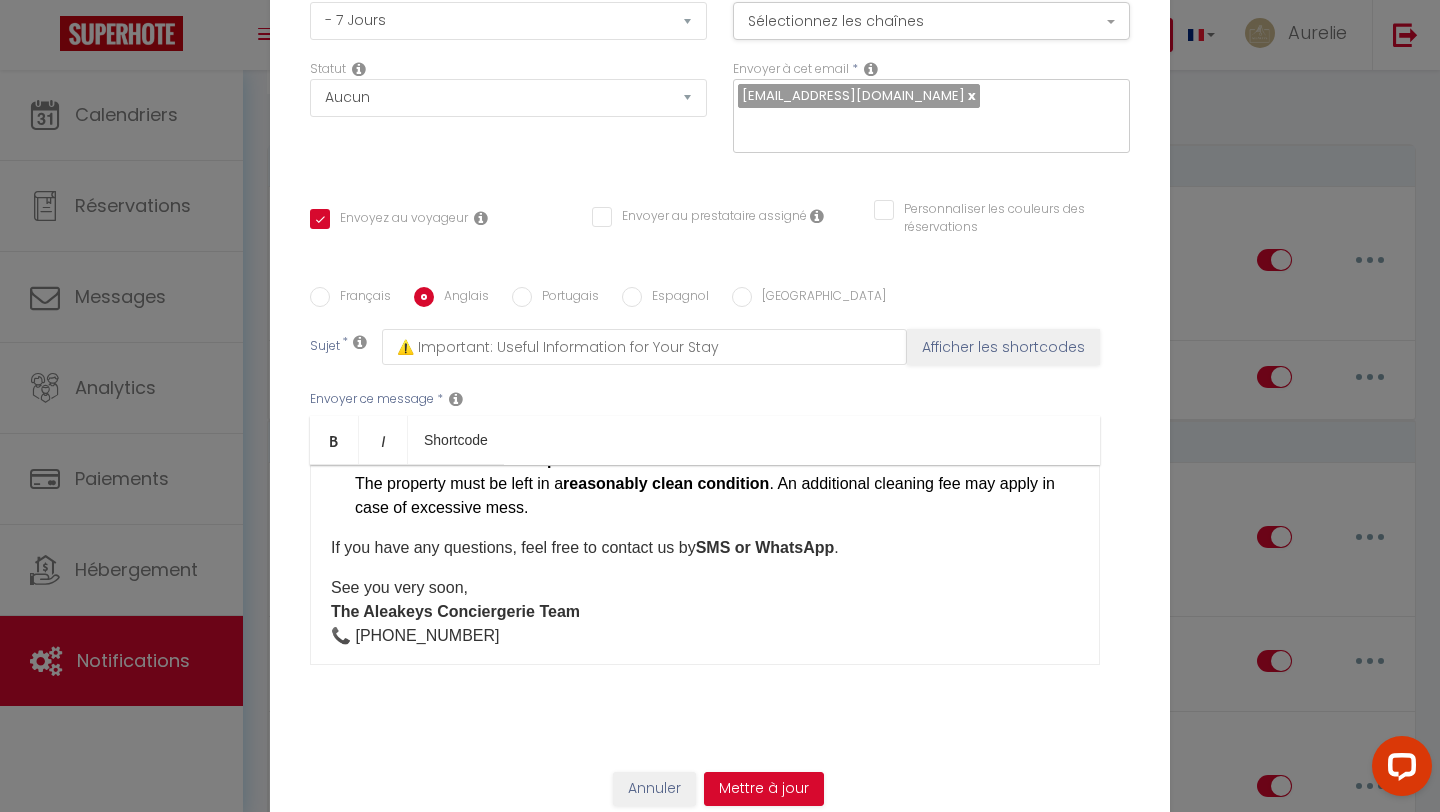 click on "Français" at bounding box center (360, 298) 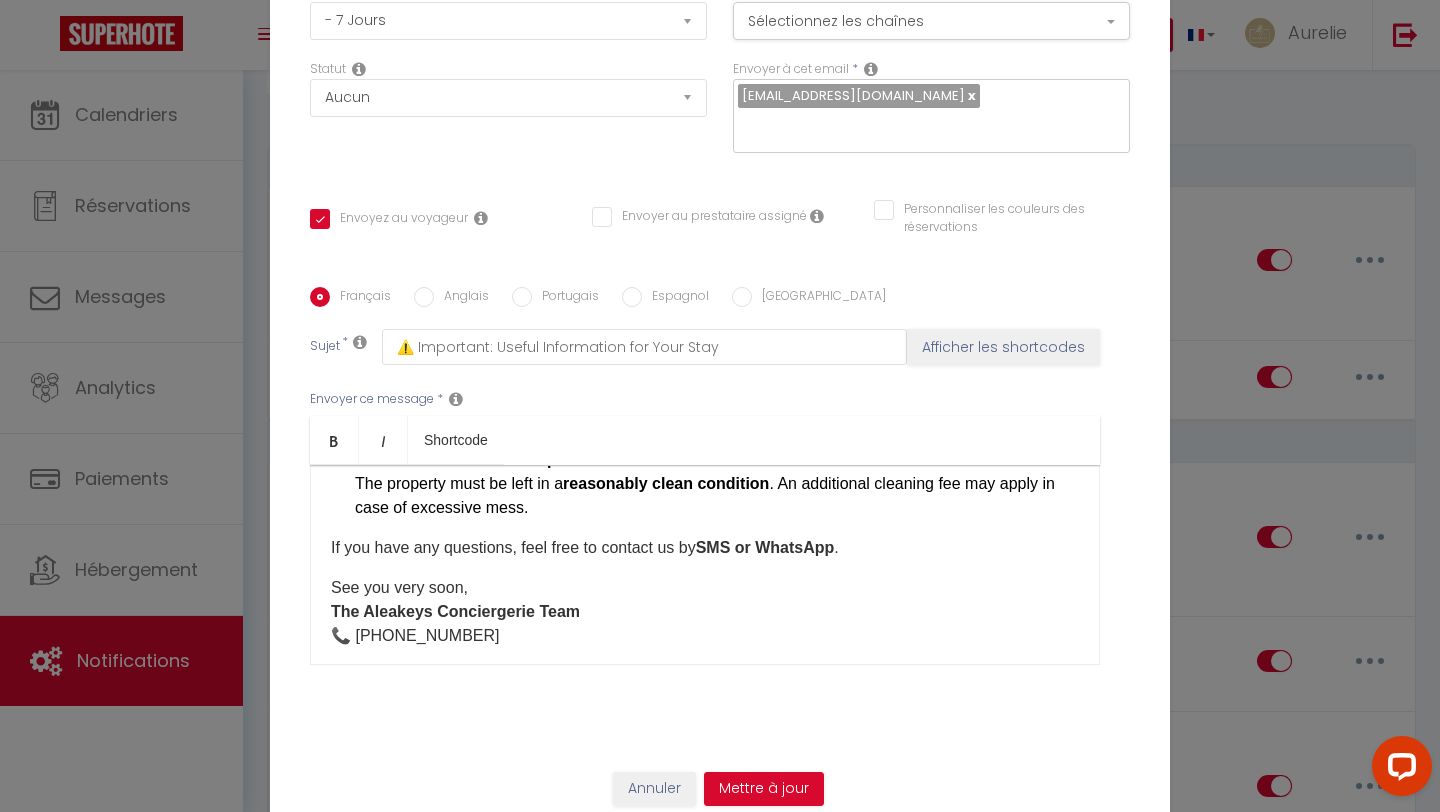 checkbox on "true" 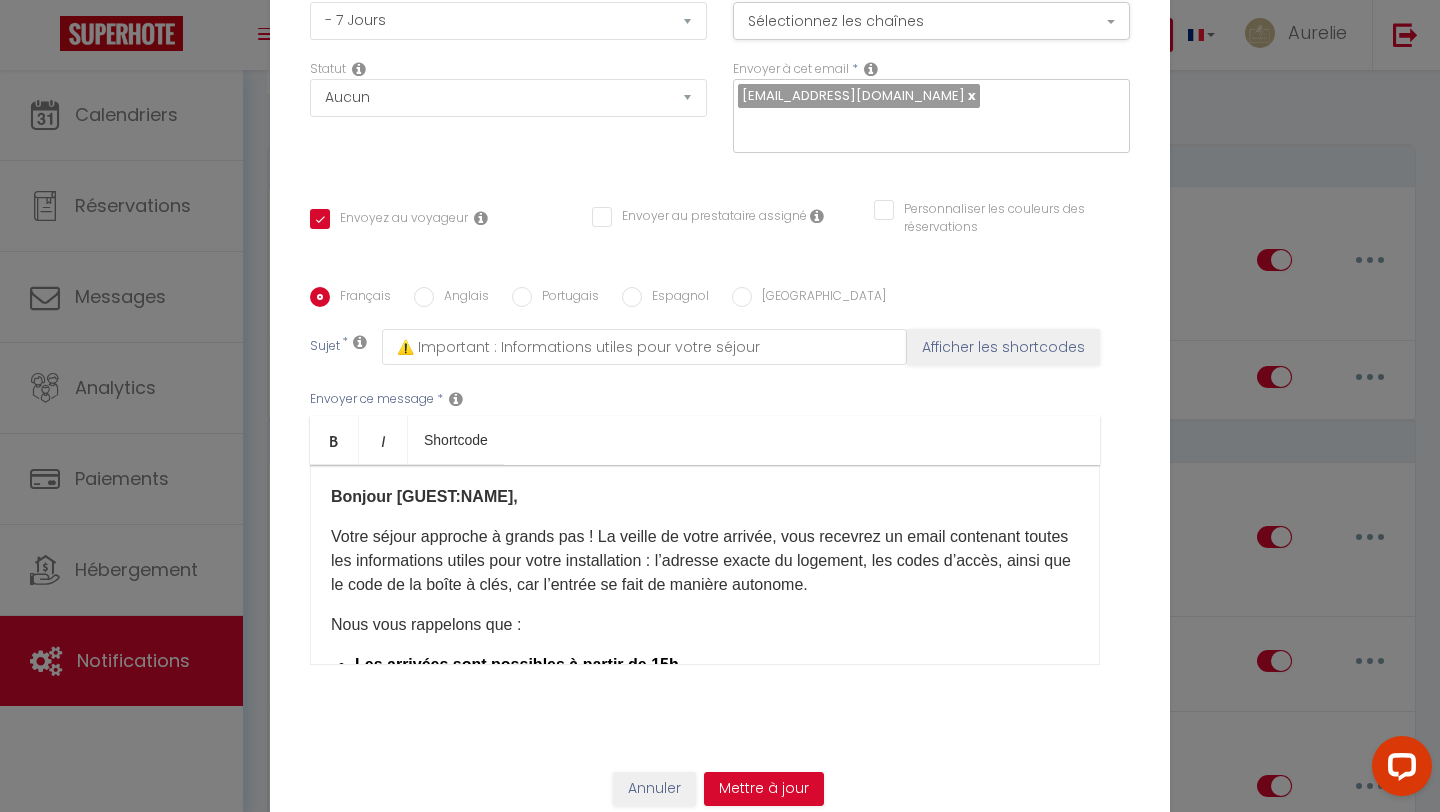 scroll, scrollTop: 0, scrollLeft: 0, axis: both 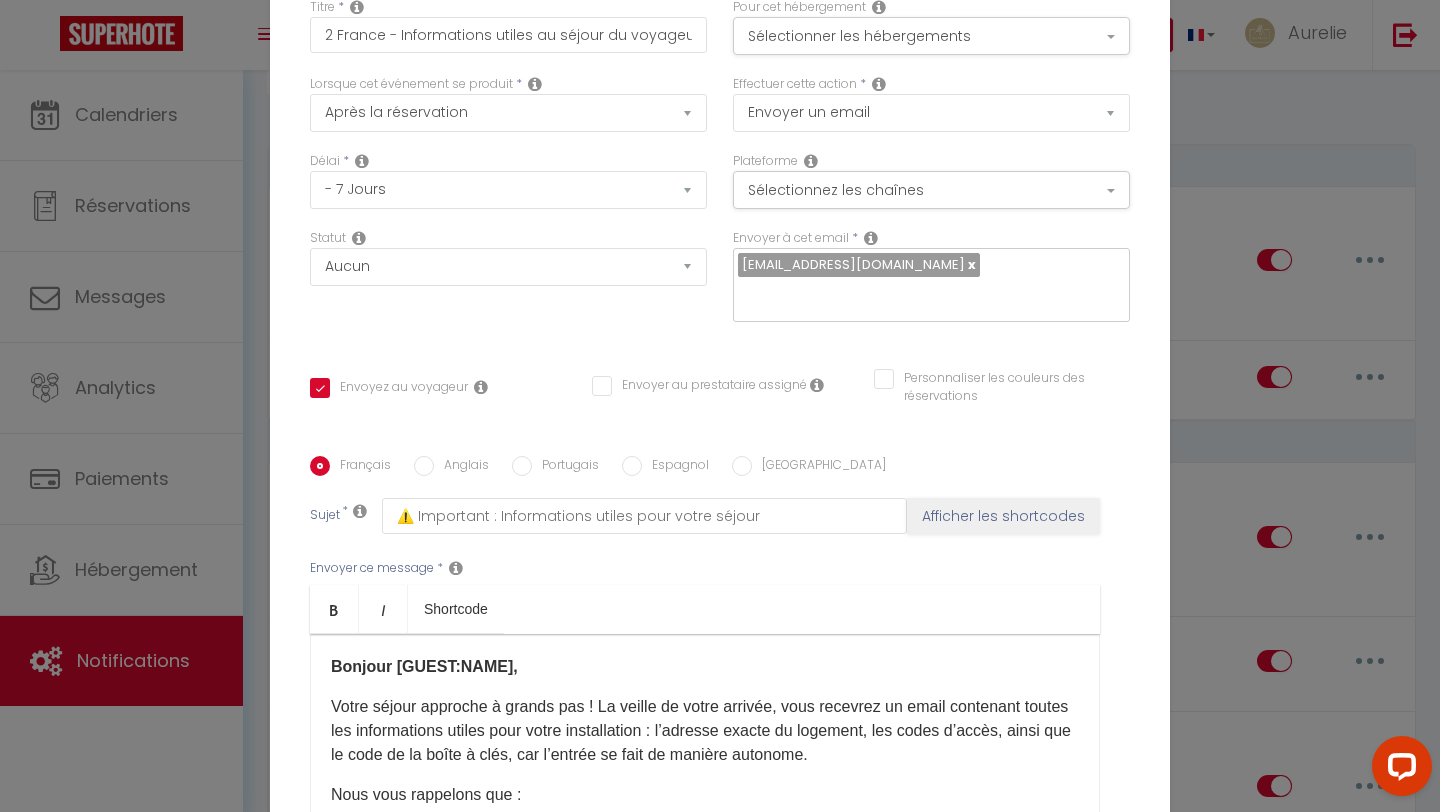 click on "Anglais" at bounding box center (461, 467) 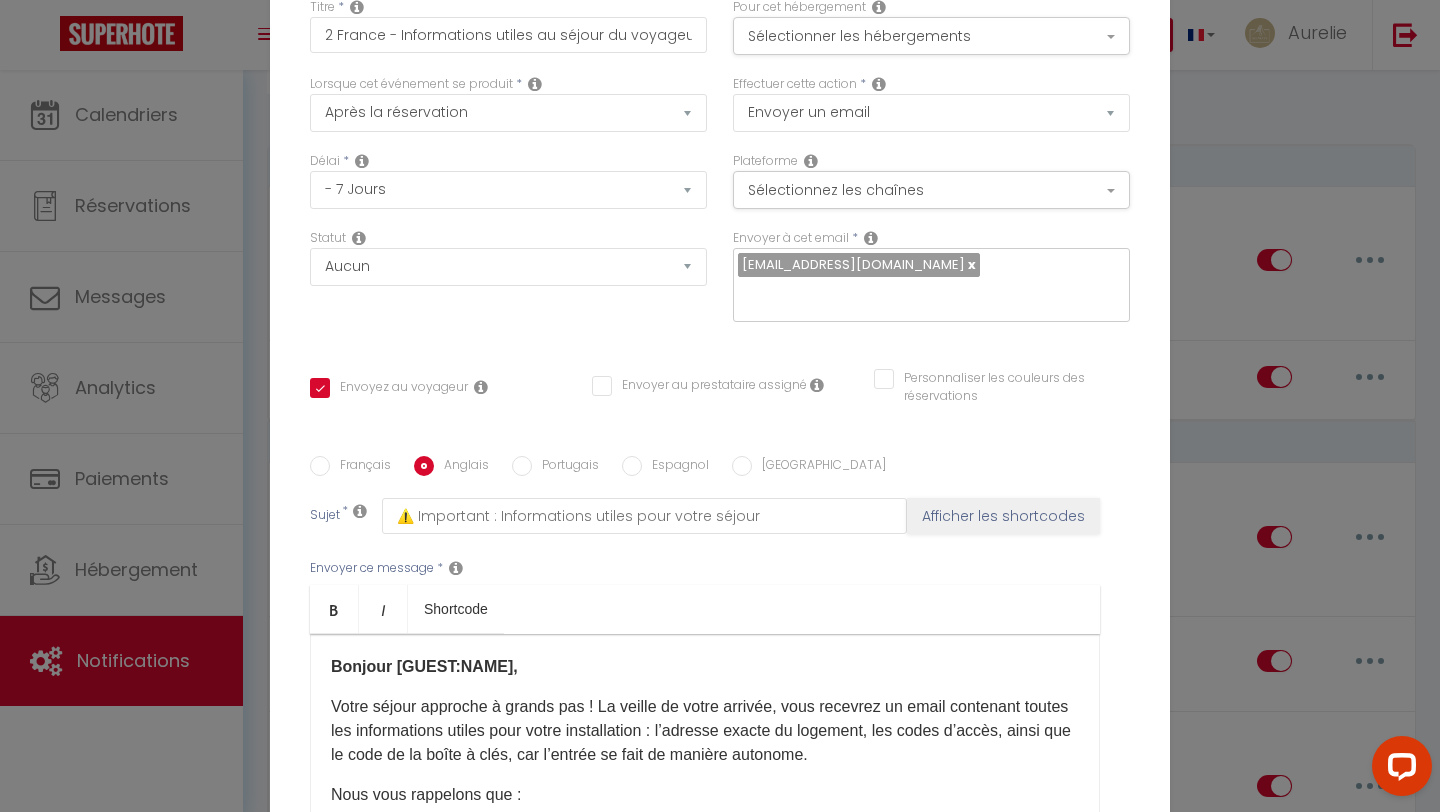 checkbox on "true" 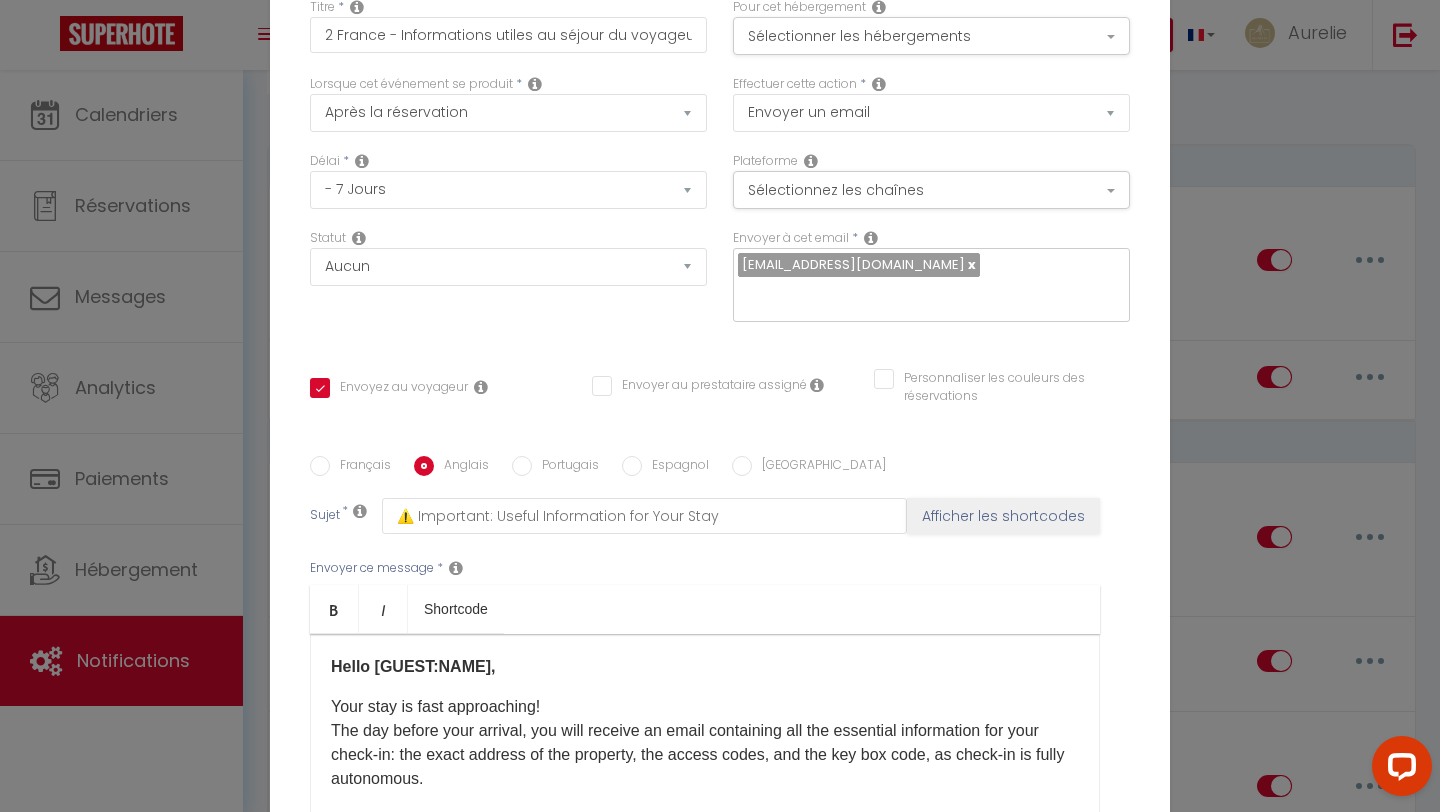 scroll, scrollTop: 169, scrollLeft: 0, axis: vertical 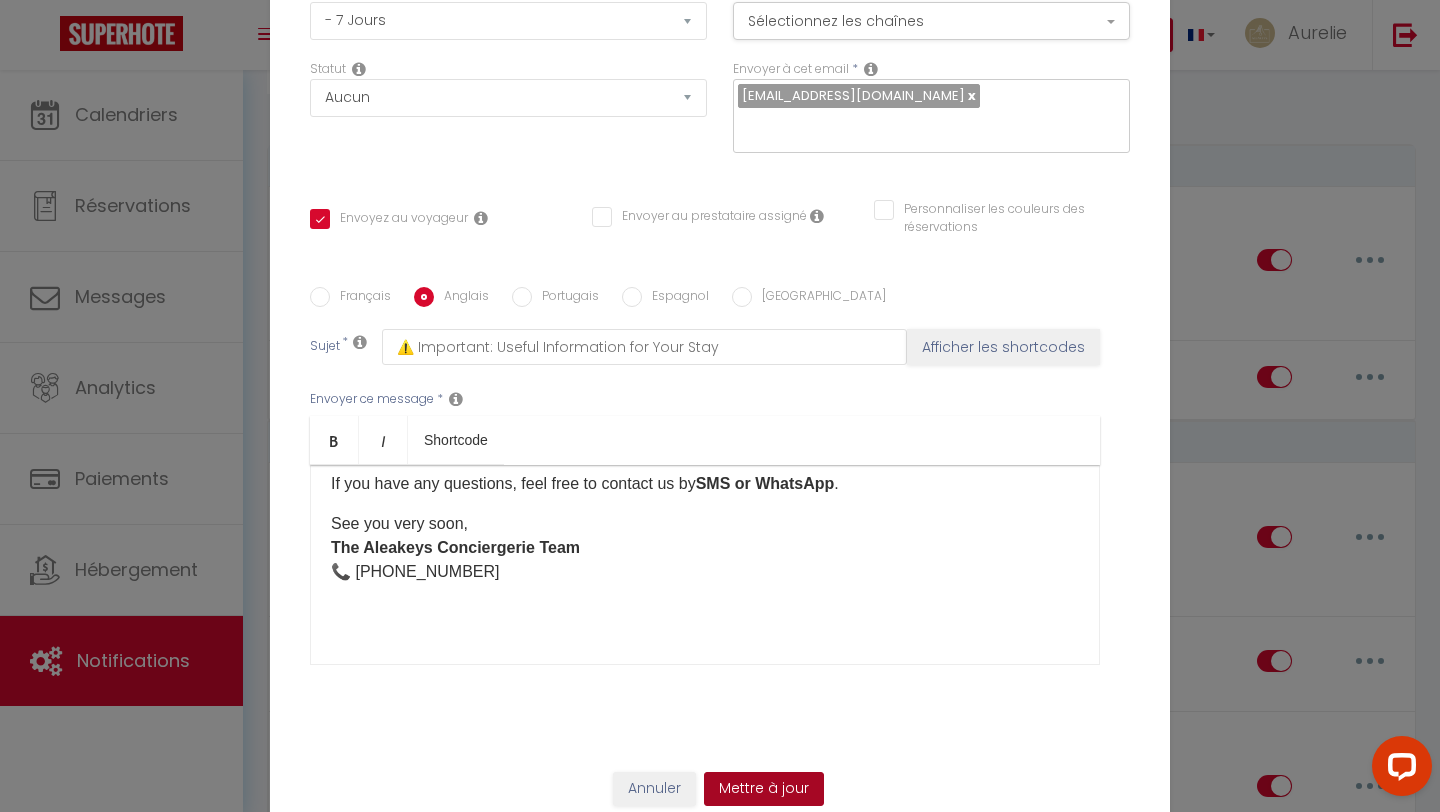 click on "Mettre à jour" at bounding box center (764, 789) 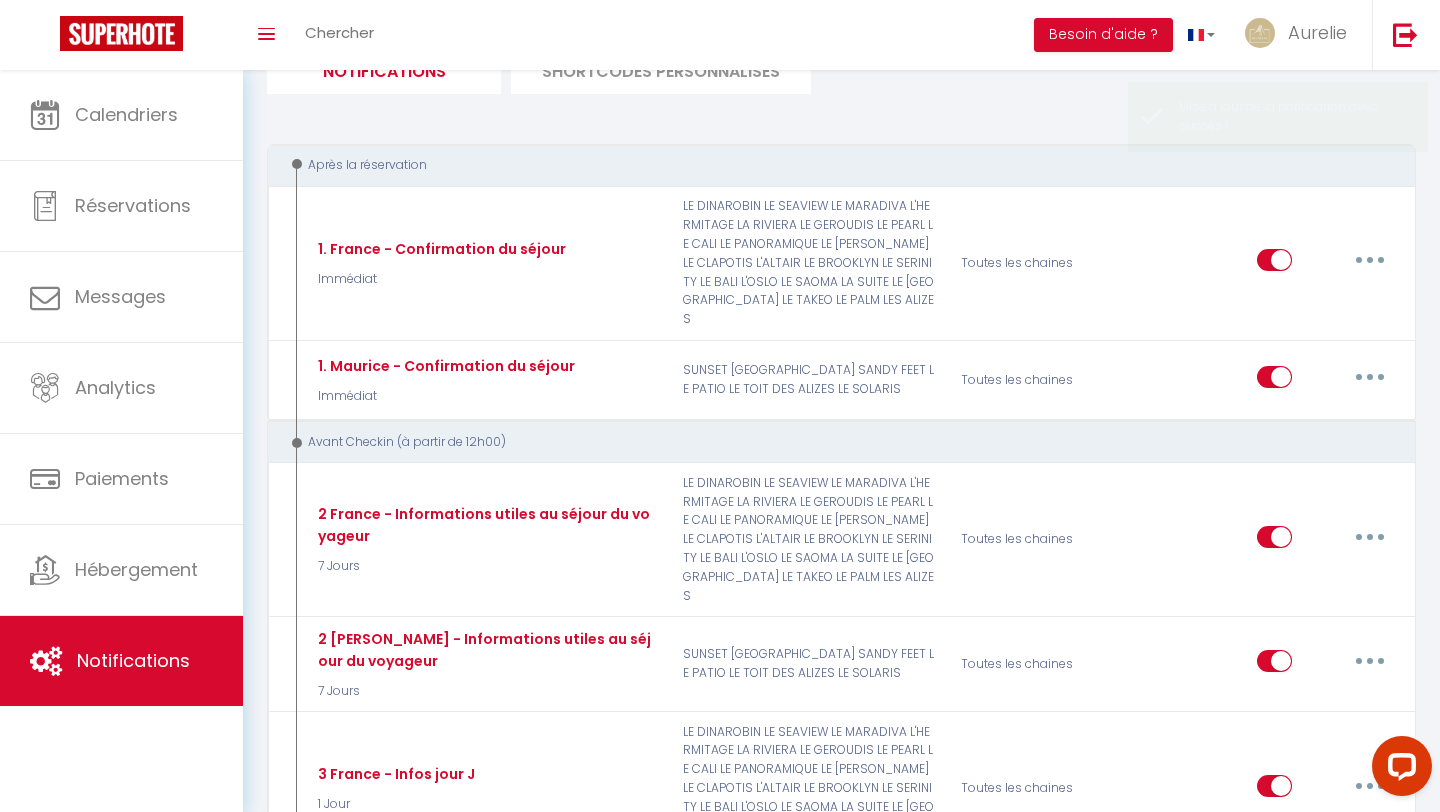 scroll, scrollTop: 0, scrollLeft: 0, axis: both 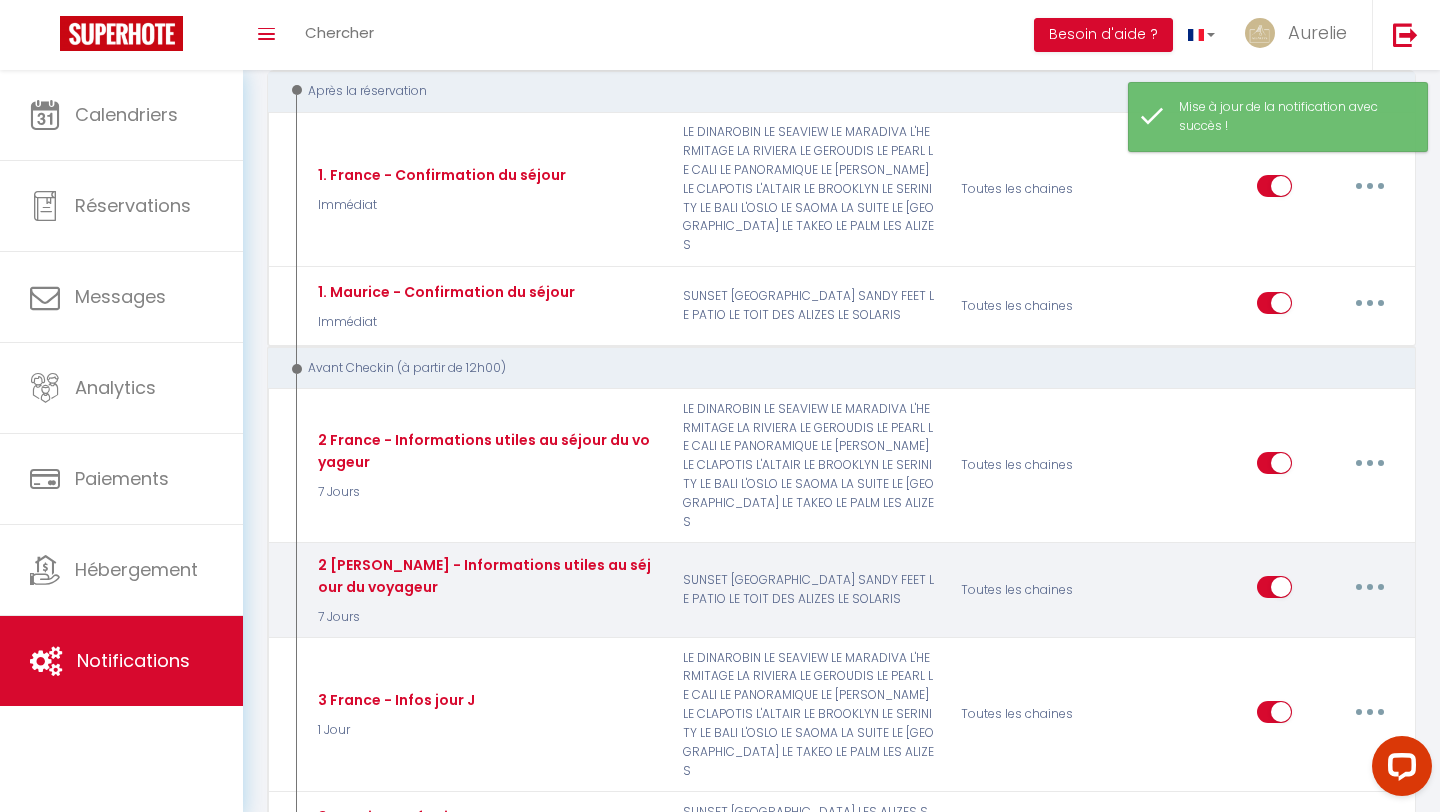 click at bounding box center [1370, 587] 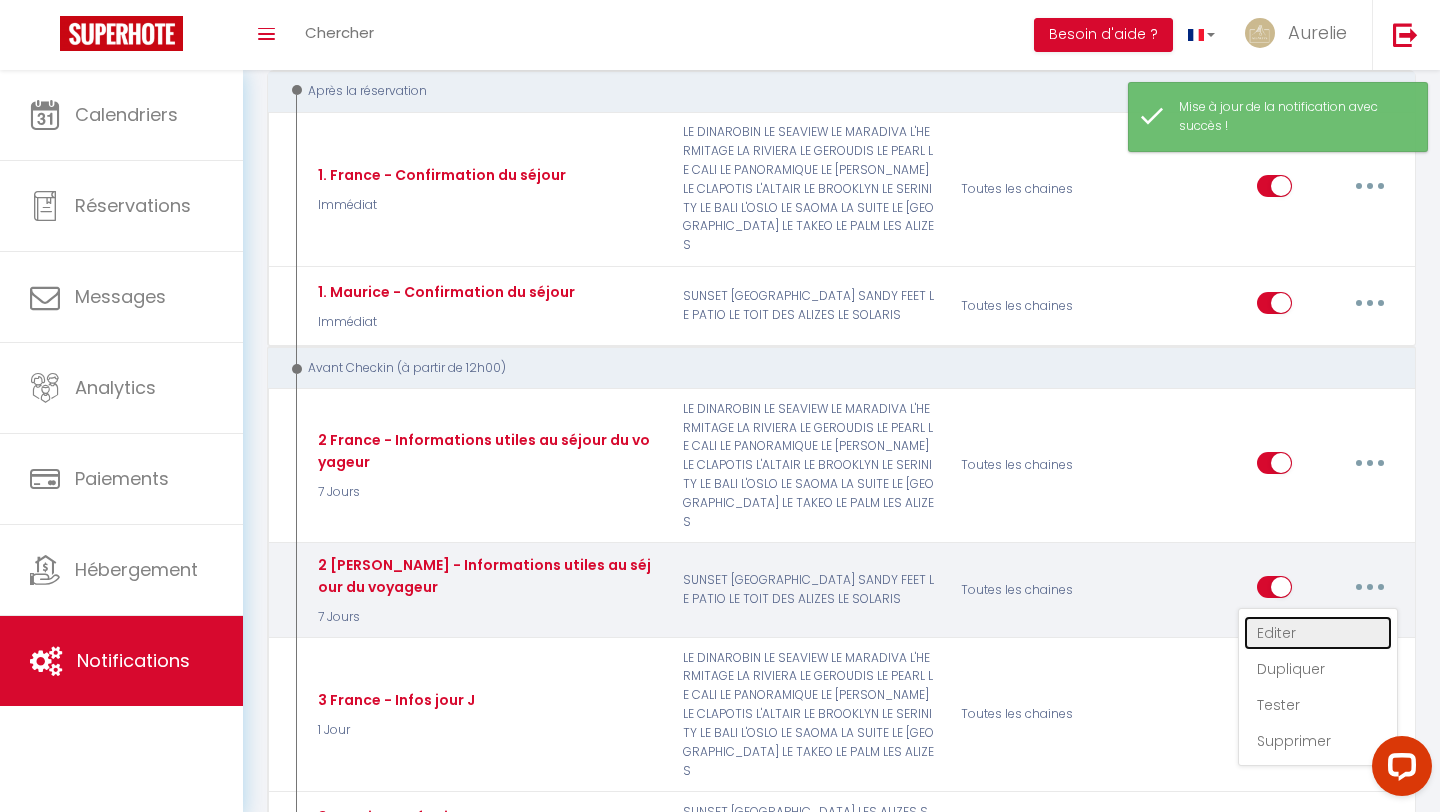 click on "Editer" at bounding box center [1318, 633] 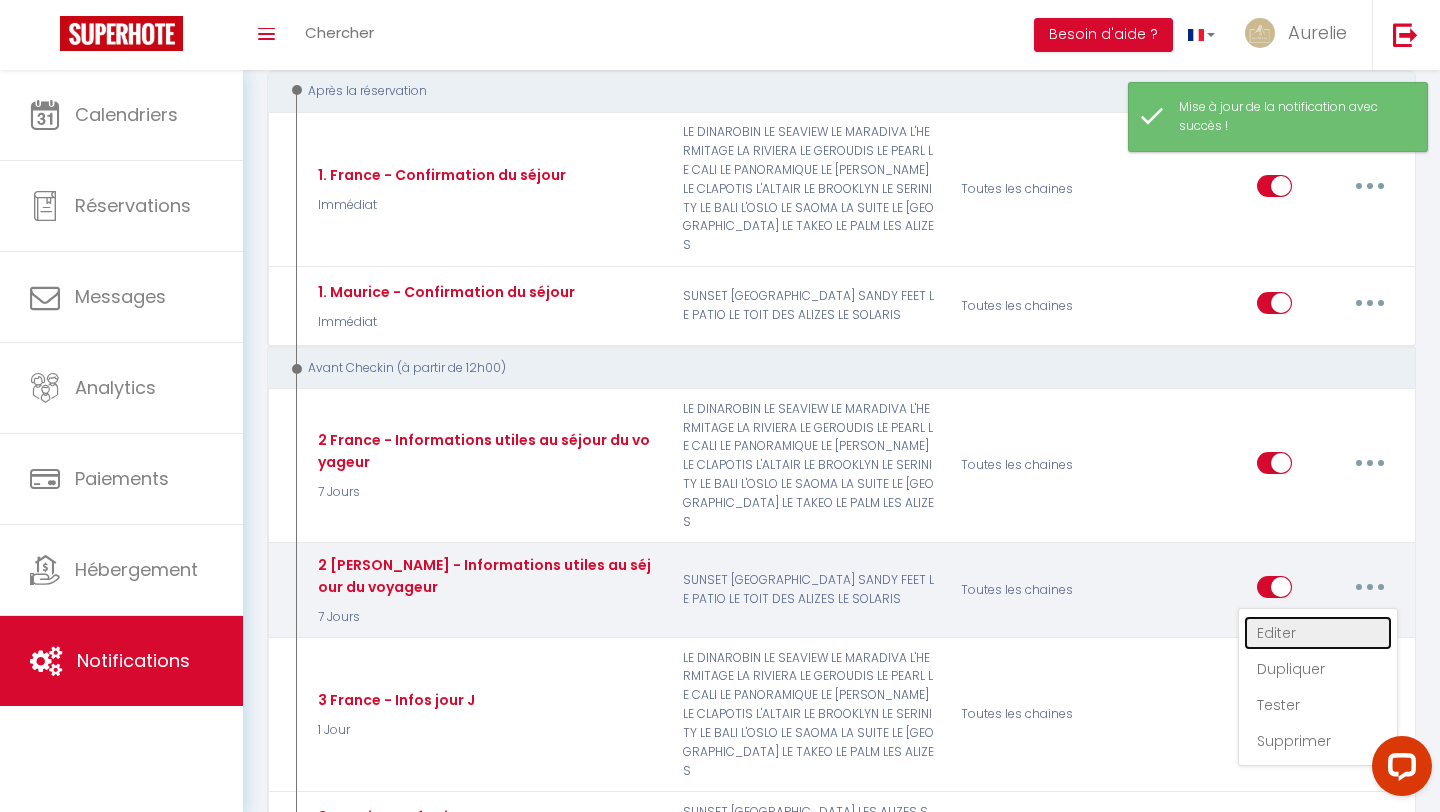 type on "2 [PERSON_NAME] - Informations utiles au séjour du voyageur" 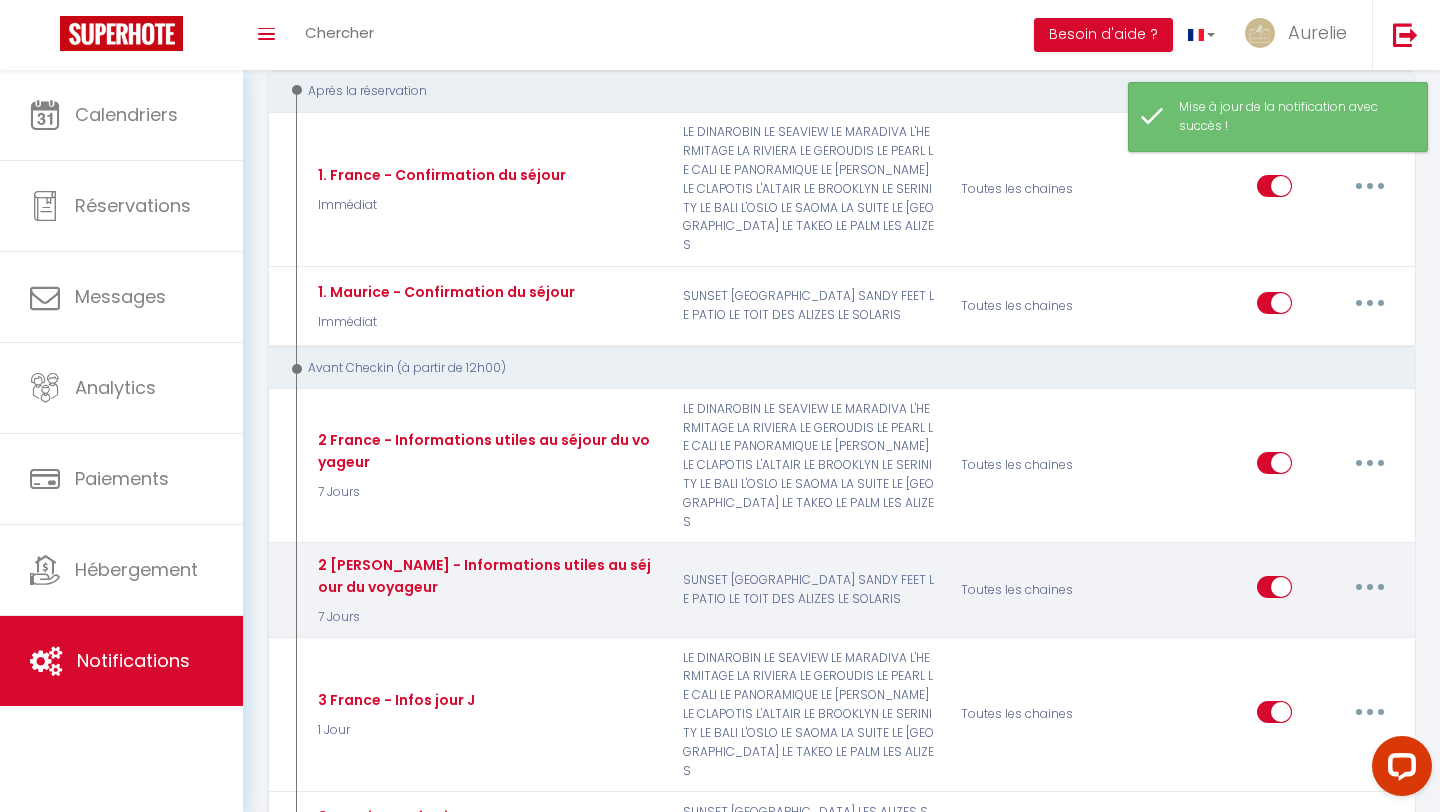 scroll, scrollTop: 334, scrollLeft: 0, axis: vertical 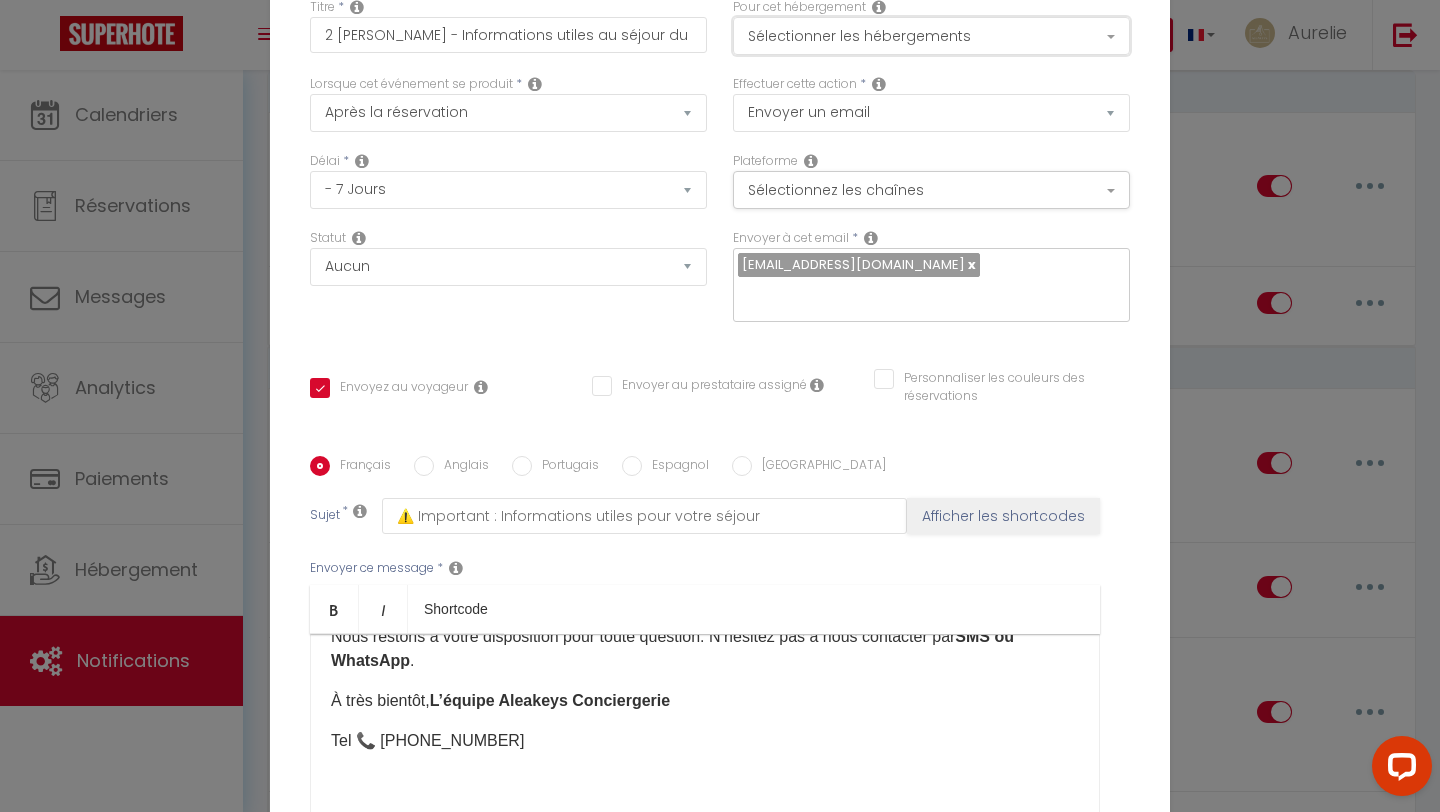 click on "Sélectionner les hébergements" at bounding box center [931, 36] 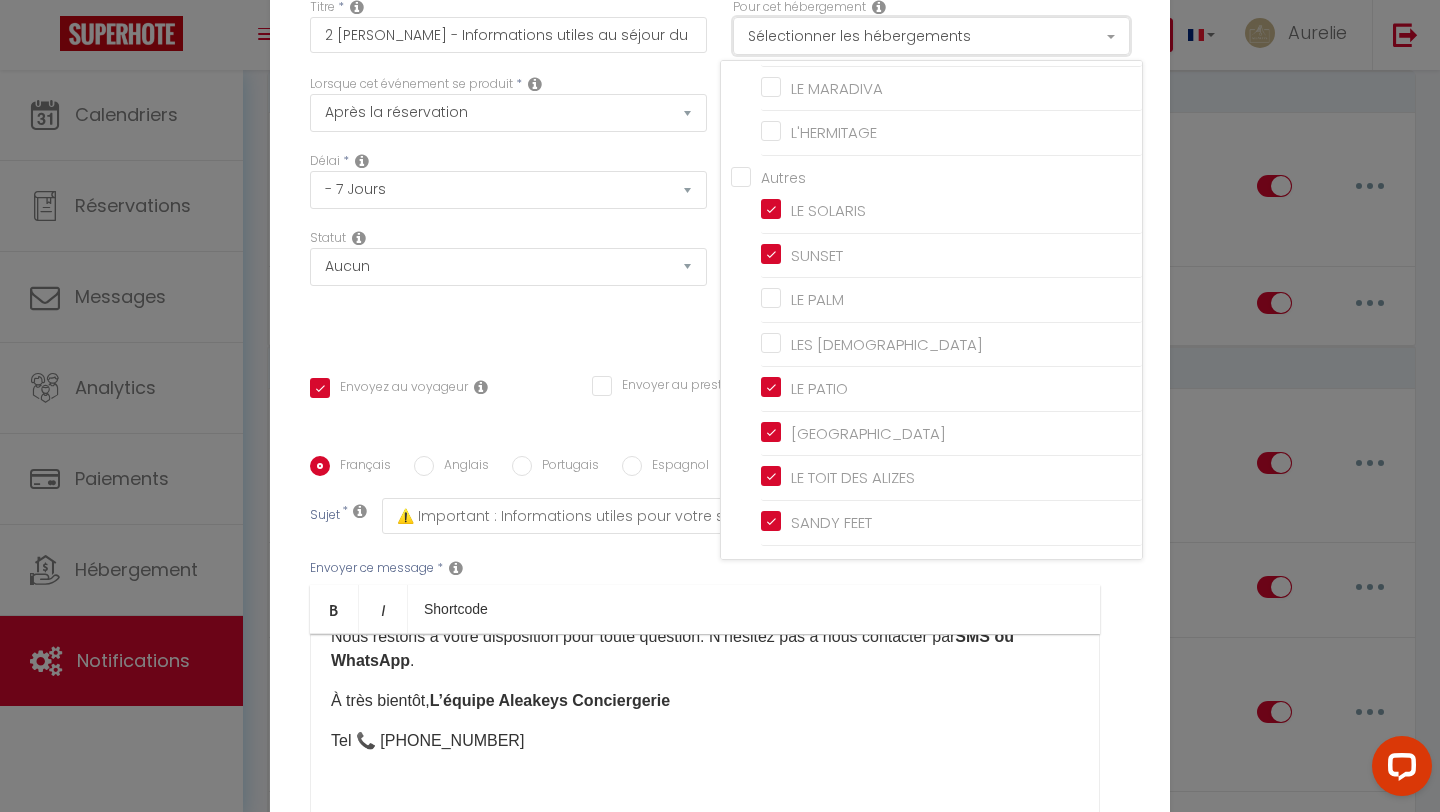 click on "Sélectionner les hébergements" at bounding box center (931, 36) 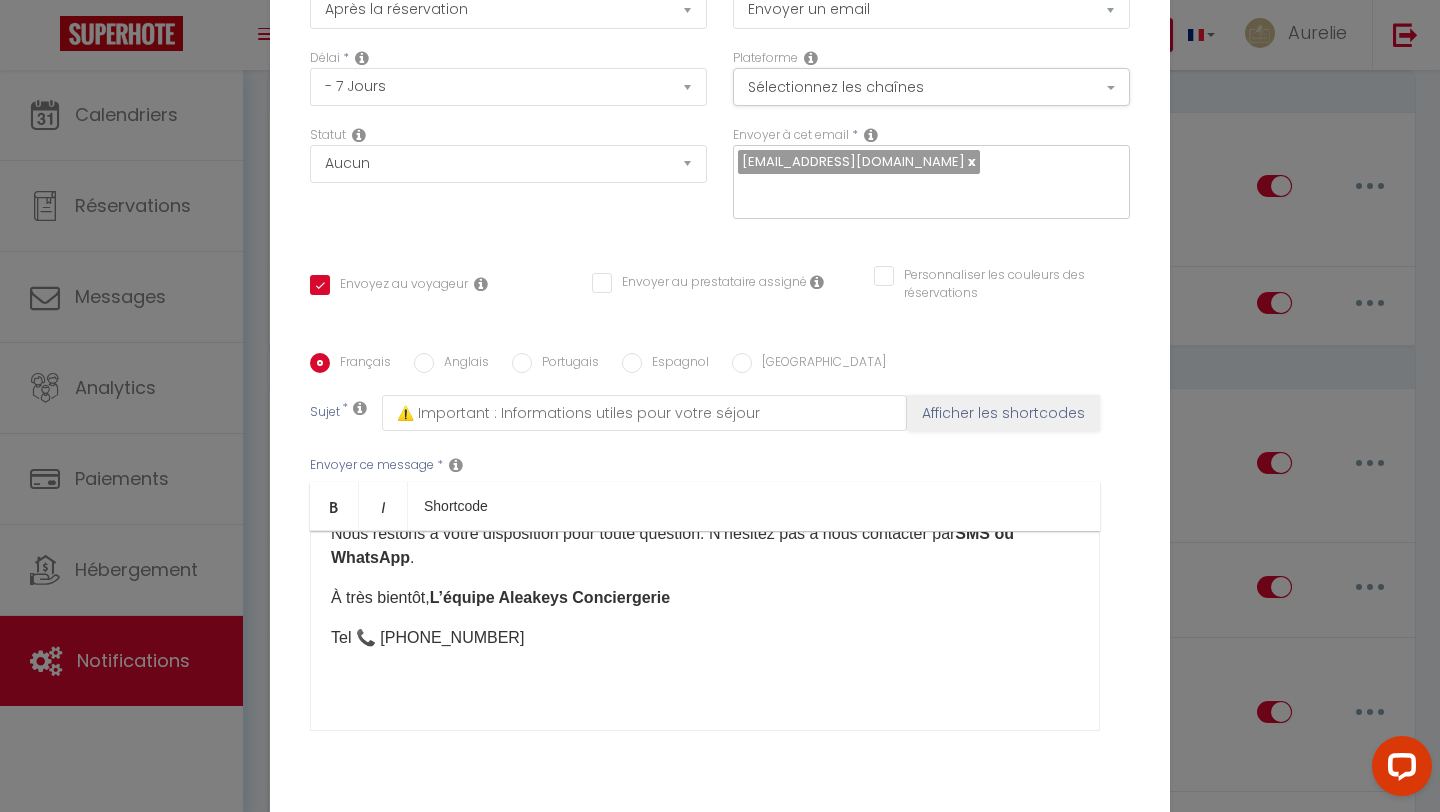 scroll, scrollTop: 169, scrollLeft: 0, axis: vertical 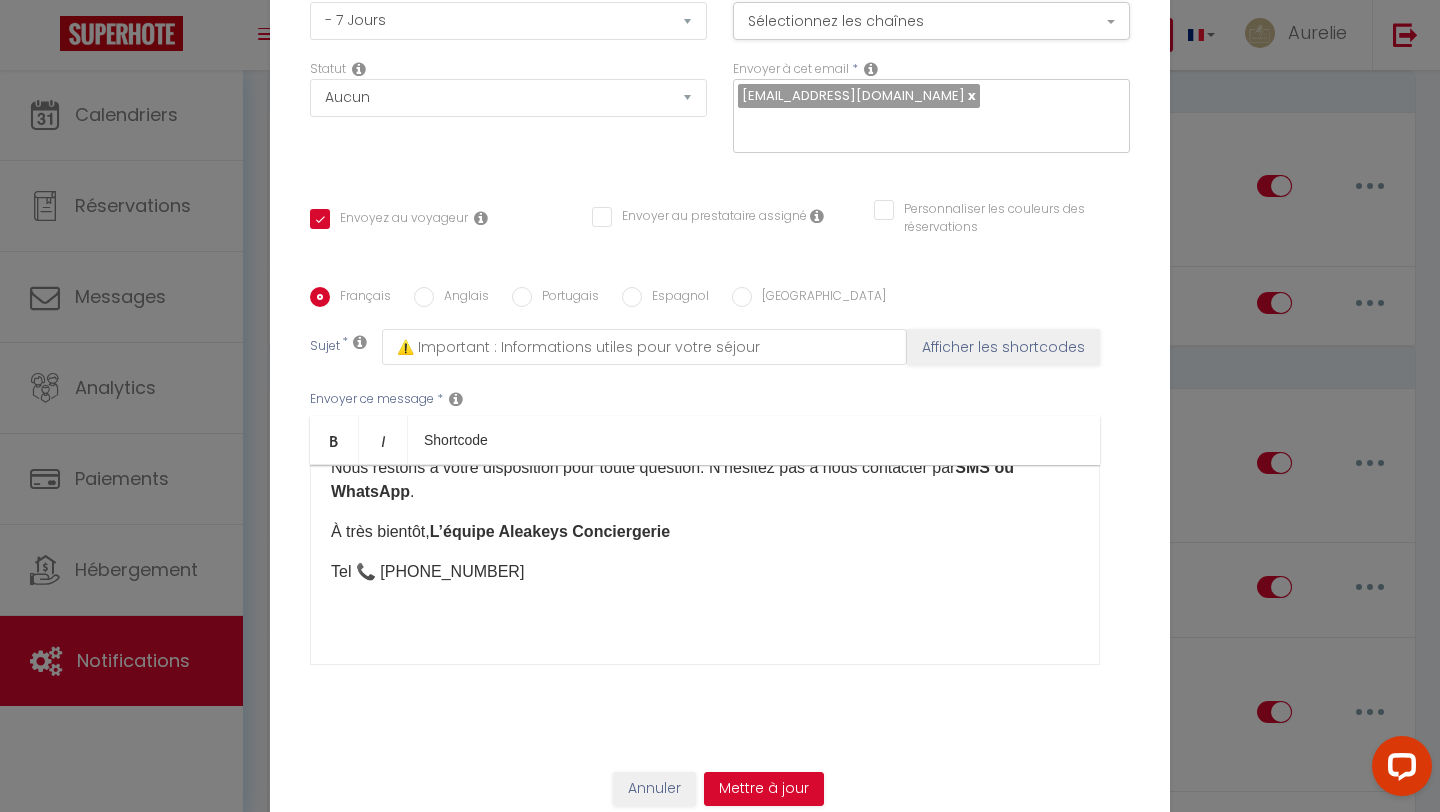 click on "Anglais" at bounding box center [461, 298] 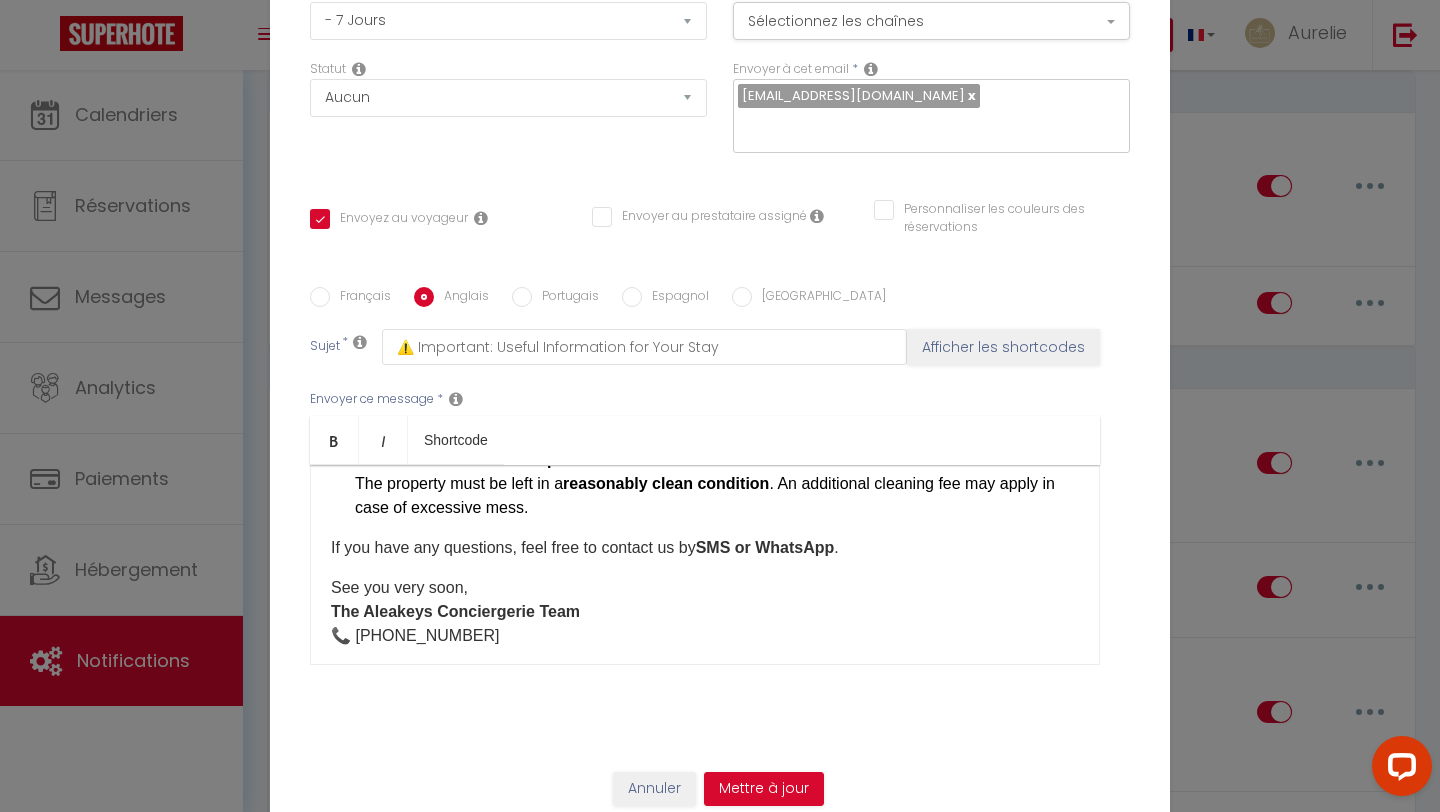 scroll, scrollTop: 398, scrollLeft: 0, axis: vertical 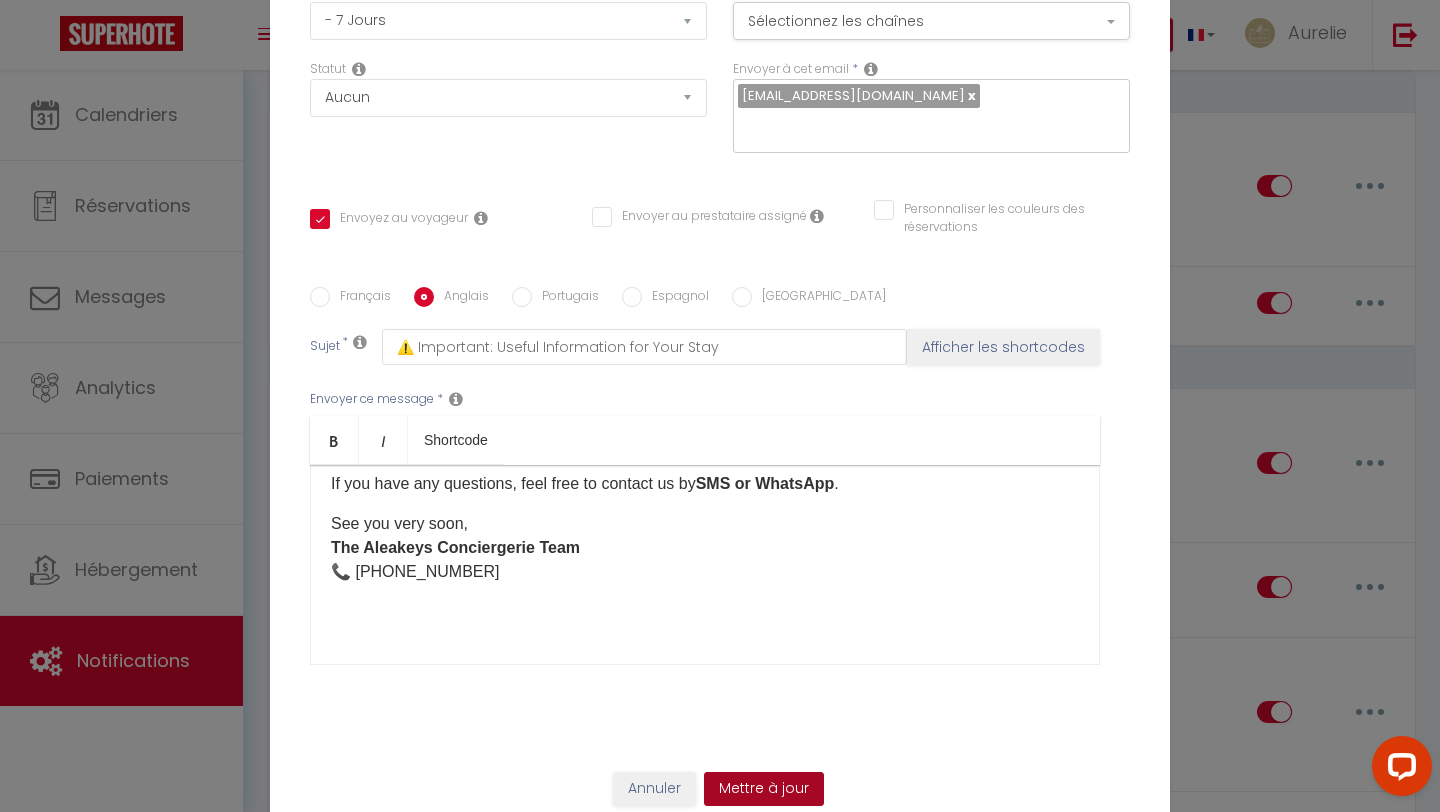 click on "Mettre à jour" at bounding box center [764, 789] 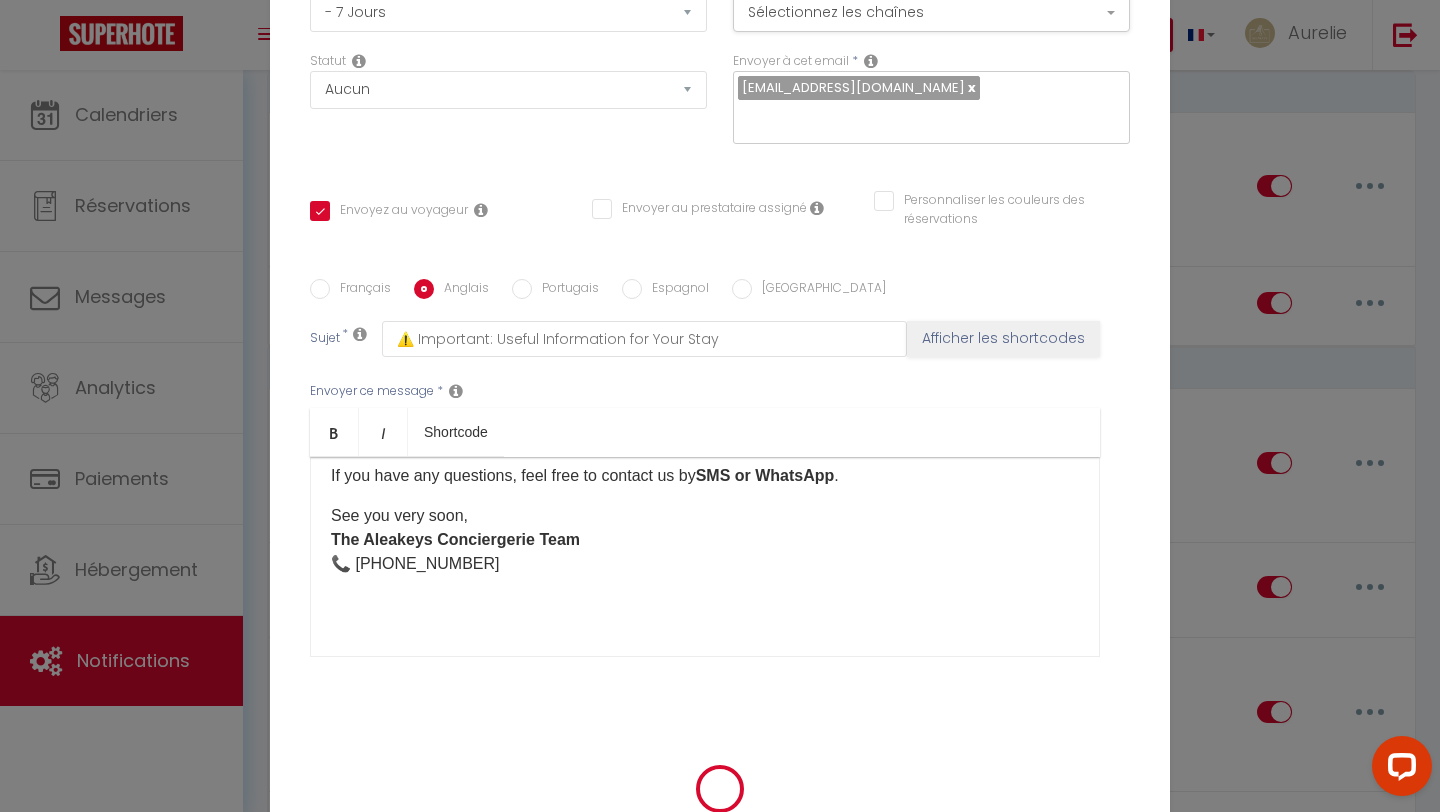 scroll, scrollTop: 161, scrollLeft: 0, axis: vertical 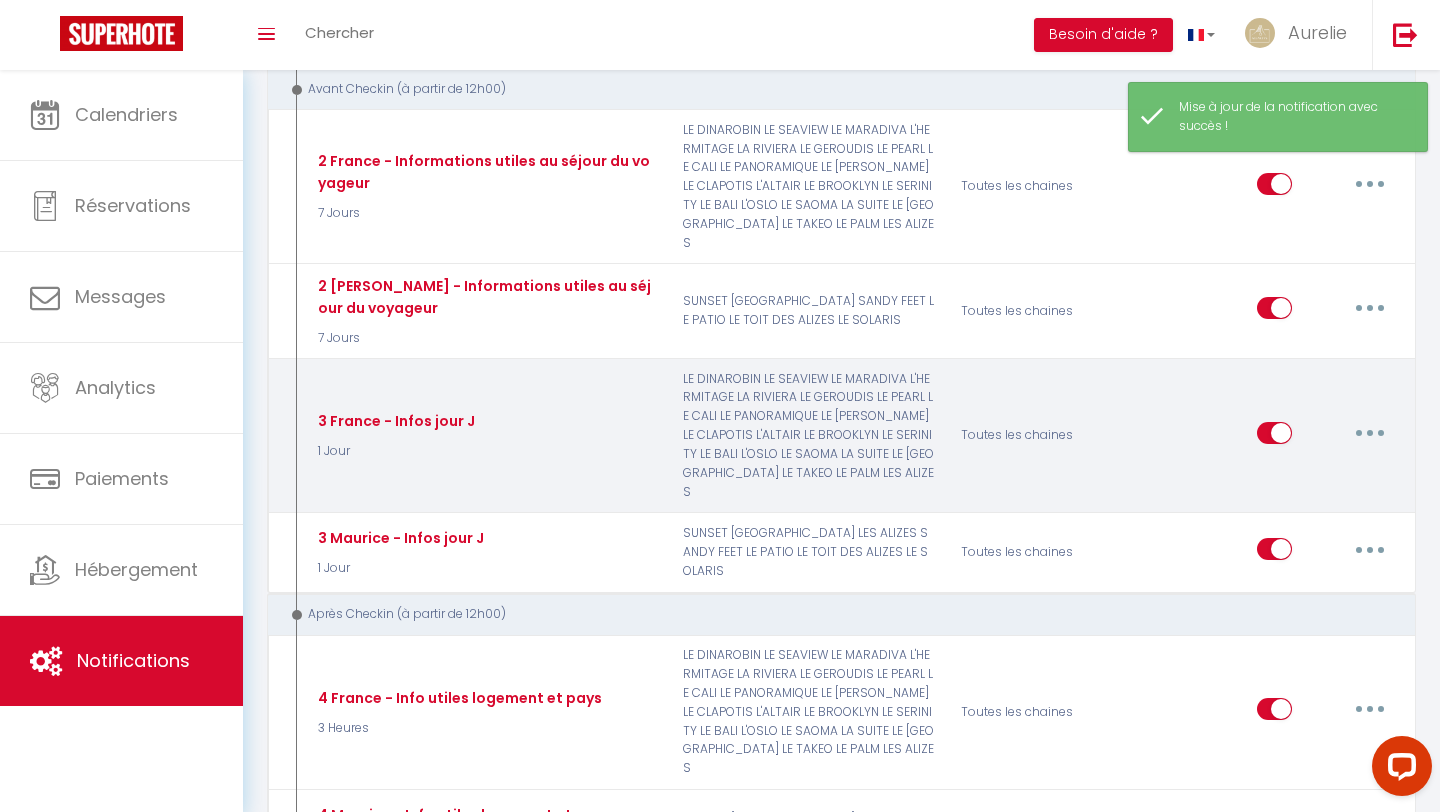 click on "Editer   Dupliquer   Tester   Supprimer" at bounding box center [1327, 436] 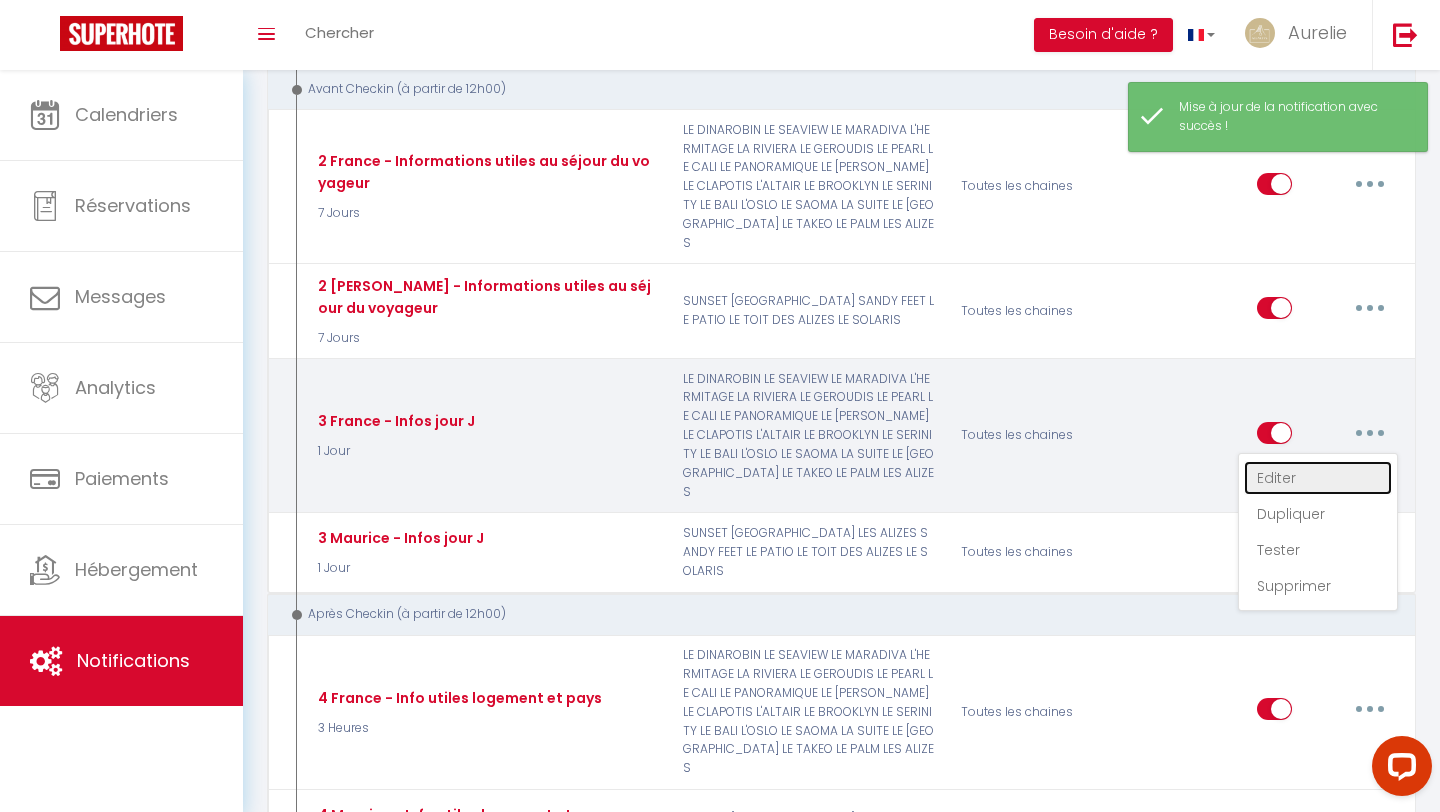 click on "Editer" at bounding box center (1318, 478) 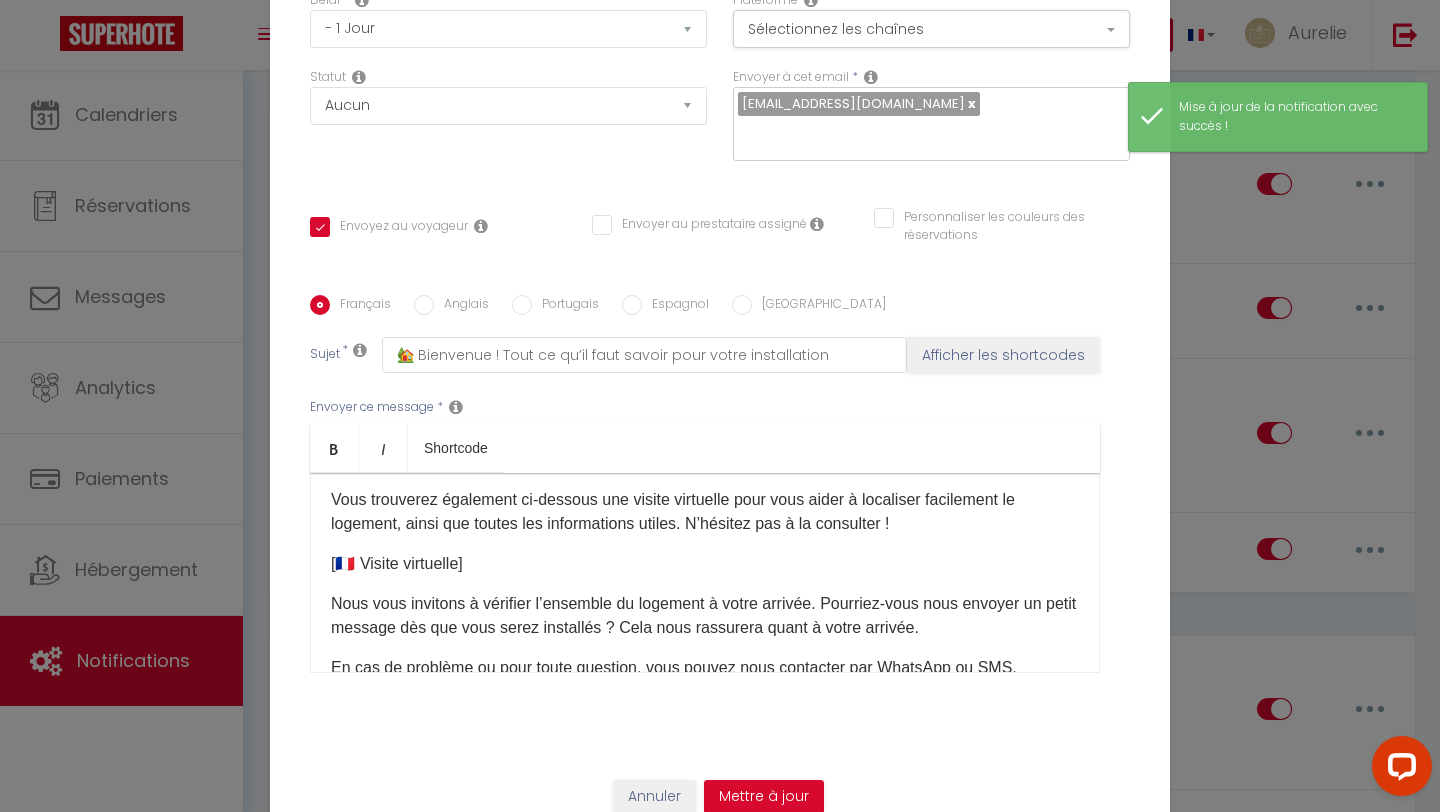 scroll, scrollTop: 0, scrollLeft: 0, axis: both 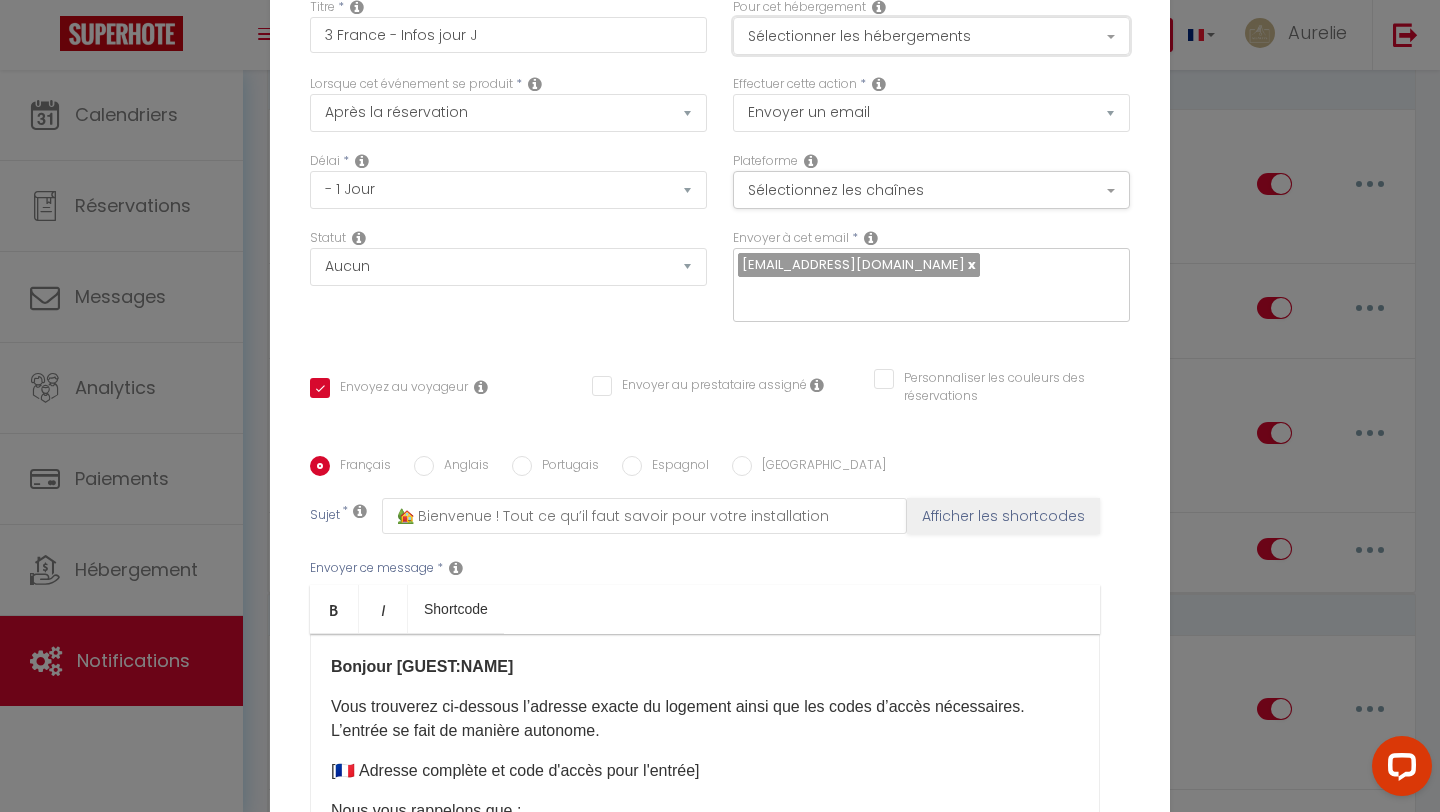 click on "Sélectionner les hébergements" at bounding box center (931, 36) 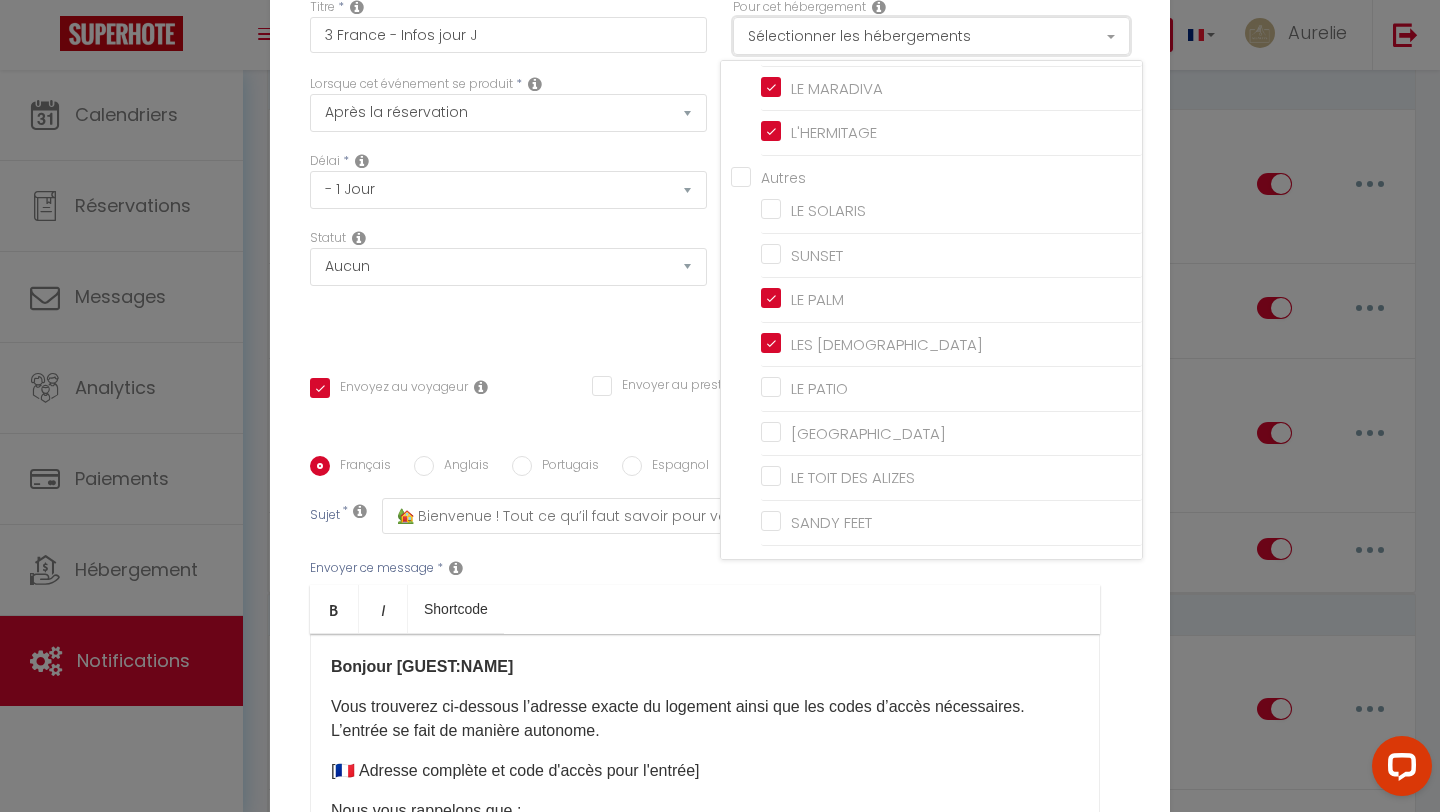 click on "Sélectionner les hébergements" at bounding box center (931, 36) 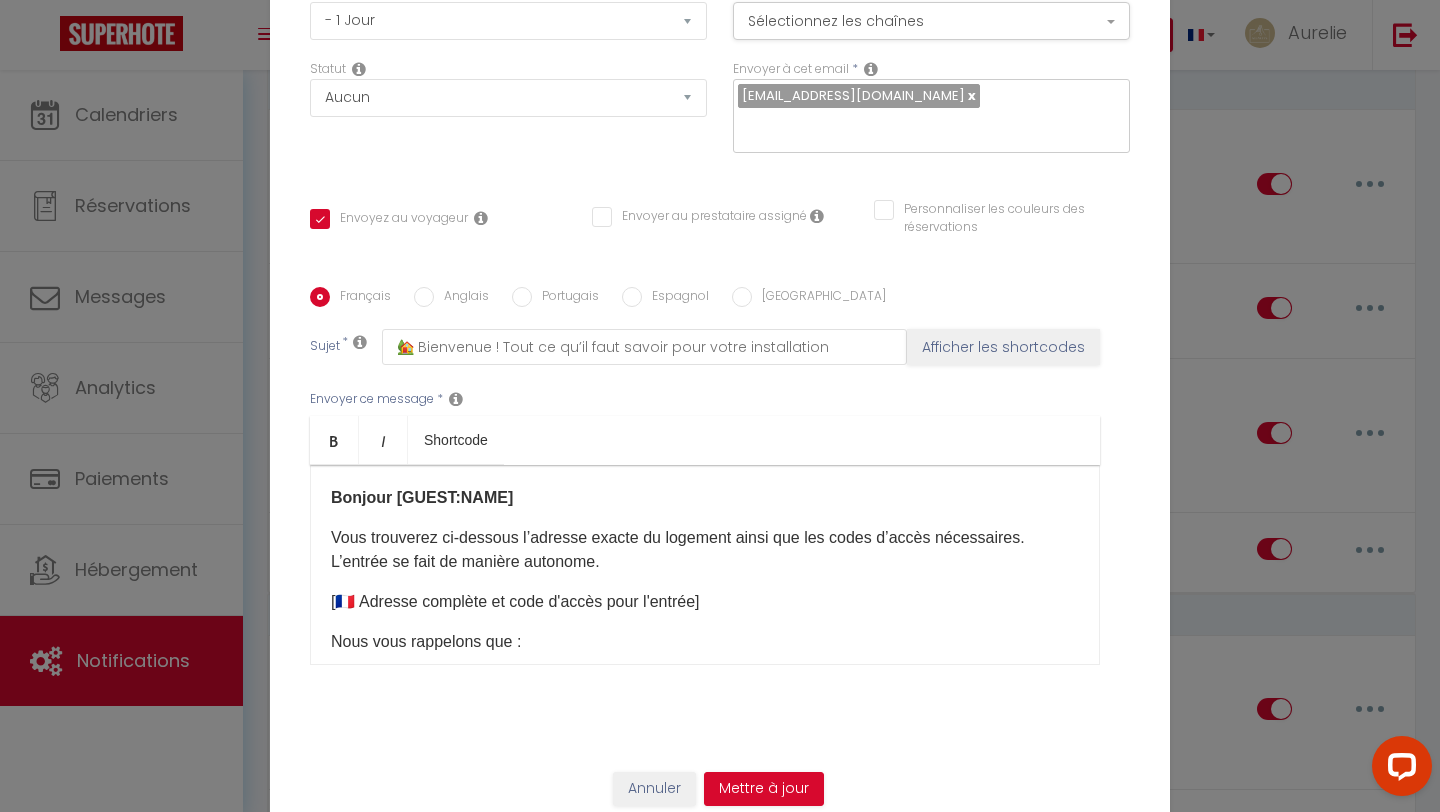 scroll, scrollTop: 168, scrollLeft: 0, axis: vertical 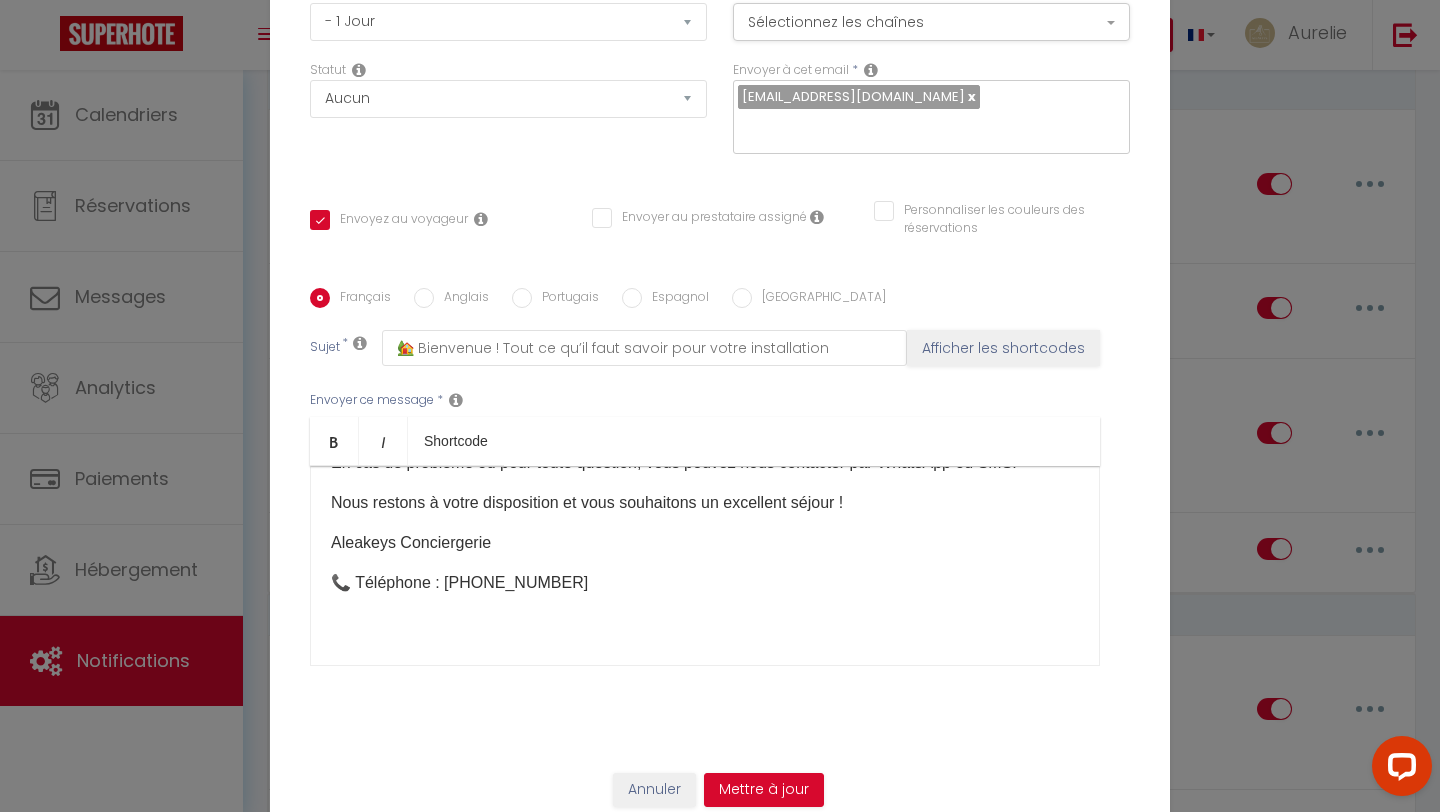click on "Anglais" at bounding box center (461, 299) 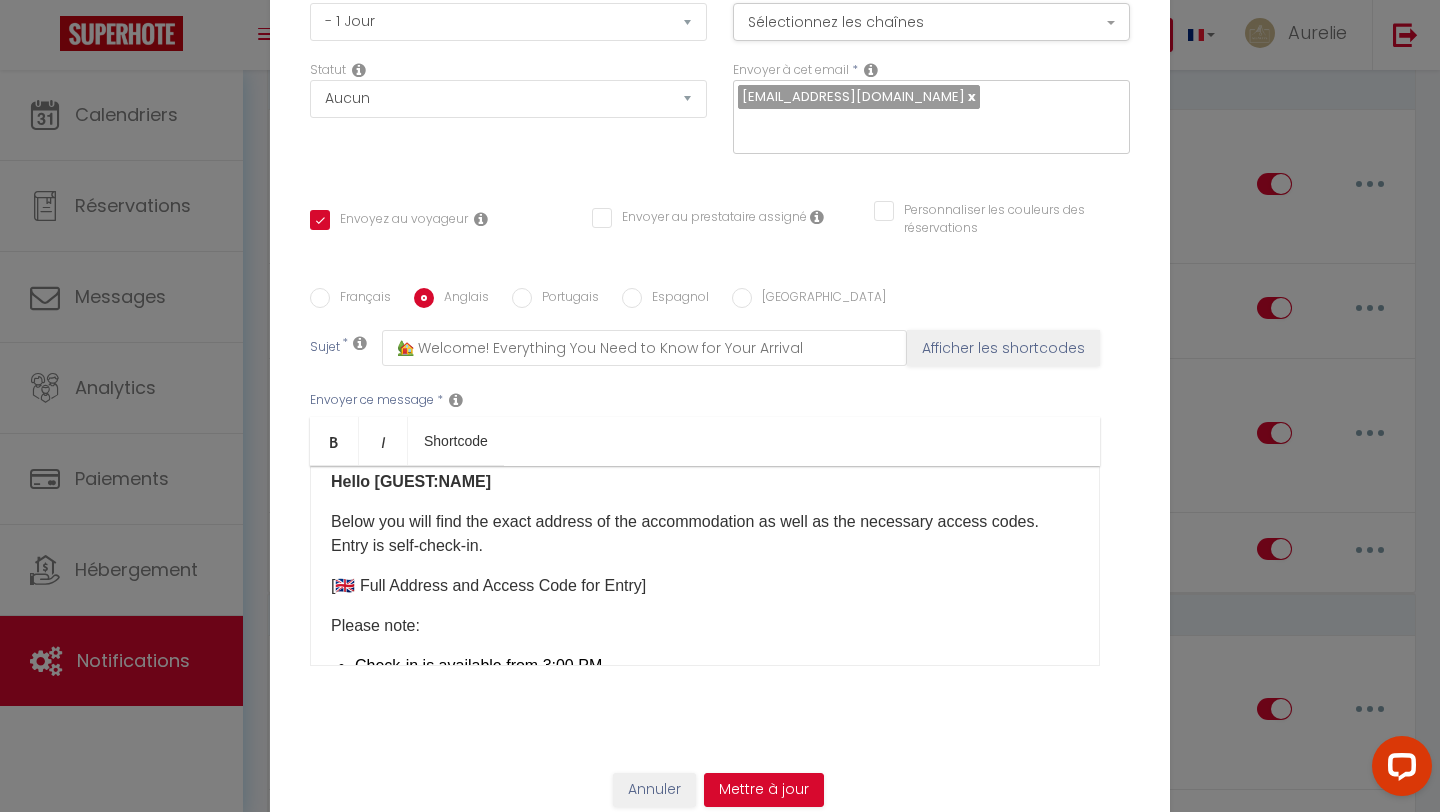 scroll, scrollTop: 0, scrollLeft: 0, axis: both 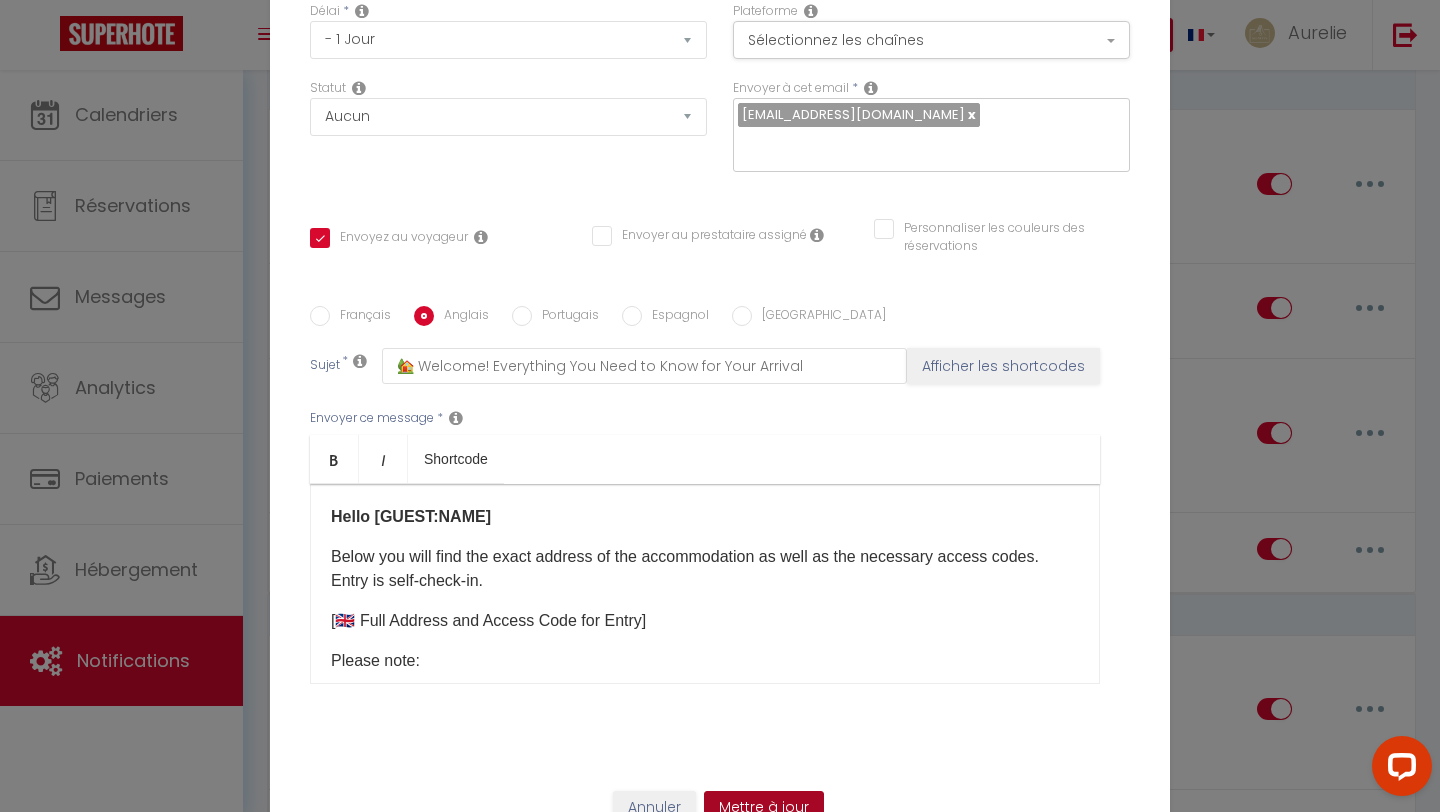 click on "Mettre à jour" at bounding box center [764, 808] 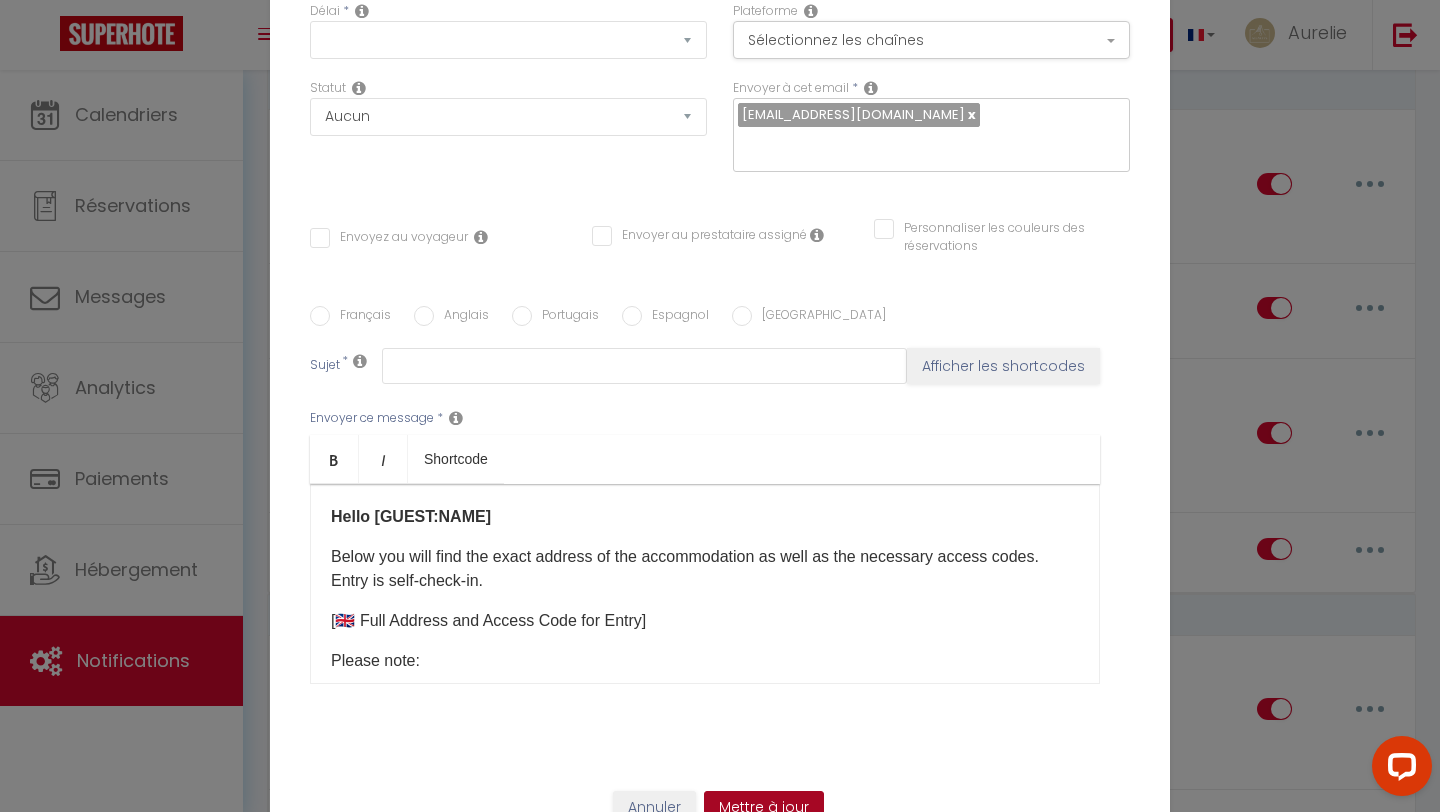 scroll, scrollTop: 0, scrollLeft: 0, axis: both 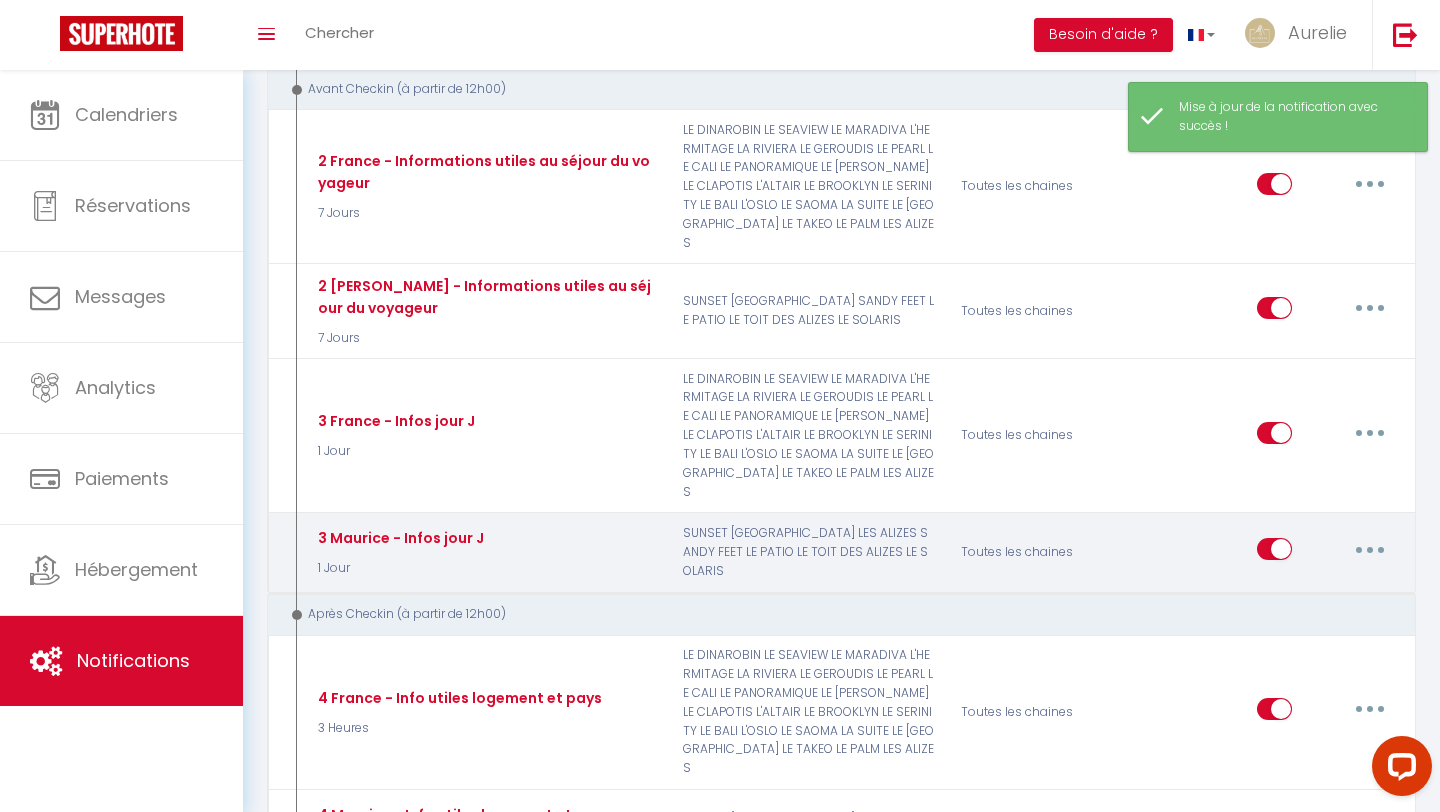 click at bounding box center (1370, 549) 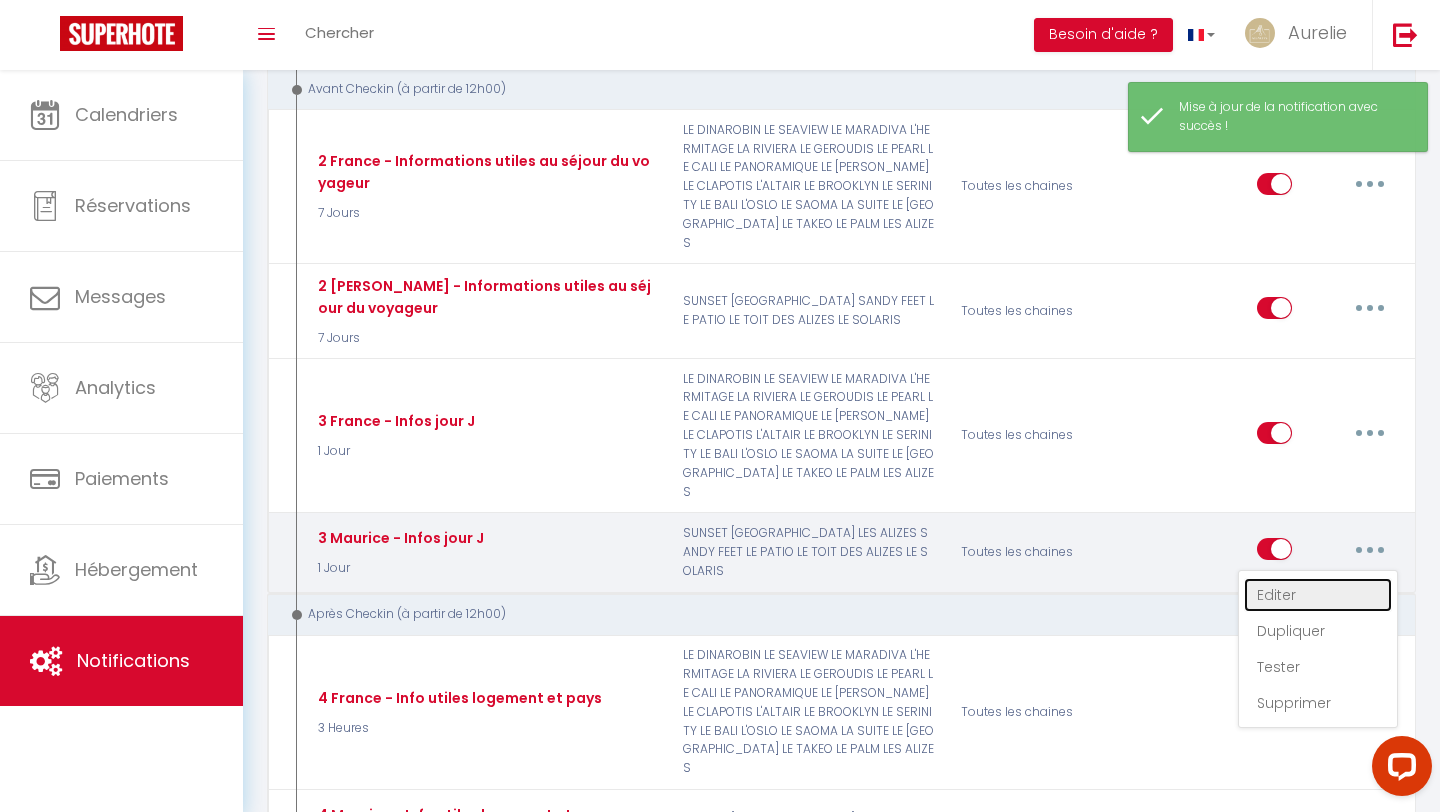 click on "Editer" at bounding box center (1318, 595) 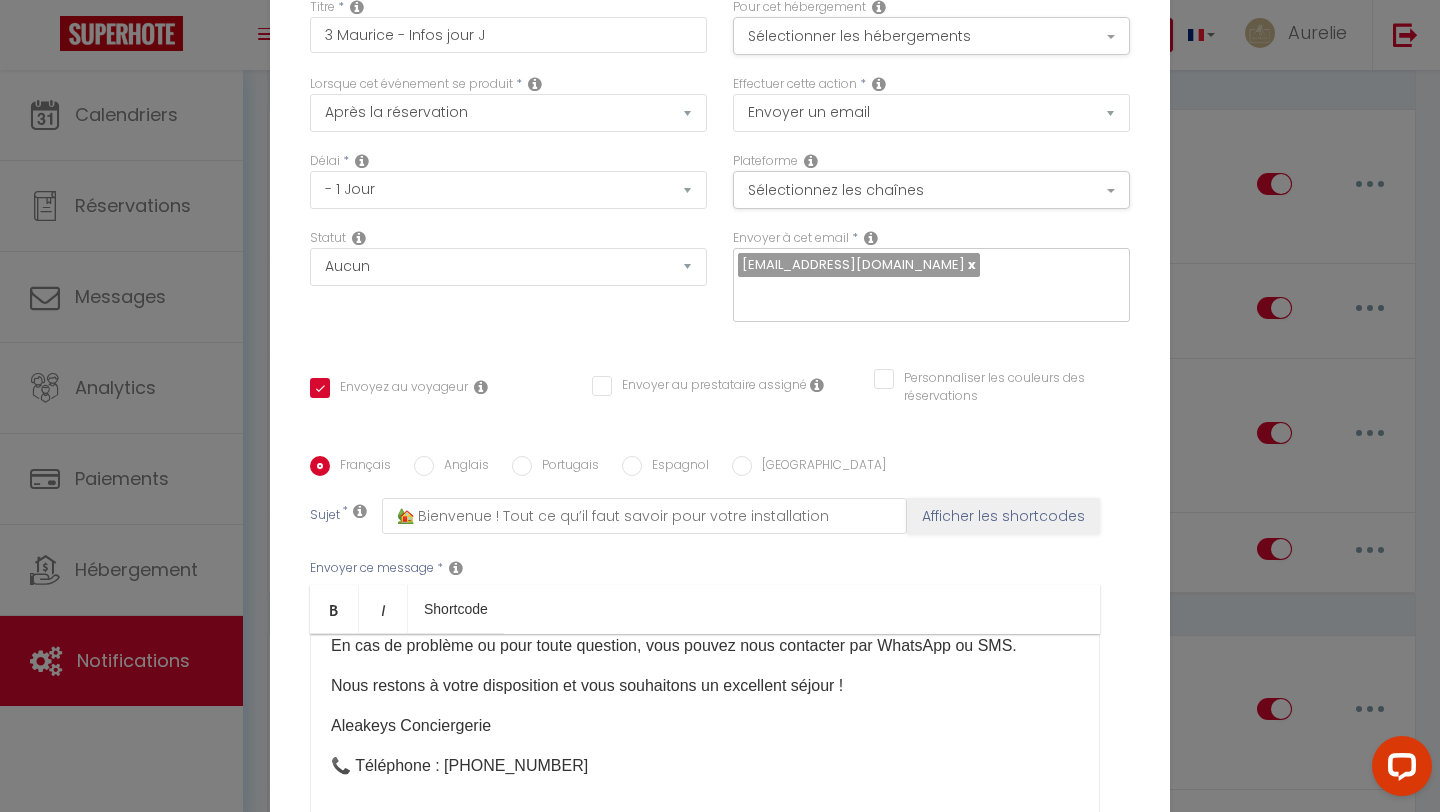 scroll, scrollTop: 606, scrollLeft: 0, axis: vertical 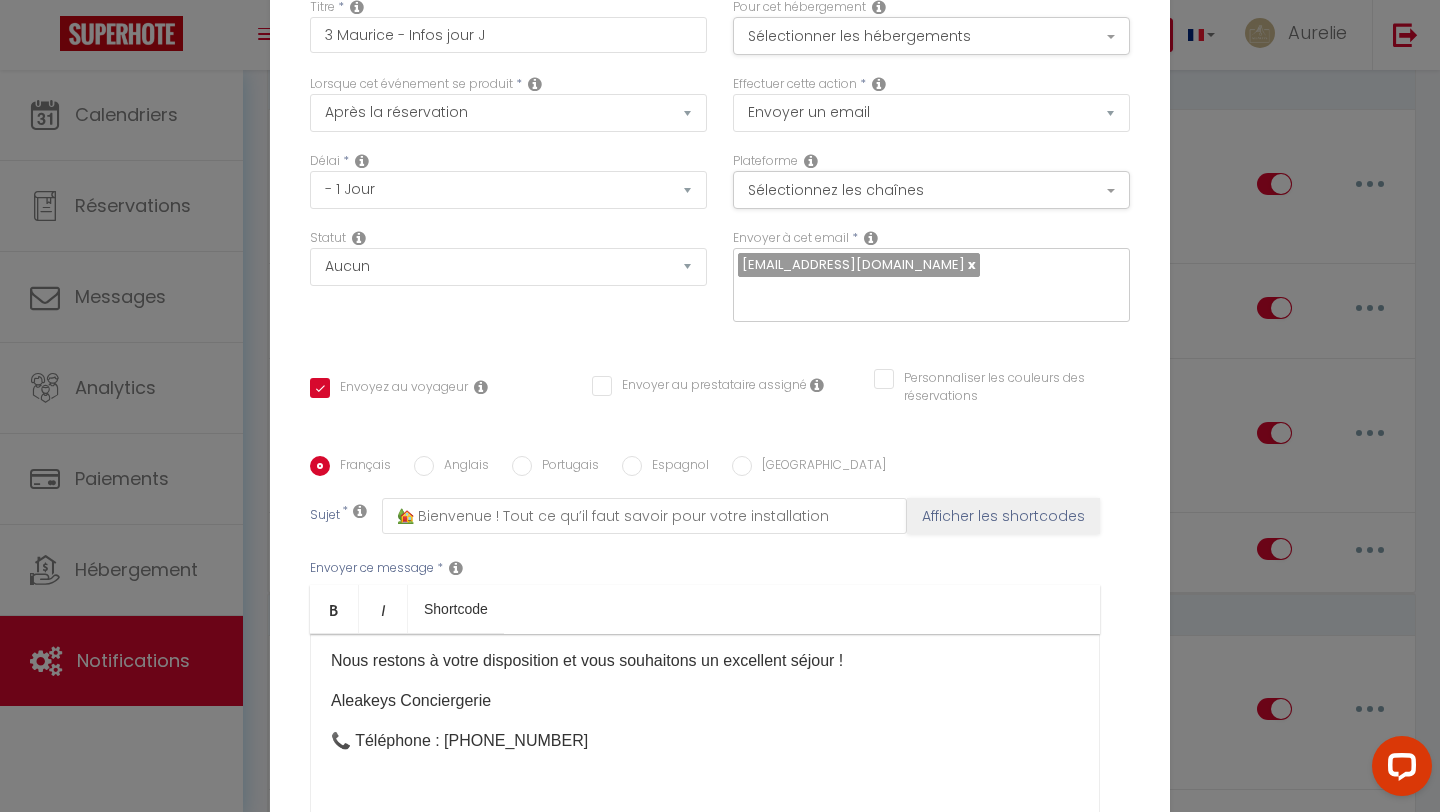 click on "Anglais" at bounding box center [461, 467] 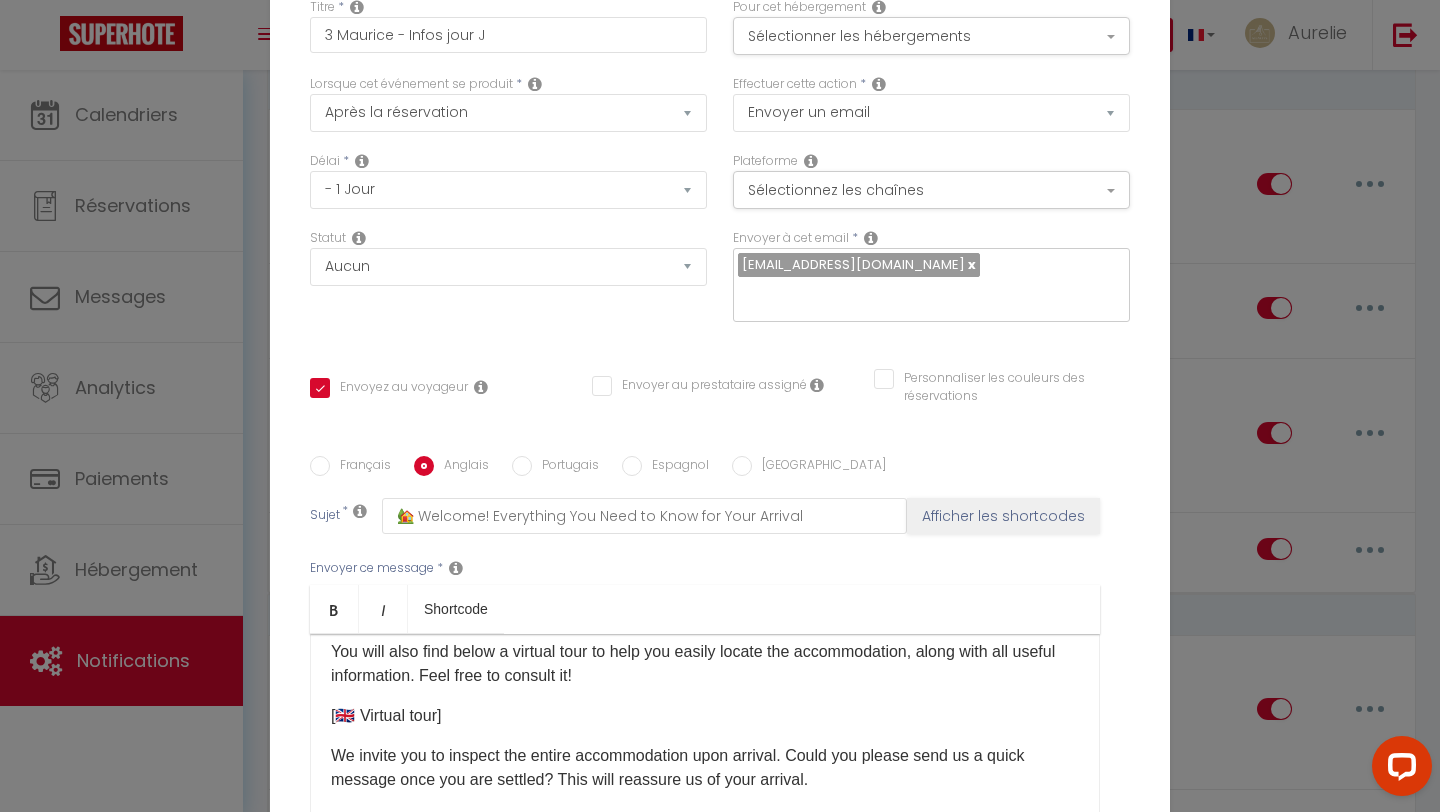 scroll, scrollTop: 0, scrollLeft: 0, axis: both 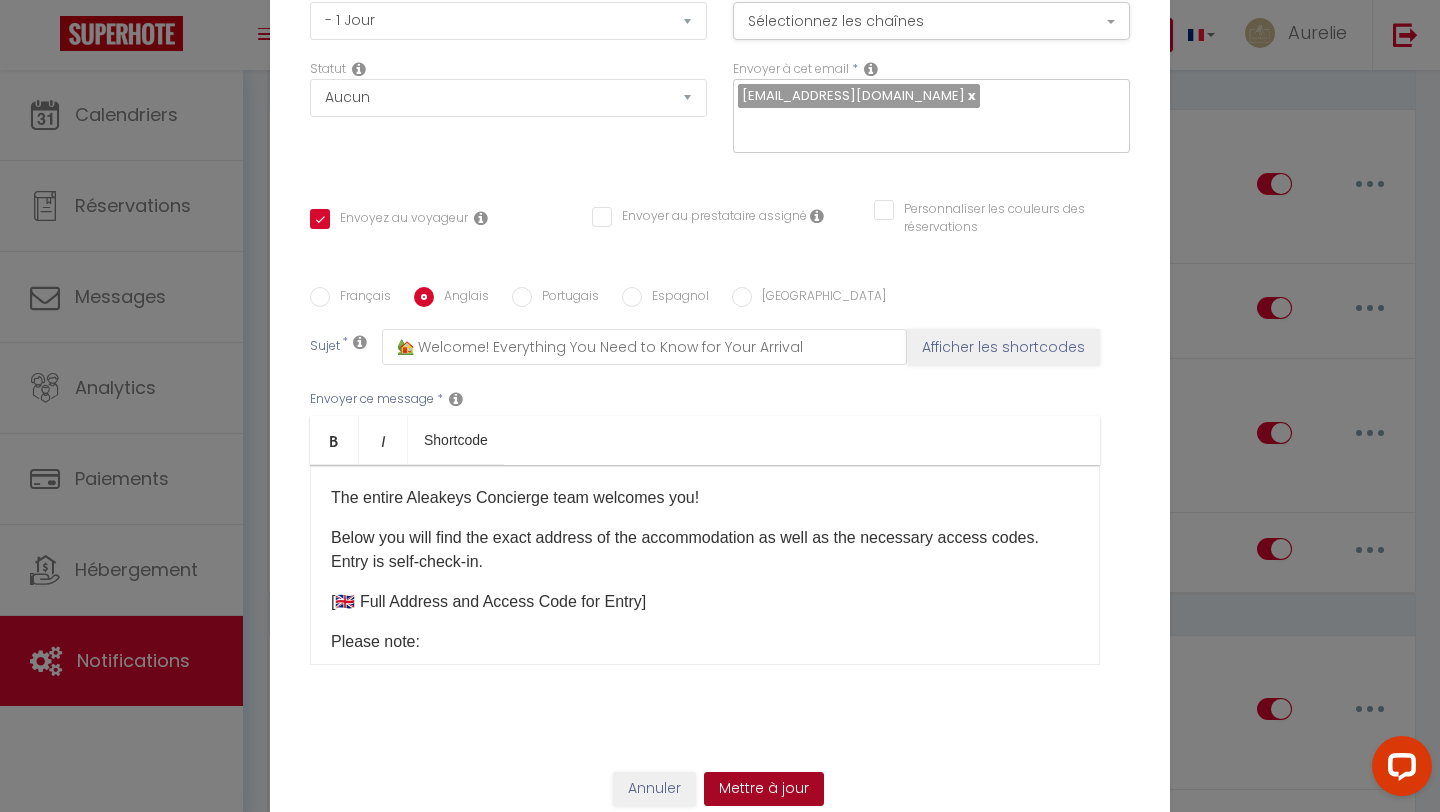 click on "Mettre à jour" at bounding box center (764, 789) 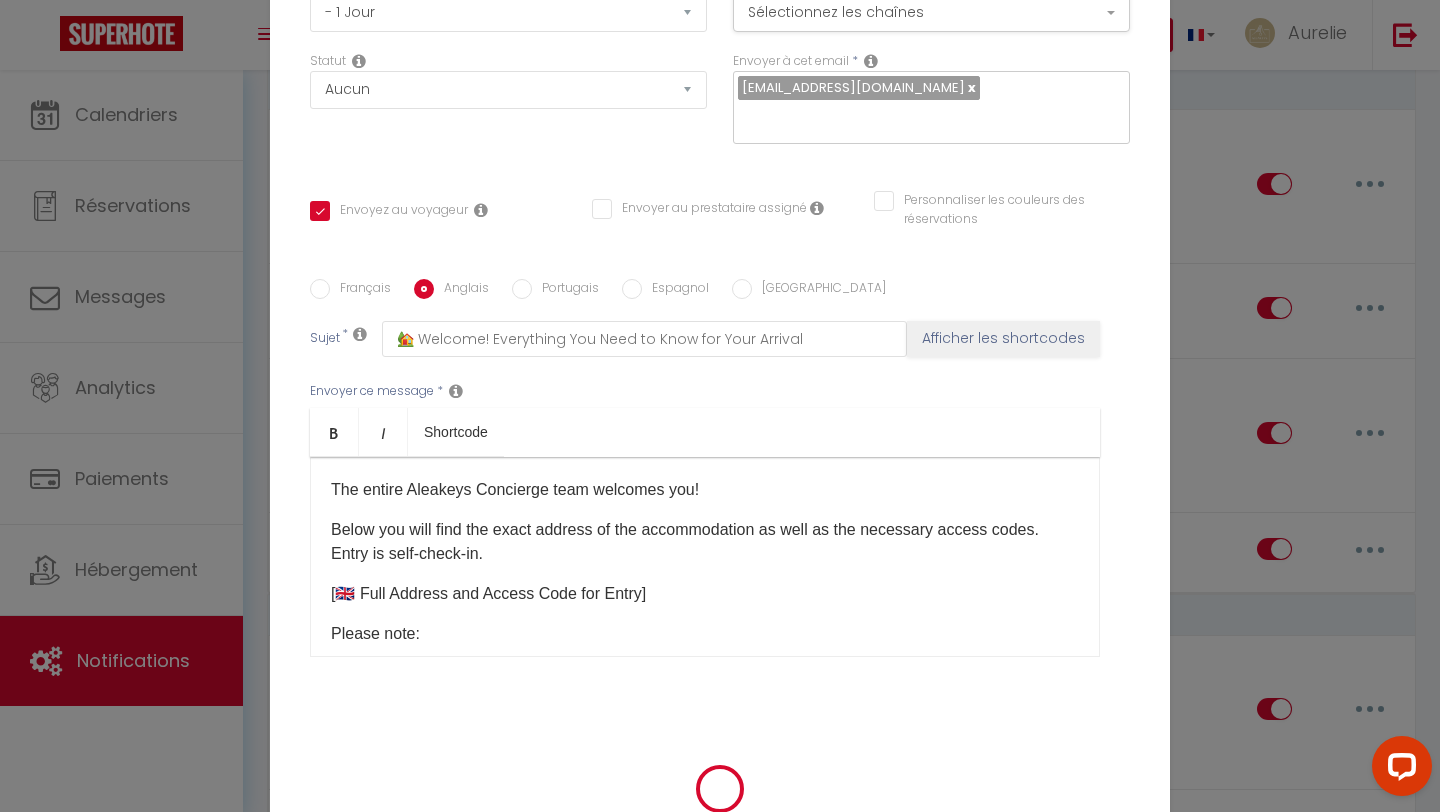 scroll, scrollTop: 161, scrollLeft: 0, axis: vertical 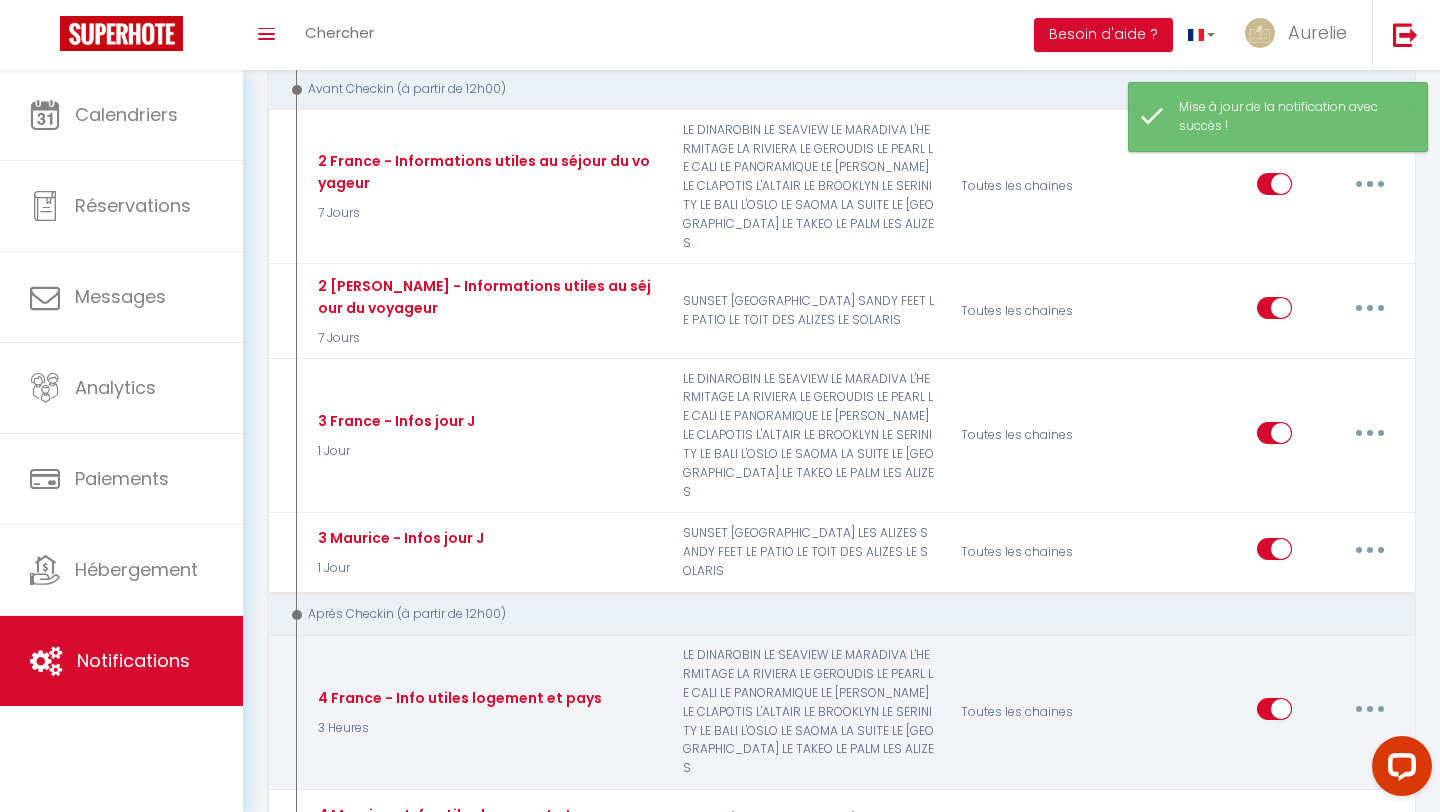 click at bounding box center (1370, 709) 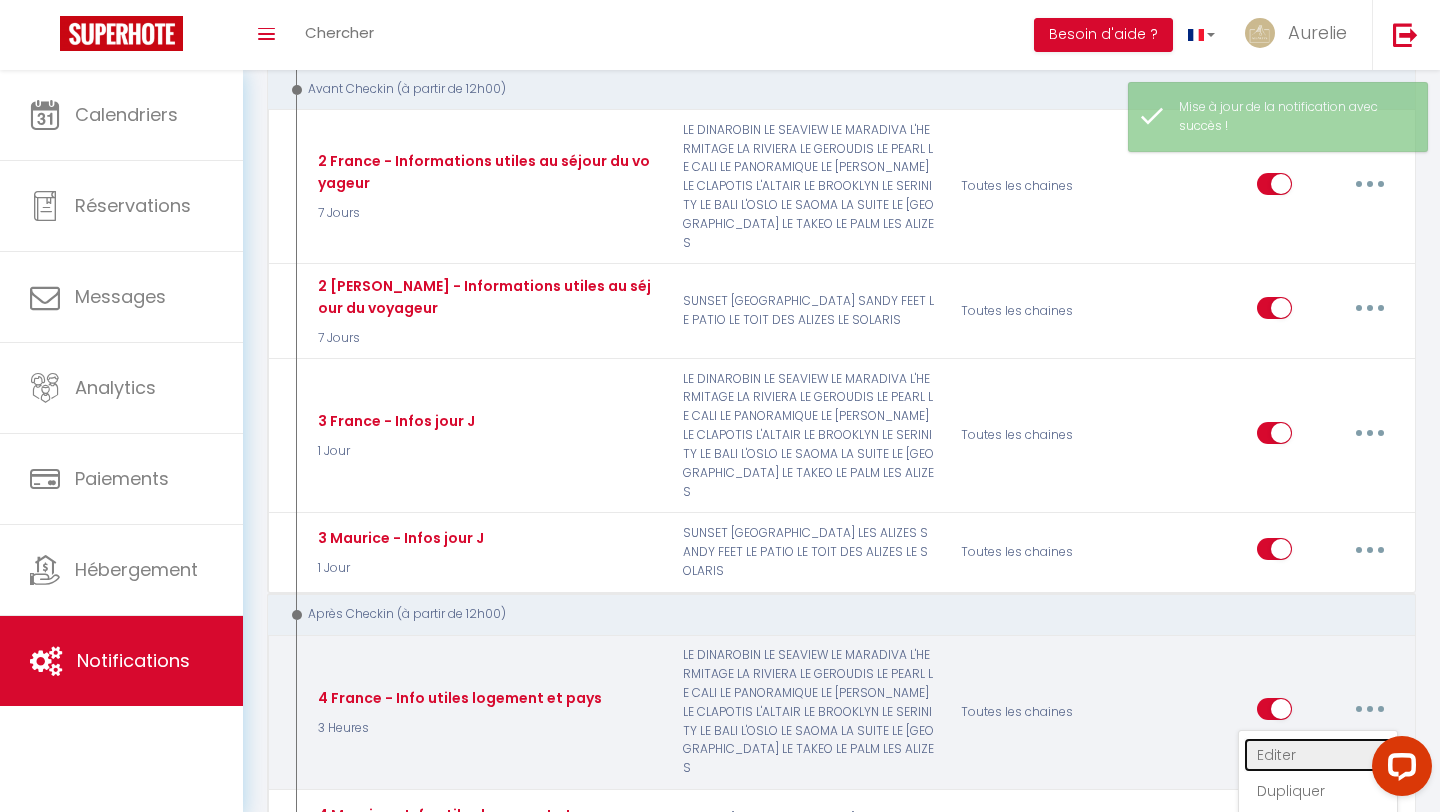 click on "Editer" at bounding box center (1318, 755) 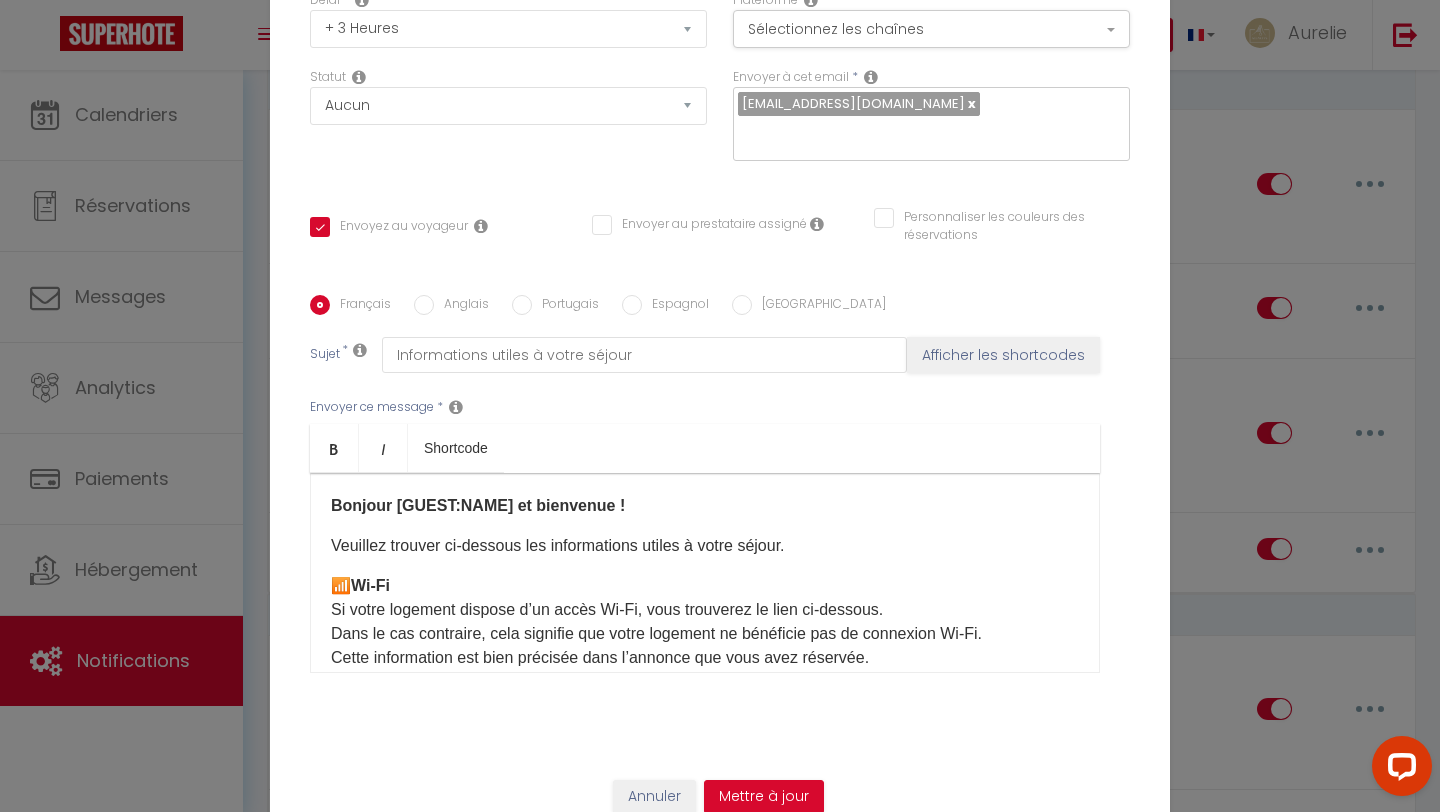 scroll, scrollTop: 0, scrollLeft: 0, axis: both 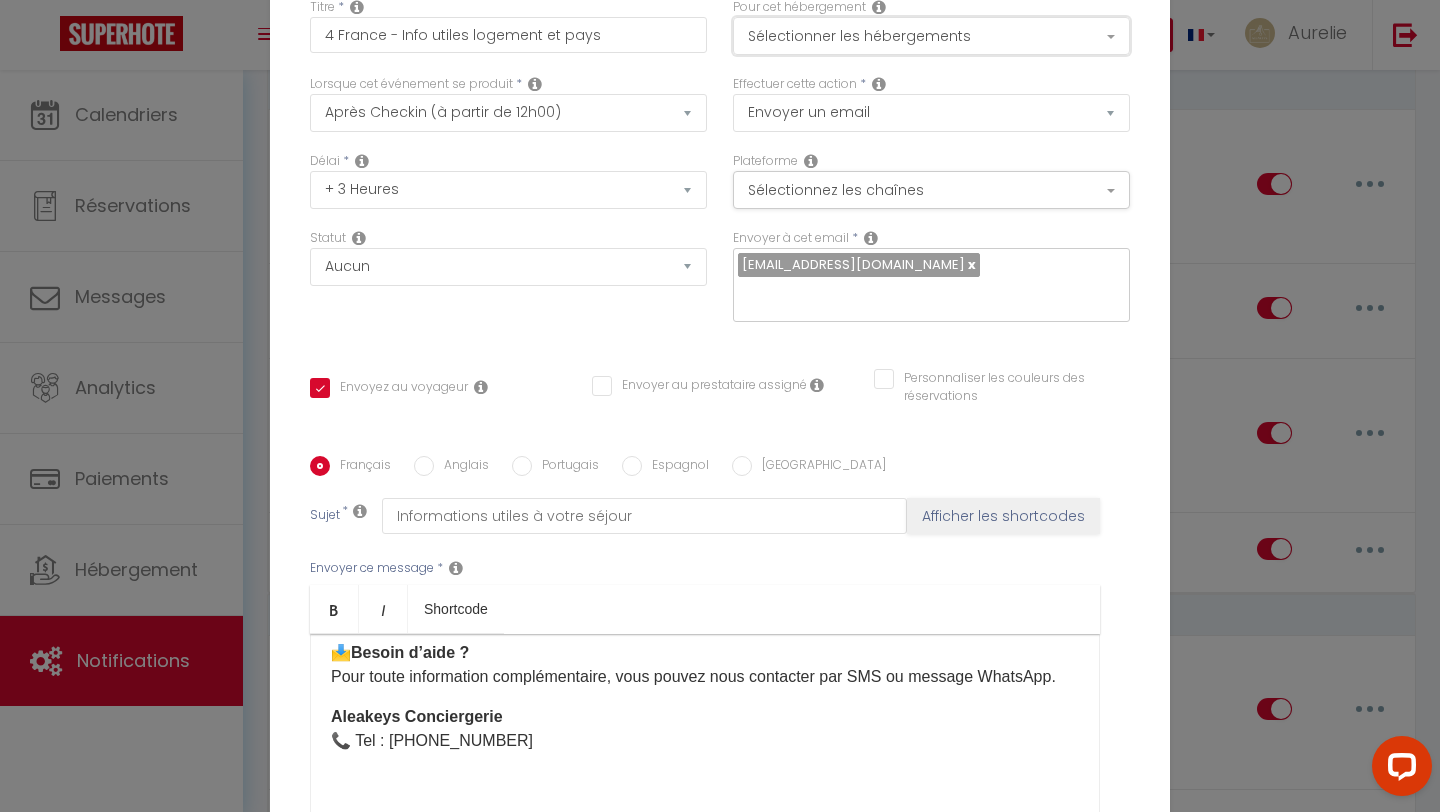 click on "Sélectionner les hébergements" at bounding box center [931, 36] 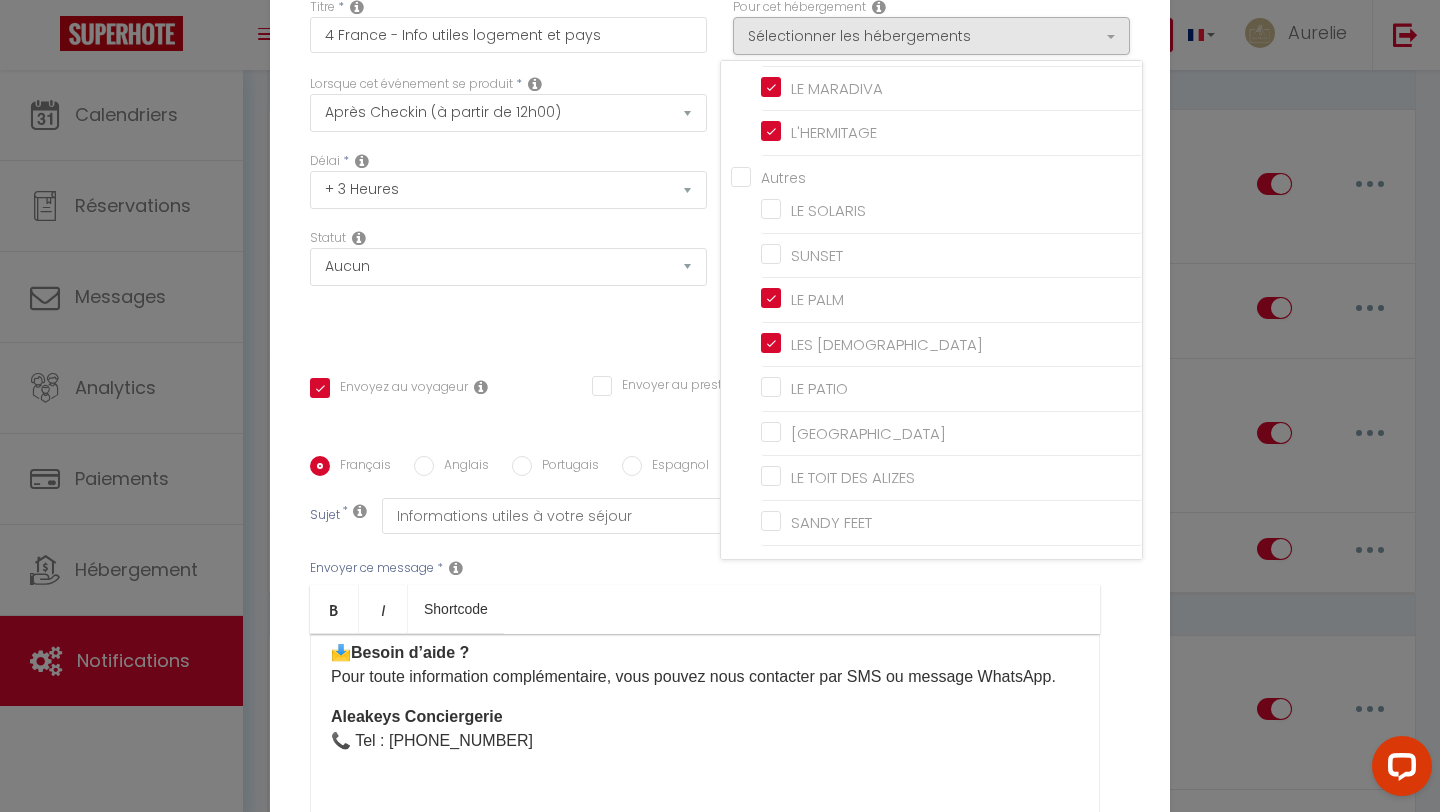 click on "Titre   *     4 [GEOGRAPHIC_DATA] - Info utiles logement et pays" at bounding box center (508, 25) 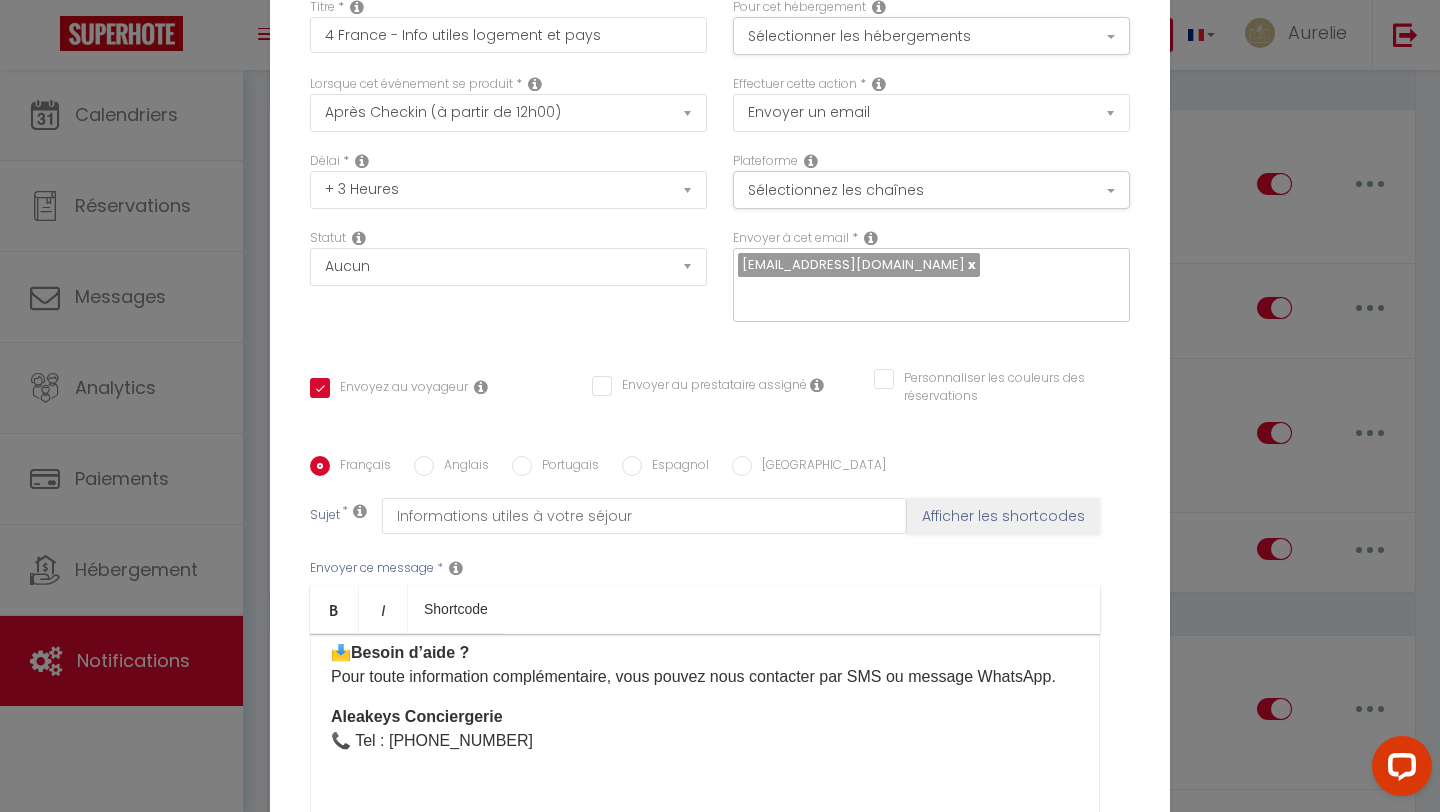 click on "Modifier la notification   ×   Titre   *     4 France - Info utiles logement et pays   Pour cet hébergement
Sélectionner les hébergements
Tous les apparts
Sud de la [GEOGRAPHIC_DATA]
LA SUITE
LE SAOMA
L'[GEOGRAPHIC_DATA]
LE [GEOGRAPHIC_DATA]
LE TAKEO
[GEOGRAPHIC_DATA]
LE GEROUDIS" at bounding box center [720, 406] 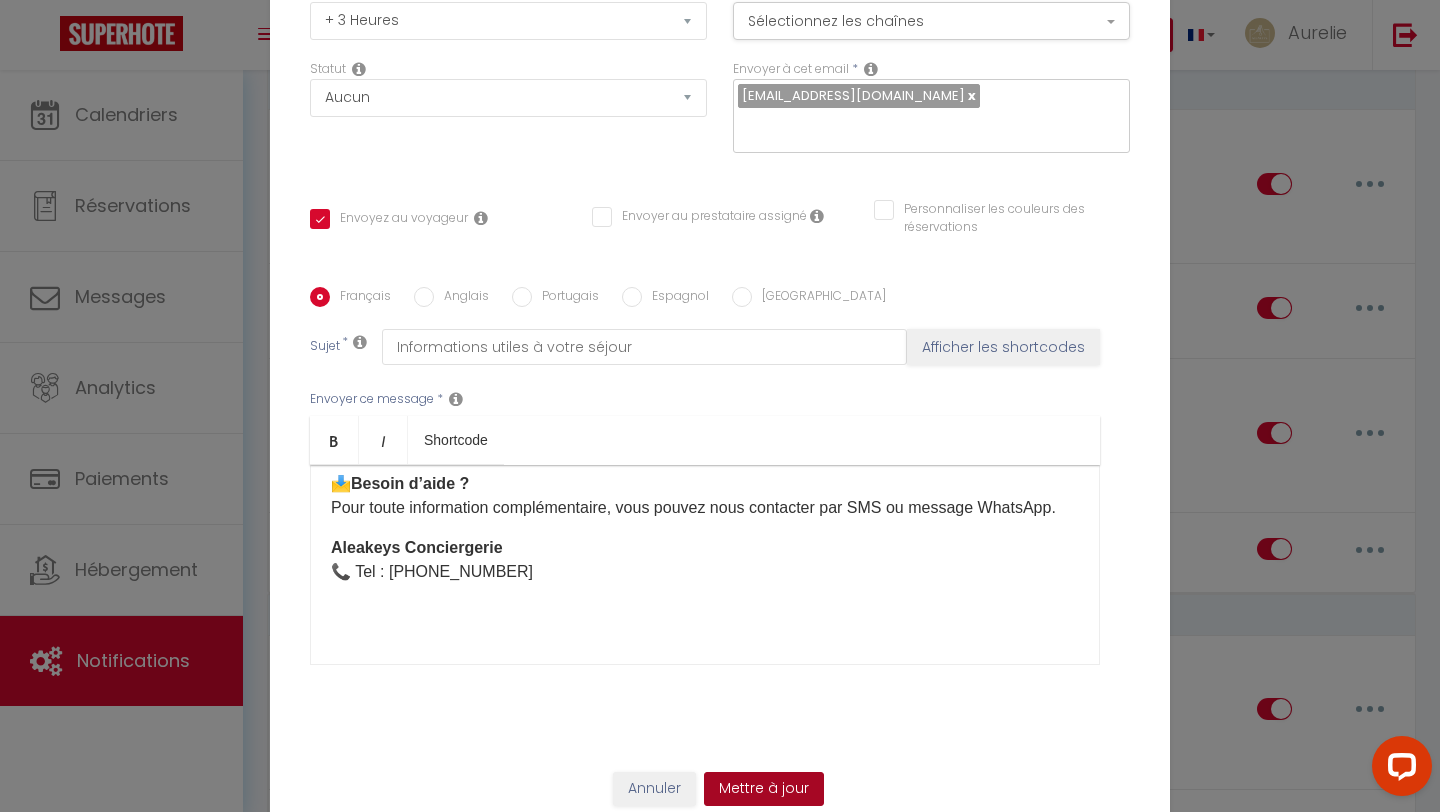 click on "Mettre à jour" at bounding box center [764, 789] 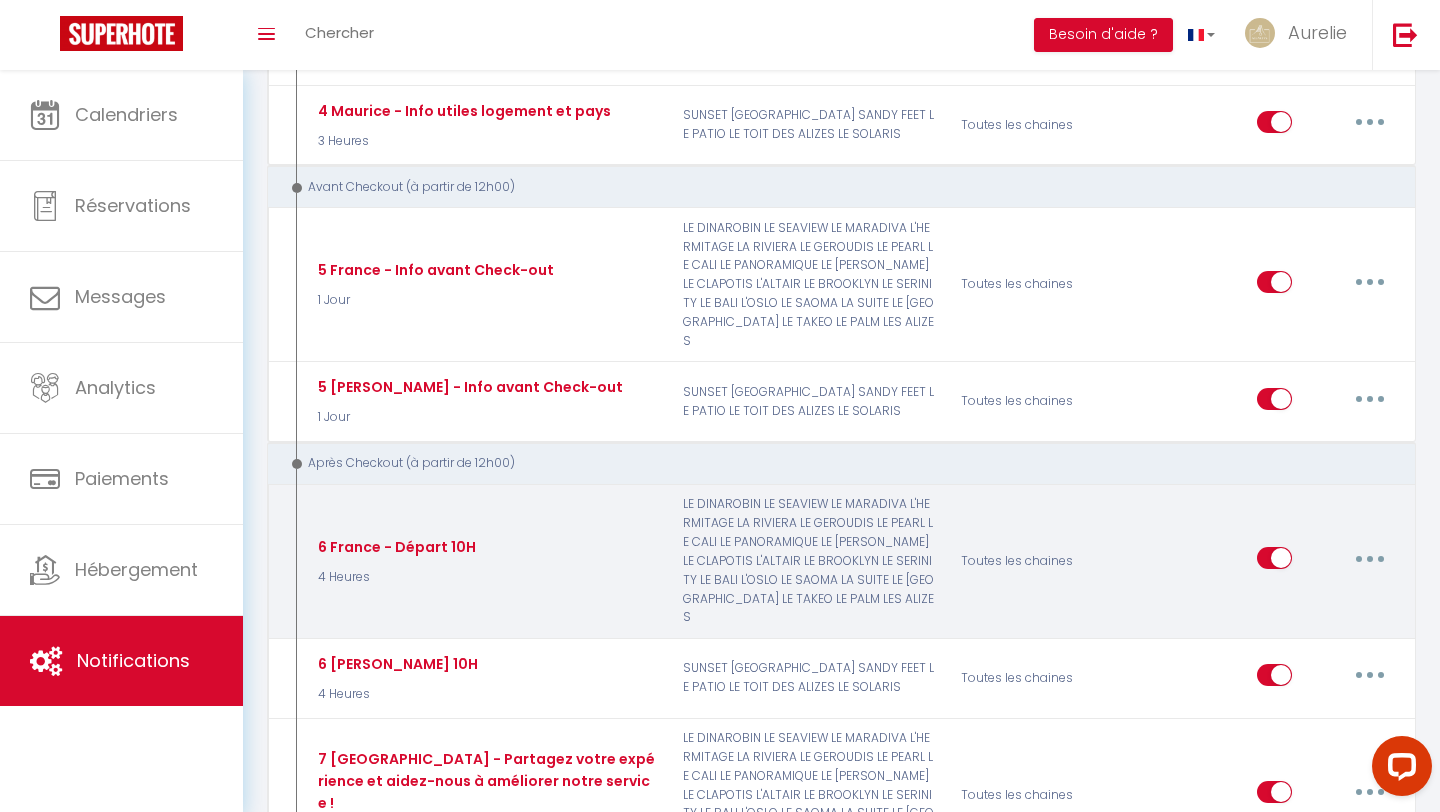scroll, scrollTop: 0, scrollLeft: 0, axis: both 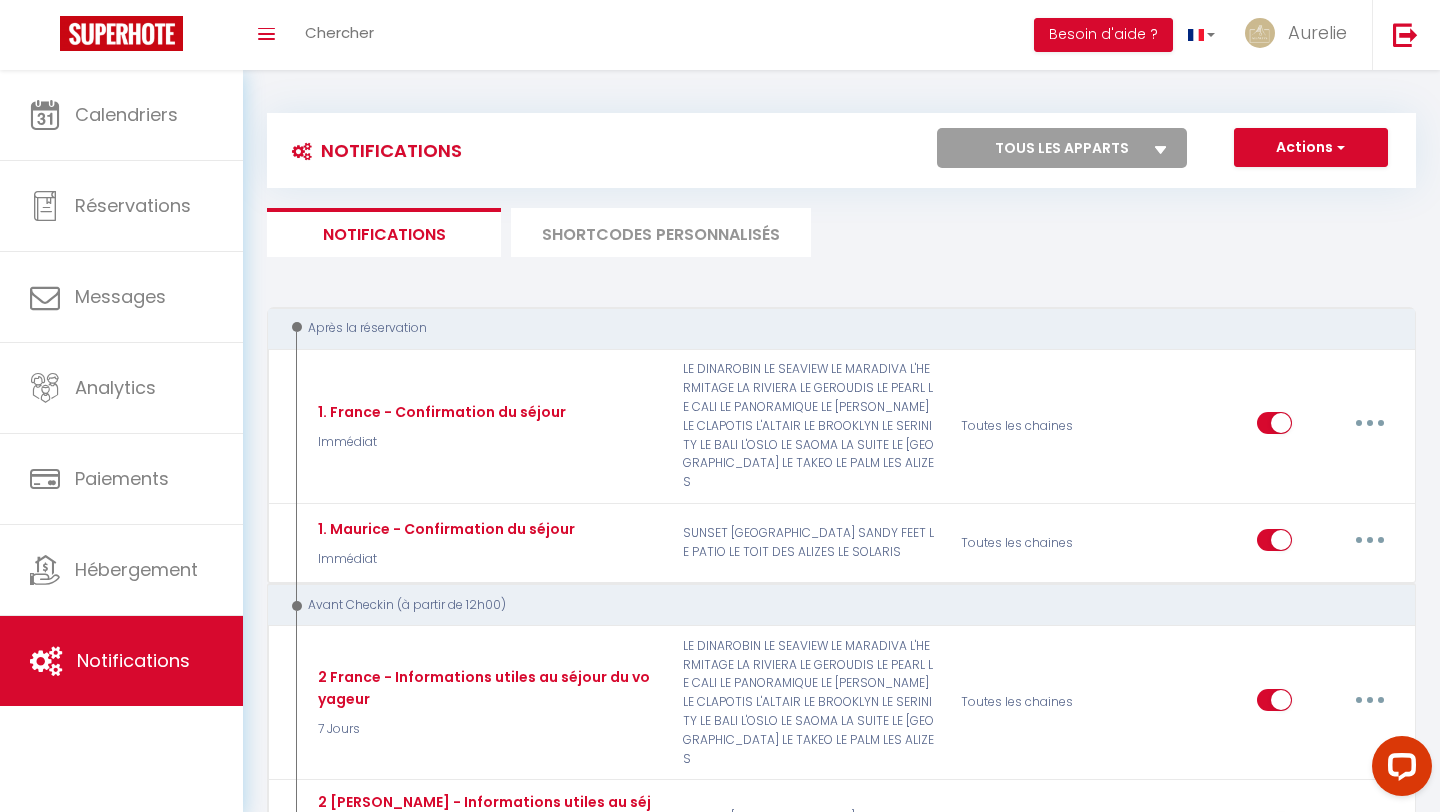 click on "SHORTCODES PERSONNALISÉS" at bounding box center [661, 232] 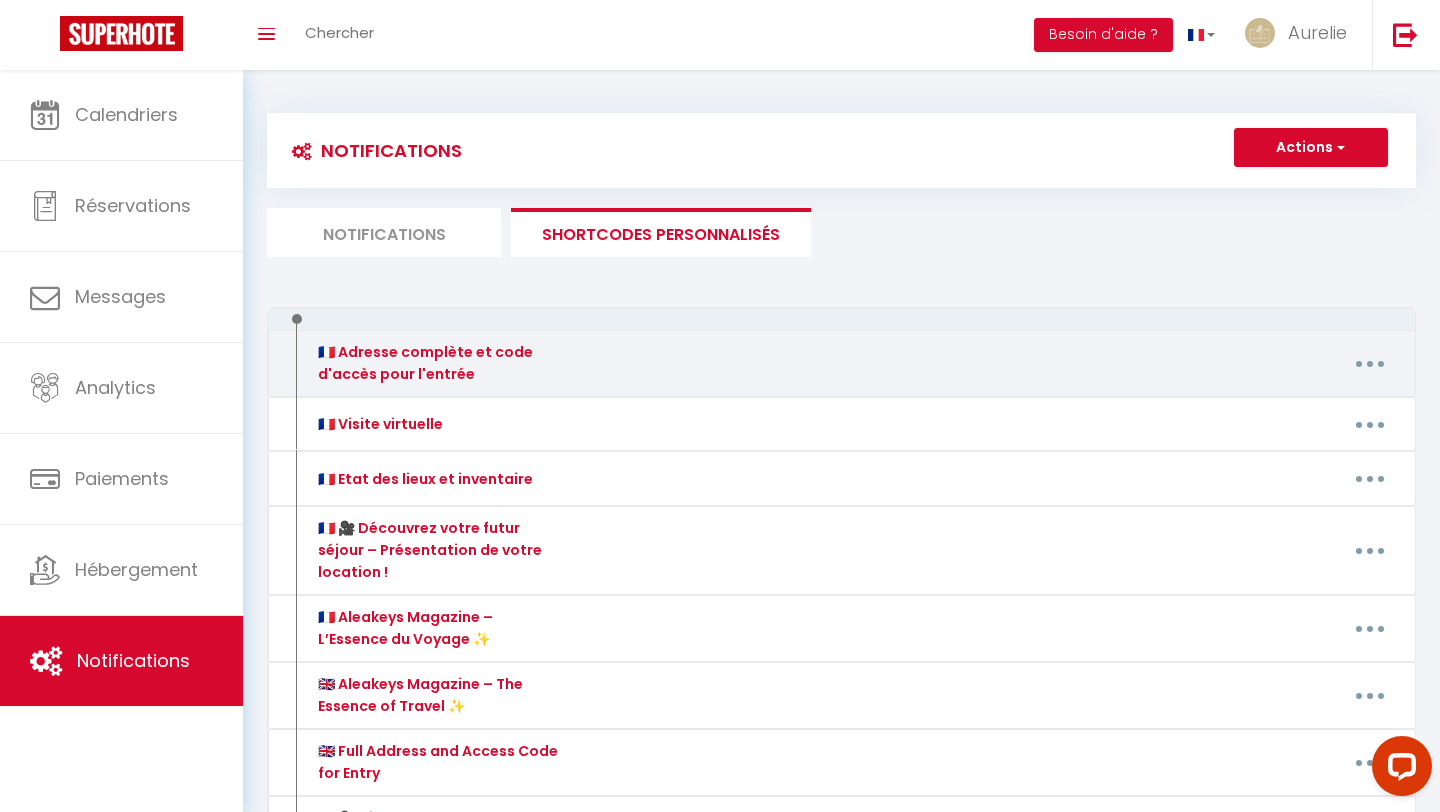 click at bounding box center [1370, 364] 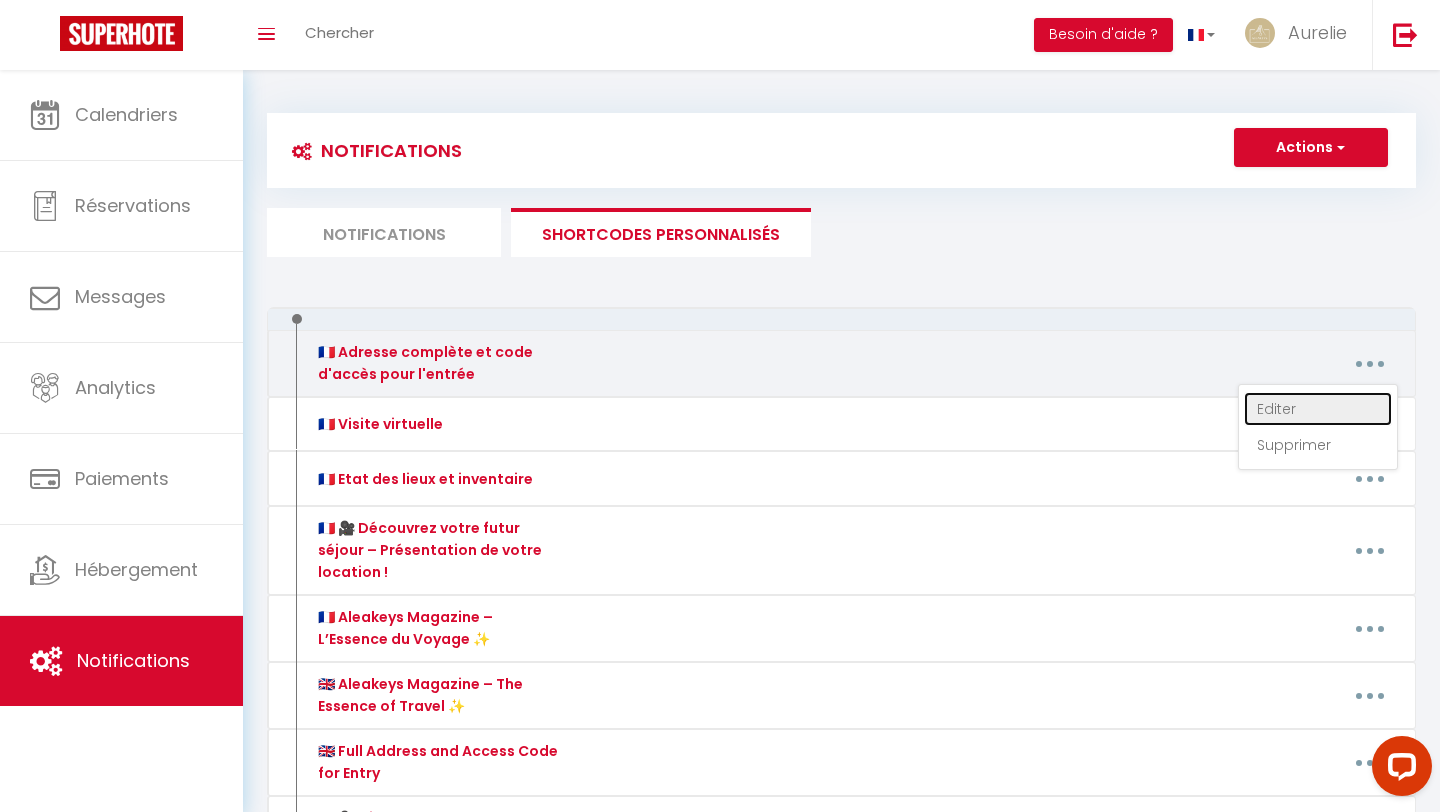 click on "Editer" at bounding box center (1318, 409) 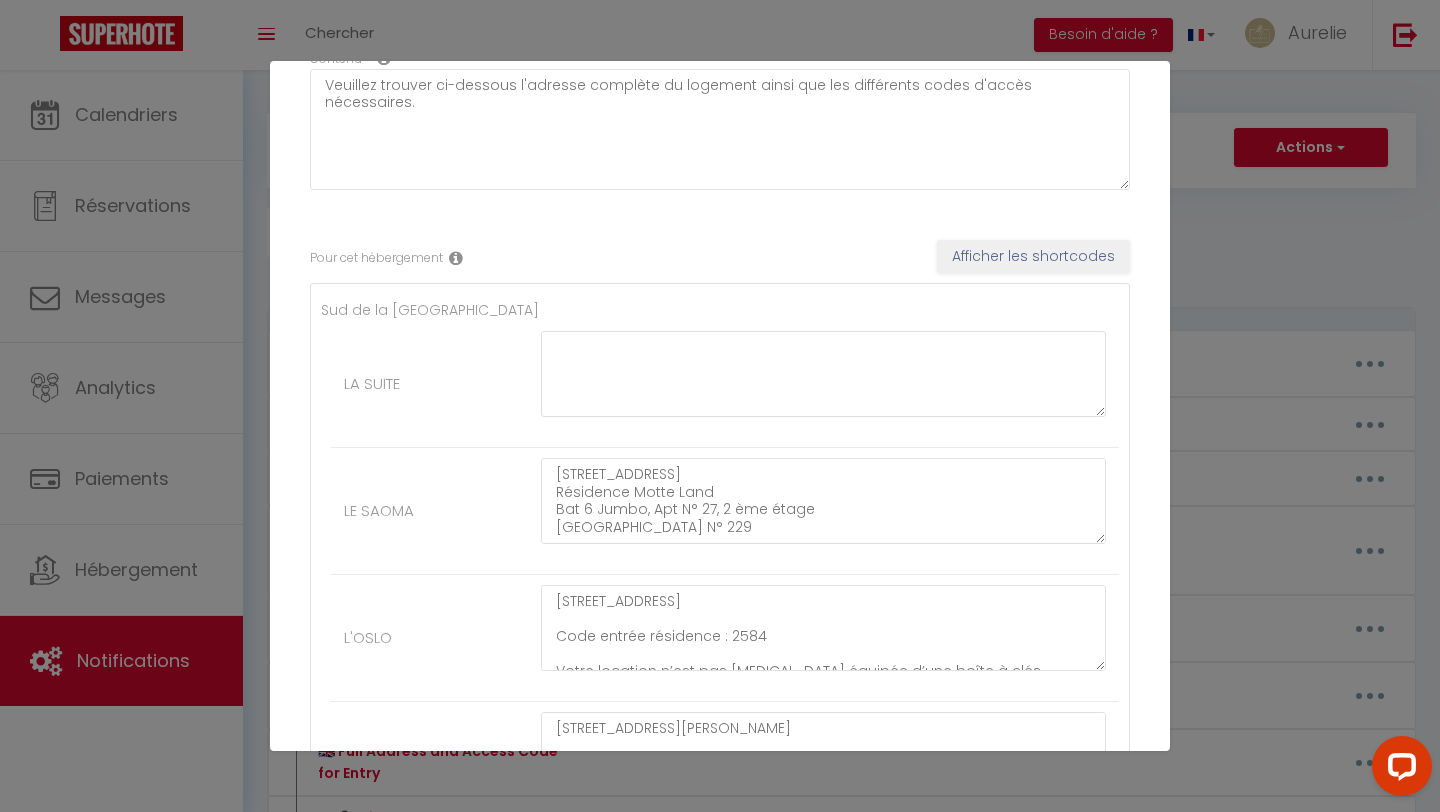 scroll, scrollTop: 182, scrollLeft: 0, axis: vertical 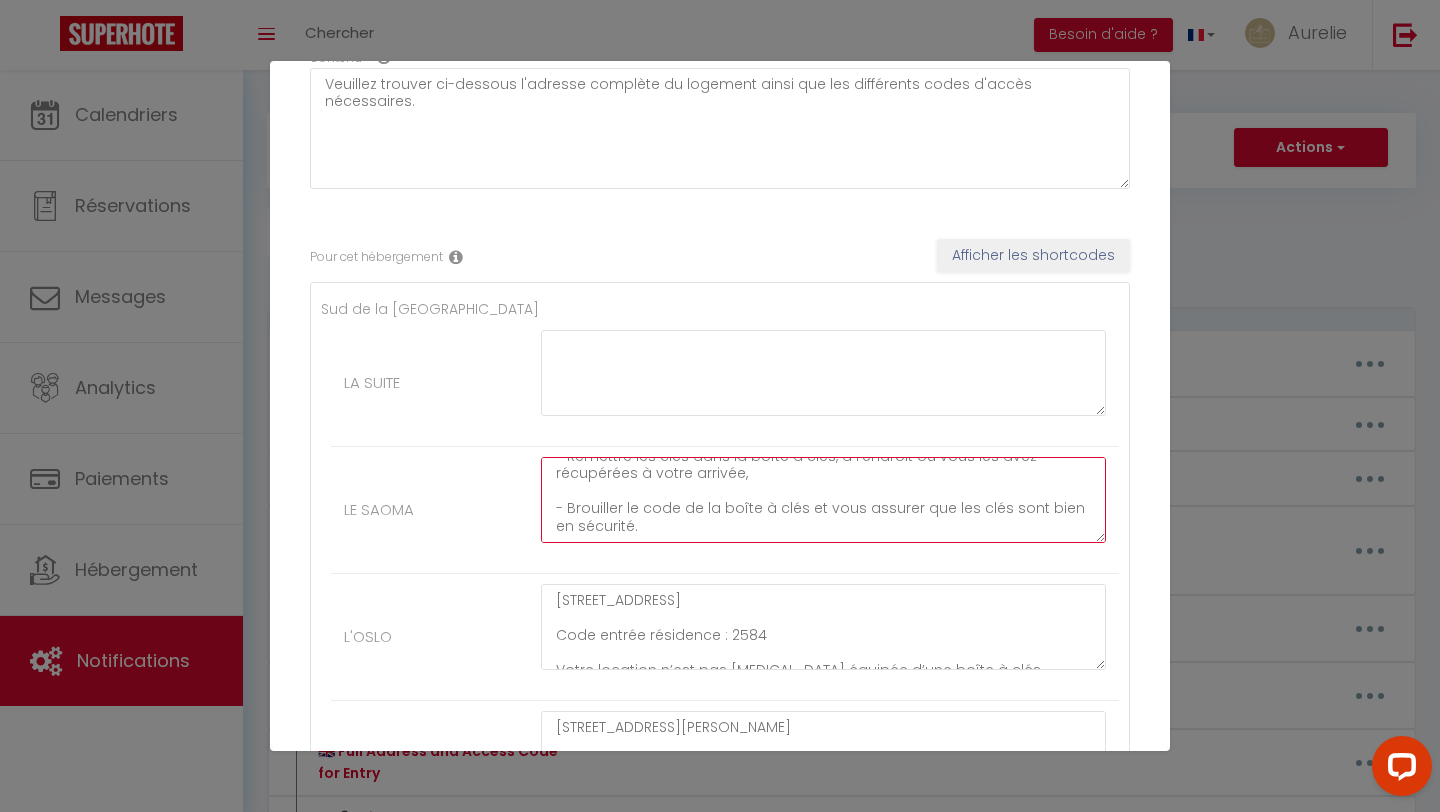 drag, startPoint x: 554, startPoint y: 474, endPoint x: 559, endPoint y: 563, distance: 89.140335 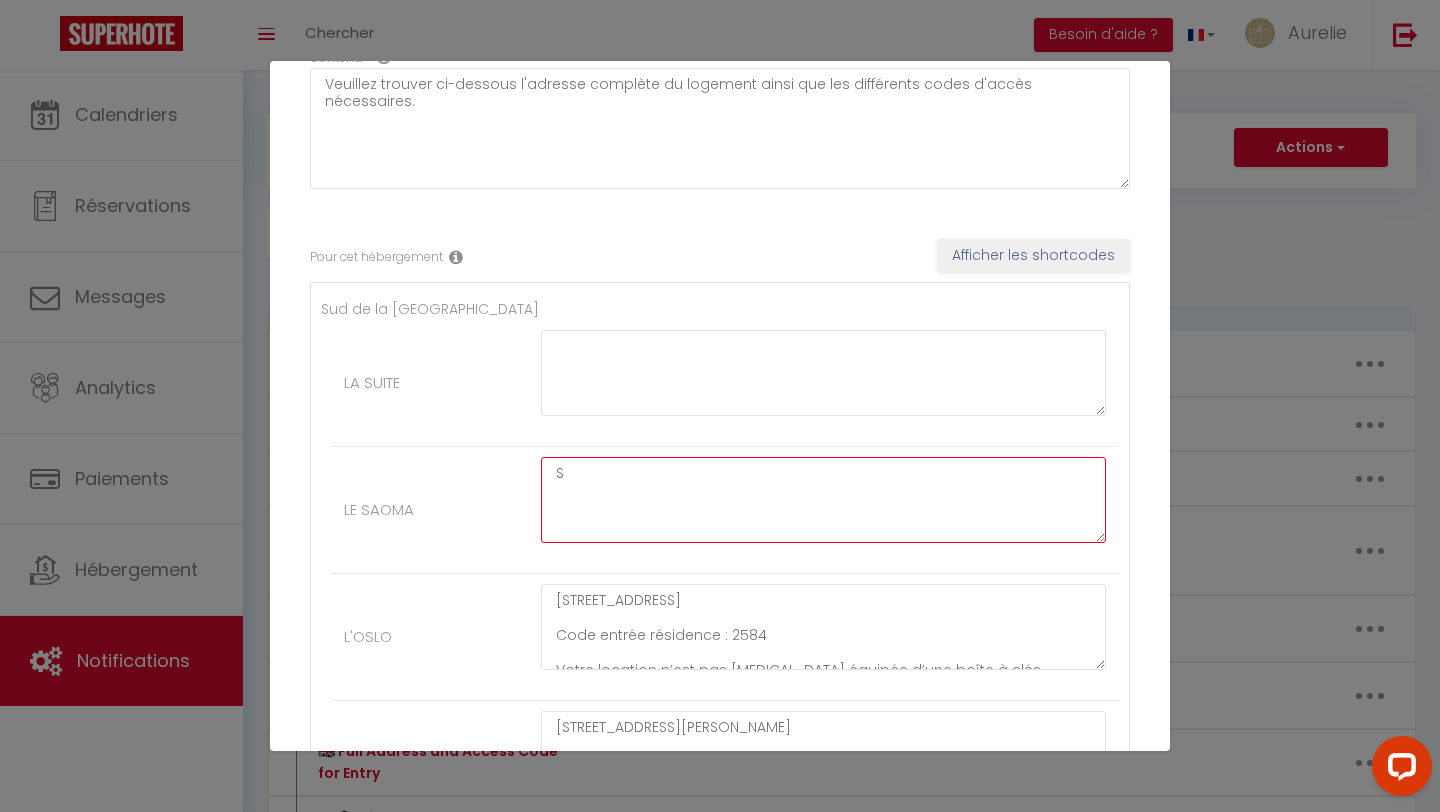 scroll, scrollTop: 0, scrollLeft: 0, axis: both 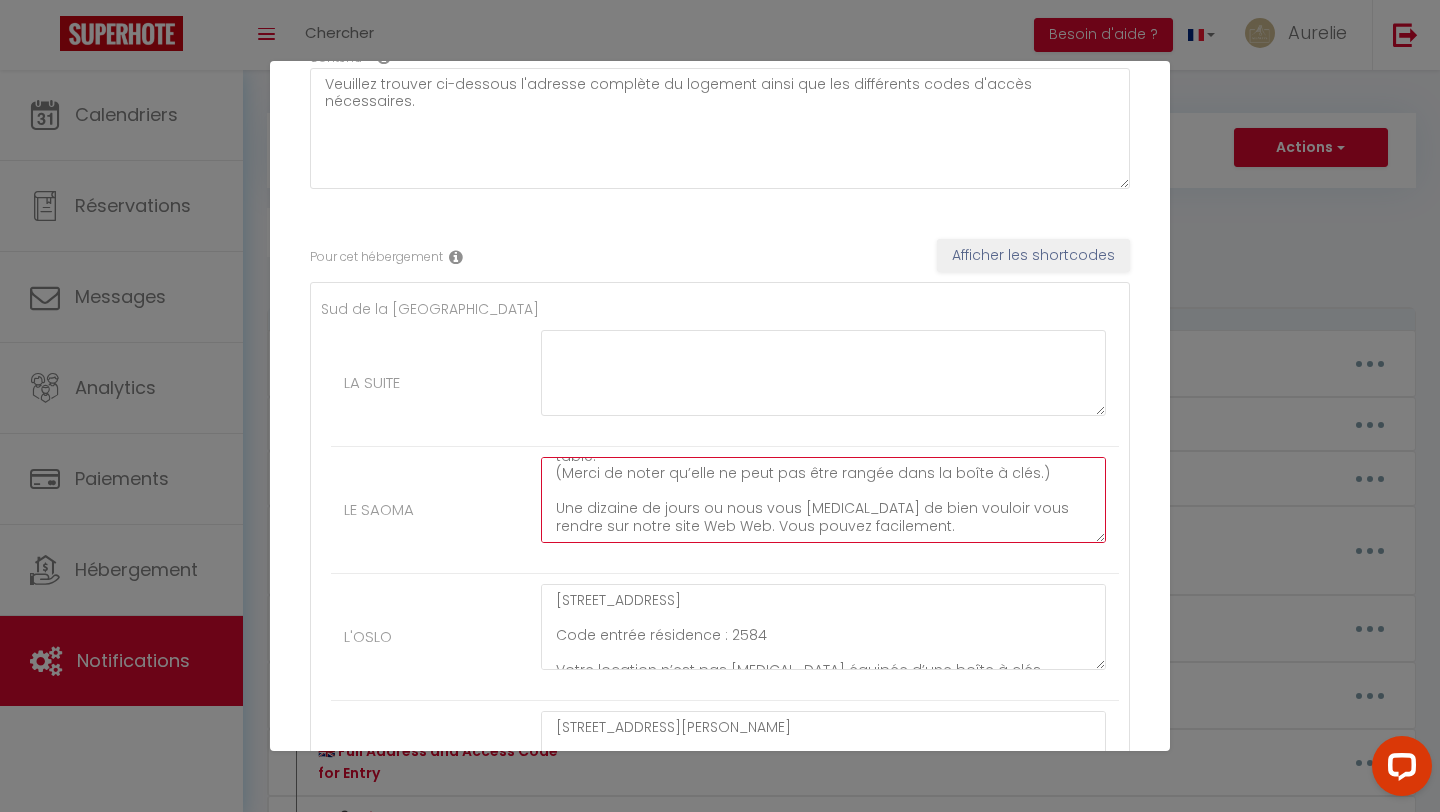 click on "S📍 Adresse du logement
[STREET_ADDRESS][GEOGRAPHIC_DATA] – Bâtiment 6 (Jumbo)
Appartement n°27 – 2ᵉ étage
[GEOGRAPHIC_DATA] de parking n°229
🔐 Code immeuble : 3427
🔑 Arrivée autonome – Récupération des clés
L’accès est autonome.
Une boîte à clés est fixée sur la porte de l'appartement.
➡️ Code de la boîte à clés : 3401
🚗 Accès au parking
Vous disposez d’une place de parking privative n°229.
Avant de vous y rendre, veuillez récupérer d'abord les clés du logement.
La télécommande du portail est disponible à l’intérieur du logement, sur la table.
(Merci de noter qu’elle ne peut pas être rangée dans la boîte à clés.)
Une dizaine de jours ou nous vous [MEDICAL_DATA] de bien vouloir vous rendre sur notre site Web Web. Vous pouvez facilement." at bounding box center [823, 500] 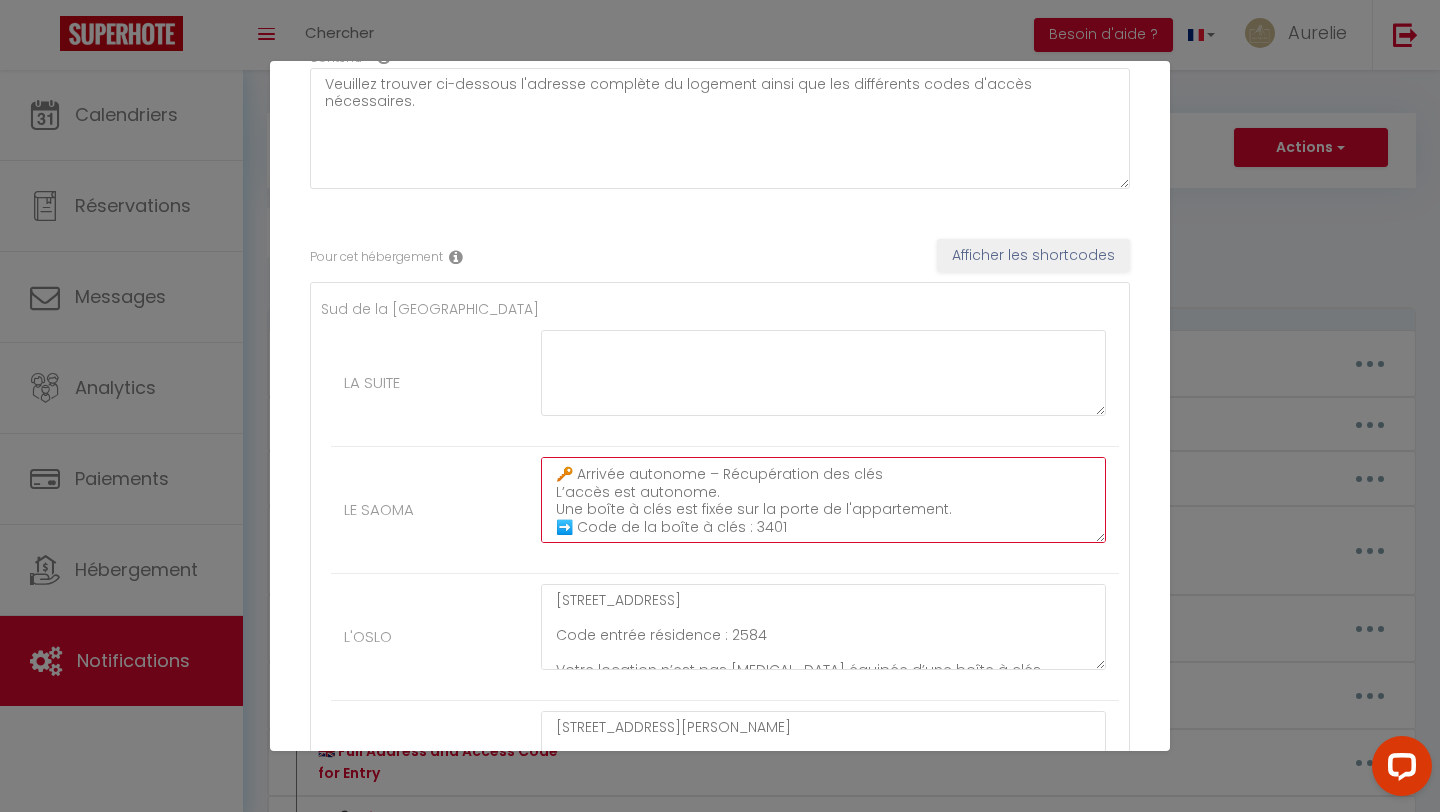 scroll, scrollTop: 0, scrollLeft: 0, axis: both 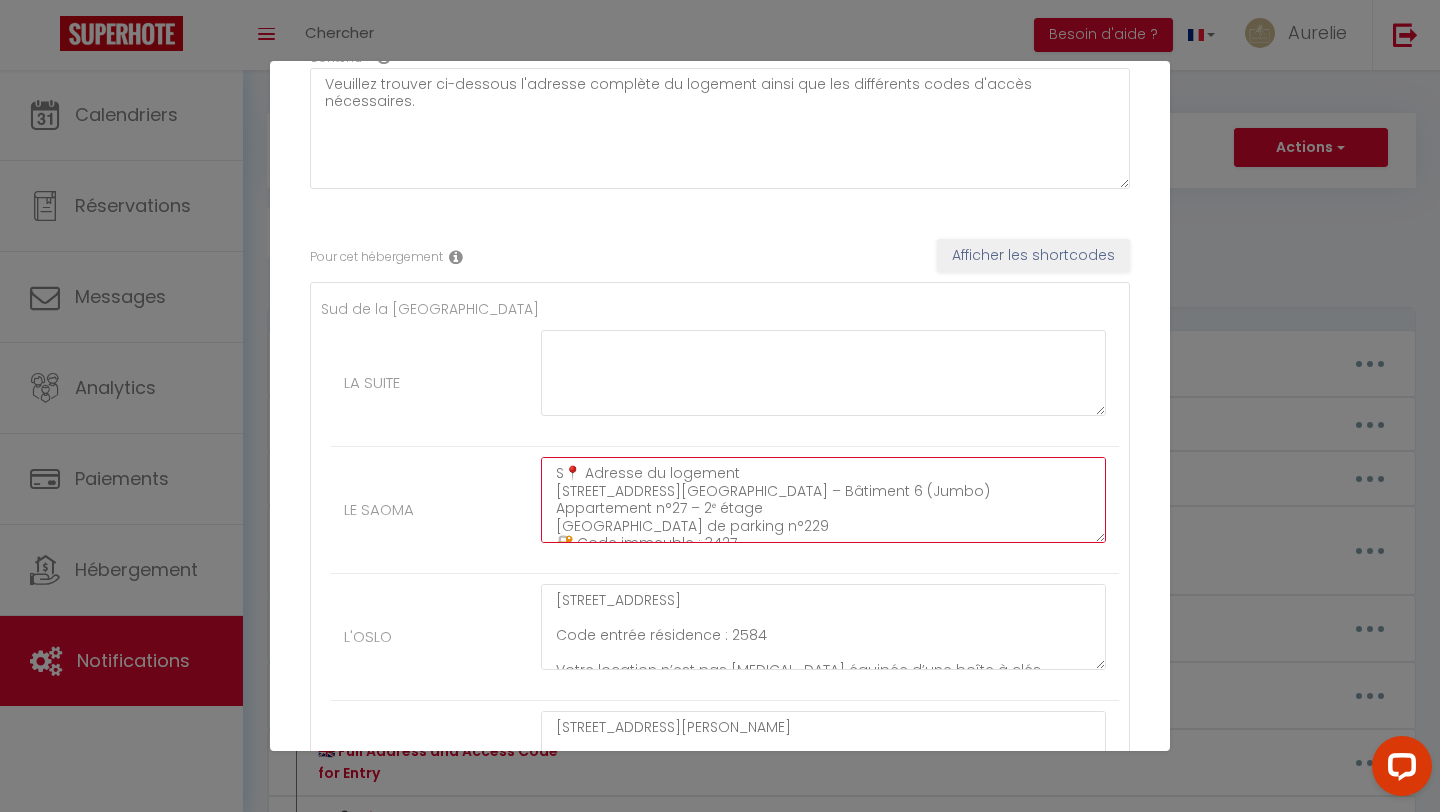 drag, startPoint x: 904, startPoint y: 543, endPoint x: 458, endPoint y: 403, distance: 467.45694 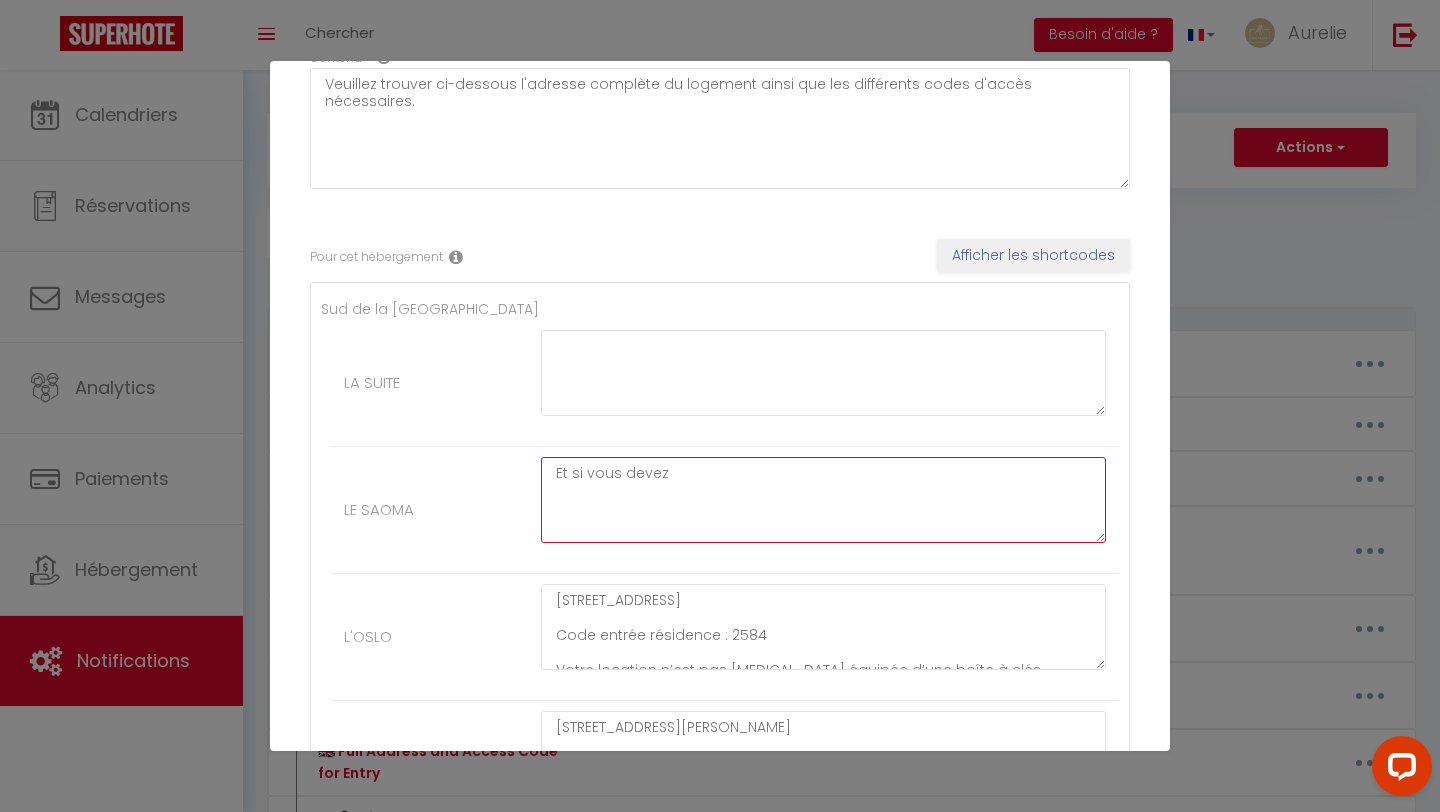drag, startPoint x: 655, startPoint y: 472, endPoint x: 466, endPoint y: 465, distance: 189.12958 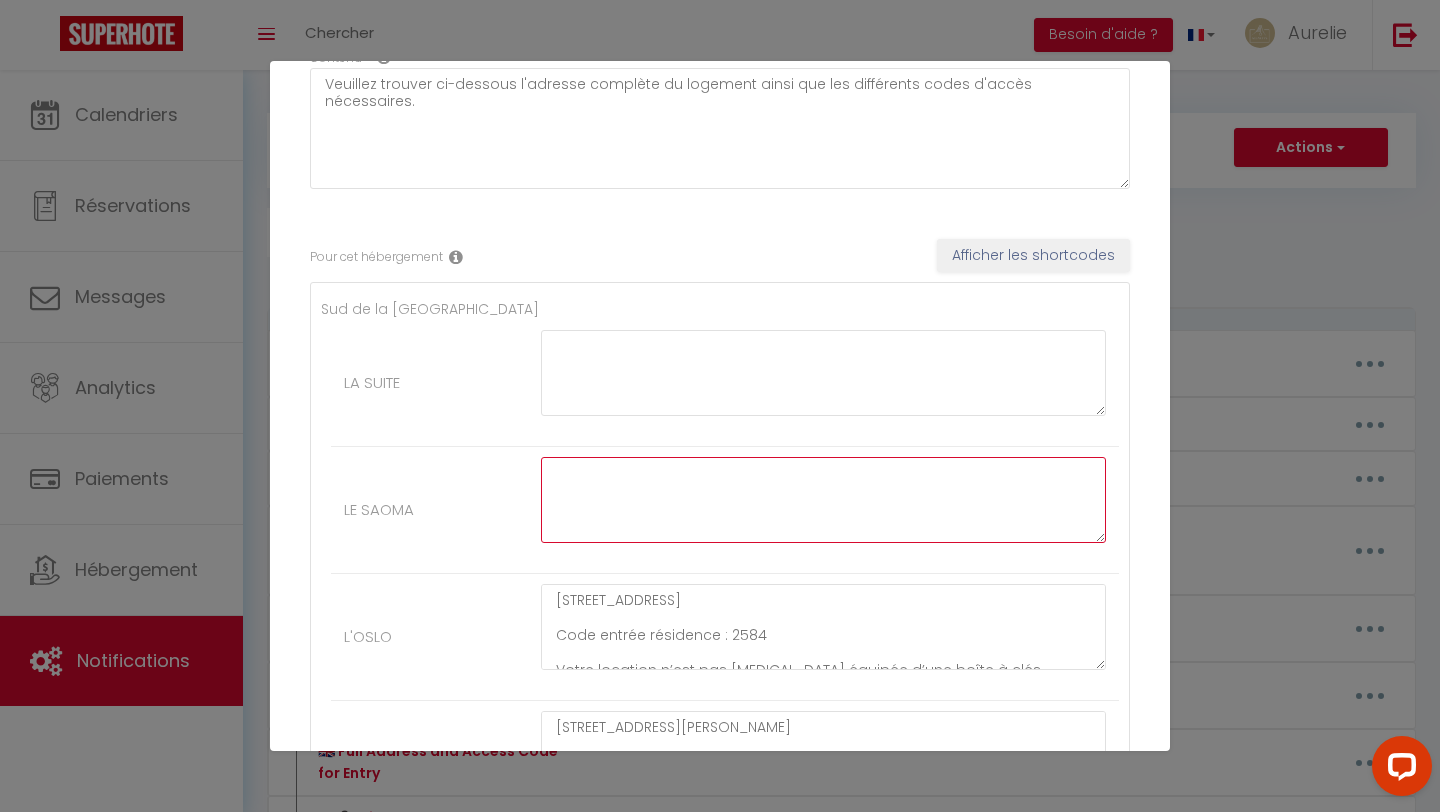 click at bounding box center (823, 500) 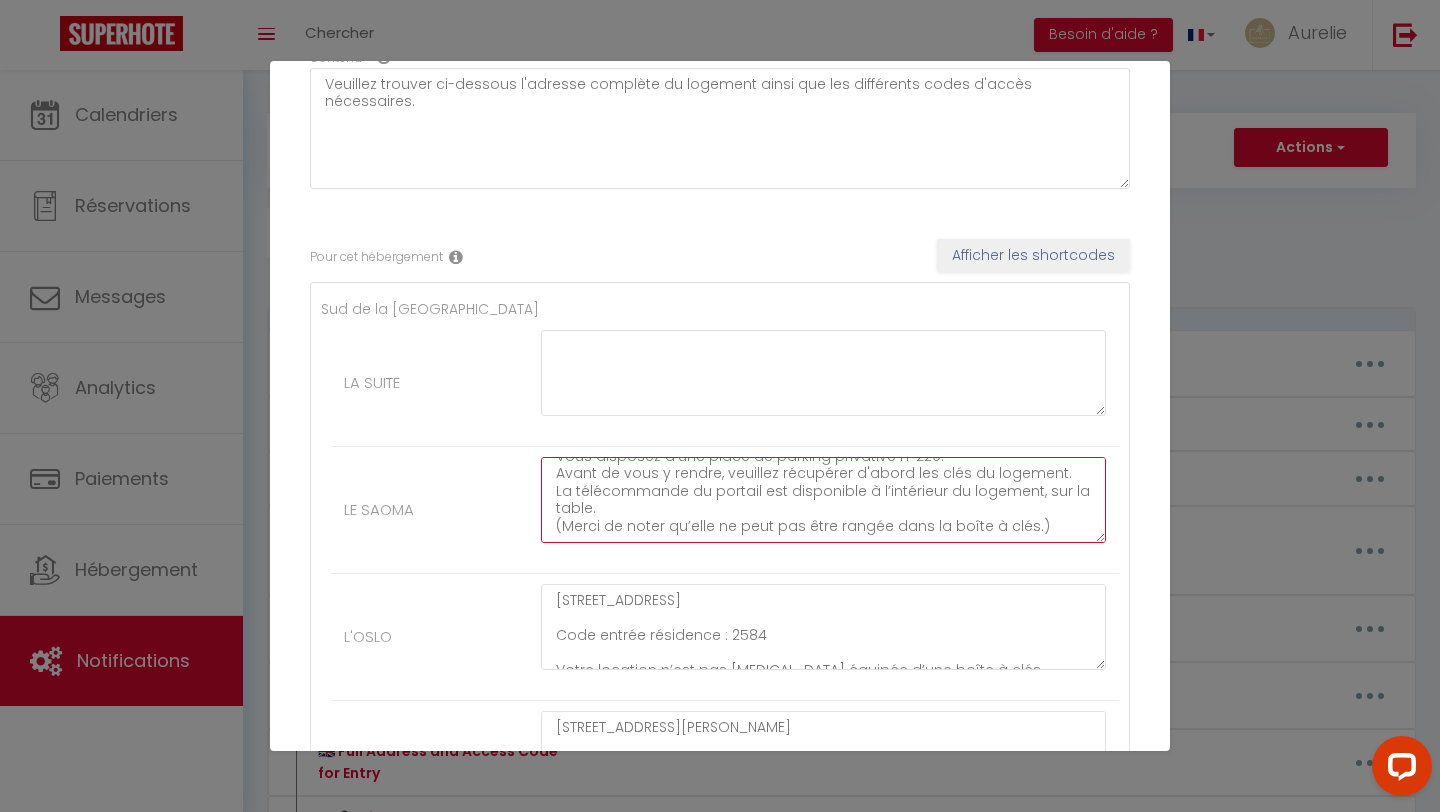 scroll, scrollTop: 264, scrollLeft: 0, axis: vertical 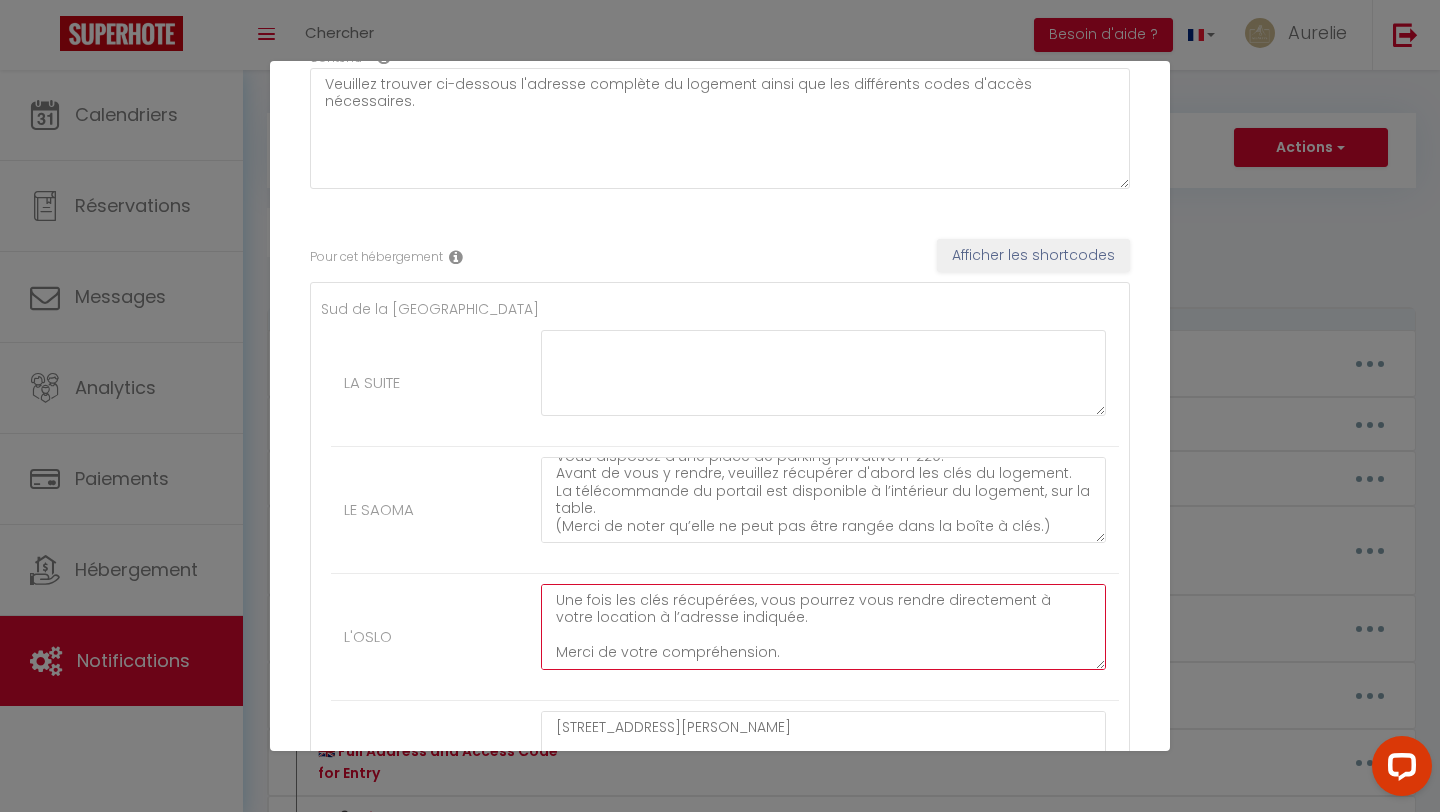 drag, startPoint x: 558, startPoint y: 603, endPoint x: 692, endPoint y: 695, distance: 162.5423 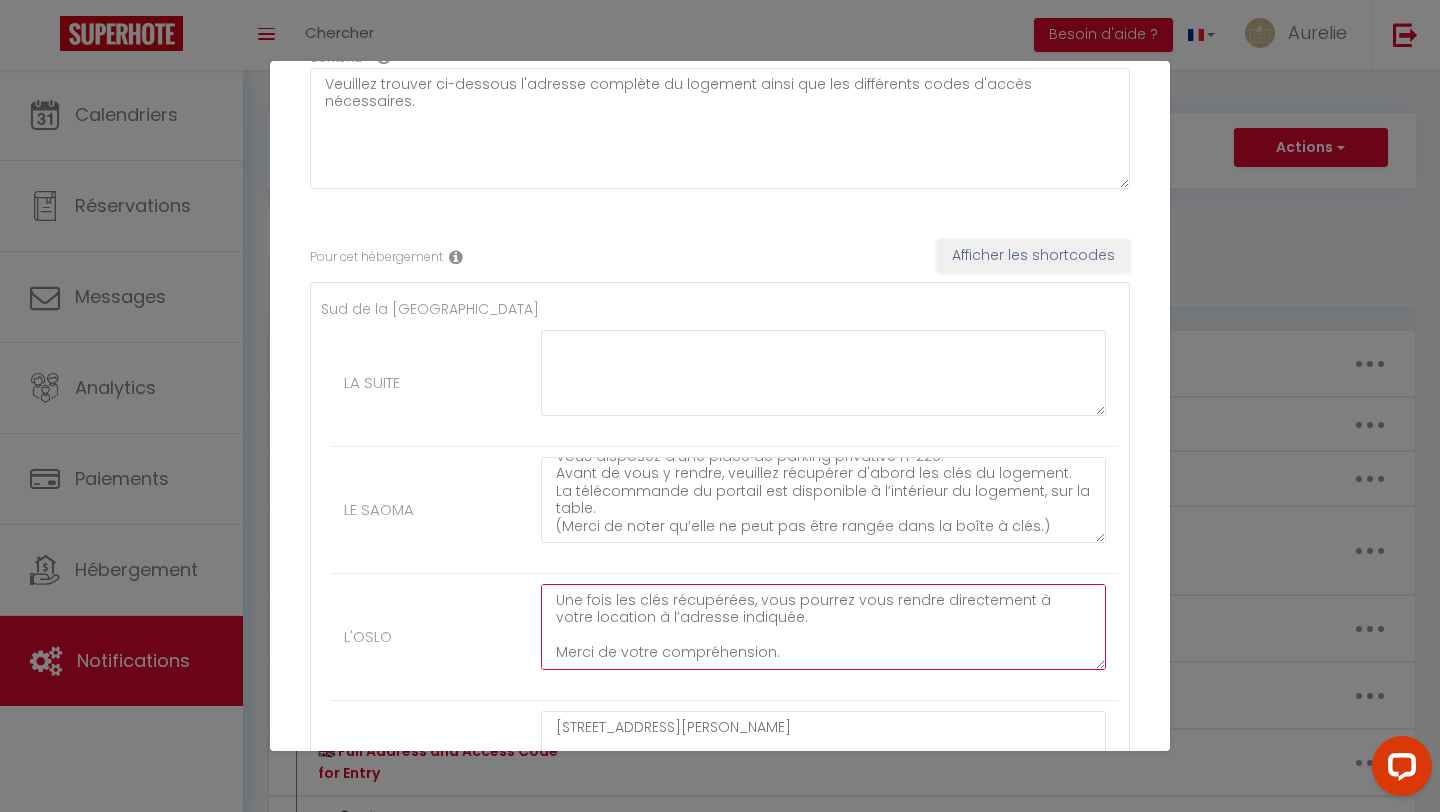 scroll, scrollTop: 0, scrollLeft: 0, axis: both 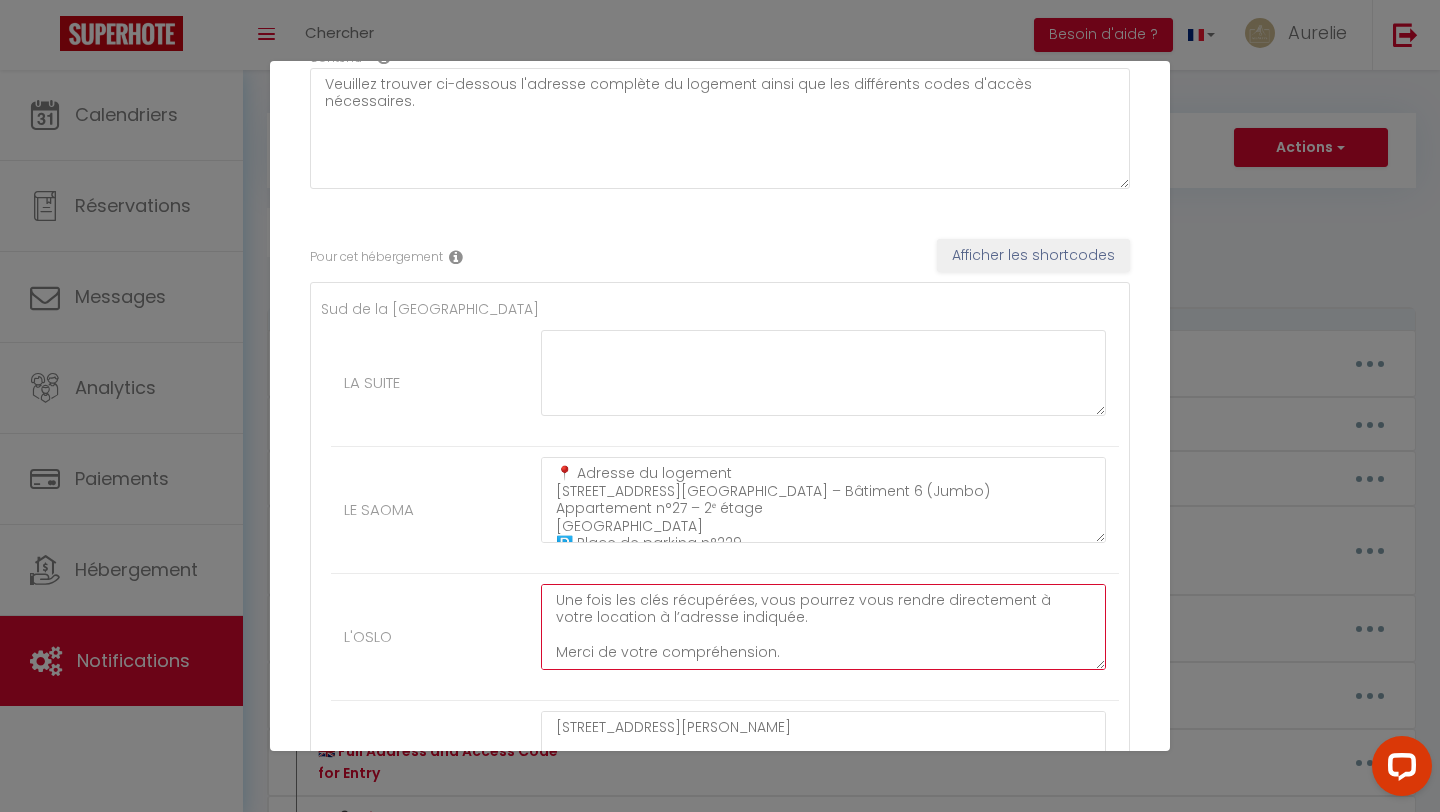 click on "[STREET_ADDRESS]
Code entrée résidence : 2584
Votre location n’est pas [MEDICAL_DATA] équipée d’une boîte à clés.
Nous vous invitons donc à récupérer les clés à notre agence, située au [STREET_ADDRESS].
À l’intérieur de la cour, vous trouverez une grande boîte à clés grise fixée au mur. Le code d’ouverture est 815.
Votre clé sera sur l'emplacement 8
Une fois les clés récupérées, vous pourrez vous rendre directement à votre location à l’adresse indiquée.
Merci de votre compréhension." at bounding box center (823, 627) 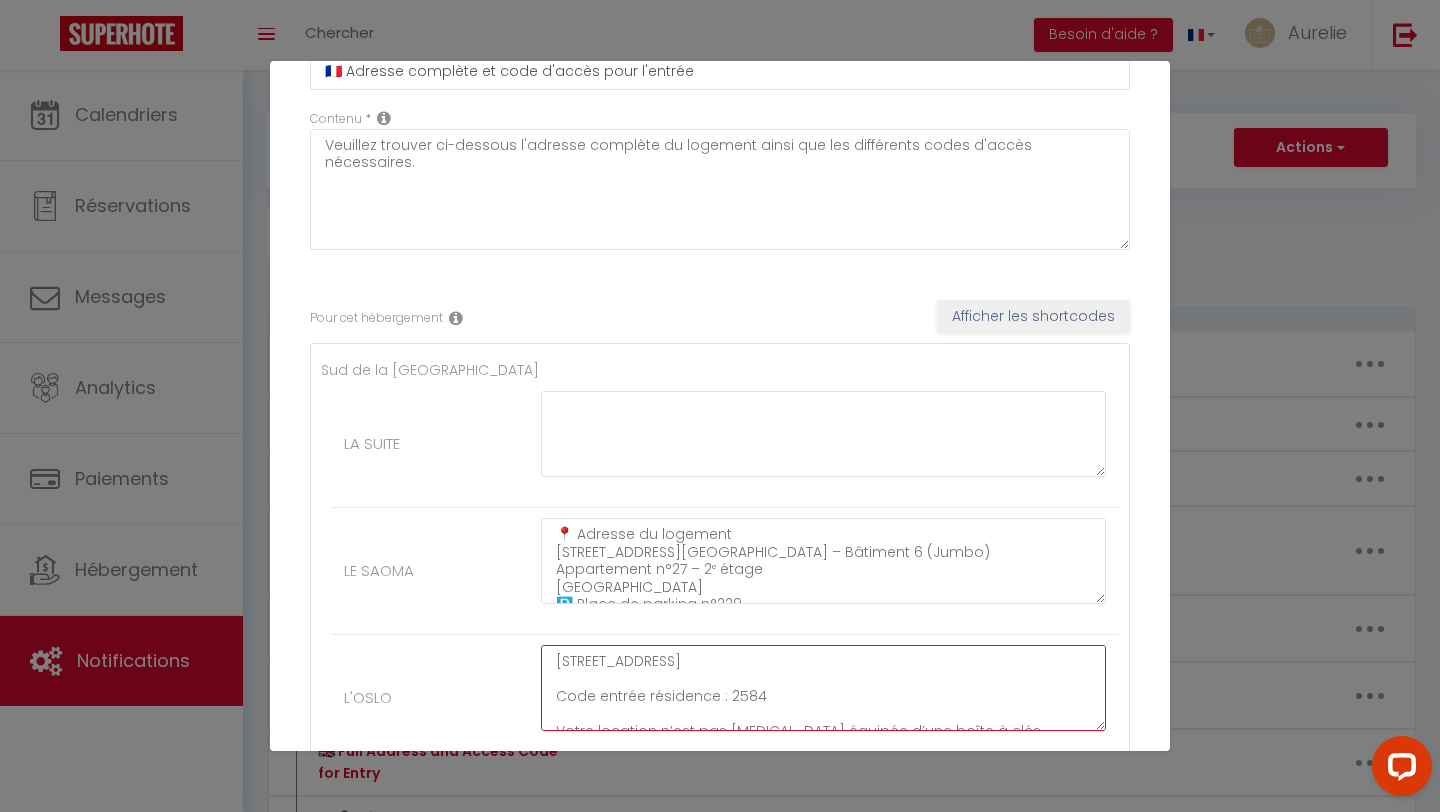 scroll, scrollTop: 148, scrollLeft: 0, axis: vertical 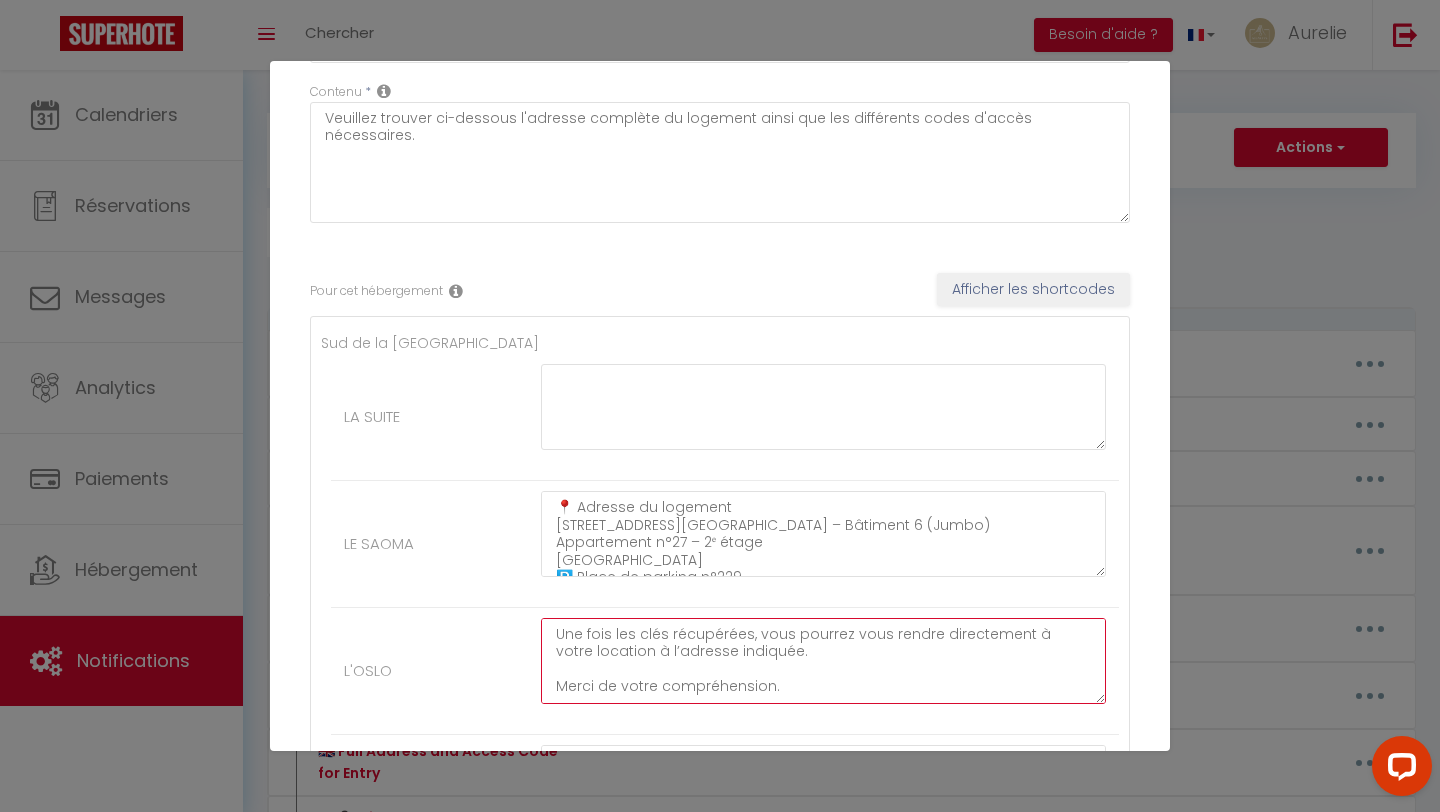 drag, startPoint x: 552, startPoint y: 631, endPoint x: 562, endPoint y: 731, distance: 100.49876 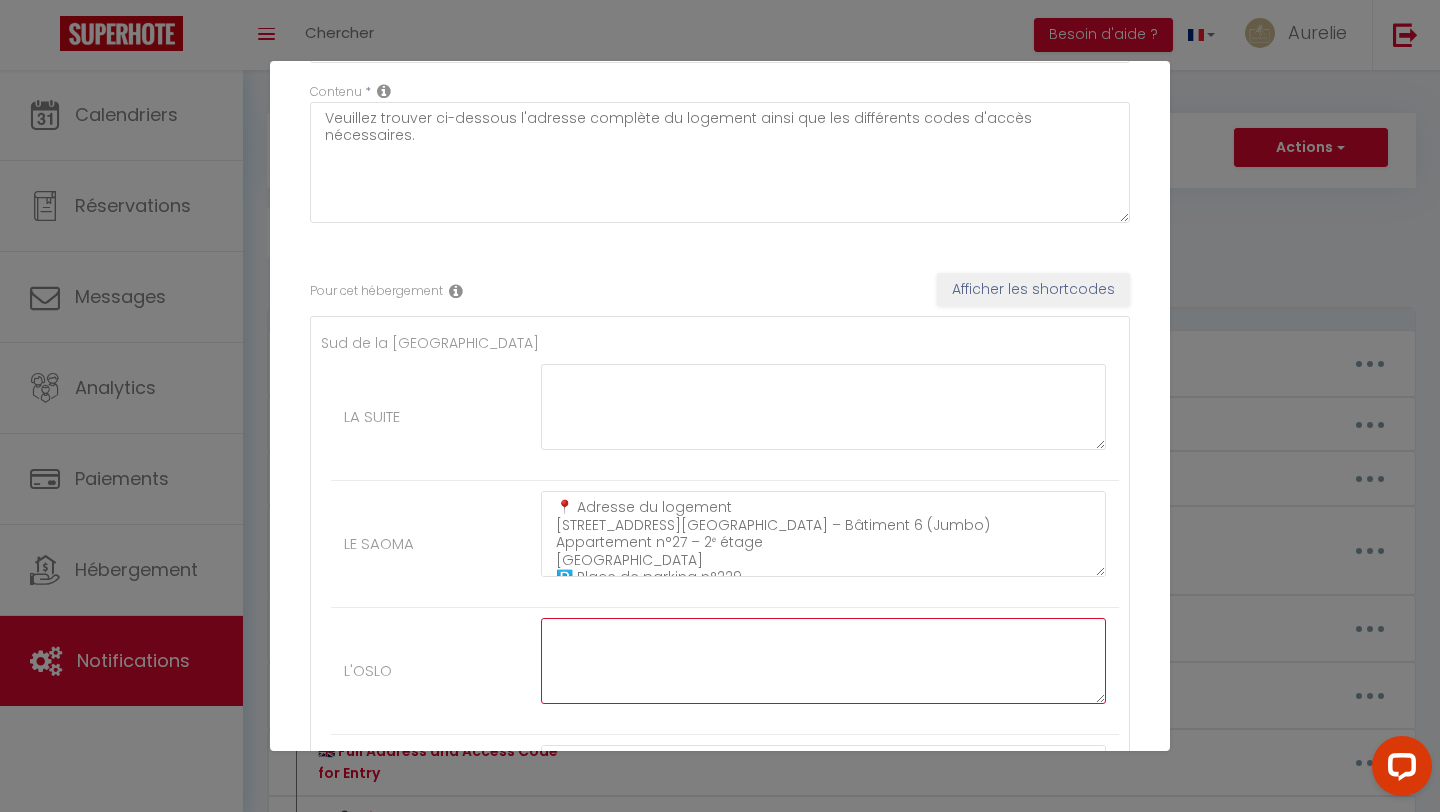 scroll, scrollTop: 0, scrollLeft: 0, axis: both 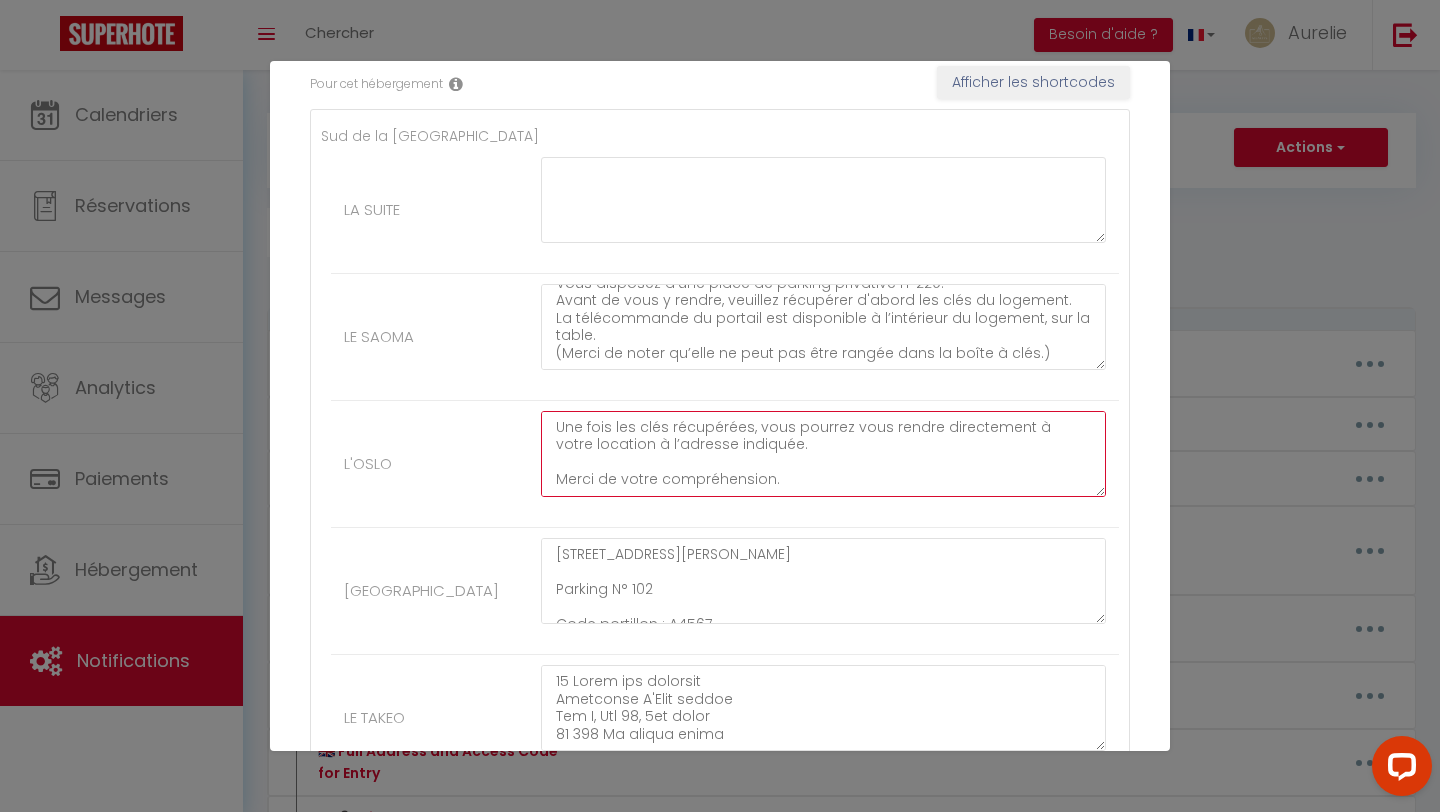 drag, startPoint x: 554, startPoint y: 429, endPoint x: 563, endPoint y: 546, distance: 117.34564 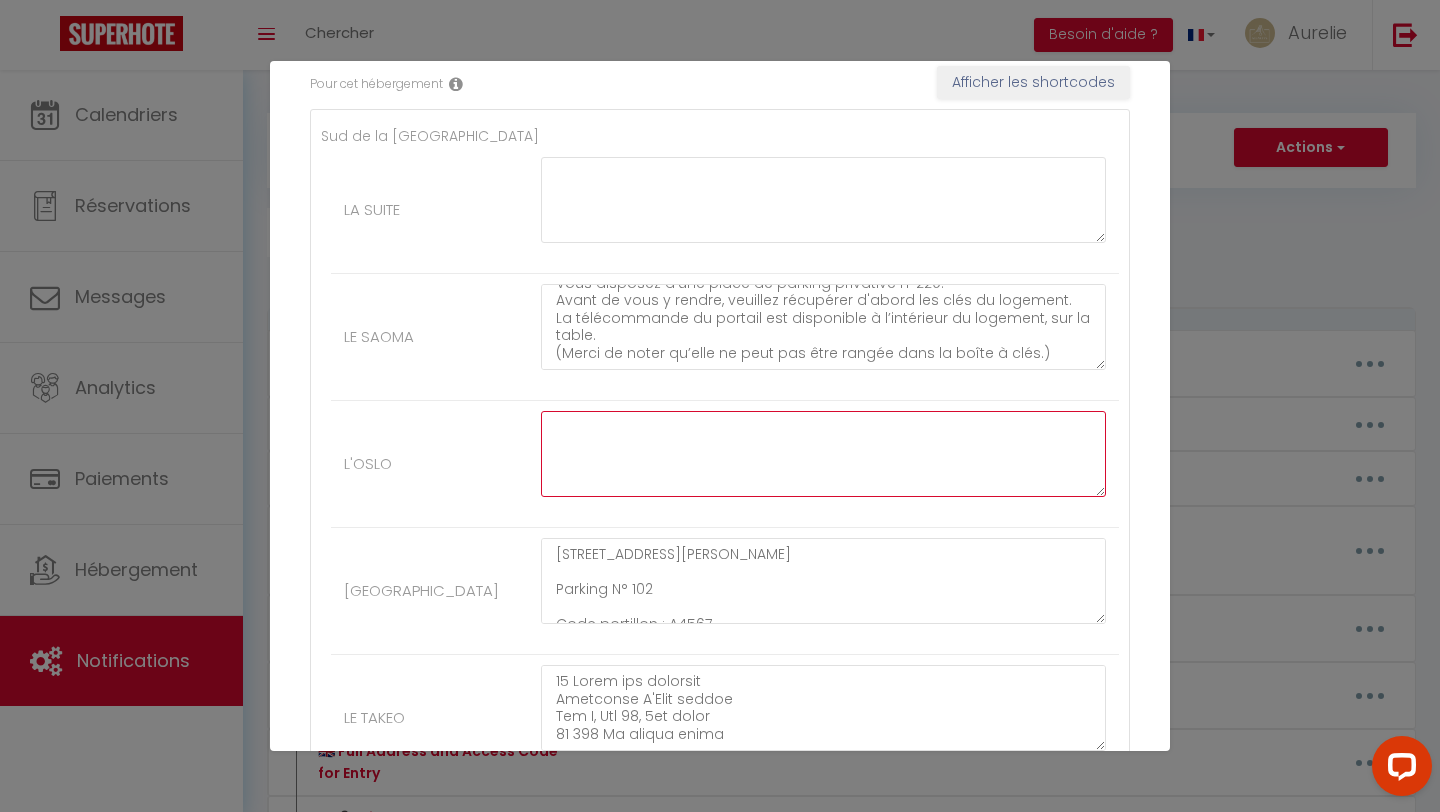 scroll, scrollTop: 0, scrollLeft: 0, axis: both 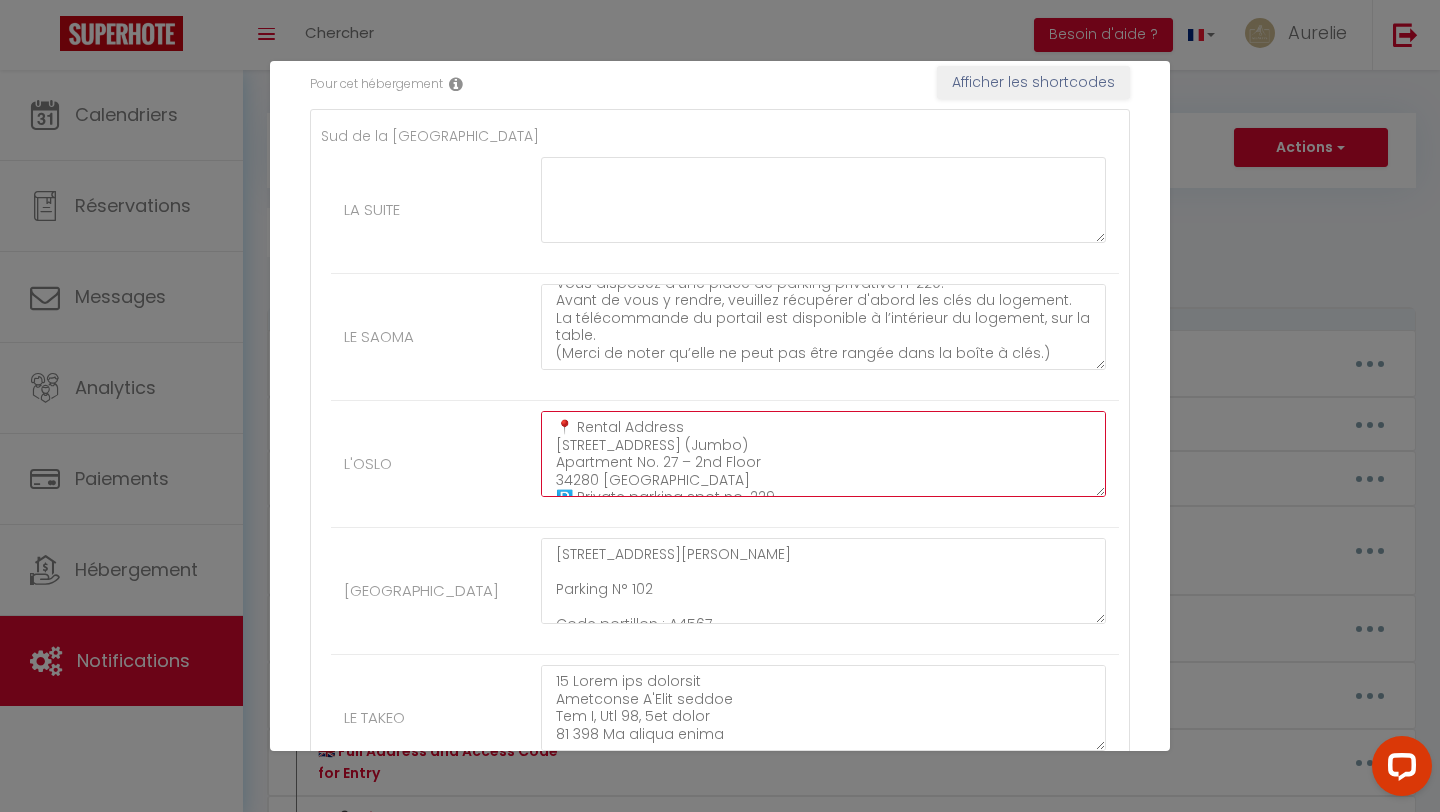 drag, startPoint x: 790, startPoint y: 465, endPoint x: 416, endPoint y: 334, distance: 396.27893 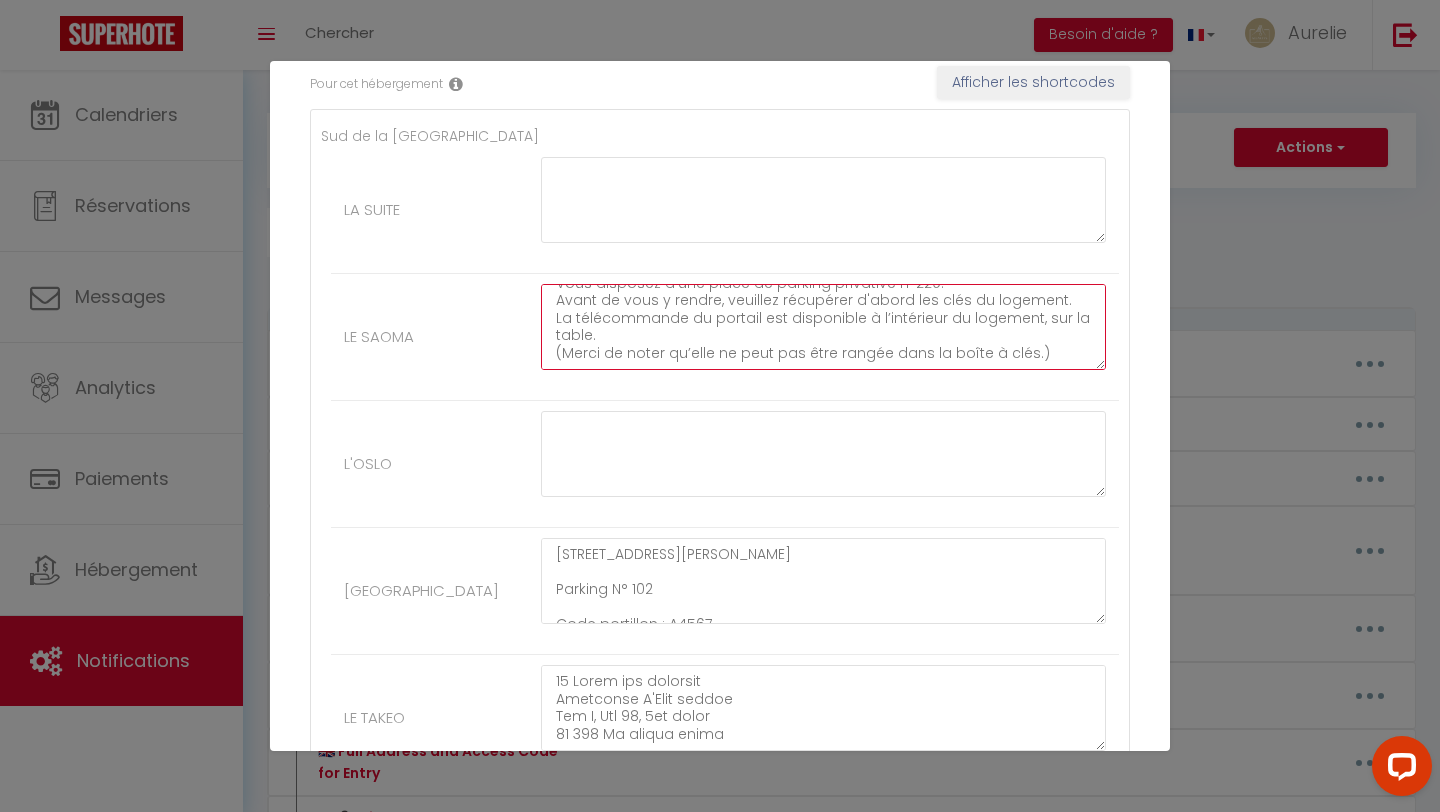 click on "📍 Adresse du logement
[STREET_ADDRESS][GEOGRAPHIC_DATA] – Bâtiment 6 (Jumbo)
Appartement n°27 – 2ᵉ étage
[GEOGRAPHIC_DATA]
🅿️ Place de parking n°229
🔐 Code immeuble : 3427
🔑 Arrivée autonome – Récupération des clés
L’accès est autonome.
Une boîte à clés est fixée sur la porte de l'appartement.
➡️ Code de la boîte à clés : 3401
🚗 Accès au parking
Vous disposez d’une place de parking privative n°229.
Avant de vous y rendre, veuillez récupérer d'abord les clés du logement.
La télécommande du portail est disponible à l’intérieur du logement, sur la table.
(Merci de noter qu’elle ne peut pas être rangée dans la boîte à clés.)" at bounding box center (823, 327) 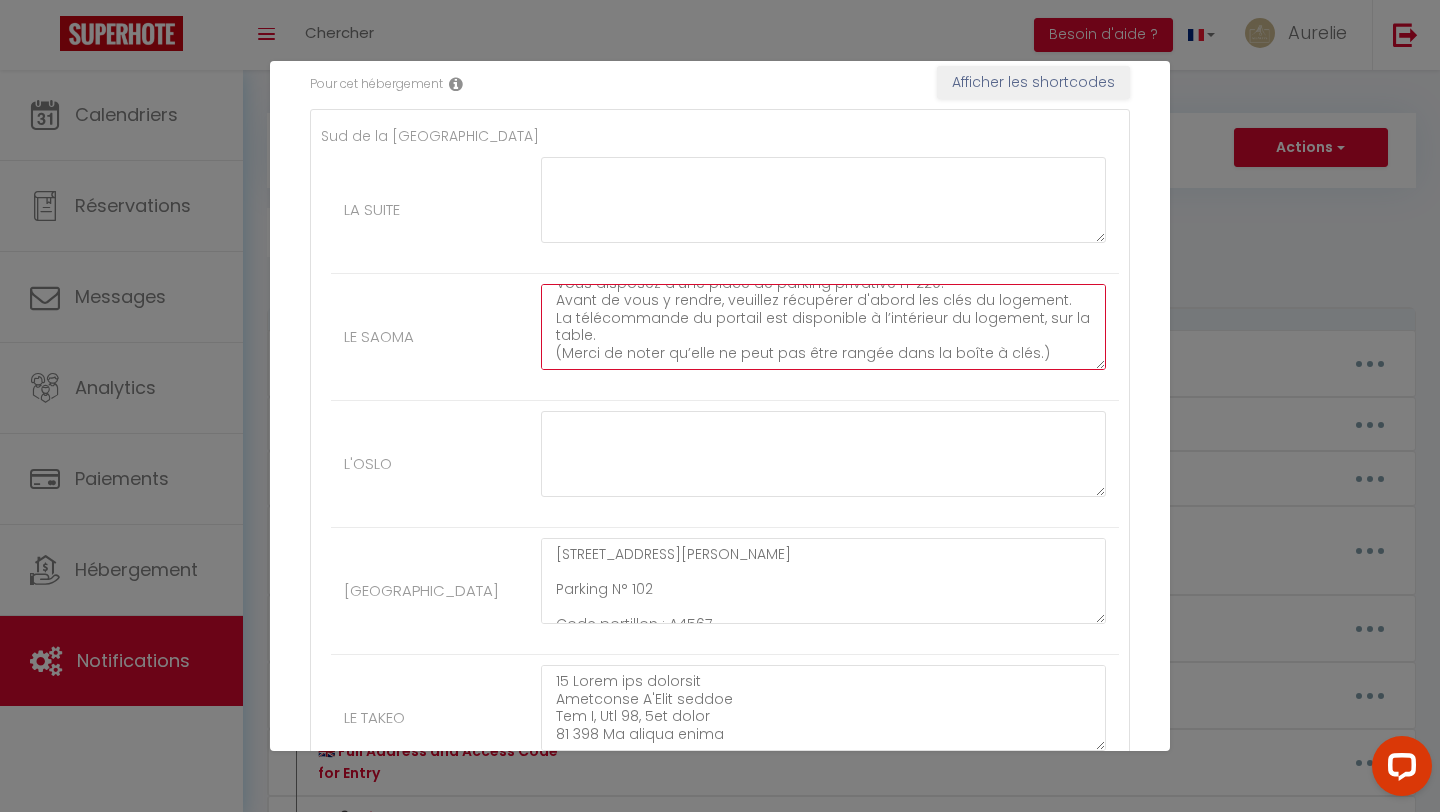 paste on "📍 Rental Address
[STREET_ADDRESS] (Jumbo)
Apartment No. 27 – 2nd Floor
34280 [GEOGRAPHIC_DATA]
🅿️ Private parking spot no. 229
🔐 Building entry code: 3427
🔑 Self Check-in – Key Collection
Check-in is autonomous.
A key box is installed on the apartment door.
➡️ Key box code: 3401
🚗 Parking Access
You have access to a private parking spot (no. 229).
Please retrieve the apartment keys first before going to the parking area.
The remote control for the parking gate is located inside the apartment, on the table.
(Please note: the remote does not fit in the key box.)" 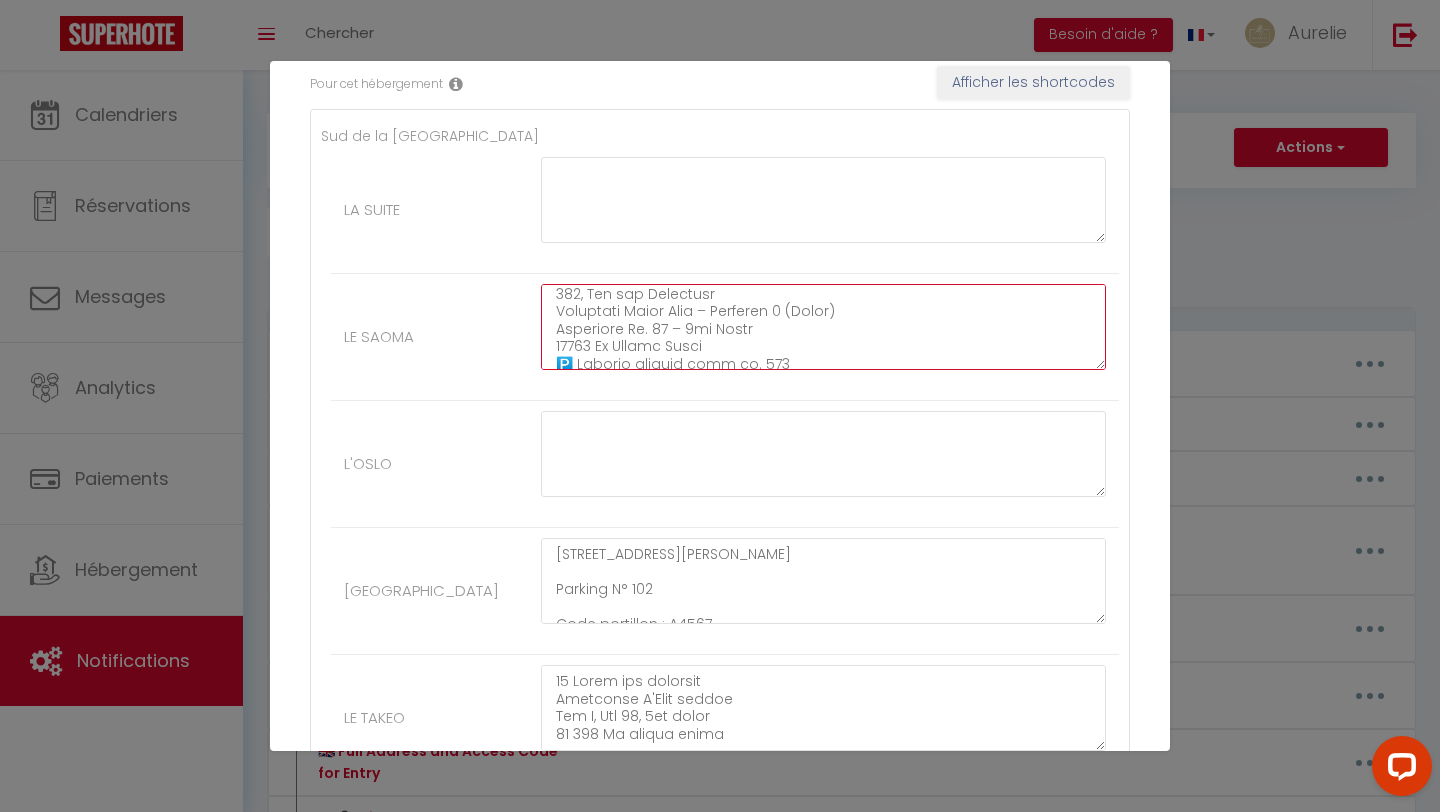scroll, scrollTop: 0, scrollLeft: 0, axis: both 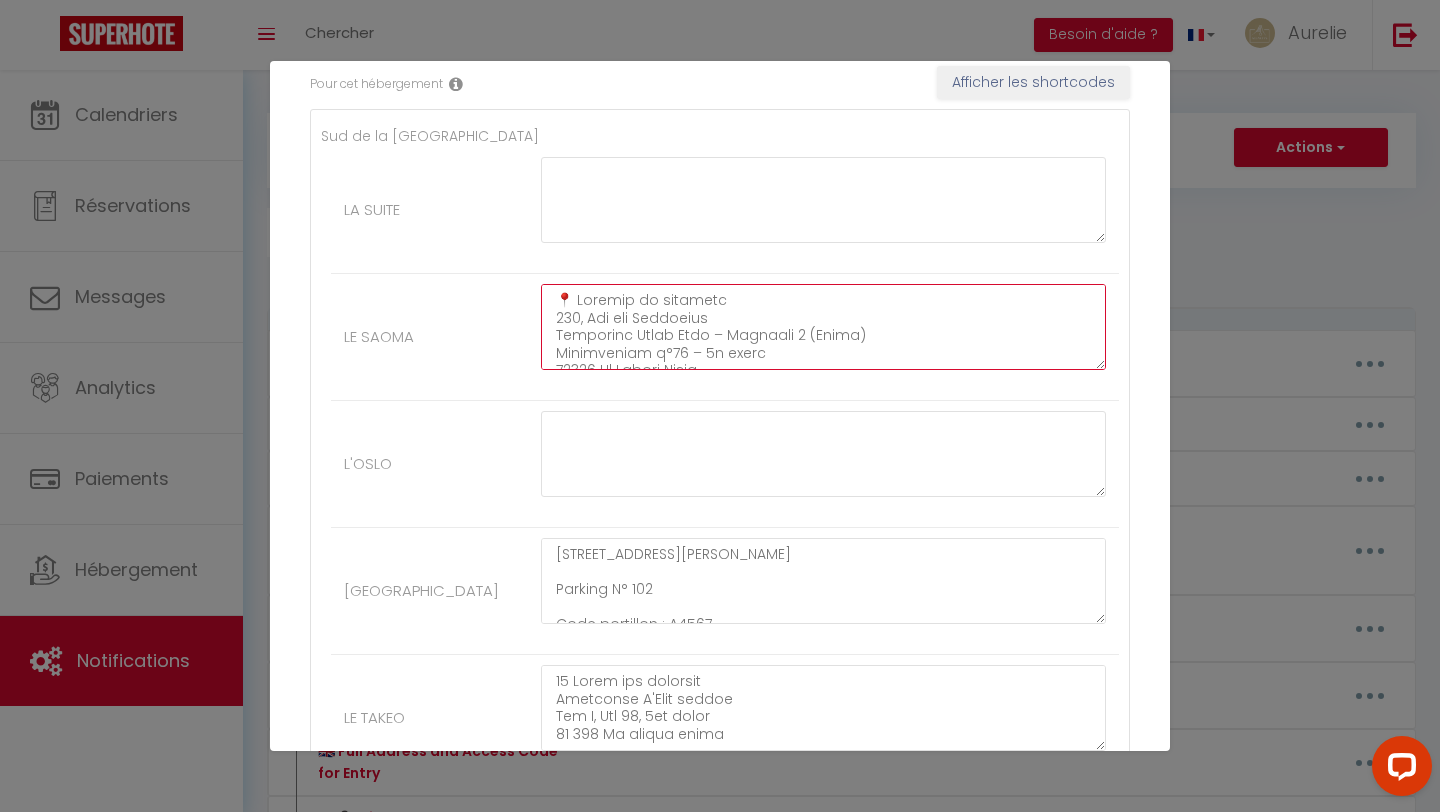 click at bounding box center [823, 327] 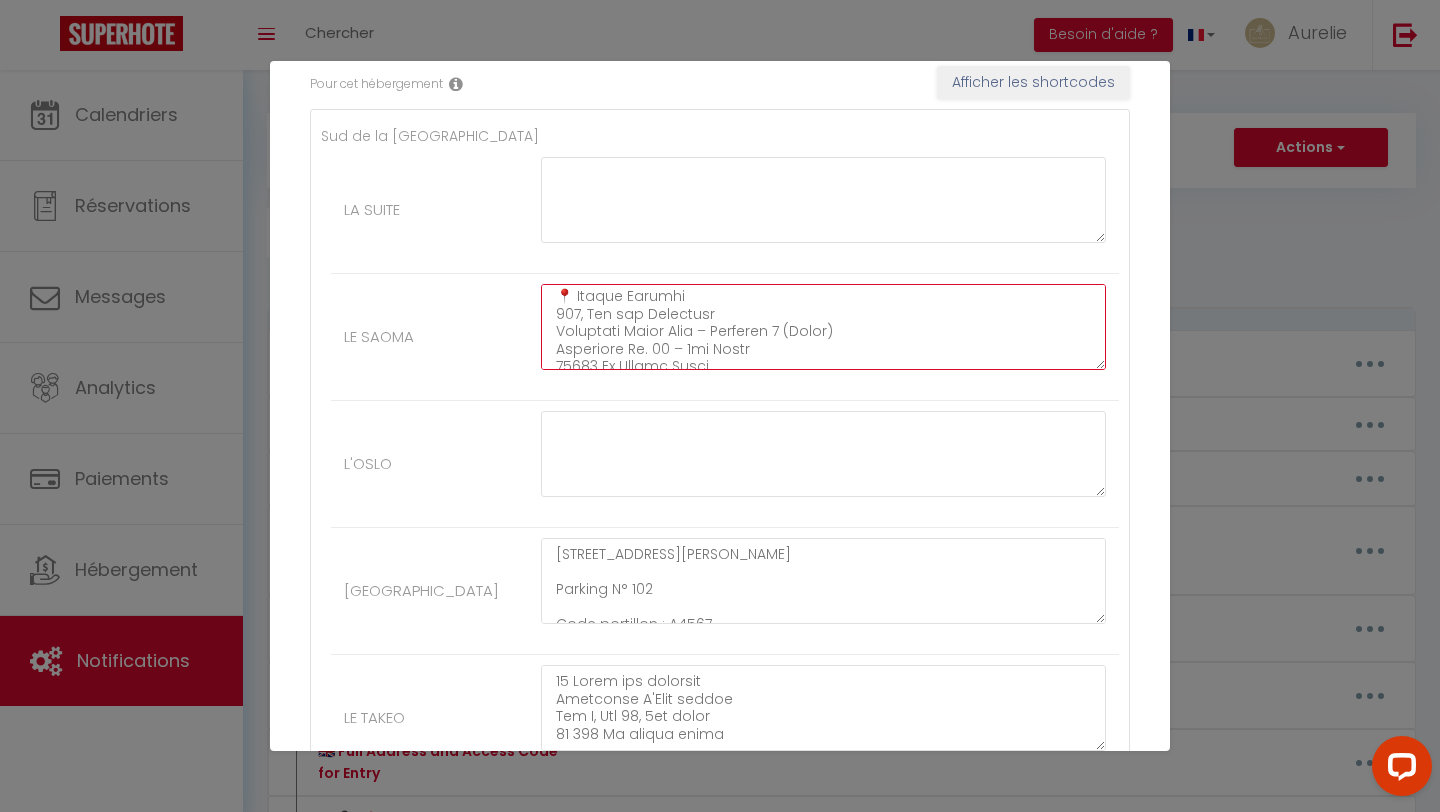 scroll, scrollTop: 326, scrollLeft: 0, axis: vertical 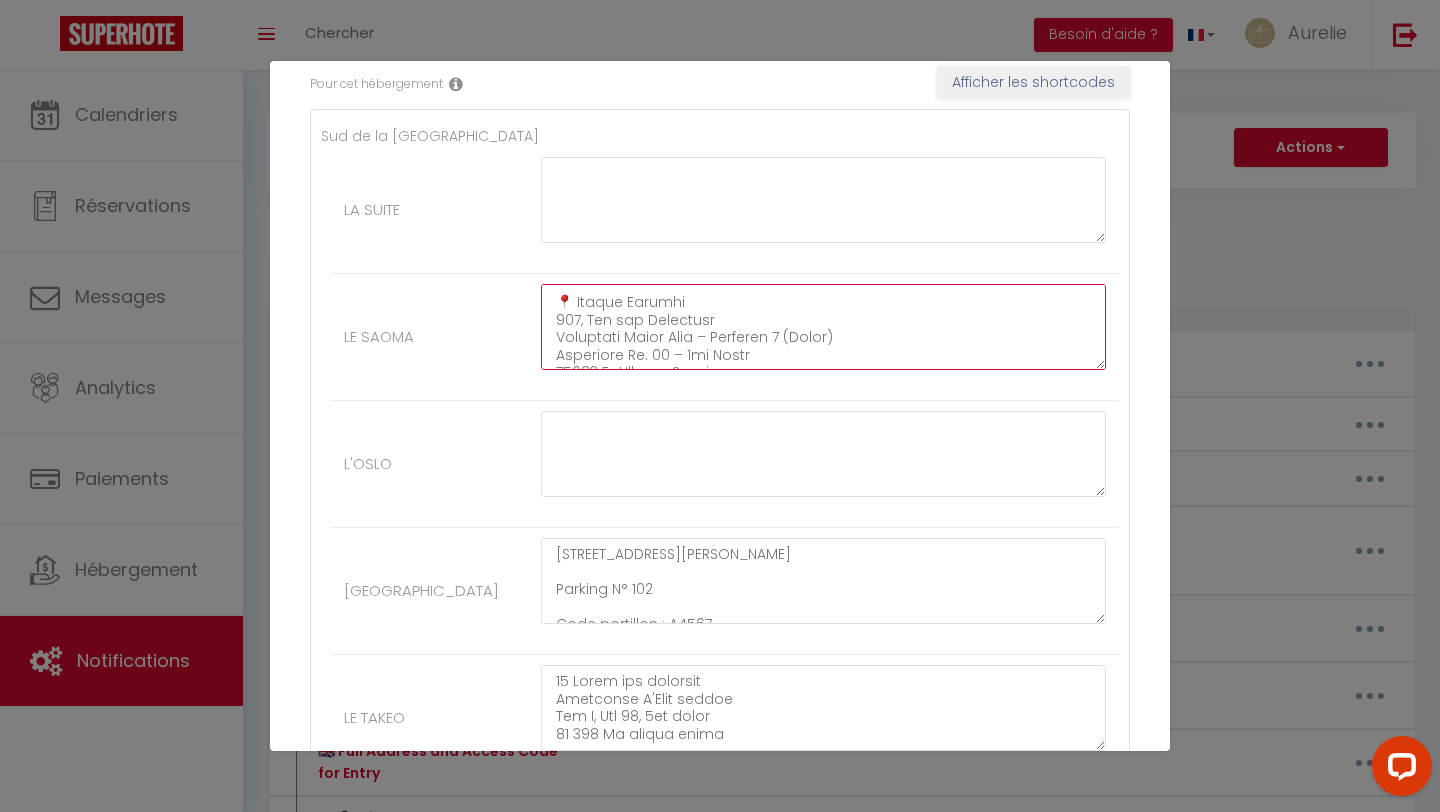 click at bounding box center [823, 327] 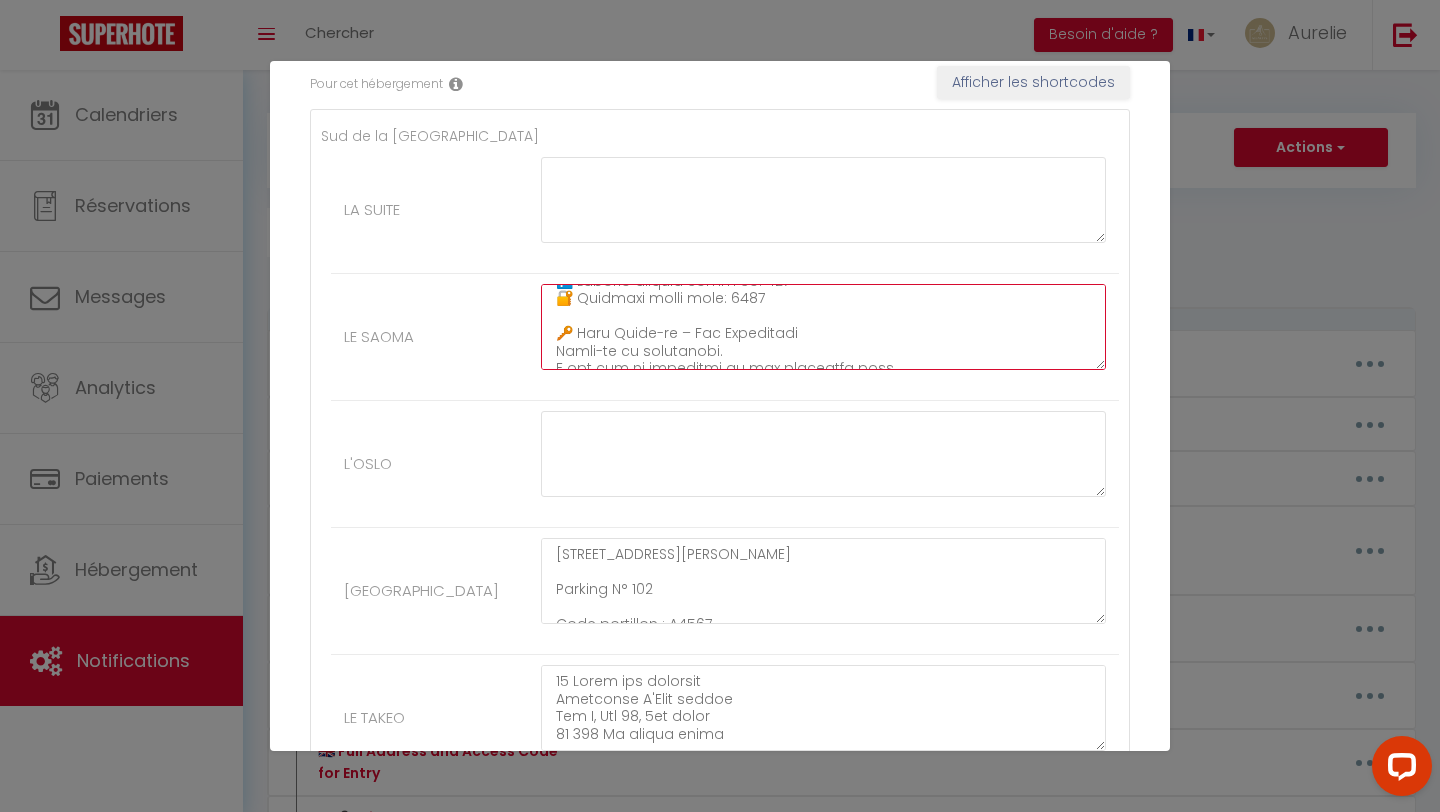 scroll, scrollTop: 456, scrollLeft: 0, axis: vertical 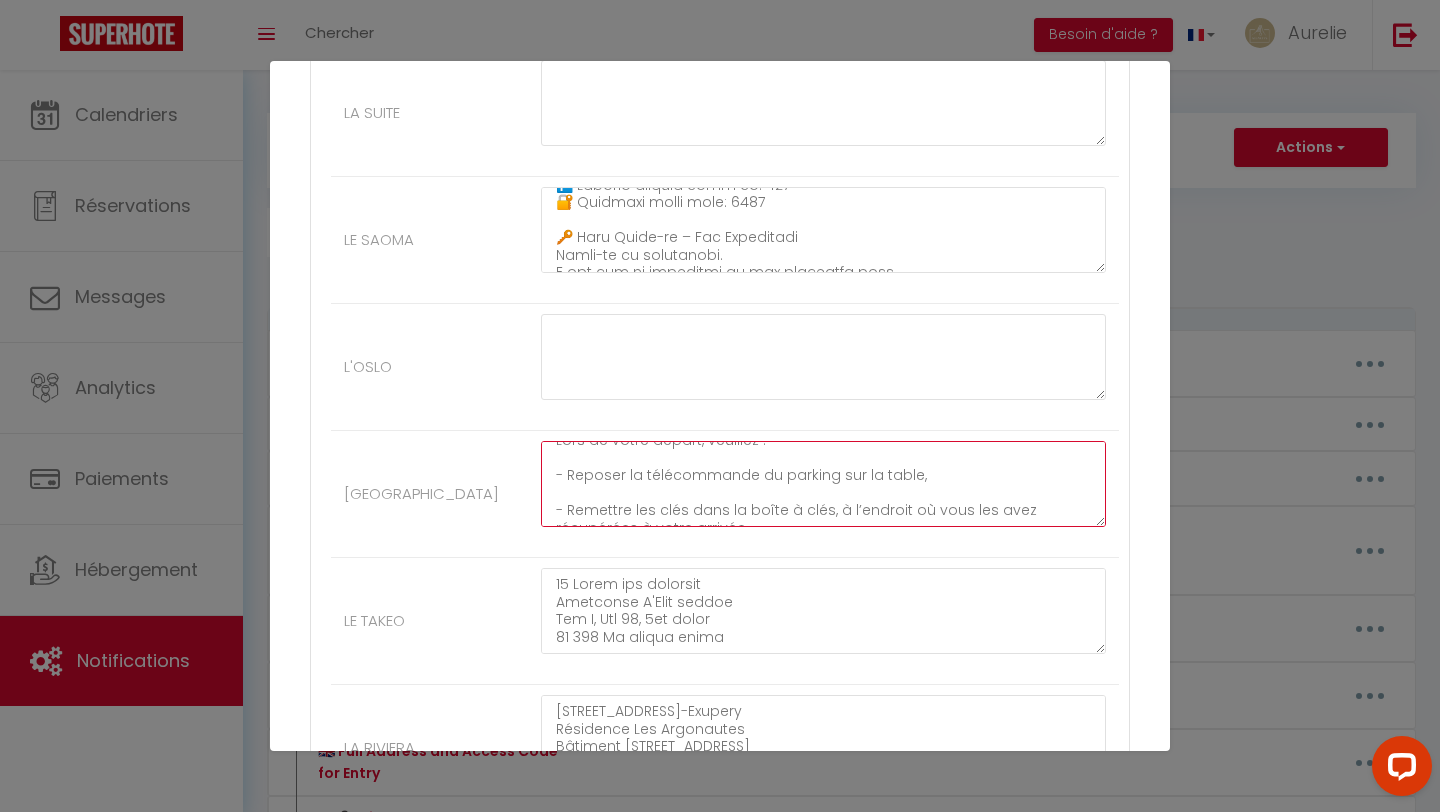 drag, startPoint x: 555, startPoint y: 458, endPoint x: 610, endPoint y: 497, distance: 67.424034 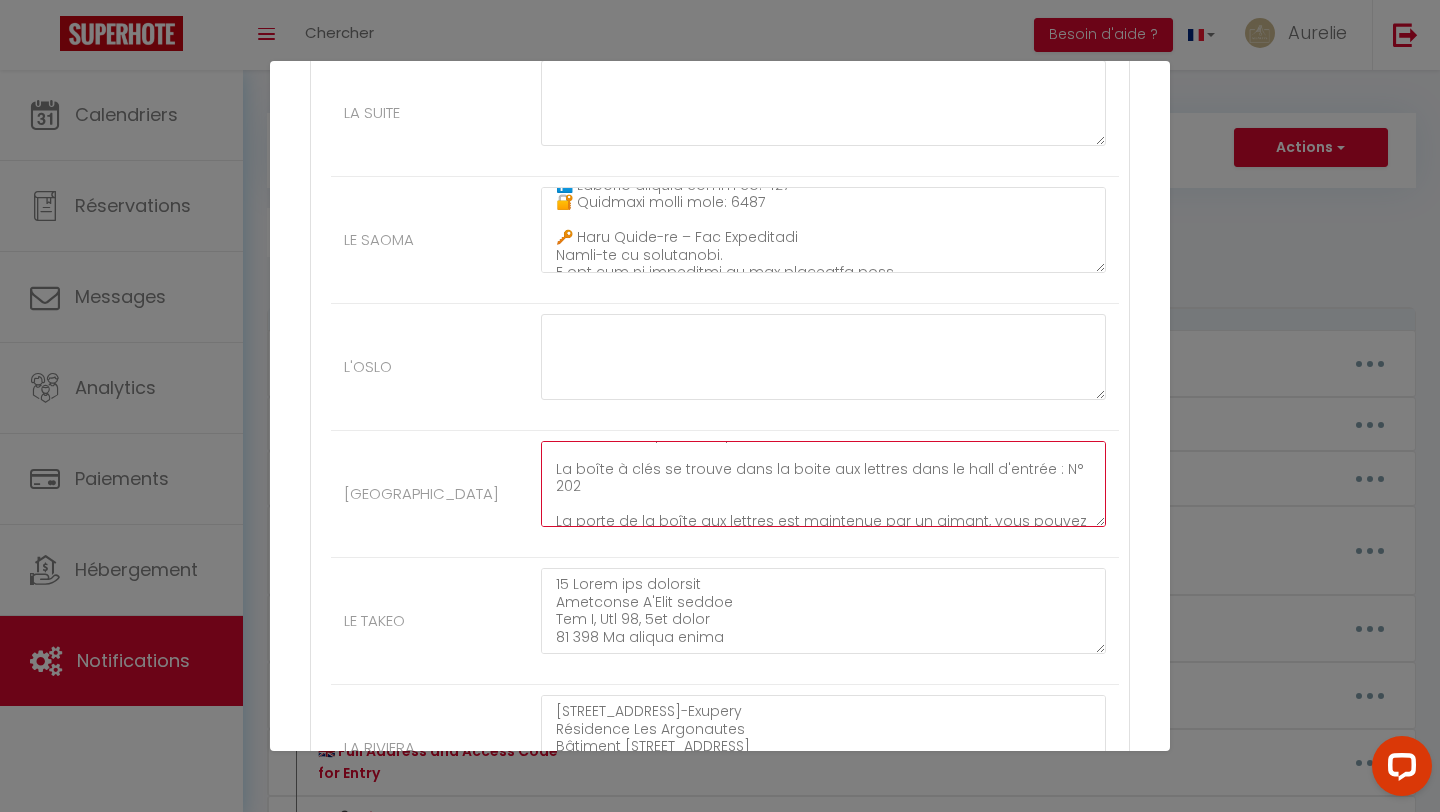 scroll, scrollTop: 0, scrollLeft: 0, axis: both 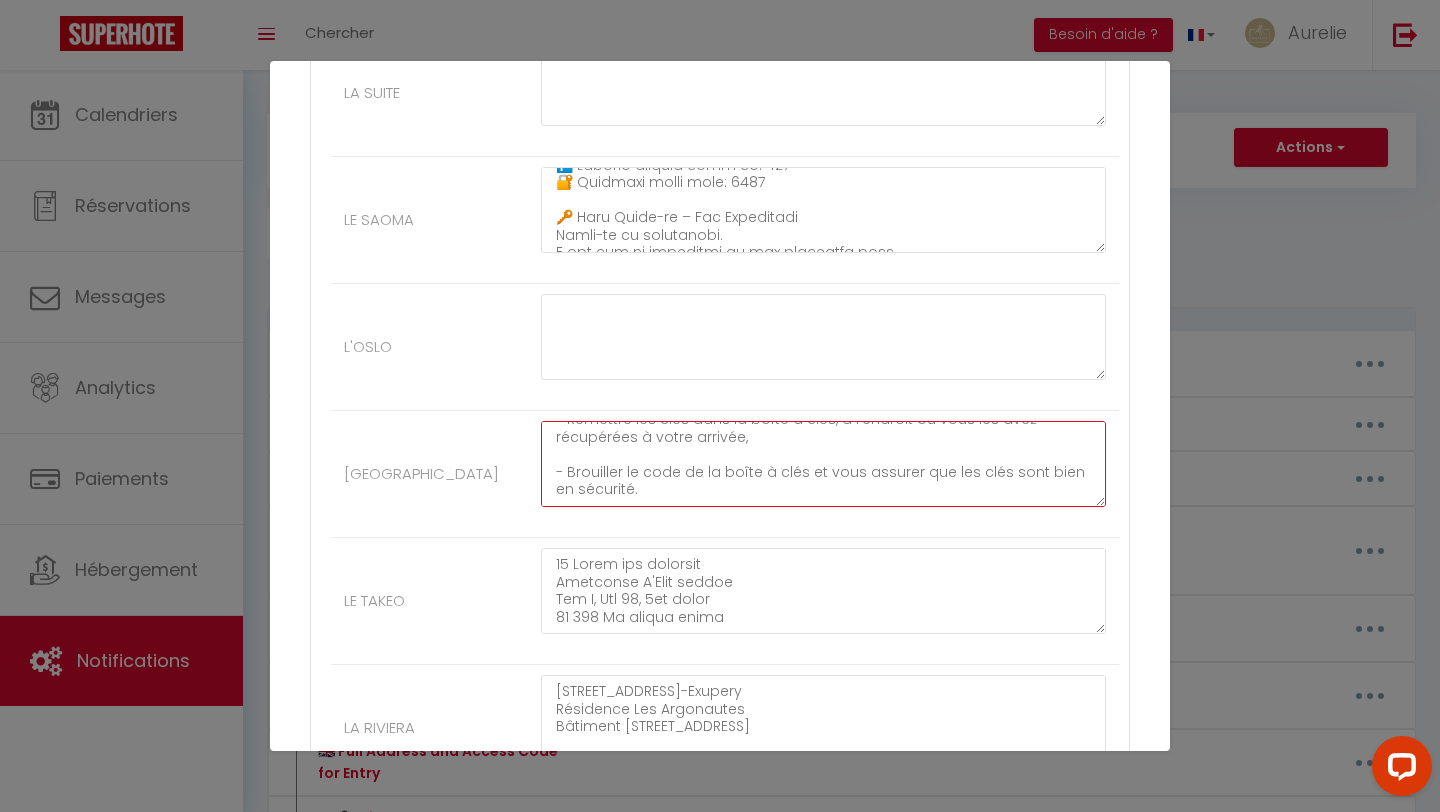 drag, startPoint x: 554, startPoint y: 441, endPoint x: 556, endPoint y: 511, distance: 70.028564 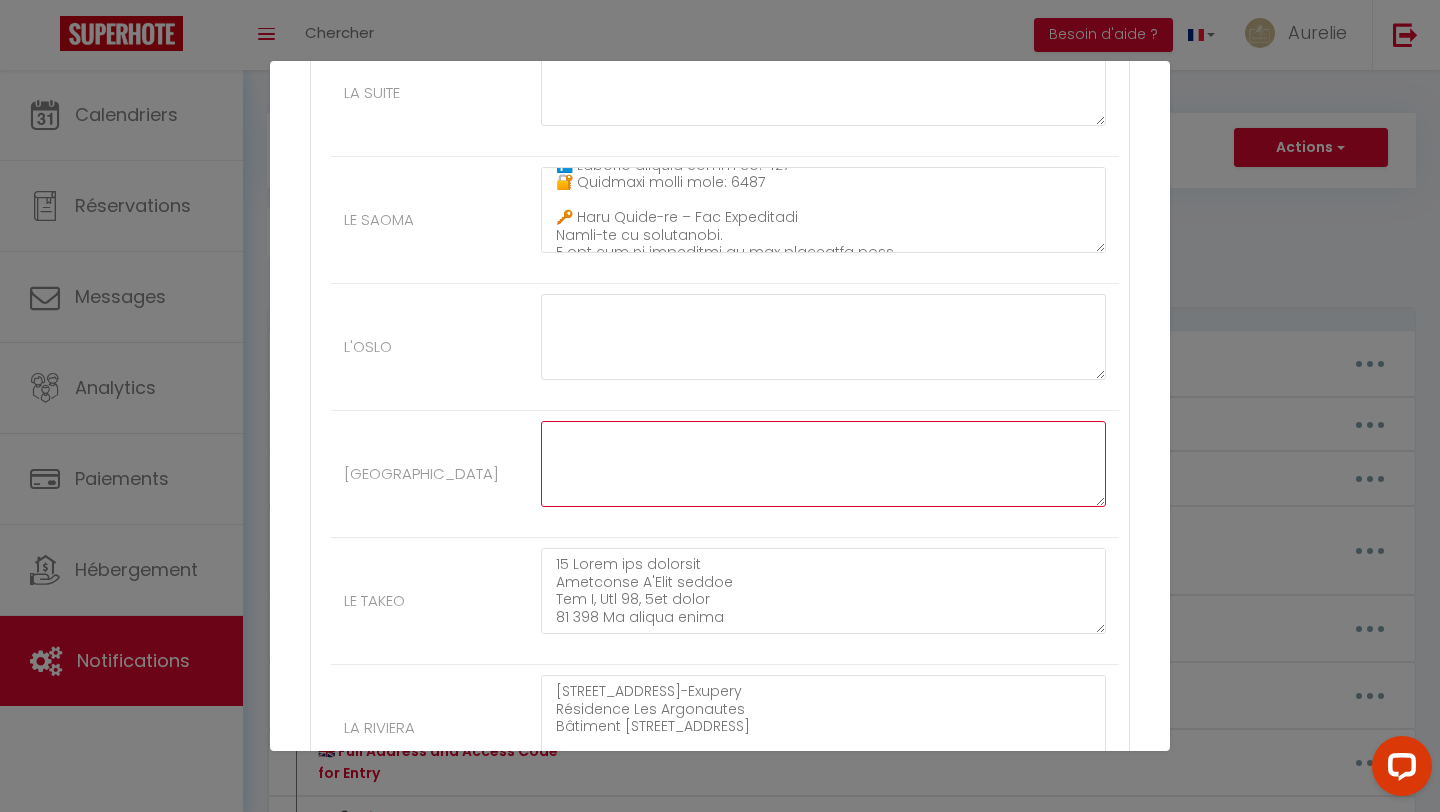 scroll, scrollTop: 0, scrollLeft: 0, axis: both 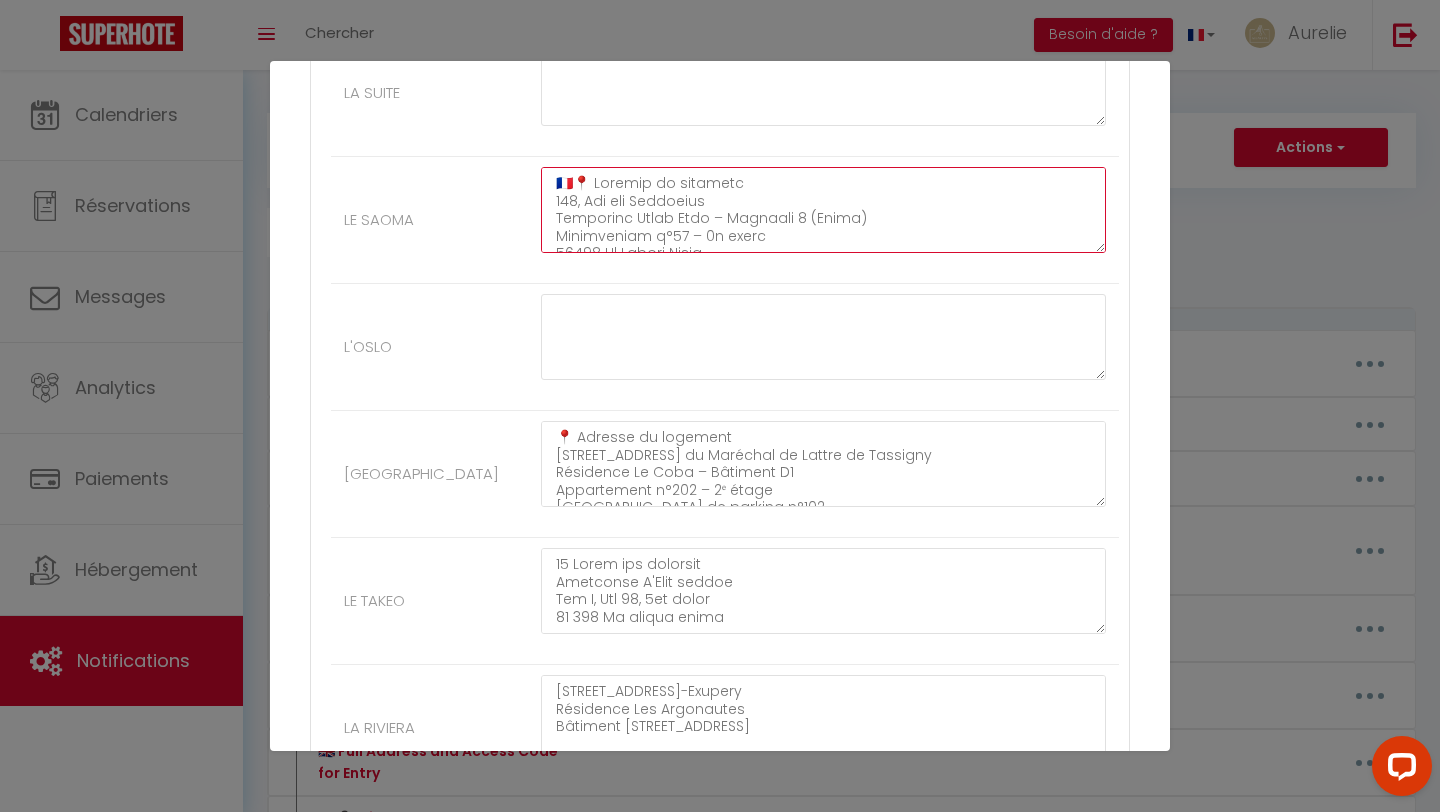 drag, startPoint x: 571, startPoint y: 182, endPoint x: 548, endPoint y: 182, distance: 23 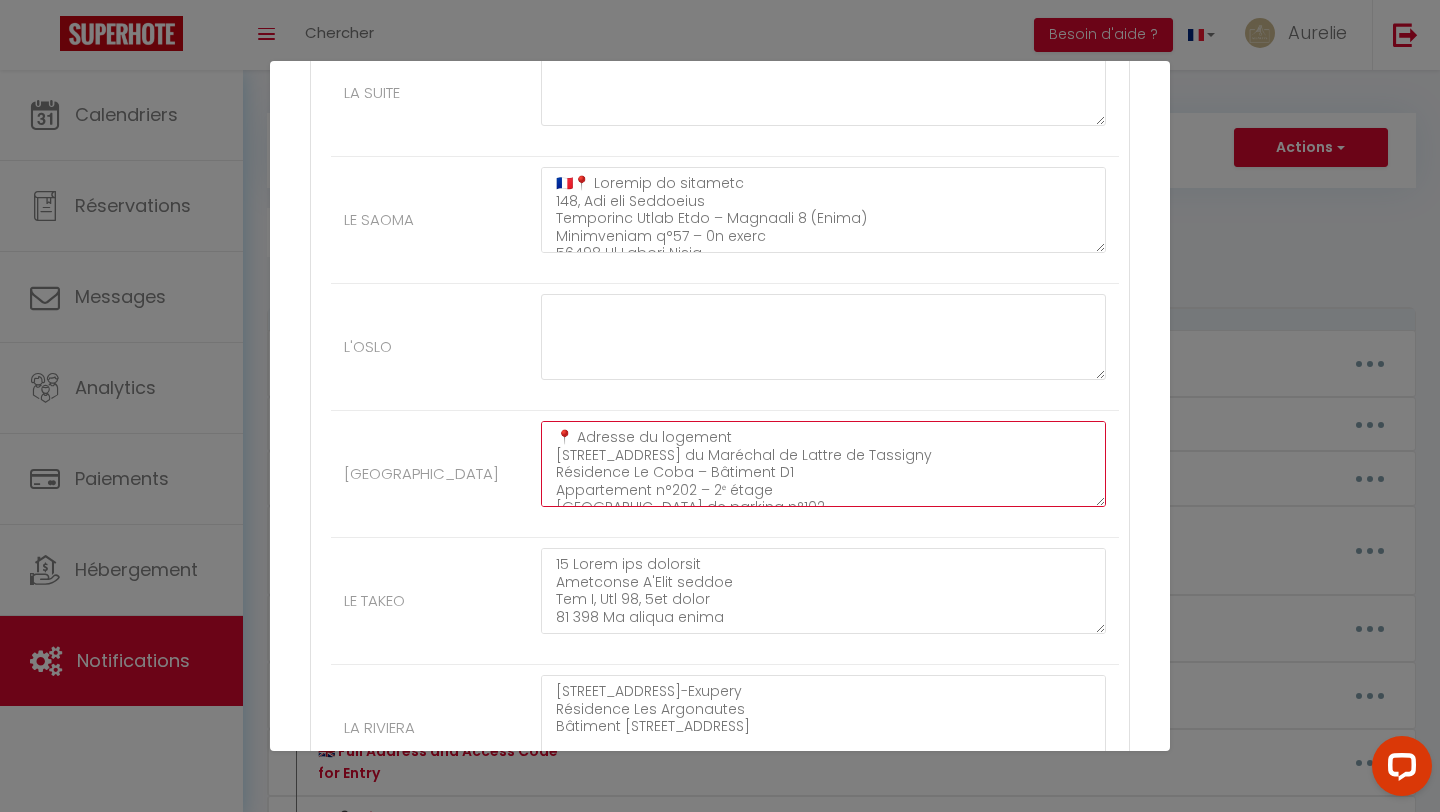 click on "📍 Adresse du logement
[STREET_ADDRESS] du Maréchal de Lattre de Tassigny
Résidence Le Coba – Bâtiment D1
Appartement n°202 – 2ᵉ étage
[GEOGRAPHIC_DATA] de parking n°102
🔐 Code portillon : A4567
🔐 Code immeuble : A2024
🔑 Arrivée autonome – Récupération des clés
La boîte à clés se trouve dans la boîte aux lettres n°202, située dans le hall d’entrée.
La porte de la boîte aux lettres est maintenue par un aimant, vous pouvez donc l’ouvrir facilement.
➡️ Code de la boîte à clés : 3407
🚗 Place de parking
Vous disposez d’une place de parking privative (n°102).
Avant de vous y rendre, veuillez d’abord récupérer les clés du logement.
La télécommande (bip) du portail se trouve à l’intérieur du logement, sur la table.
(Elle ne peut pas être rangée dans la boîte à clés.)" at bounding box center (823, 464) 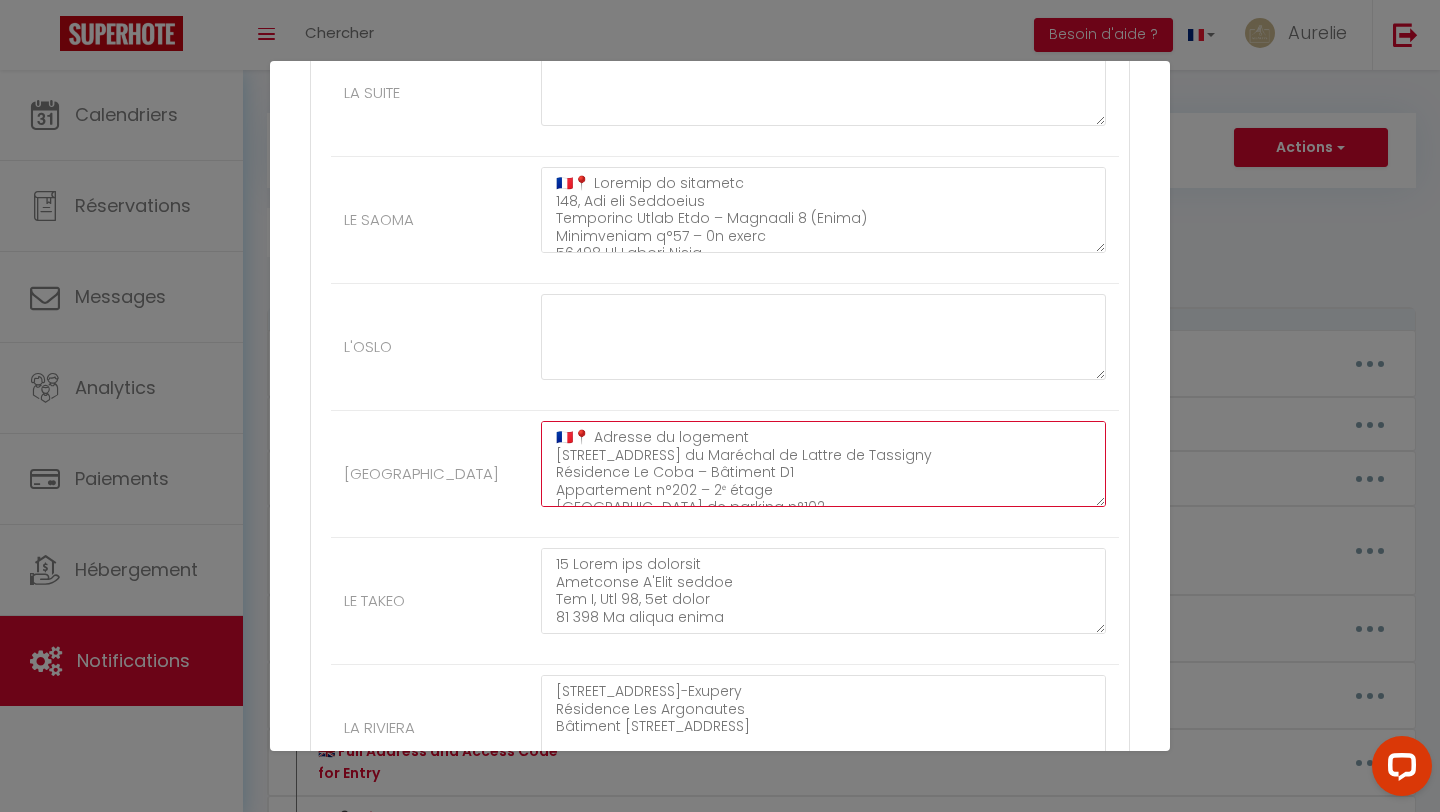 scroll, scrollTop: 10, scrollLeft: 0, axis: vertical 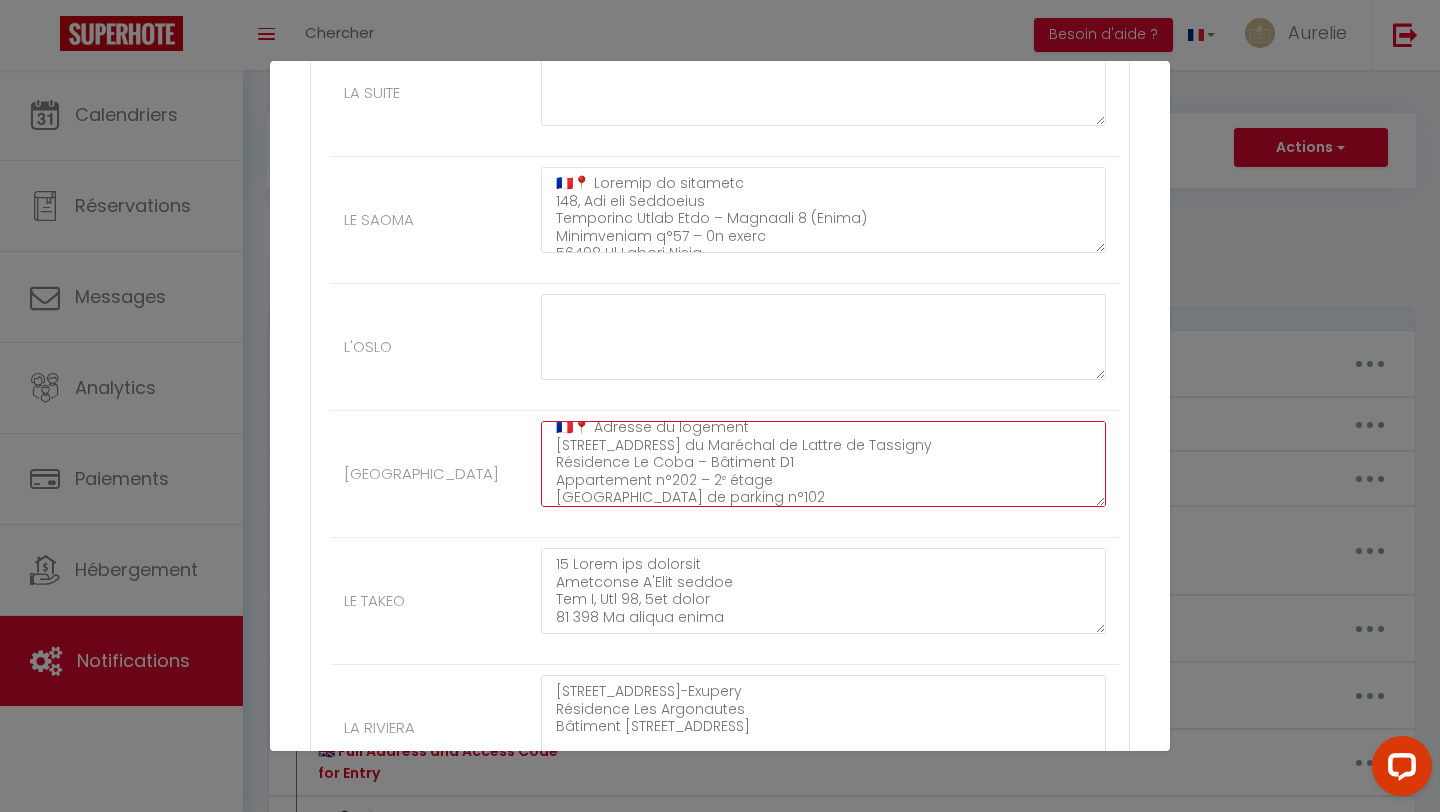 click on "🇫🇷📍 Adresse du logement
[STREET_ADDRESS] du Maréchal de Lattre de Tassigny
Résidence Le Coba – Bâtiment D1
Appartement n°202 – 2ᵉ étage
[GEOGRAPHIC_DATA] de parking n°102
🔐 Code portillon : A4567
🔐 Code immeuble : A2024
🔑 Arrivée autonome – Récupération des clés
La boîte à clés se trouve dans la boîte aux lettres n°202, située dans le hall d’entrée.
La porte de la boîte aux lettres est maintenue par un aimant, vous pouvez donc l’ouvrir facilement.
➡️ Code de la boîte à clés : 3407
🚗 Place de parking
Vous disposez d’une place de parking privative (n°102).
Avant de vous y rendre, veuillez d’abord récupérer les clés du logement.
La télécommande (bip) du portail se trouve à l’intérieur du logement, sur la table.
(Elle ne peut pas être rangée dans la boîte à clés.)" at bounding box center (823, 464) 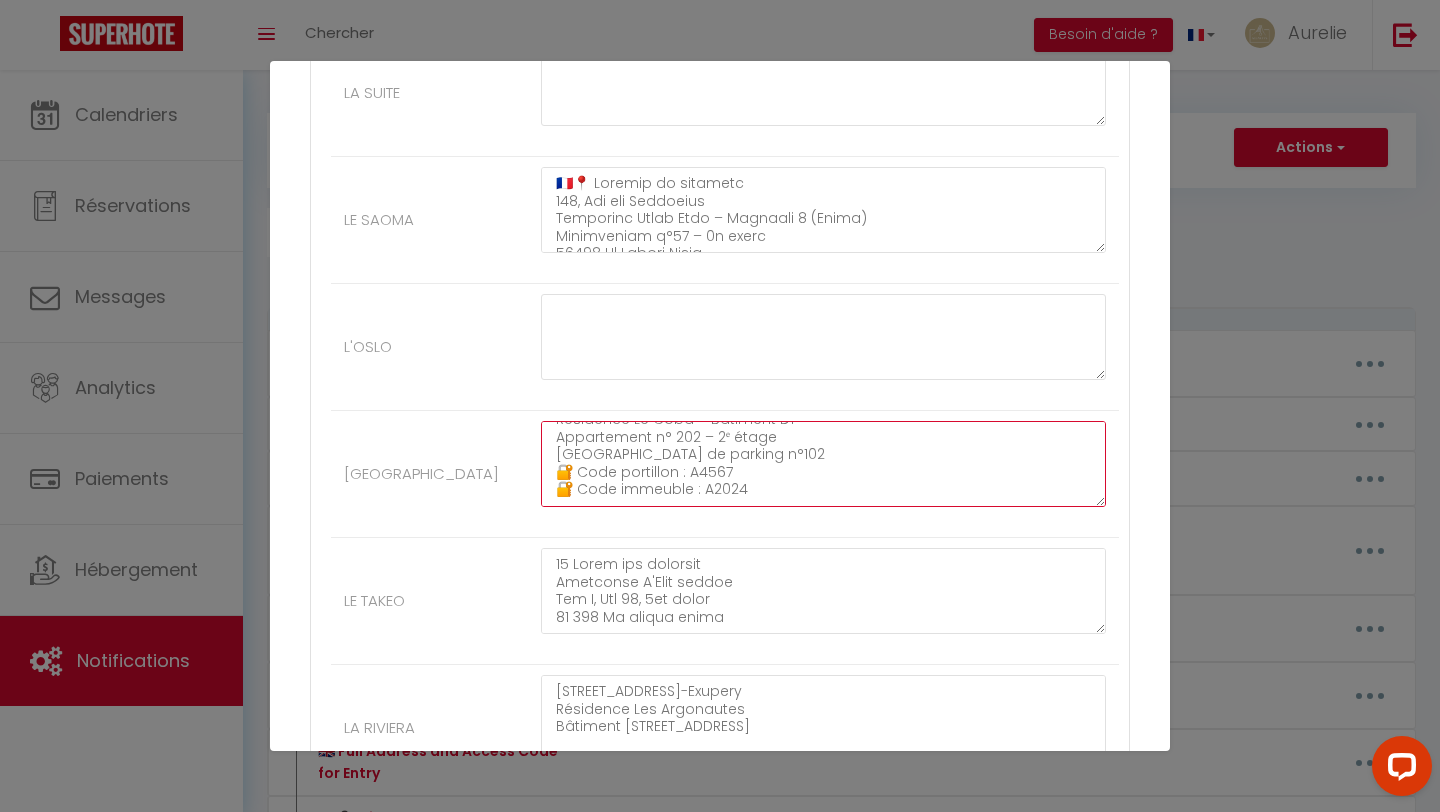 scroll, scrollTop: 0, scrollLeft: 0, axis: both 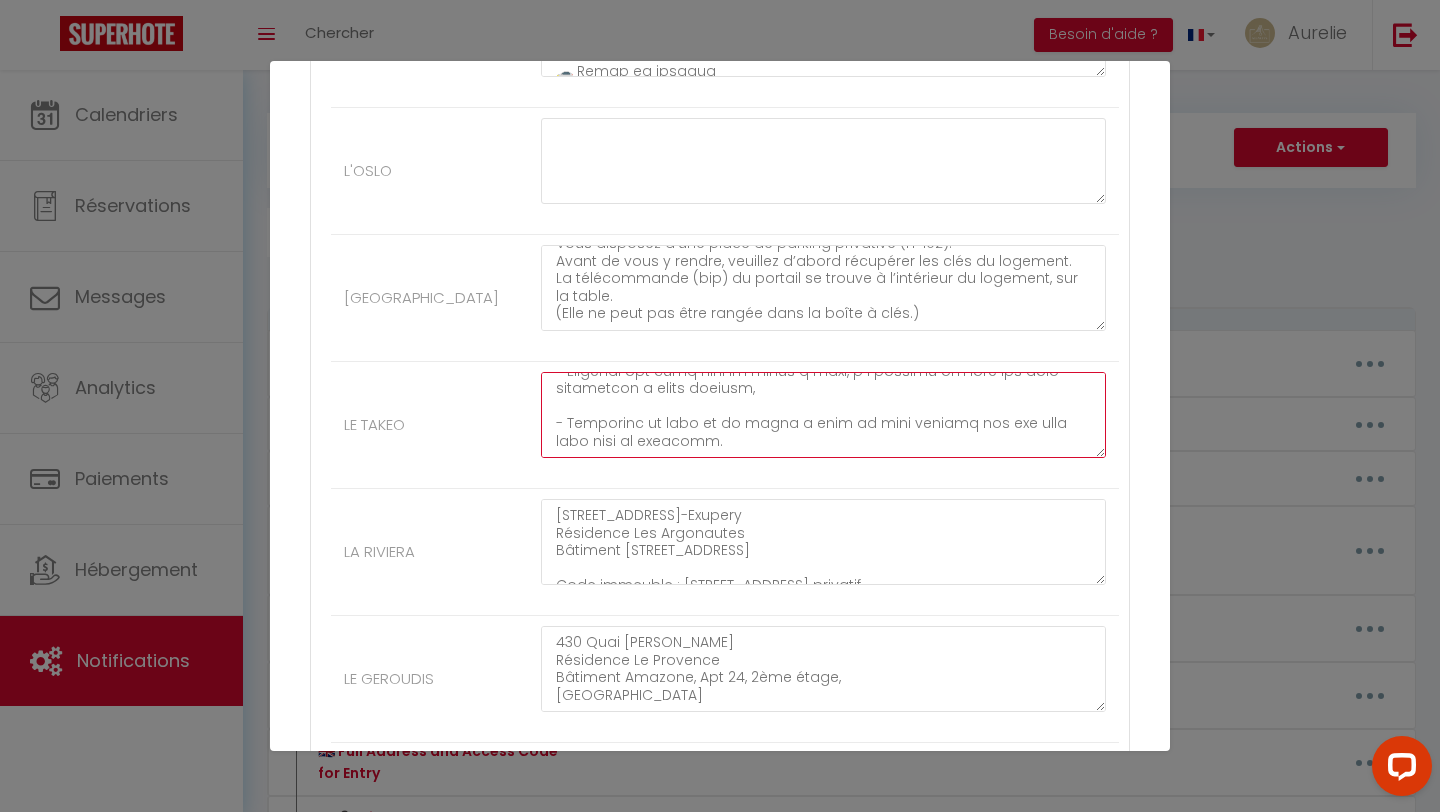 drag, startPoint x: 554, startPoint y: 388, endPoint x: 559, endPoint y: 466, distance: 78.160095 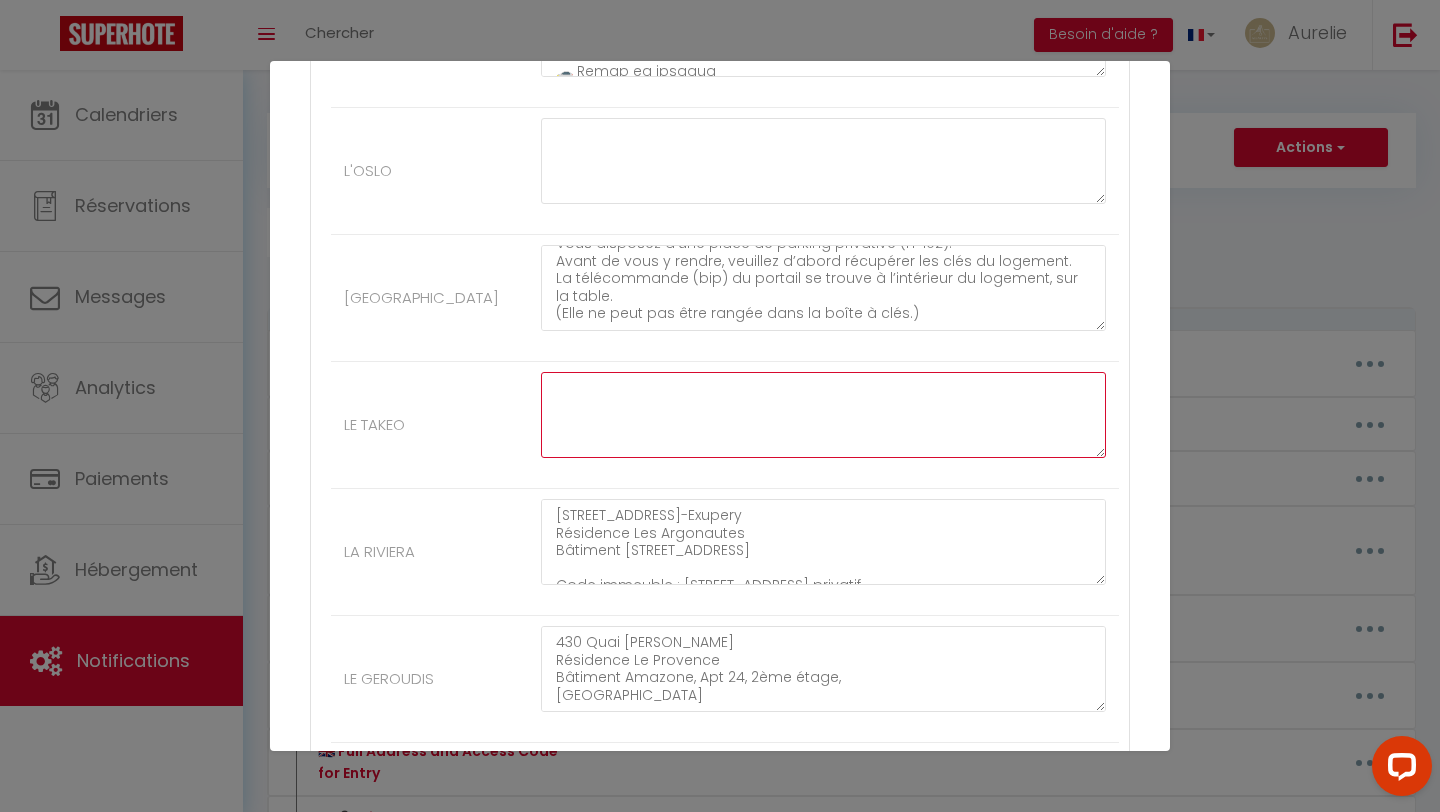 scroll, scrollTop: 0, scrollLeft: 0, axis: both 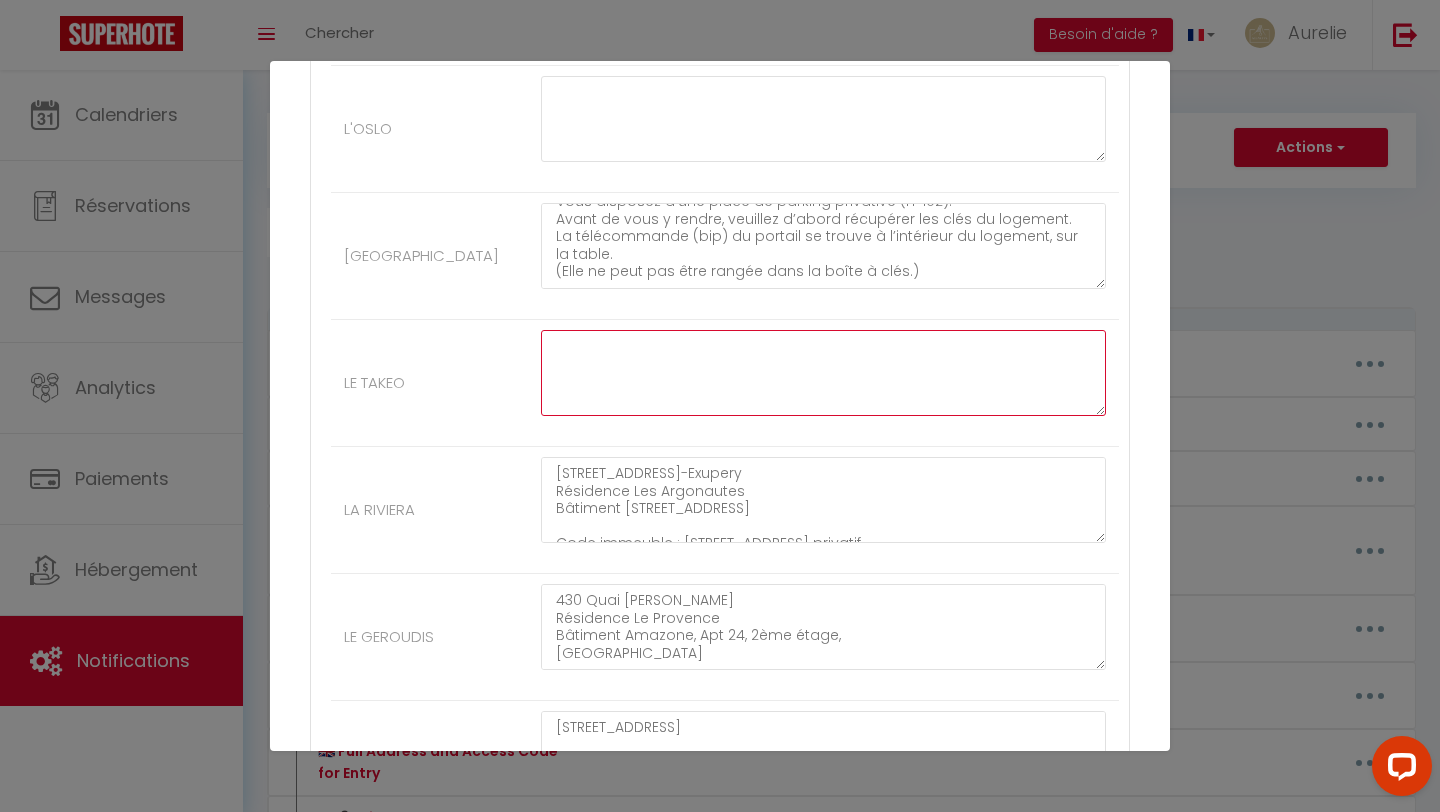 click at bounding box center [823, 373] 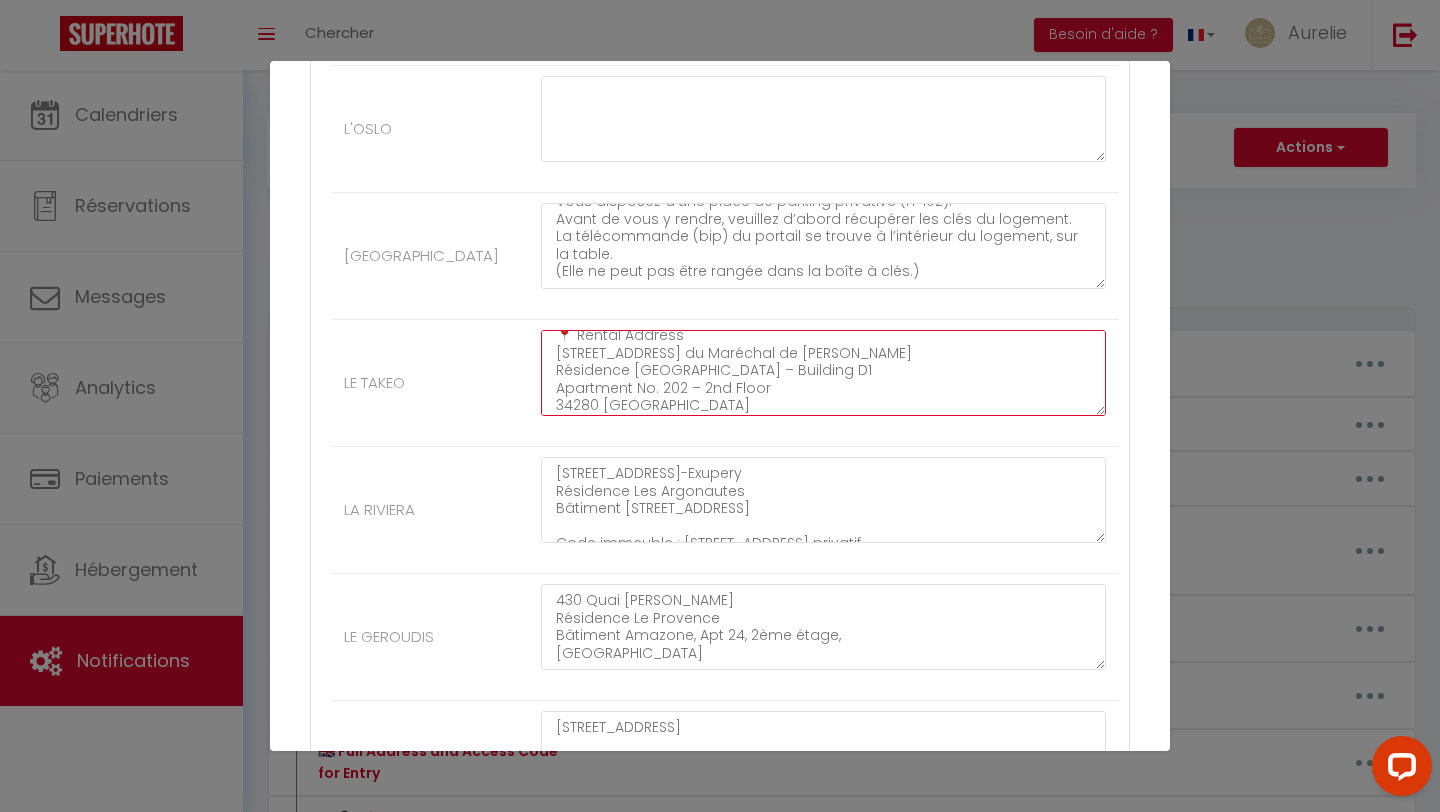 scroll, scrollTop: 0, scrollLeft: 0, axis: both 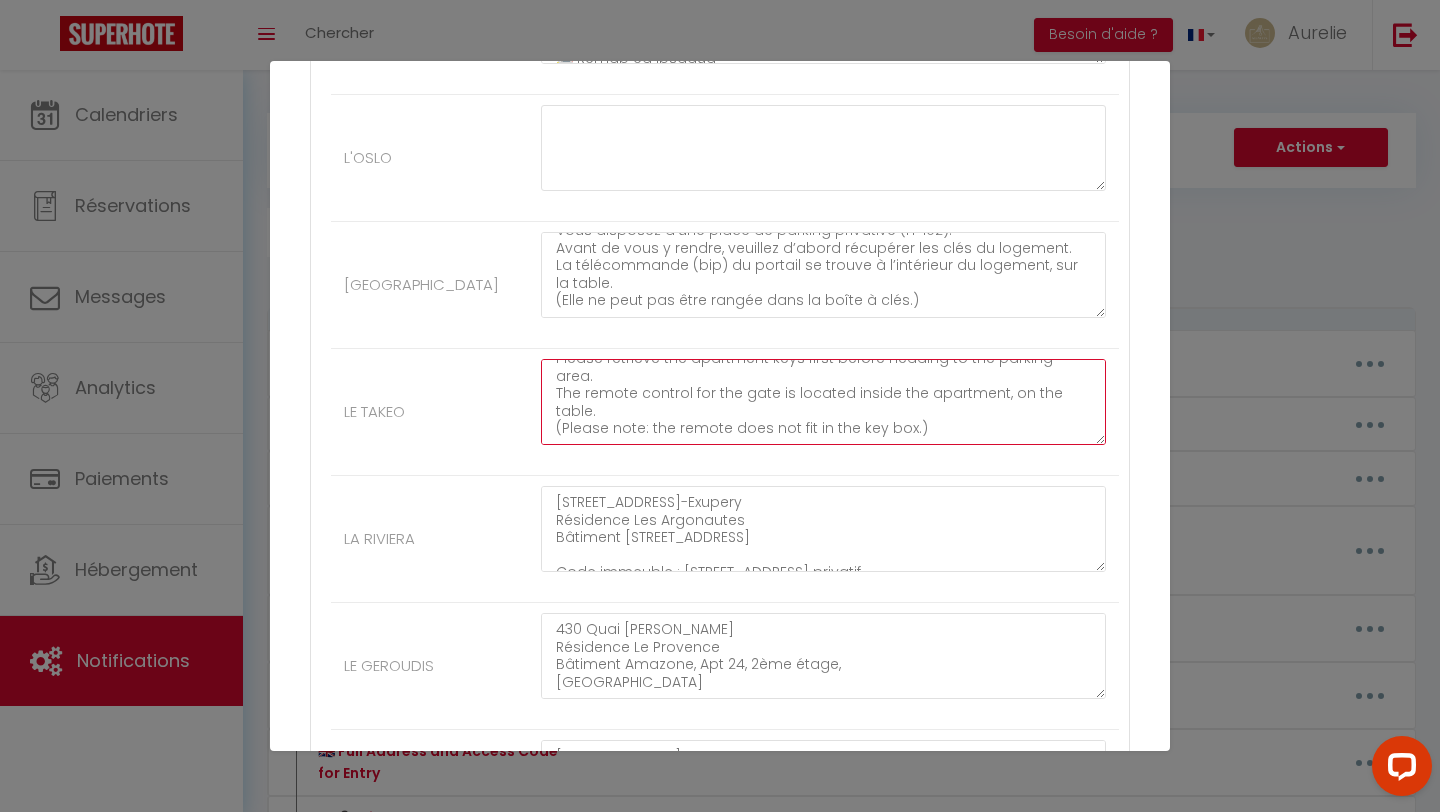drag, startPoint x: 560, startPoint y: 372, endPoint x: 571, endPoint y: 461, distance: 89.6772 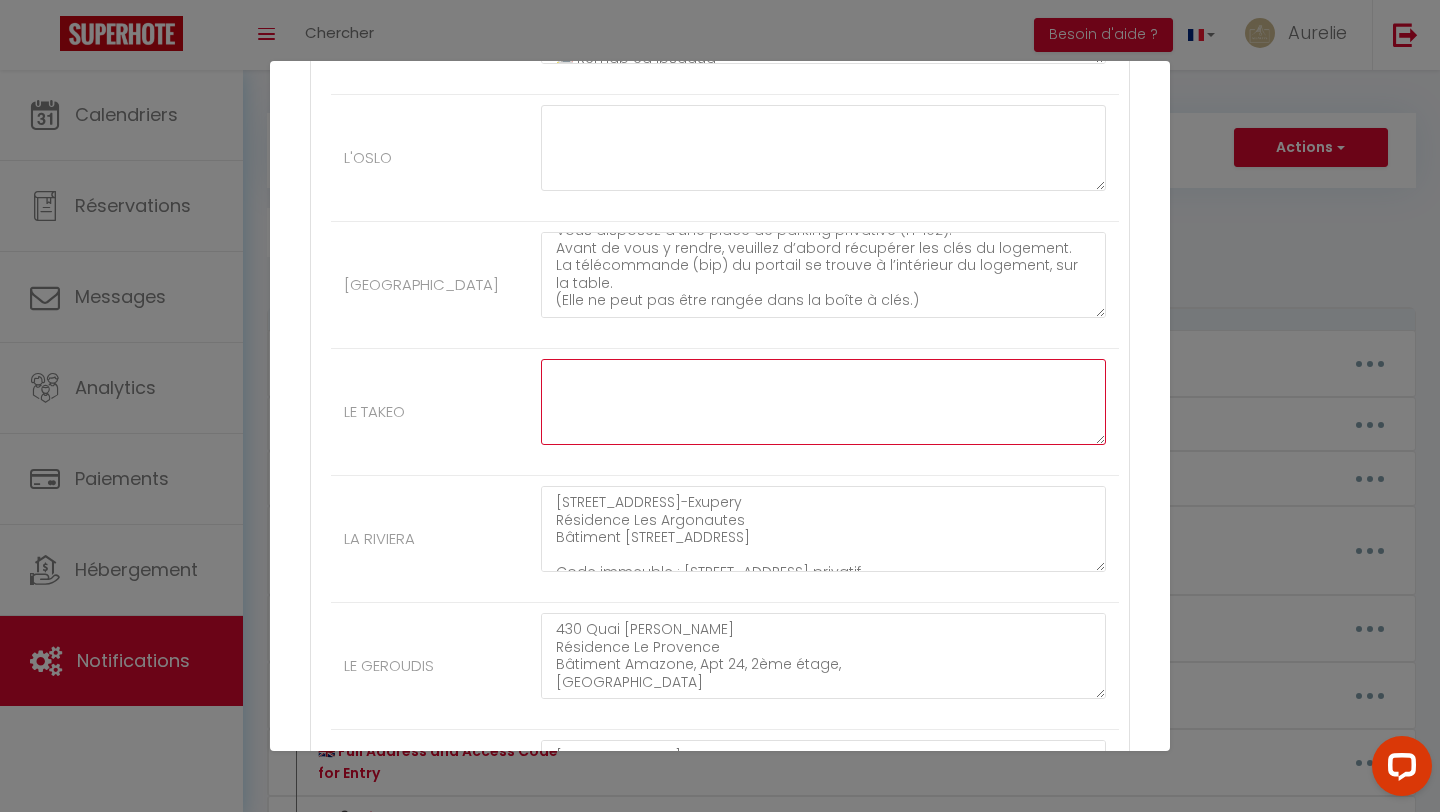 scroll, scrollTop: 0, scrollLeft: 0, axis: both 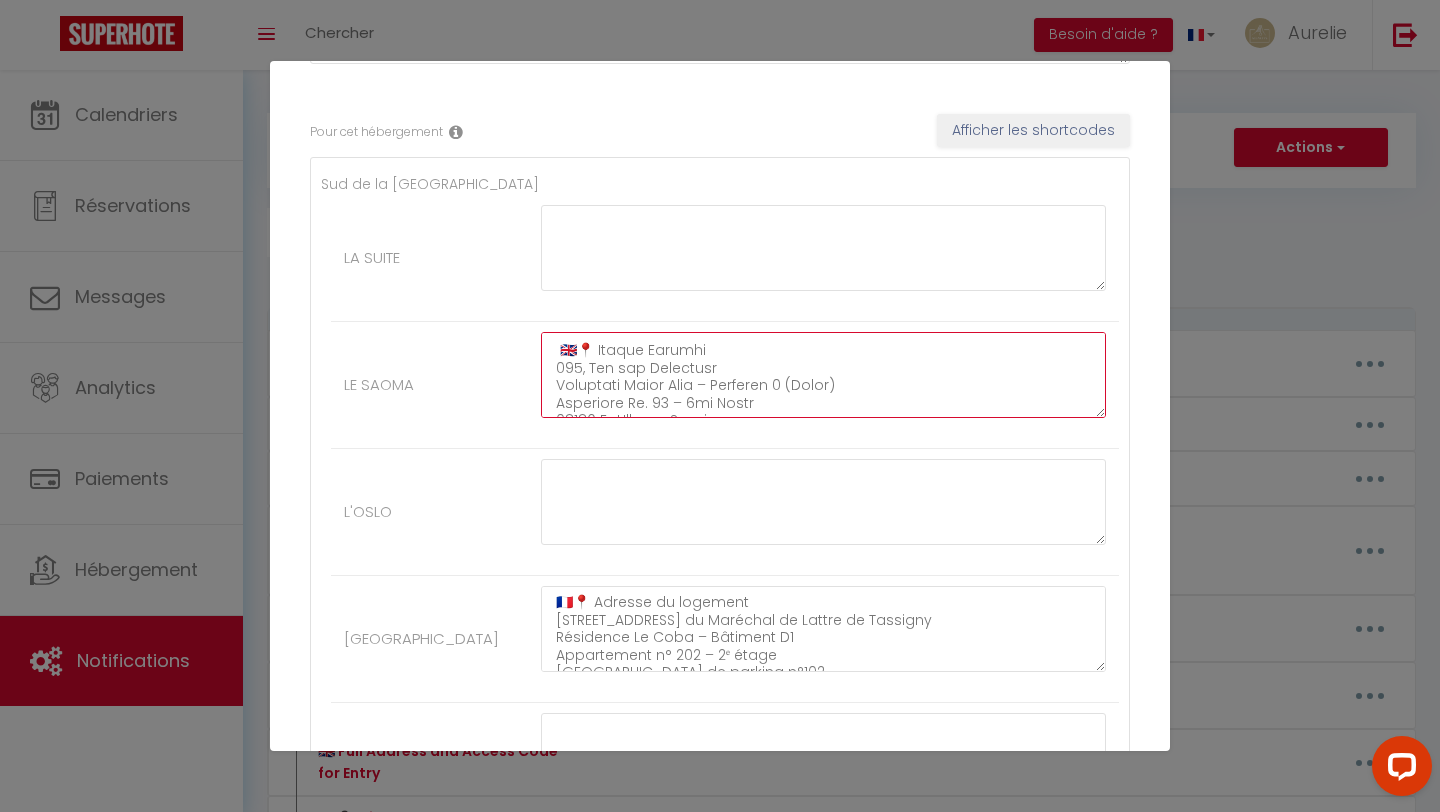 drag, startPoint x: 571, startPoint y: 351, endPoint x: 546, endPoint y: 351, distance: 25 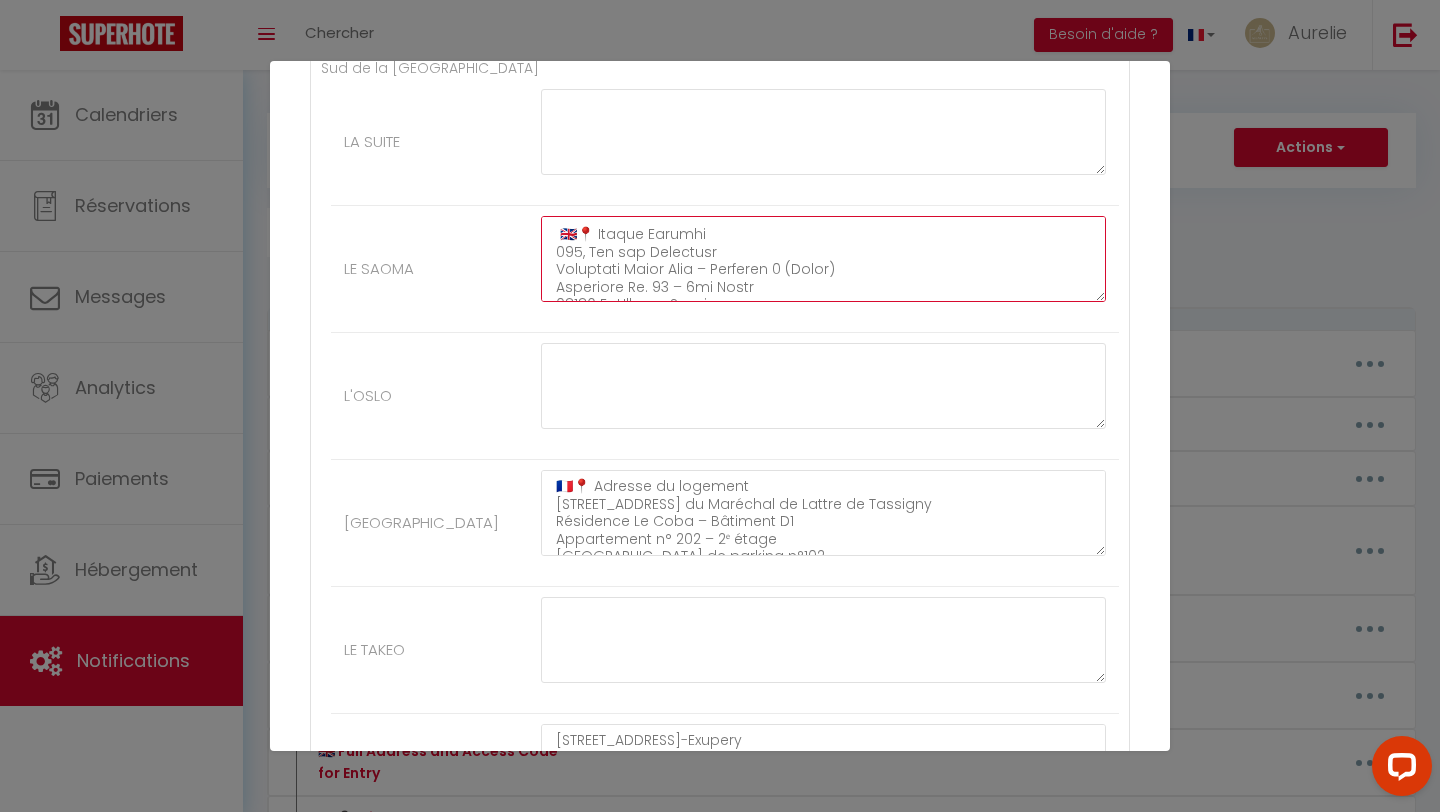 scroll, scrollTop: 438, scrollLeft: 0, axis: vertical 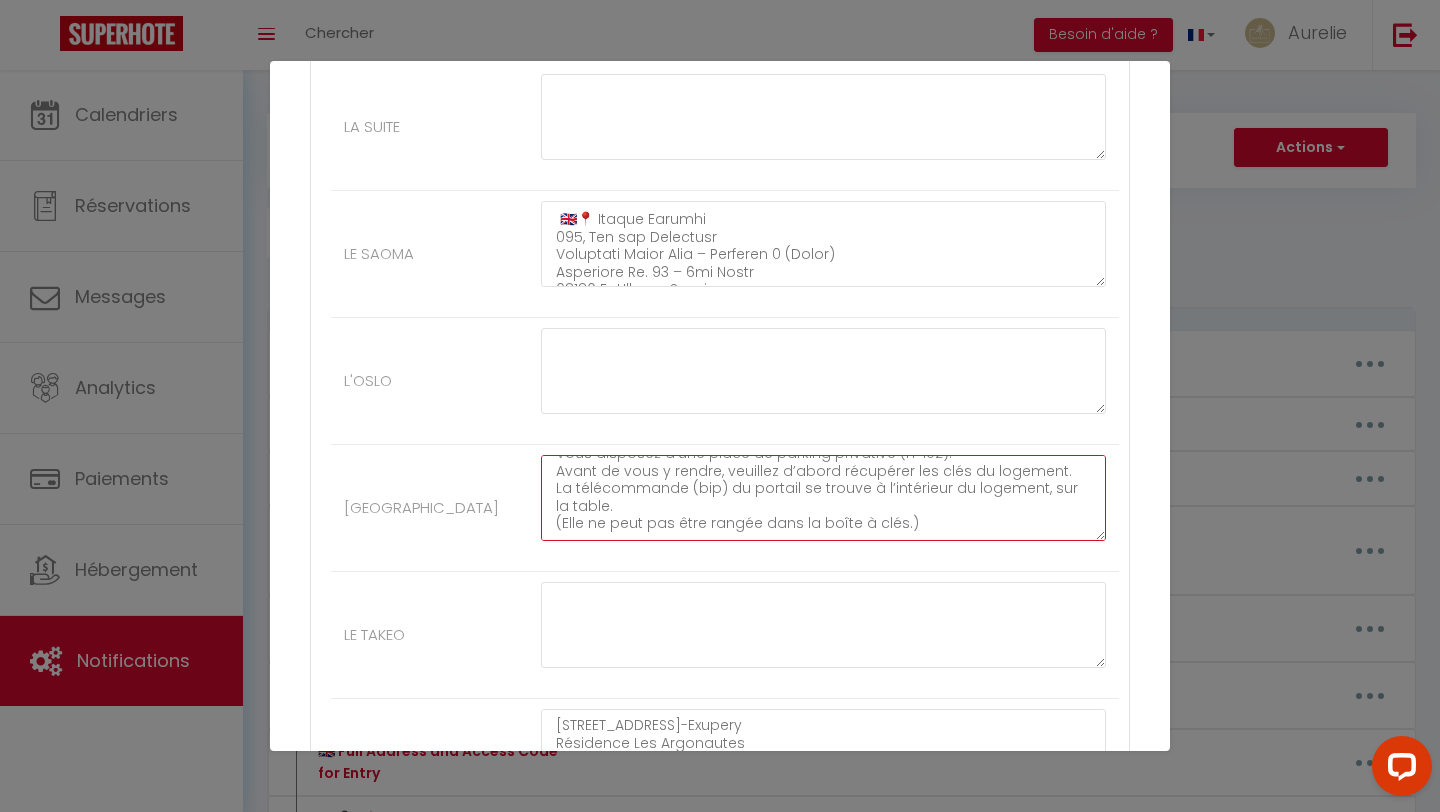 click on "🇫🇷📍 Adresse du logement
[STREET_ADDRESS] du Maréchal de Lattre de Tassigny
Résidence Le Coba – Bâtiment D1
Appartement n° 202 – 2ᵉ étage
[GEOGRAPHIC_DATA] de parking n°102
🔐 Code portillon : A4567
🔐 Code immeuble : A2024
🔑 Arrivée autonome – Récupération des clés
La boîte à clés se trouve dans la boîte aux lettres n°202, située dans le hall d’entrée.
La porte de la boîte aux lettres est maintenue par un aimant, vous pouvez donc l’ouvrir facilement.
➡️ Code de la boîte à clés : 3407
🚗 Place de parking
Vous disposez d’une place de parking privative (n°102).
Avant de vous y rendre, veuillez d’abord récupérer les clés du logement.
La télécommande (bip) du portail se trouve à l’intérieur du logement, sur la table.
(Elle ne peut pas être rangée dans la boîte à clés.)" at bounding box center [823, 498] 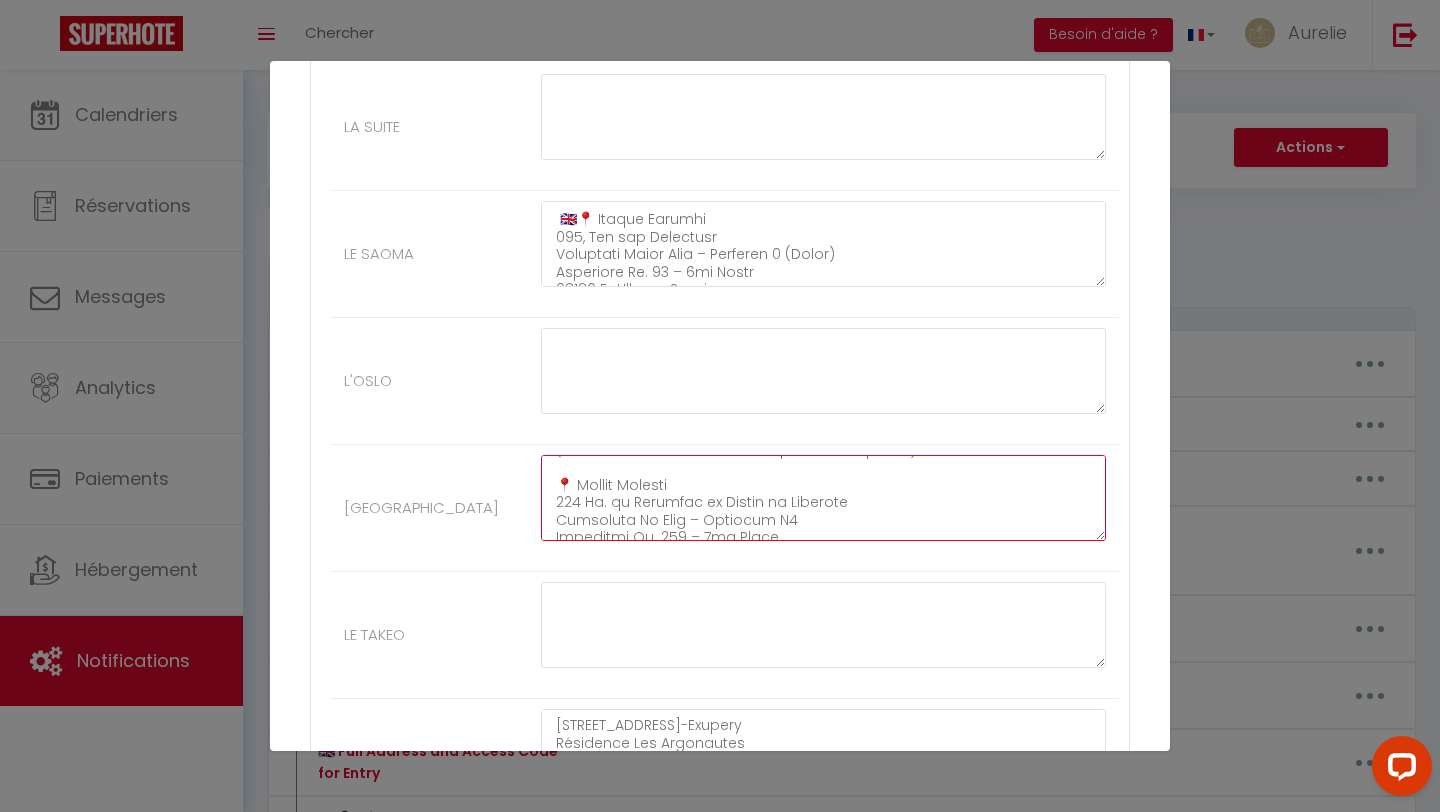 scroll, scrollTop: 386, scrollLeft: 0, axis: vertical 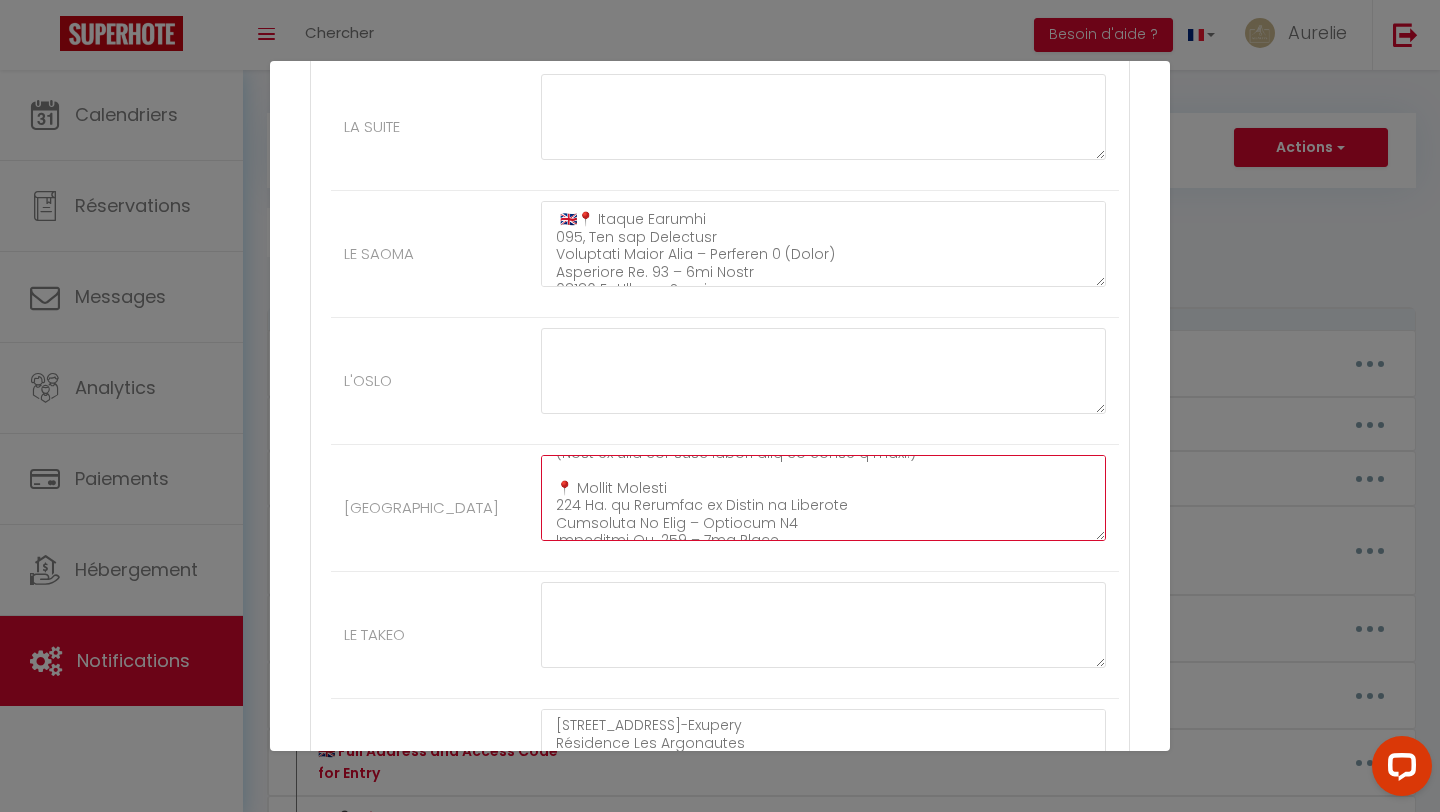 click at bounding box center [823, 498] 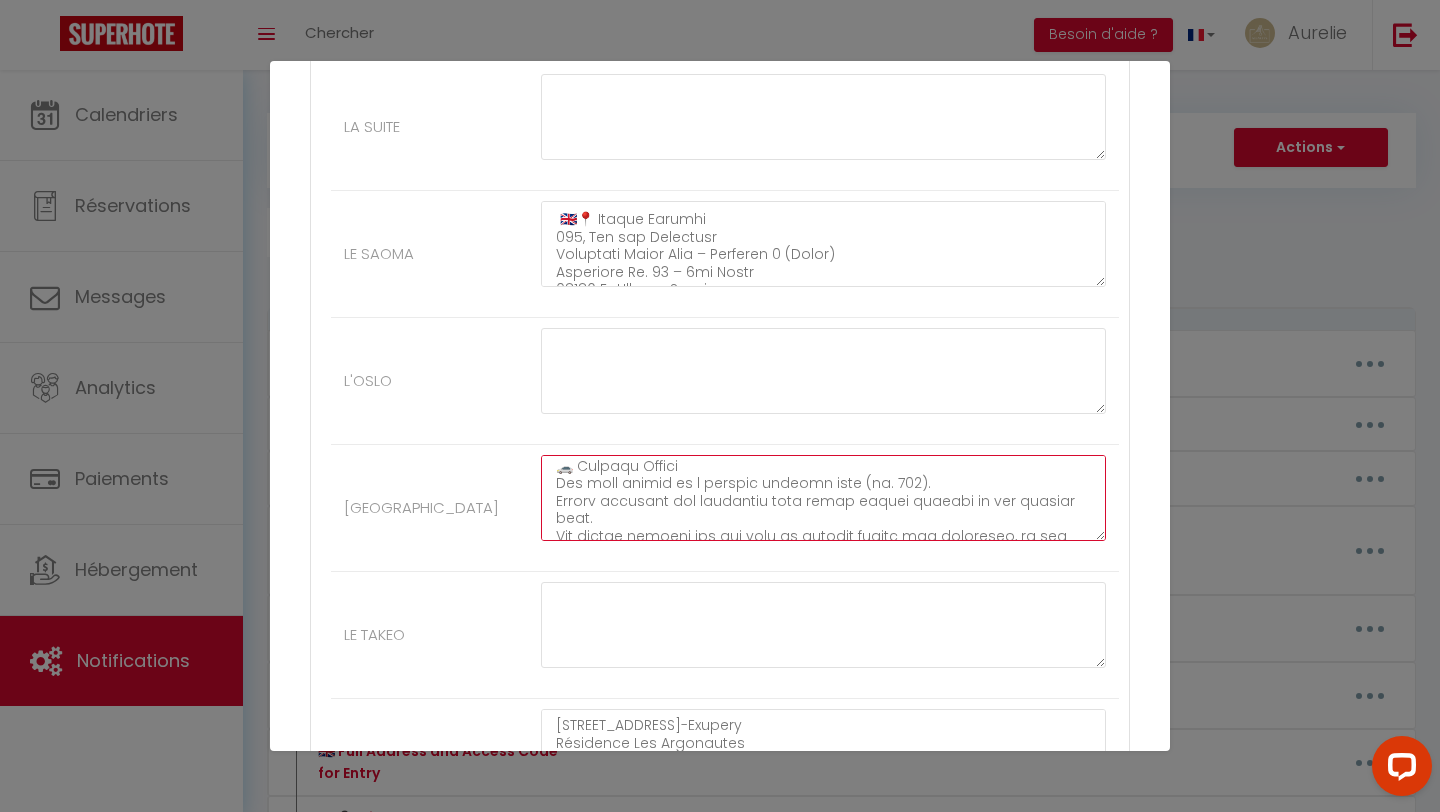 scroll, scrollTop: 688, scrollLeft: 0, axis: vertical 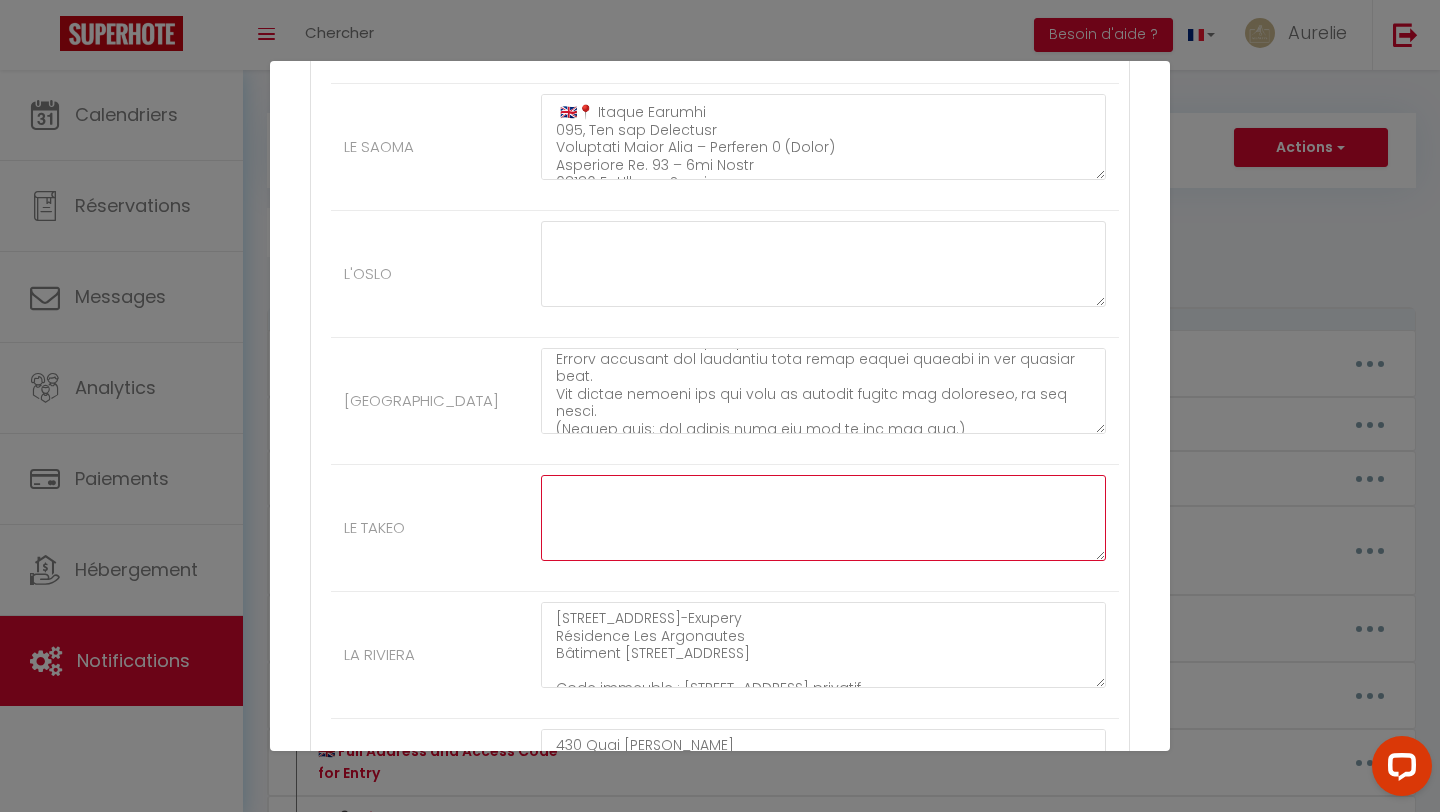 click at bounding box center [823, 518] 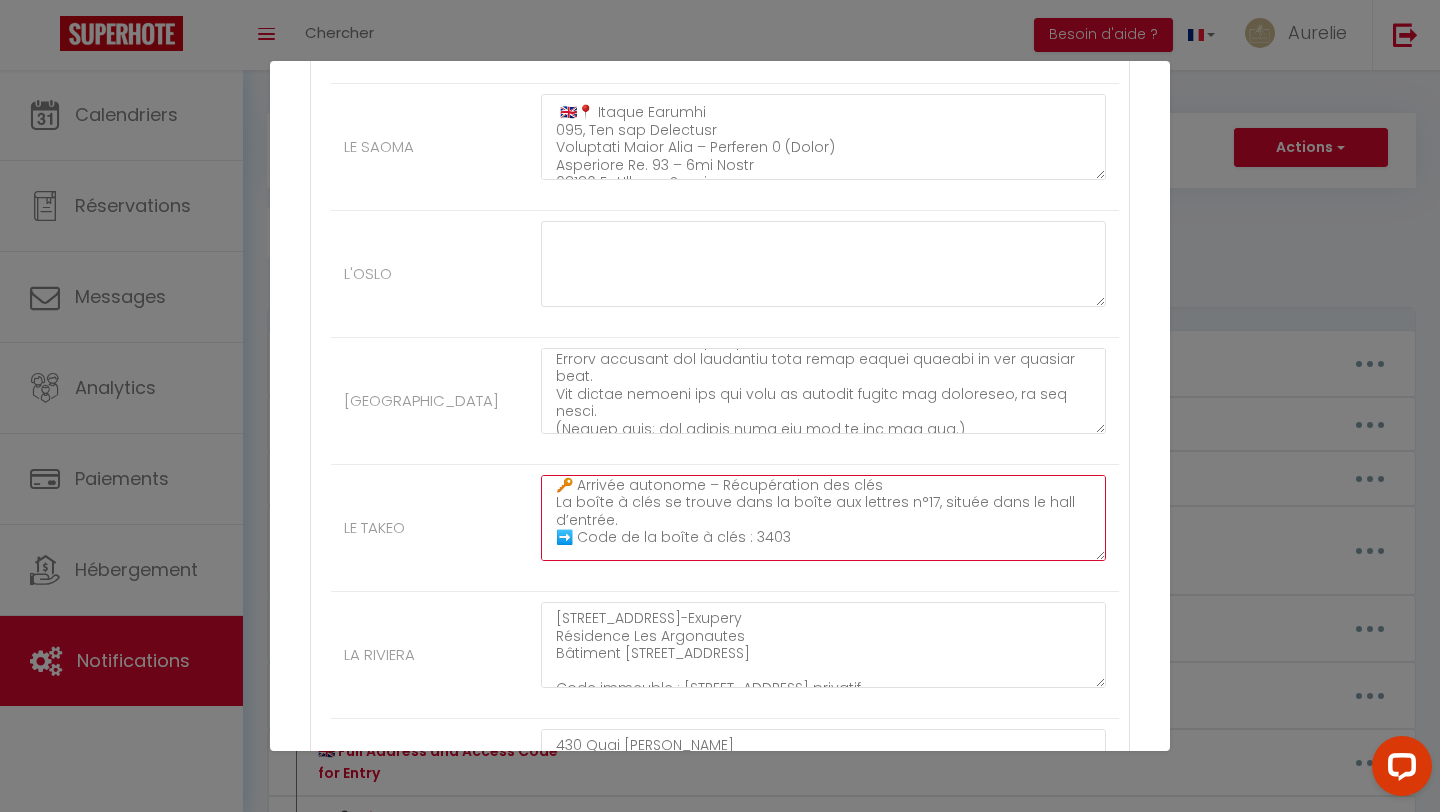 scroll, scrollTop: 0, scrollLeft: 0, axis: both 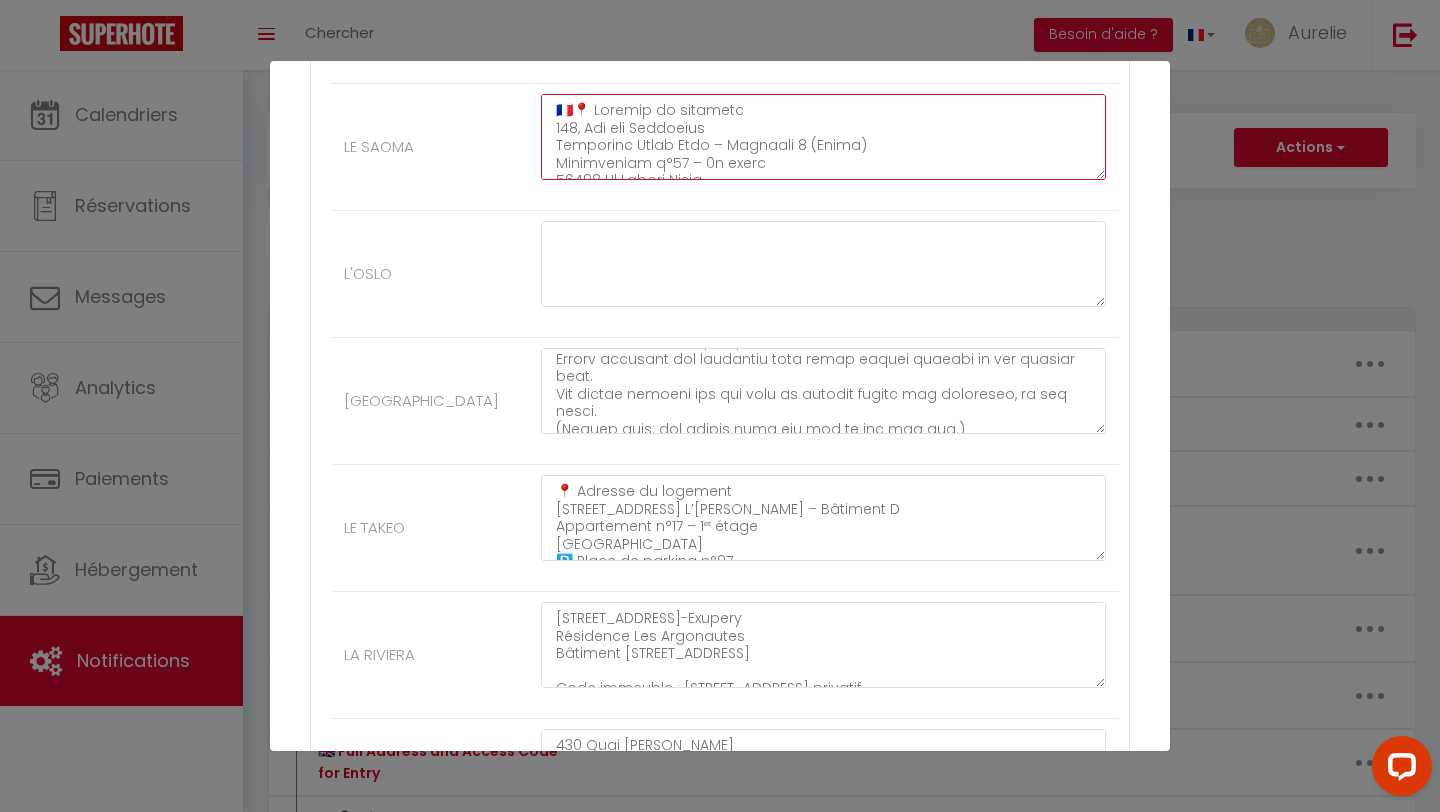 drag, startPoint x: 569, startPoint y: 112, endPoint x: 544, endPoint y: 112, distance: 25 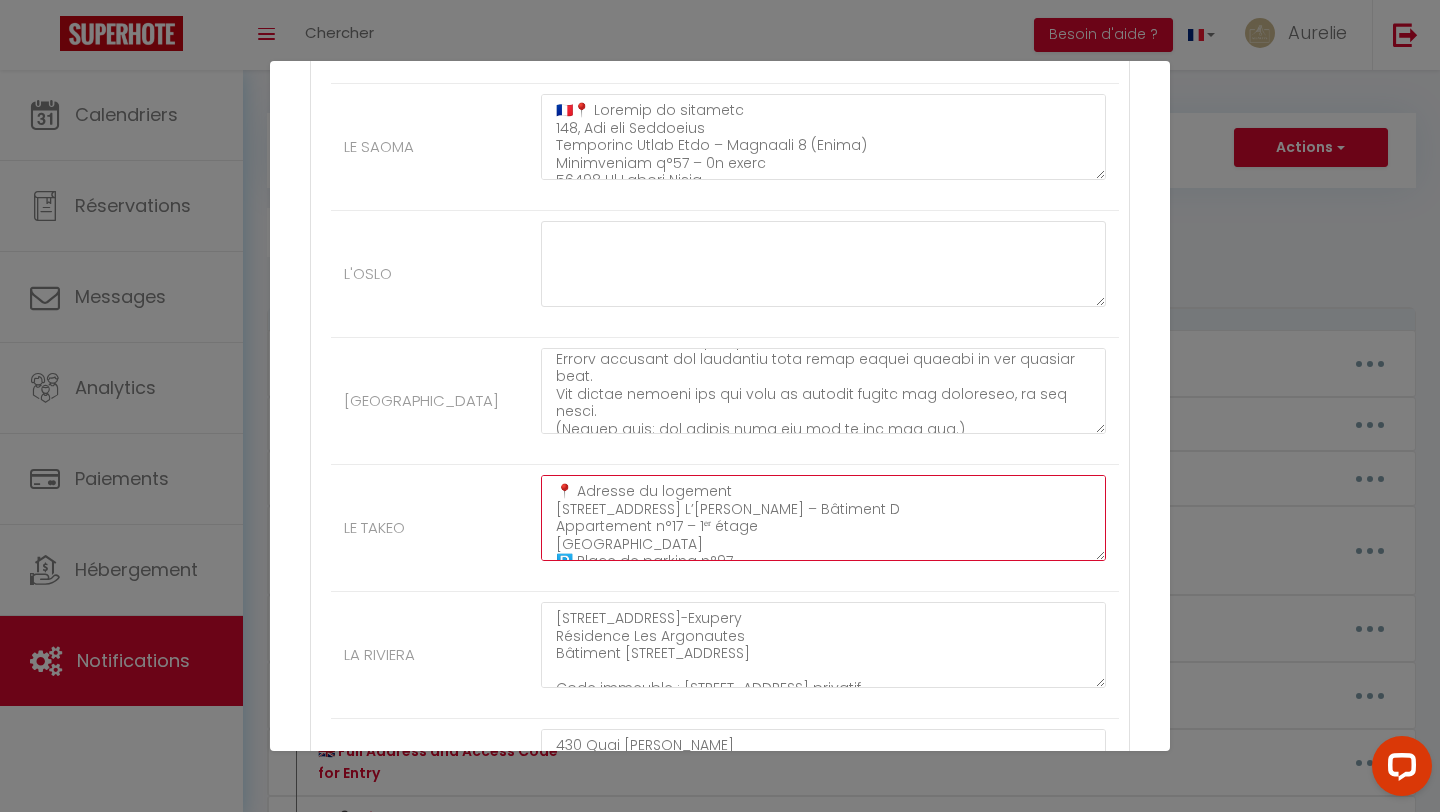 click on "📍 Adresse du logement
[STREET_ADDRESS] L’[PERSON_NAME] – Bâtiment D
Appartement n°17 – 1ᵉʳ étage
[GEOGRAPHIC_DATA]
🅿️ Place de parking n°97
🔐 Pas de code immeuble
🔑 Arrivée autonome – Récupération des clés
La boîte à clés se trouve dans la boîte aux lettres n°17, située dans le hall d’entrée.
➡️ Code de la boîte à clés : 3403
🚗 Place de parking
Vous disposez d’une place de parking privative (n°97).
Avant de vous y rendre, veuillez d’abord récupérer les clés du logement.
La télécommande (bip) du portail se trouve à l’intérieur du logement, sur la table.
(Elle ne peut pas être rangée dans la boîte à clés.)" at bounding box center [823, 518] 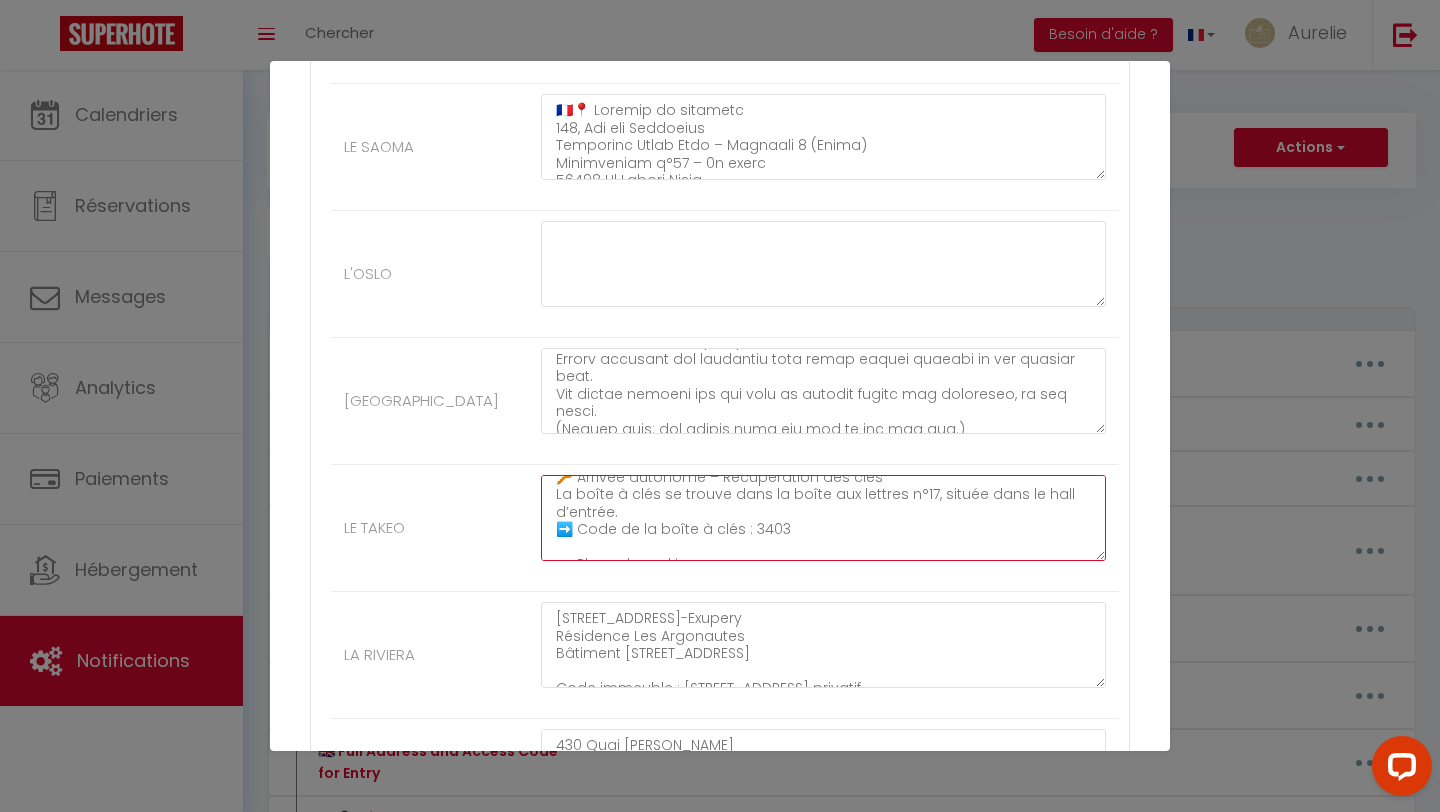 scroll, scrollTop: 136, scrollLeft: 0, axis: vertical 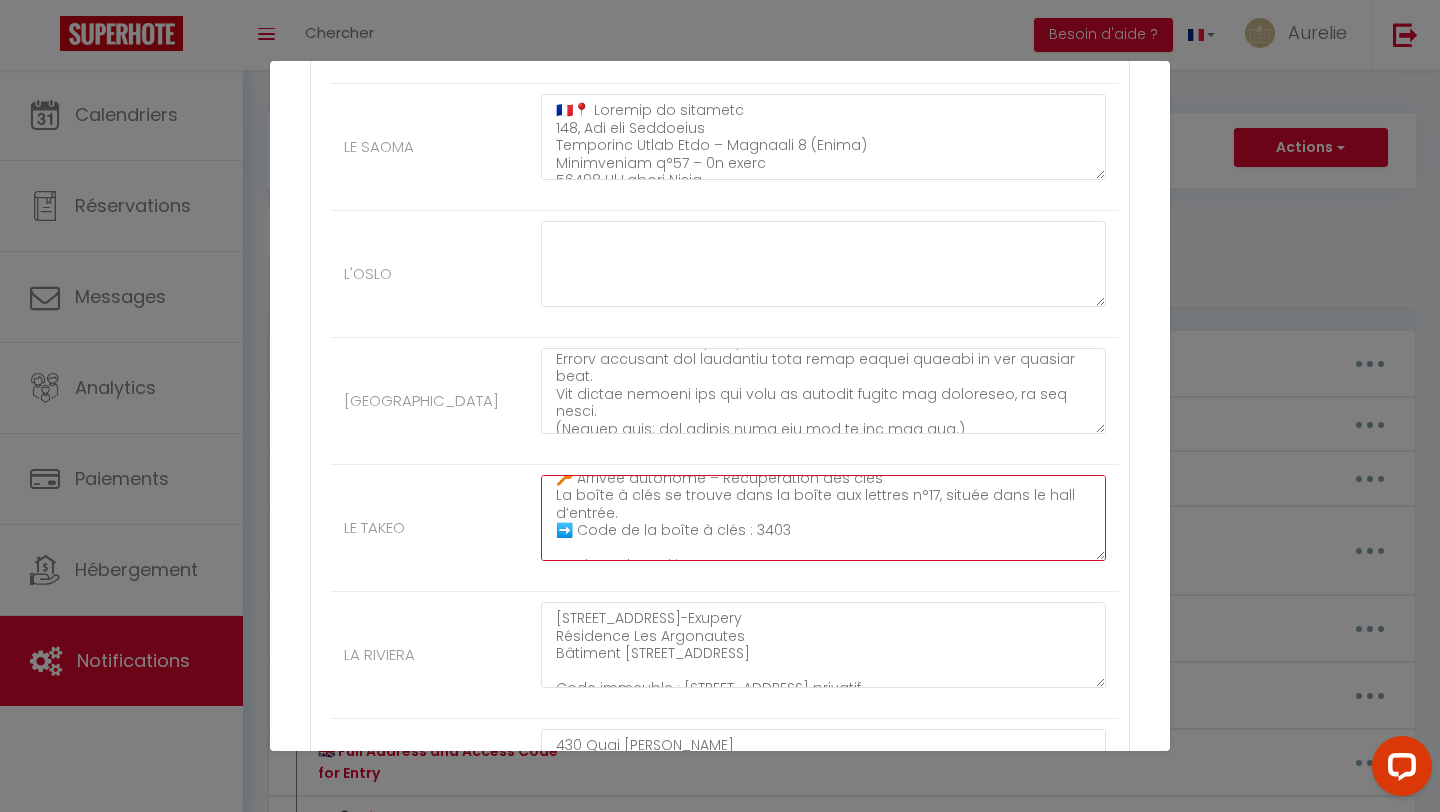 drag, startPoint x: 977, startPoint y: 515, endPoint x: 1059, endPoint y: 525, distance: 82.607506 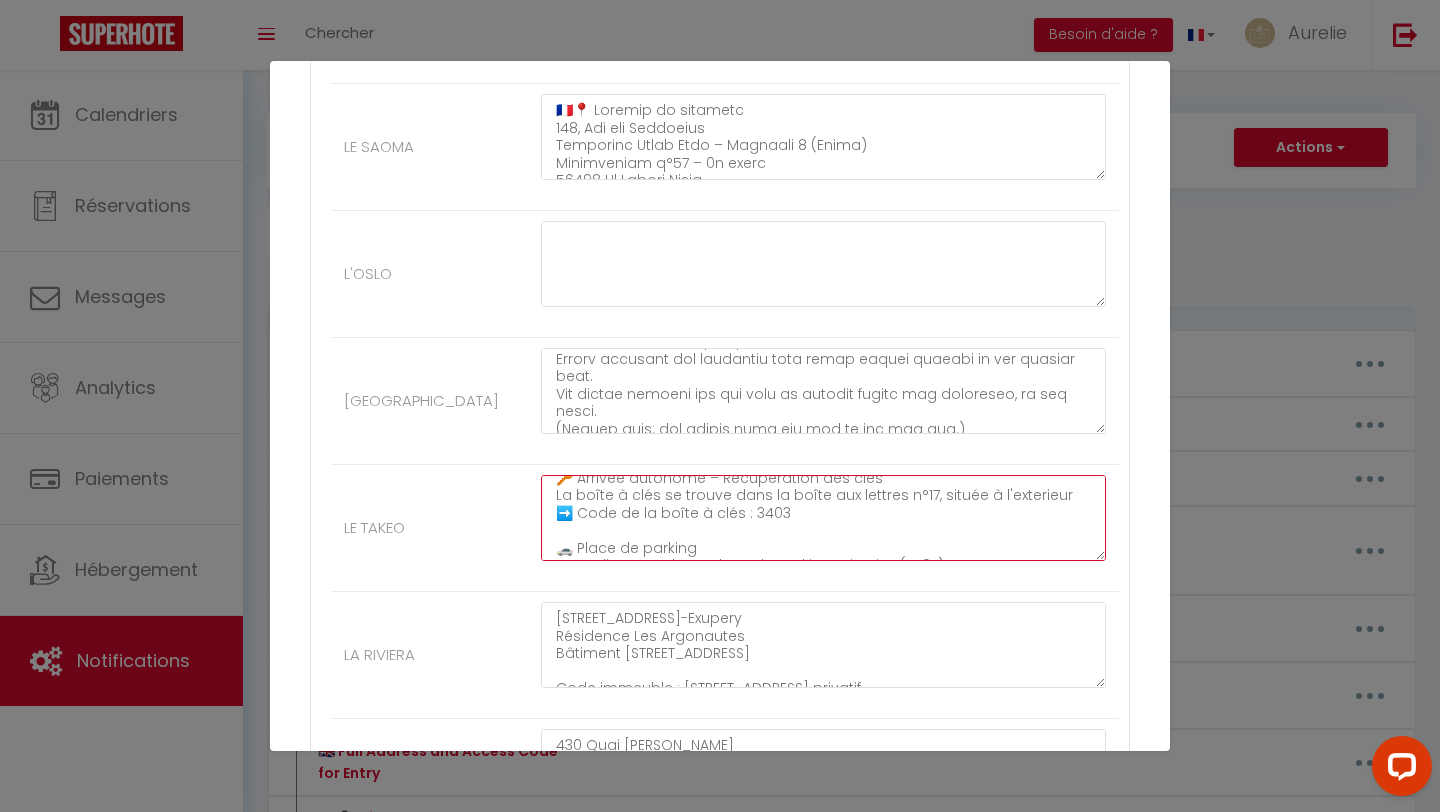 click on "🇫🇷📍 Adresse du logement
[STREET_ADDRESS]
Résidence L’[PERSON_NAME] – Bâtiment D
Appartement n°17 – 1ᵉʳ étage
34280 [GEOGRAPHIC_DATA] de parking n°97
🔐 Pas de code immeuble
🔑 Arrivée autonome – Récupération des clés
La boîte à clés se trouve dans la boîte aux lettres n°17, située à l'exterieur
➡️ Code de la boîte à clés : 3403
🚗 Place de parking
Vous disposez d’une place de parking privative (n°97).
Avant de vous y rendre, veuillez d’abord récupérer les clés du logement.
La télécommande (bip) du portail se trouve à l’intérieur du logement, sur la table.
(Elle ne peut pas être rangée dans la boîte à clés.)" at bounding box center (823, 518) 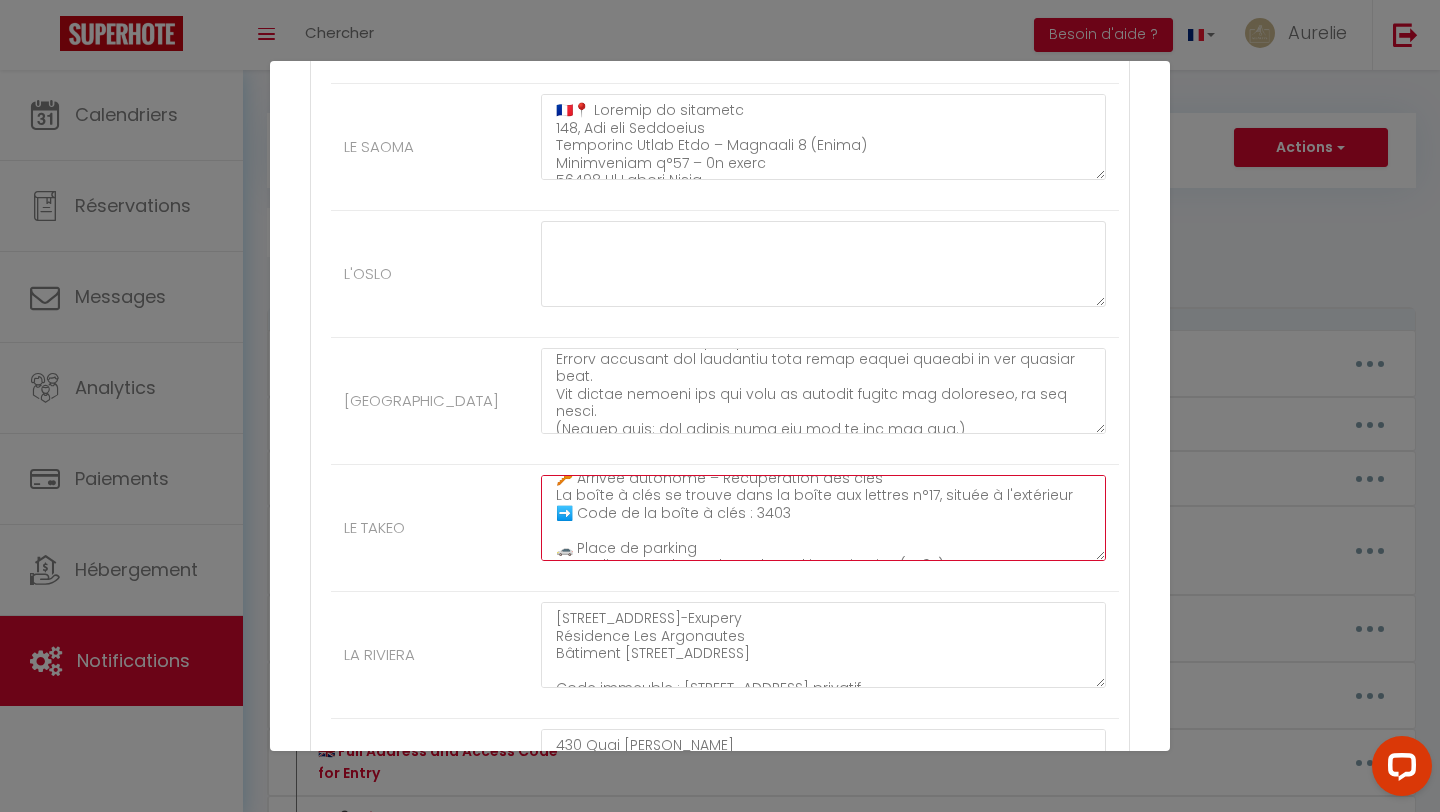 click on "🇫🇷📍 Adresse du logement
[STREET_ADDRESS]
Résidence L’[PERSON_NAME] – Bâtiment D
Appartement n°17 – 1ᵉʳ étage
34280 [GEOGRAPHIC_DATA] de parking n°97
🔐 Pas de code immeuble
🔑 Arrivée autonome – Récupération des clés
La boîte à clés se trouve dans la boîte aux lettres n°17, située à l'extérieur
➡️ Code de la boîte à clés : 3403
🚗 Place de parking
Vous disposez d’une place de parking privative (n°97).
Avant de vous y rendre, veuillez d’abord récupérer les clés du logement.
La télécommande (bip) du portail se trouve à l’intérieur du logement, sur la table.
(Elle ne peut pas être rangée dans la boîte à clés.)" at bounding box center (823, 518) 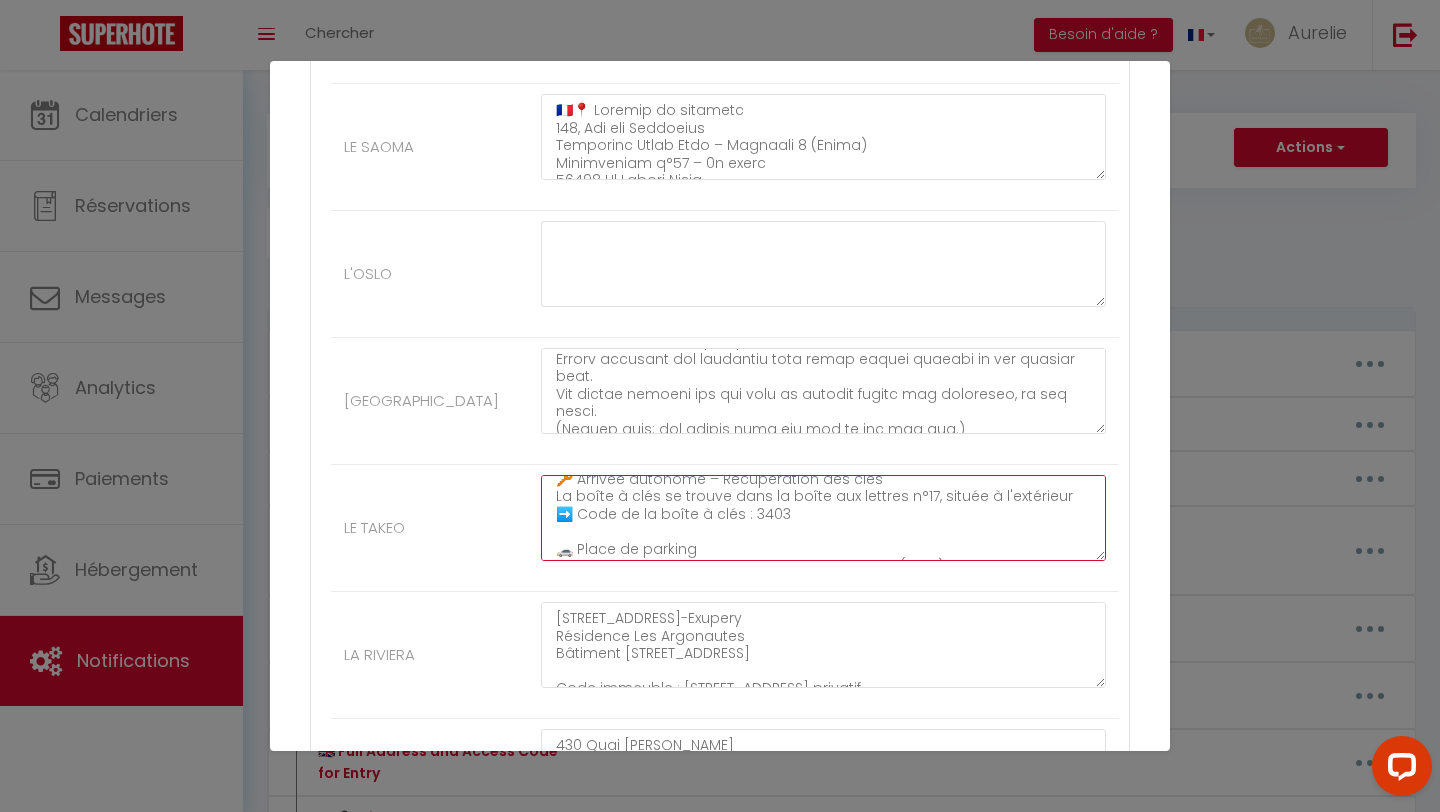 scroll, scrollTop: 0, scrollLeft: 0, axis: both 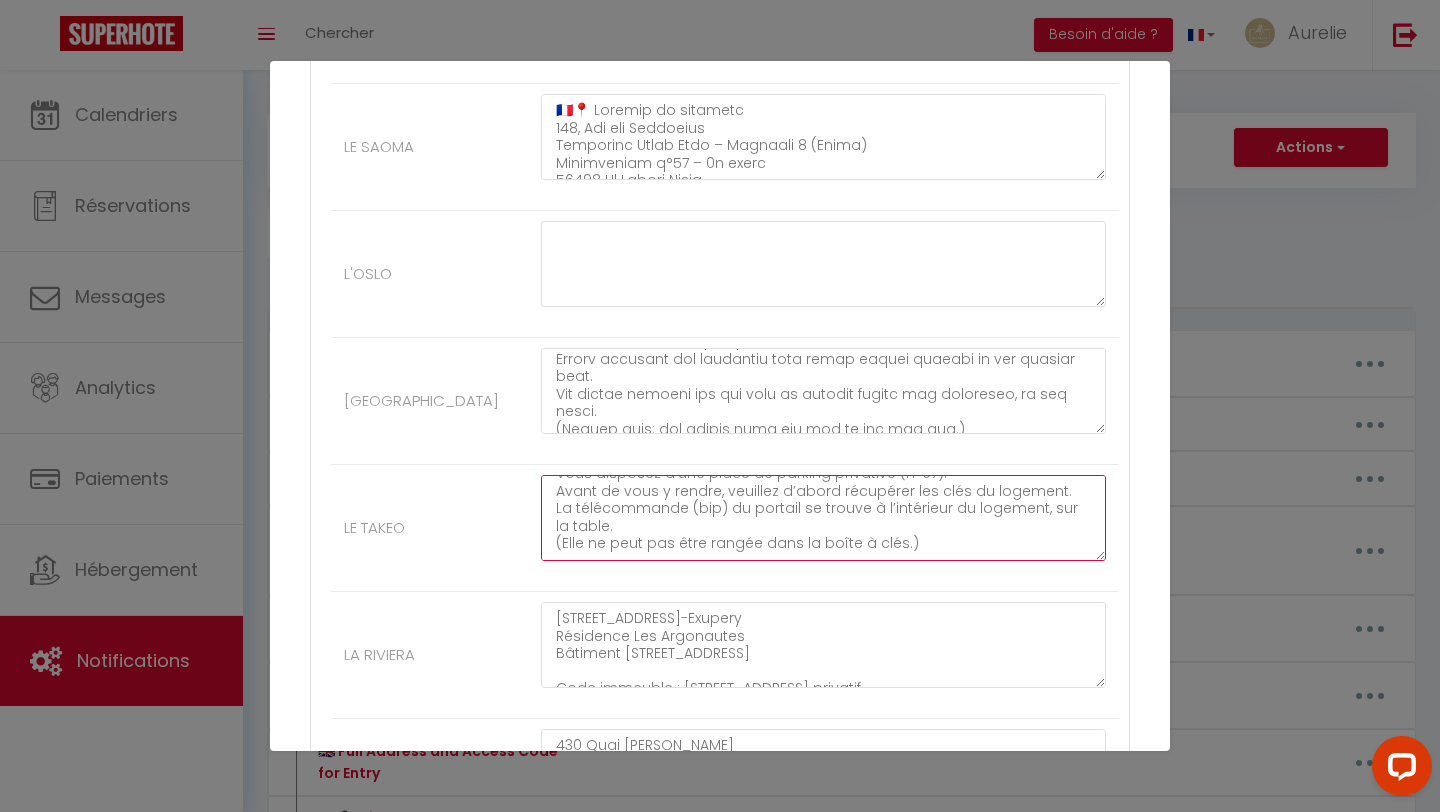 drag, startPoint x: 557, startPoint y: 504, endPoint x: 561, endPoint y: 581, distance: 77.10383 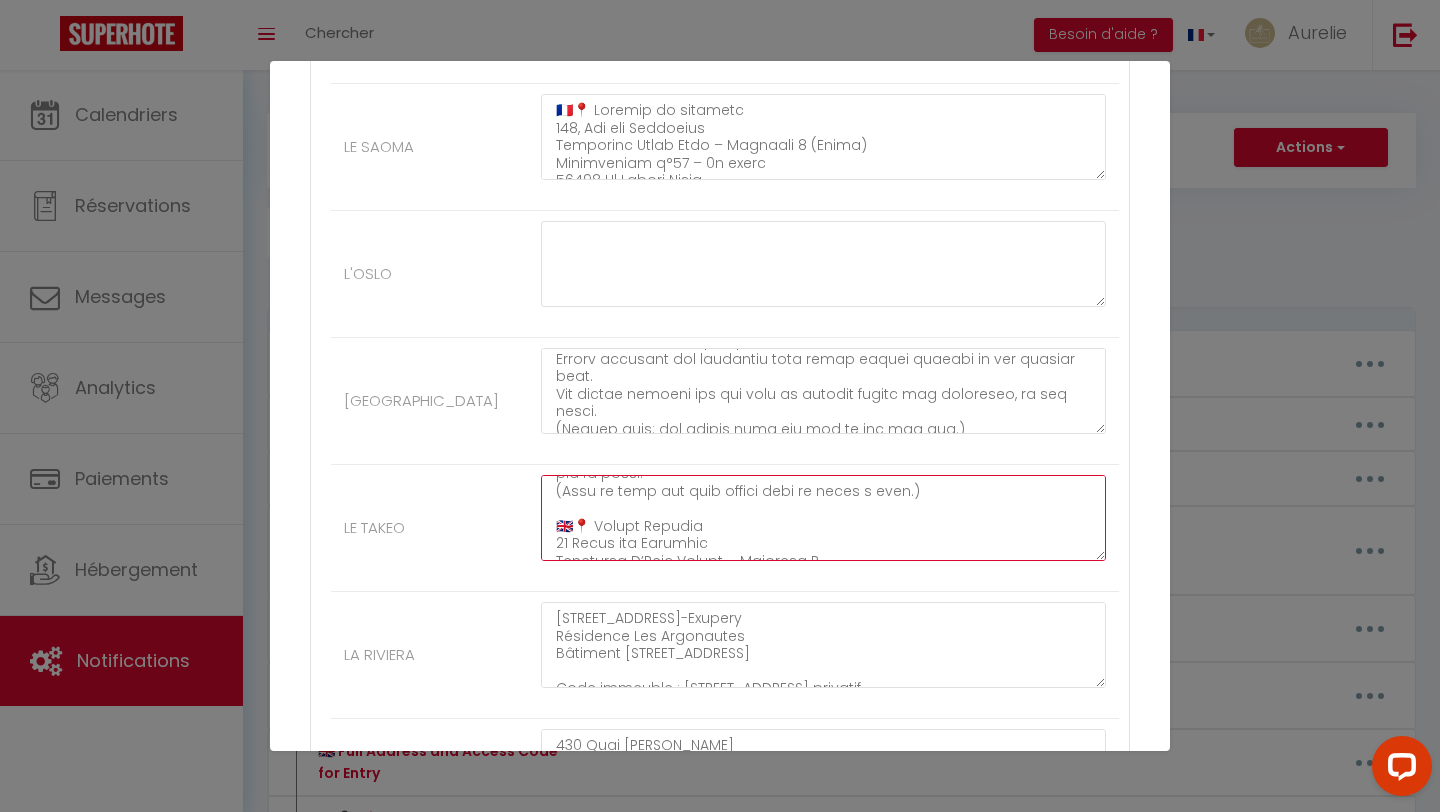 scroll, scrollTop: 314, scrollLeft: 0, axis: vertical 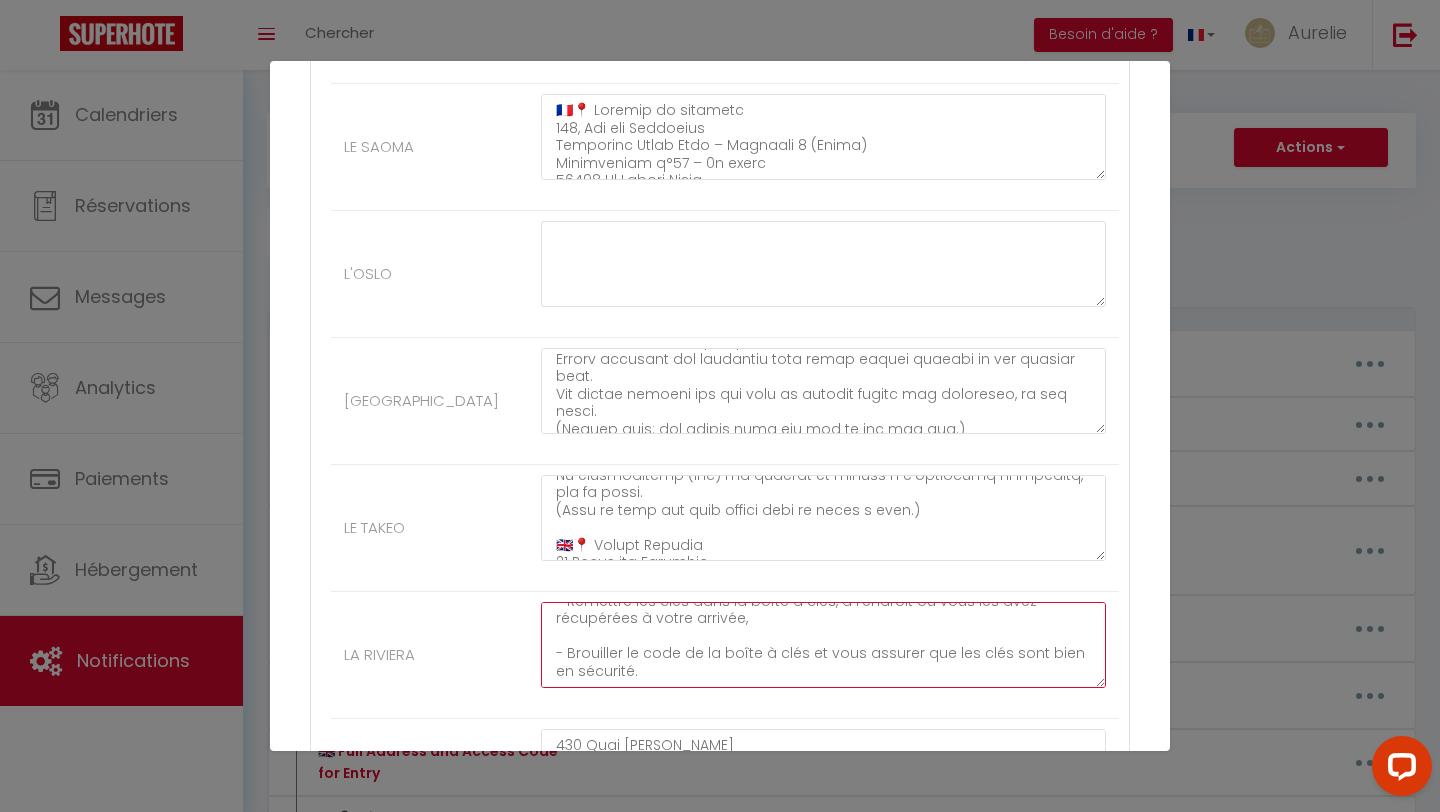 drag, startPoint x: 551, startPoint y: 617, endPoint x: 561, endPoint y: 733, distance: 116.43024 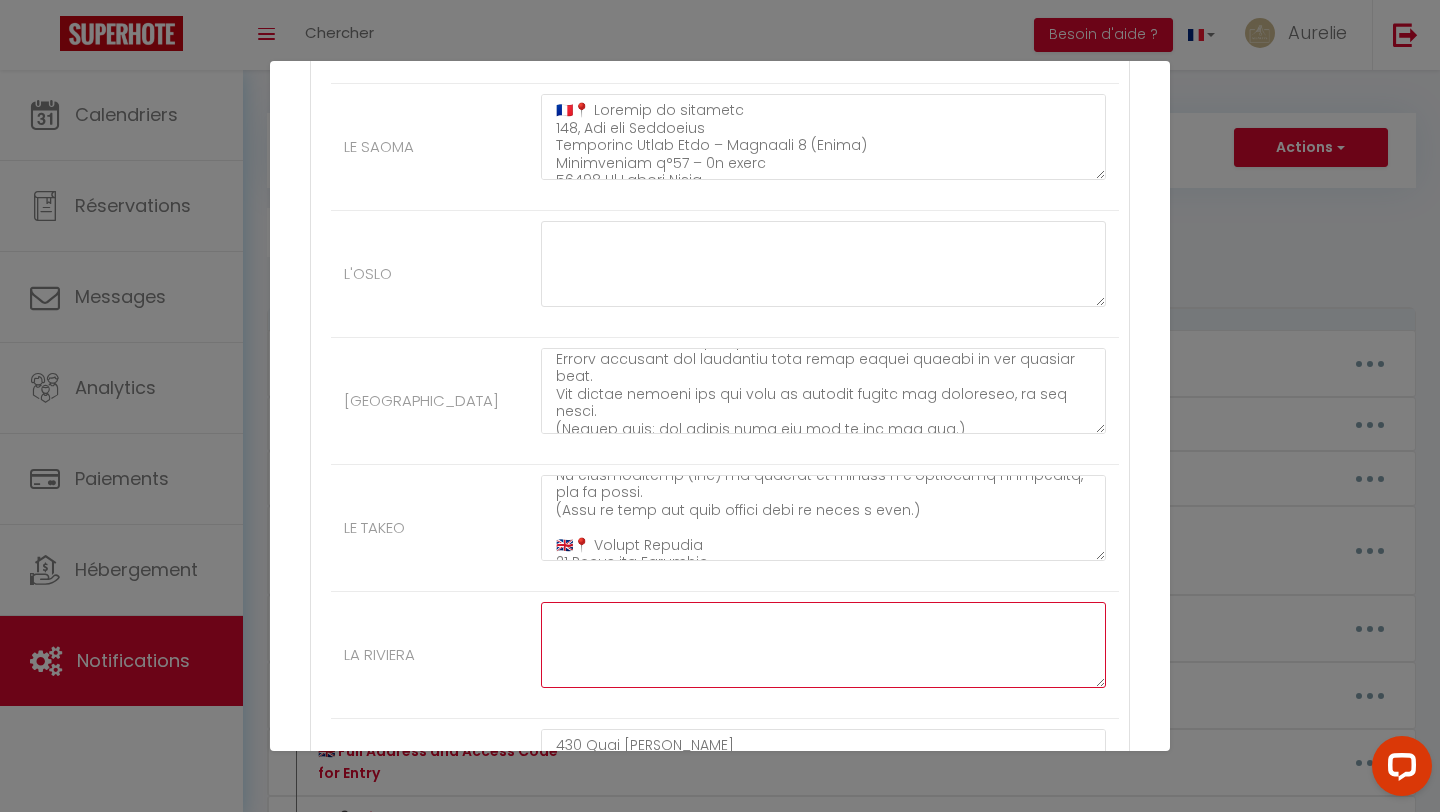 scroll, scrollTop: 0, scrollLeft: 0, axis: both 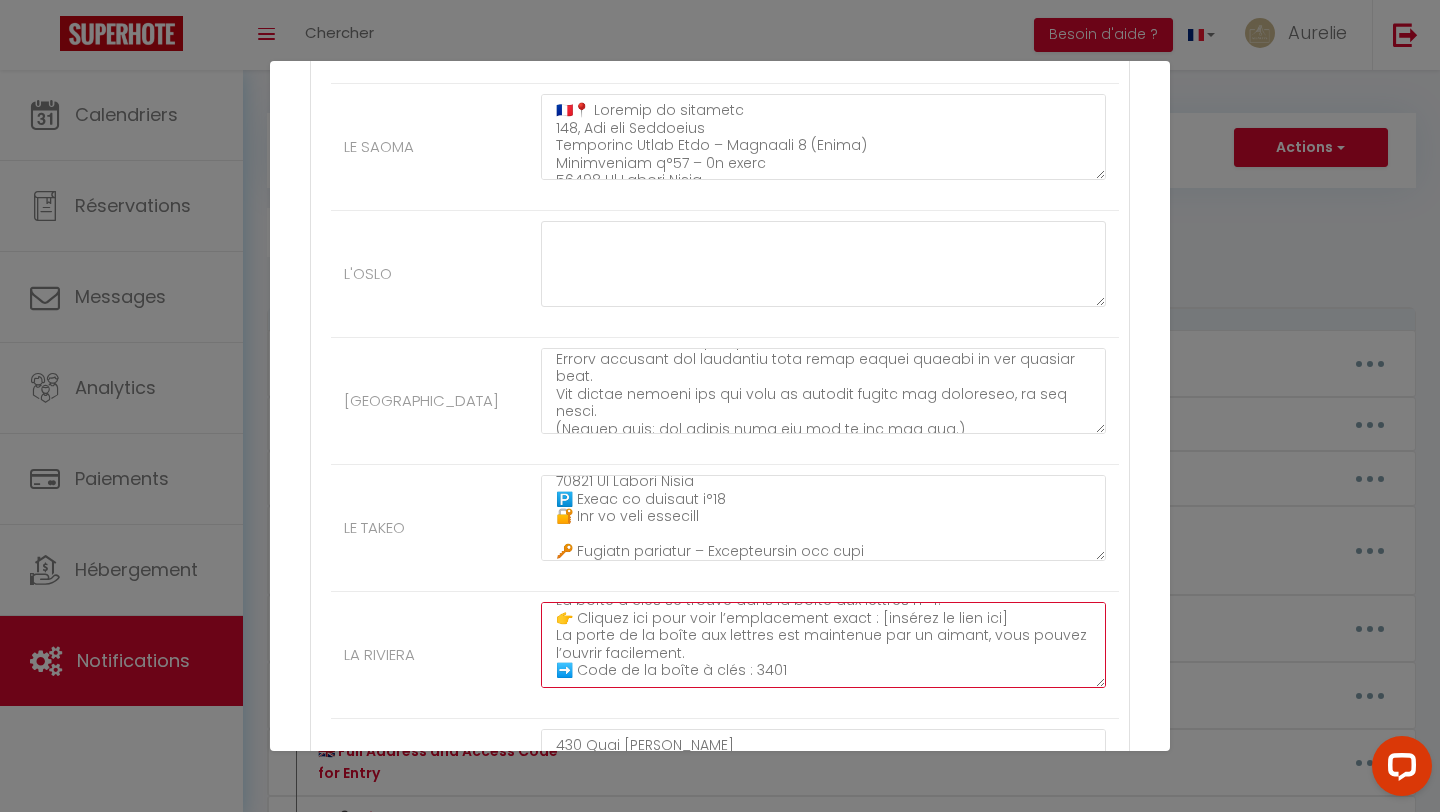drag, startPoint x: 990, startPoint y: 682, endPoint x: 550, endPoint y: 633, distance: 442.72 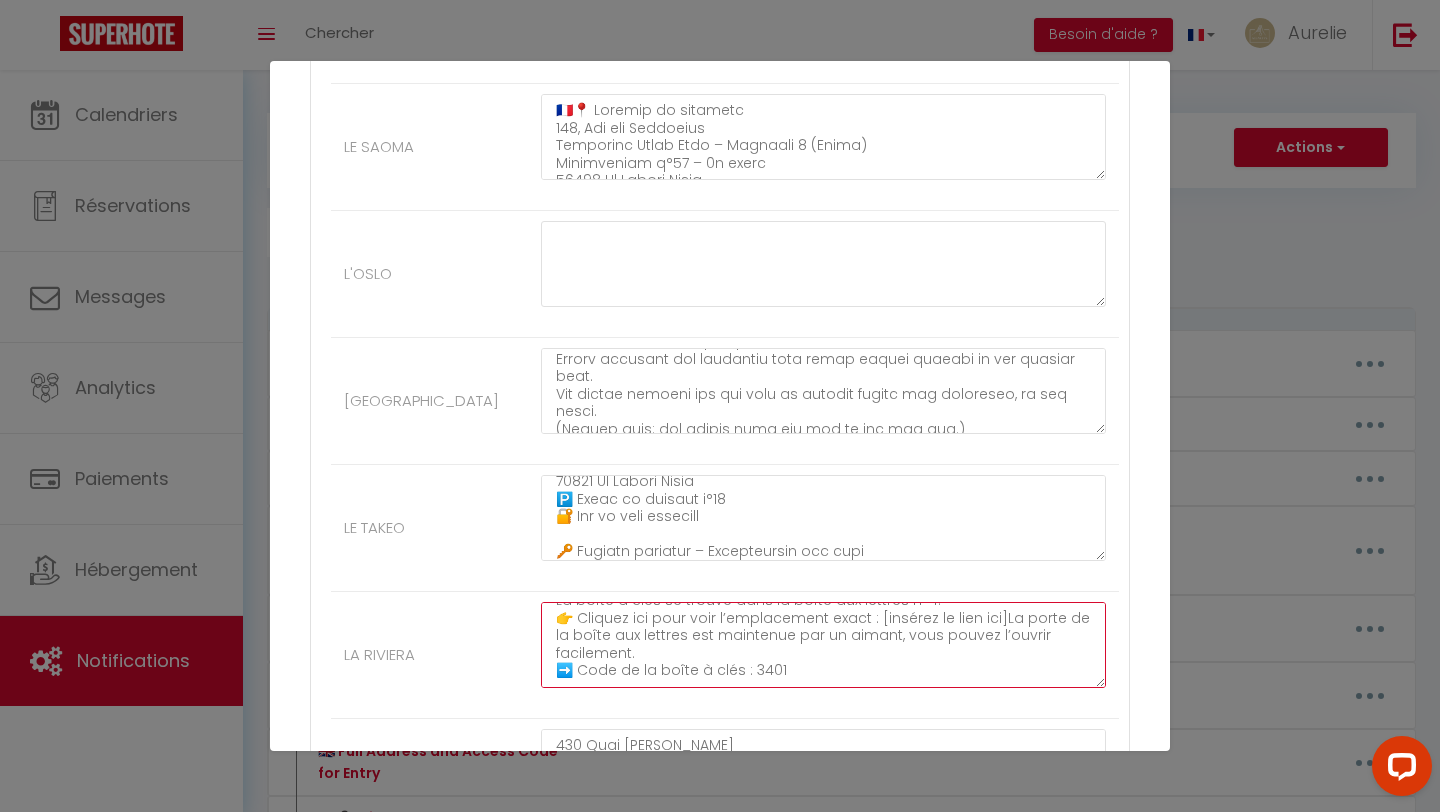 click on "📍 Adresse du logement
[STREET_ADDRESS][GEOGRAPHIC_DATA] Les Argonautes – Bâtiment Polux 1
Appartement n°4 – 1ᵉʳ étage
34280 La Grande Motte
🔐 Code immeuble : 3291
🚫 Pas de parking privatif
🔑 Arrivée autonome – Récupération des clés
La boîte à clés se trouve dans la boîte aux lettres n°4.
👉 Cliquez ici pour voir l’emplacement exact : [insérez le lien ici]La porte de la boîte aux lettres est maintenue par un aimant, vous pouvez l’ouvrir facilement.
➡️ Code de la boîte à clés : 3401" at bounding box center (823, 645) 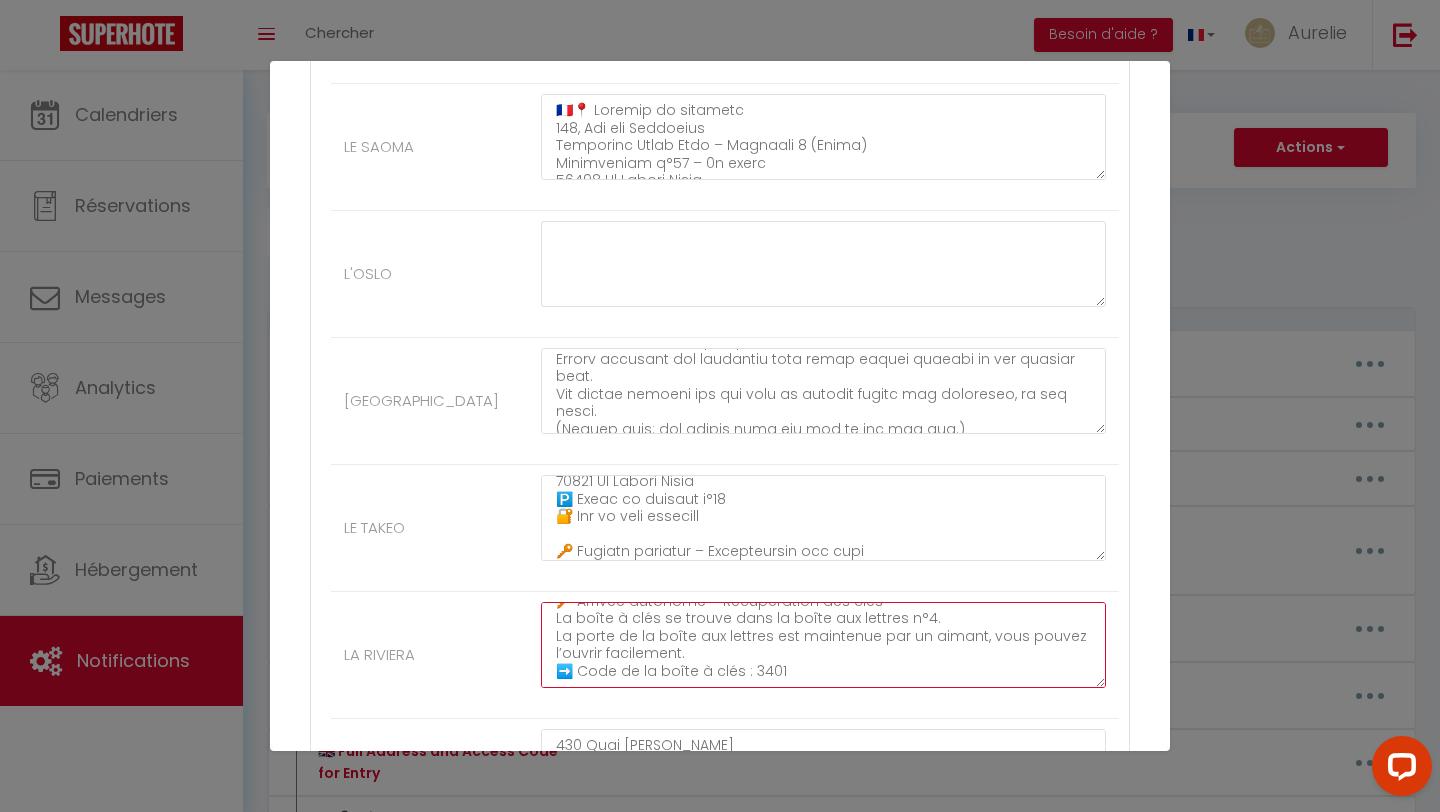 scroll, scrollTop: 150, scrollLeft: 0, axis: vertical 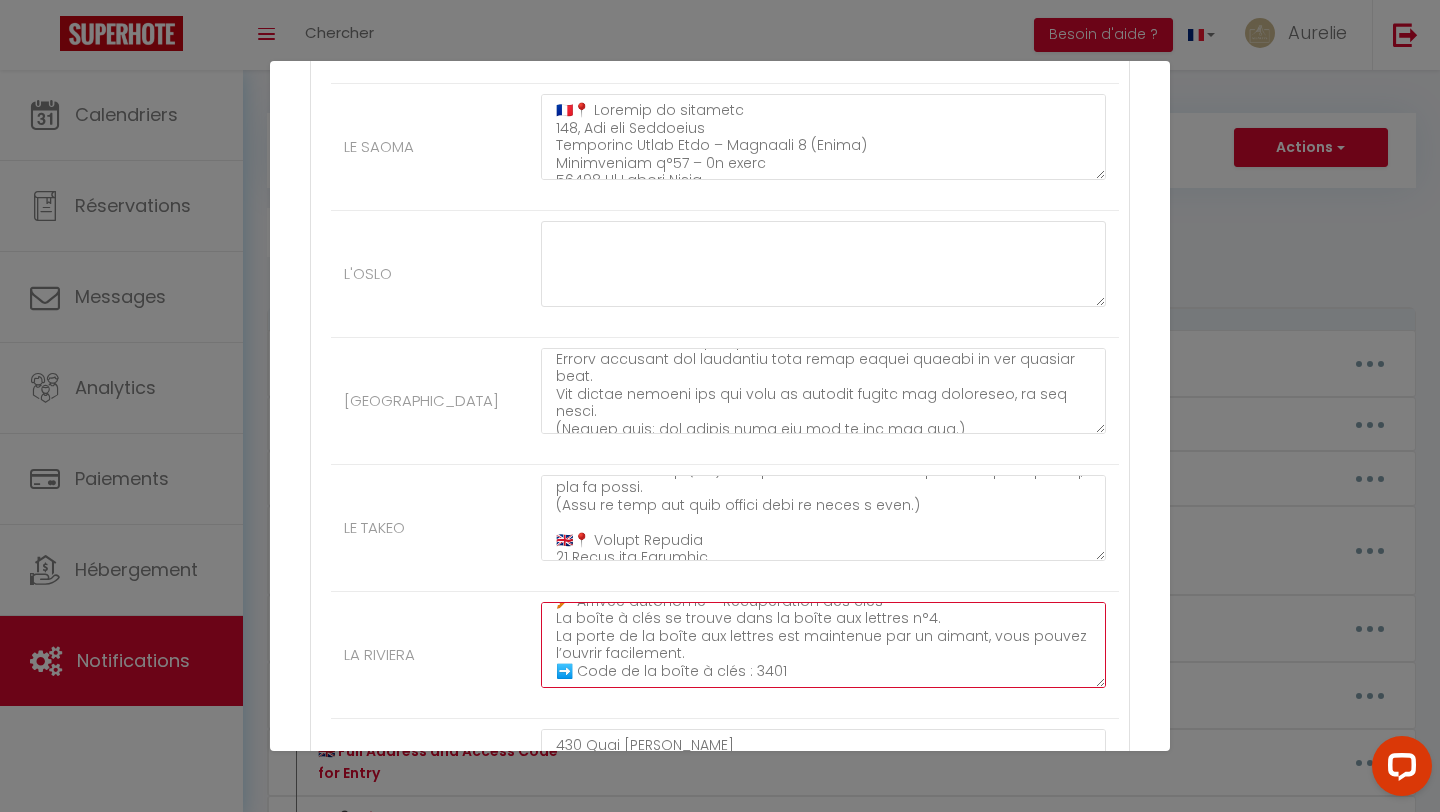 drag, startPoint x: 559, startPoint y: 621, endPoint x: 559, endPoint y: 712, distance: 91 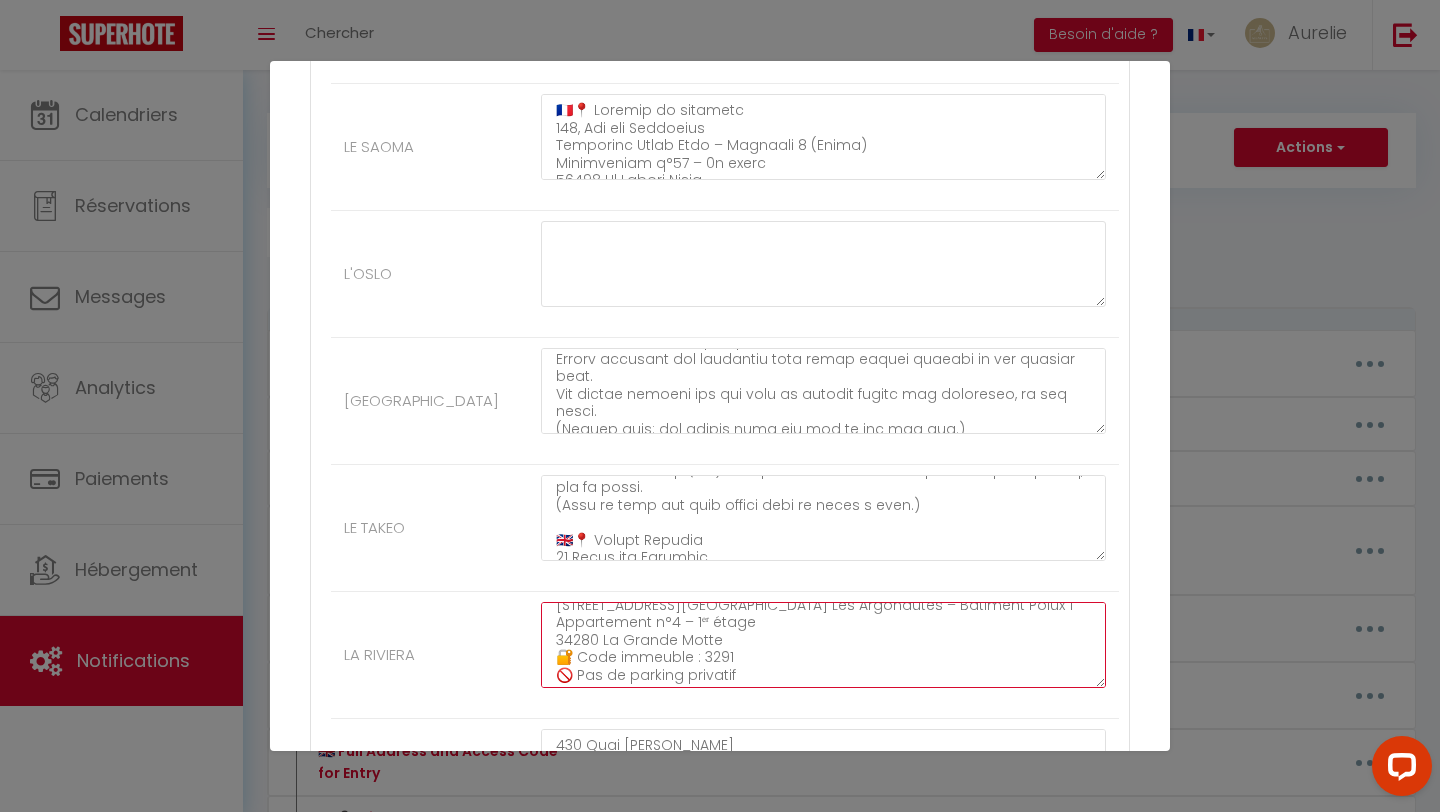 scroll, scrollTop: 0, scrollLeft: 0, axis: both 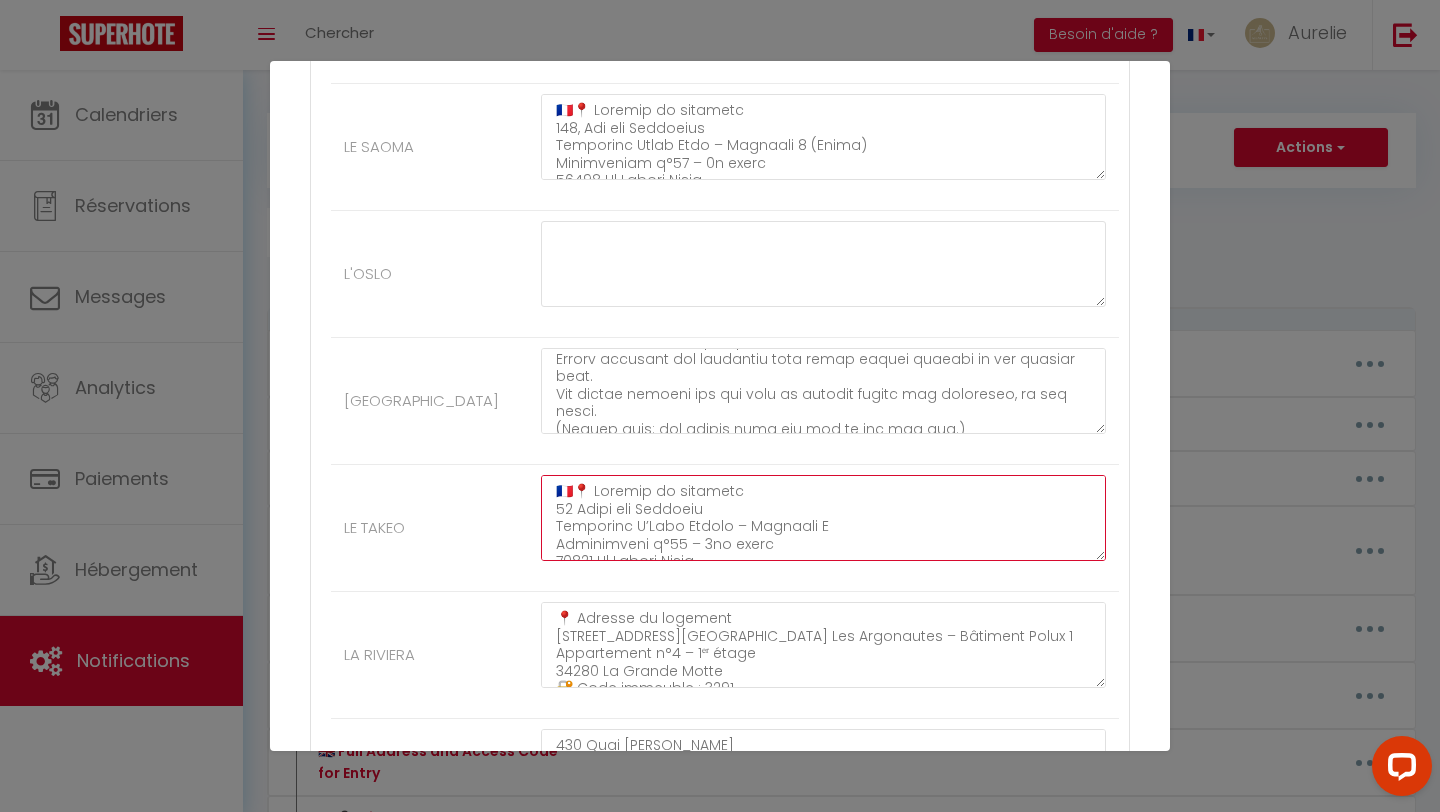 drag, startPoint x: 569, startPoint y: 491, endPoint x: 550, endPoint y: 491, distance: 19 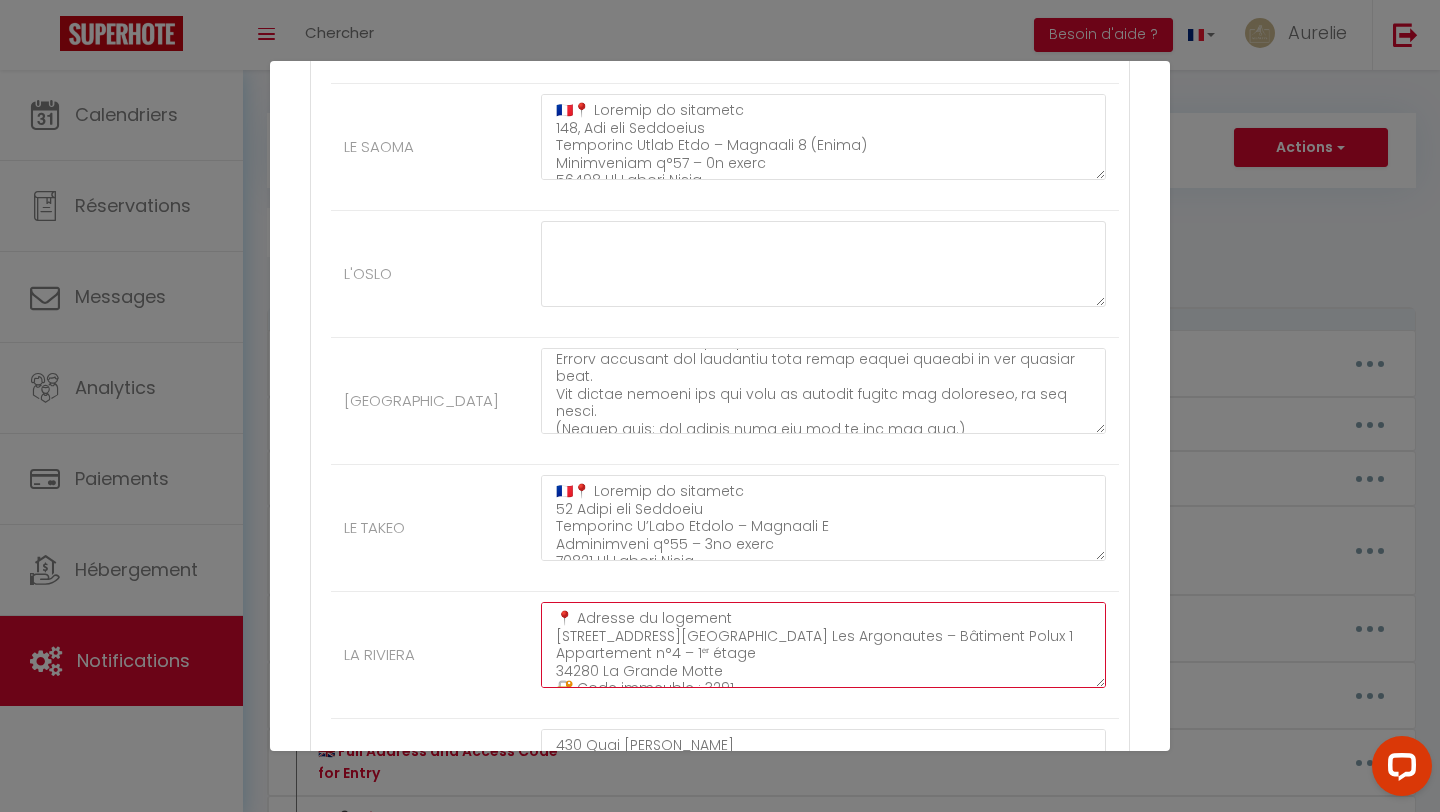 click on "📍 Adresse du logement
[STREET_ADDRESS][GEOGRAPHIC_DATA] Les Argonautes – Bâtiment Polux 1
Appartement n°4 – 1ᵉʳ étage
34280 La Grande Motte
🔐 Code immeuble : 3291
🚫 Pas de parking privatif
🔑 Arrivée autonome – Récupération des clés
La boîte à clés se trouve dans la boîte aux lettres n°4.
La porte de la boîte aux lettres est maintenue par un aimant, vous pouvez l’ouvrir facilement.
➡️ Code de la boîte à clés : 3401
📍 Rental Address
[STREET_ADDRESS][GEOGRAPHIC_DATA] Les Argonautes – [GEOGRAPHIC_DATA] 1
Apartment No. 4 – 1st Floor
[GEOGRAPHIC_DATA] code: 3291
🚫 No private parking spot
🔑 Self Check-in – Key Collection
The key box is located inside mailbox no. 4.
The mailbox door is held closed with a magnet, so it opens easily.
➡️ Key box code: 3401" at bounding box center [823, 645] 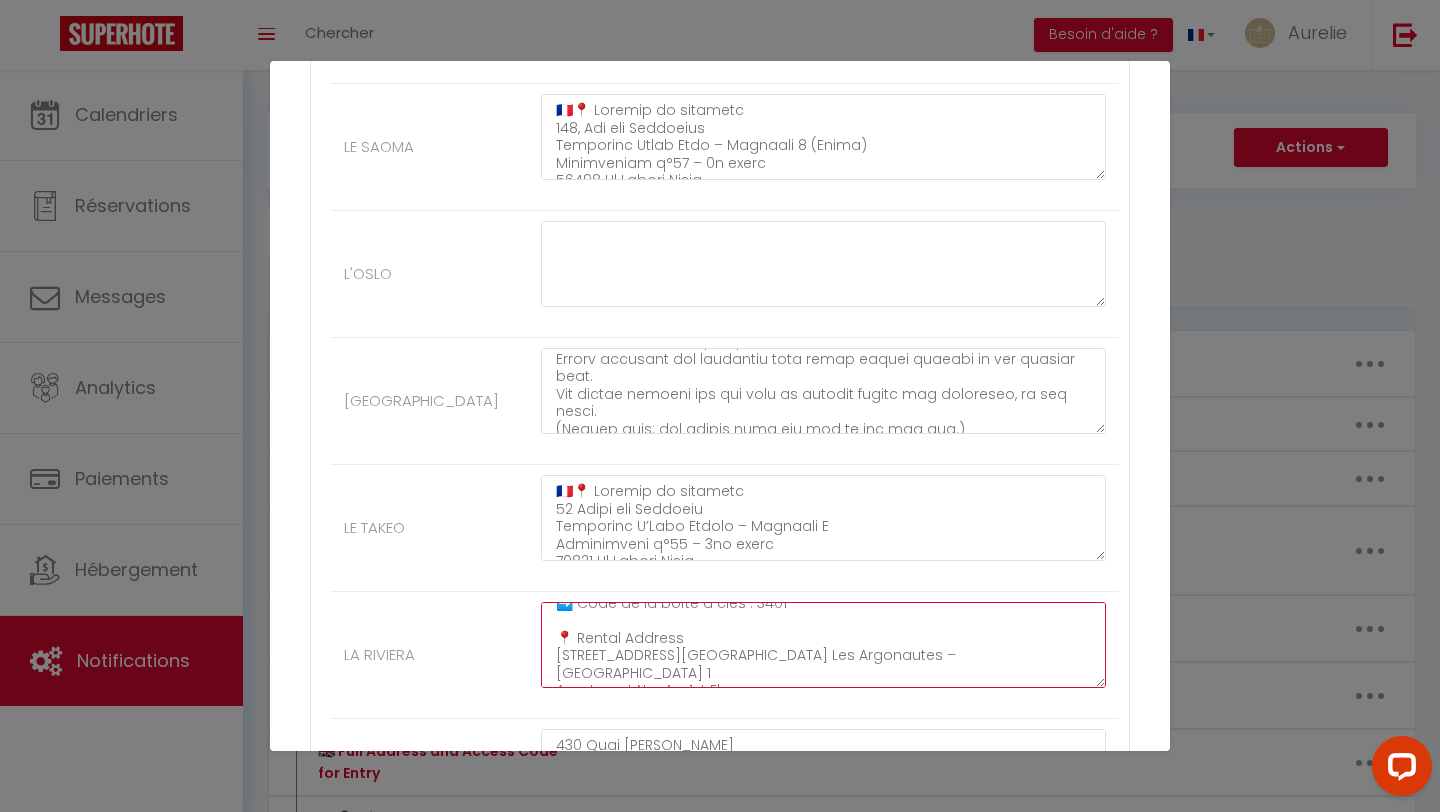 scroll, scrollTop: 221, scrollLeft: 0, axis: vertical 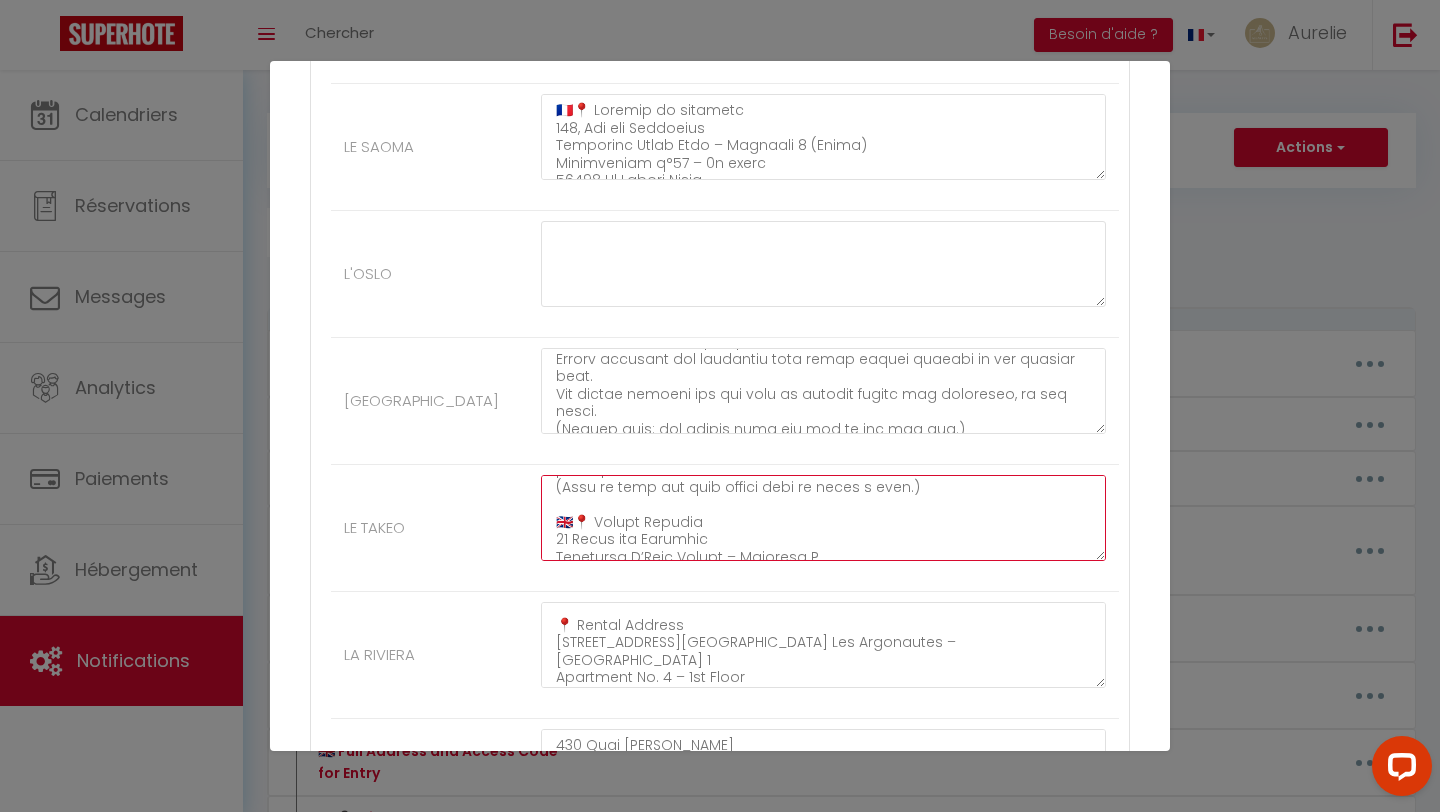 drag, startPoint x: 569, startPoint y: 487, endPoint x: 538, endPoint y: 487, distance: 31 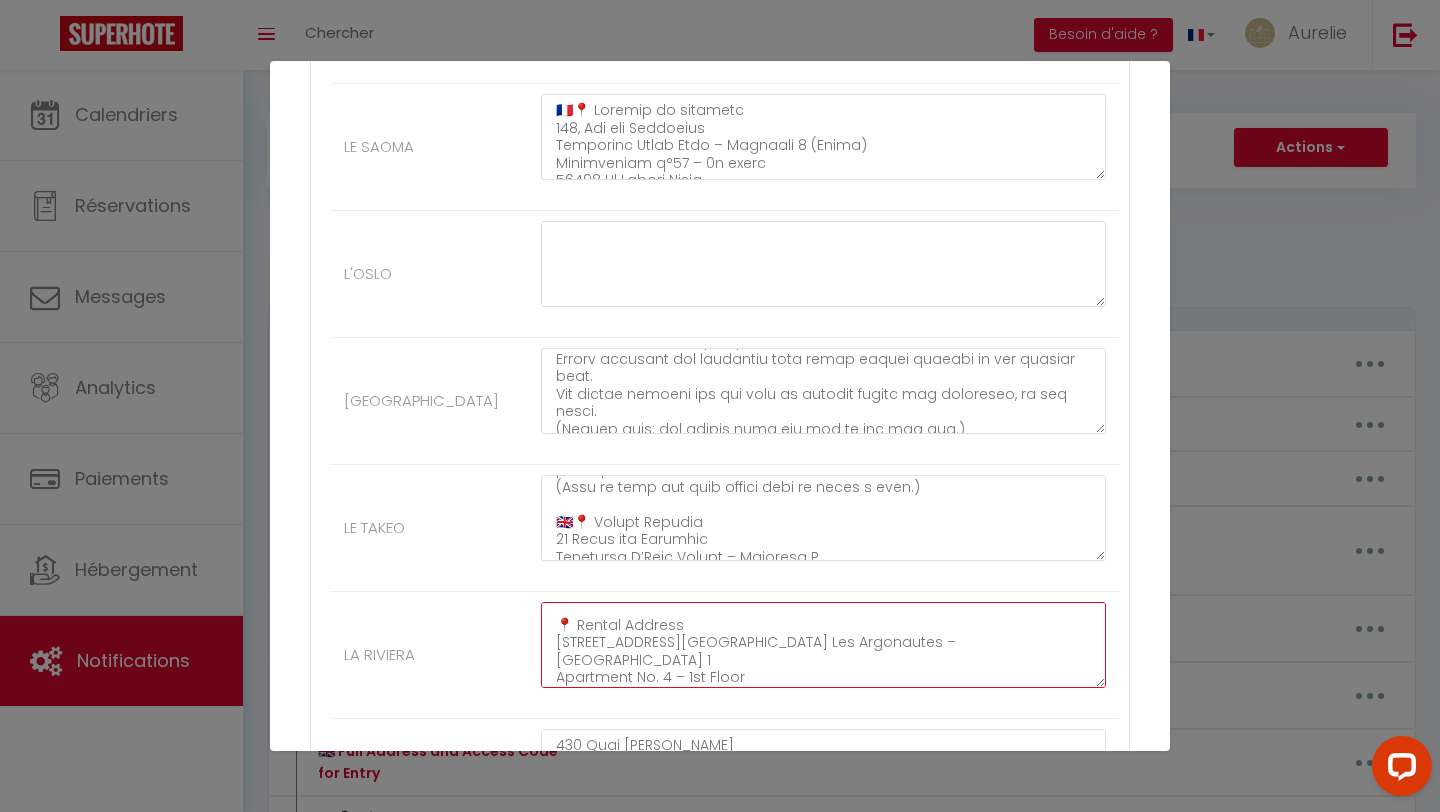 click on "🇫🇷📍 Adresse du logement
[STREET_ADDRESS][GEOGRAPHIC_DATA] Les Argonautes – Bâtiment Polux 1
Appartement n°4 – 1ᵉʳ étage
34280 [GEOGRAPHIC_DATA]
🔐 Code immeuble : 3291
🚫 Pas de parking privatif
🔑 Arrivée autonome – Récupération des clés
La boîte à clés se trouve dans la boîte aux lettres n°4.
La porte de la boîte aux lettres est maintenue par un aimant, vous pouvez l’ouvrir facilement.
➡️ Code de la boîte à clés : 3401
📍 Rental Address
[STREET_ADDRESS][GEOGRAPHIC_DATA] Les Argonautes – [GEOGRAPHIC_DATA] 1
Apartment No. 4 – 1st Floor
[GEOGRAPHIC_DATA] code: 3291
🚫 No private parking spot
🔑 Self Check-in – Key Collection
The key box is located inside mailbox no. 4.
The mailbox door is held closed with a magnet, so it opens easily.
➡️ Key box code: 3401" at bounding box center [823, 645] 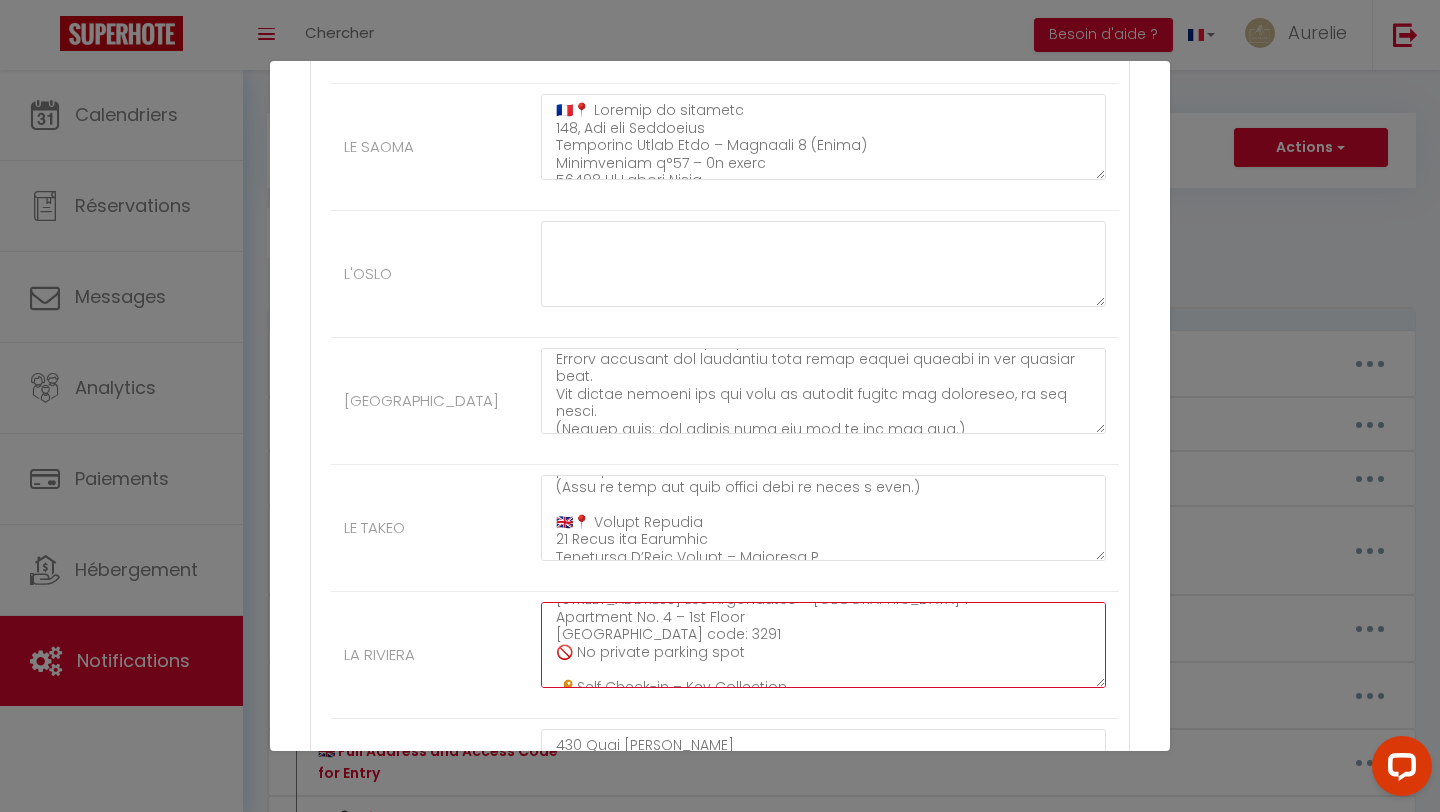 scroll, scrollTop: 311, scrollLeft: 0, axis: vertical 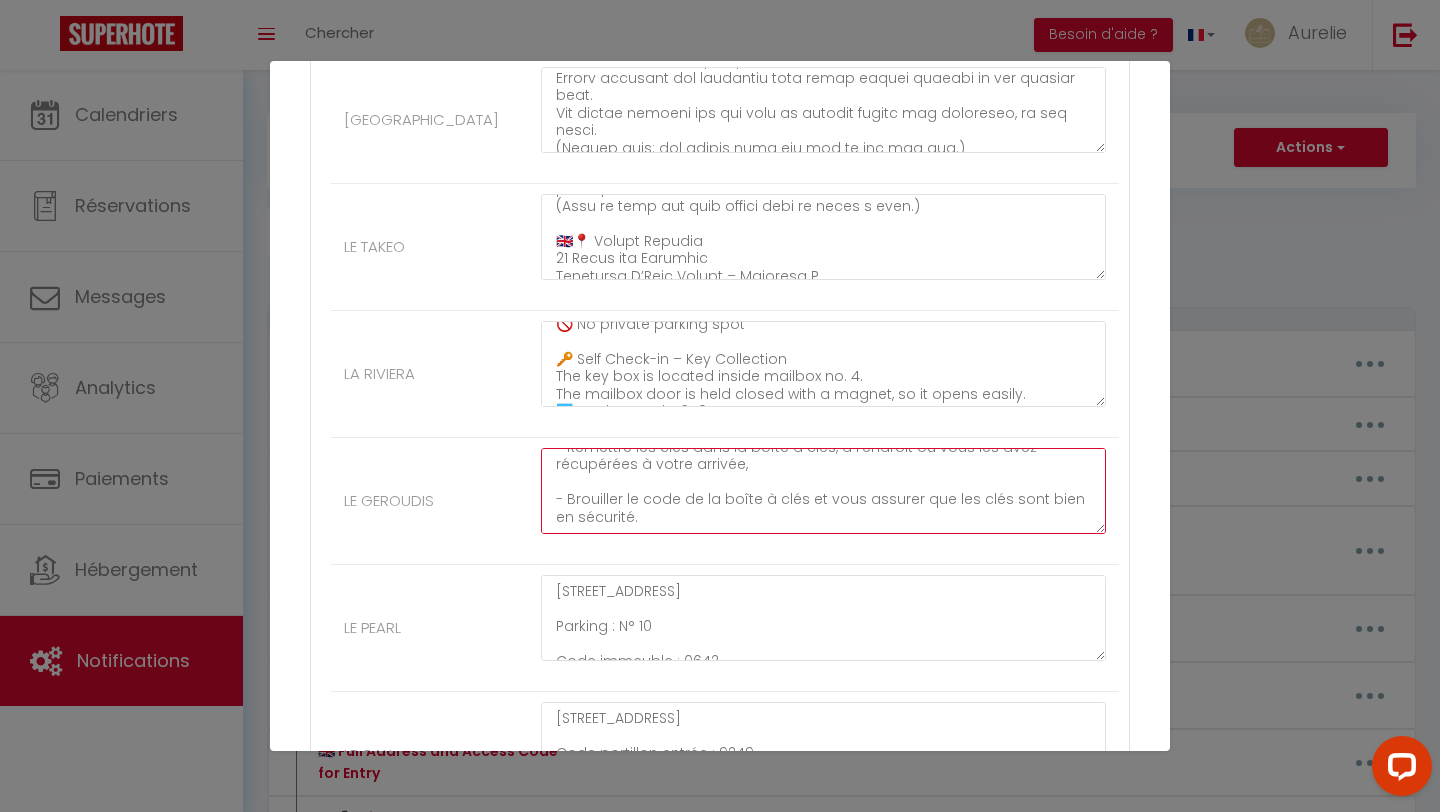 drag, startPoint x: 556, startPoint y: 464, endPoint x: 783, endPoint y: 556, distance: 244.9347 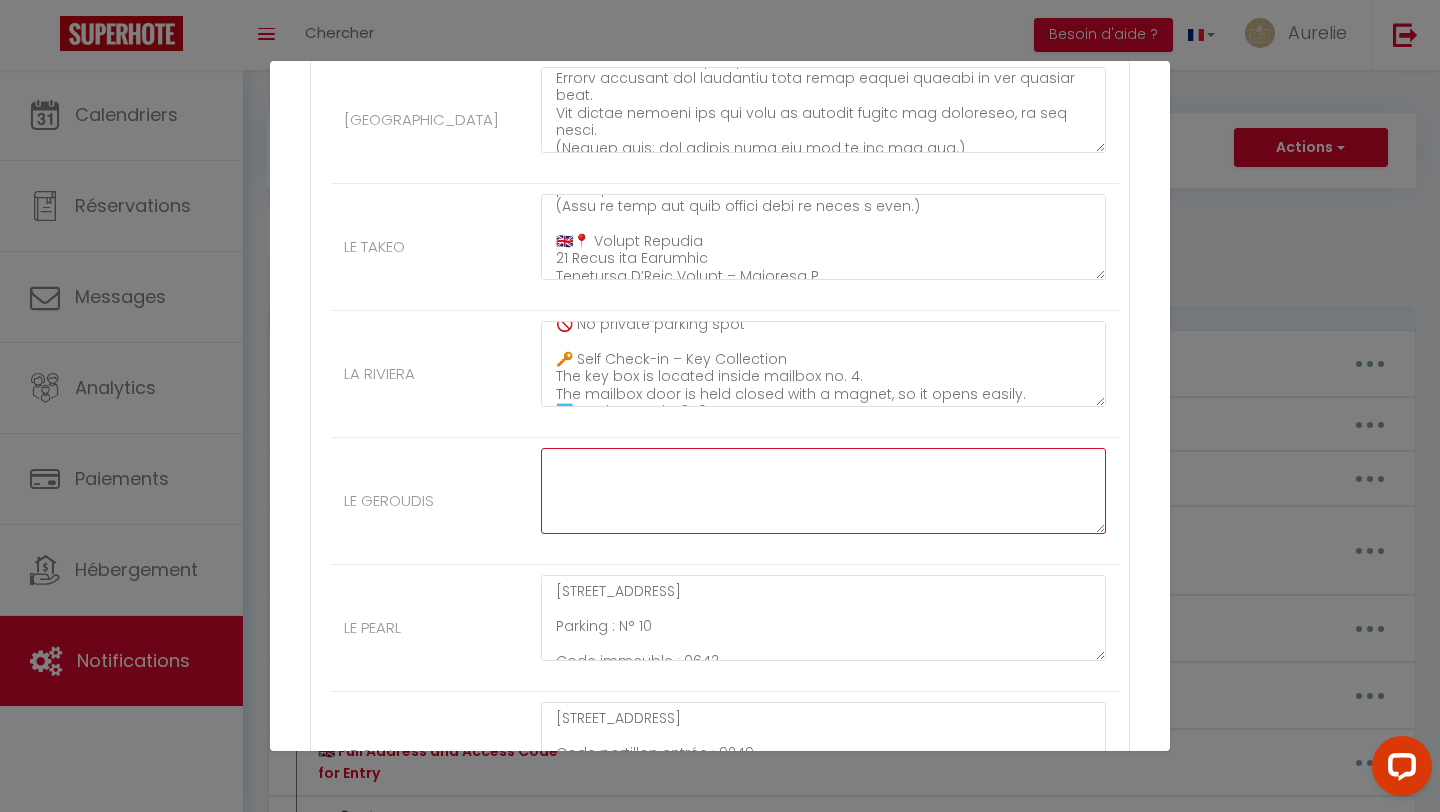 scroll, scrollTop: 0, scrollLeft: 0, axis: both 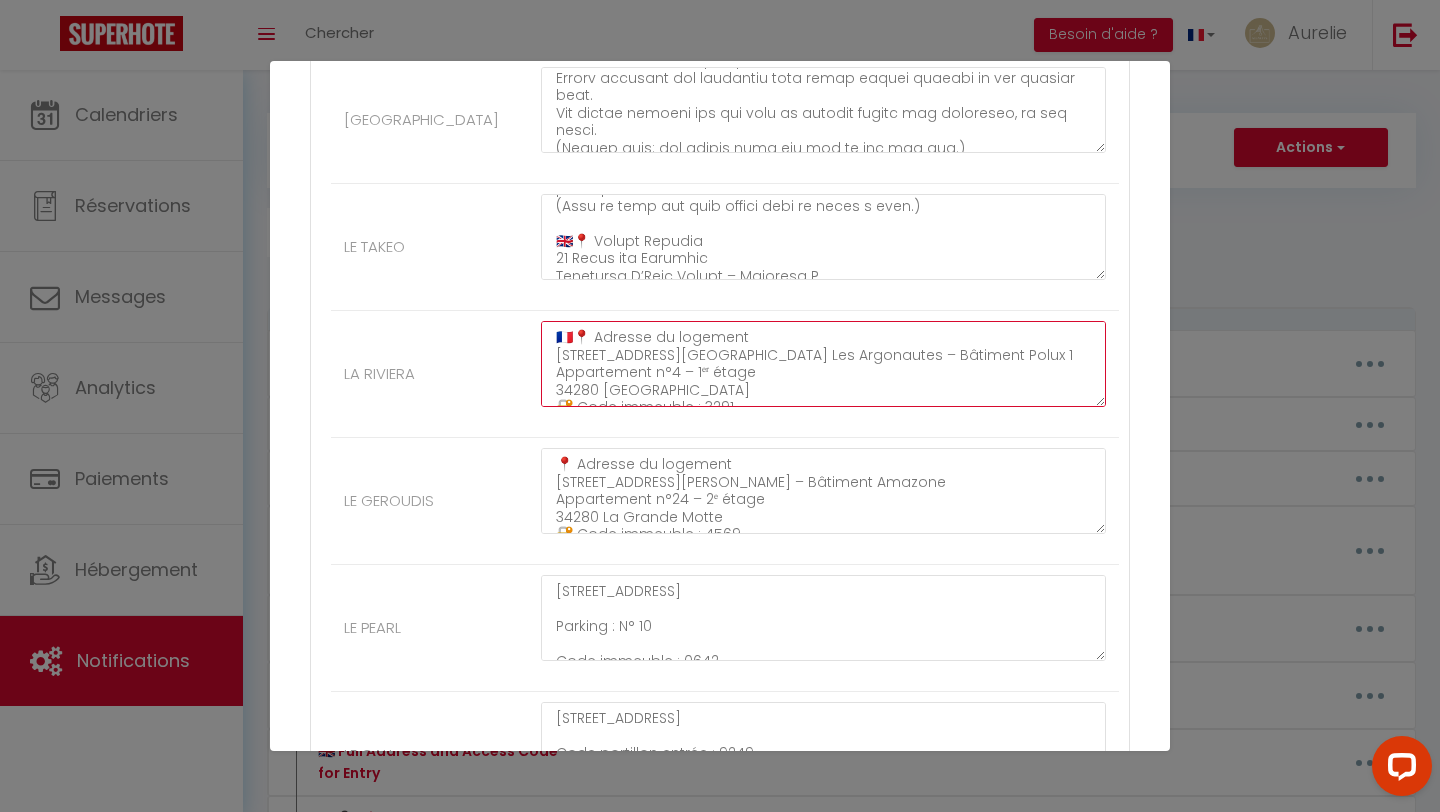 drag, startPoint x: 568, startPoint y: 339, endPoint x: 545, endPoint y: 339, distance: 23 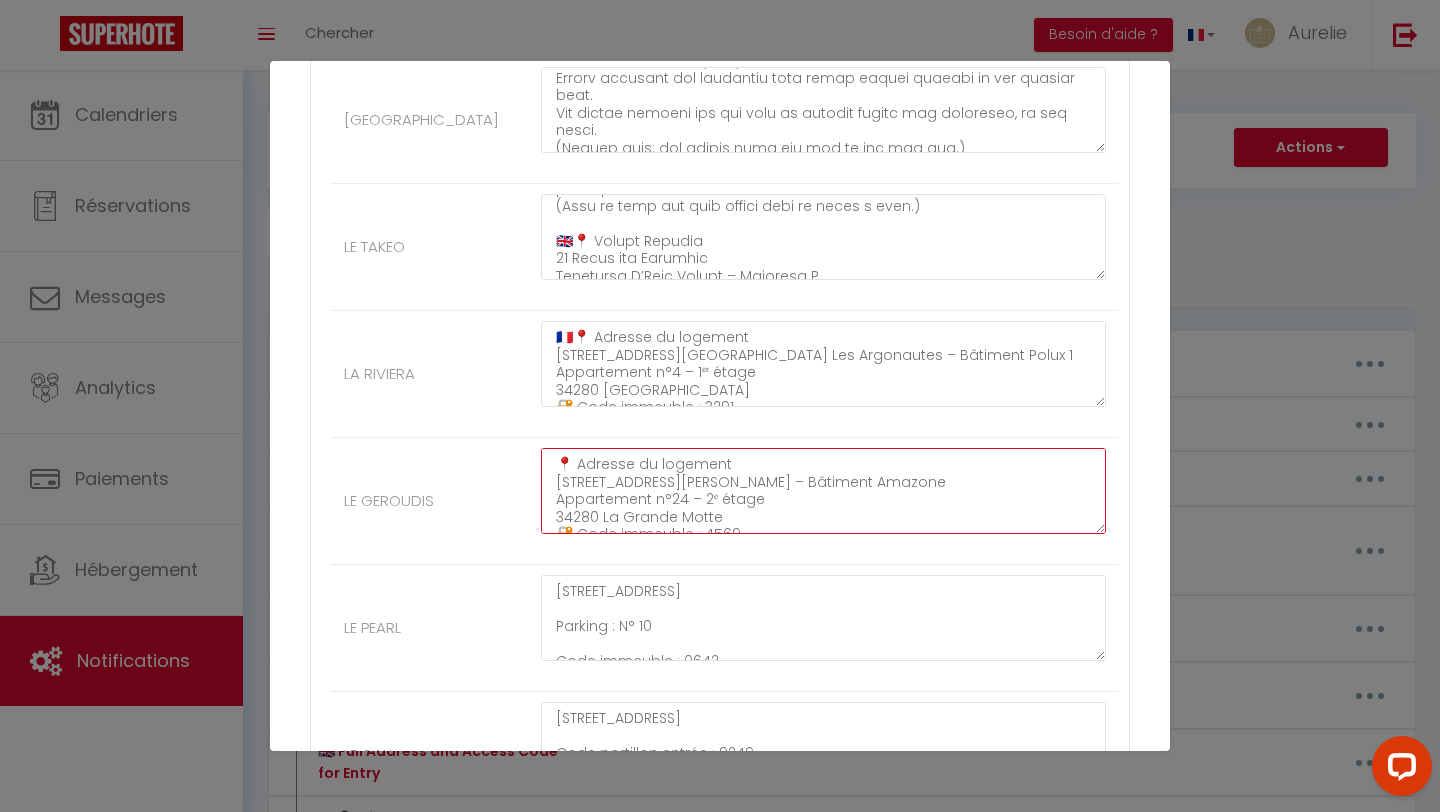 click on "📍 Adresse du logement
[STREET_ADDRESS][PERSON_NAME] – Bâtiment Amazone
Appartement n°24 – 2ᵉ étage
34280 La Grande Motte
🔐 Code immeuble : 4569
🔑 Arrivée autonome – Récupération des clés
La boîte à clés se trouve sur la porte de l’appartement.
➡️ Code de la boîte à clés : 3404" at bounding box center [823, 491] 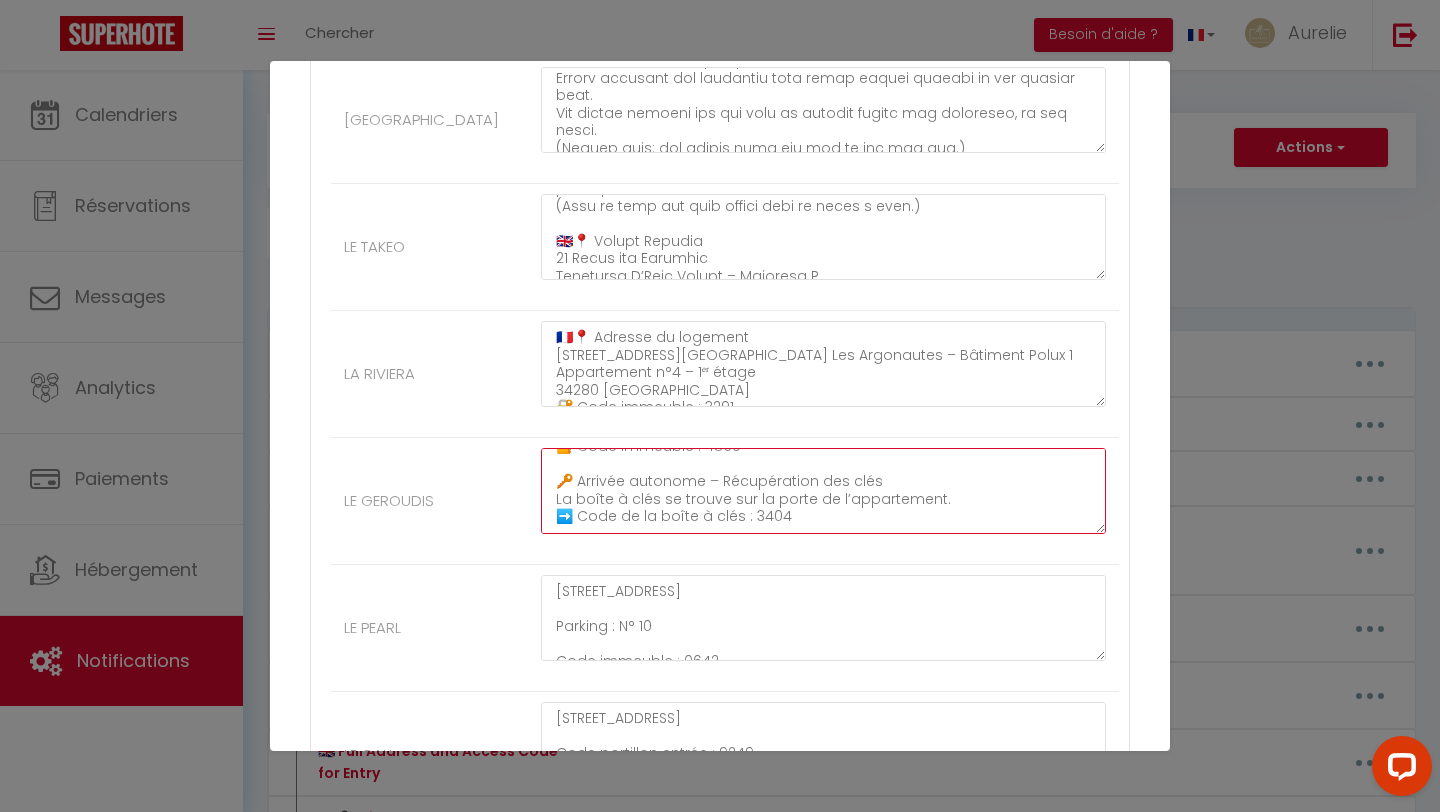 scroll, scrollTop: 105, scrollLeft: 0, axis: vertical 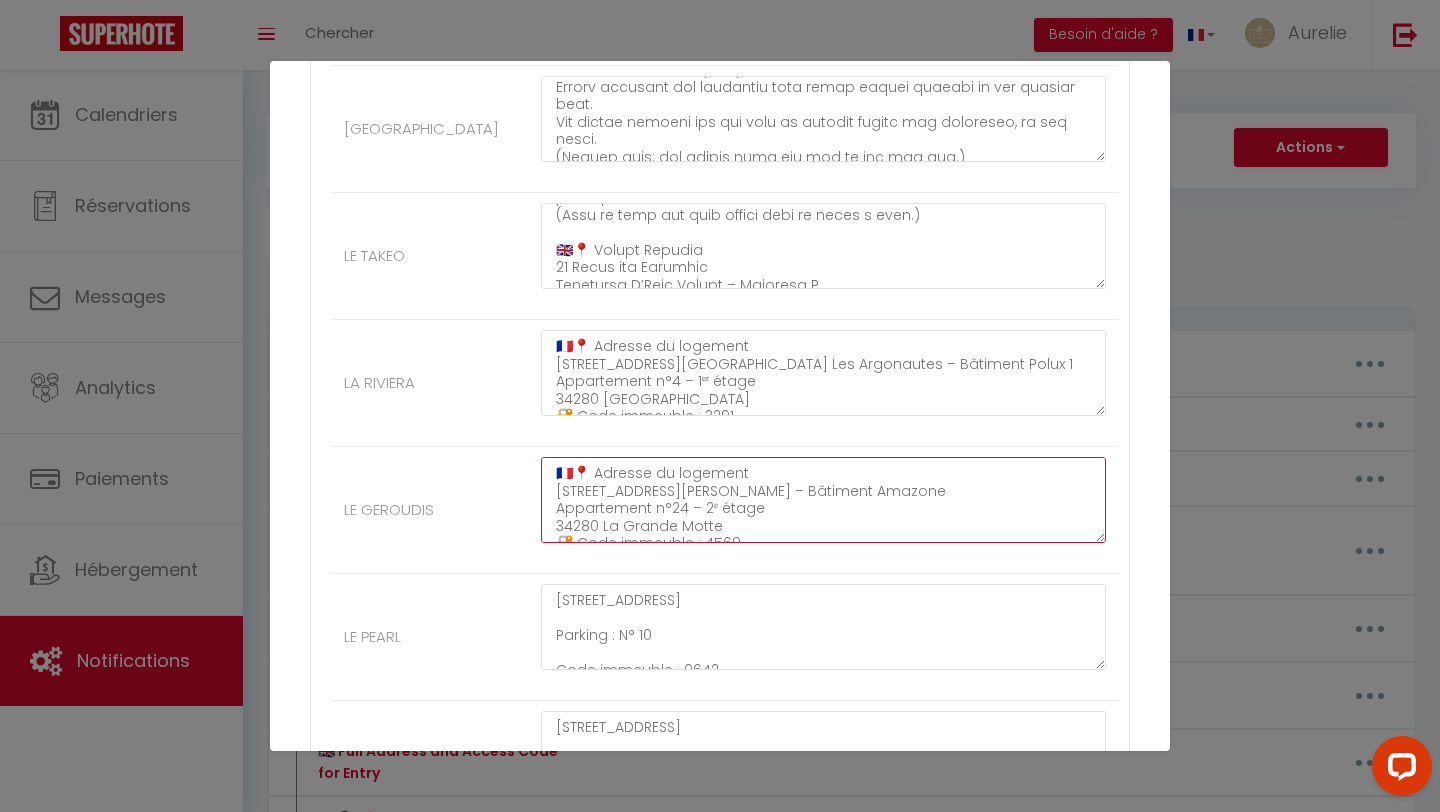 click on "🇫🇷📍 Adresse du logement
[STREET_ADDRESS][PERSON_NAME] – Bâtiment Amazone
Appartement n°24 – 2ᵉ étage
34280 La Grande Motte
🔐 Code immeuble : 4569
🔑 Arrivée autonome – Récupération des clés
La boîte à clés se trouve sur la porte de l’appartement.
➡️ Code de la boîte à clés : 3404" at bounding box center (823, 500) 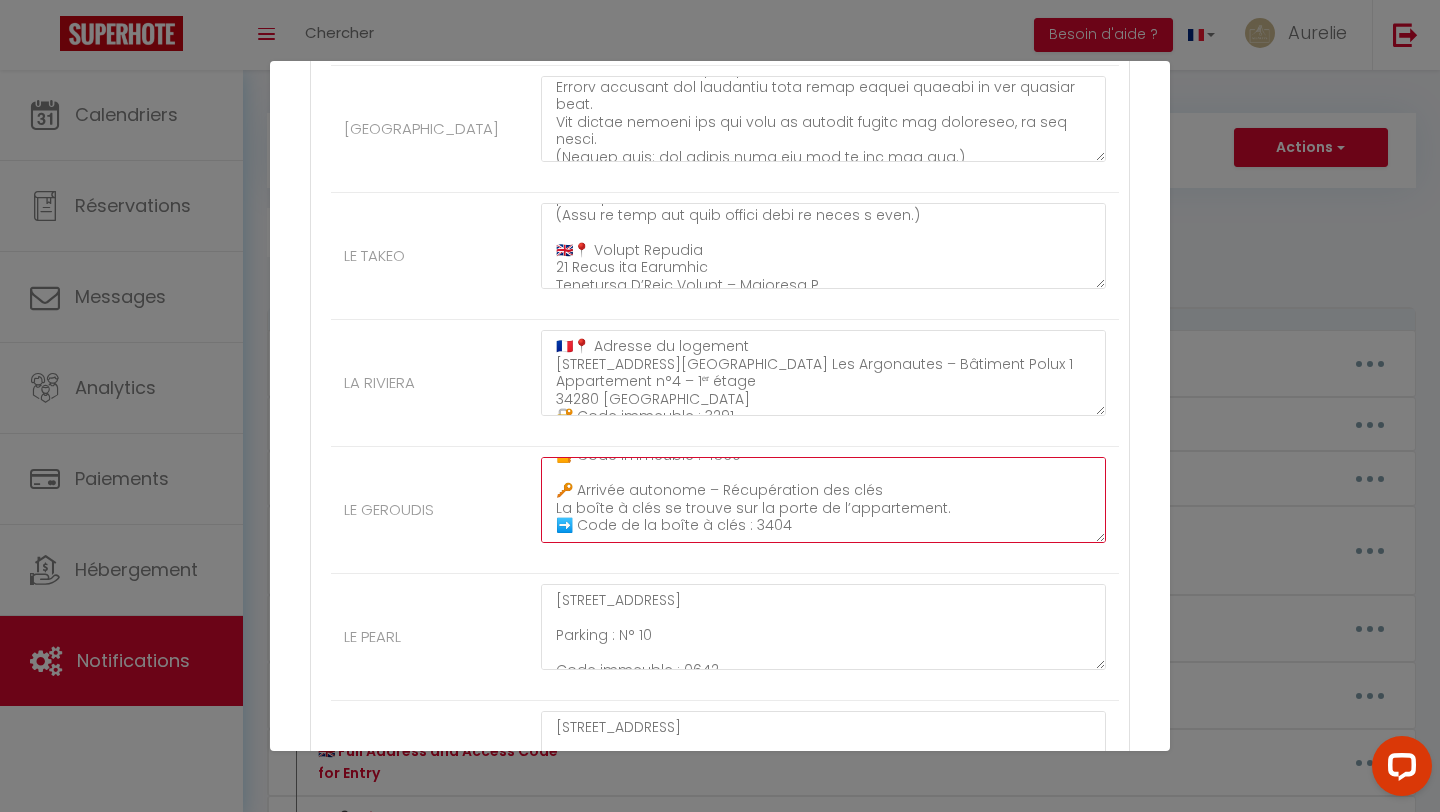 drag, startPoint x: 574, startPoint y: 472, endPoint x: 774, endPoint y: 559, distance: 218.10318 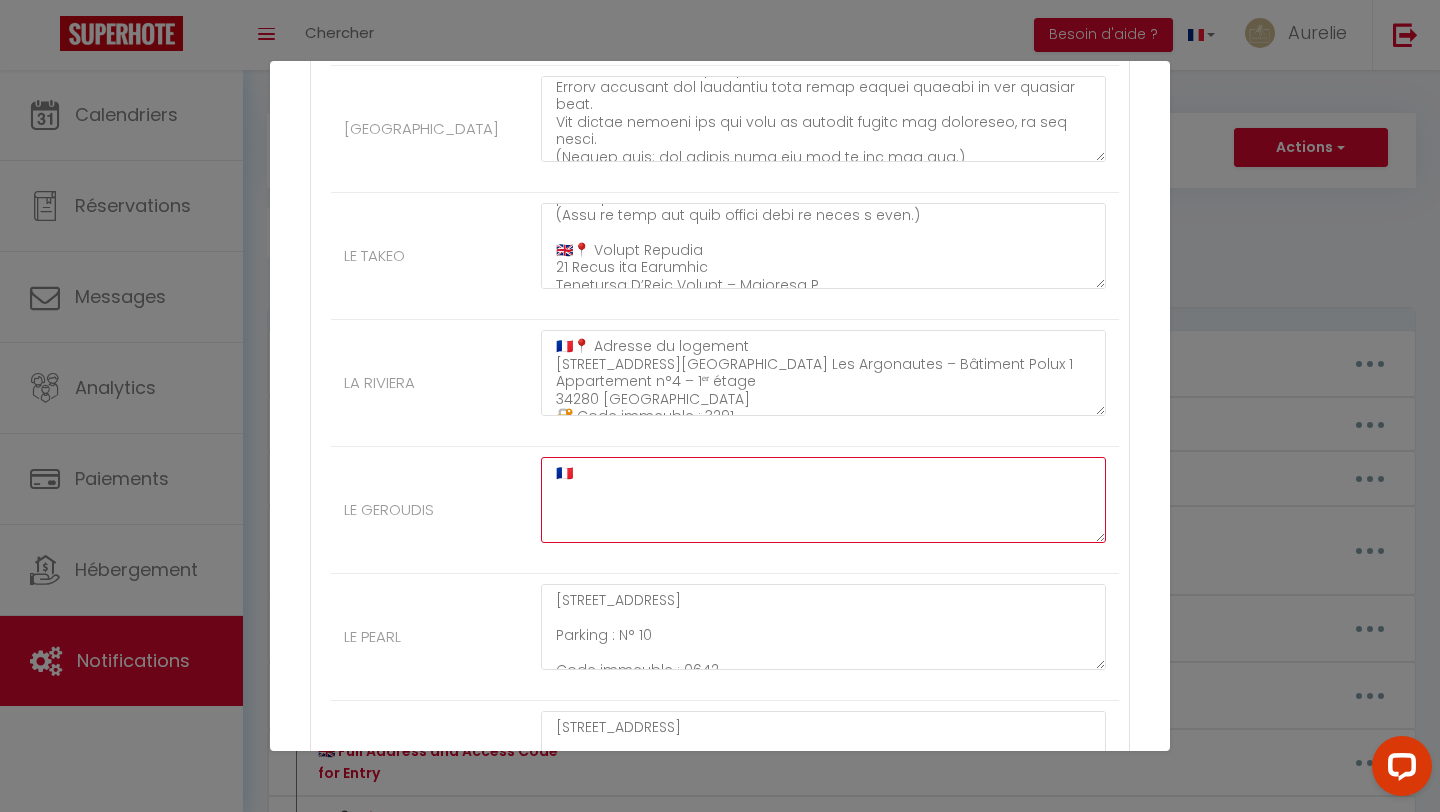 scroll, scrollTop: 0, scrollLeft: 0, axis: both 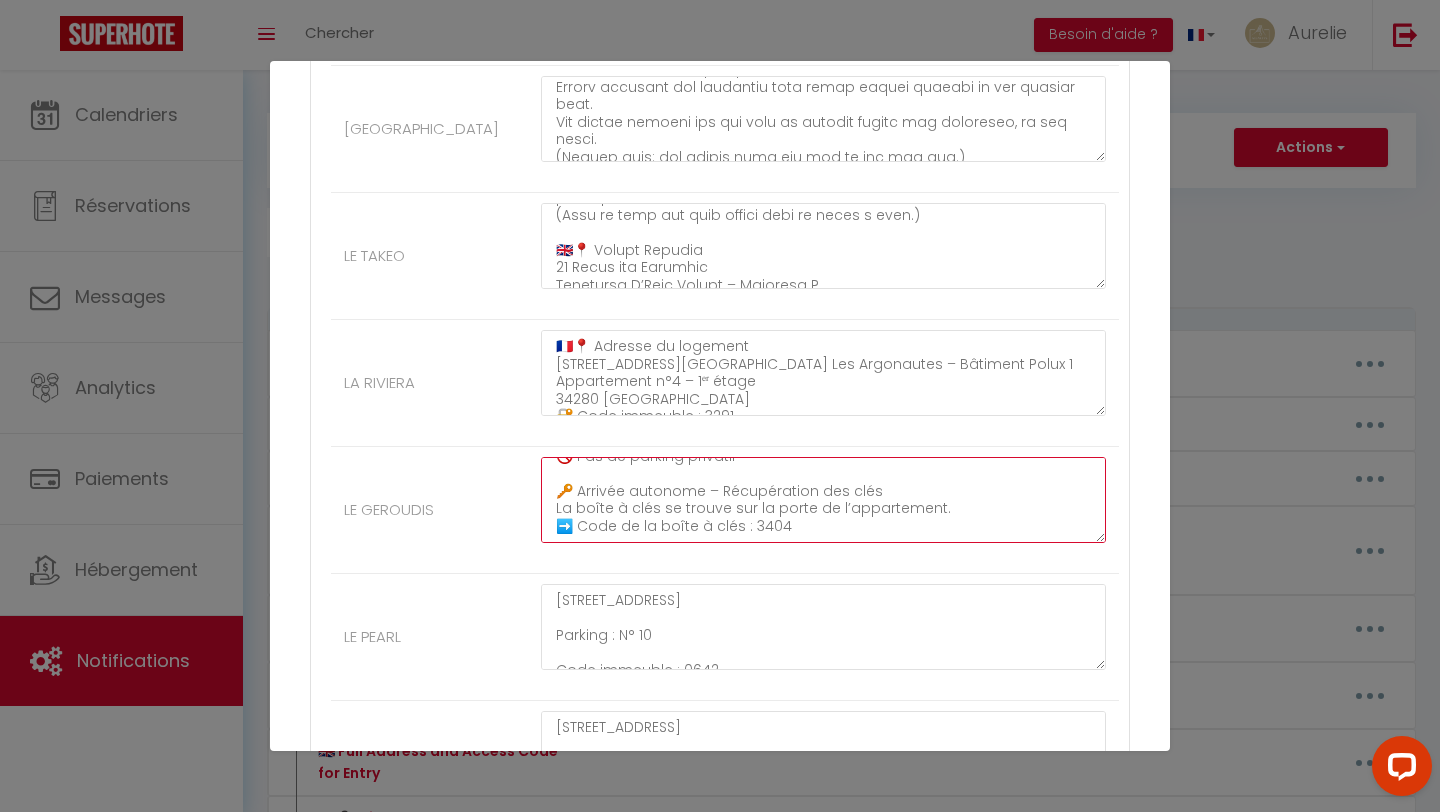 paste on "📍 Rental Address
[STREET_ADDRESS][PERSON_NAME] – Building Amazone
Apartment No. 24 – 2nd Floor
[GEOGRAPHIC_DATA] code: 4569
🚫 No private parking spot
🔑 Self Check-in – Key Collection
The key box is located on the apartment door.
➡️ Key box code: 3404" 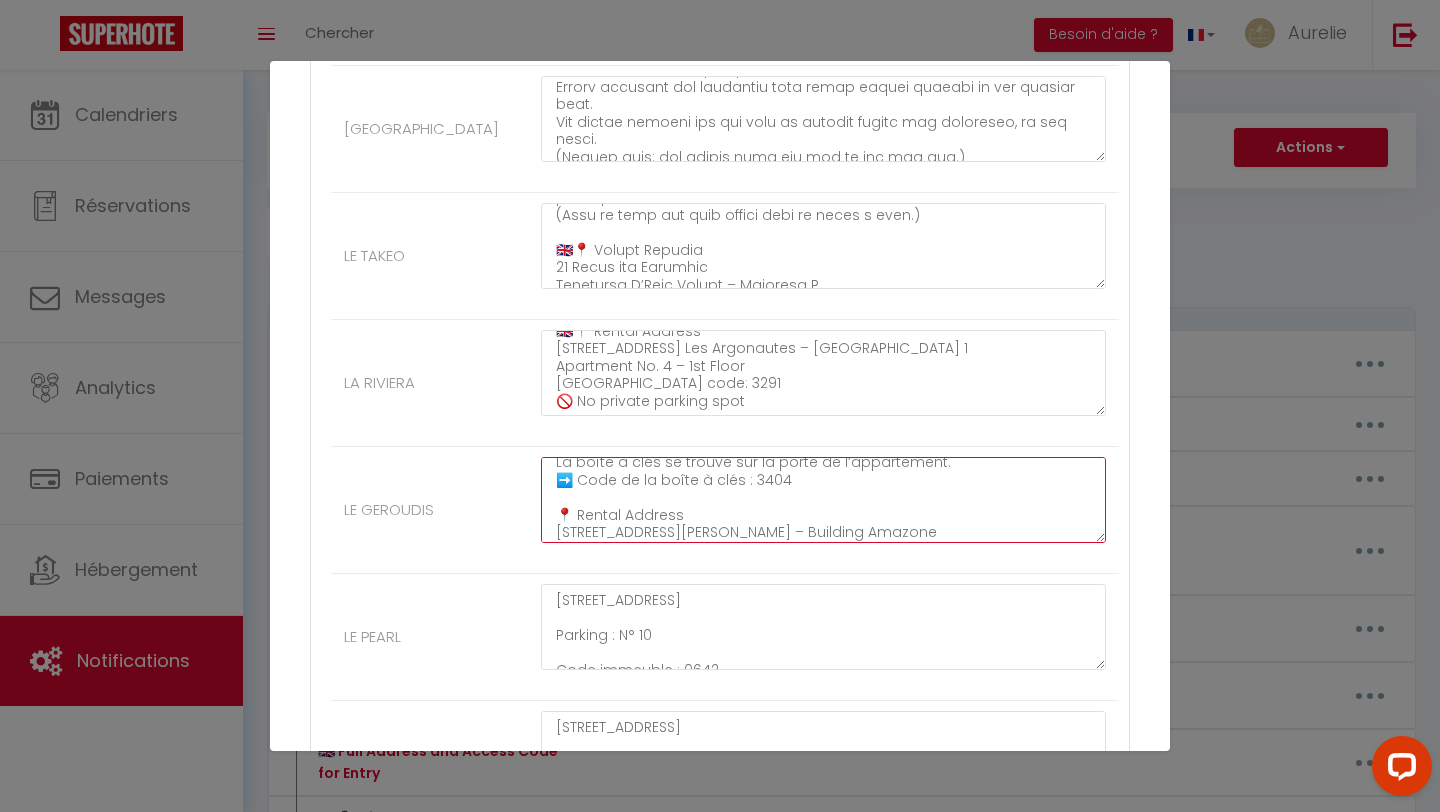 scroll, scrollTop: 246, scrollLeft: 0, axis: vertical 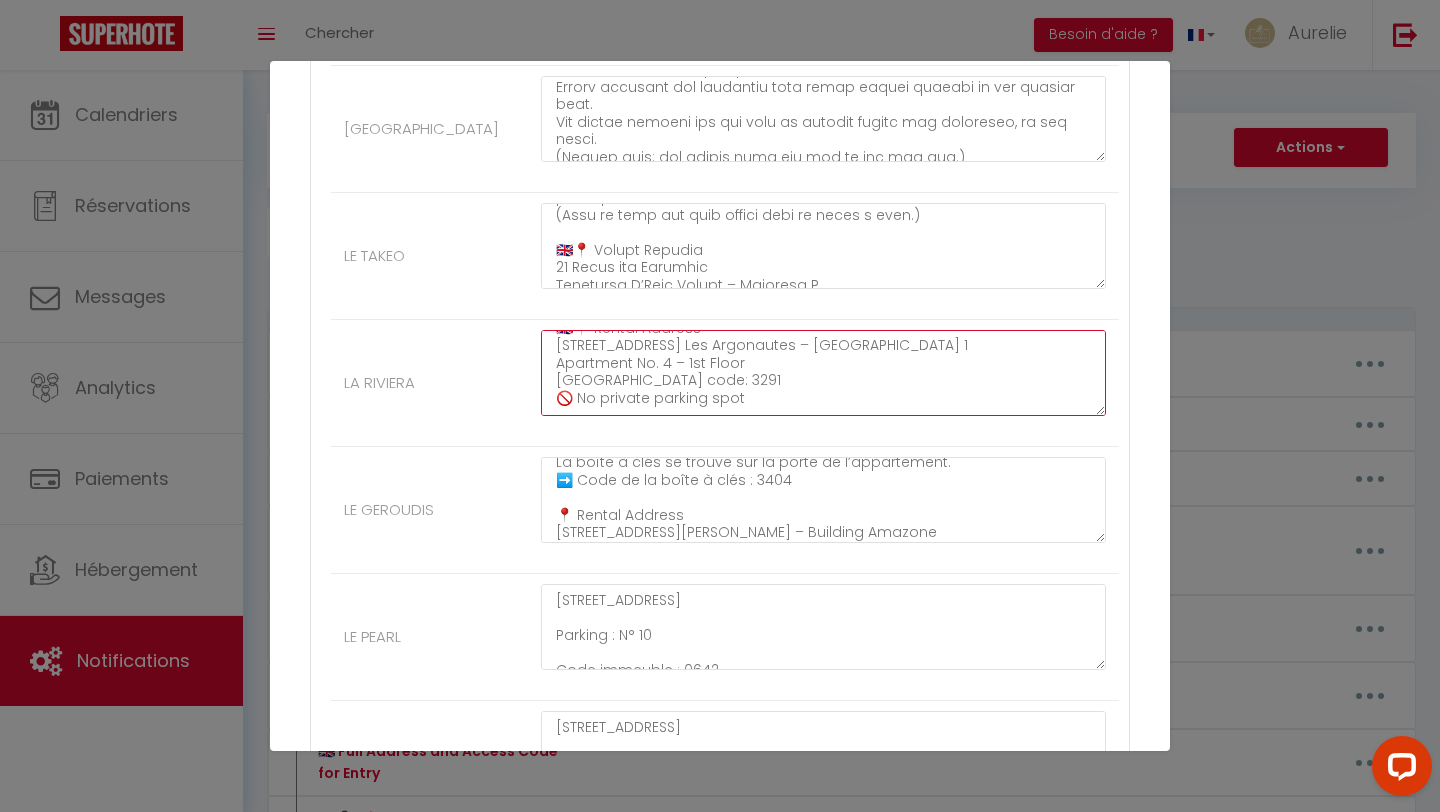 drag, startPoint x: 561, startPoint y: 347, endPoint x: 517, endPoint y: 347, distance: 44 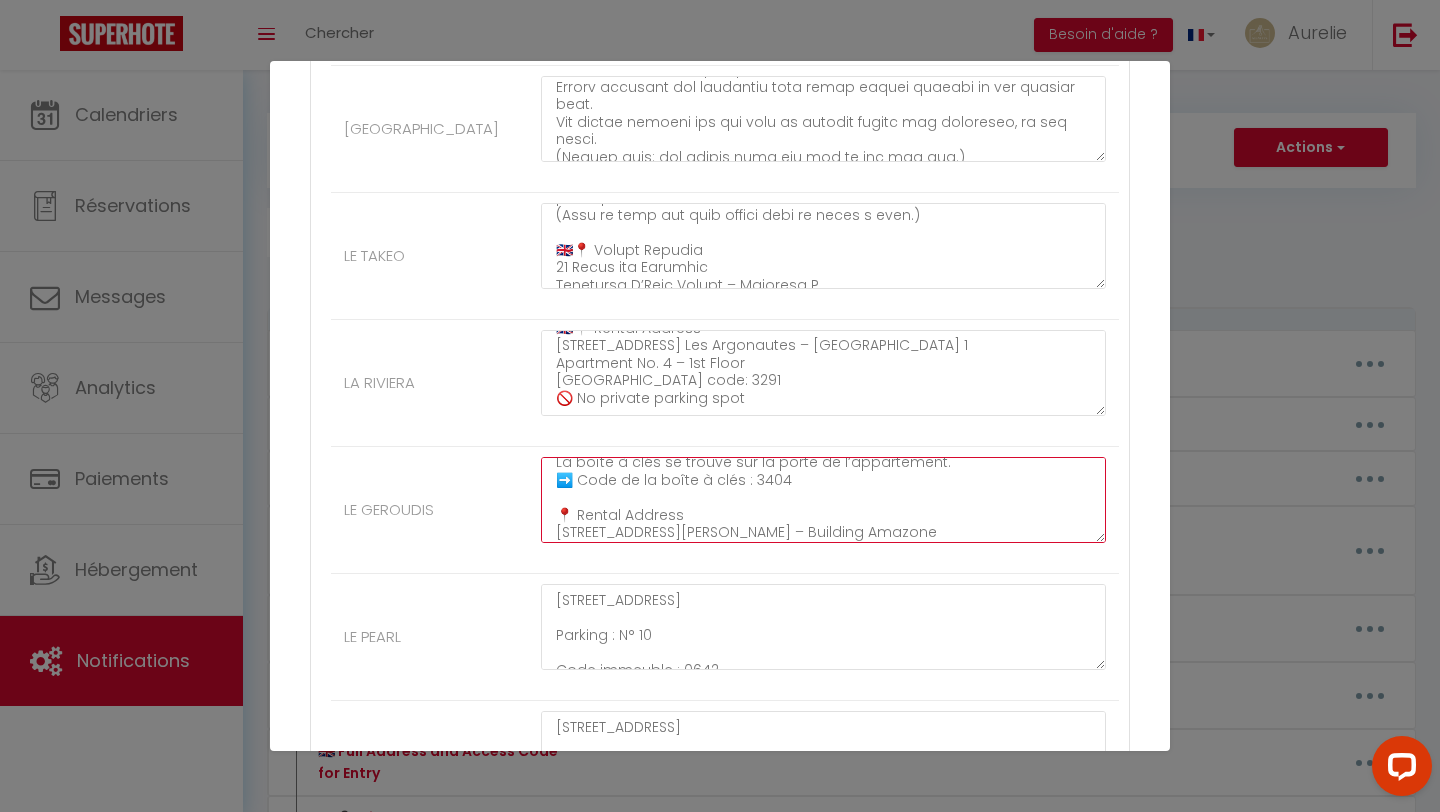 click on "🇫🇷📍 Adresse du logement
[STREET_ADDRESS][PERSON_NAME] – Bâtiment Amazone
Appartement n°24 – 2ᵉ étage
34280 La Grande Motte
🔐 Code immeuble : 4569
🚫 Pas de parking privatif
🔑 Arrivée autonome – Récupération des clés
La boîte à clés se trouve sur la porte de l’appartement.
➡️ Code de la boîte à clés : 3404
📍 Rental Address
[STREET_ADDRESS][PERSON_NAME] – Building Amazone
Apartment No. 24 – 2nd Floor
[GEOGRAPHIC_DATA] code: 4569
🚫 No private parking spot
🔑 Self Check-in – Key Collection
The key box is located on the apartment door.
➡️ Key box code: 3404" at bounding box center (823, 500) 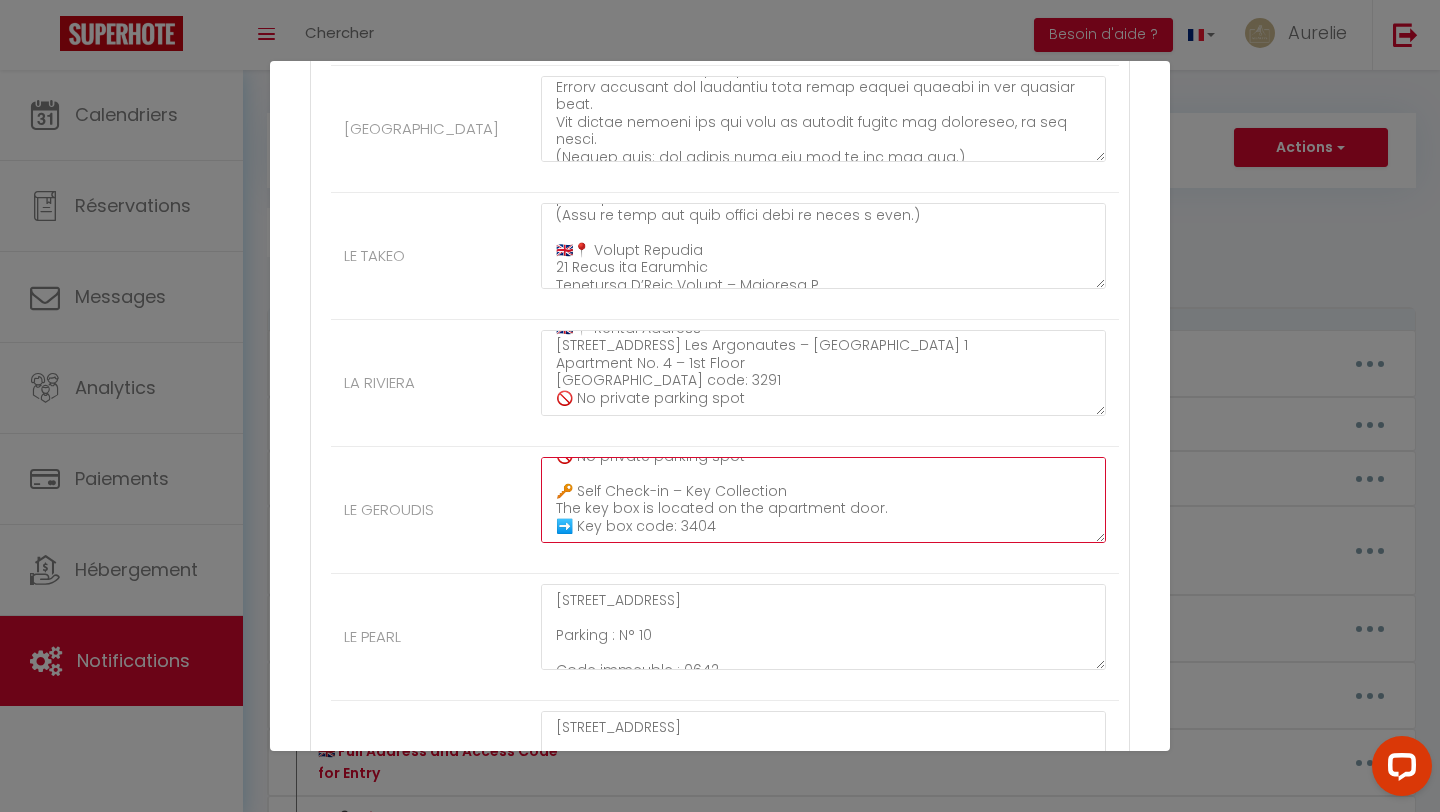 scroll, scrollTop: 367, scrollLeft: 0, axis: vertical 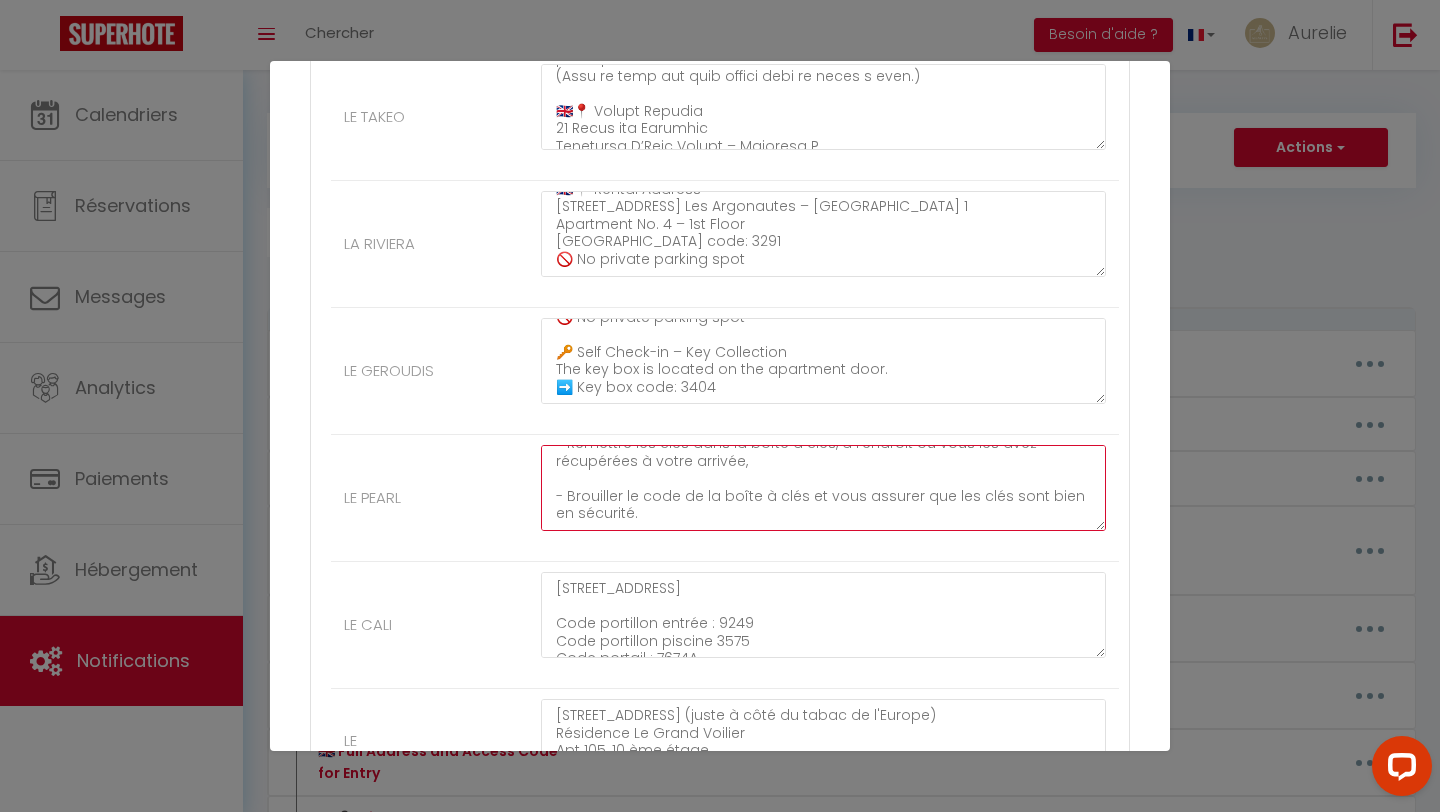 drag, startPoint x: 554, startPoint y: 472, endPoint x: 581, endPoint y: 561, distance: 93.00538 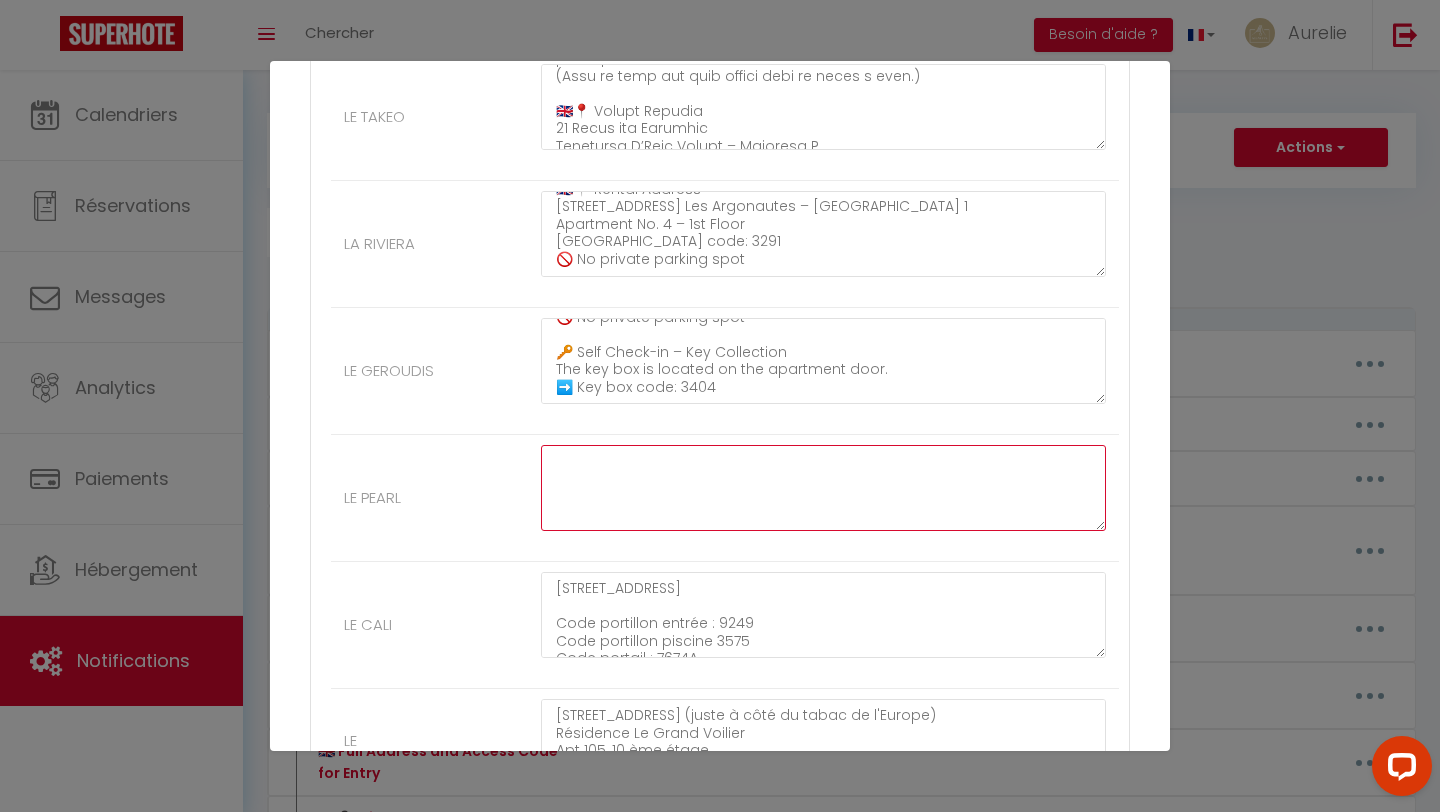 scroll, scrollTop: 0, scrollLeft: 0, axis: both 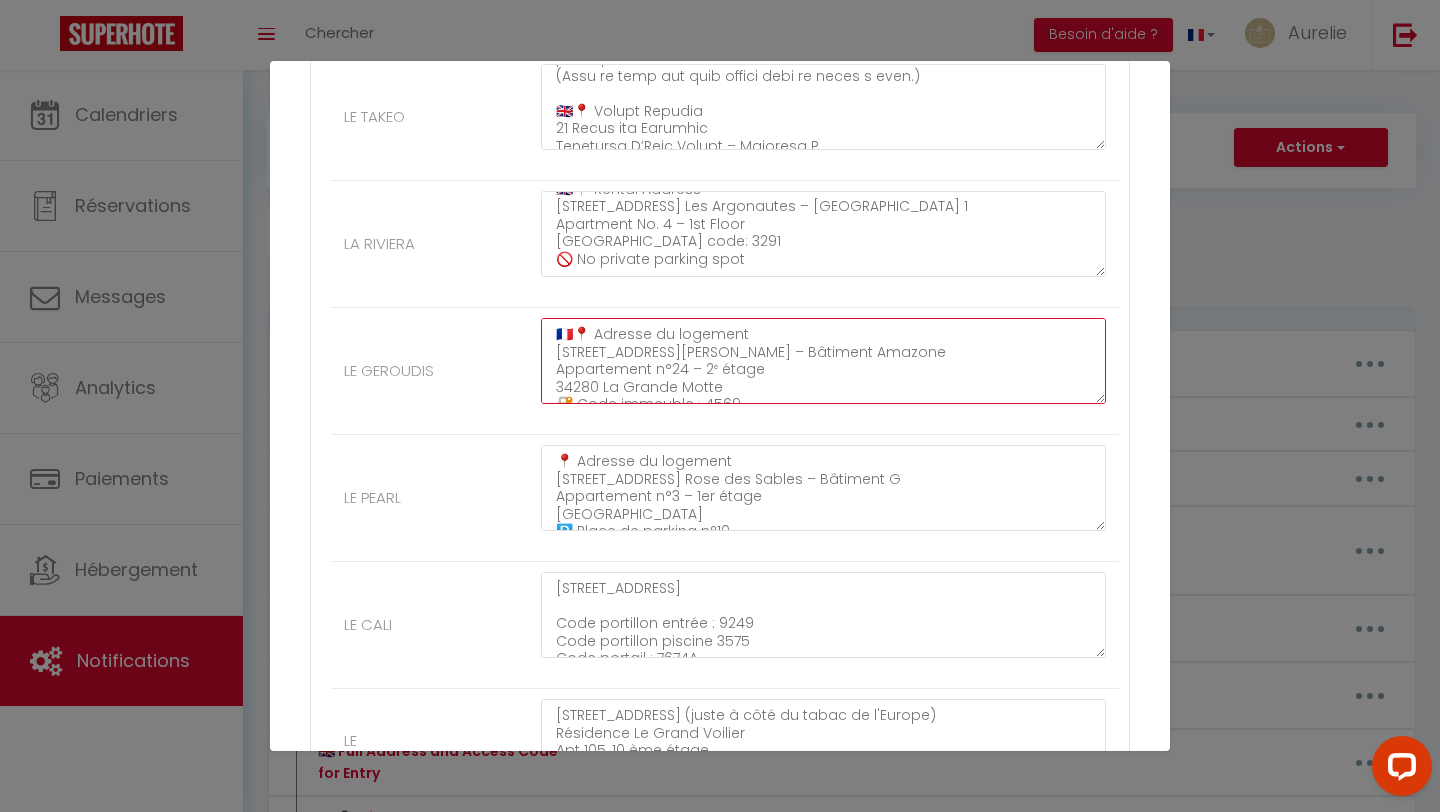 drag, startPoint x: 568, startPoint y: 335, endPoint x: 528, endPoint y: 335, distance: 40 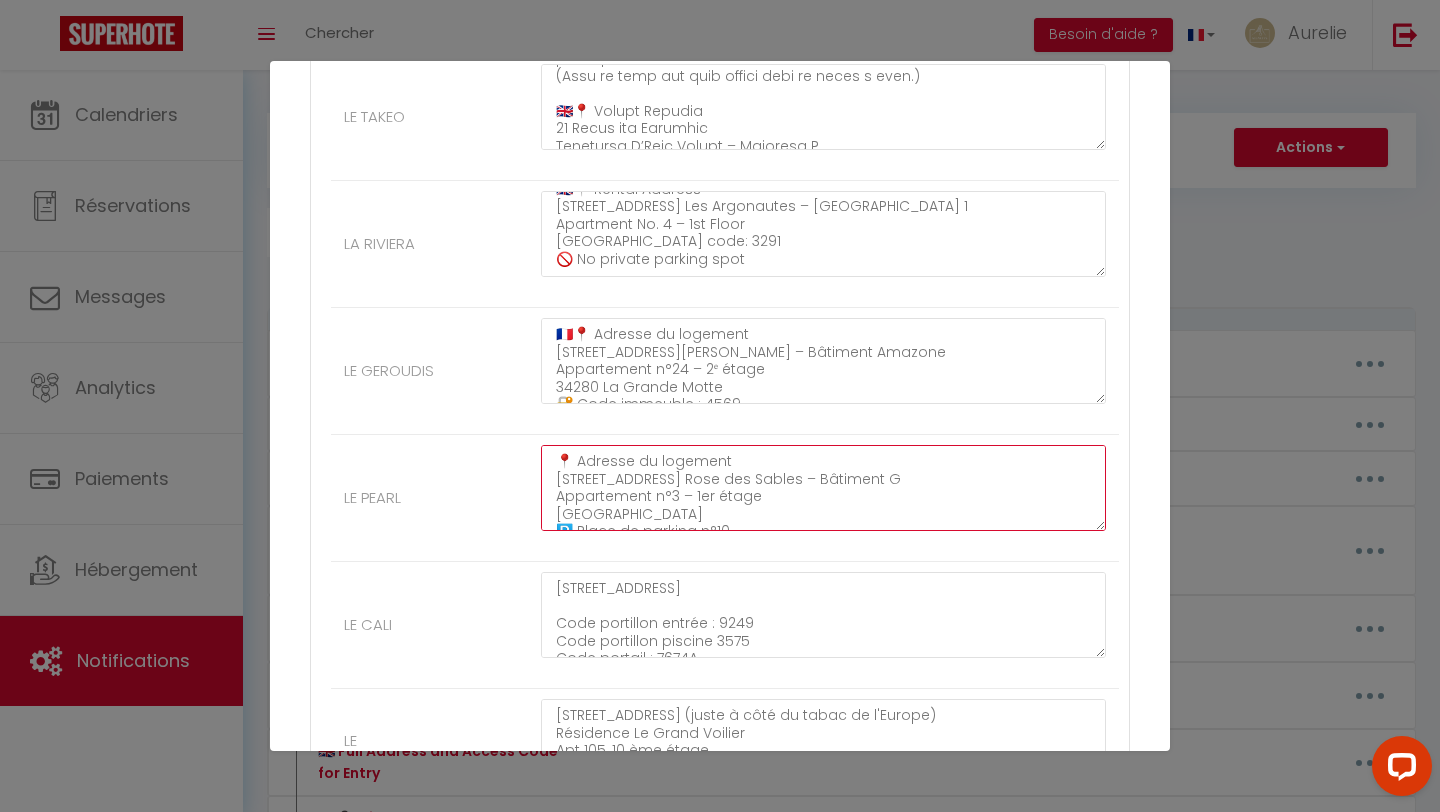 click on "📍 Adresse du logement
[STREET_ADDRESS] Rose des Sables – Bâtiment G
Appartement n°3 – 1er étage
[GEOGRAPHIC_DATA]
🅿️ Place de parking n°10
🔐 Code immeuble : 0642
🔑 Arrivée autonome – Récupération des clés
La boîte à clés se trouve sur la porte de l’appartement.
➡️ Code de la boîte à clés : 0812
🚗 Place de parking
Vous disposez d’une place de parking privative (n°10).
Avant de vous y rendre, veuillez d’abord récupérer les clés du logement.
La télécommande (bip) du portail est à l’intérieur du logement, sur la table.
(Elle ne peut pas être rangée dans la boîte à clés.)" at bounding box center [823, 488] 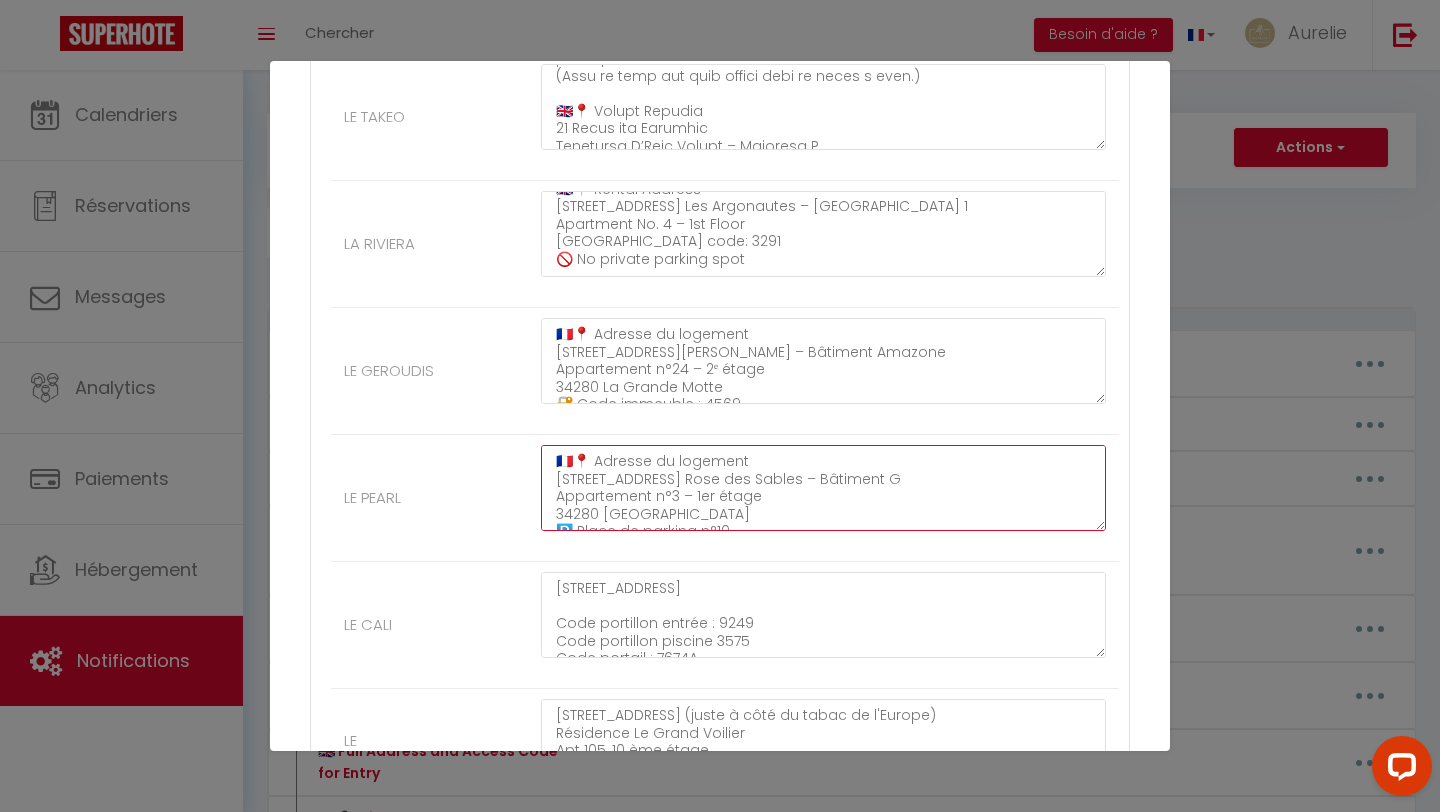 scroll, scrollTop: 245, scrollLeft: 0, axis: vertical 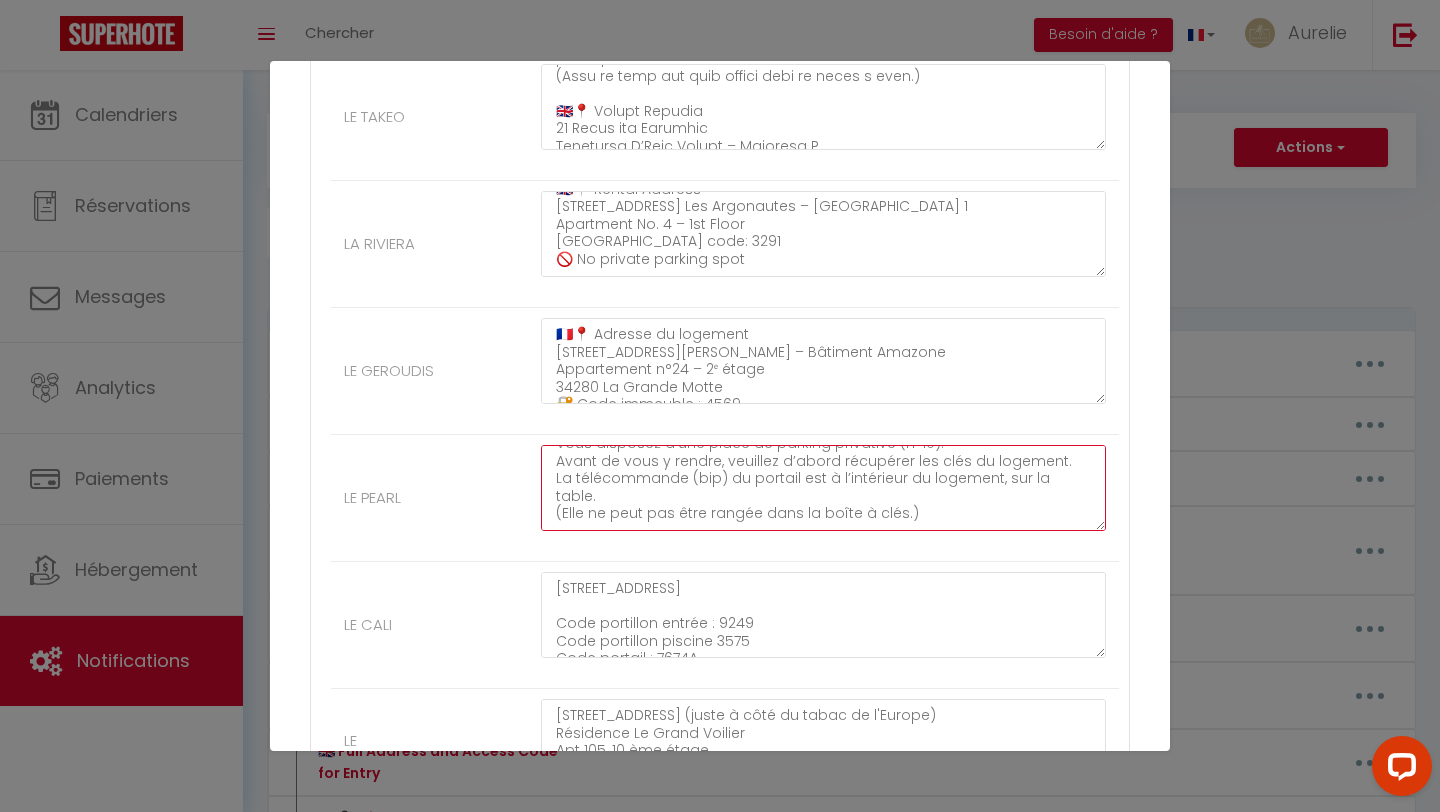 click on "🇫🇷📍 Adresse du logement
[STREET_ADDRESS] Rose des Sables – Bâtiment G
Appartement n°3 – 1er étage
34280 [GEOGRAPHIC_DATA]
🅿️ Place de parking n°10
🔐 Code immeuble : 0642
🔑 Arrivée autonome – Récupération des clés
La boîte à clés se trouve sur la porte de l’appartement.
➡️ Code de la boîte à clés : 0812
🚗 Place de parking
Vous disposez d’une place de parking privative (n°10).
Avant de vous y rendre, veuillez d’abord récupérer les clés du logement.
La télécommande (bip) du portail est à l’intérieur du logement, sur la table.
(Elle ne peut pas être rangée dans la boîte à clés.)" at bounding box center (823, 488) 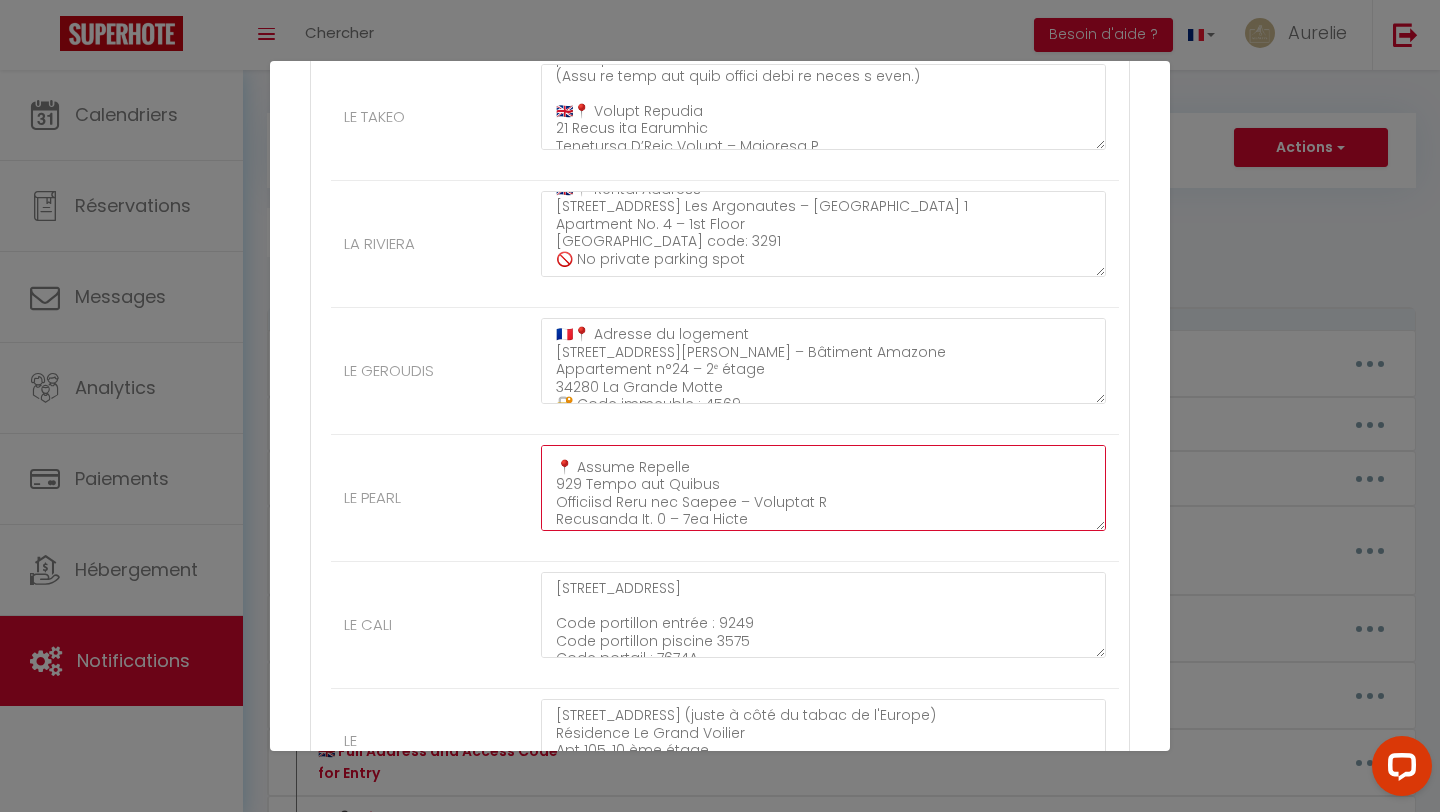 scroll, scrollTop: 285, scrollLeft: 0, axis: vertical 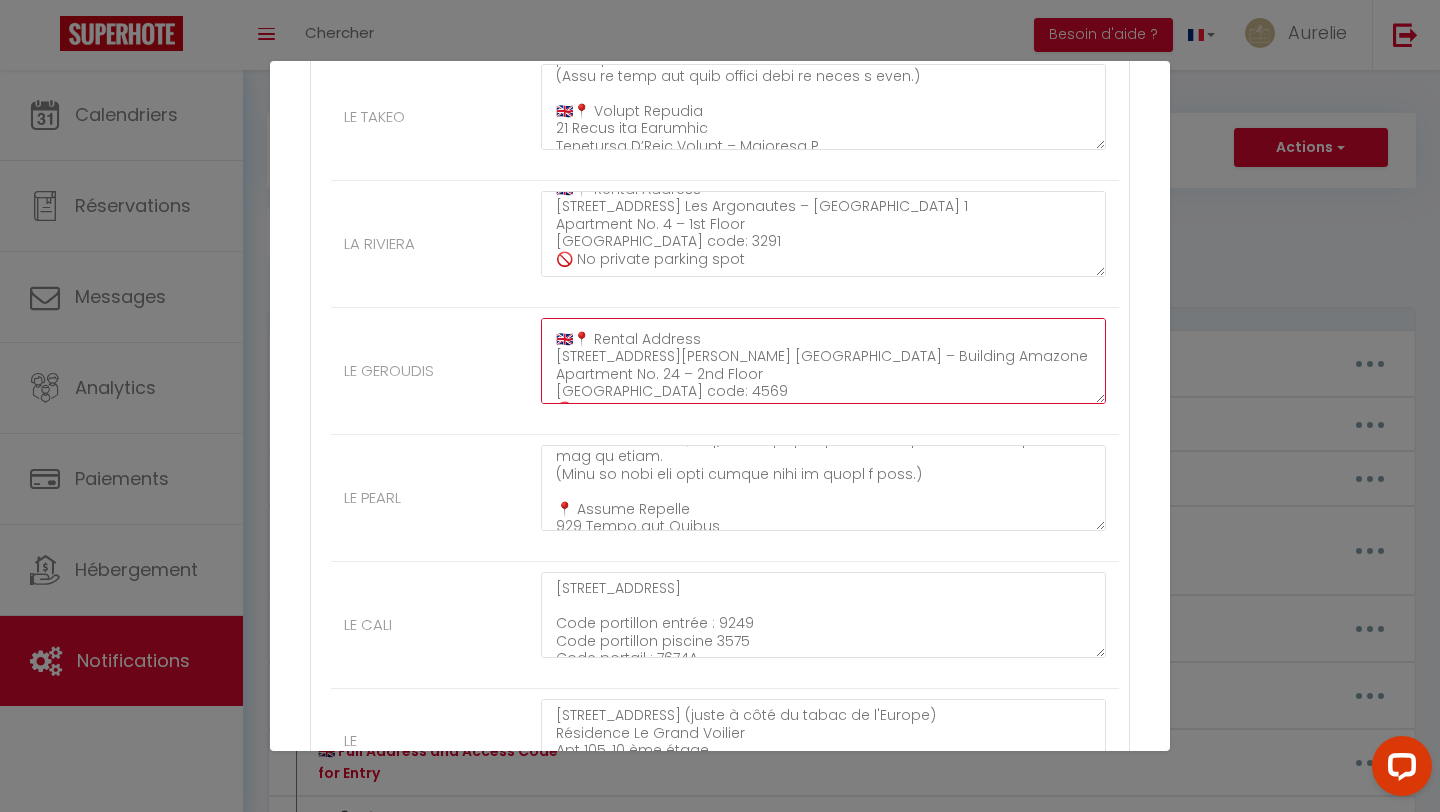 drag, startPoint x: 570, startPoint y: 355, endPoint x: 538, endPoint y: 355, distance: 32 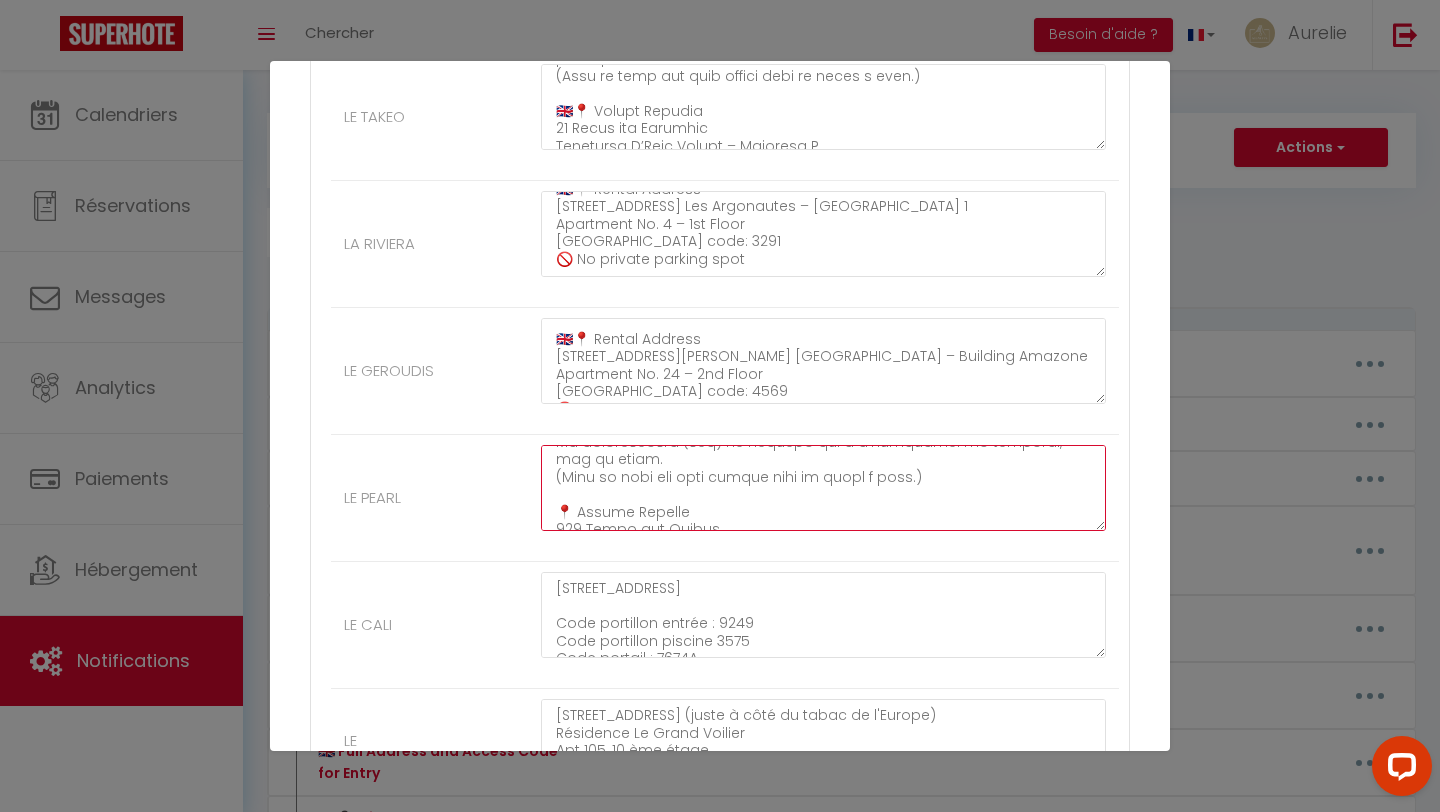 click at bounding box center [823, 488] 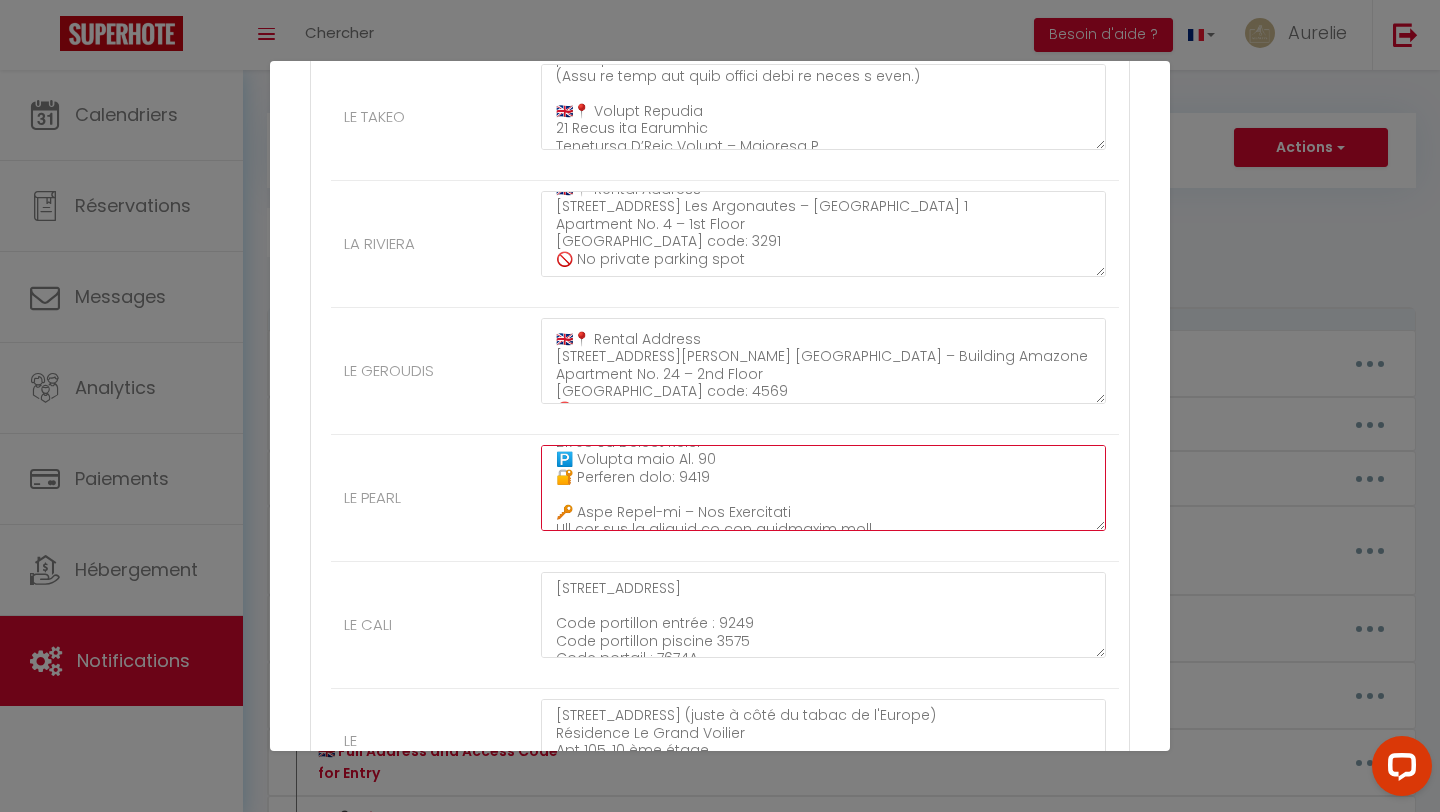 scroll, scrollTop: 472, scrollLeft: 0, axis: vertical 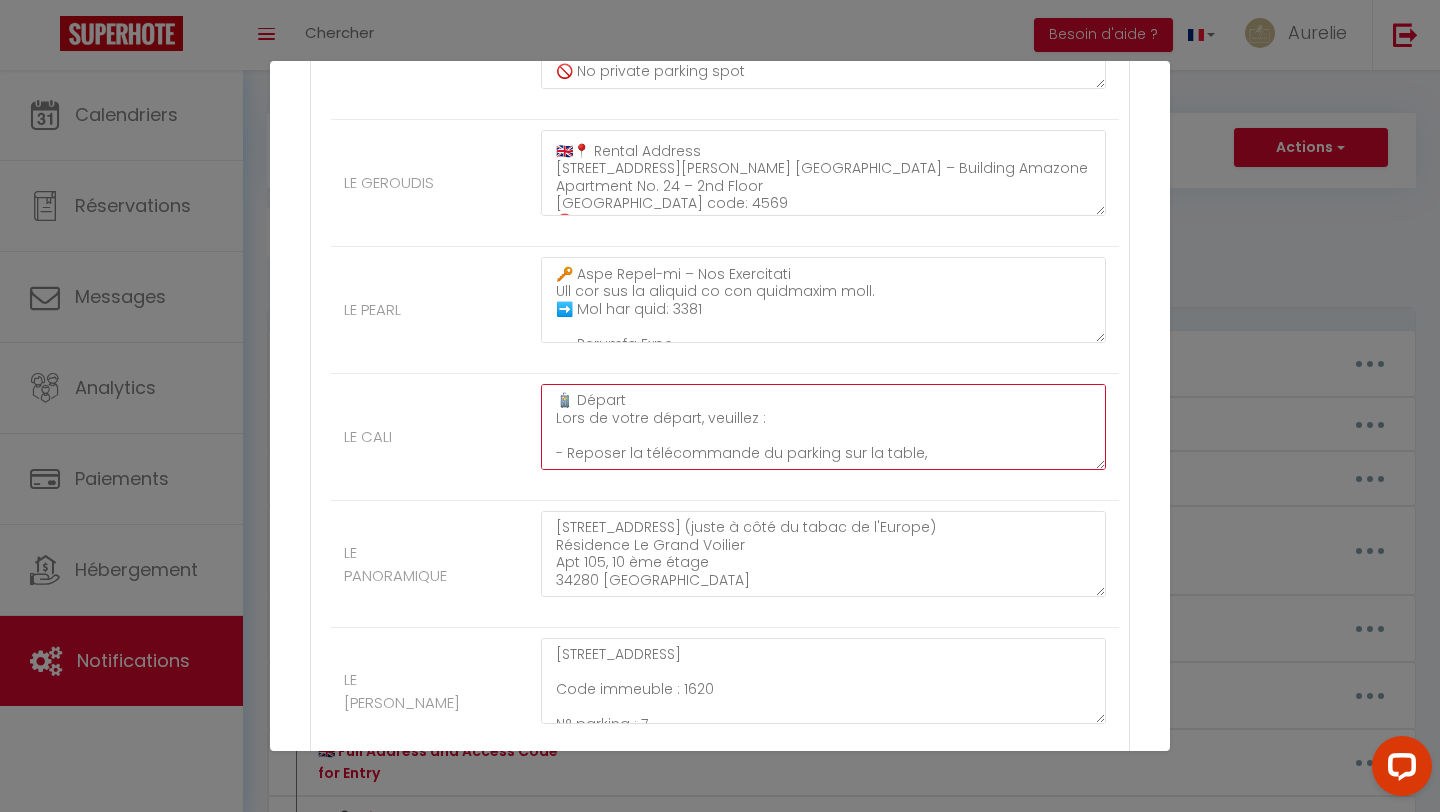 drag, startPoint x: 553, startPoint y: 405, endPoint x: 565, endPoint y: 497, distance: 92.779305 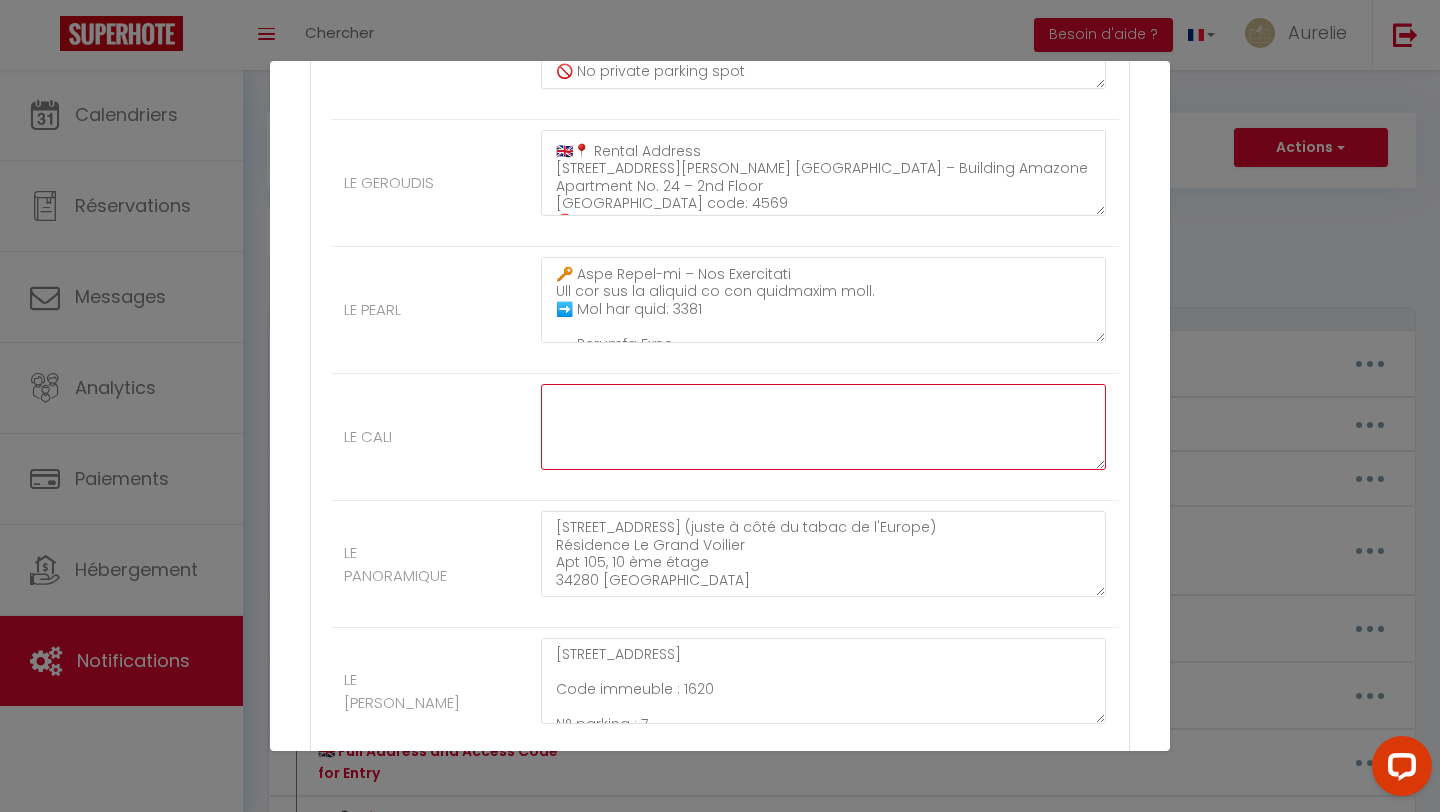 scroll, scrollTop: 0, scrollLeft: 0, axis: both 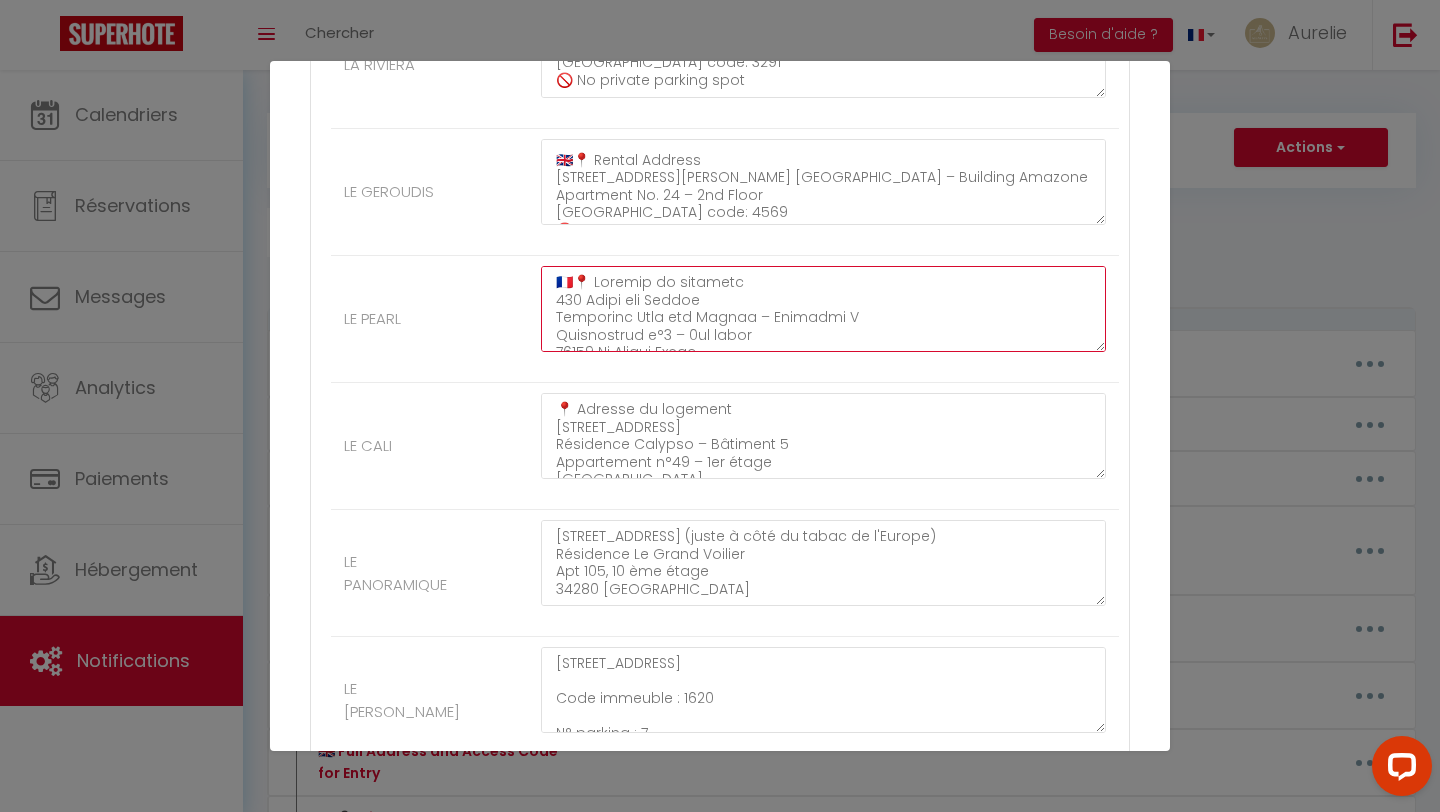 drag, startPoint x: 572, startPoint y: 283, endPoint x: 542, endPoint y: 280, distance: 30.149628 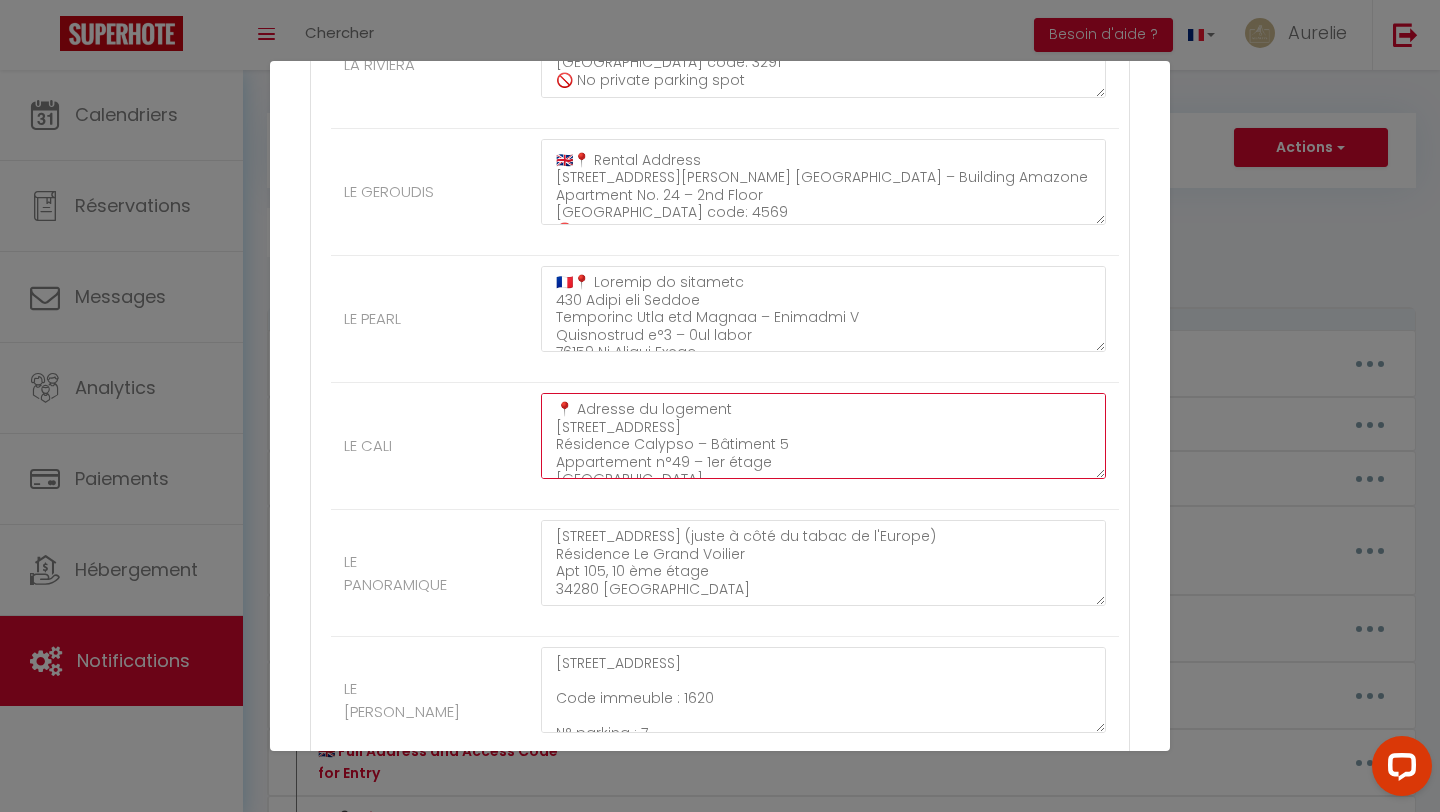 click on "📍 Adresse du logement
[STREET_ADDRESS]
Résidence Calypso – Bâtiment 5
Appartement n°49 – 1er étage
[GEOGRAPHIC_DATA]
🔐 Codes d’accès
Portillon entrée : 9249
Portillon piscine : 3575
Portail : 7674A
Code immeuble : 9515
Code cadenas sous-sol parking (place n°19) : 0508
🔑 Arrivée autonome – Récupération des clés
Le logement est équipé d’une serrure connectée située sur la porte de l’appartement.
Pour l’ouvrir, il faut appuyer fort sur le 1 puis entrer le code.
➡️ Code serrure connectée : 3410
🚗 Place de parking
Vous disposez d’une place de parking privative (n°19) en sous-sol.
Avant de vous y rendre, veuillez d’abord récupérer les clés du logement.
La télécommande du portail se trouve sur la table à l’intérieur du logement." at bounding box center (823, 436) 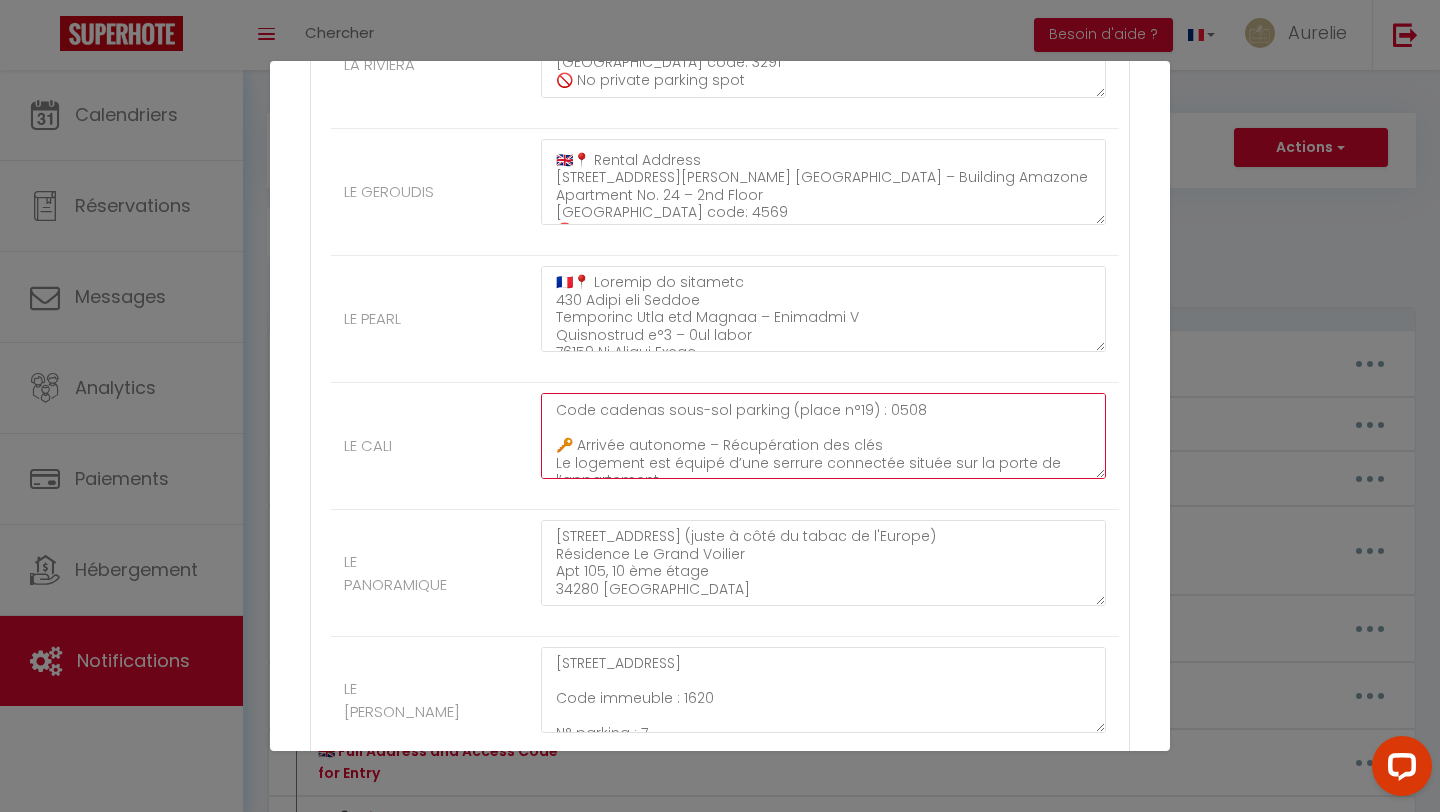 scroll, scrollTop: 285, scrollLeft: 0, axis: vertical 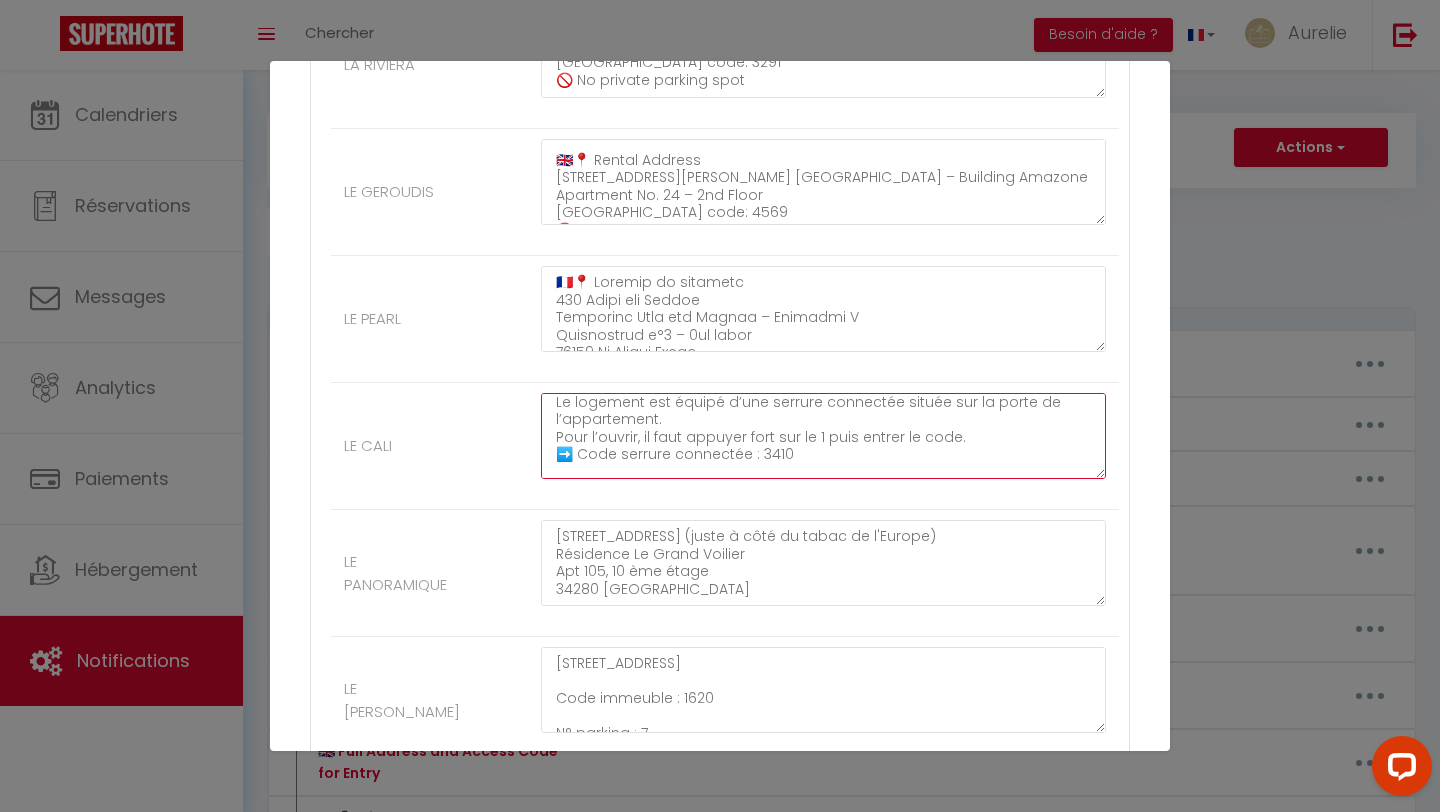 drag, startPoint x: 560, startPoint y: 435, endPoint x: 604, endPoint y: 435, distance: 44 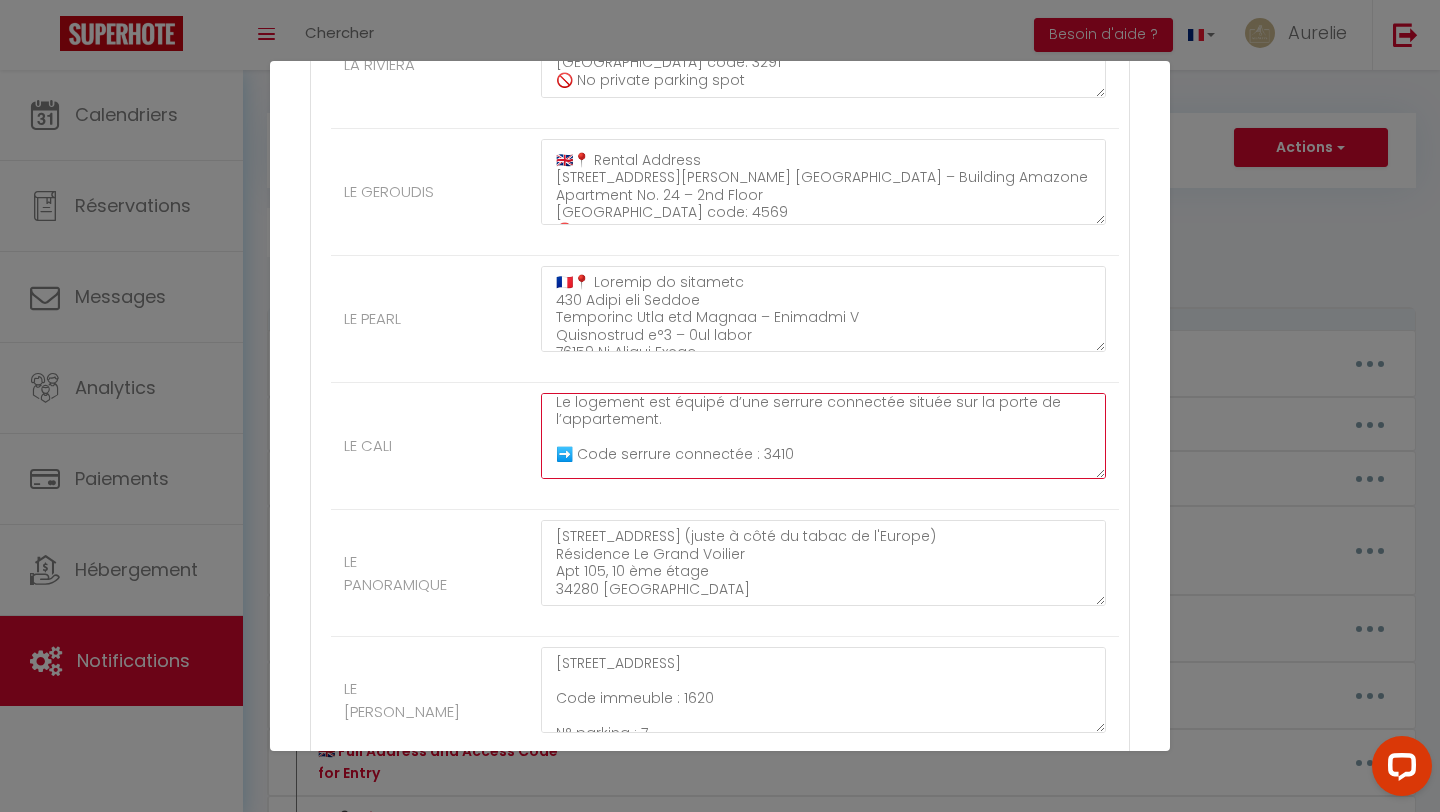 click on "🇫🇷📍 Adresse du logement
[STREET_ADDRESS]
Résidence Calypso – Bâtiment 5
Appartement n°49 – 1er étage
[GEOGRAPHIC_DATA]
🔐 Codes d’accès
Portillon entrée : 9249
Portillon piscine : 3575
Portail : 7674A
Code immeuble : 9515
Code cadenas sous-sol parking (place n°19) : 0508
🔑 Arrivée autonome – Récupération des clés
Le logement est équipé d’une serrure connectée située sur la porte de l’appartement.
➡️ Code serrure connectée : 3410
🚗 Place de parking
Vous disposez d’une place de parking privative (n°19) en sous-sol.
Avant de vous y rendre, veuillez d’abord récupérer les clés du logement.
La télécommande du portail se trouve sur la table à l’intérieur du logement." at bounding box center (823, 436) 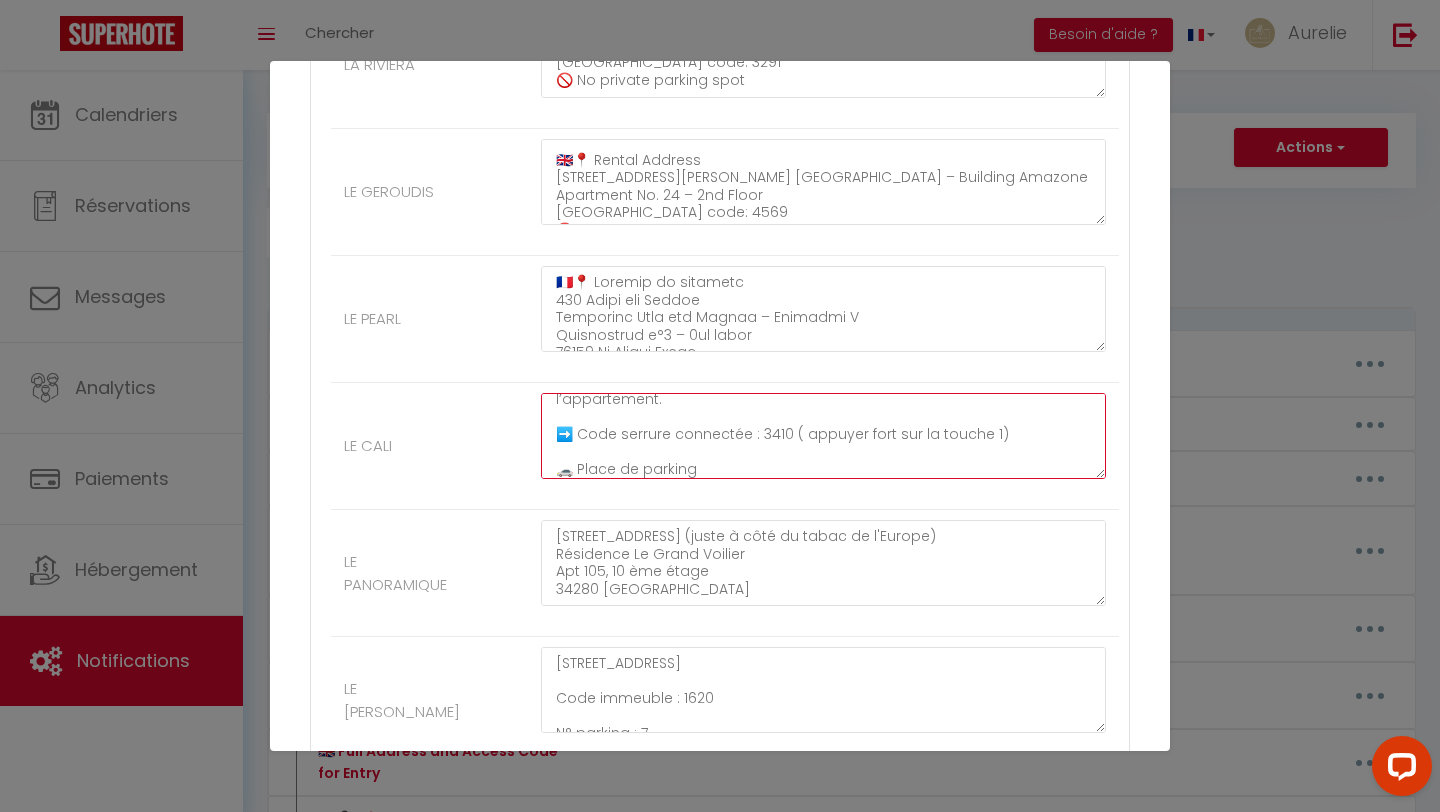 scroll, scrollTop: 420, scrollLeft: 0, axis: vertical 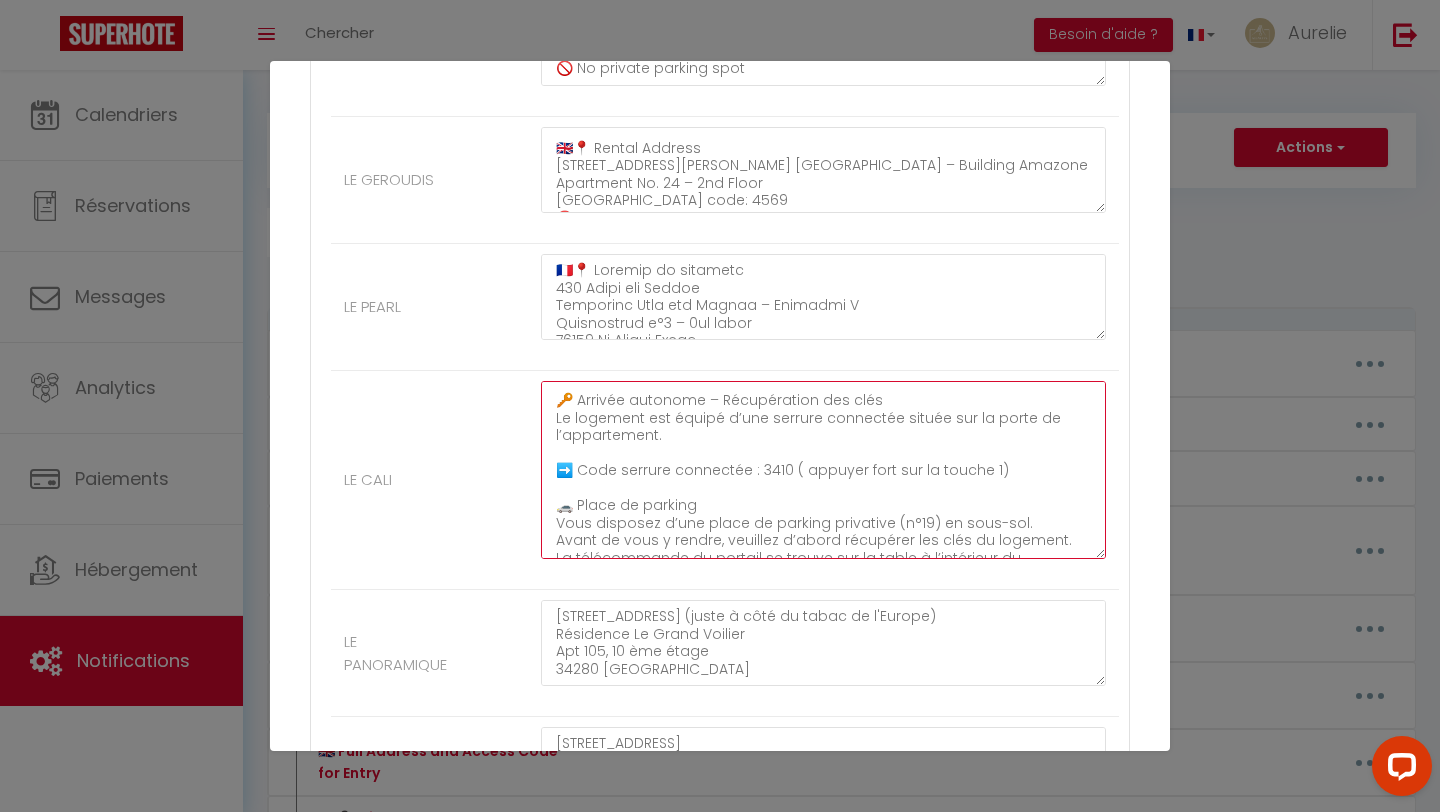 drag, startPoint x: 1092, startPoint y: 453, endPoint x: 498, endPoint y: 545, distance: 601.08234 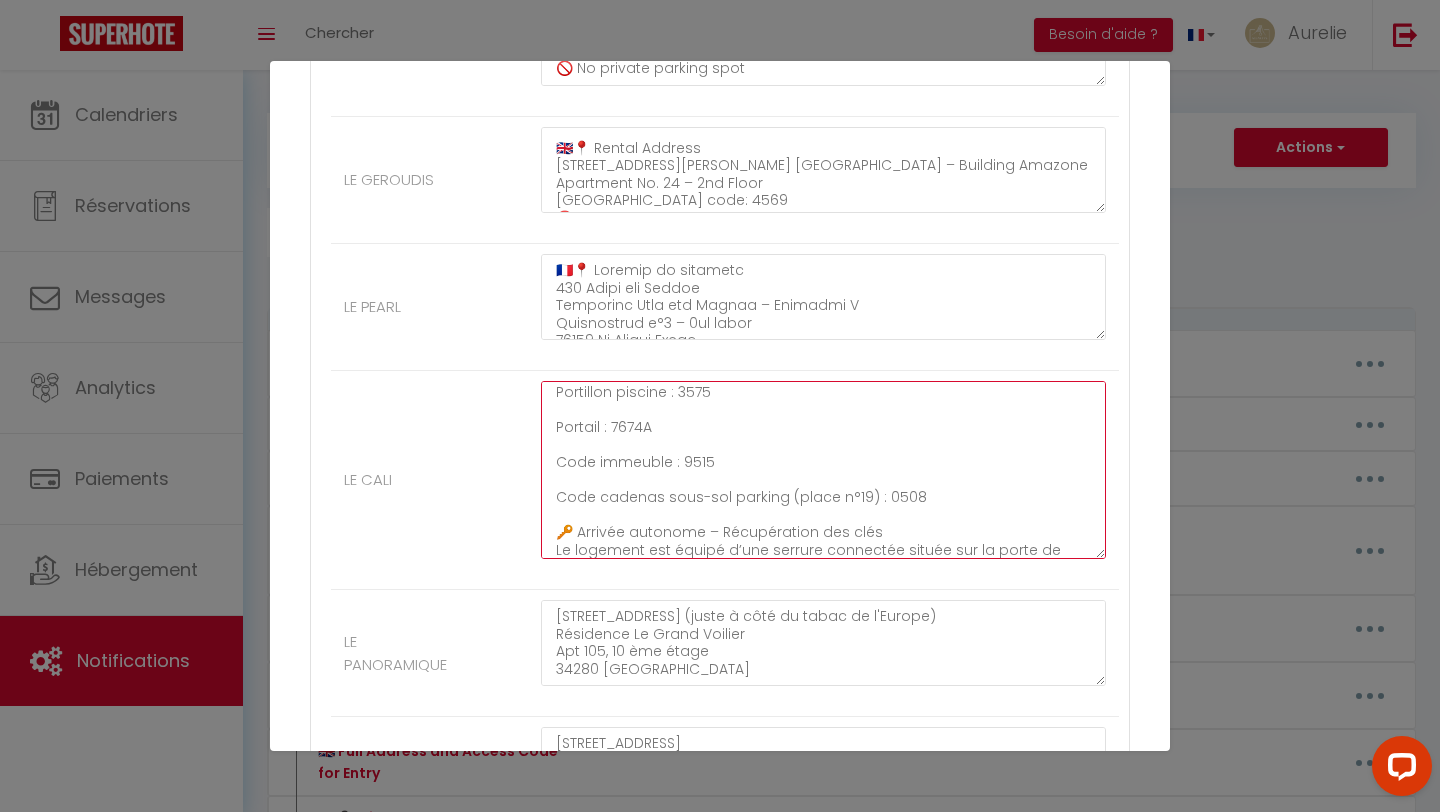 scroll, scrollTop: 0, scrollLeft: 0, axis: both 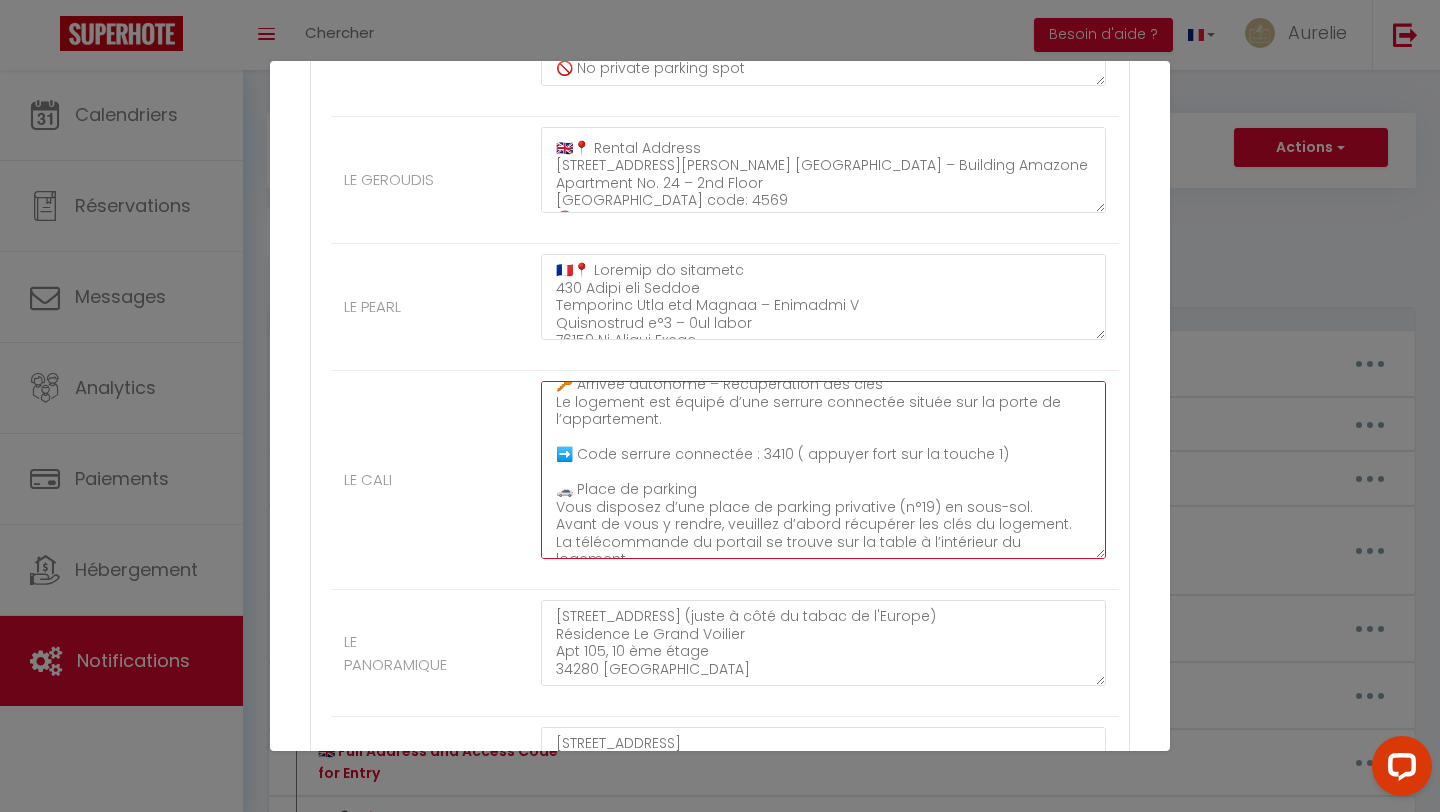 drag, startPoint x: 556, startPoint y: 397, endPoint x: 604, endPoint y: 636, distance: 243.77243 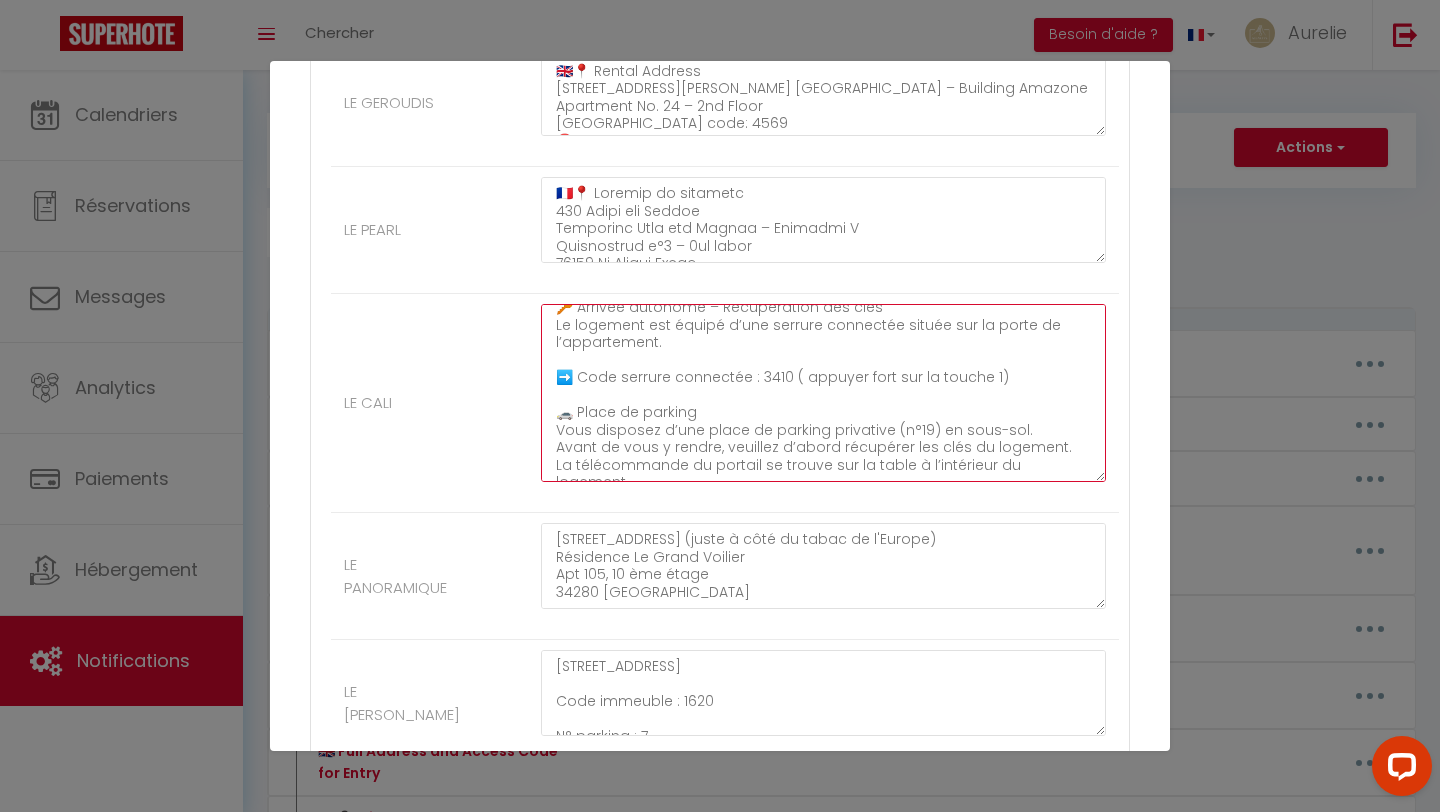 scroll, scrollTop: 1225, scrollLeft: 0, axis: vertical 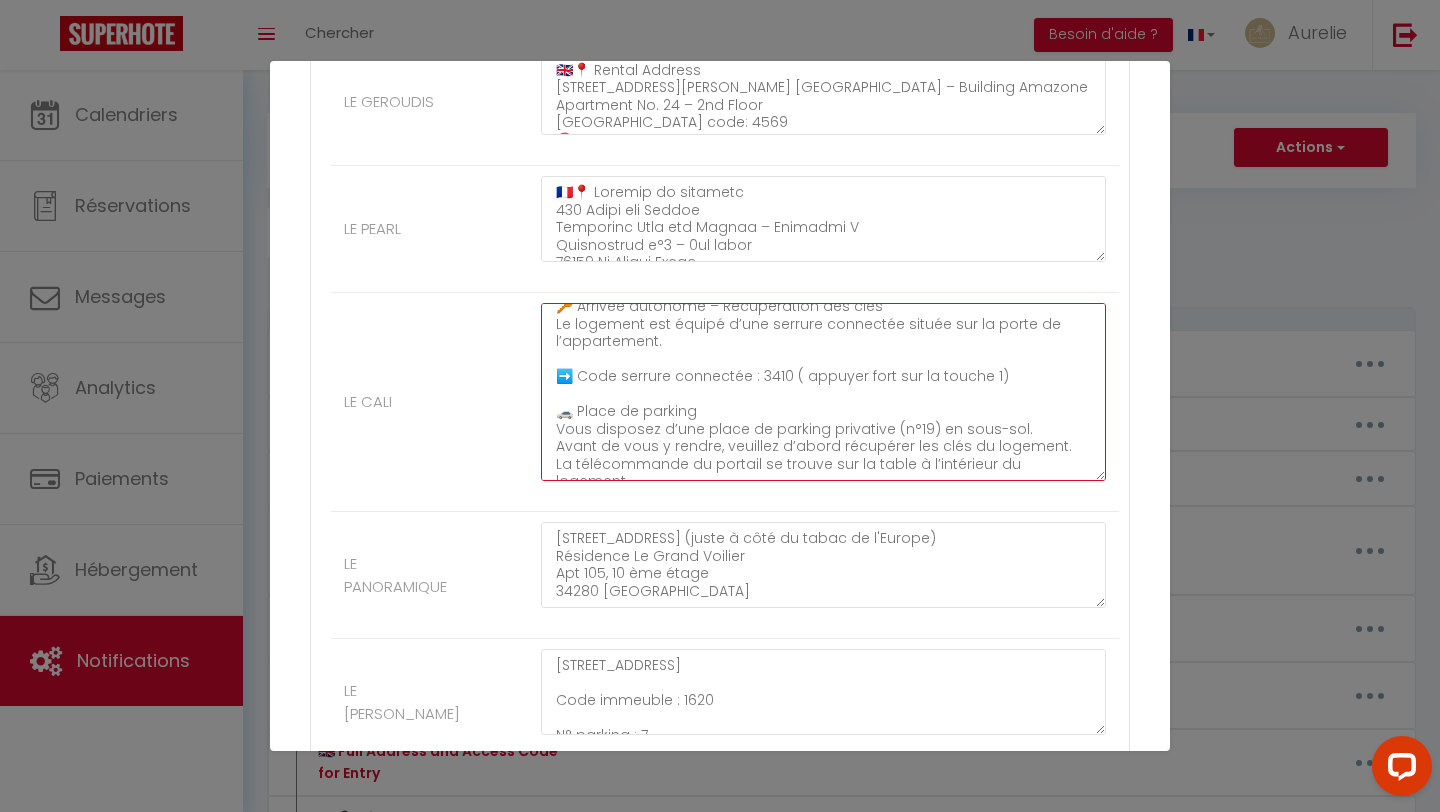 click on "🇫🇷📍 Adresse du logement
[STREET_ADDRESS]
Résidence Calypso – Bâtiment 5
Appartement n°49 – 1er étage
[GEOGRAPHIC_DATA]
🔐 Codes d’accès
Portillon entrée : 9249
Portillon piscine : 3575
Portail : 7674A
Code immeuble : 9515
Code cadenas sous-sol parking (place n°19) : 0508
🔑 Arrivée autonome – Récupération des clés
Le logement est équipé d’une serrure connectée située sur la porte de l’appartement.
➡️ Code serrure connectée : 3410 ( appuyer fort sur la touche 1)
🚗 Place de parking
Vous disposez d’une place de parking privative (n°19) en sous-sol.
Avant de vous y rendre, veuillez d’abord récupérer les clés du logement.
La télécommande du portail se trouve sur la table à l’intérieur du logement." at bounding box center [823, 392] 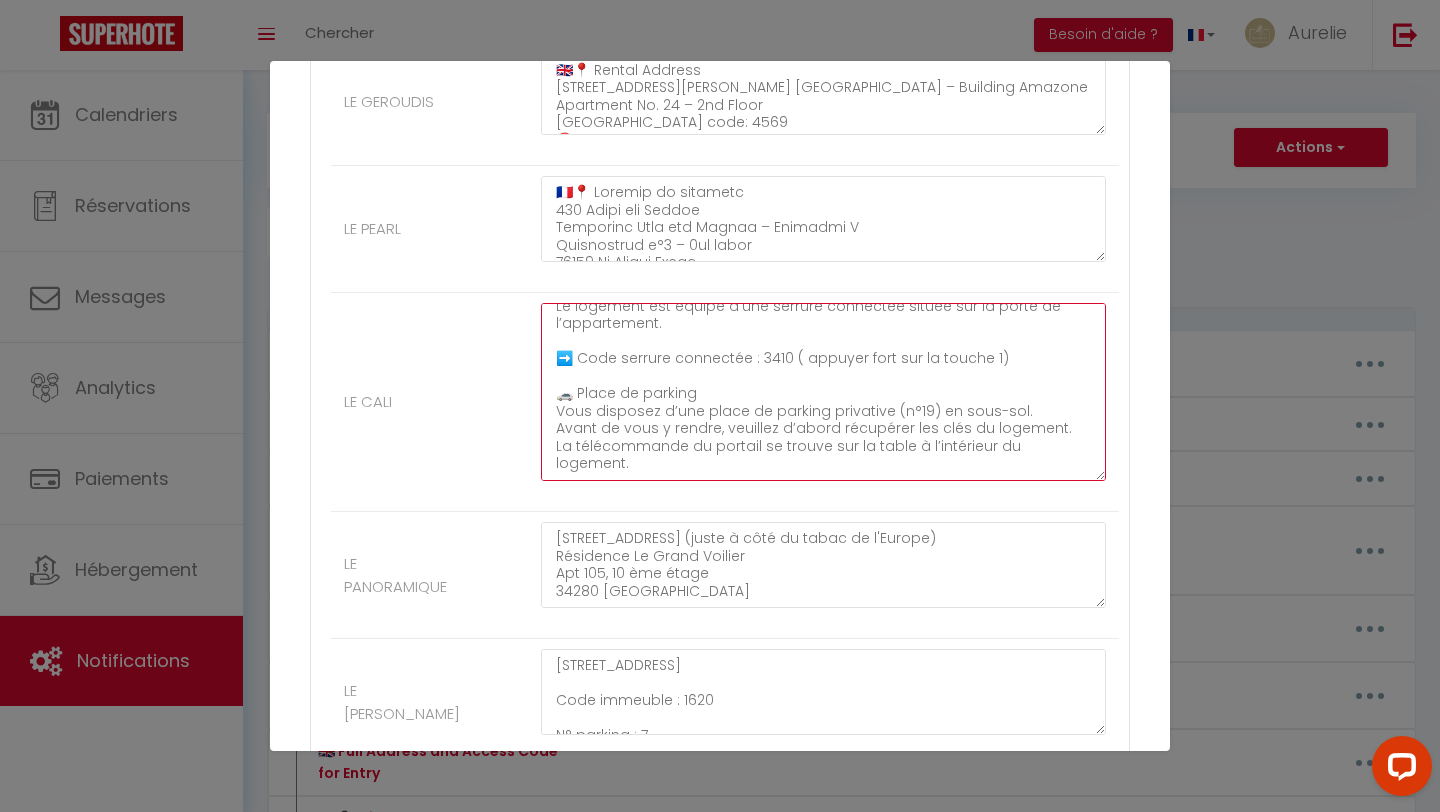 paste on "📍 Property address
[STREET_ADDRESS] Calypso – Building 5
Apartment No. 49 – 1st floor
[GEOGRAPHIC_DATA]
🔐 Access codes
Entrance gate code: 9249
Pool gate code: 3575
Main gate code: 7674A
Building code: 9515
Basement parking lock code (space No. 19): 0508
🔑 Self check-in – Key retrieval
The property is equipped with a smart lock located on the apartment door.
To open it, you need to press the 1 button firmly before entering the code.
➡️ Smart lock code: 3410
🚗 Parking space
You have an assigned parking space (No. 19) in the basement.
Before going to the parking space, please retrieve the apartment keys first.
The parking remote control is on the table inside the apartment." 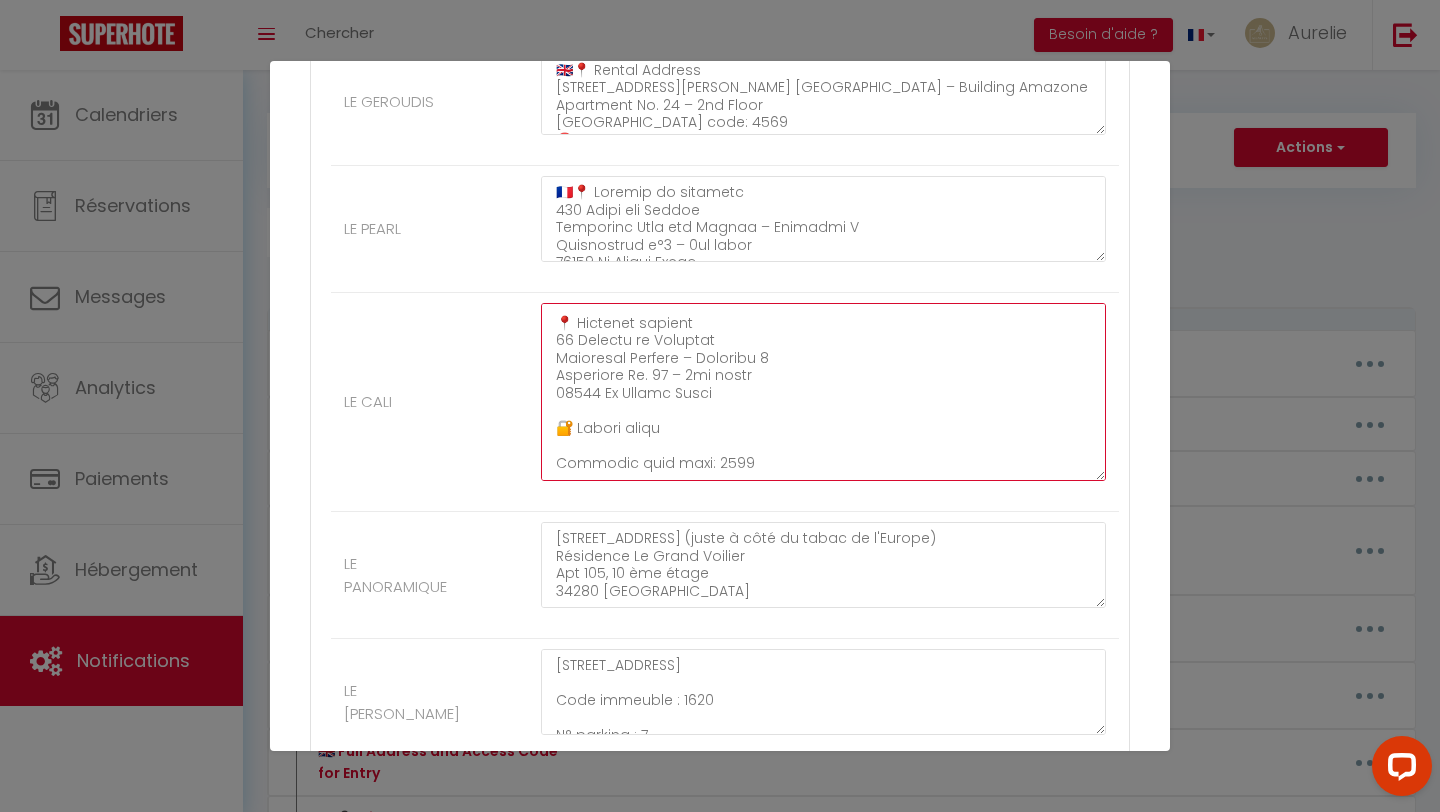 scroll, scrollTop: 450, scrollLeft: 0, axis: vertical 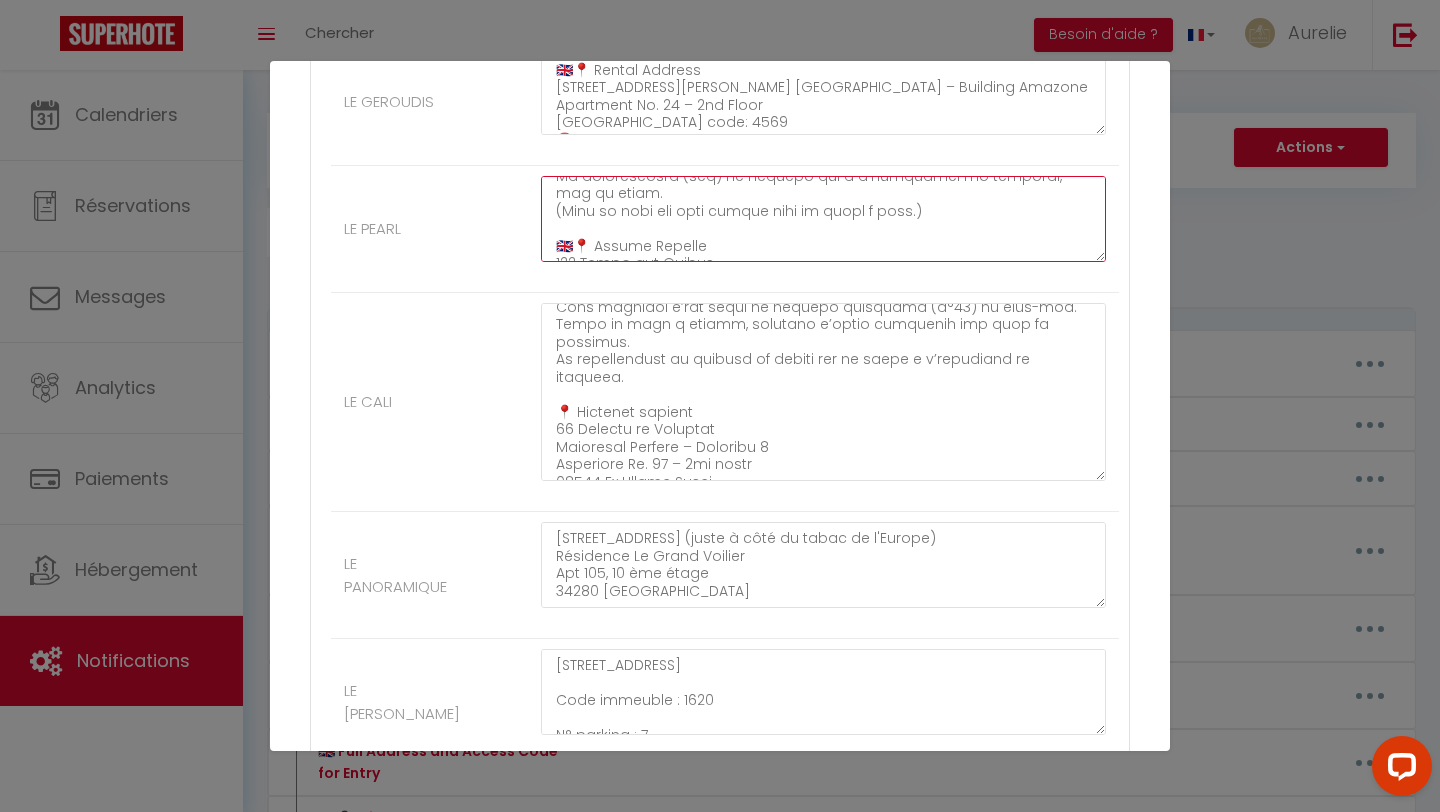 drag, startPoint x: 571, startPoint y: 229, endPoint x: 550, endPoint y: 228, distance: 21.023796 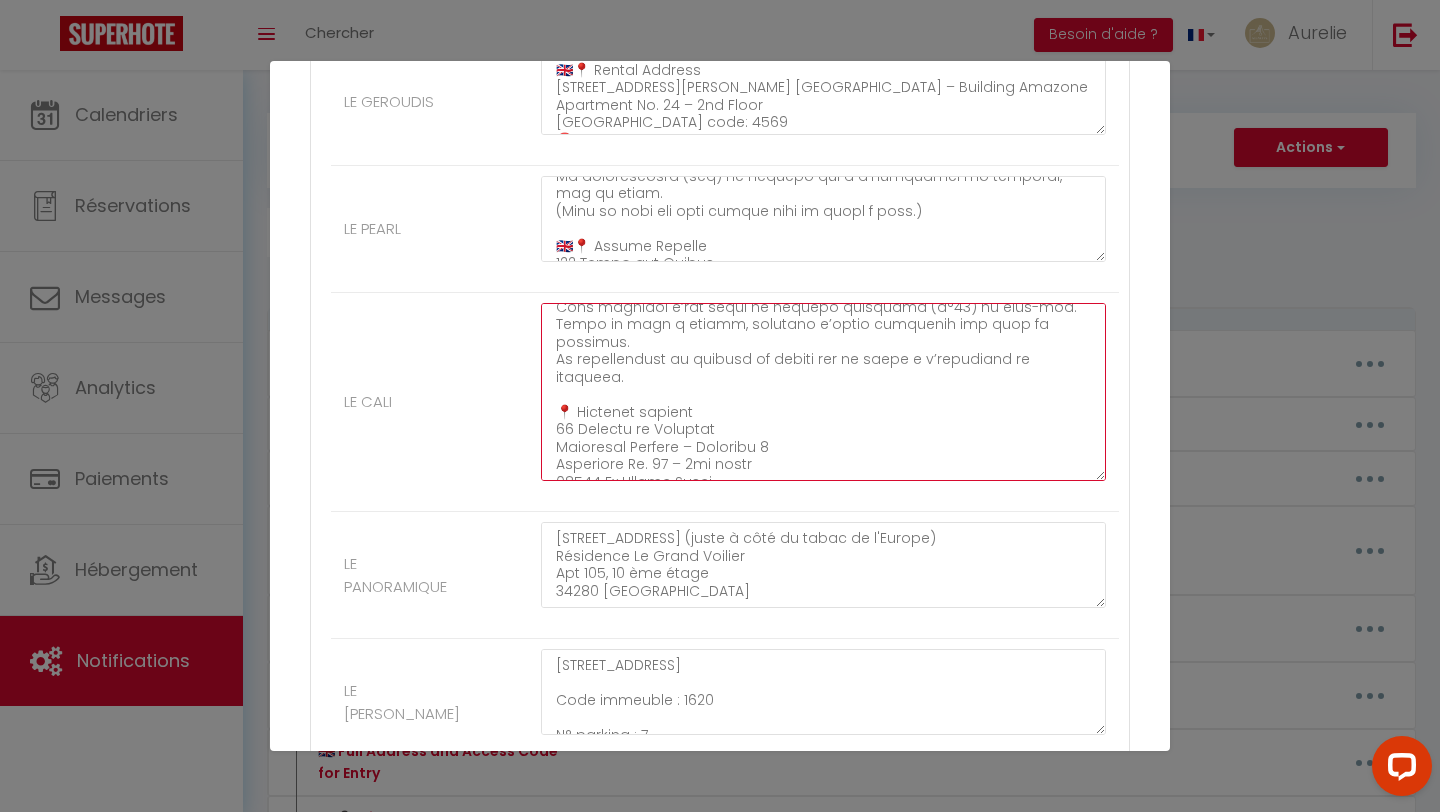 click at bounding box center [823, 392] 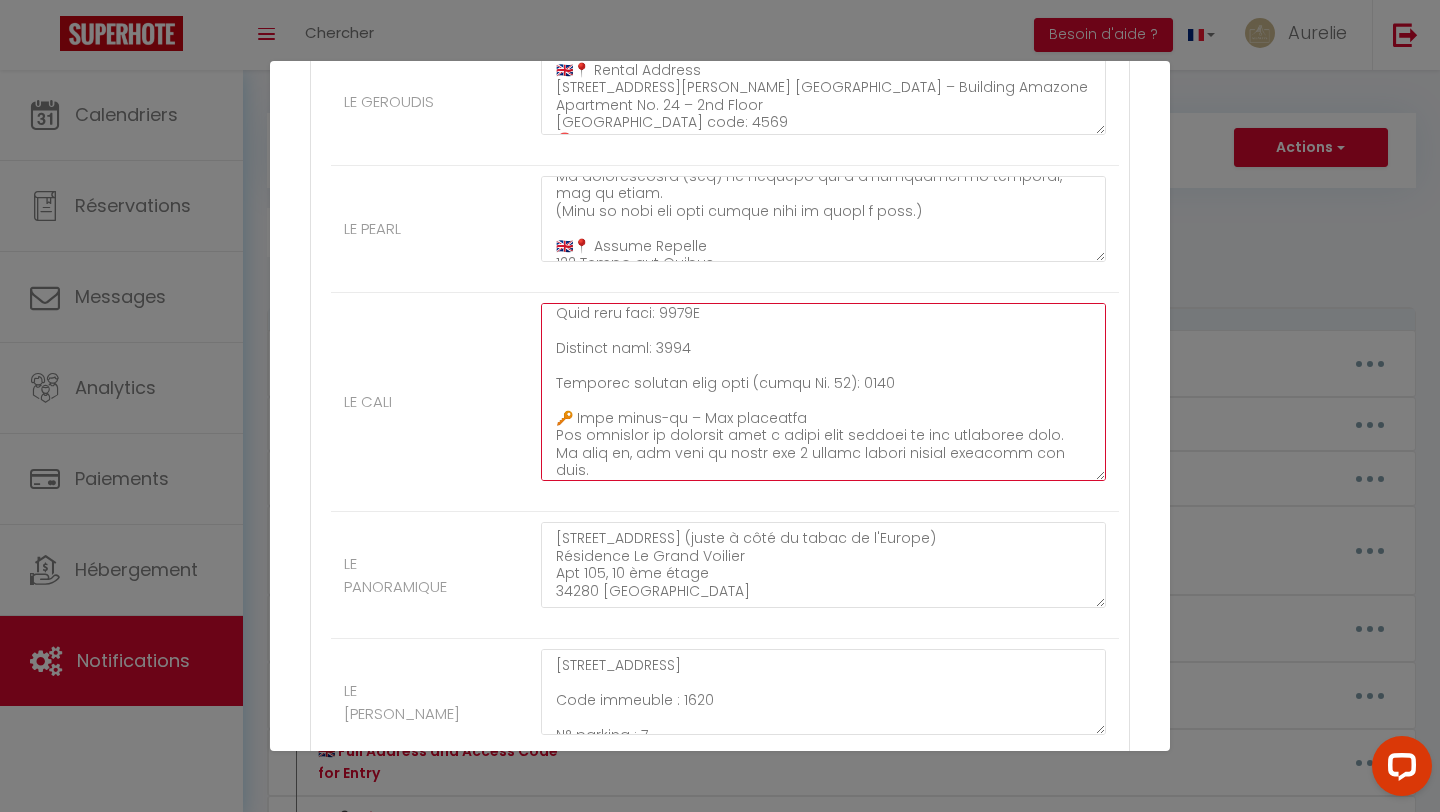 scroll, scrollTop: 778, scrollLeft: 0, axis: vertical 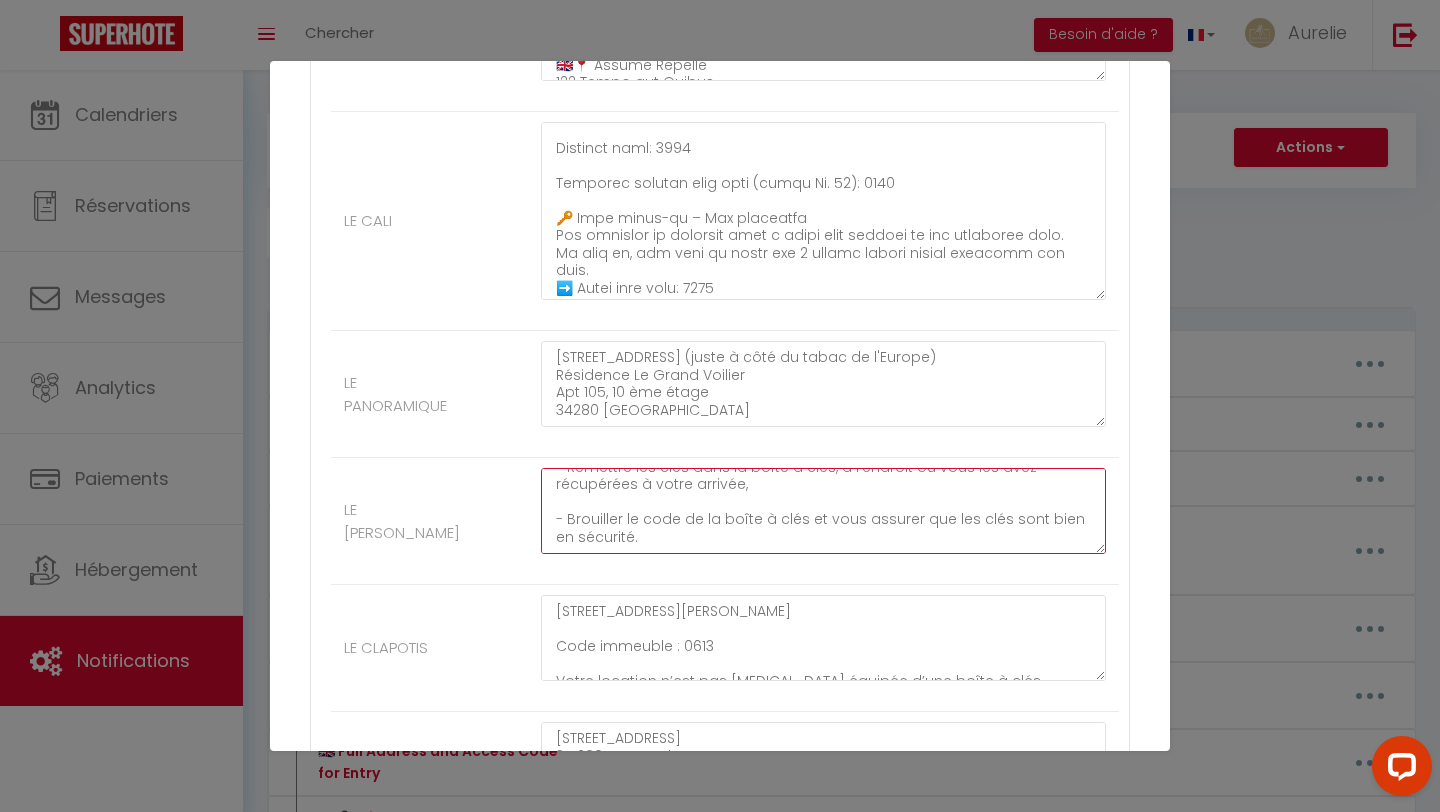 drag, startPoint x: 556, startPoint y: 481, endPoint x: 638, endPoint y: 598, distance: 142.87407 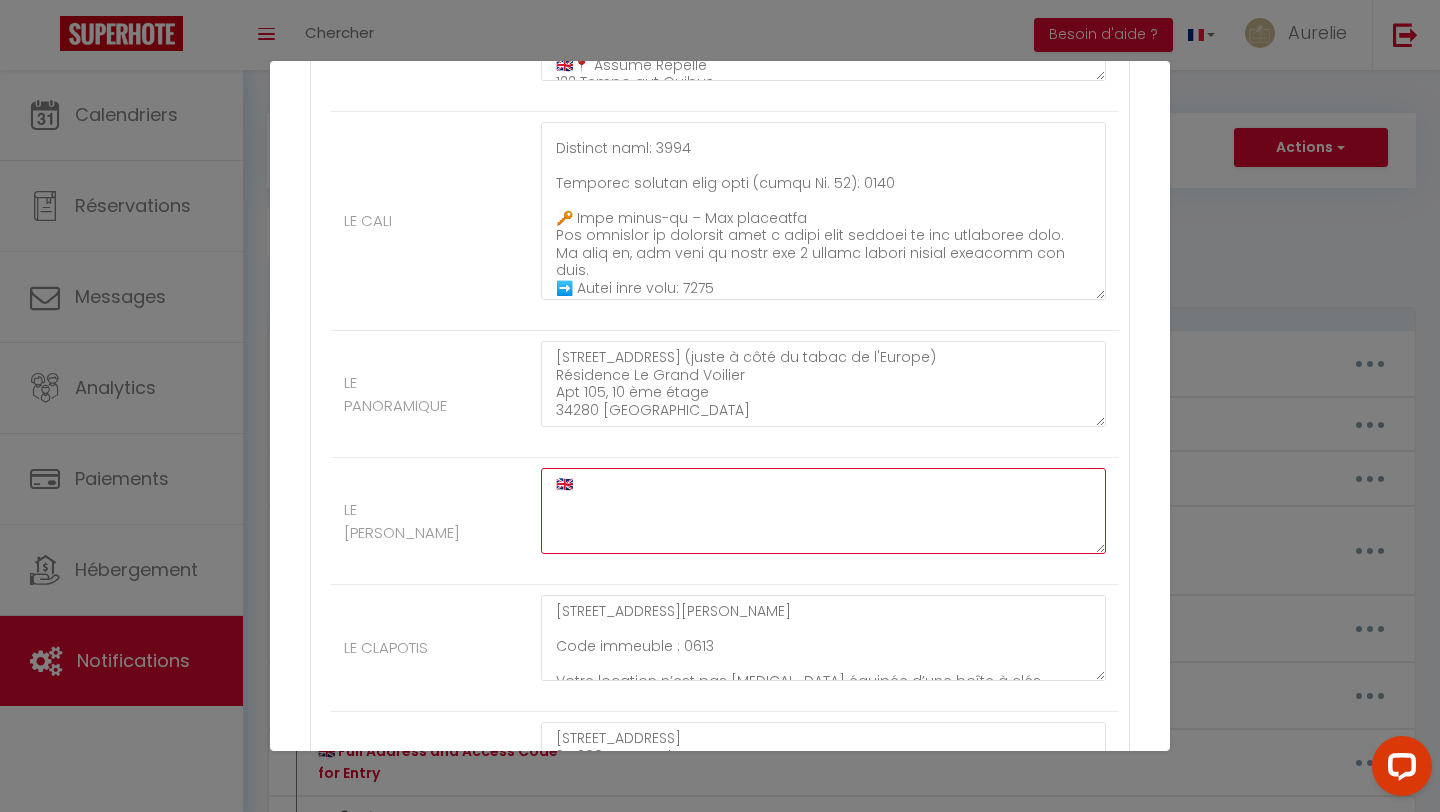 scroll, scrollTop: 0, scrollLeft: 0, axis: both 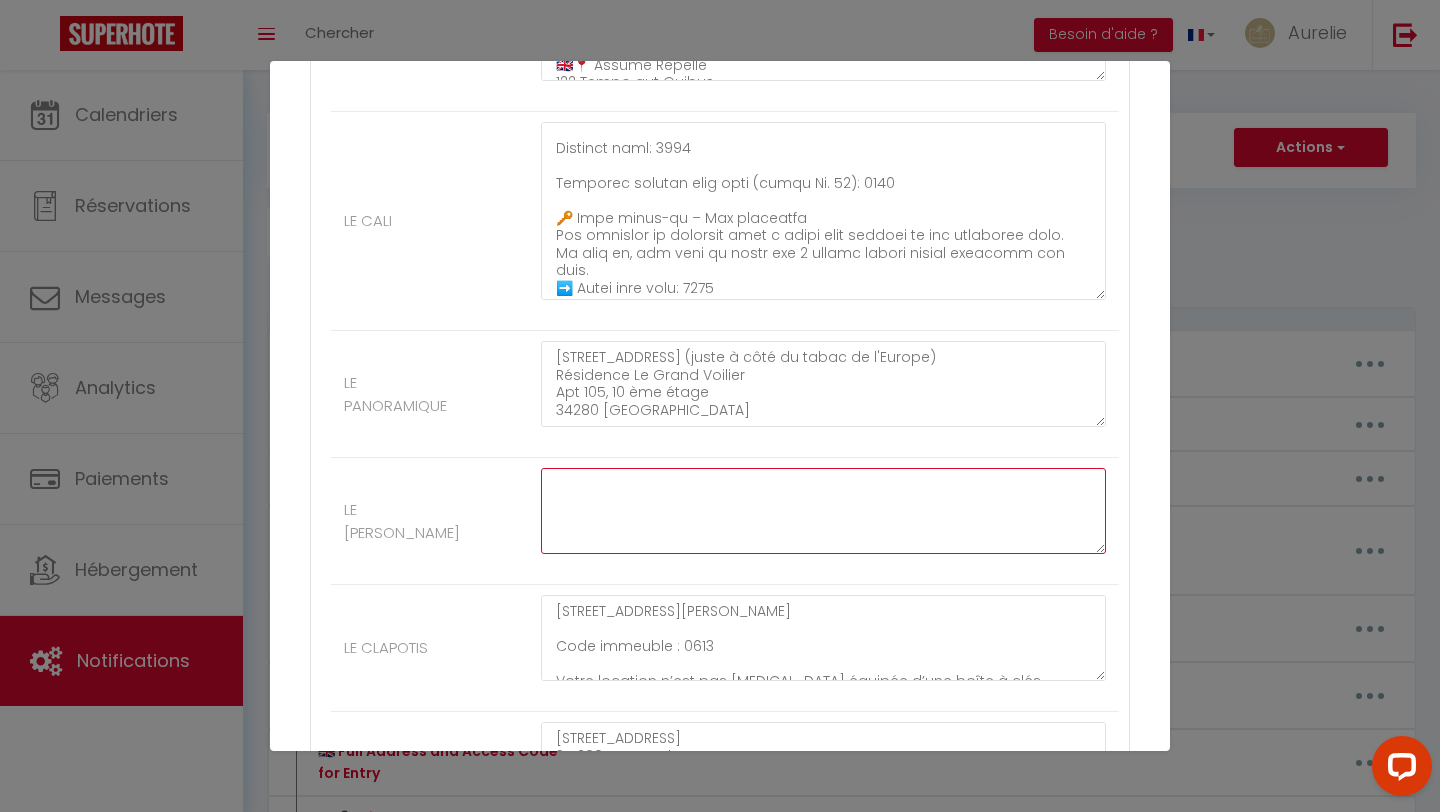 click at bounding box center [823, 511] 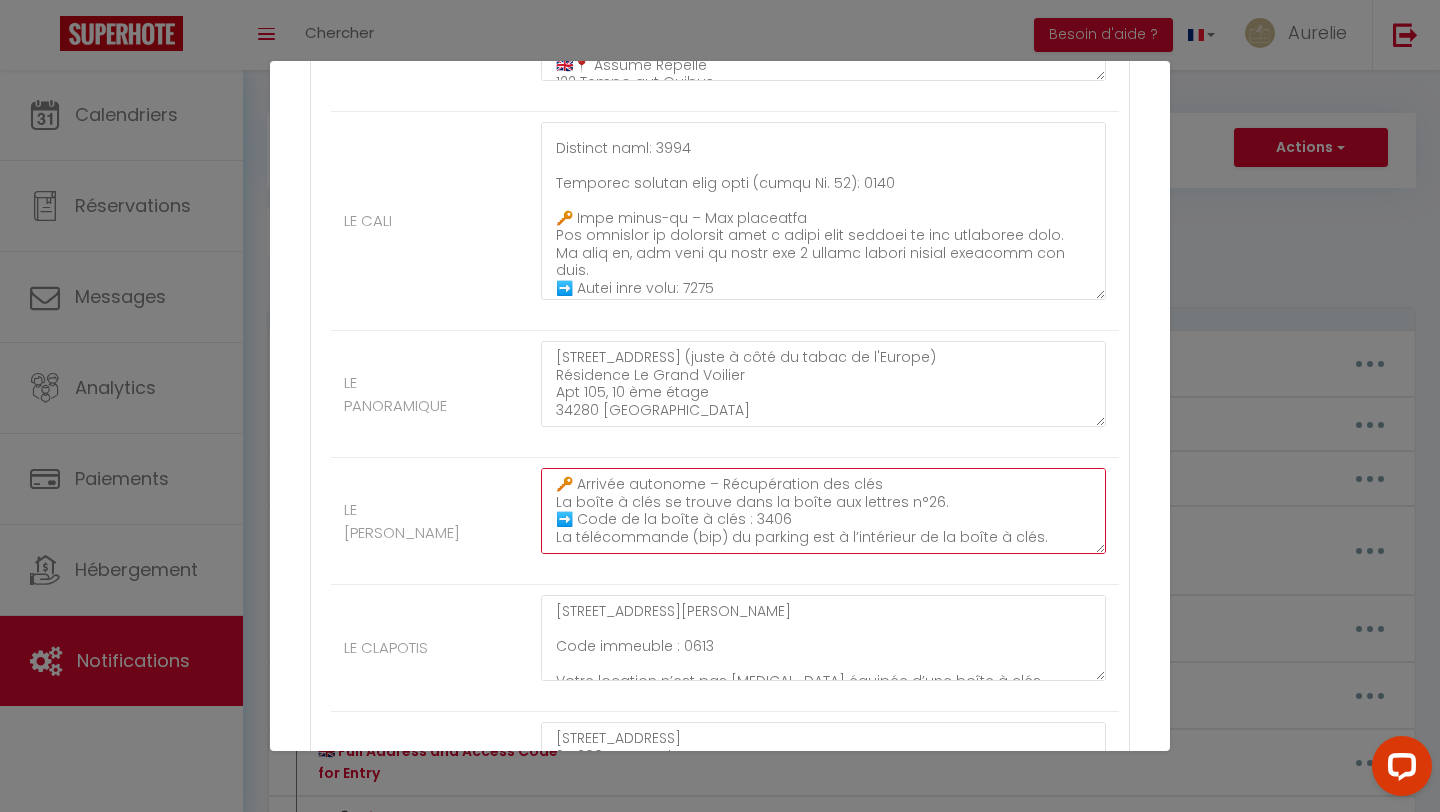 scroll, scrollTop: 0, scrollLeft: 0, axis: both 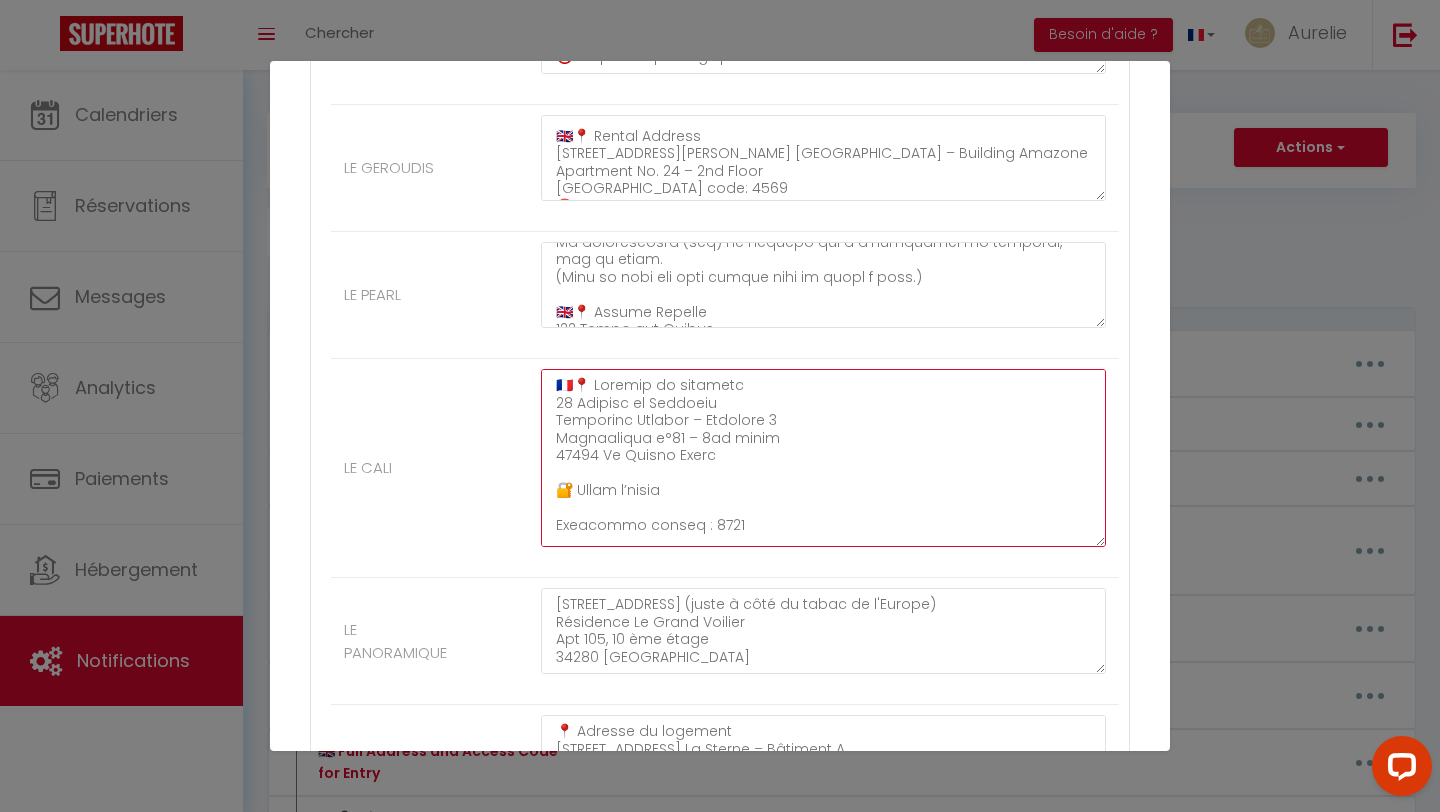 drag, startPoint x: 570, startPoint y: 385, endPoint x: 548, endPoint y: 385, distance: 22 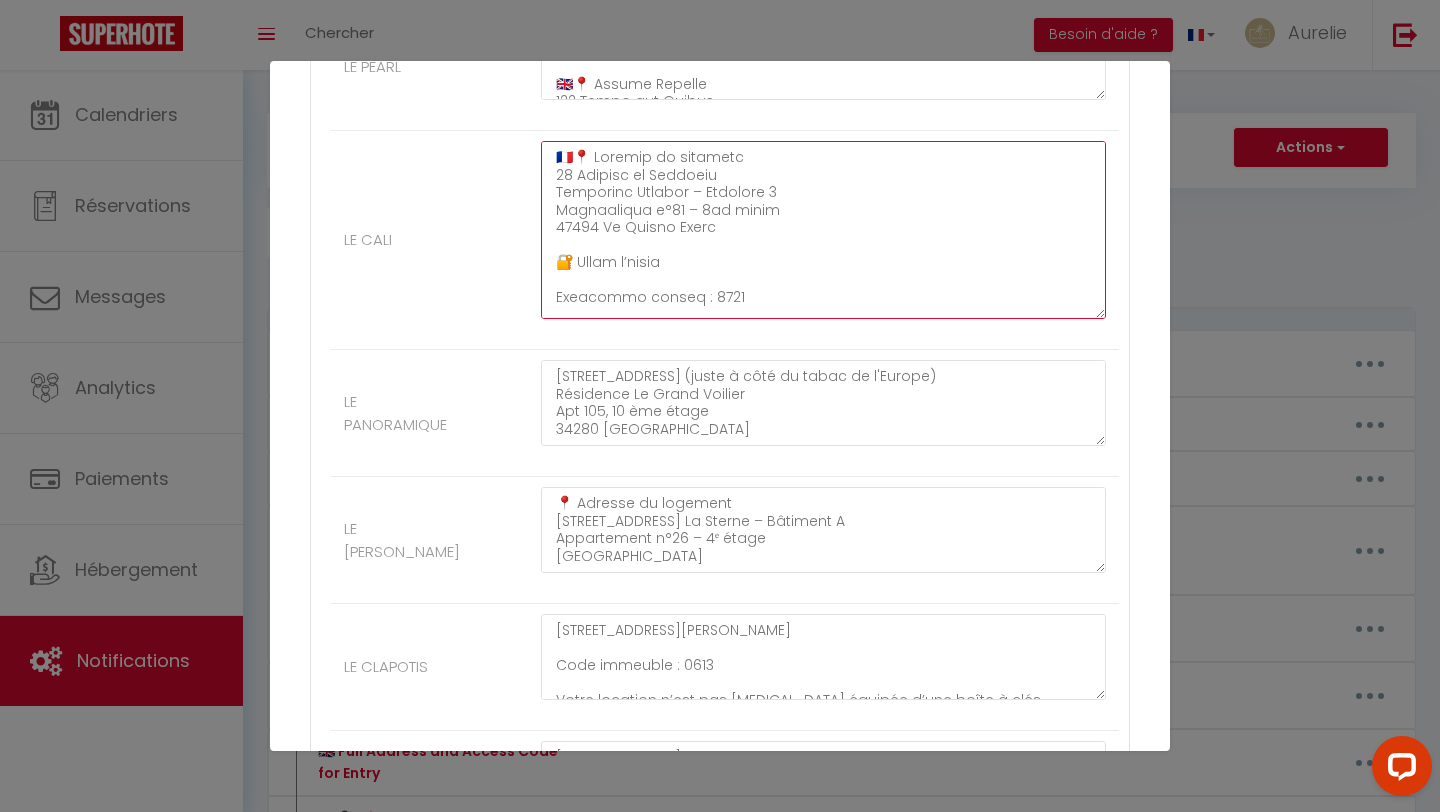 scroll, scrollTop: 1390, scrollLeft: 0, axis: vertical 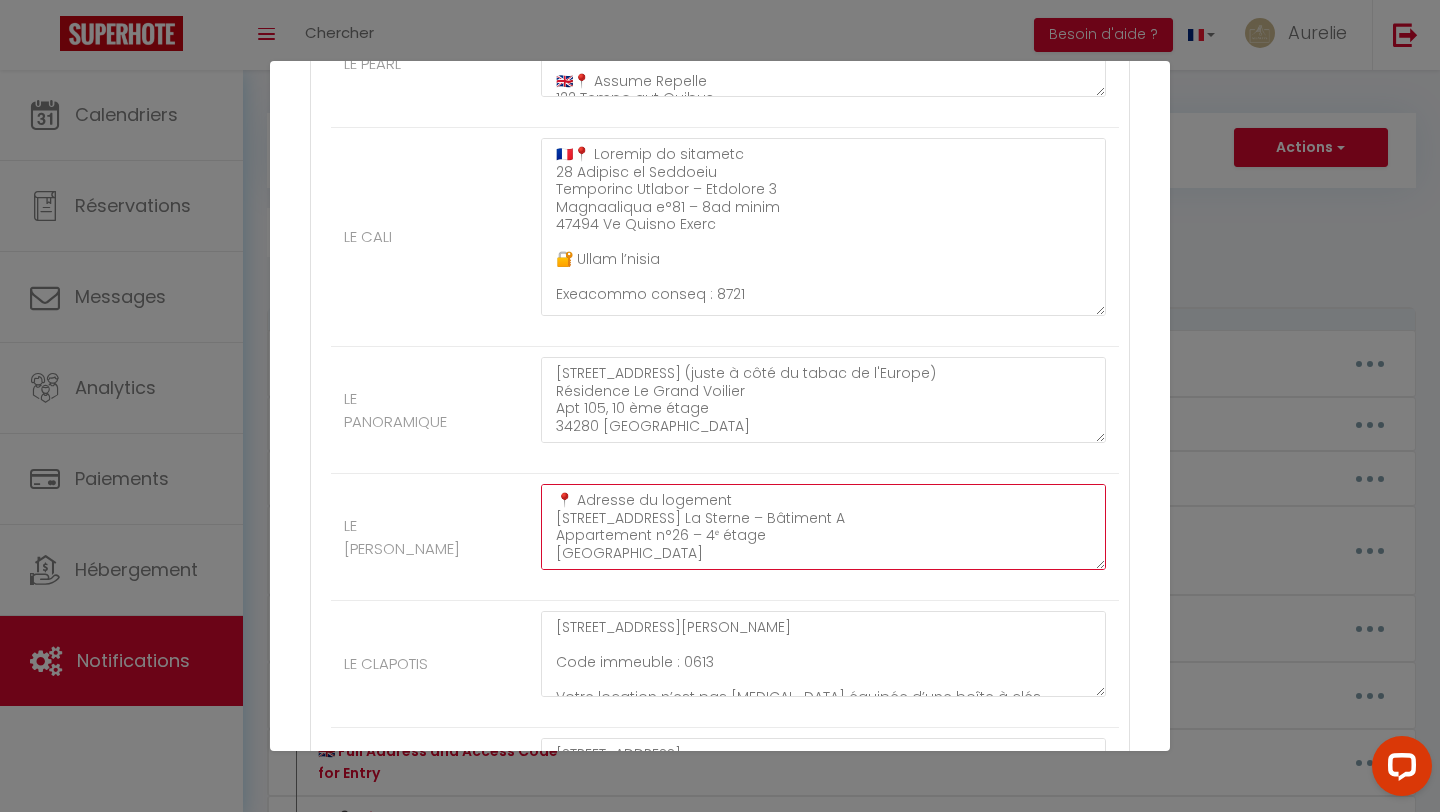 click on "📍 Adresse du logement
[STREET_ADDRESS] La Sterne – Bâtiment A
Appartement n°26 – 4ᵉ étage
[GEOGRAPHIC_DATA]
🅿️ Place de parking
N° 7
🔐 Code immeuble : 1620
🔑 Arrivée autonome – Récupération des clés
La boîte à clés se trouve dans la boîte aux lettres n°26.
➡️ Code de la boîte à clés : 3406
La télécommande (bip) du parking est à l’intérieur de la boîte à clés." at bounding box center [823, 527] 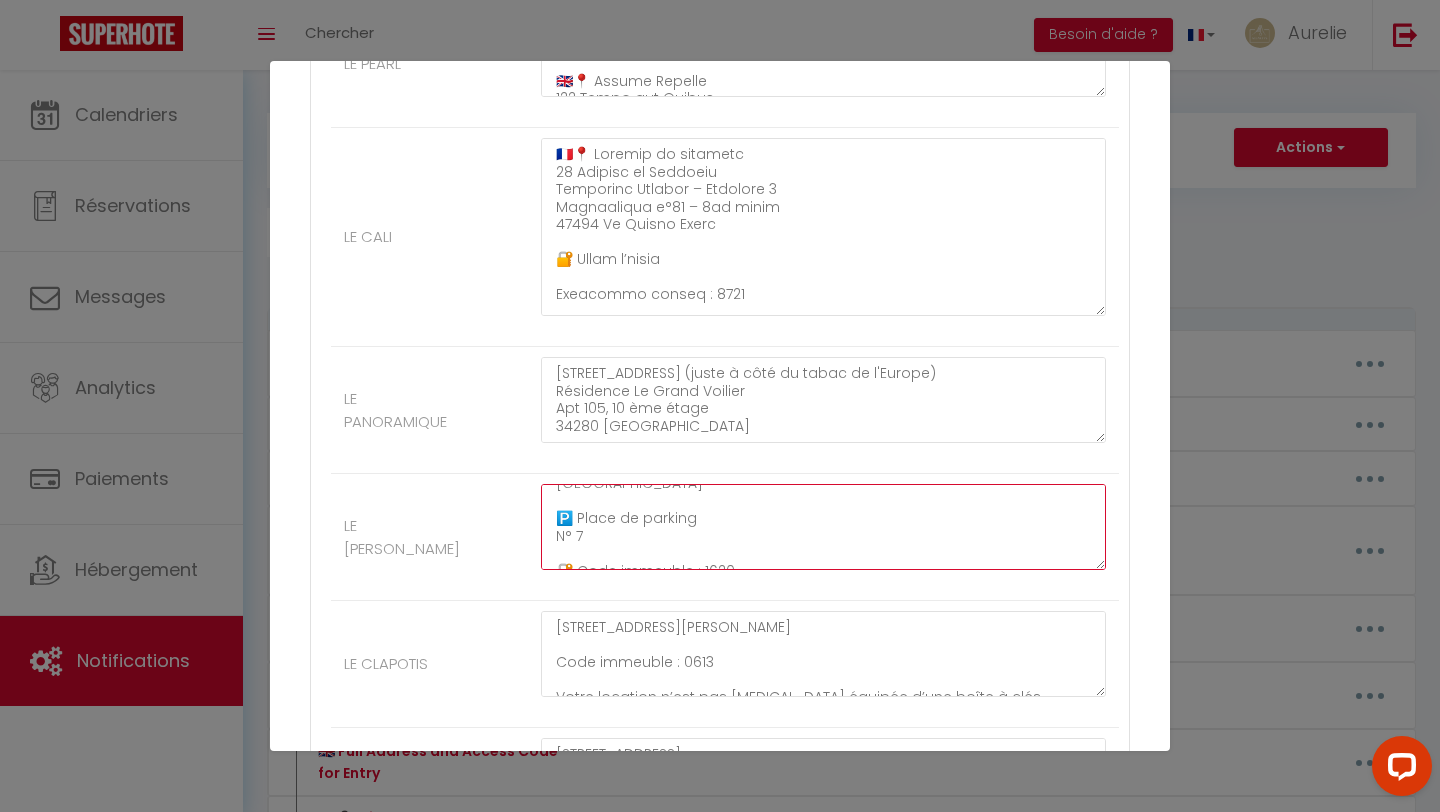 scroll, scrollTop: 110, scrollLeft: 0, axis: vertical 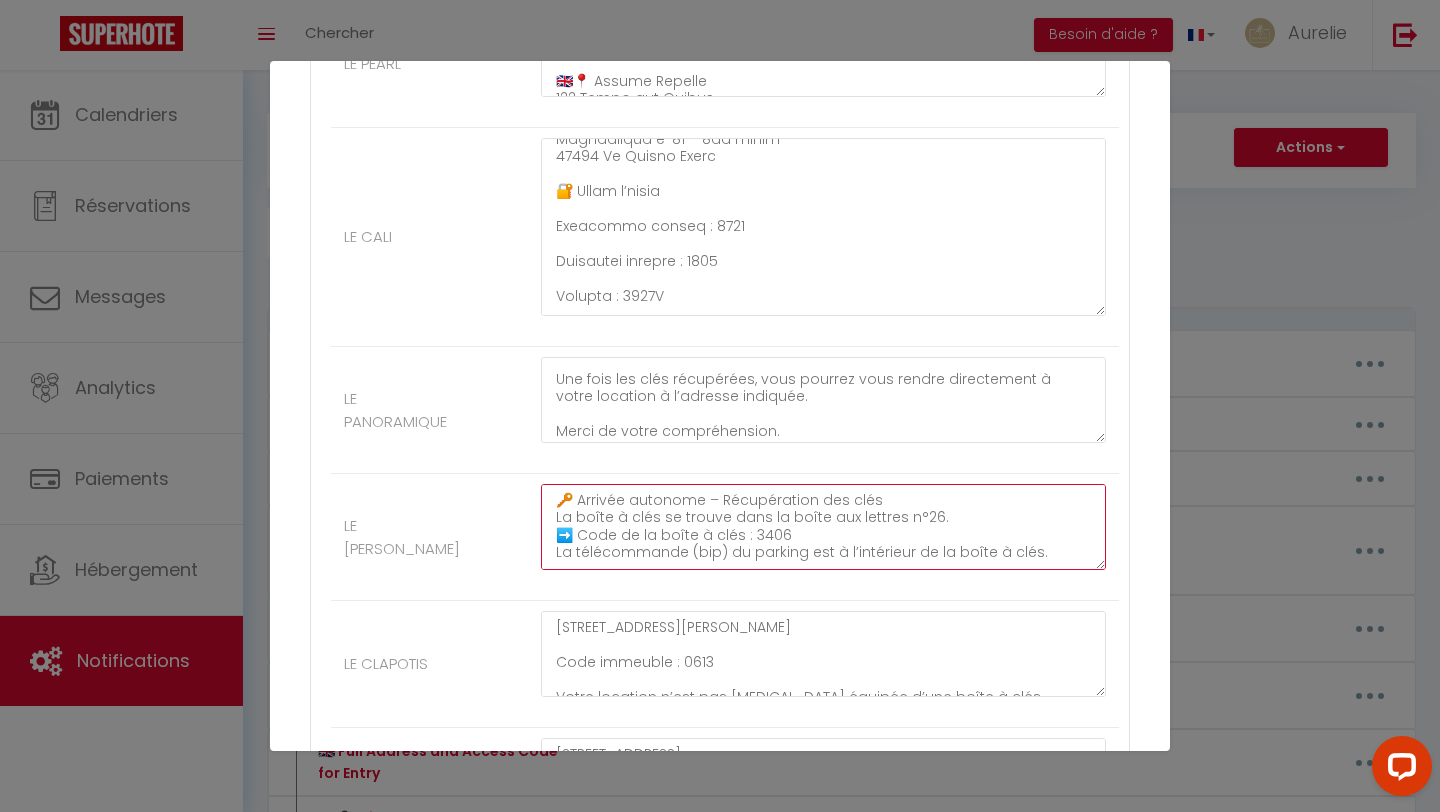 click on "🇫🇷📍 Adresse du logement
[STREET_ADDRESS]
Résidence La Sterne – Bâtiment A
Appartement n°26 – 4ᵉ étage
[GEOGRAPHIC_DATA]
🅿️ Place de parking
N° 7
🔐 Code immeuble : 1620
🔑 Arrivée autonome – Récupération des clés
La boîte à clés se trouve dans la boîte aux lettres n°26.
➡️ Code de la boîte à clés : 3406
La télécommande (bip) du parking est à l’intérieur de la boîte à clés." at bounding box center [823, 527] 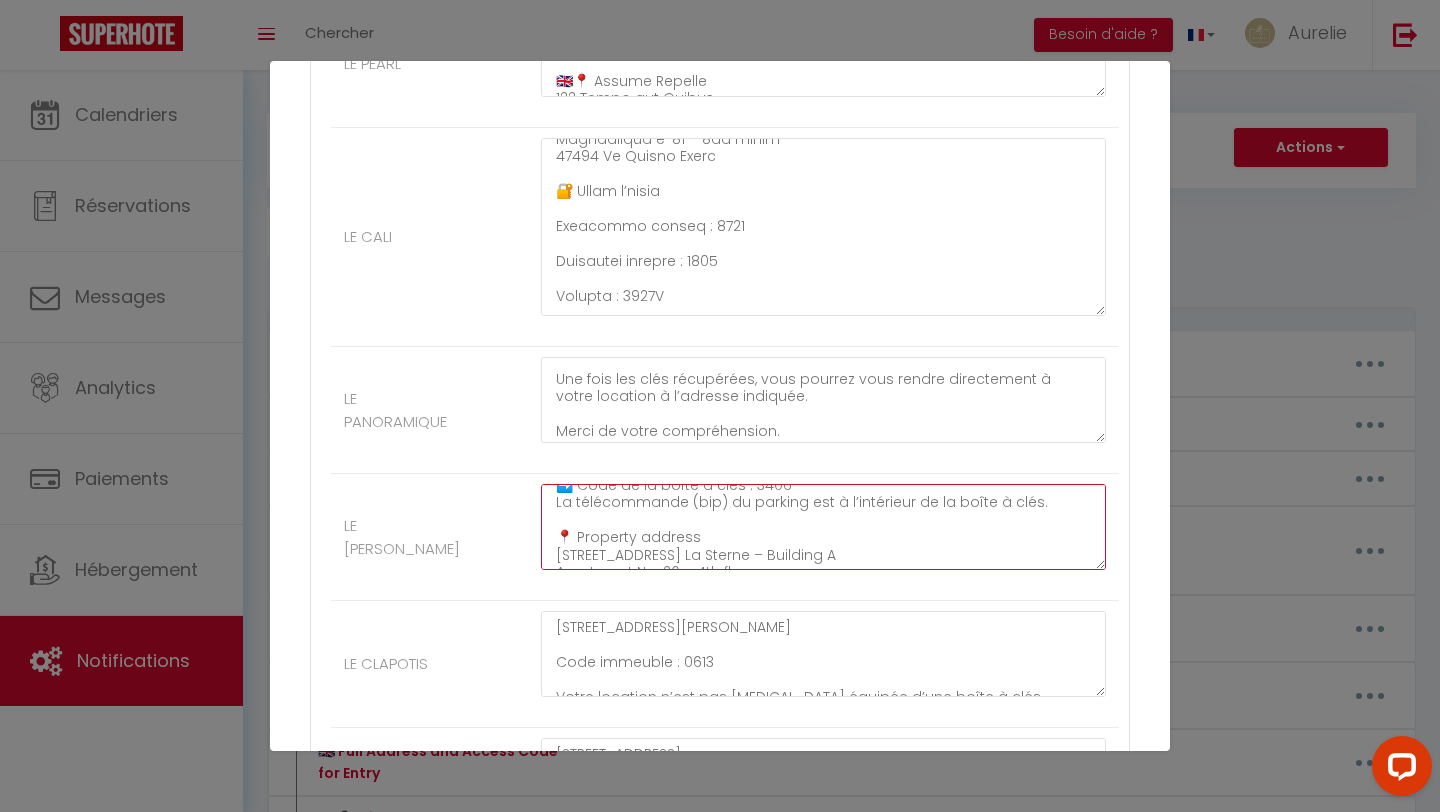 scroll, scrollTop: 233, scrollLeft: 0, axis: vertical 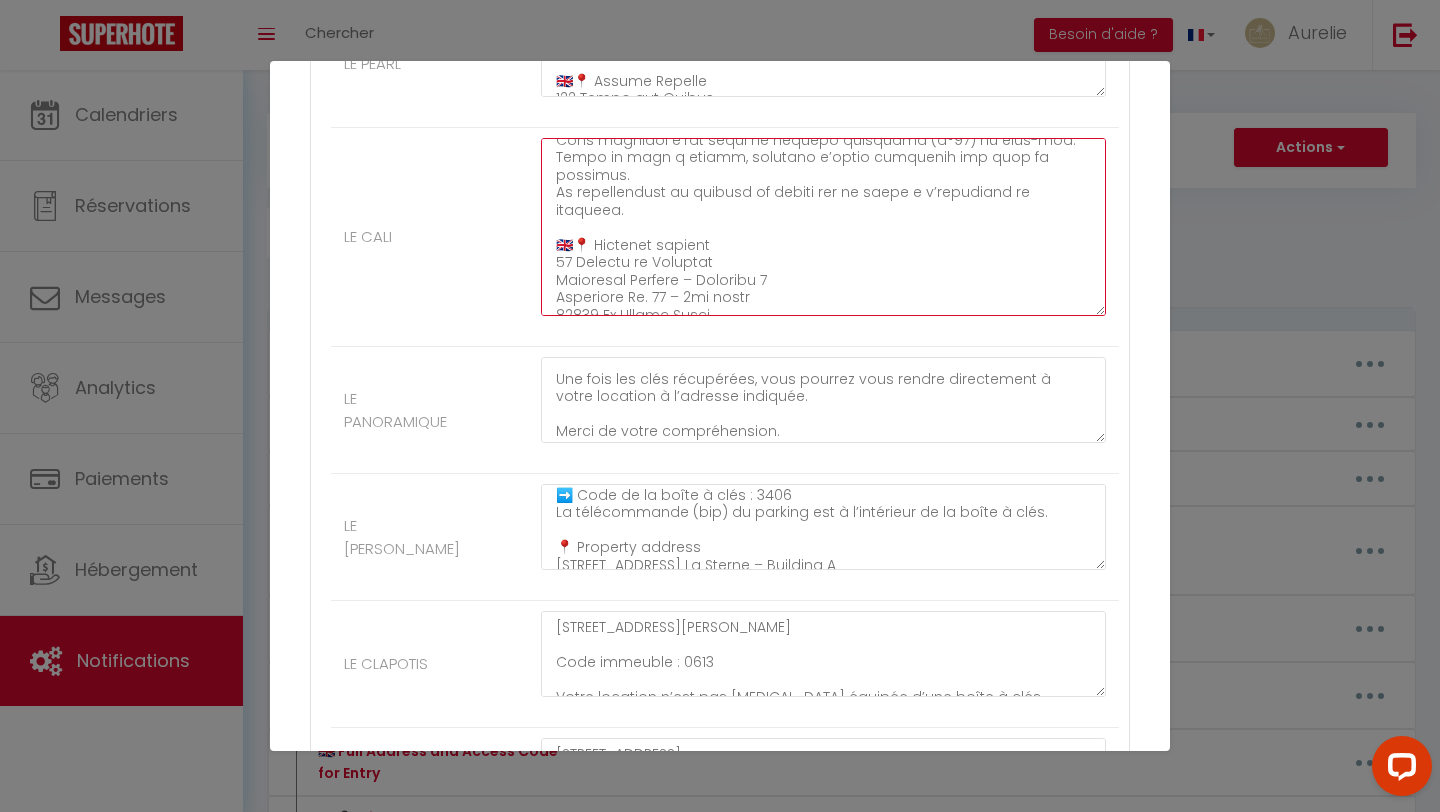 drag, startPoint x: 568, startPoint y: 209, endPoint x: 553, endPoint y: 209, distance: 15 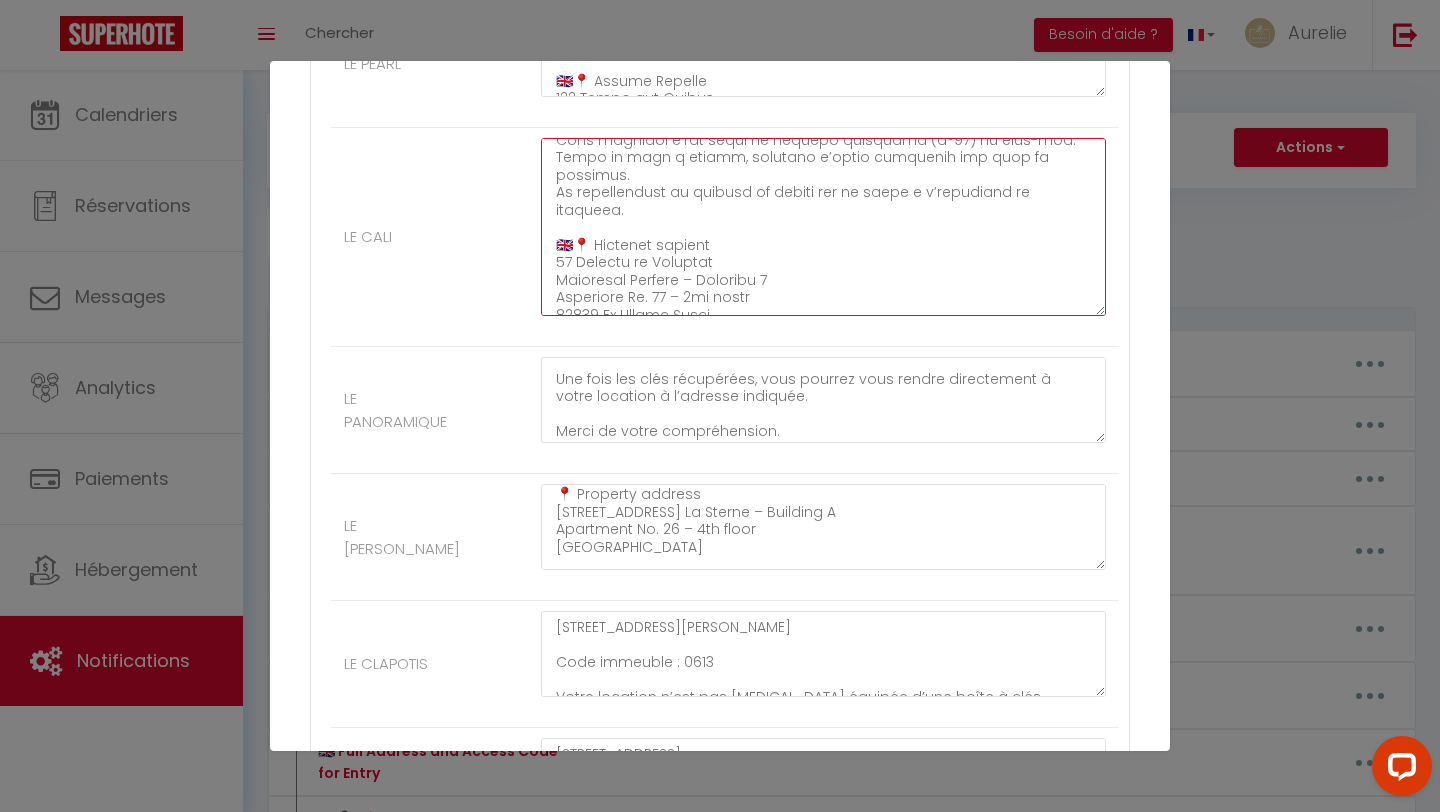 scroll, scrollTop: 285, scrollLeft: 0, axis: vertical 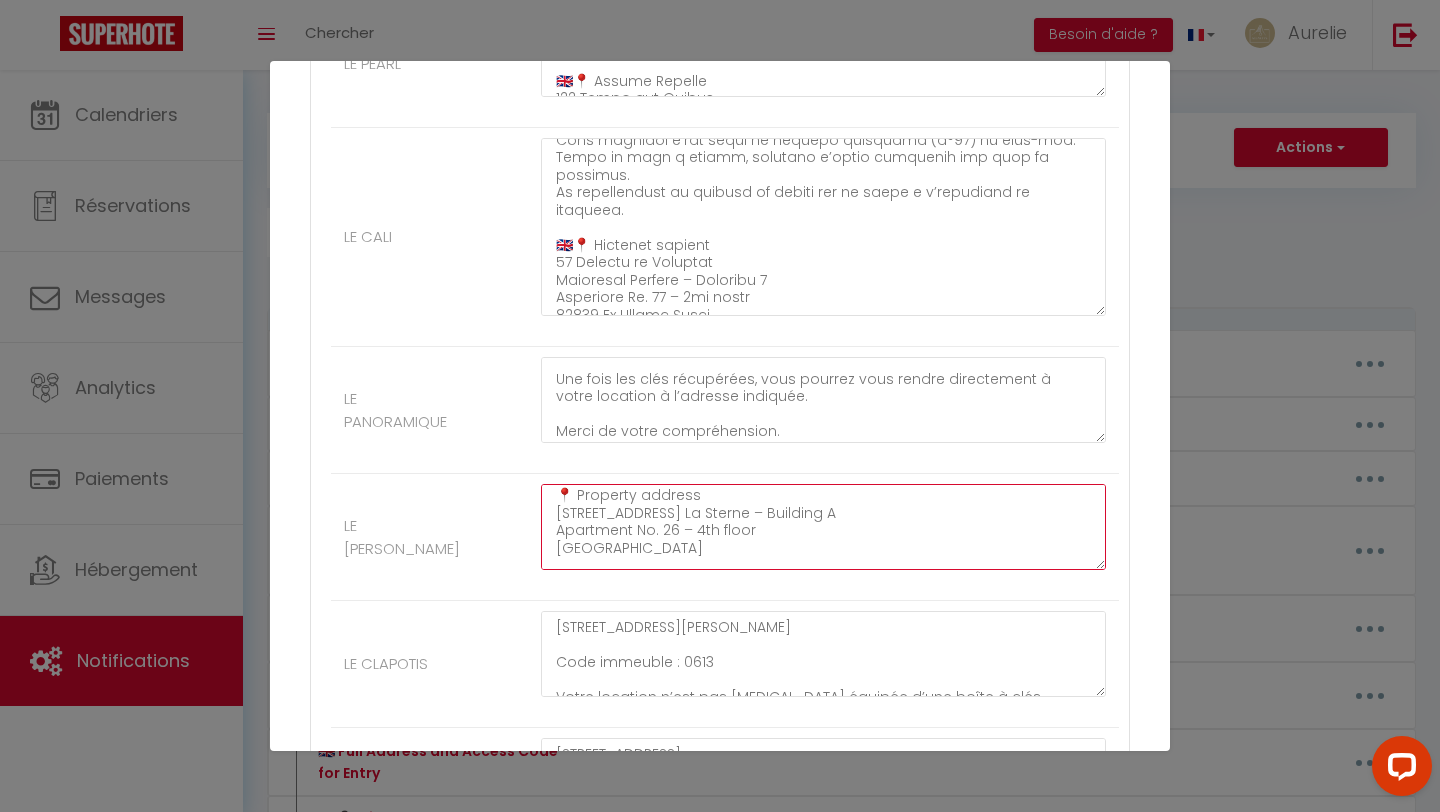 click on "🇫🇷📍 Adresse du logement
[STREET_ADDRESS]
Résidence La Sterne – Bâtiment A
Appartement n°26 – 4ᵉ étage
[GEOGRAPHIC_DATA]
🅿️ Place de parking
N° 7
🔐 Code immeuble : 1620
🔑 Arrivée autonome – Récupération des clés
La boîte à clés se trouve dans la boîte aux lettres n°26.
➡️ Code de la boîte à clés : 3406
La télécommande (bip) du parking est à l’intérieur de la boîte à clés.
📍 Property address
[STREET_ADDRESS] La Sterne – Building A
Apartment No. 26 – 4th floor
[GEOGRAPHIC_DATA]
🅿️ Parking space
No. 7
🔐 Building code: 1620
🔑 Self check-in – Key retrieval
The key box is located in mailbox No. 26.
➡️ Key box code: 3406
The parking remote control (fob) is inside the key box." at bounding box center [823, 527] 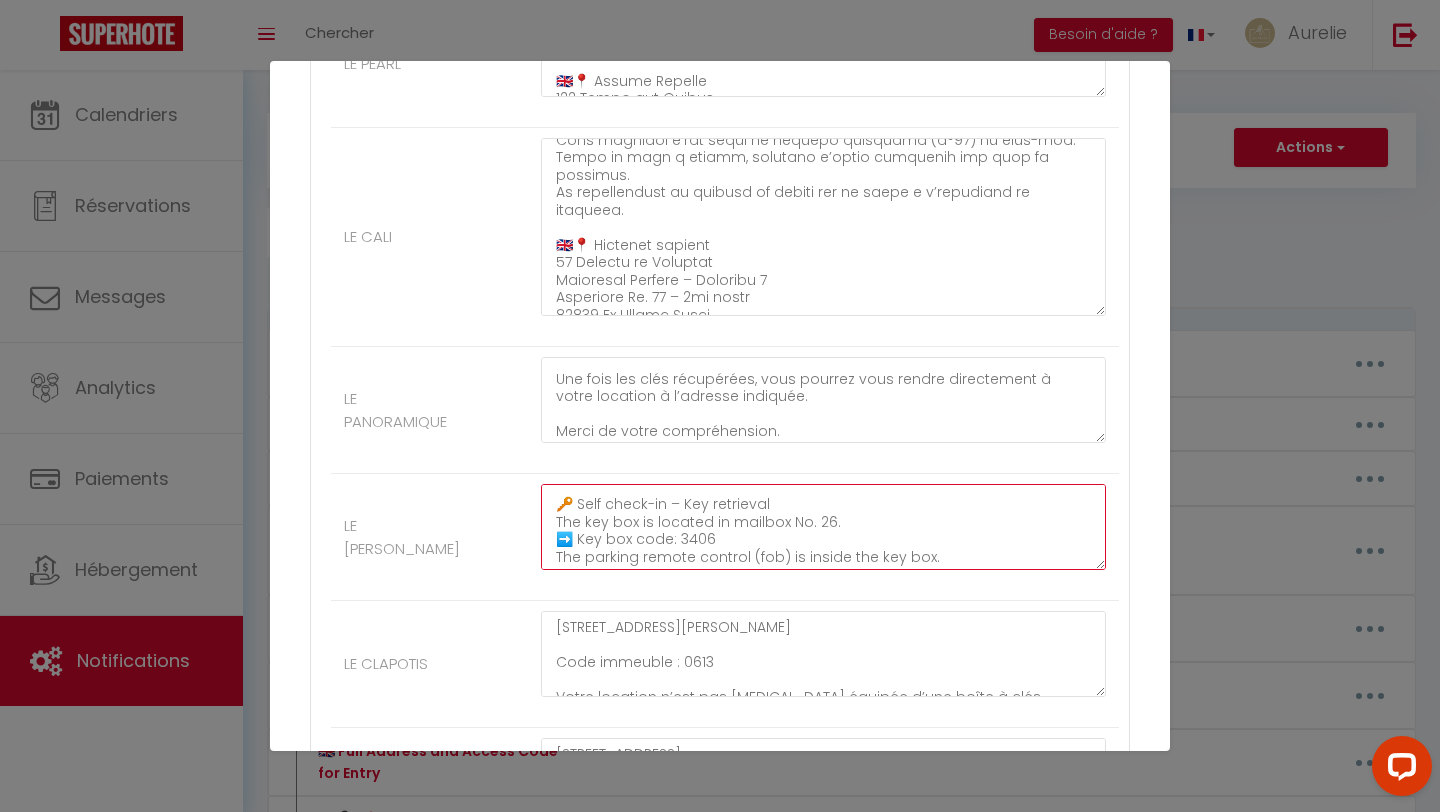 scroll, scrollTop: 472, scrollLeft: 0, axis: vertical 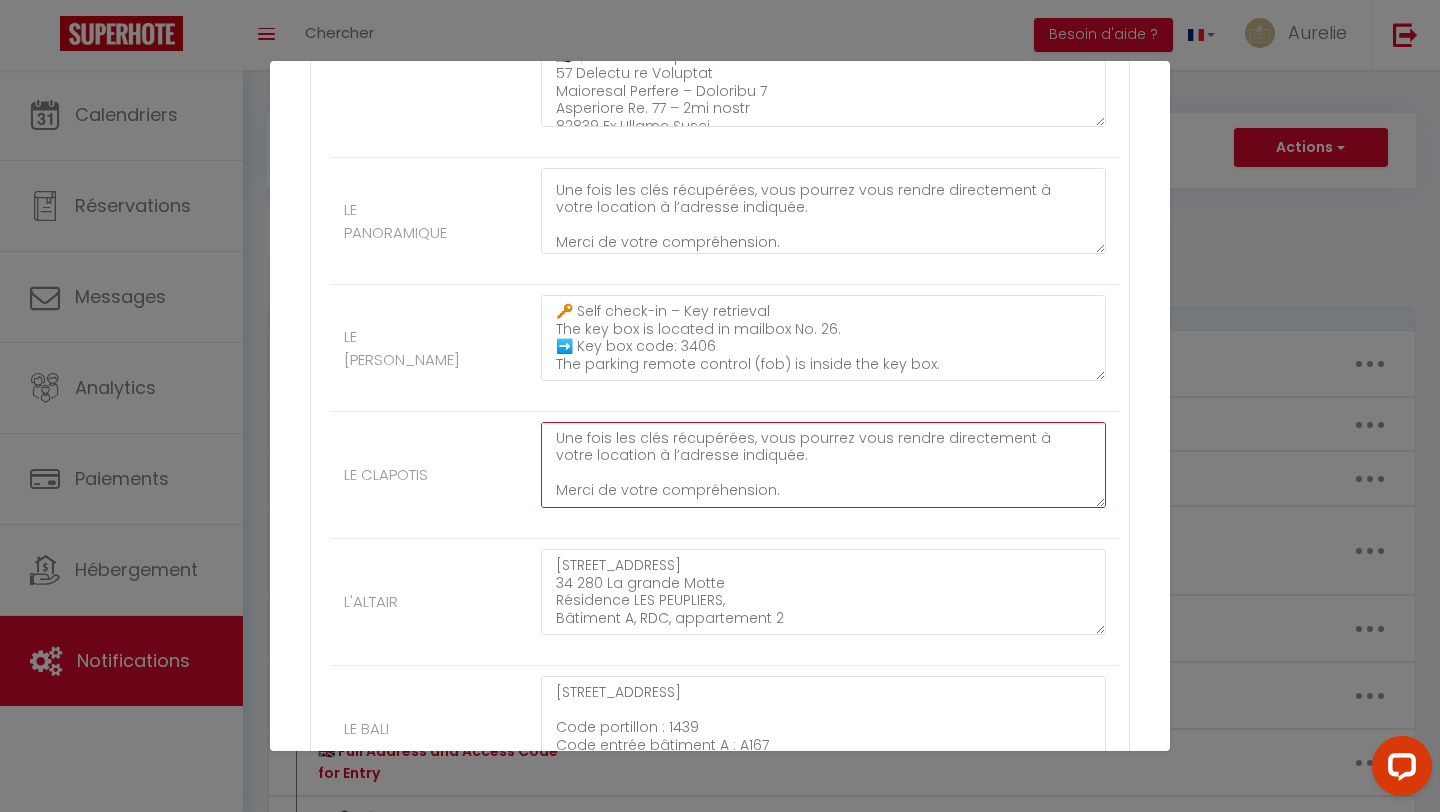 drag, startPoint x: 557, startPoint y: 436, endPoint x: 616, endPoint y: 543, distance: 122.18838 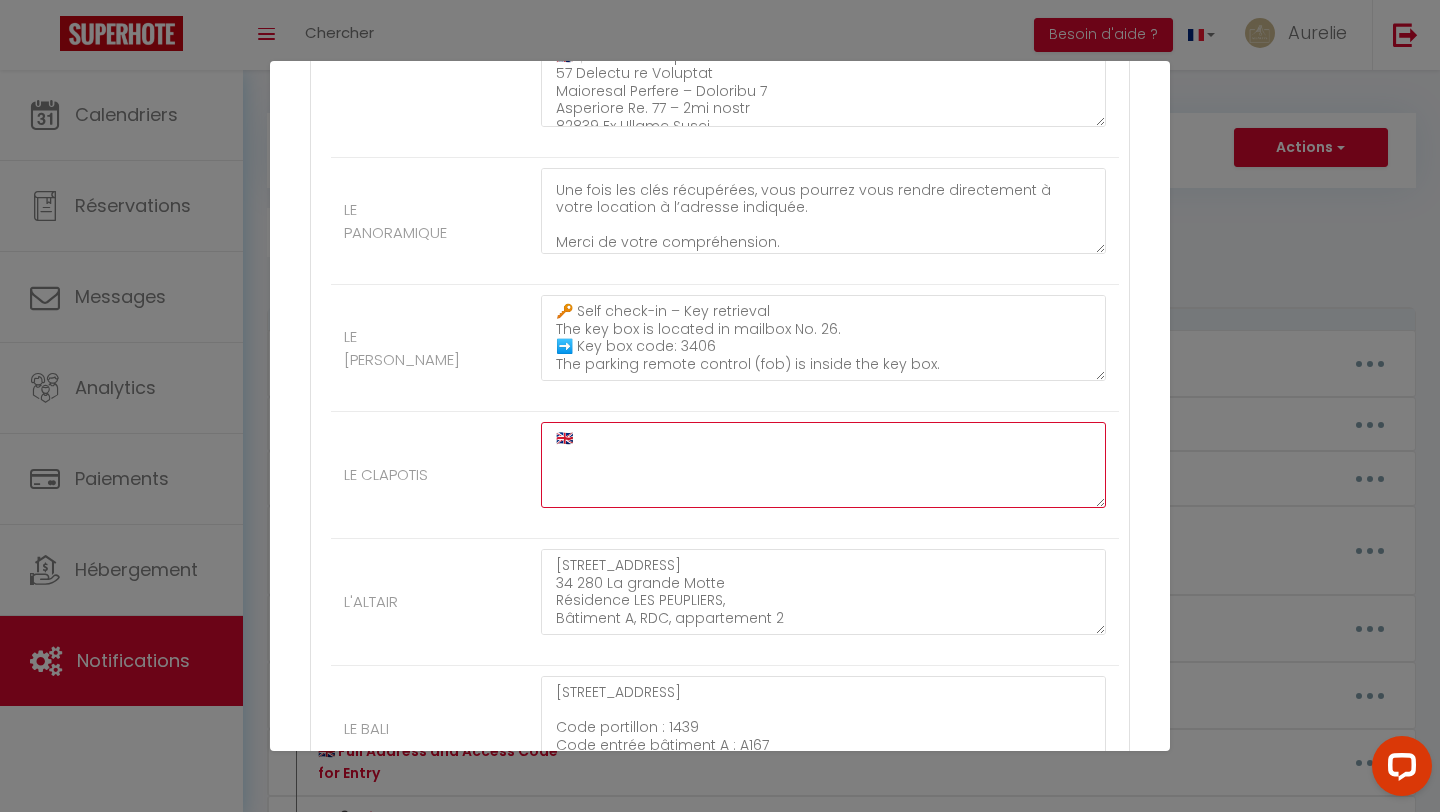 scroll, scrollTop: 0, scrollLeft: 0, axis: both 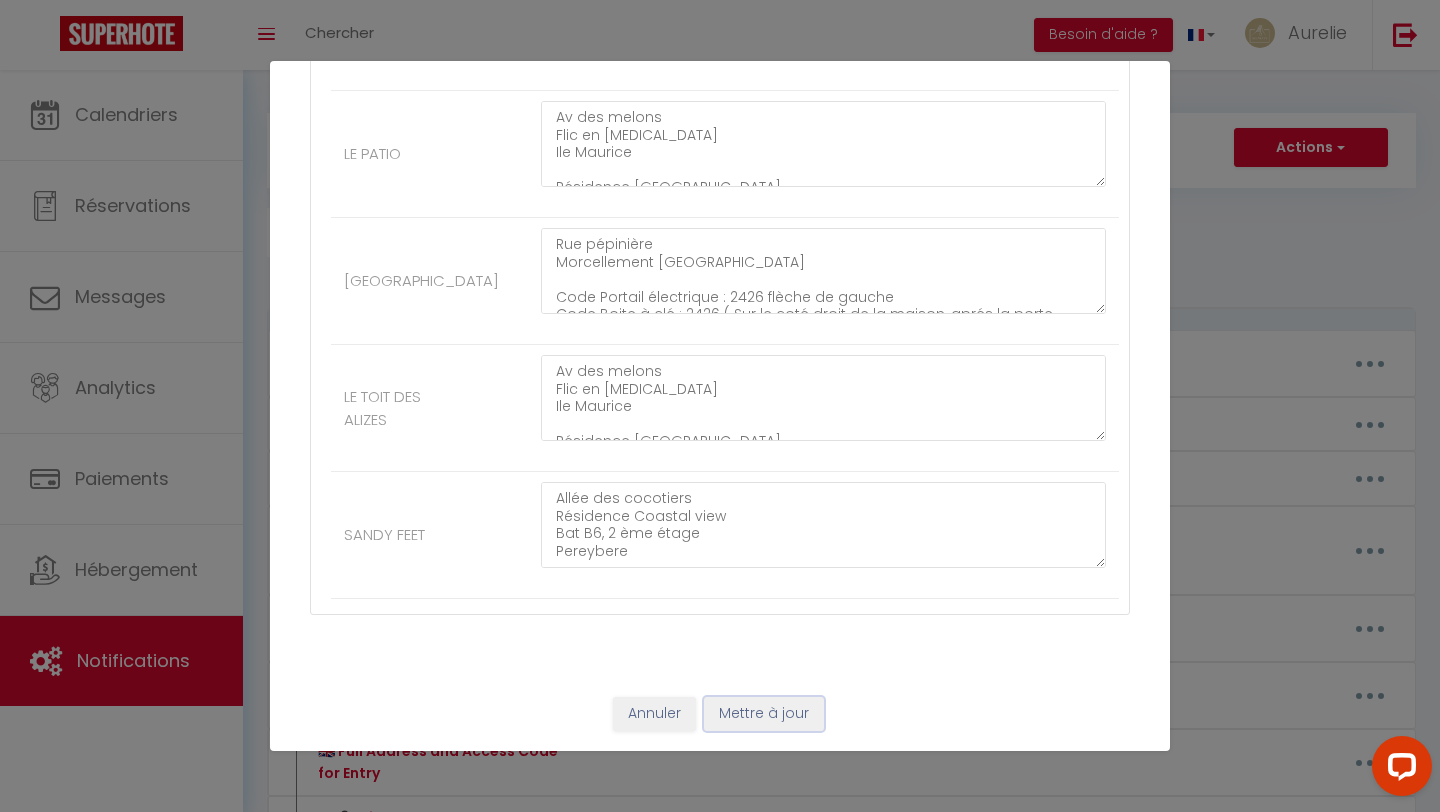 click on "Mettre à jour" at bounding box center [764, 714] 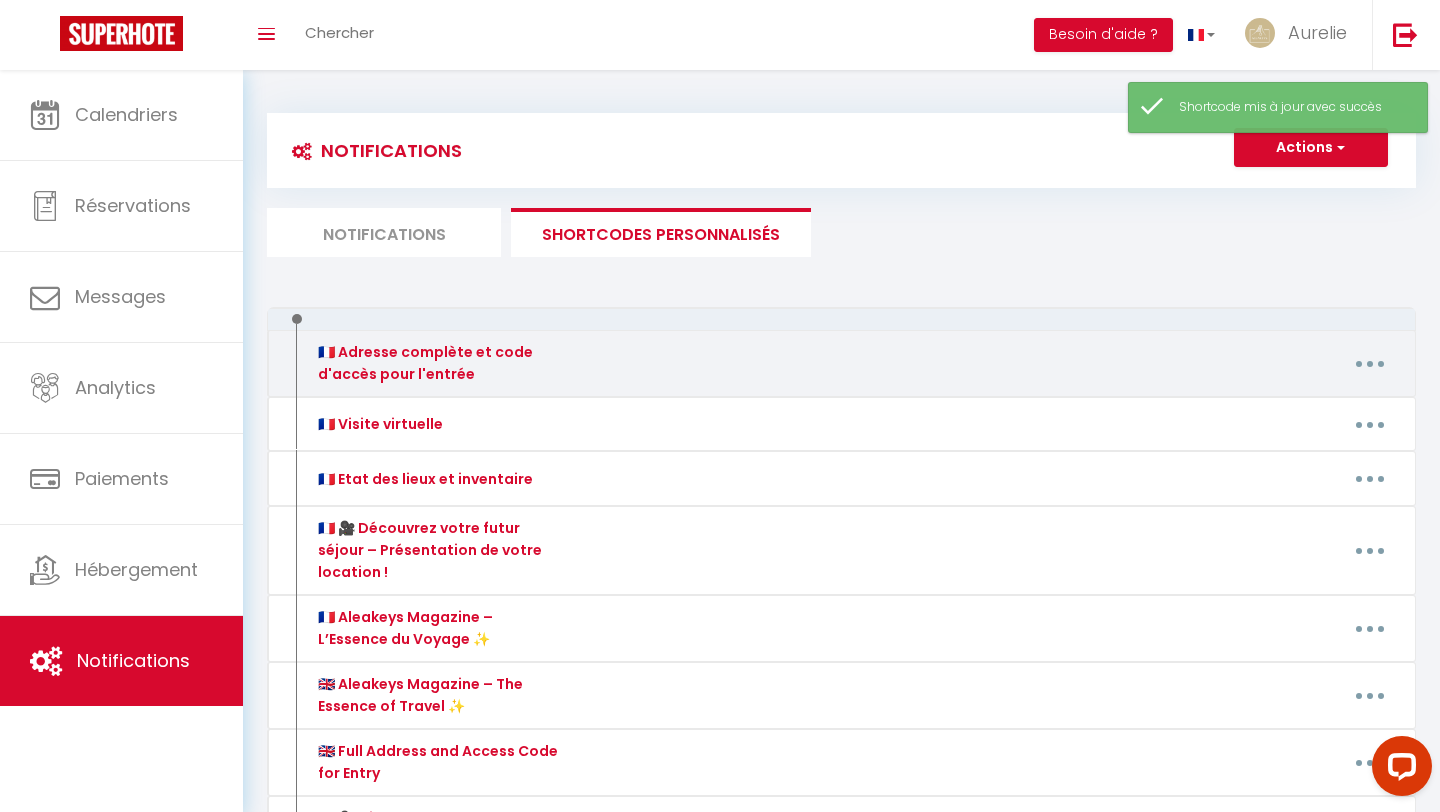 click at bounding box center [1370, 364] 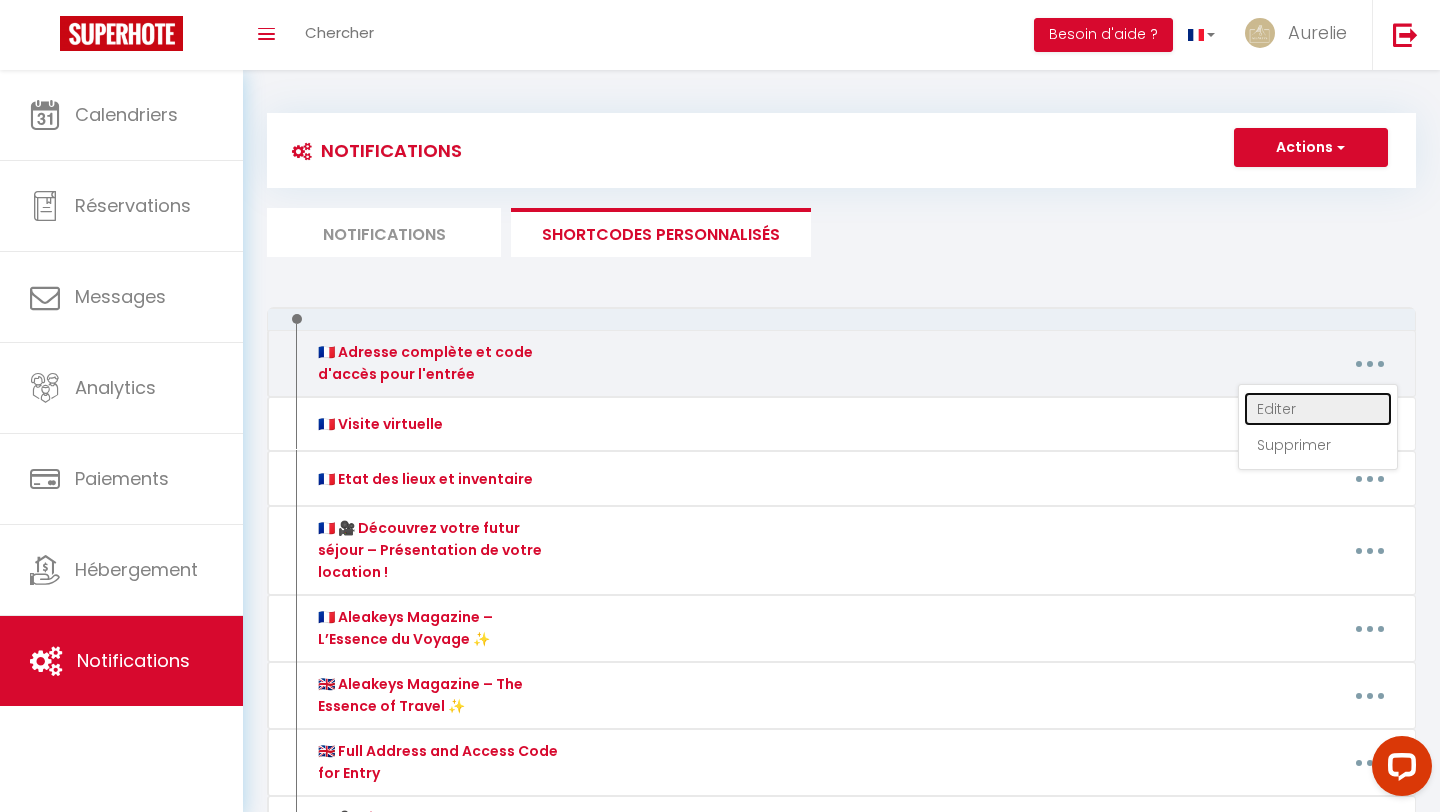click on "Editer" at bounding box center (1318, 409) 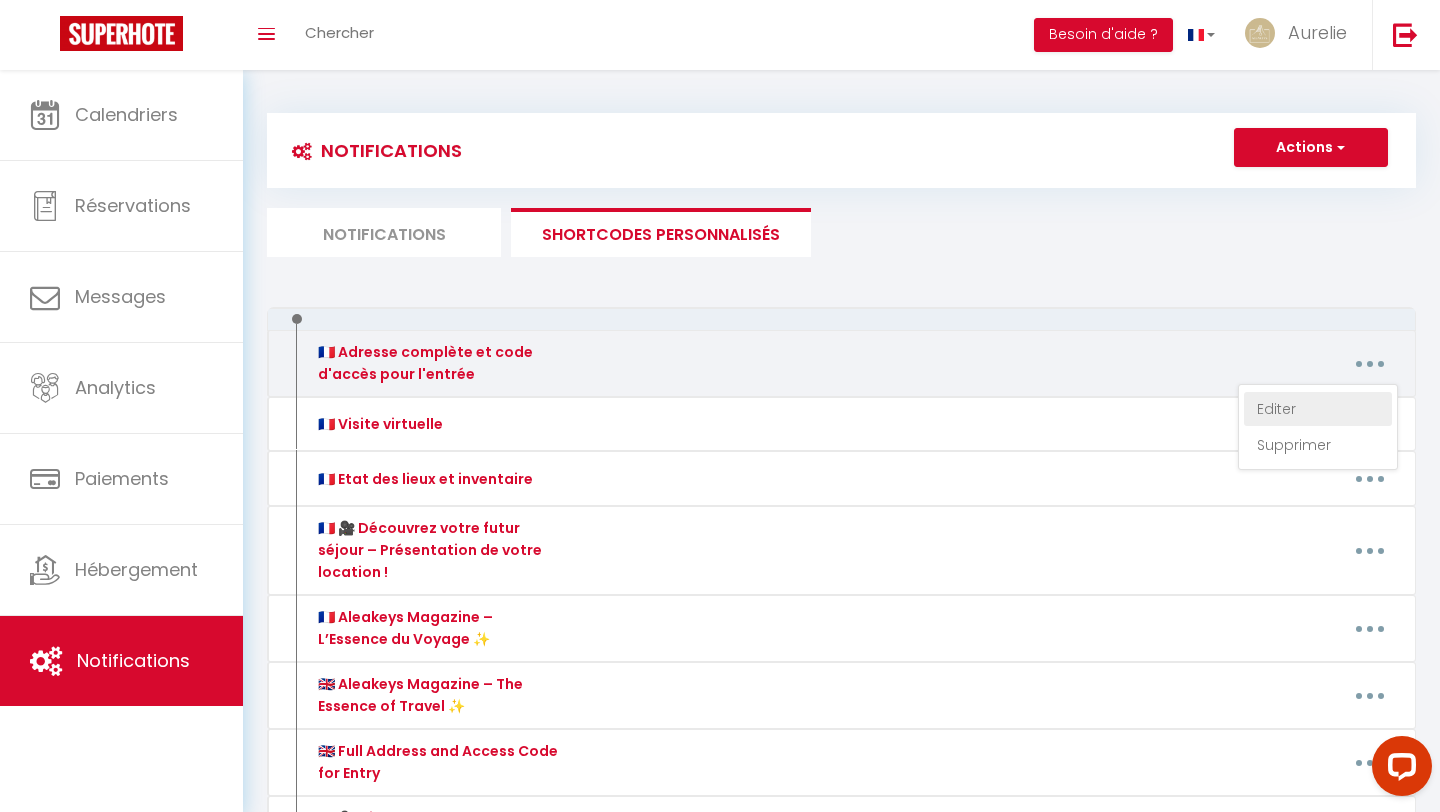 scroll, scrollTop: 0, scrollLeft: 0, axis: both 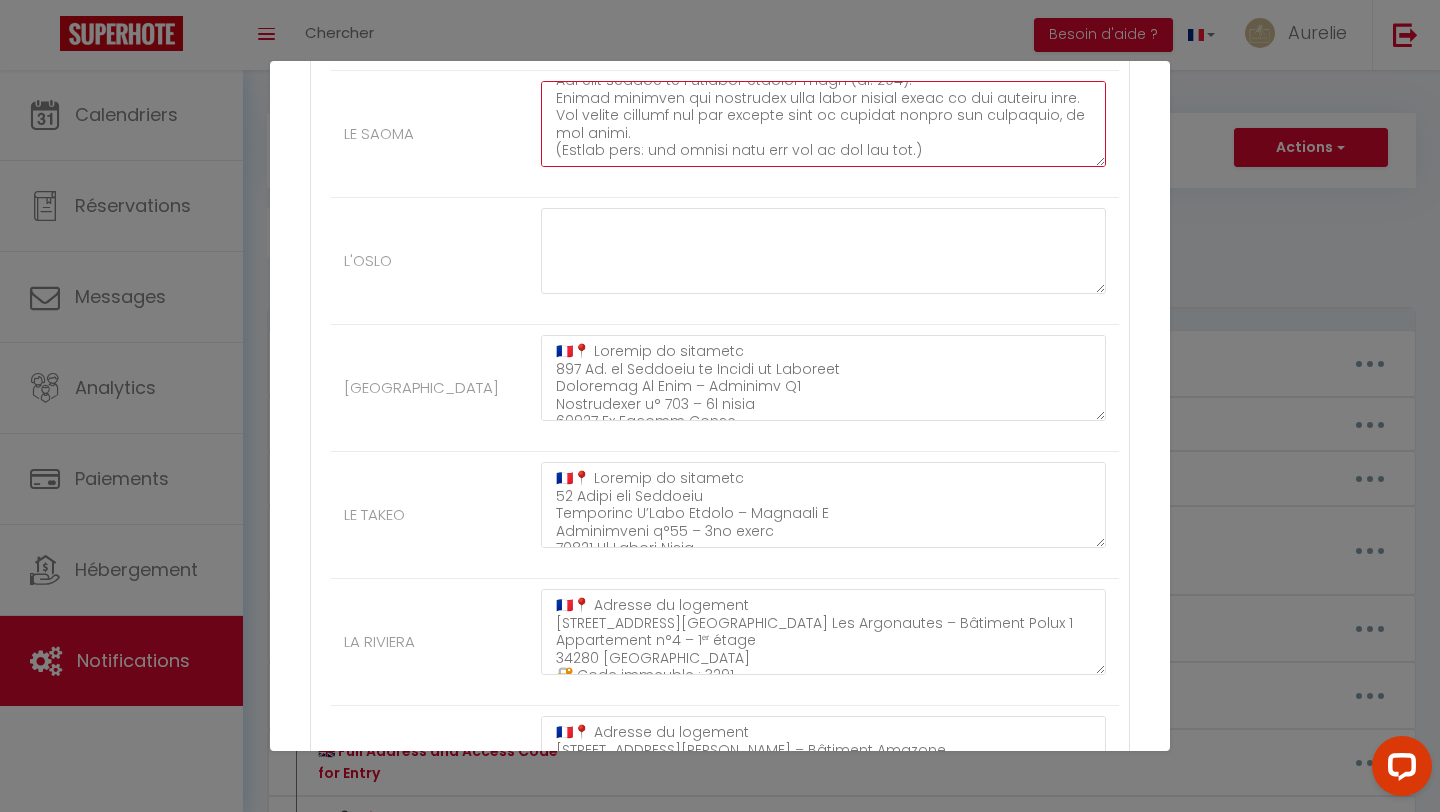 drag, startPoint x: 562, startPoint y: 96, endPoint x: 602, endPoint y: 220, distance: 130.29198 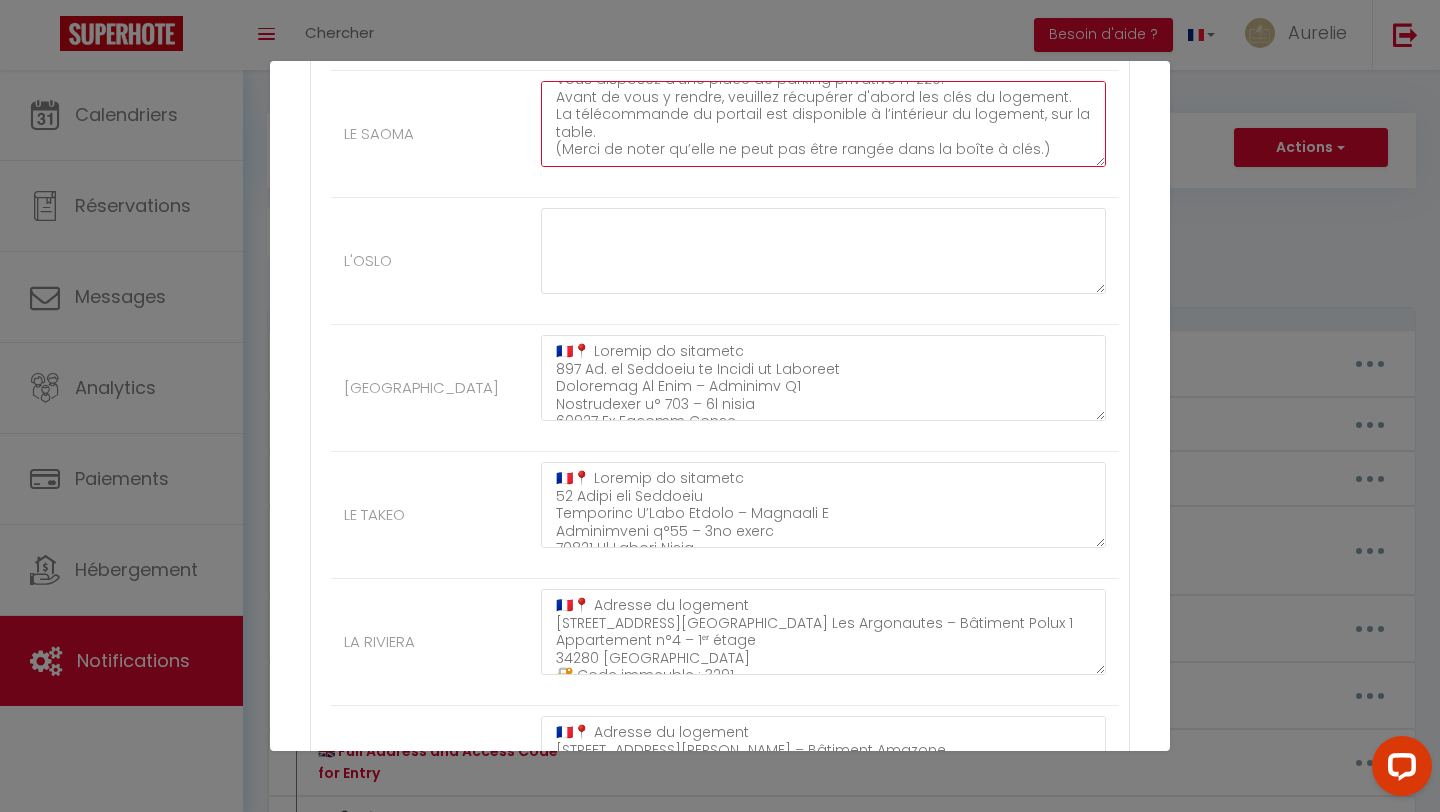 scroll, scrollTop: 297, scrollLeft: 0, axis: vertical 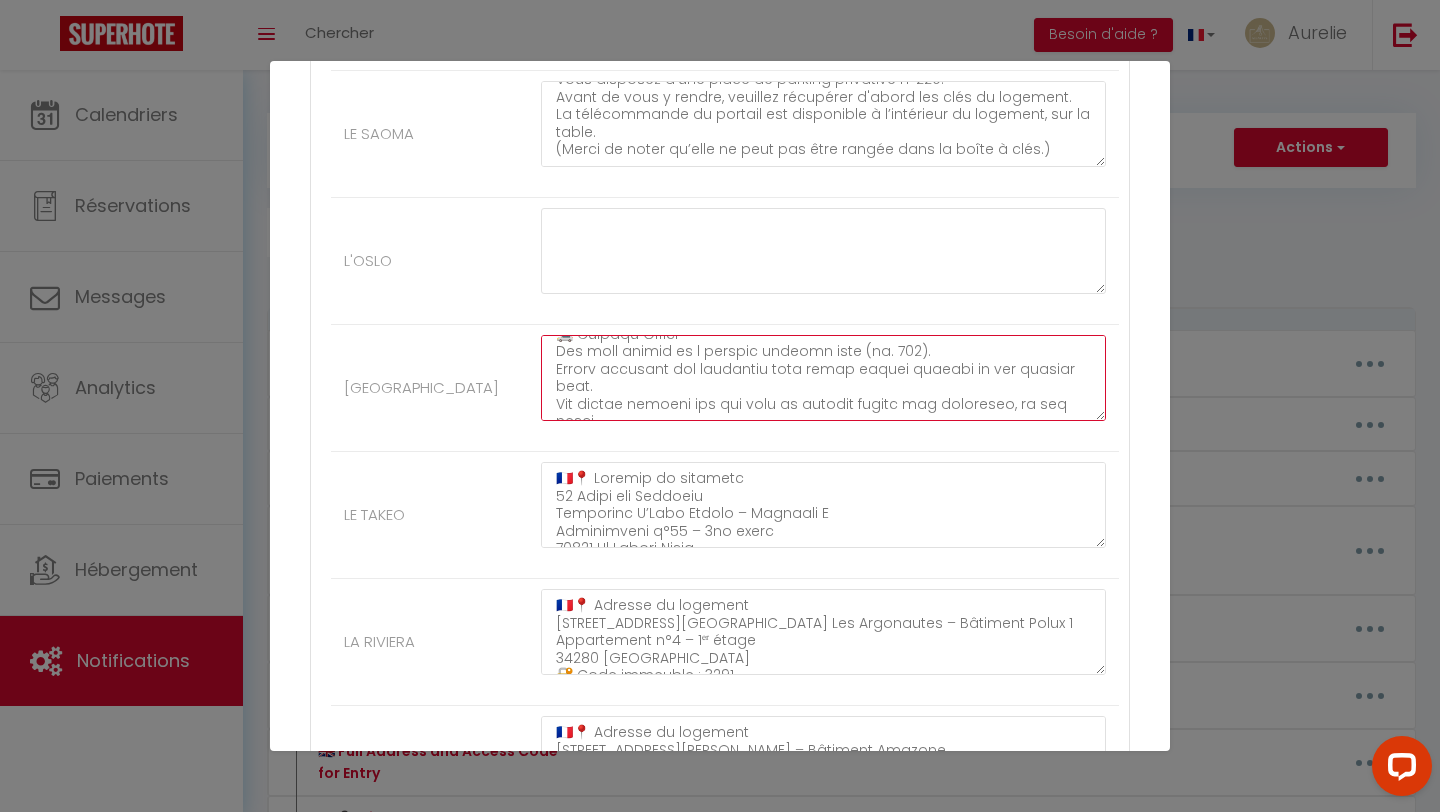 drag, startPoint x: 549, startPoint y: 358, endPoint x: 578, endPoint y: 451, distance: 97.41663 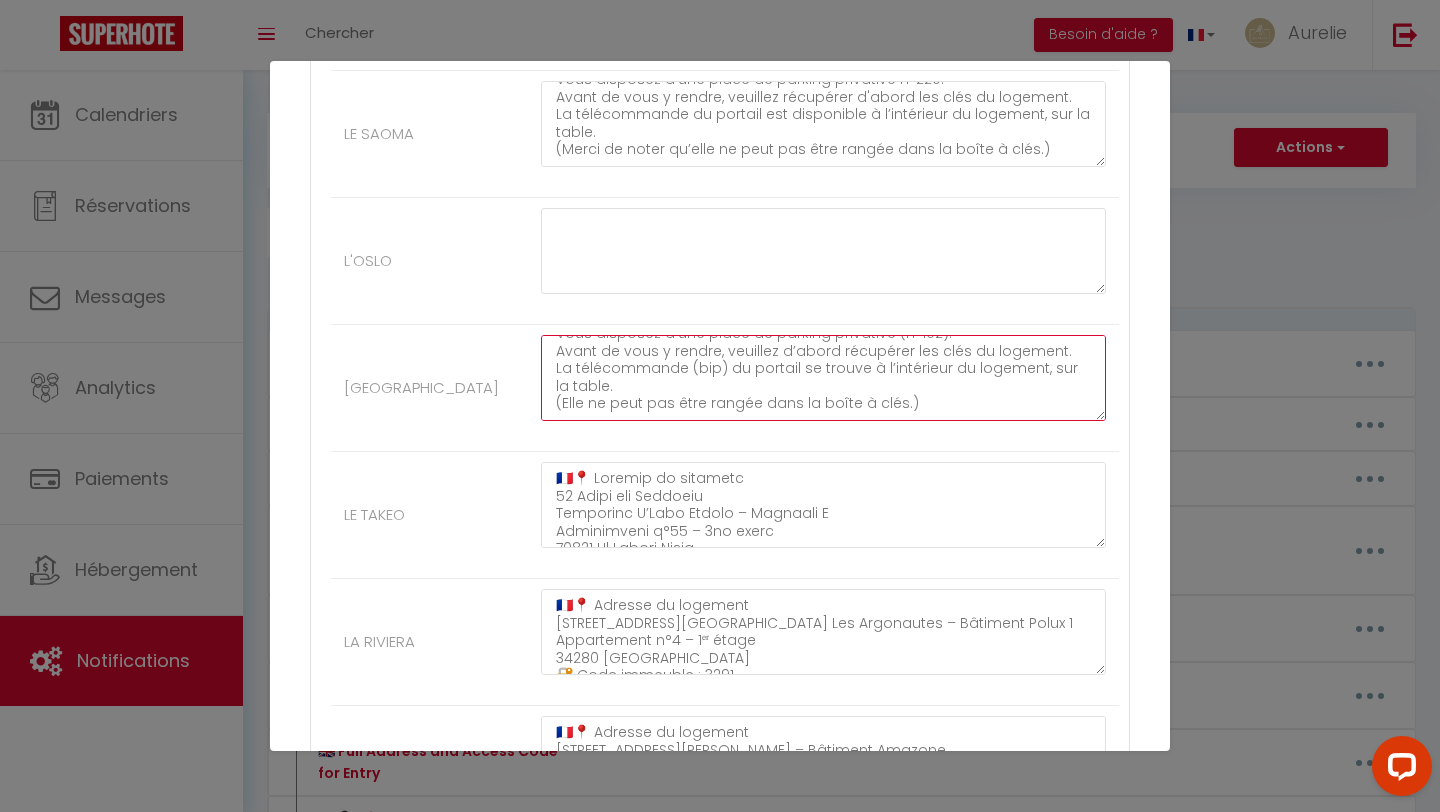 scroll, scrollTop: 350, scrollLeft: 0, axis: vertical 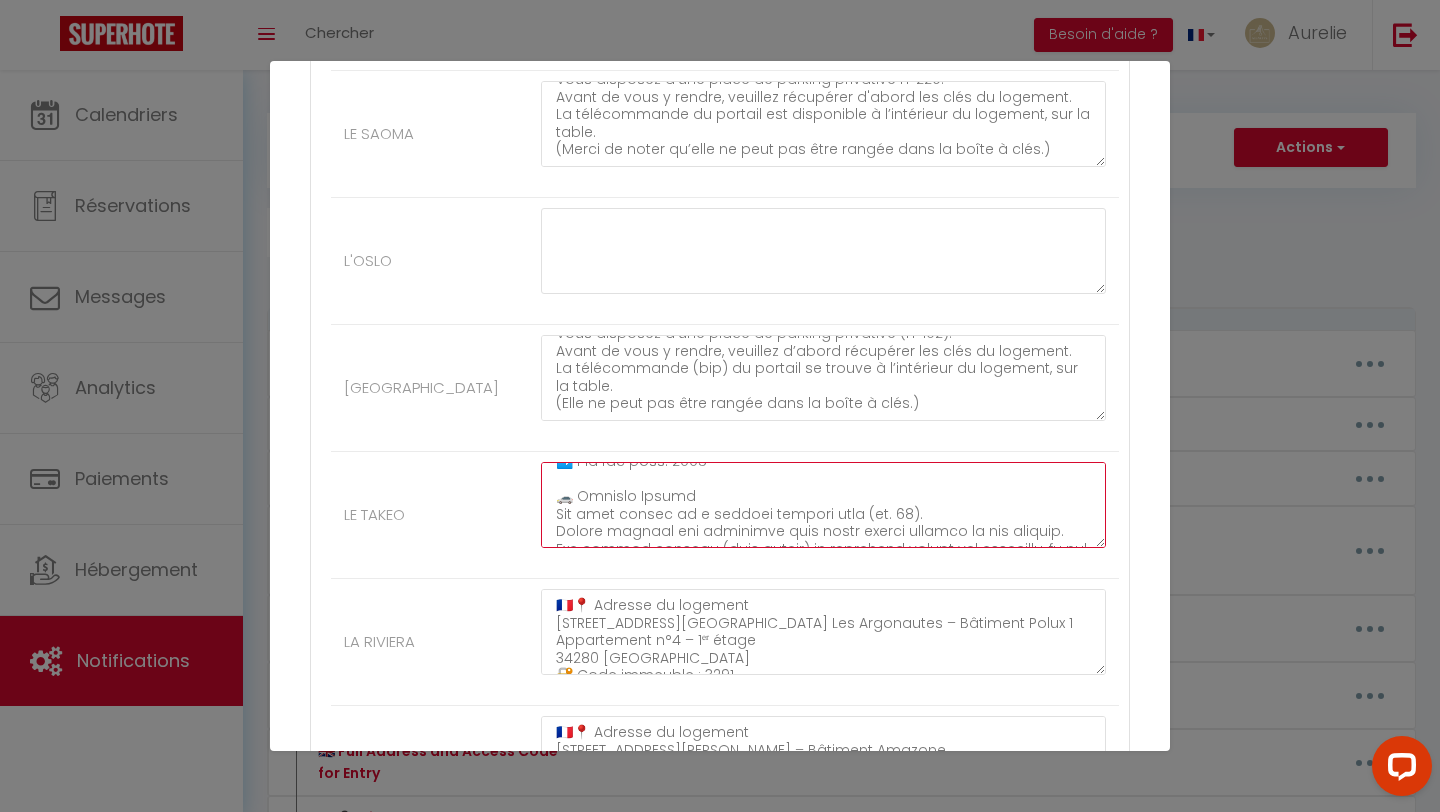 drag, startPoint x: 559, startPoint y: 497, endPoint x: 572, endPoint y: 628, distance: 131.64346 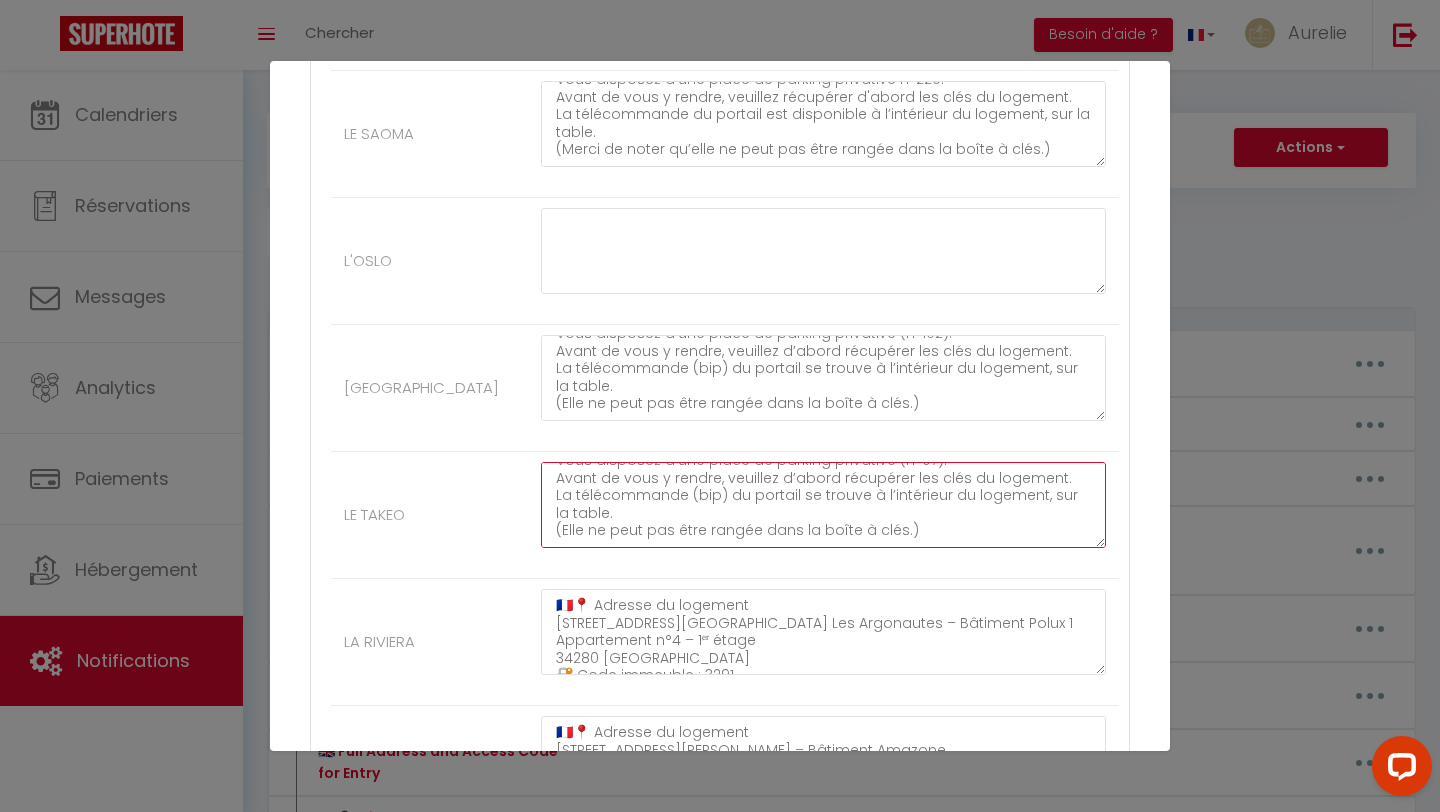 scroll, scrollTop: 280, scrollLeft: 0, axis: vertical 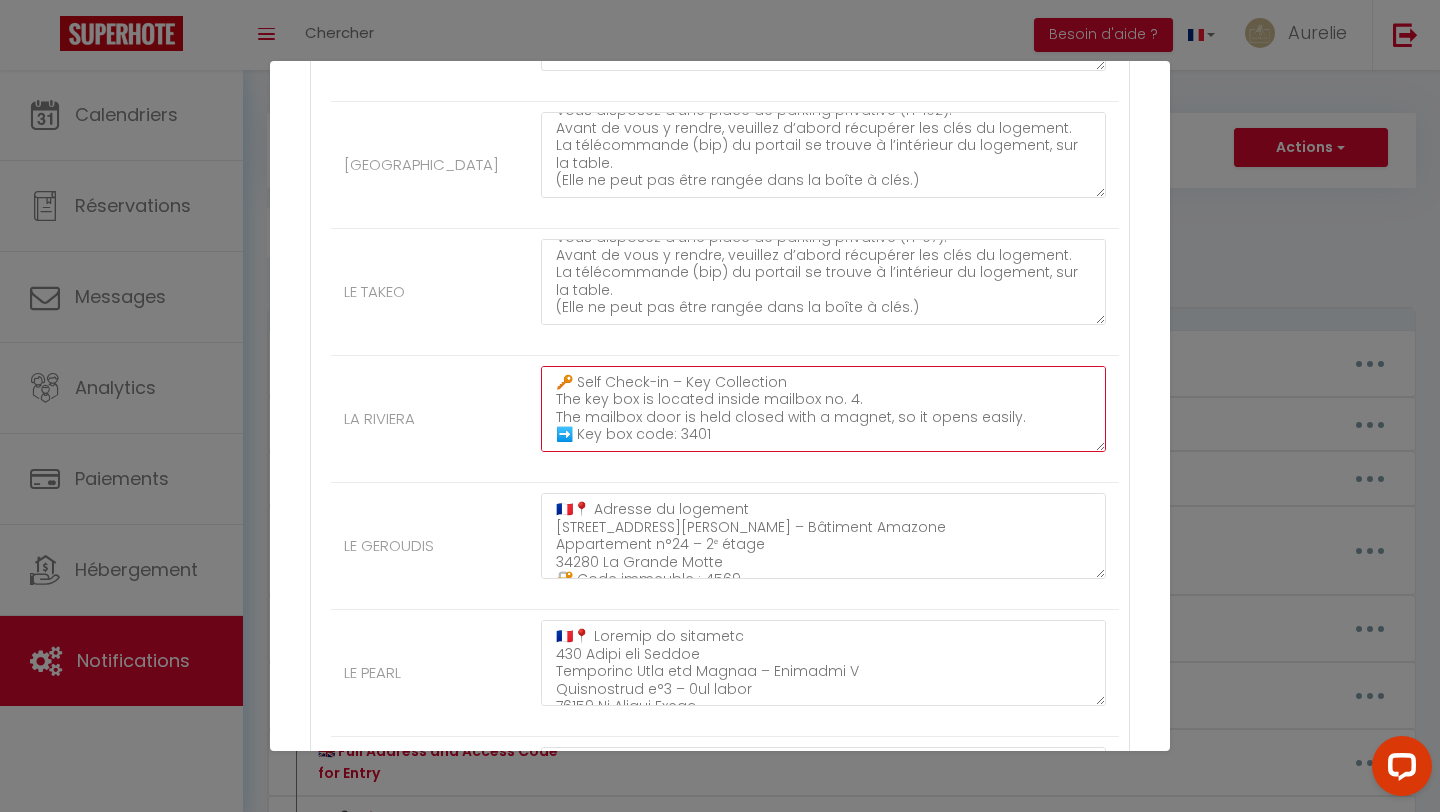drag, startPoint x: 559, startPoint y: 403, endPoint x: 572, endPoint y: 539, distance: 136.6199 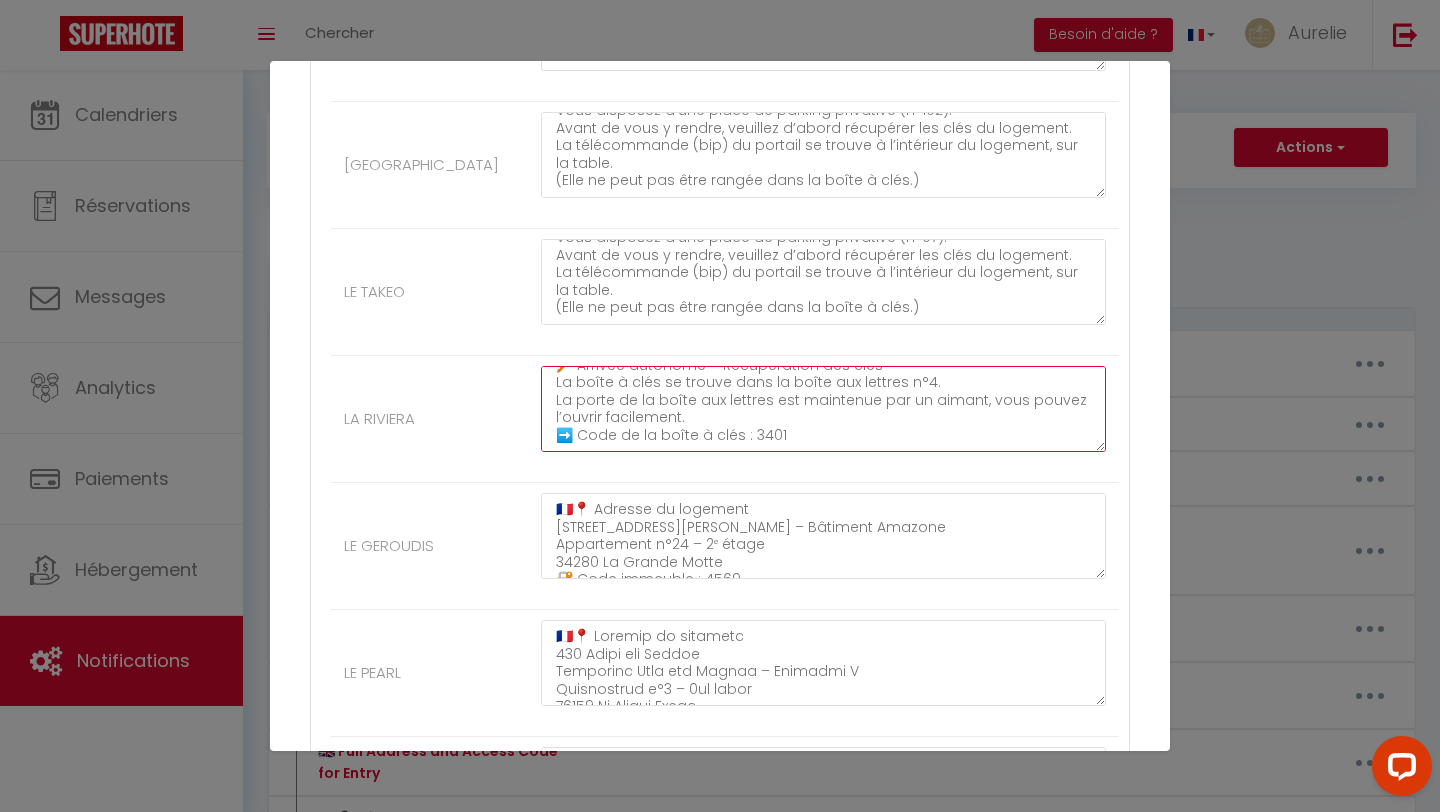 scroll, scrollTop: 192, scrollLeft: 0, axis: vertical 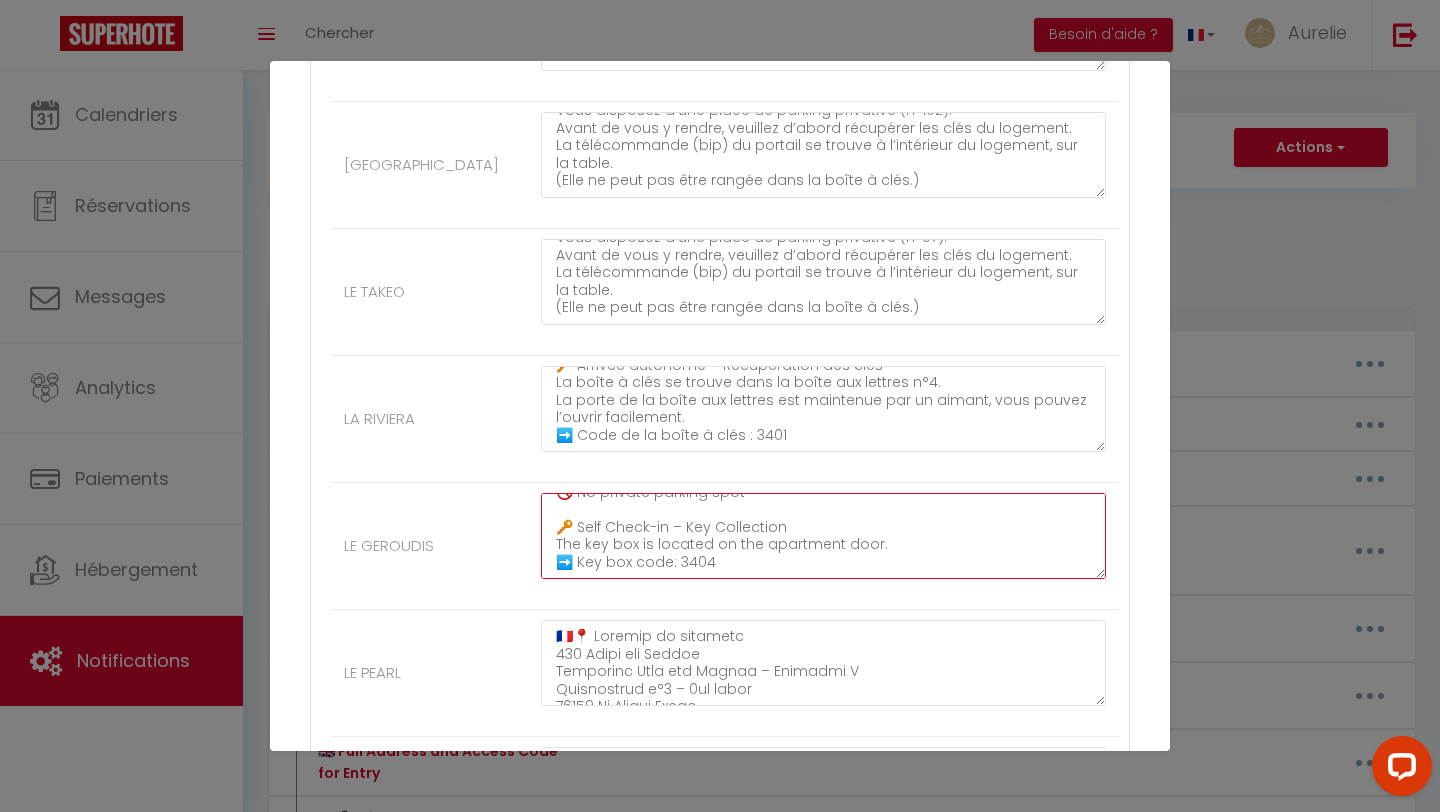 drag, startPoint x: 558, startPoint y: 501, endPoint x: 563, endPoint y: 622, distance: 121.103264 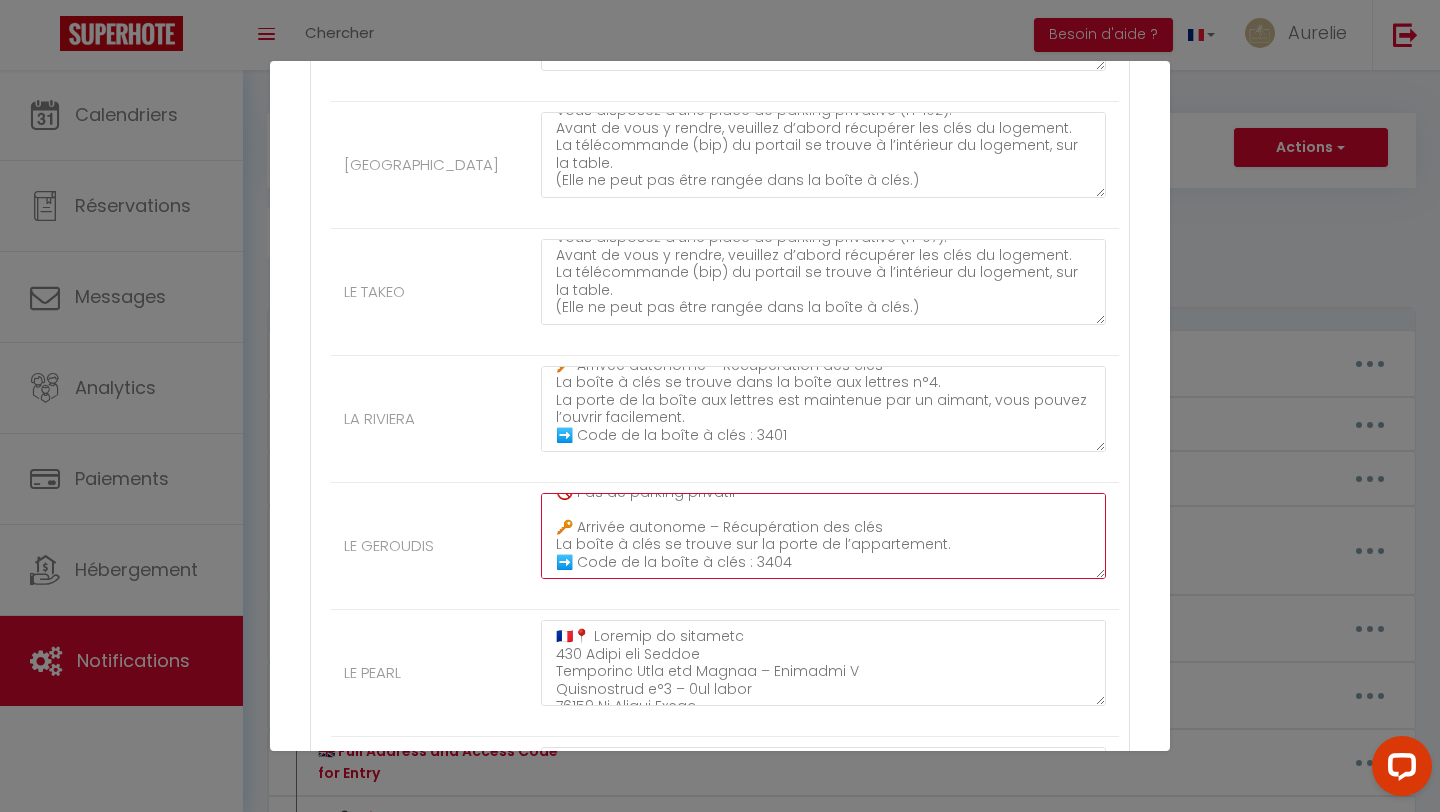 scroll, scrollTop: 157, scrollLeft: 0, axis: vertical 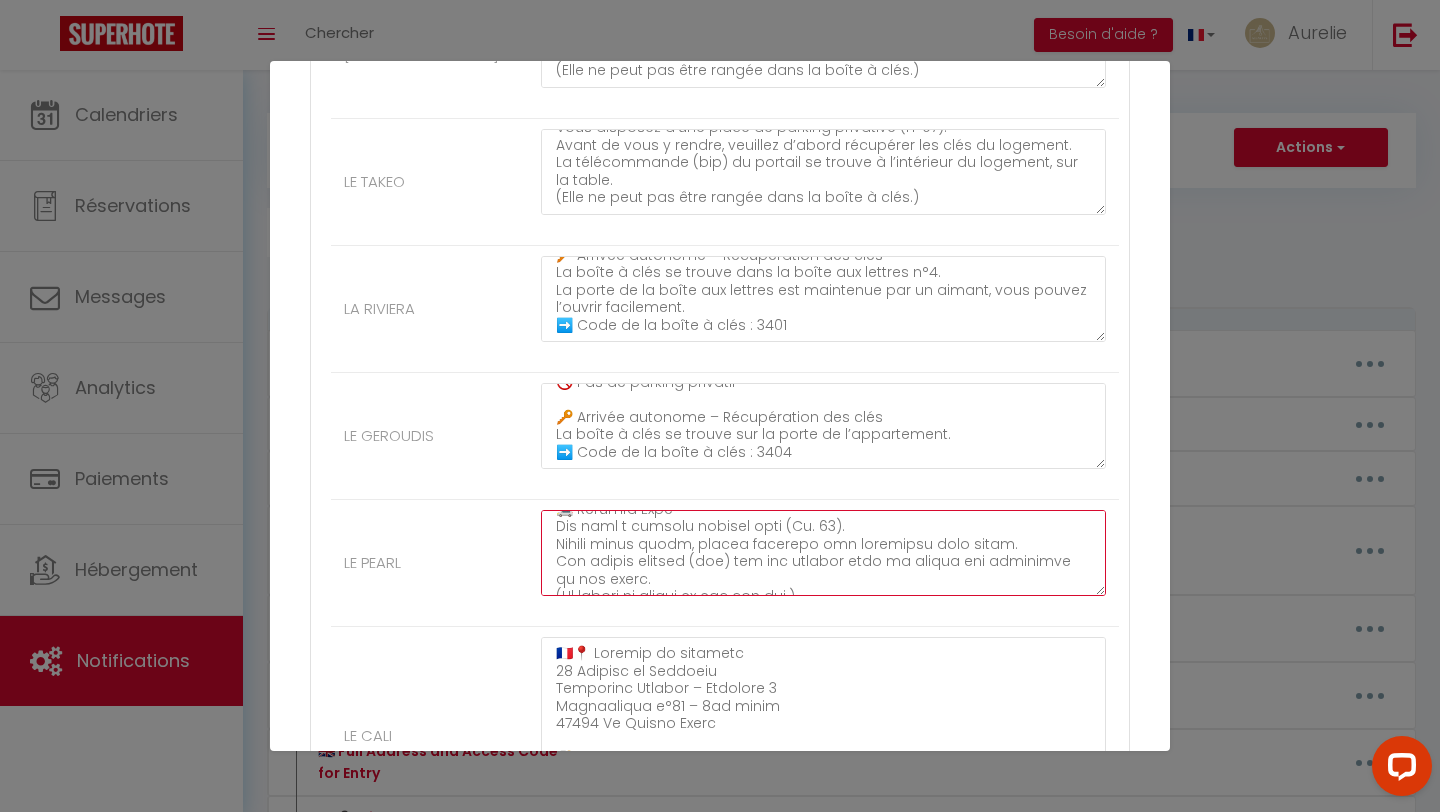 drag, startPoint x: 559, startPoint y: 543, endPoint x: 565, endPoint y: 686, distance: 143.12582 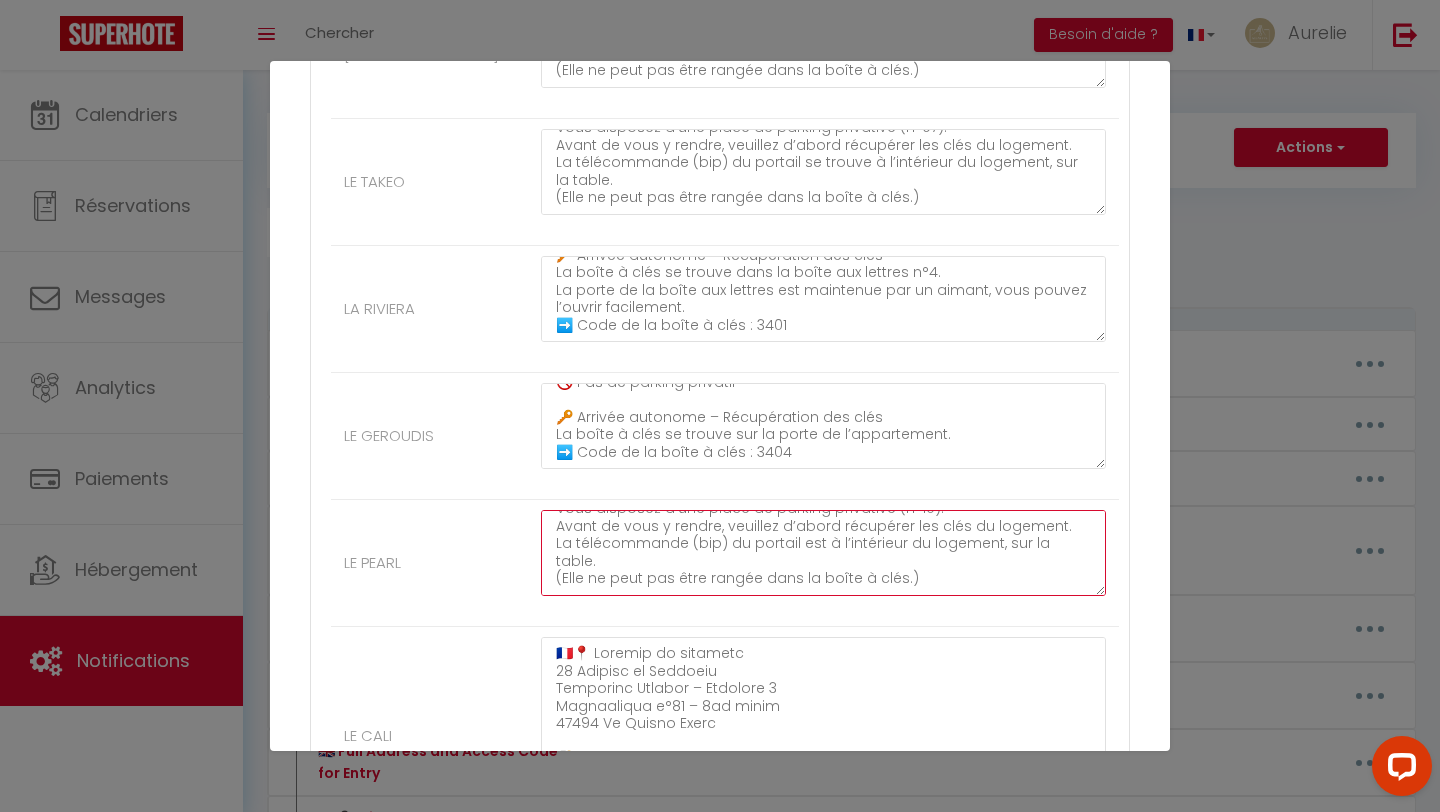 scroll, scrollTop: 262, scrollLeft: 0, axis: vertical 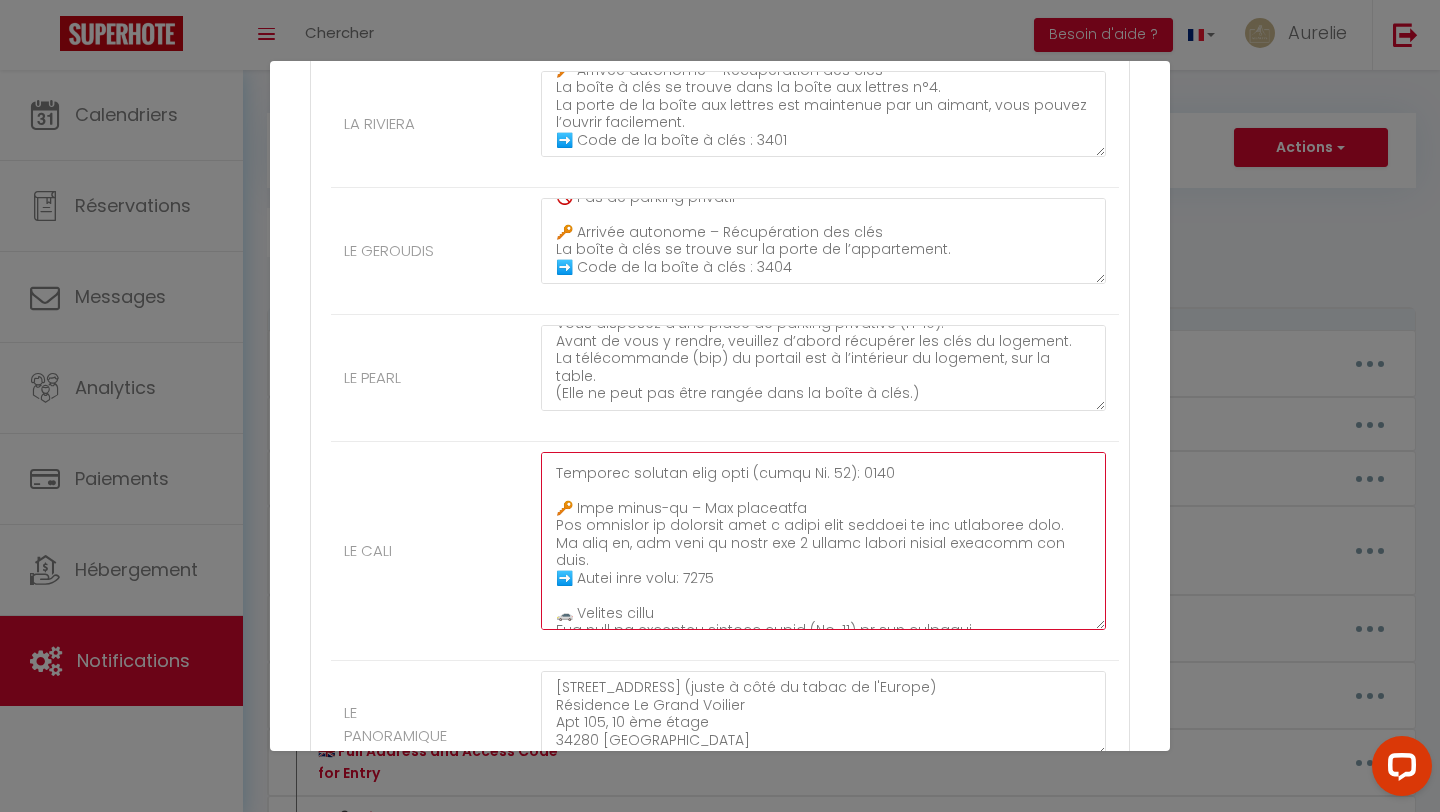 drag, startPoint x: 557, startPoint y: 536, endPoint x: 570, endPoint y: 658, distance: 122.69067 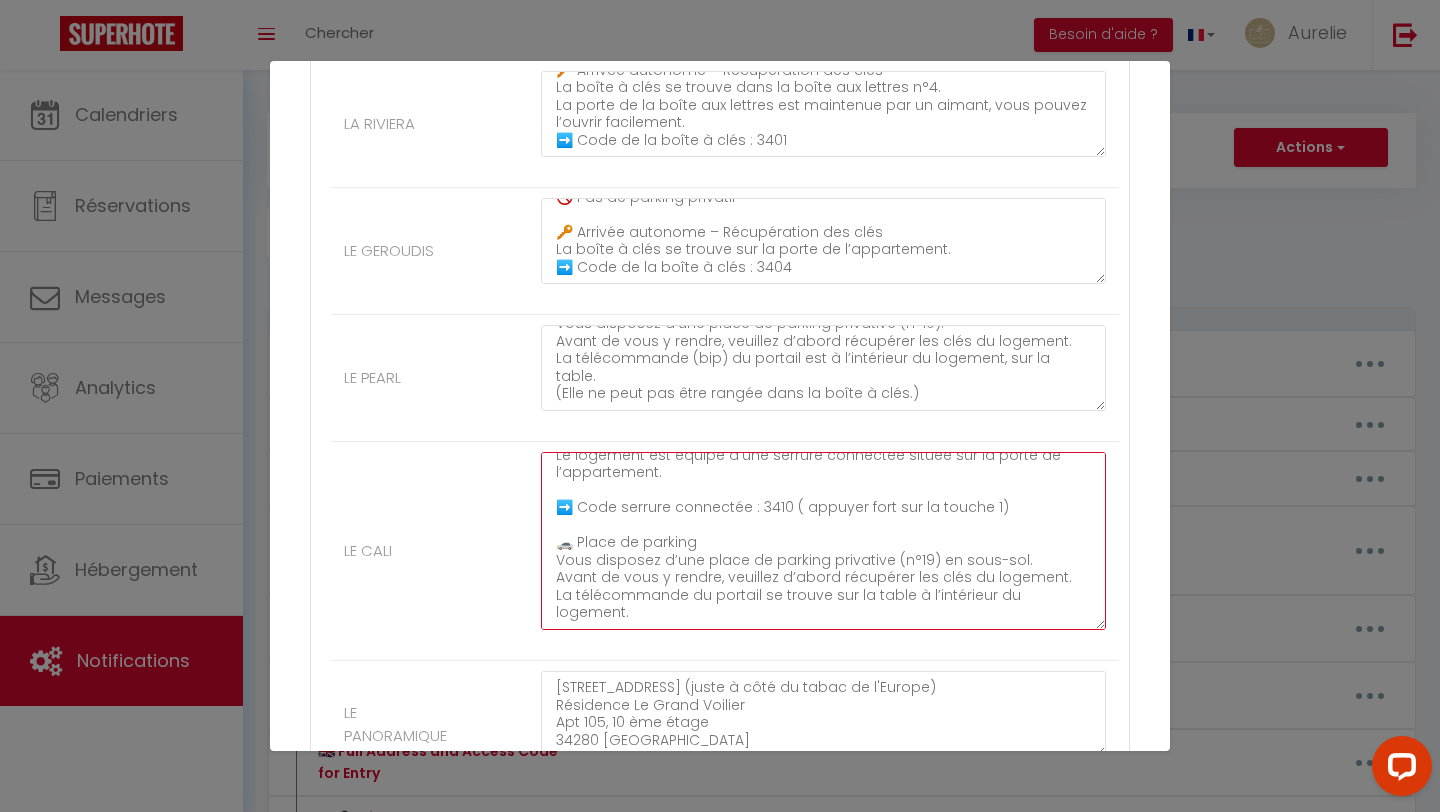 scroll, scrollTop: 363, scrollLeft: 0, axis: vertical 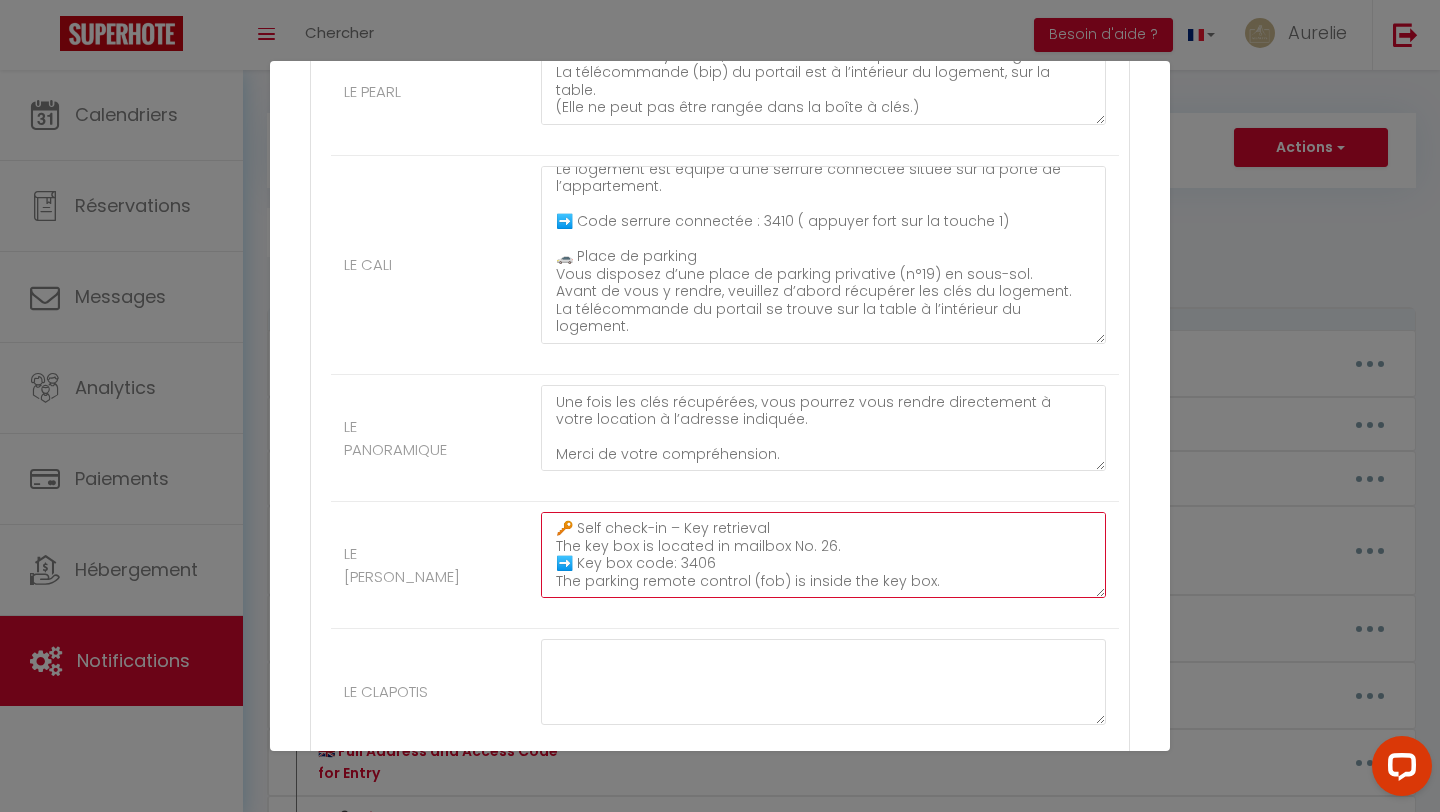 drag, startPoint x: 555, startPoint y: 545, endPoint x: 564, endPoint y: 671, distance: 126.32102 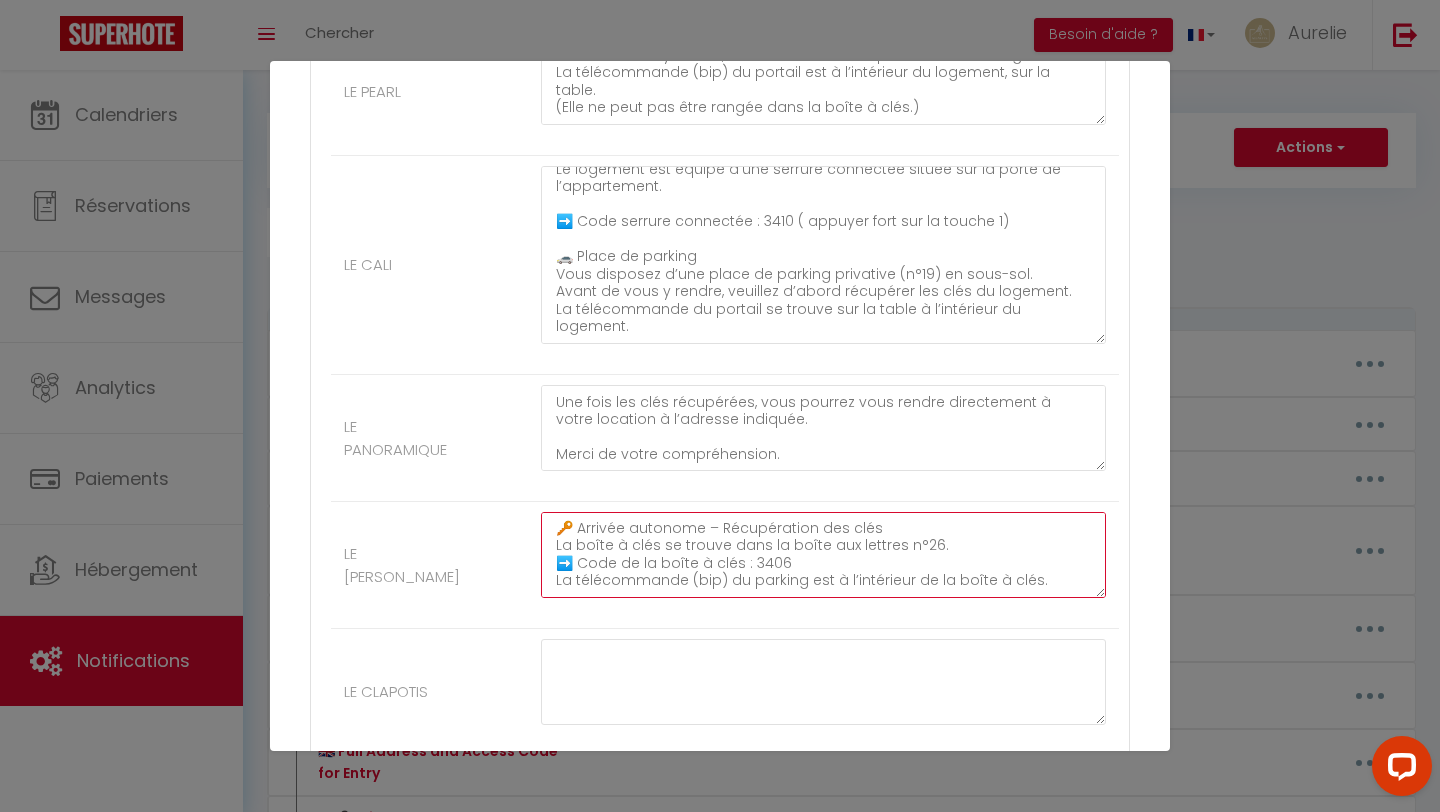 scroll, scrollTop: 227, scrollLeft: 0, axis: vertical 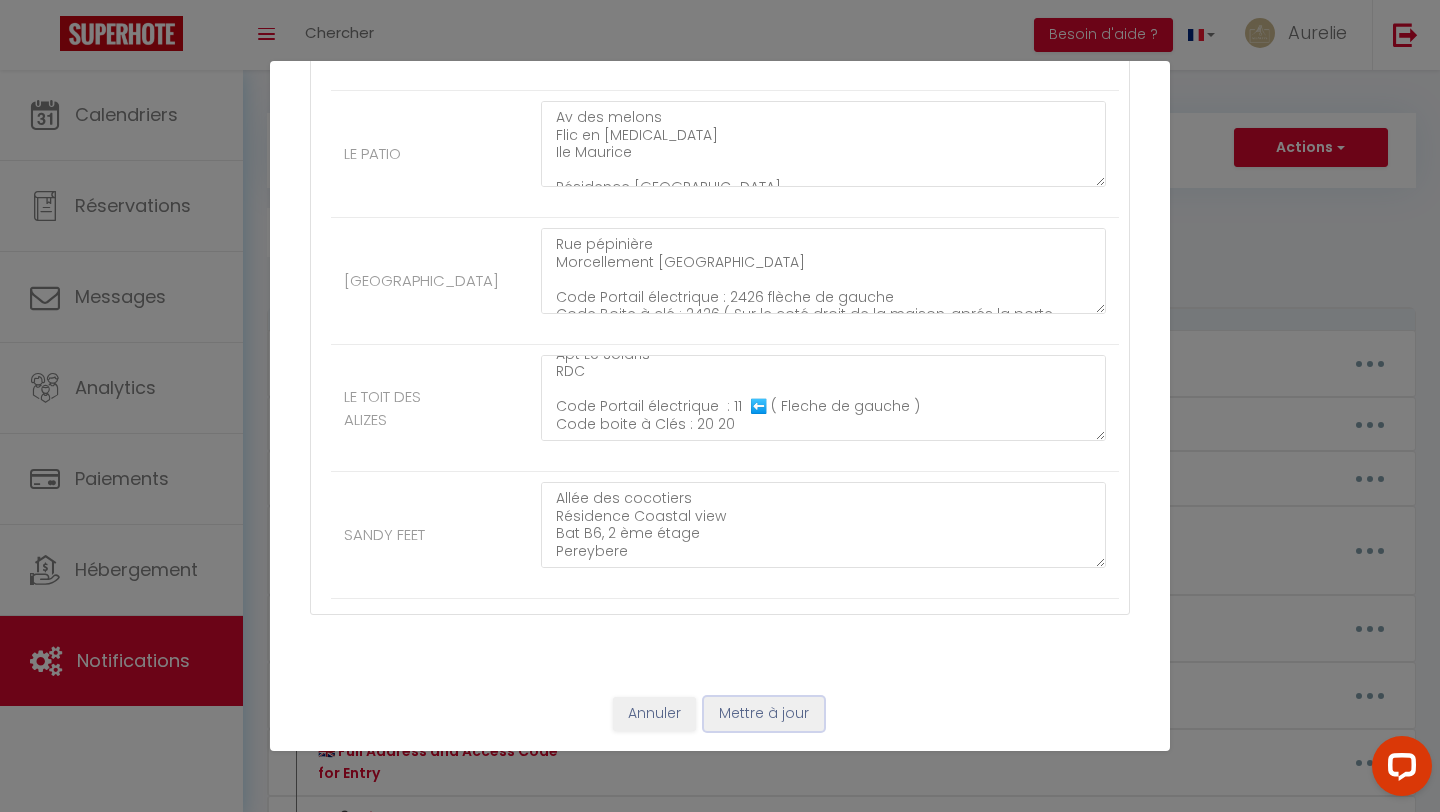 click on "Mettre à jour" at bounding box center [764, 714] 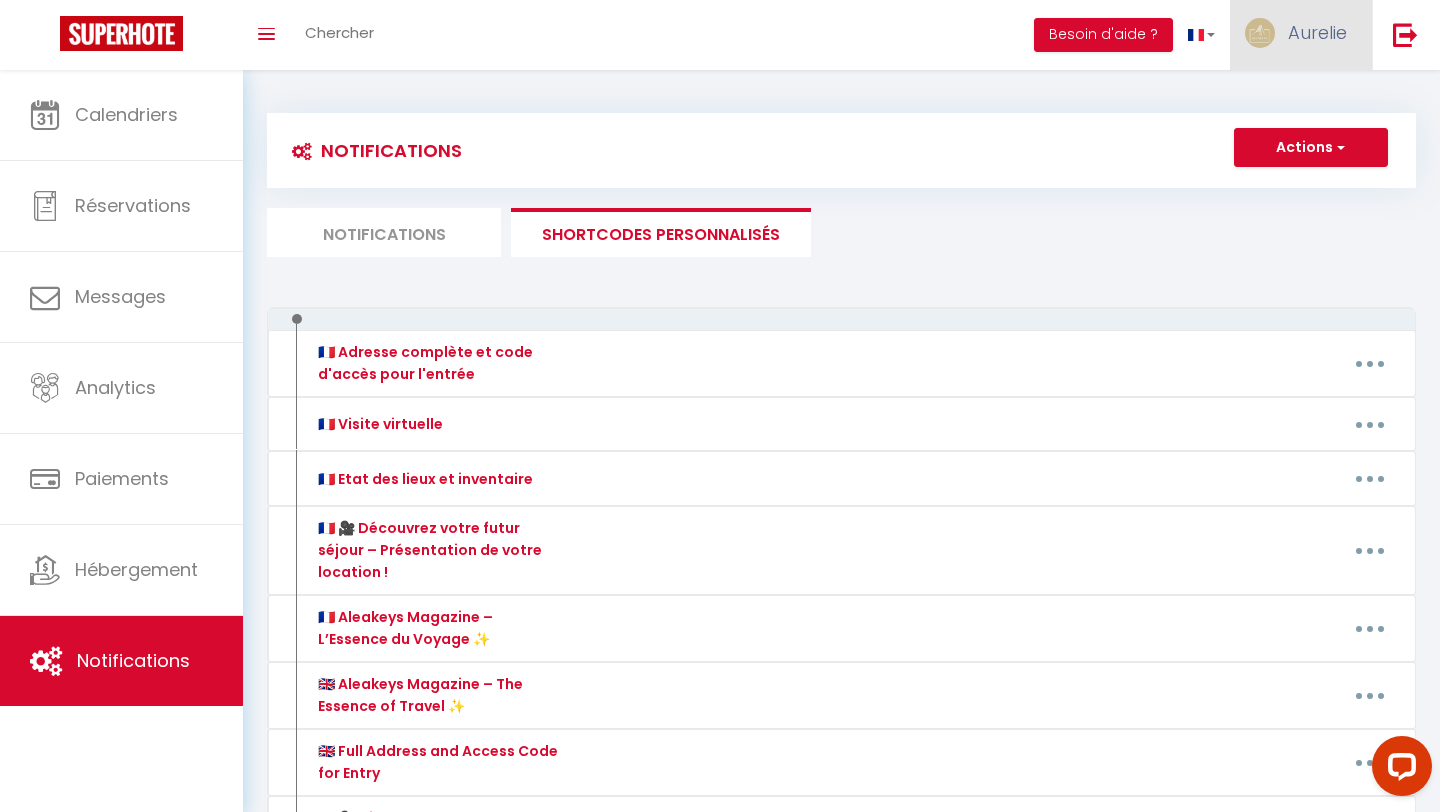 click on "Aurelie" at bounding box center (1301, 35) 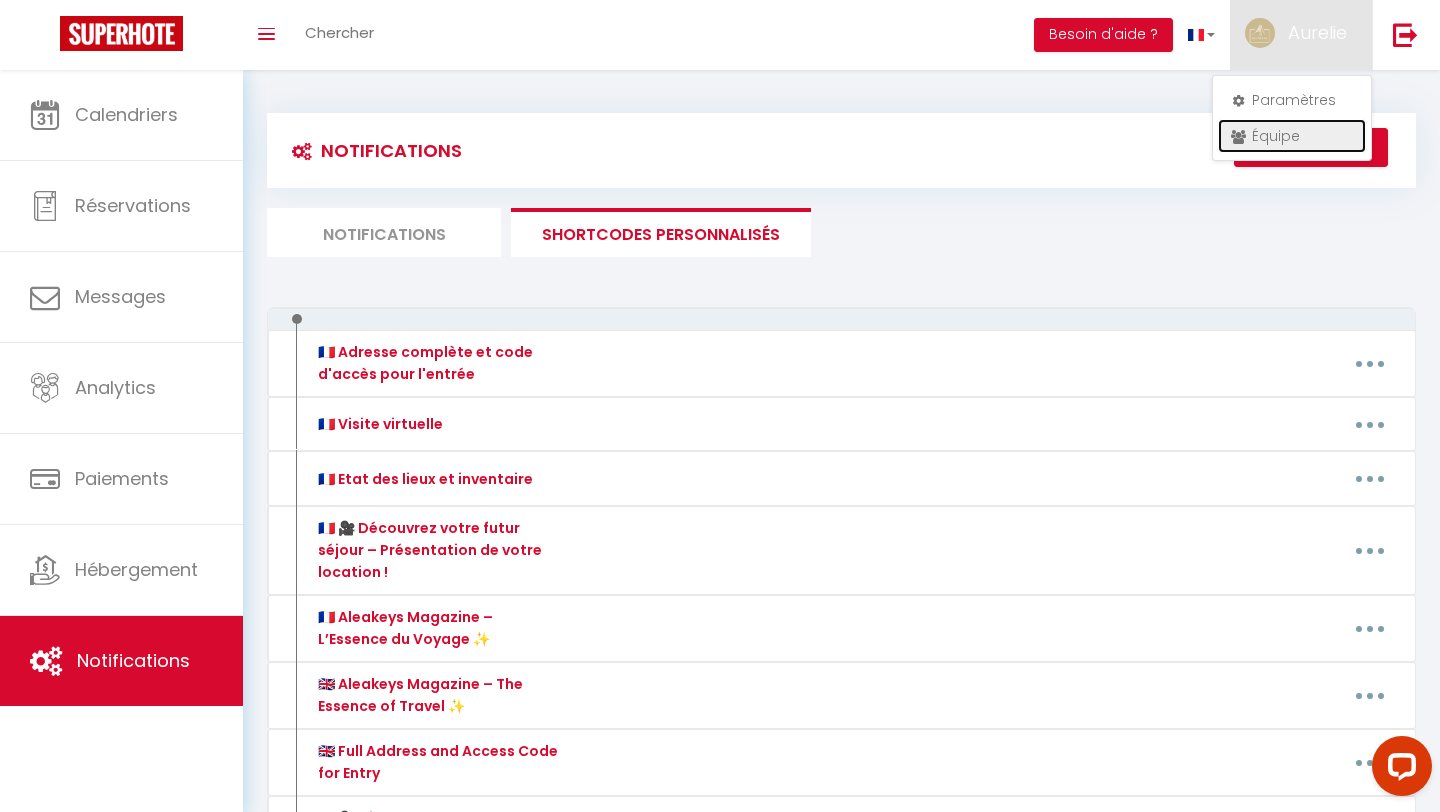 click on "Équipe" at bounding box center [1292, 136] 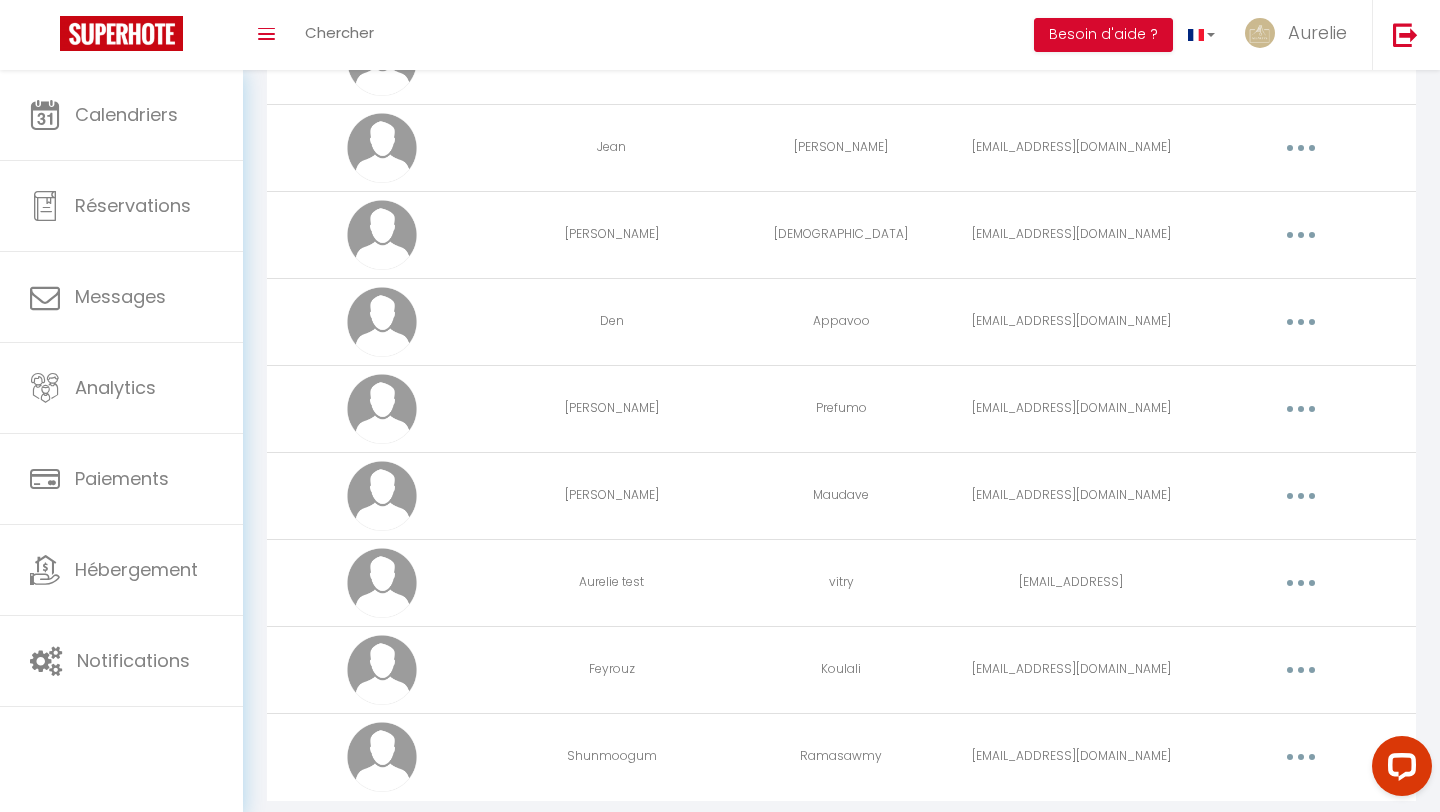 scroll, scrollTop: 2274, scrollLeft: 0, axis: vertical 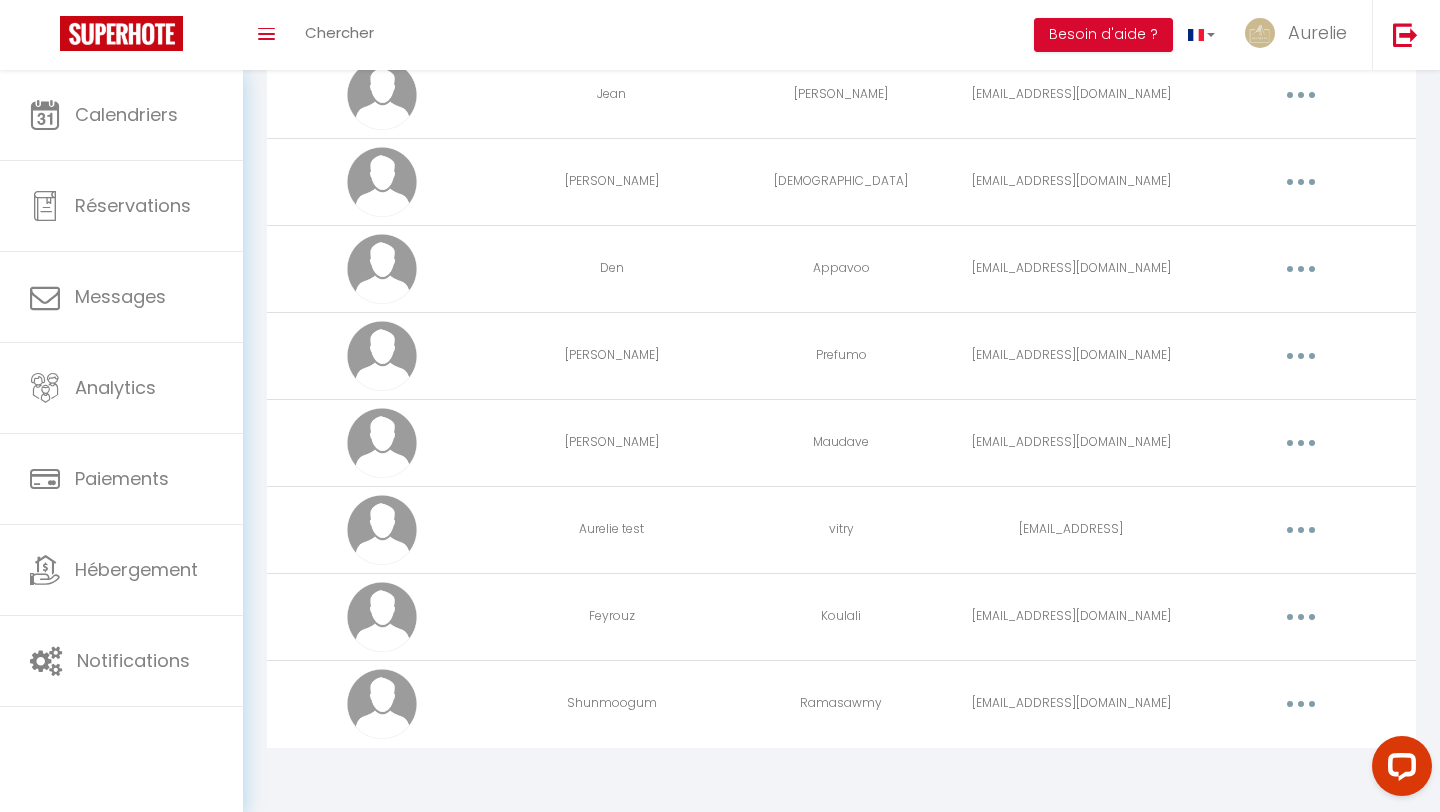 click at bounding box center (1301, 617) 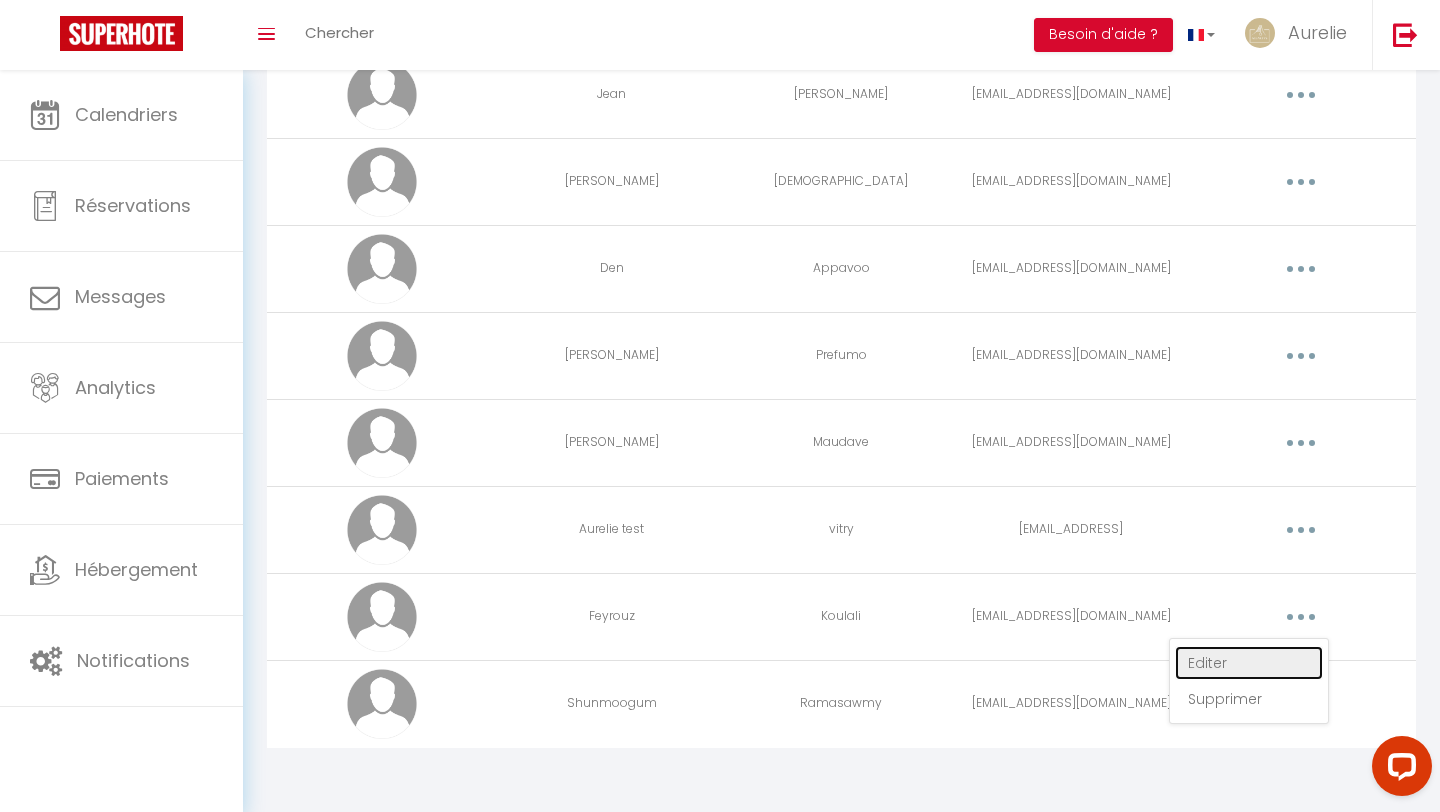 click on "Editer" at bounding box center (1249, 663) 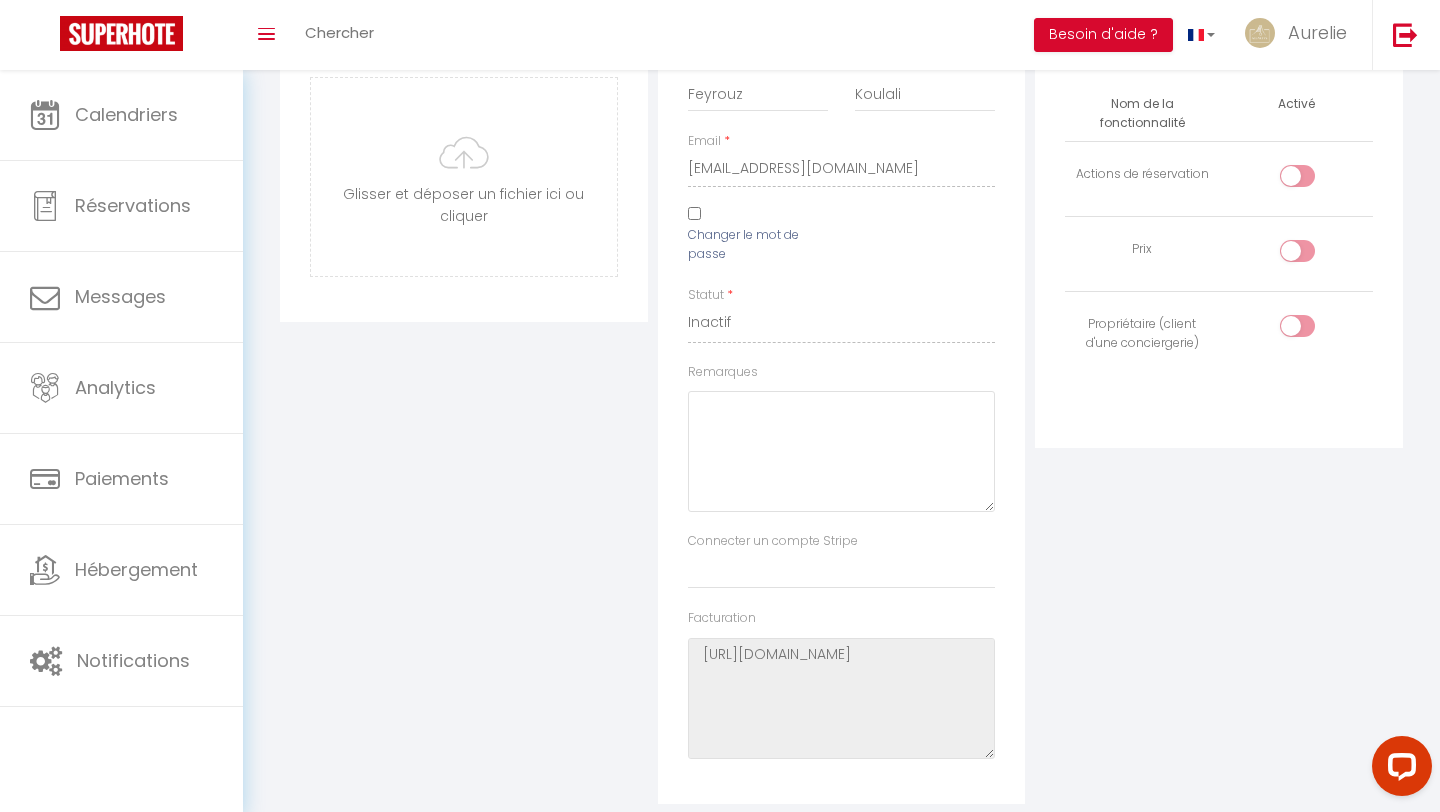 scroll, scrollTop: 0, scrollLeft: 0, axis: both 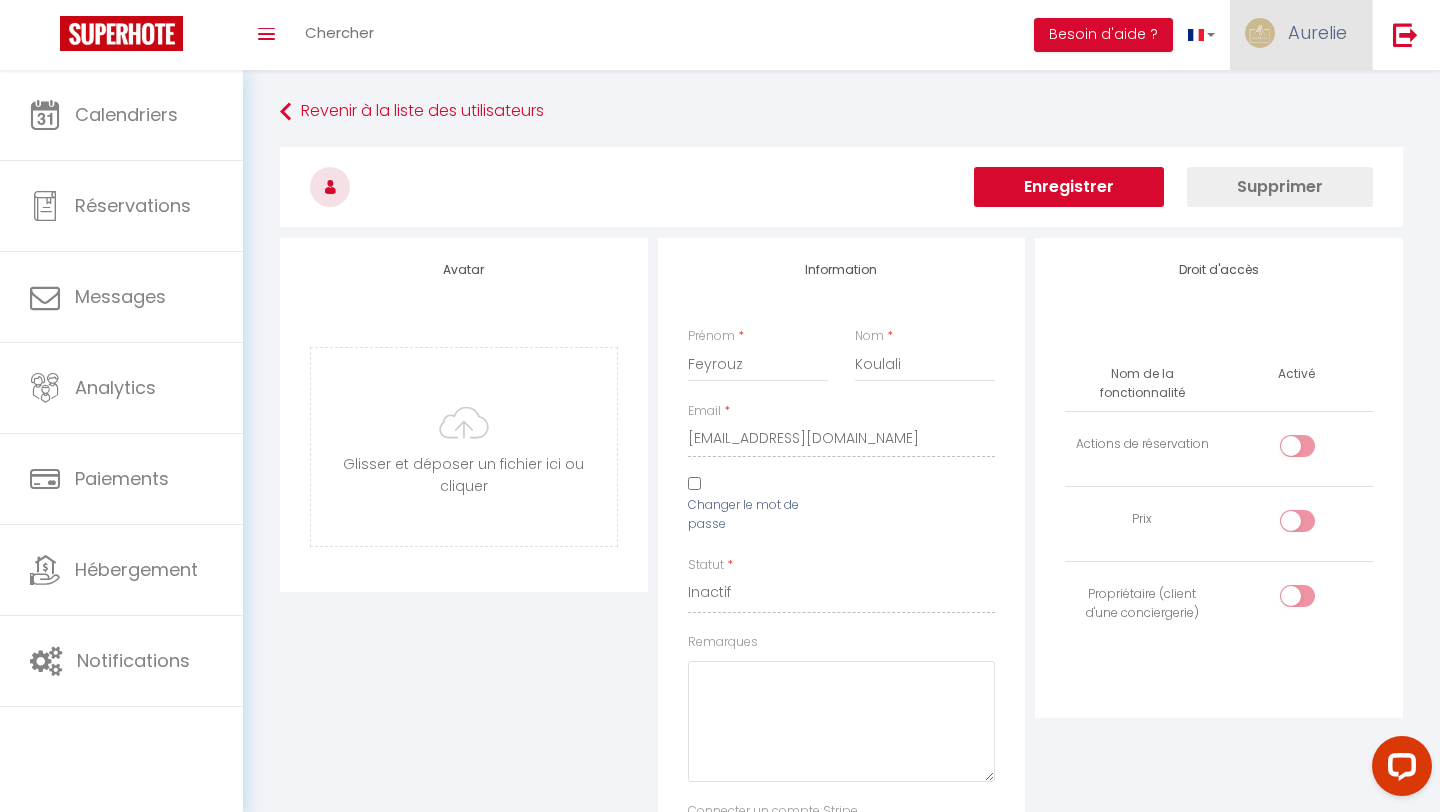 click at bounding box center [1260, 33] 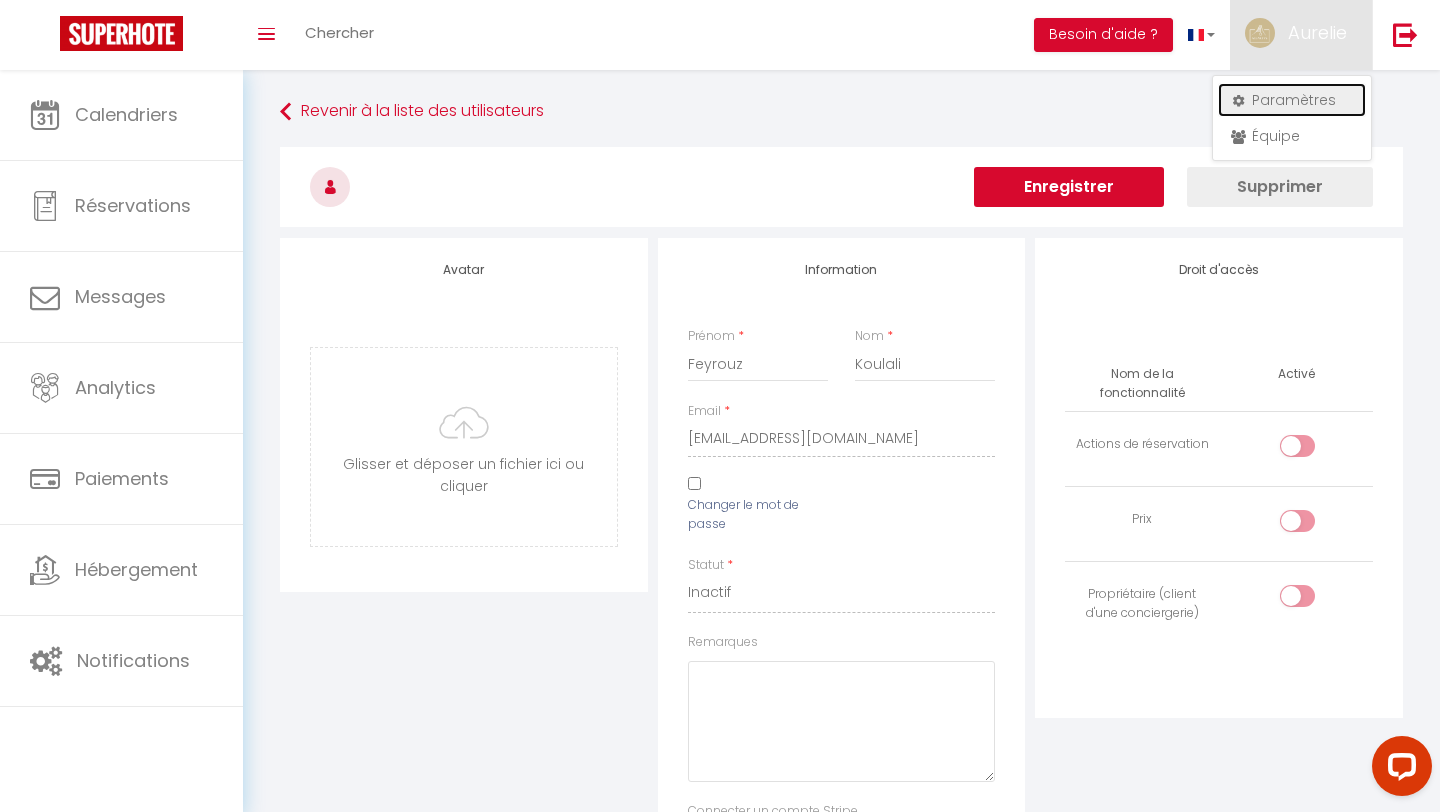 click on "Paramètres" at bounding box center (1292, 100) 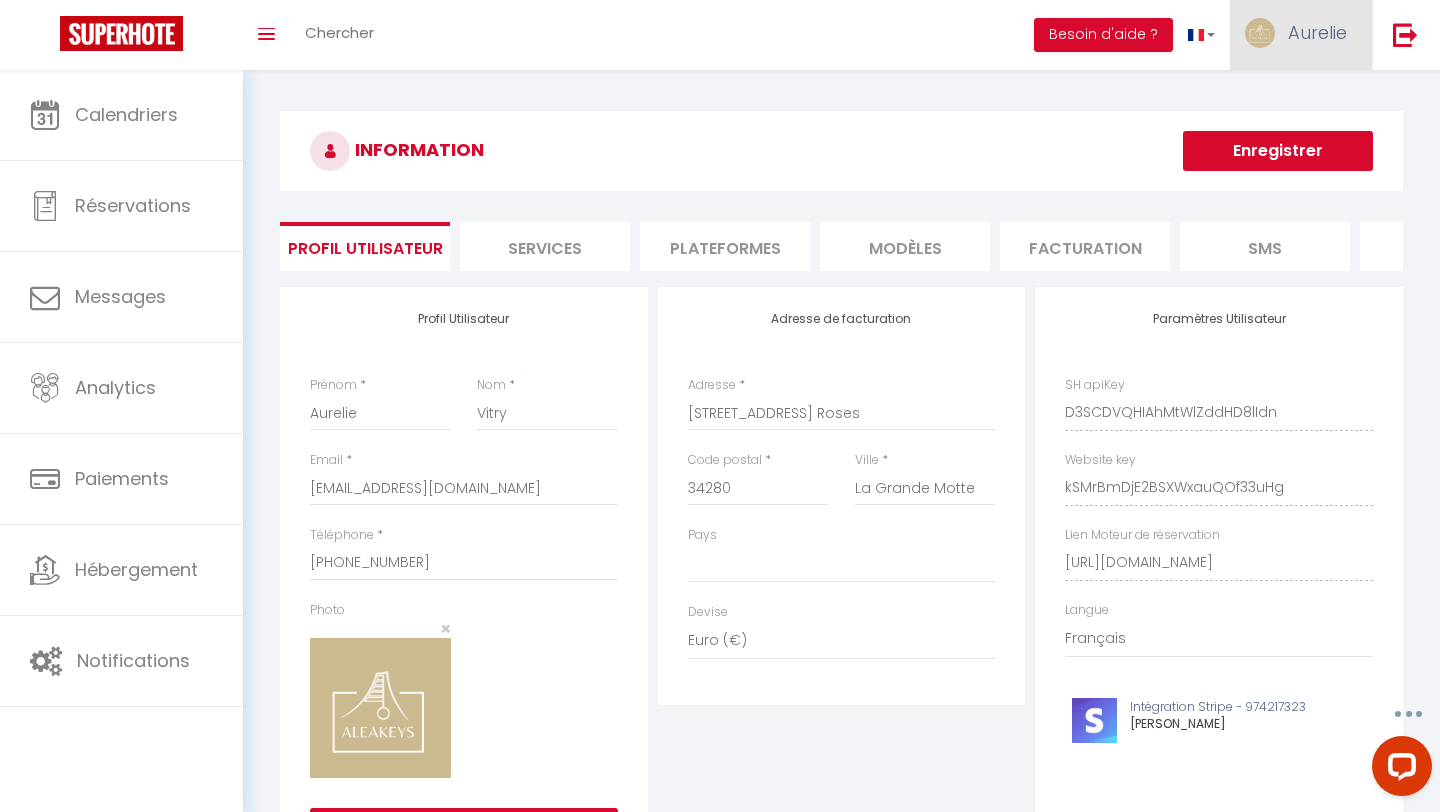 click on "Aurelie" at bounding box center [1301, 35] 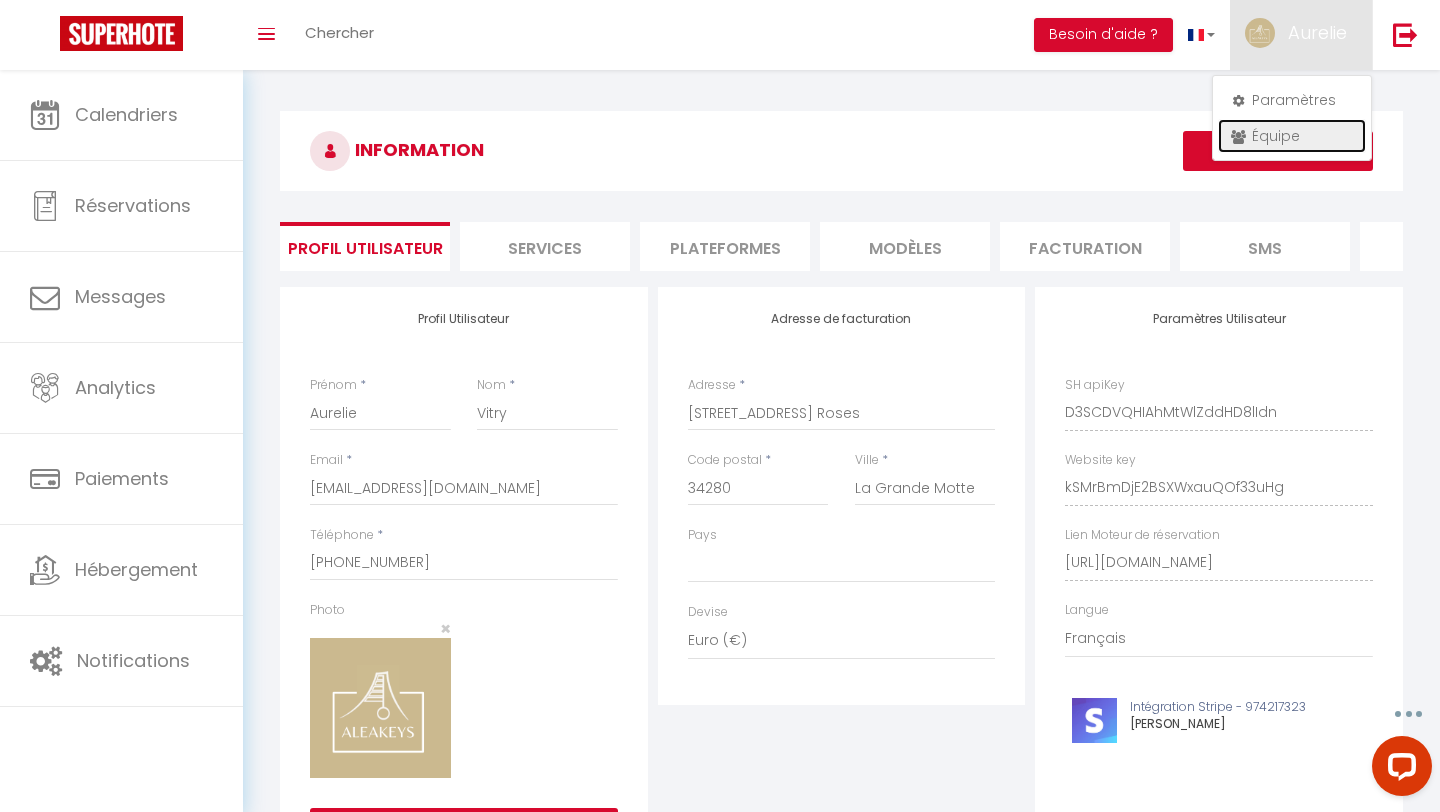 click on "Équipe" at bounding box center (1292, 136) 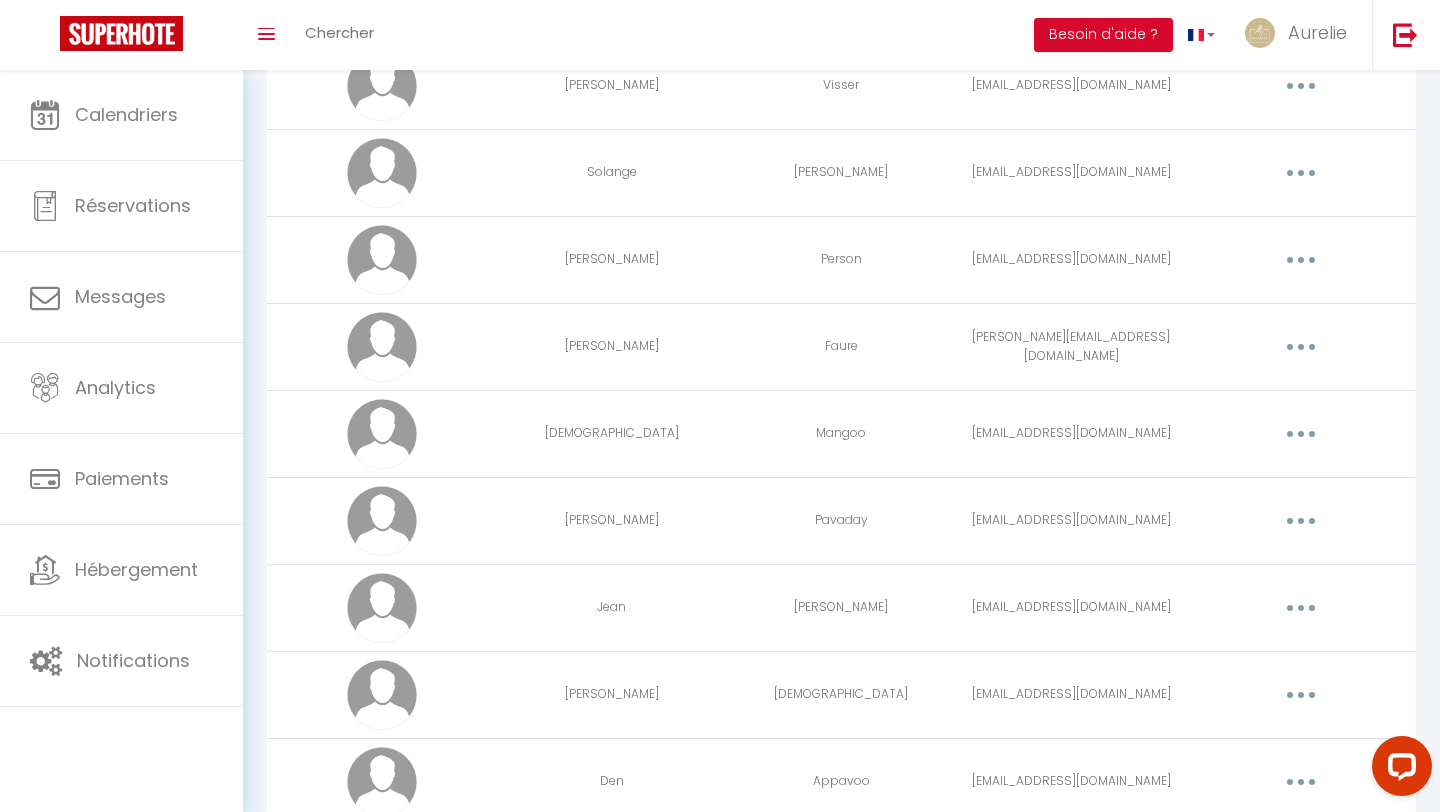 scroll, scrollTop: 2274, scrollLeft: 0, axis: vertical 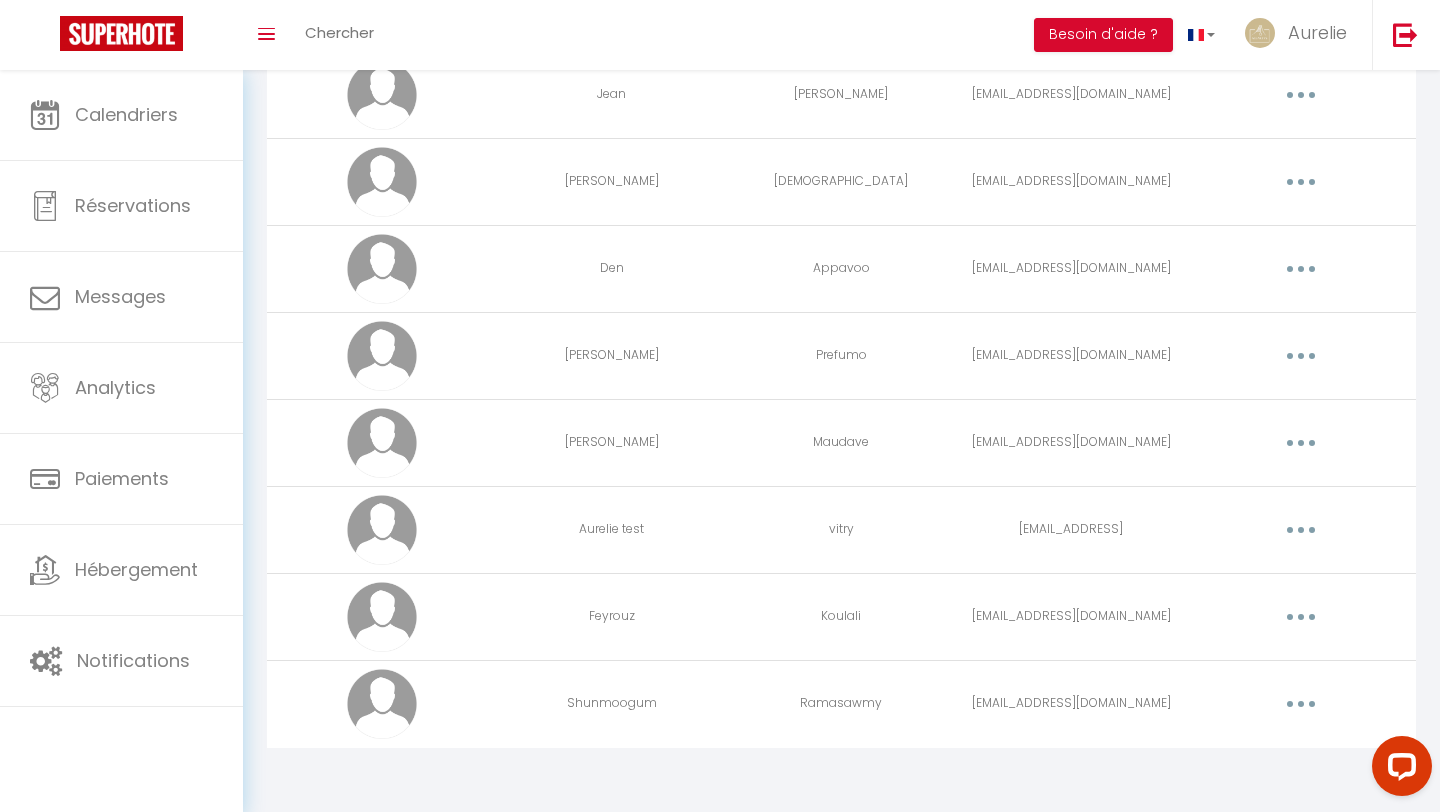 click at bounding box center (1301, 617) 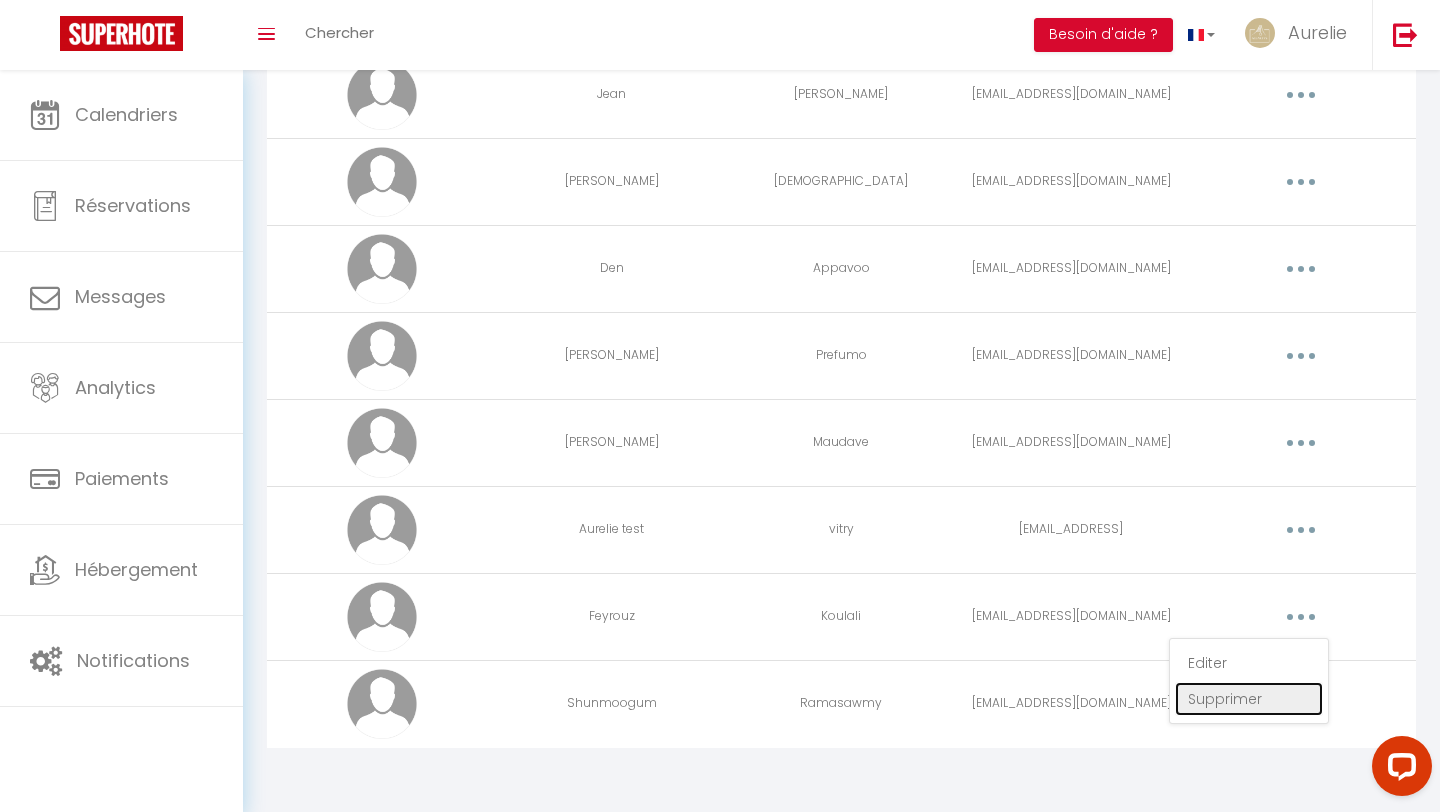click on "Supprimer" at bounding box center (1249, 699) 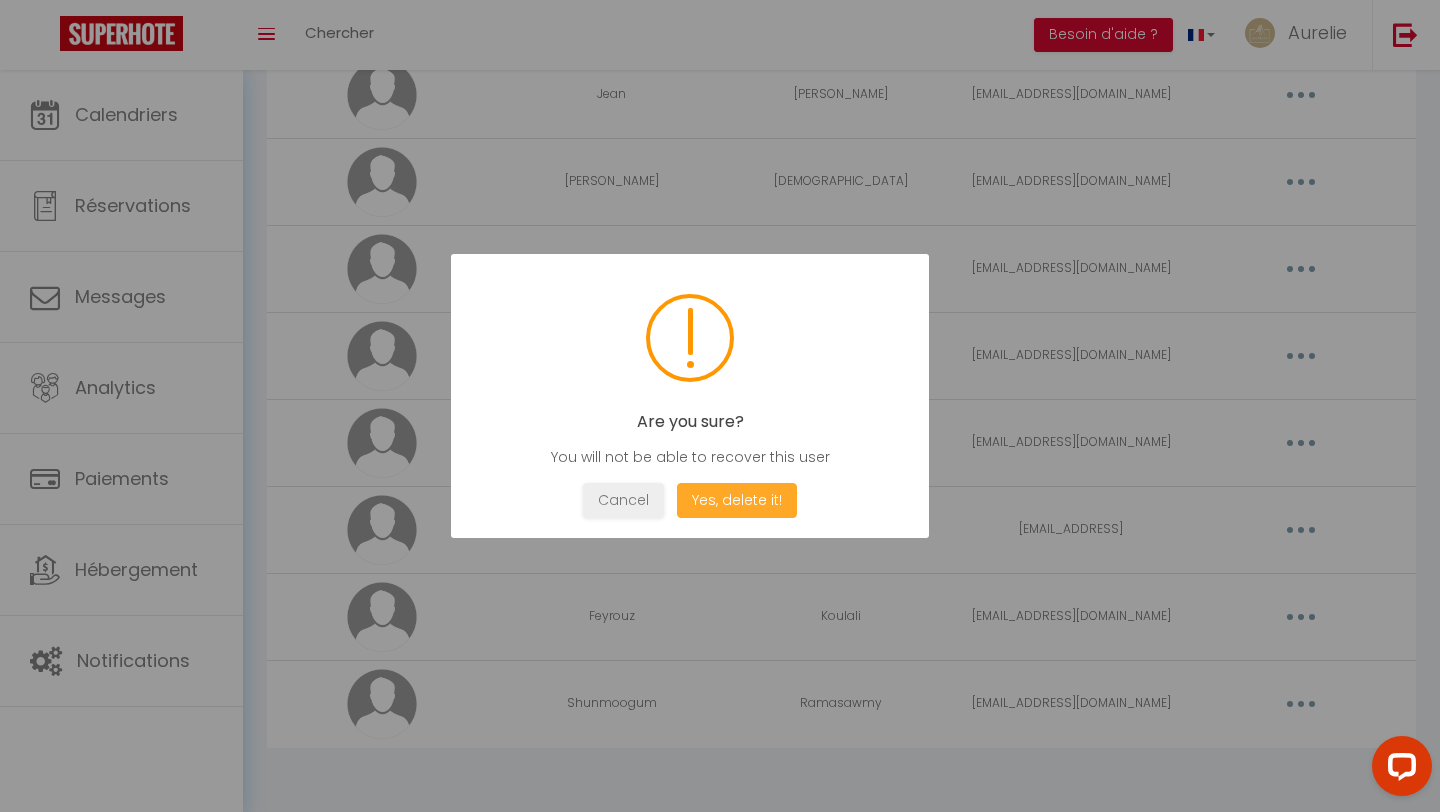 click on "Yes, delete it!" at bounding box center (737, 500) 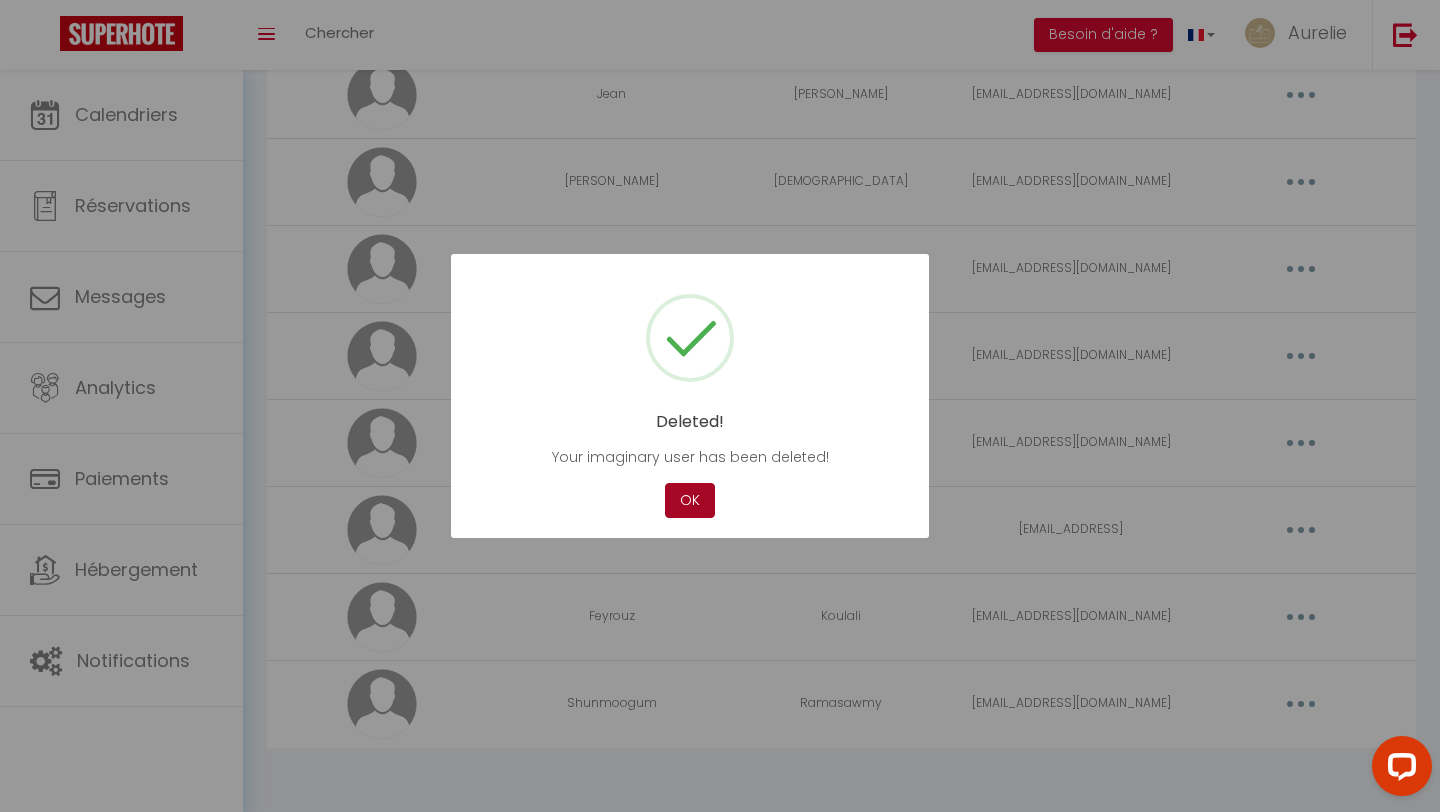 scroll, scrollTop: 2187, scrollLeft: 0, axis: vertical 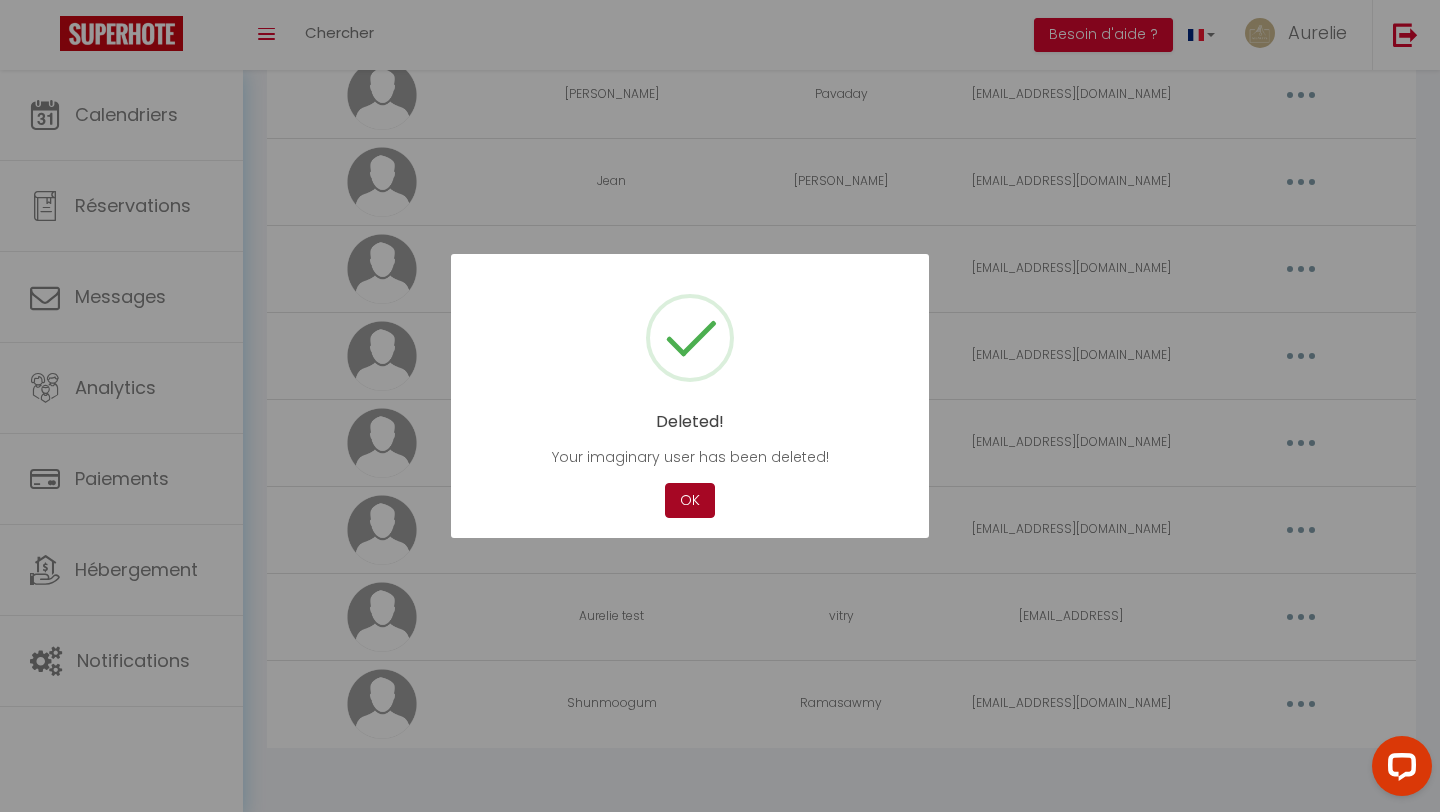 click on "OK" at bounding box center (690, 500) 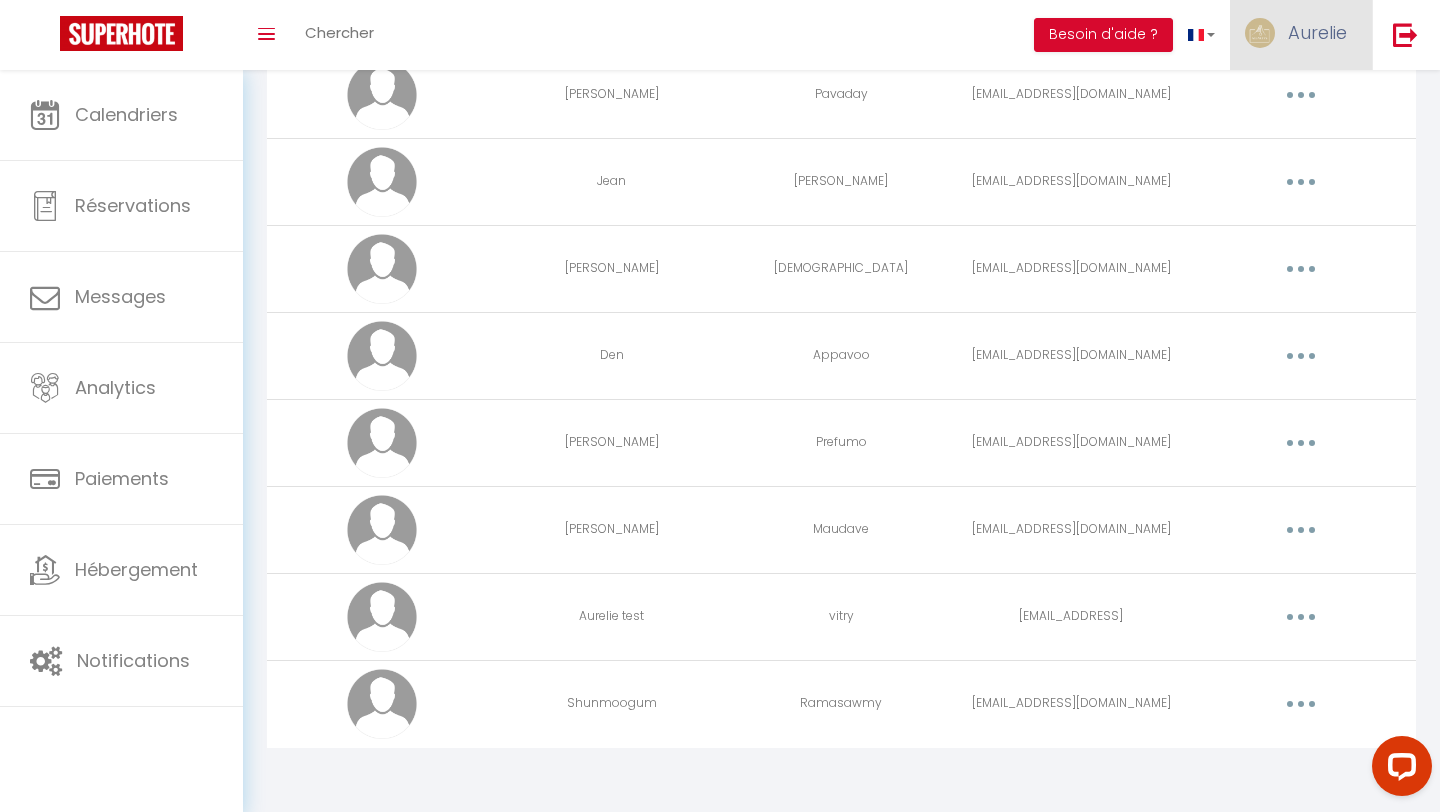 click on "Aurelie" at bounding box center (1317, 32) 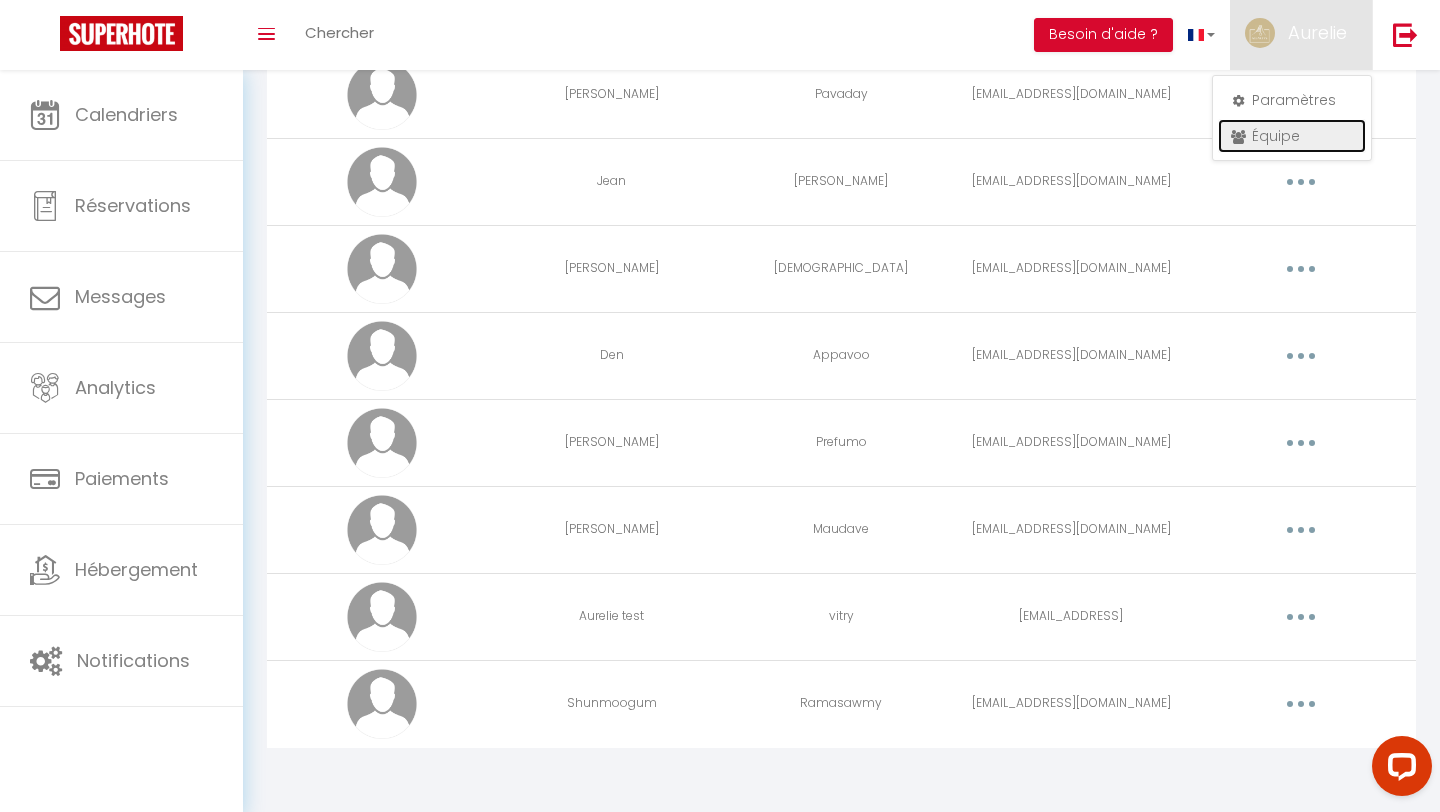 click on "Équipe" at bounding box center (1292, 136) 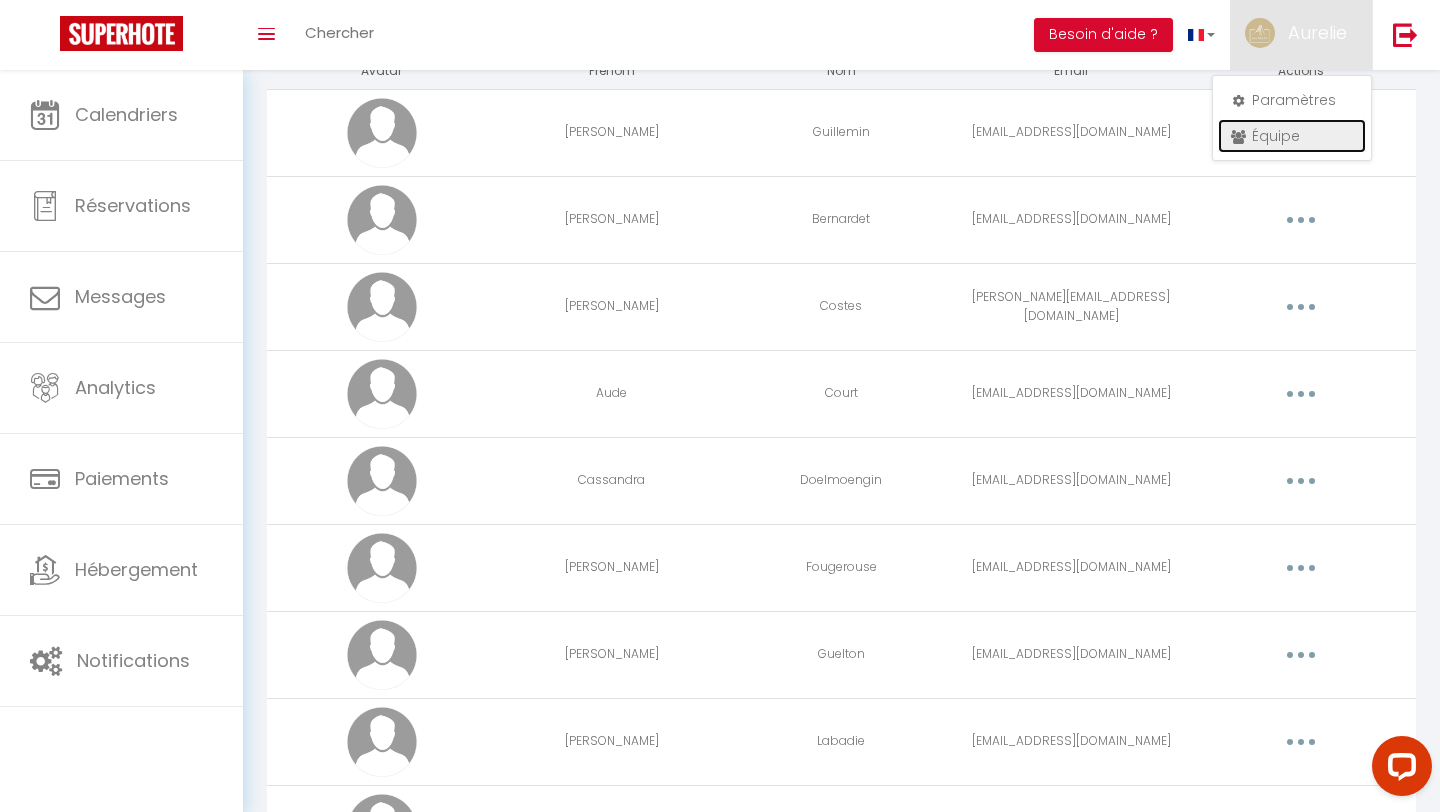 scroll, scrollTop: 0, scrollLeft: 0, axis: both 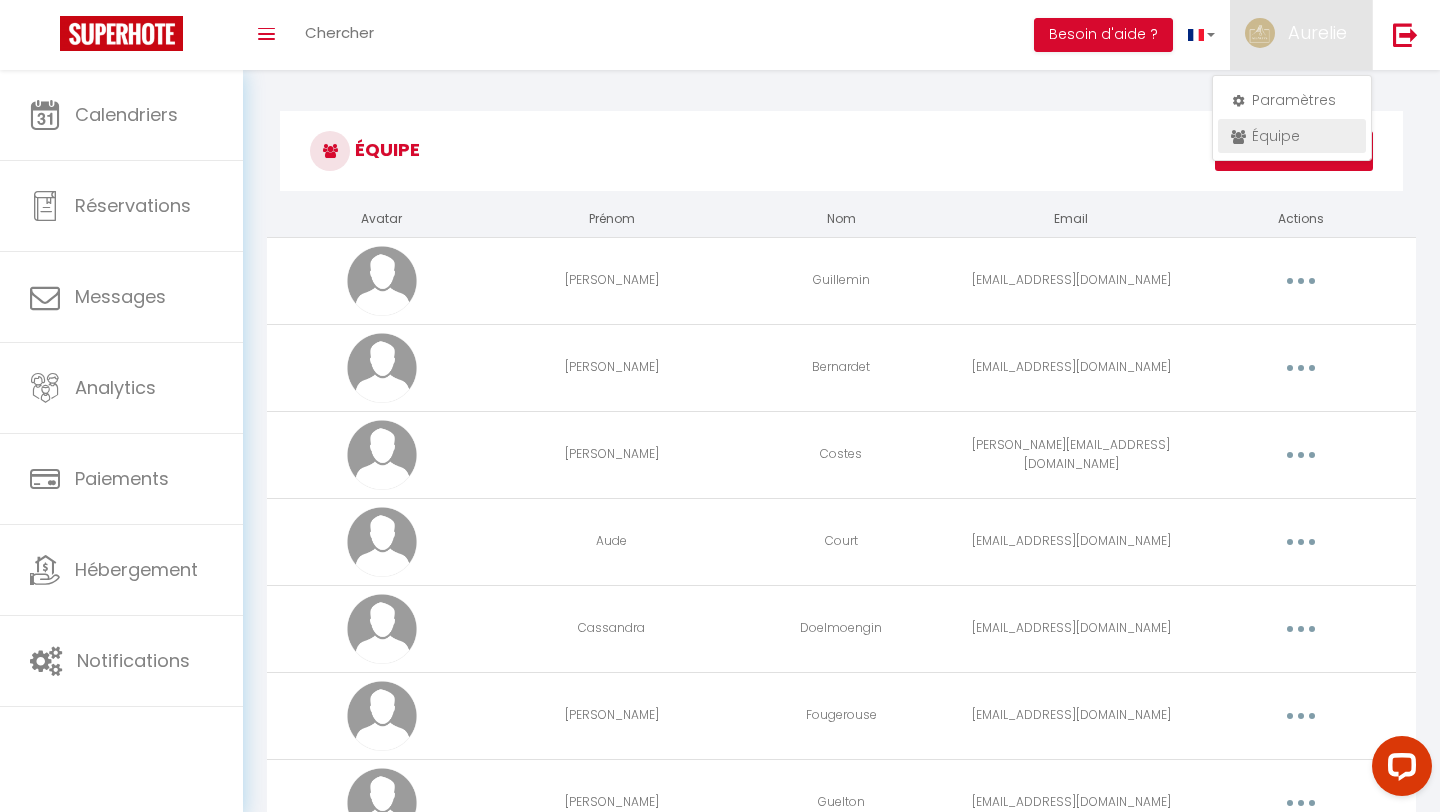 click on "Paramètres        Équipe" at bounding box center (1292, 118) 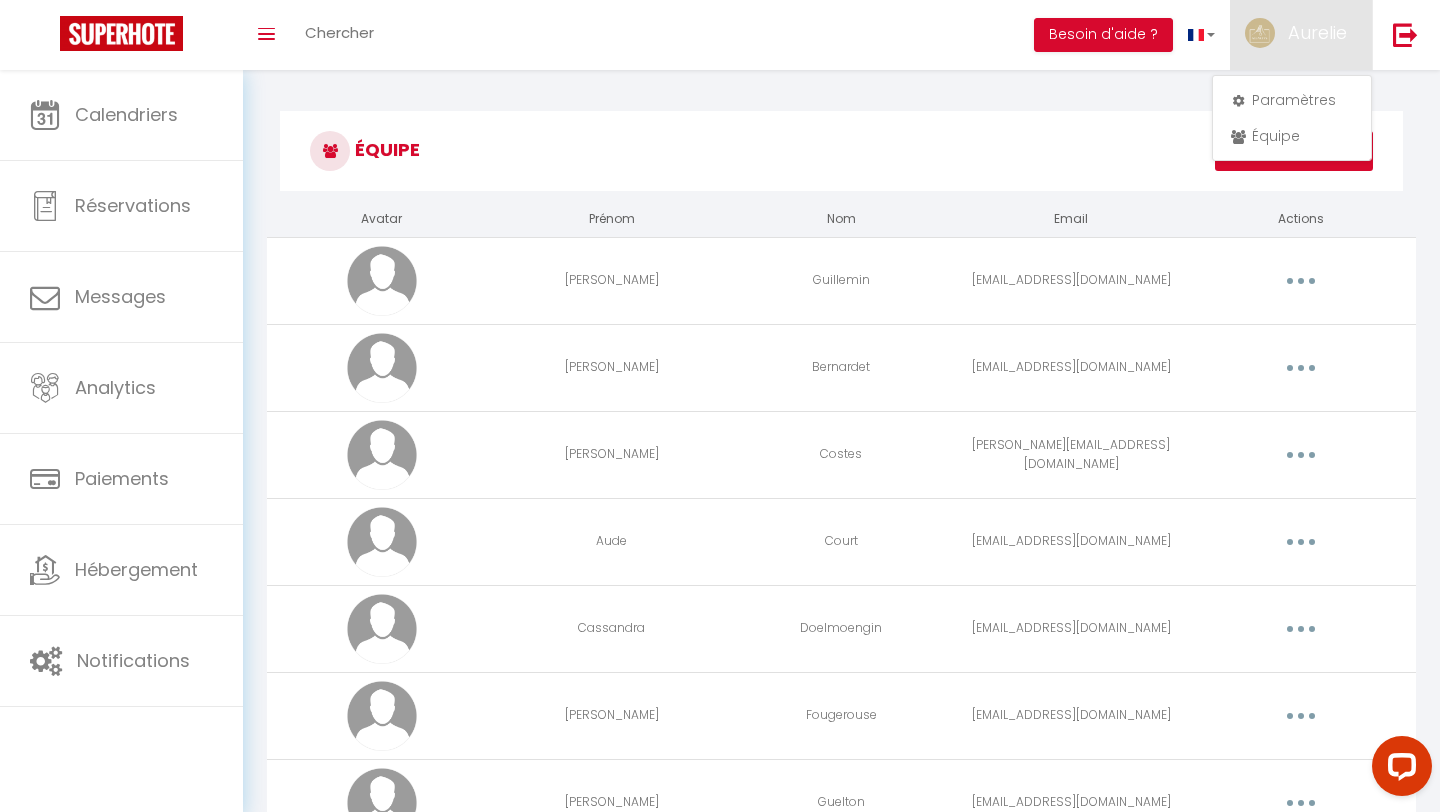 click on "Actions
Ajouter un nouvel utilisateur" at bounding box center [1284, 151] 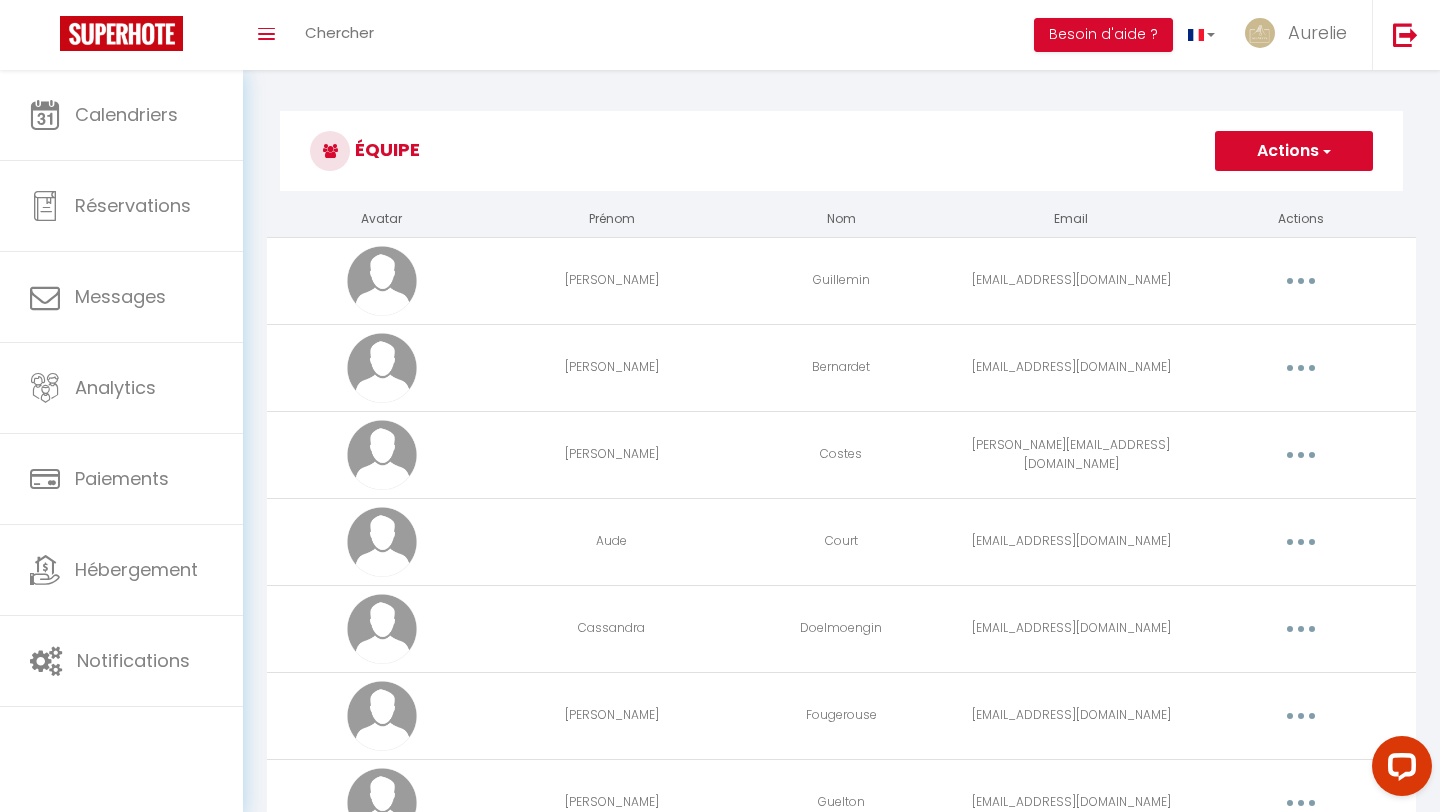 click on "Actions" at bounding box center [1294, 151] 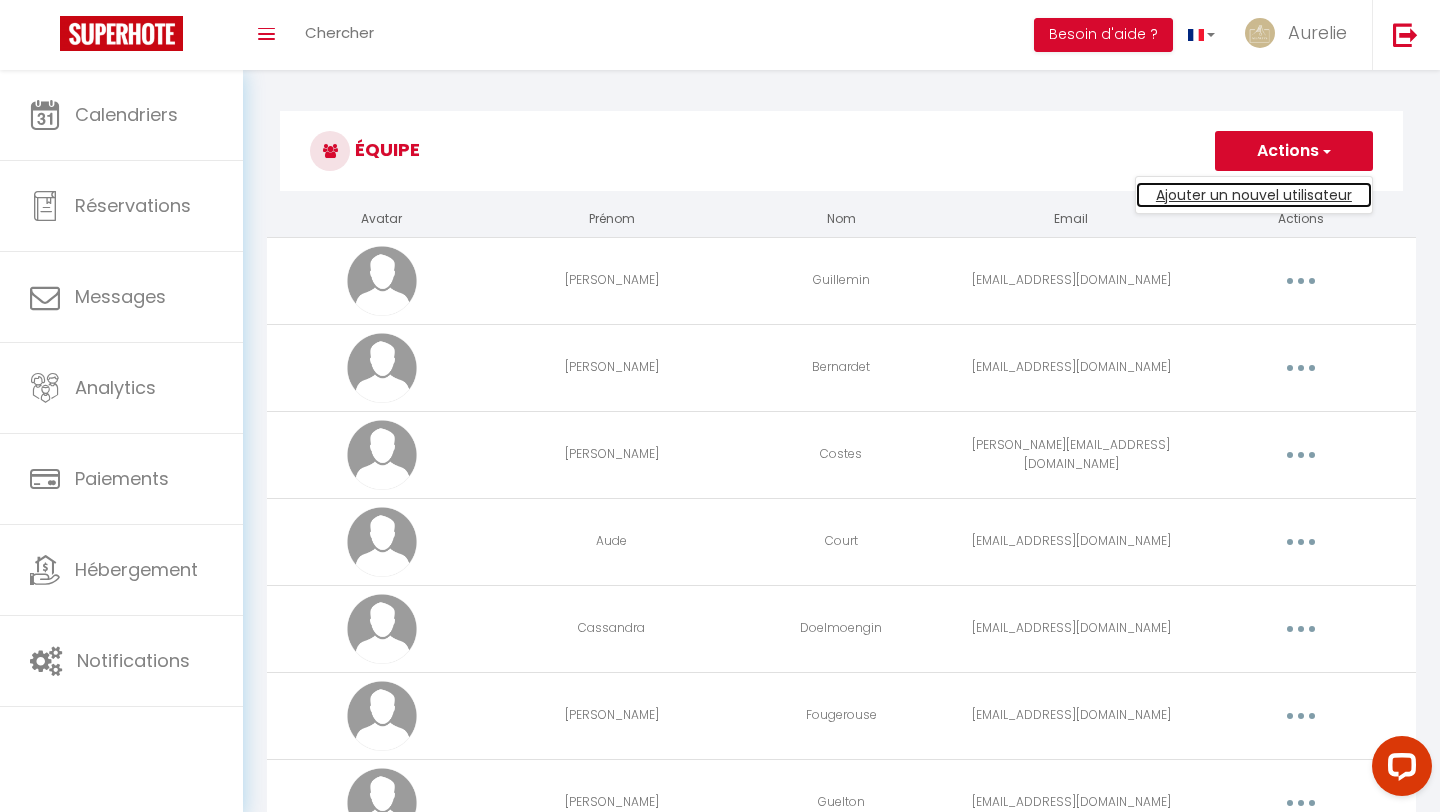 click on "Ajouter un nouvel utilisateur" at bounding box center [1254, 195] 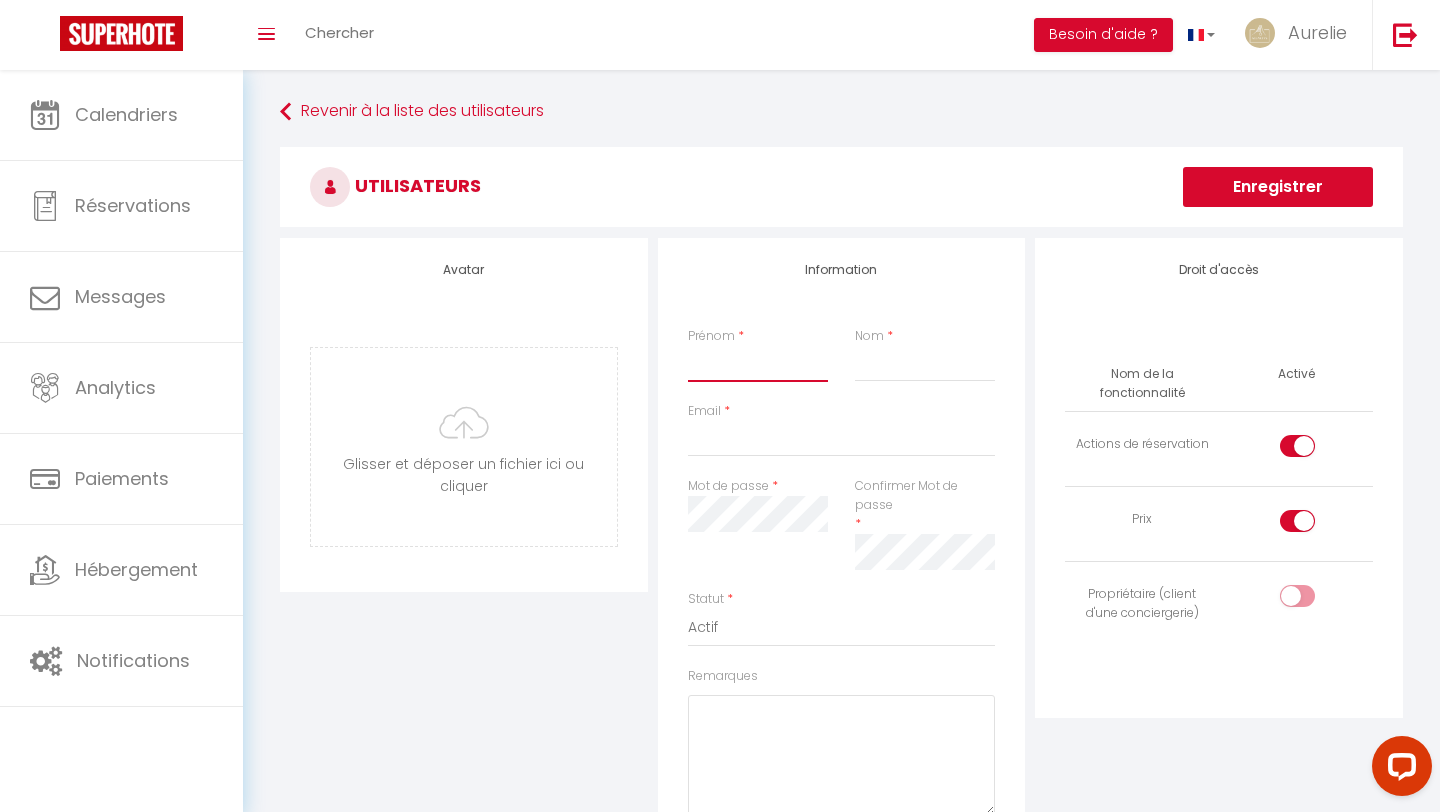 click on "Prénom" at bounding box center [758, 364] 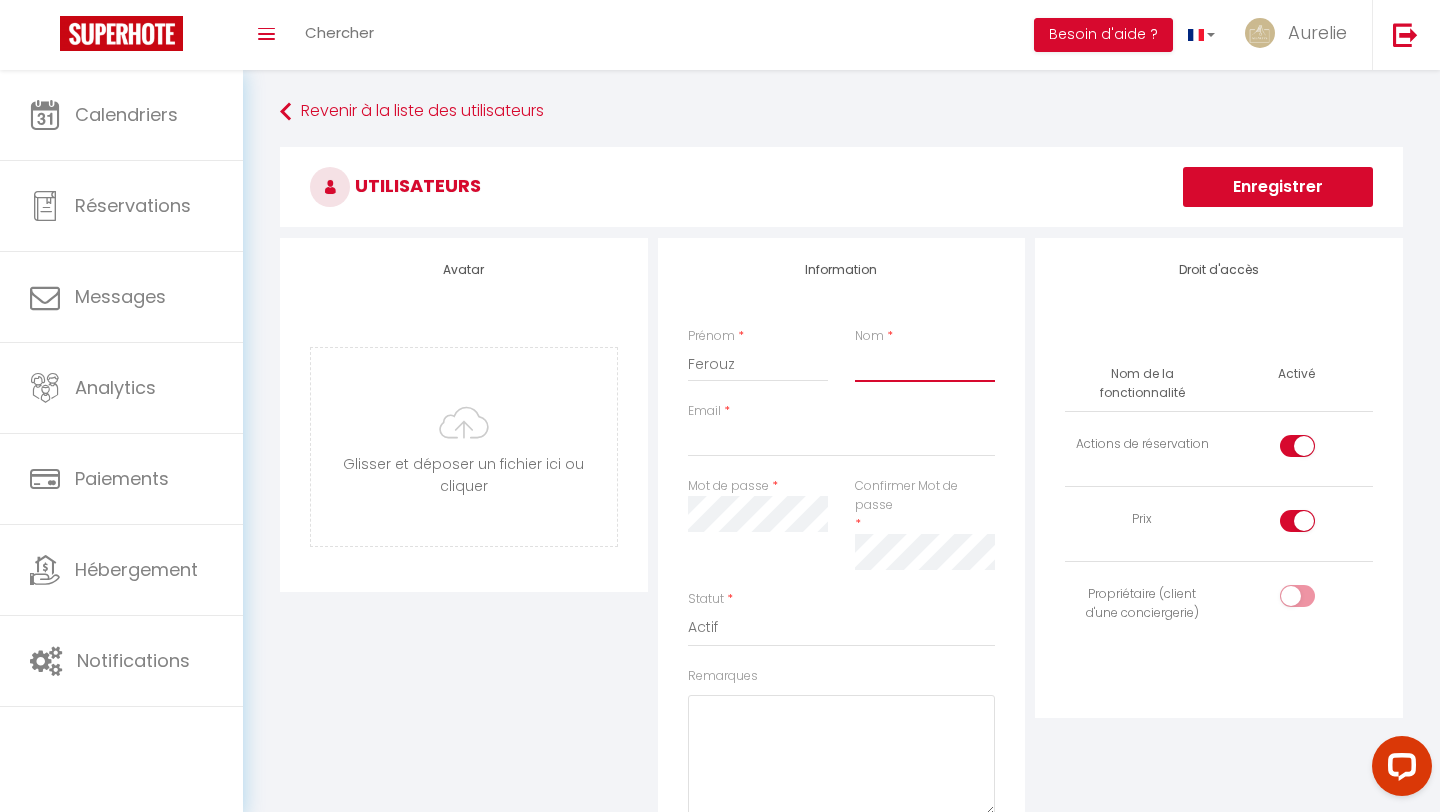 click on "Nom" at bounding box center (925, 364) 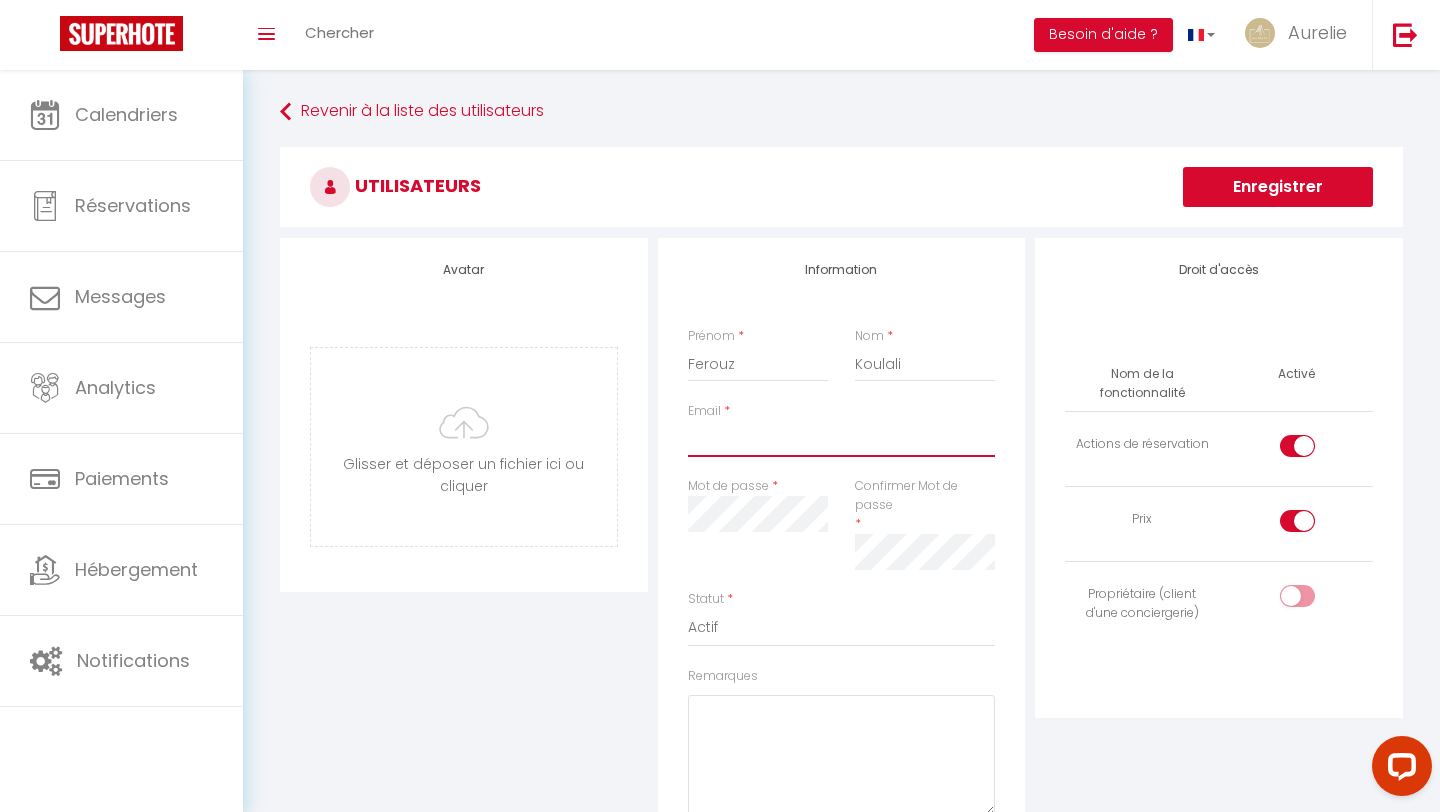click on "Email" at bounding box center [842, 439] 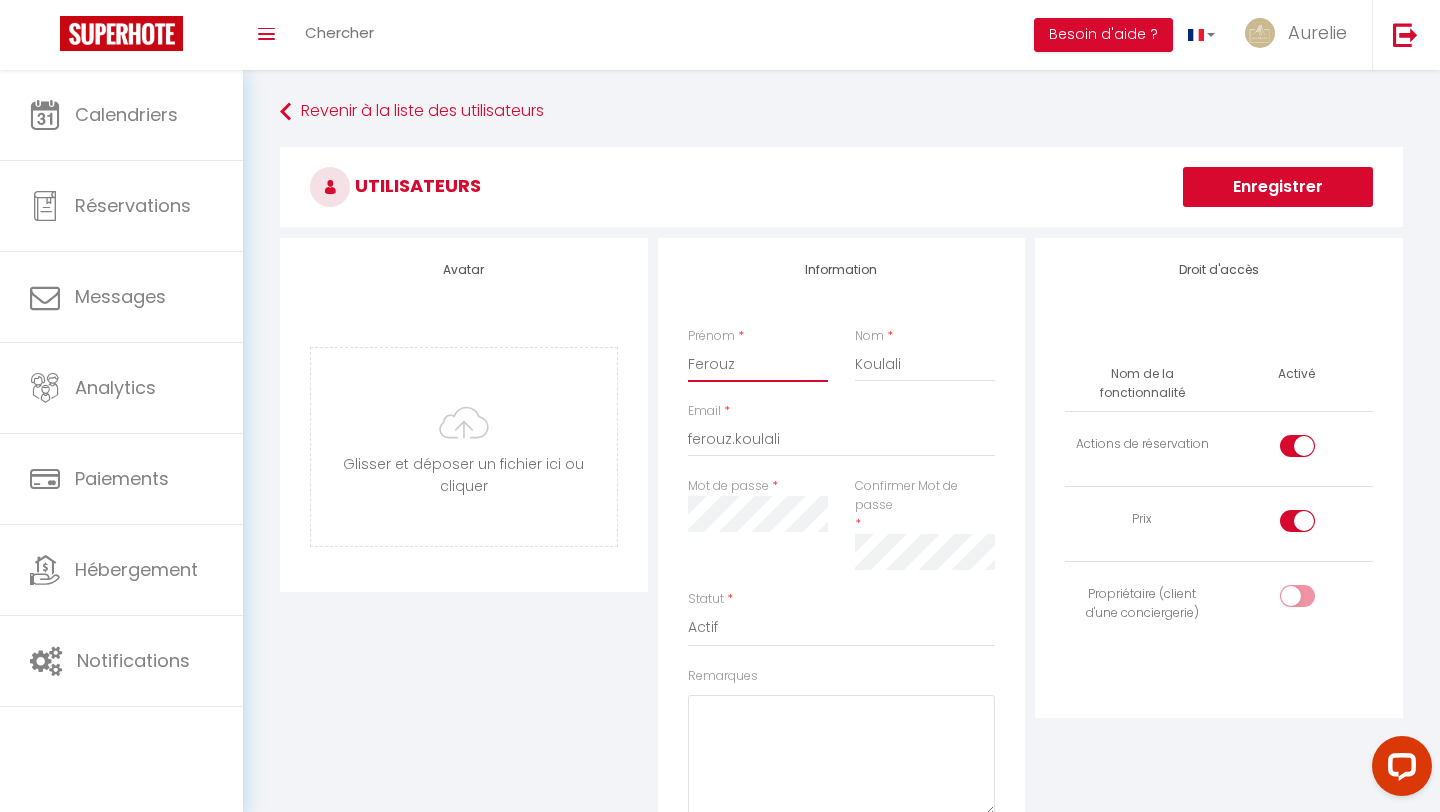 click on "Ferouz" at bounding box center [758, 364] 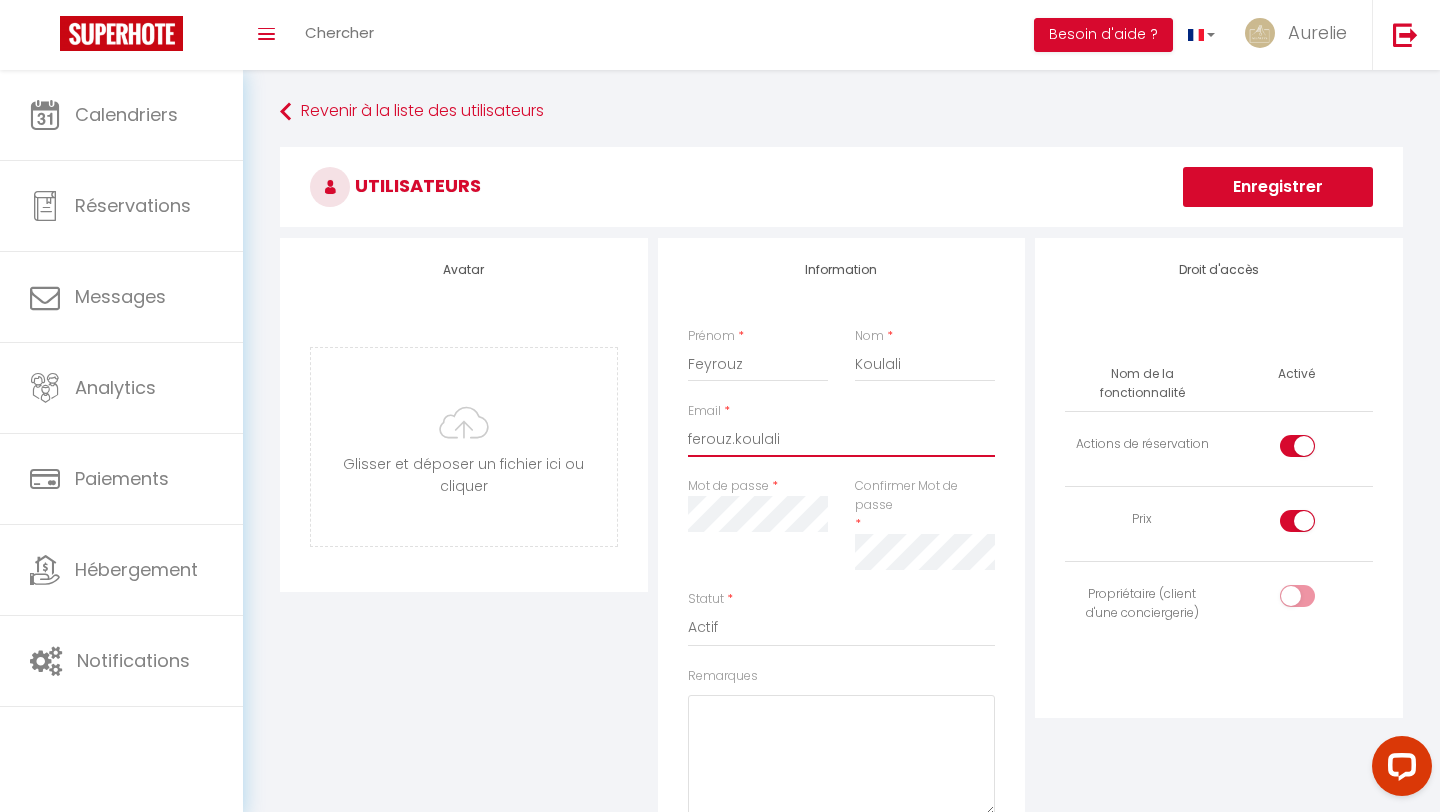 click on "ferouz.koulali" at bounding box center [842, 439] 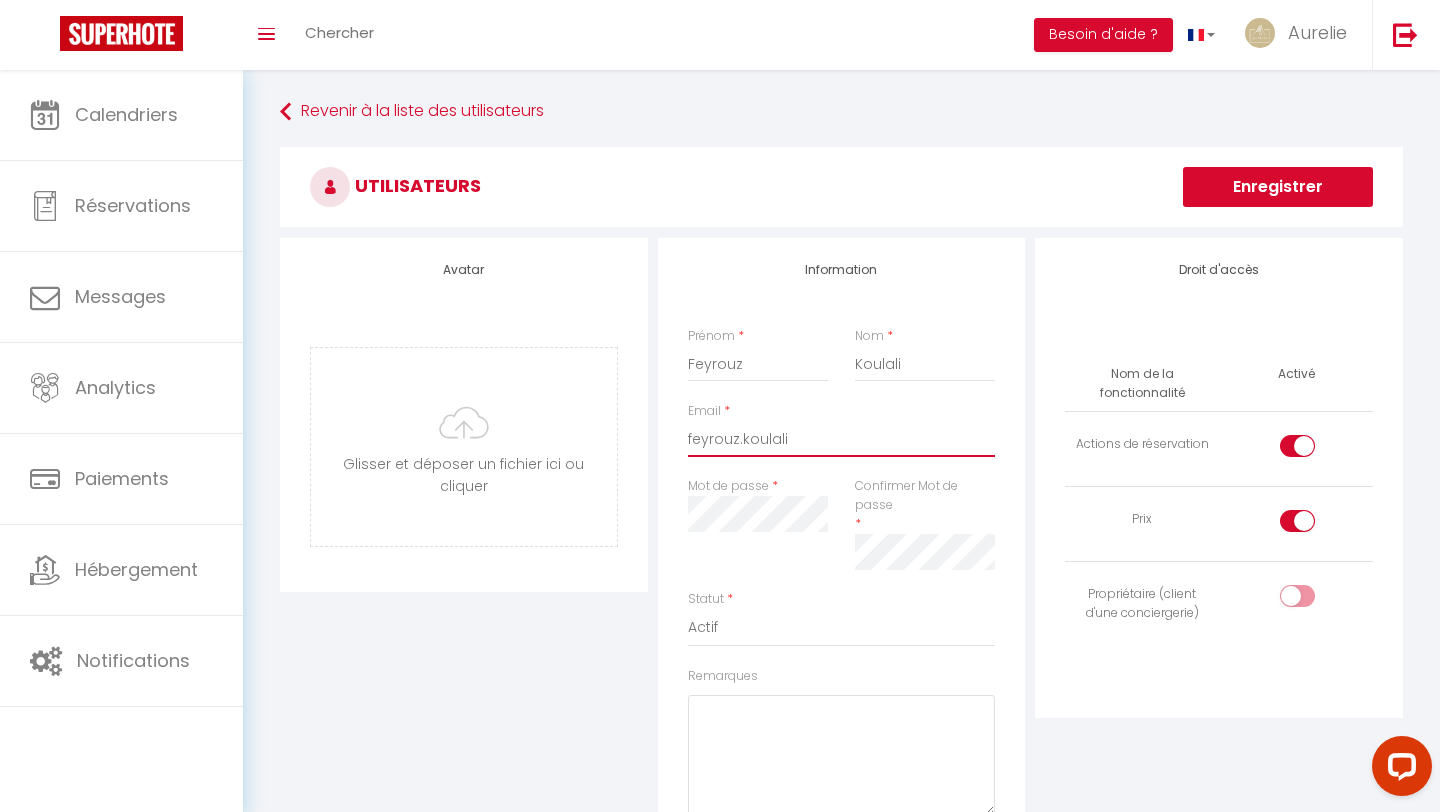 click on "feyrouz.koulali" at bounding box center (842, 439) 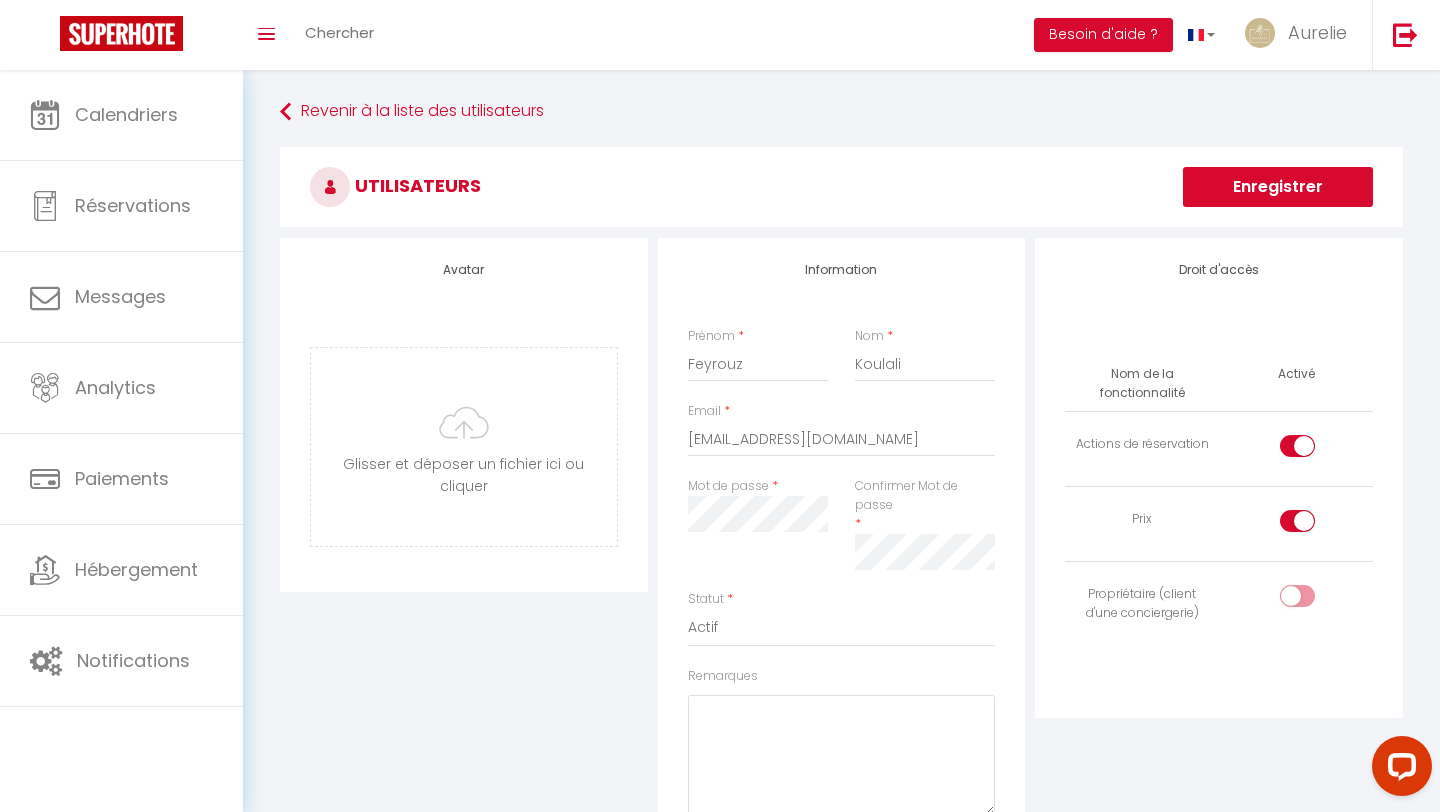 click on "Confirmer Mot de passe   *" at bounding box center (925, 523) 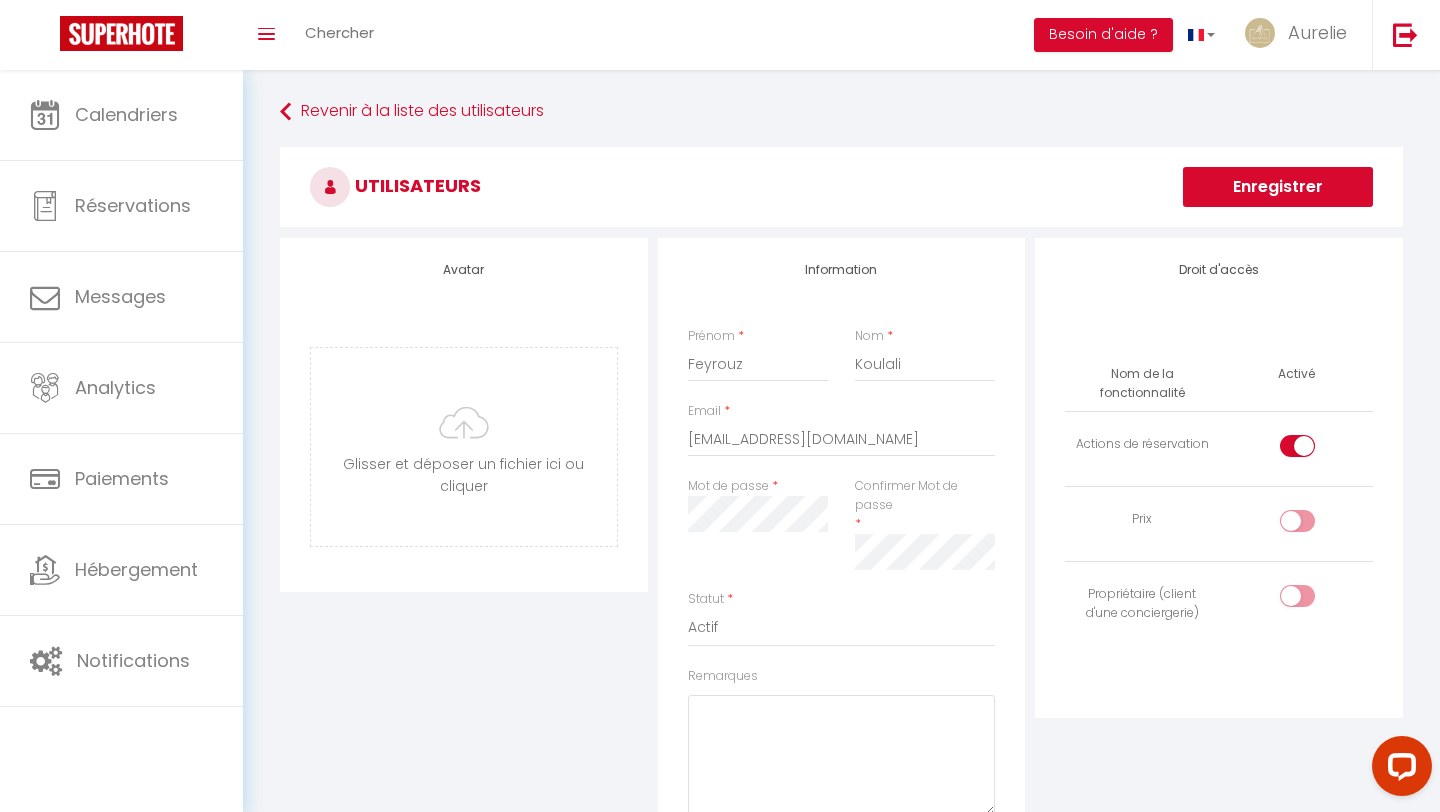 click at bounding box center [1314, 450] 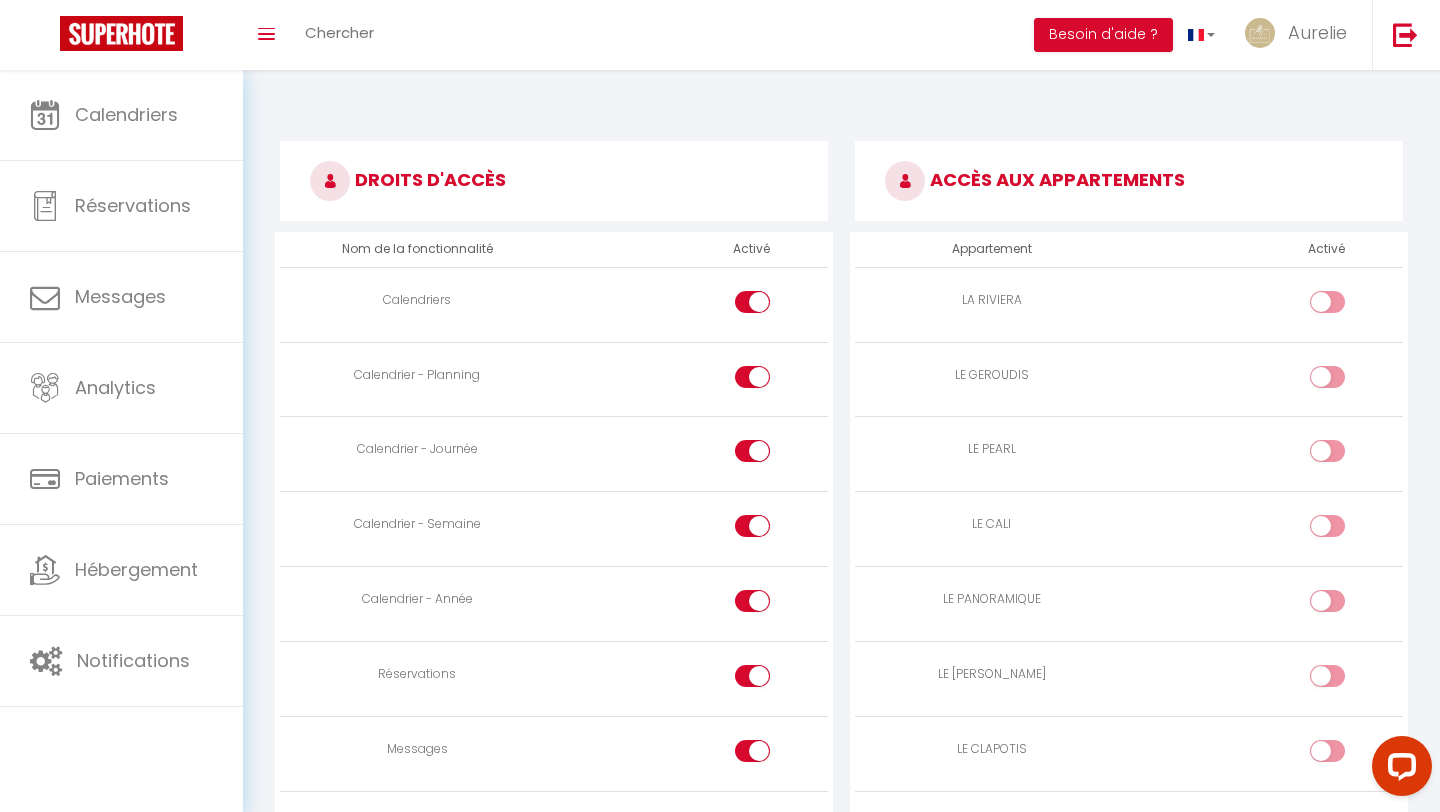 scroll, scrollTop: 1124, scrollLeft: 0, axis: vertical 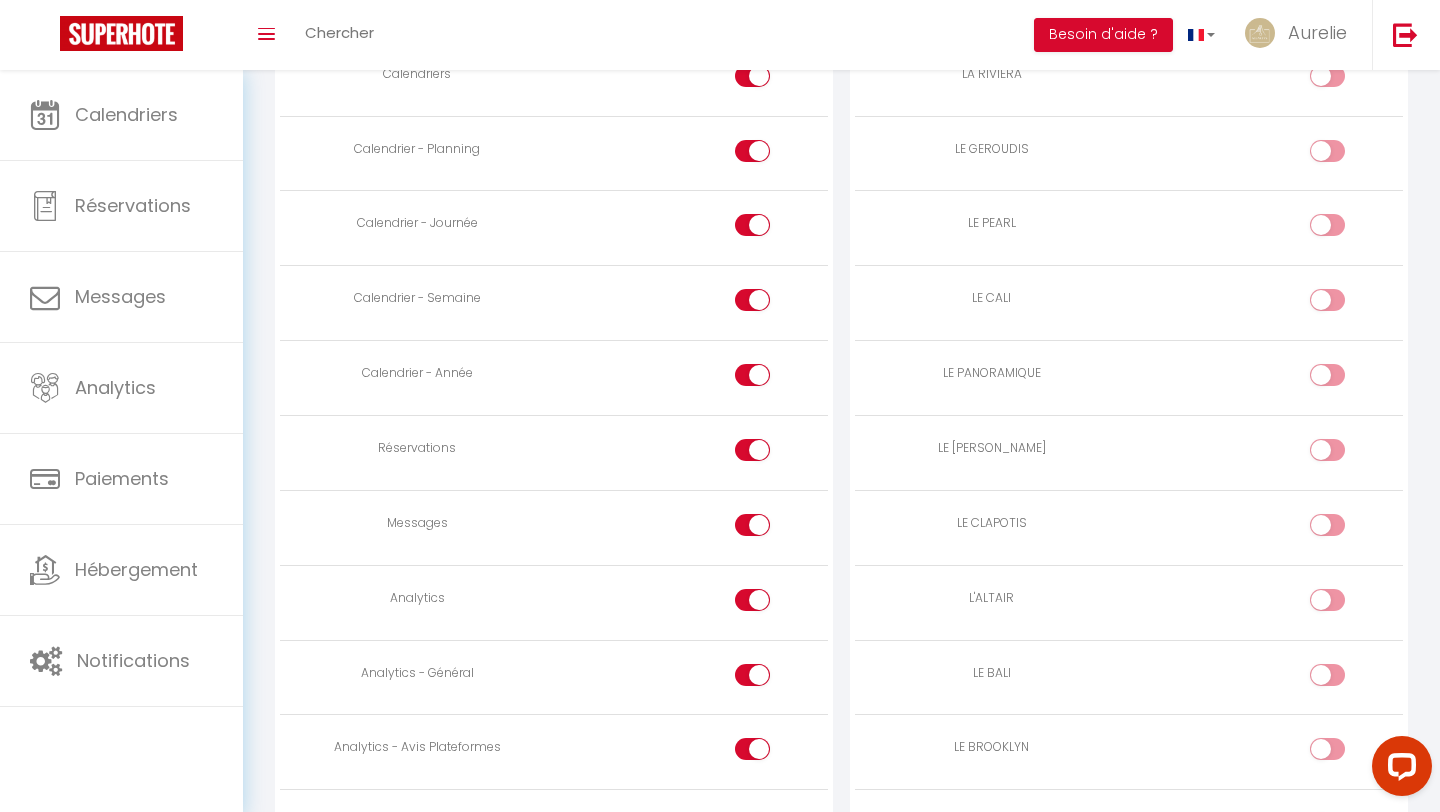 click at bounding box center [770, 529] 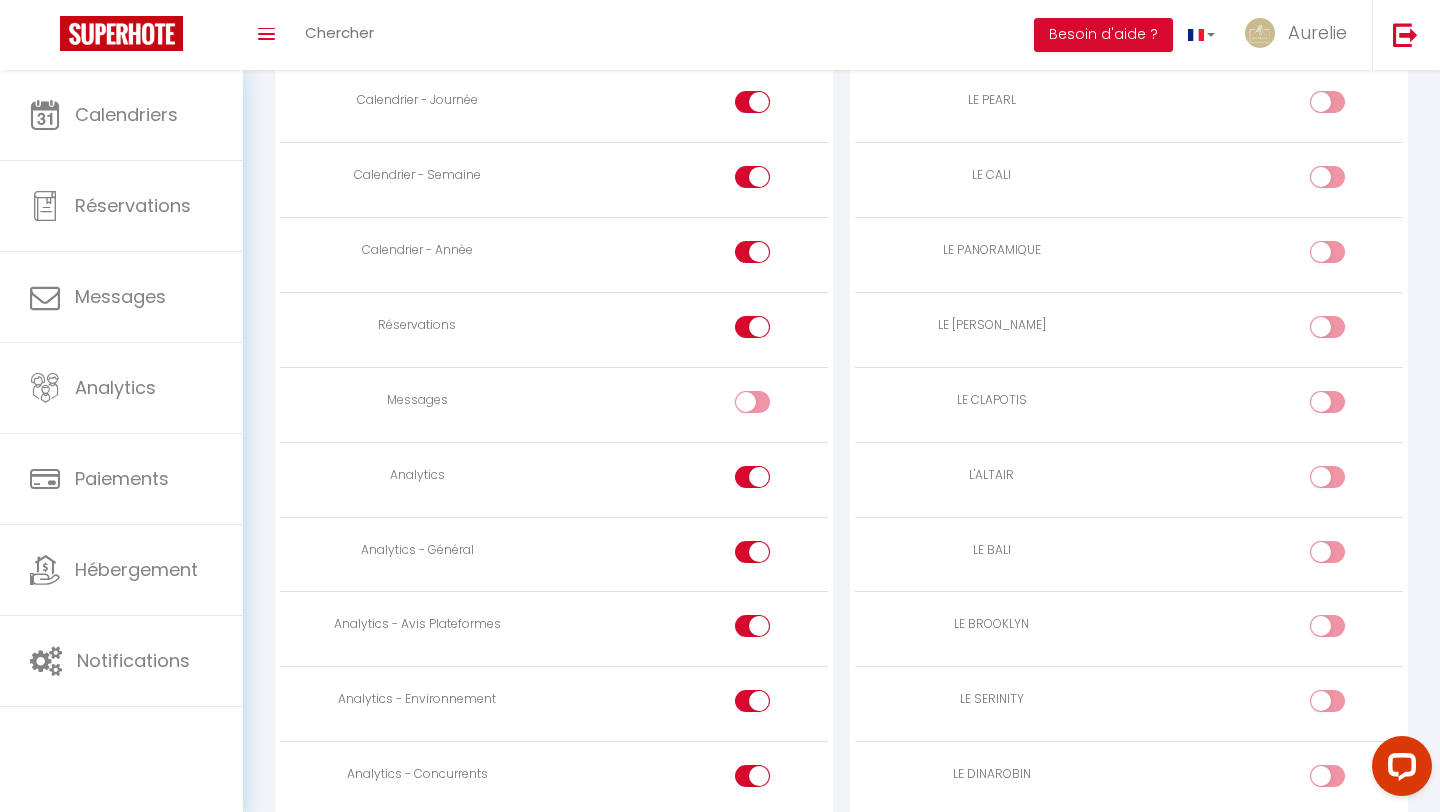 scroll, scrollTop: 1261, scrollLeft: 0, axis: vertical 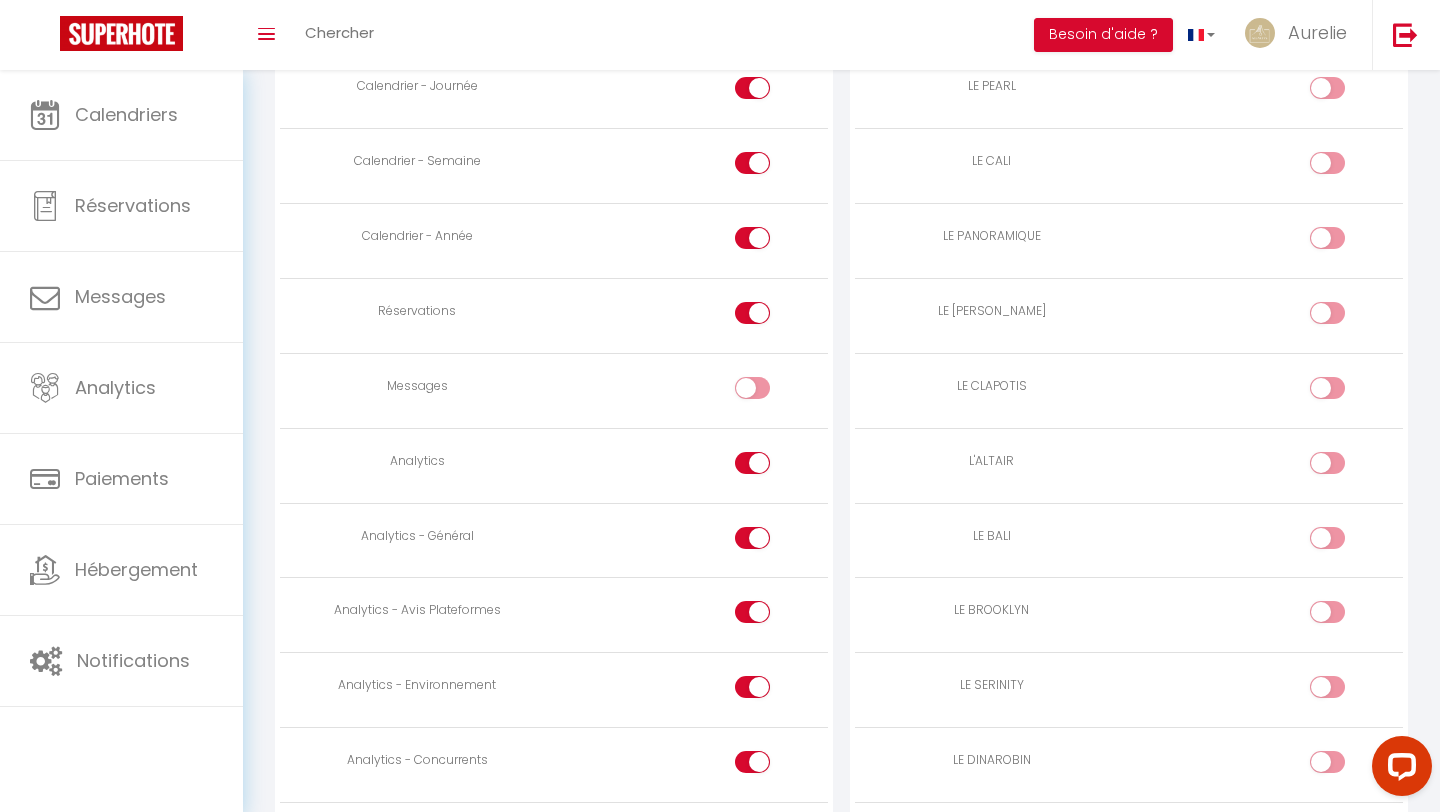 click at bounding box center (770, 467) 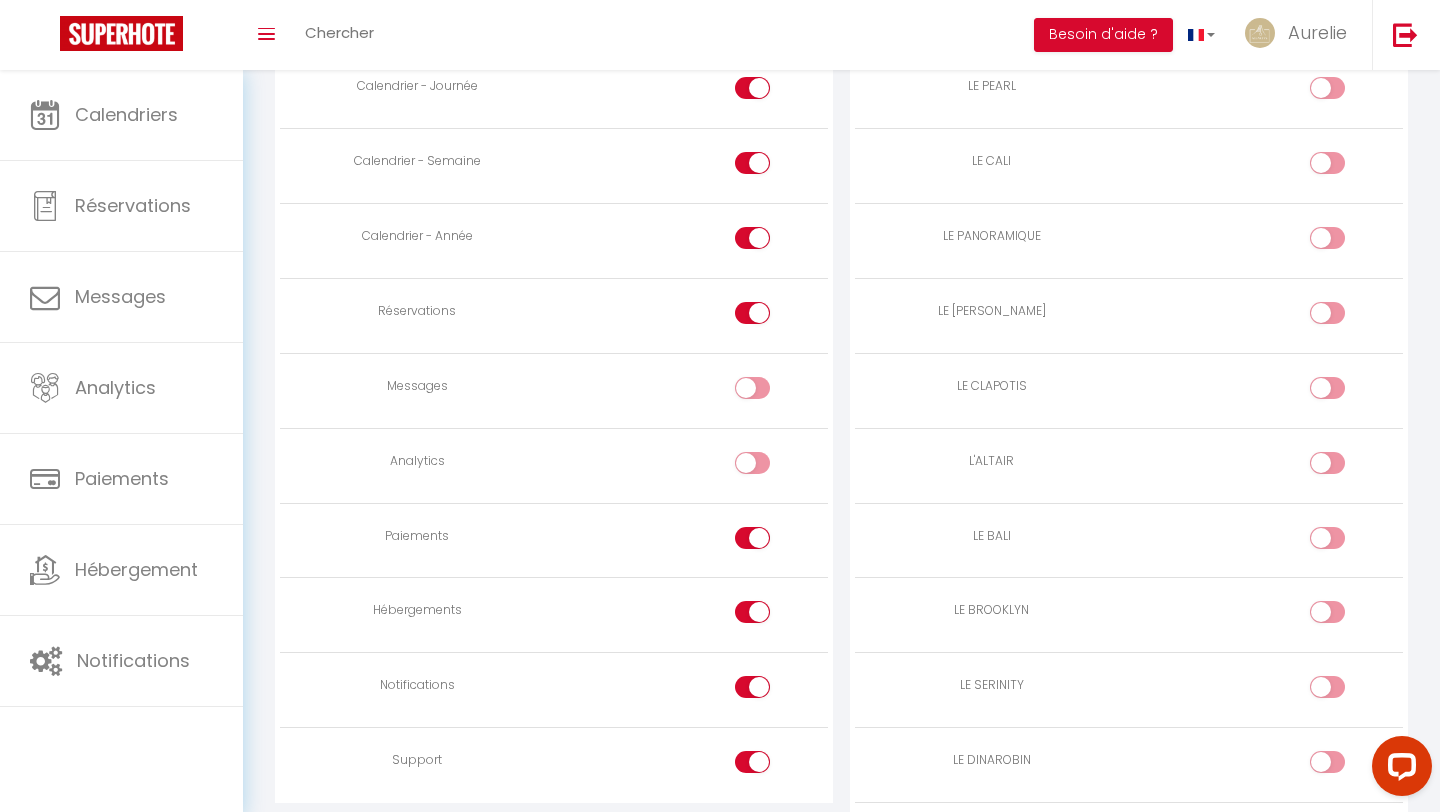 click at bounding box center [770, 542] 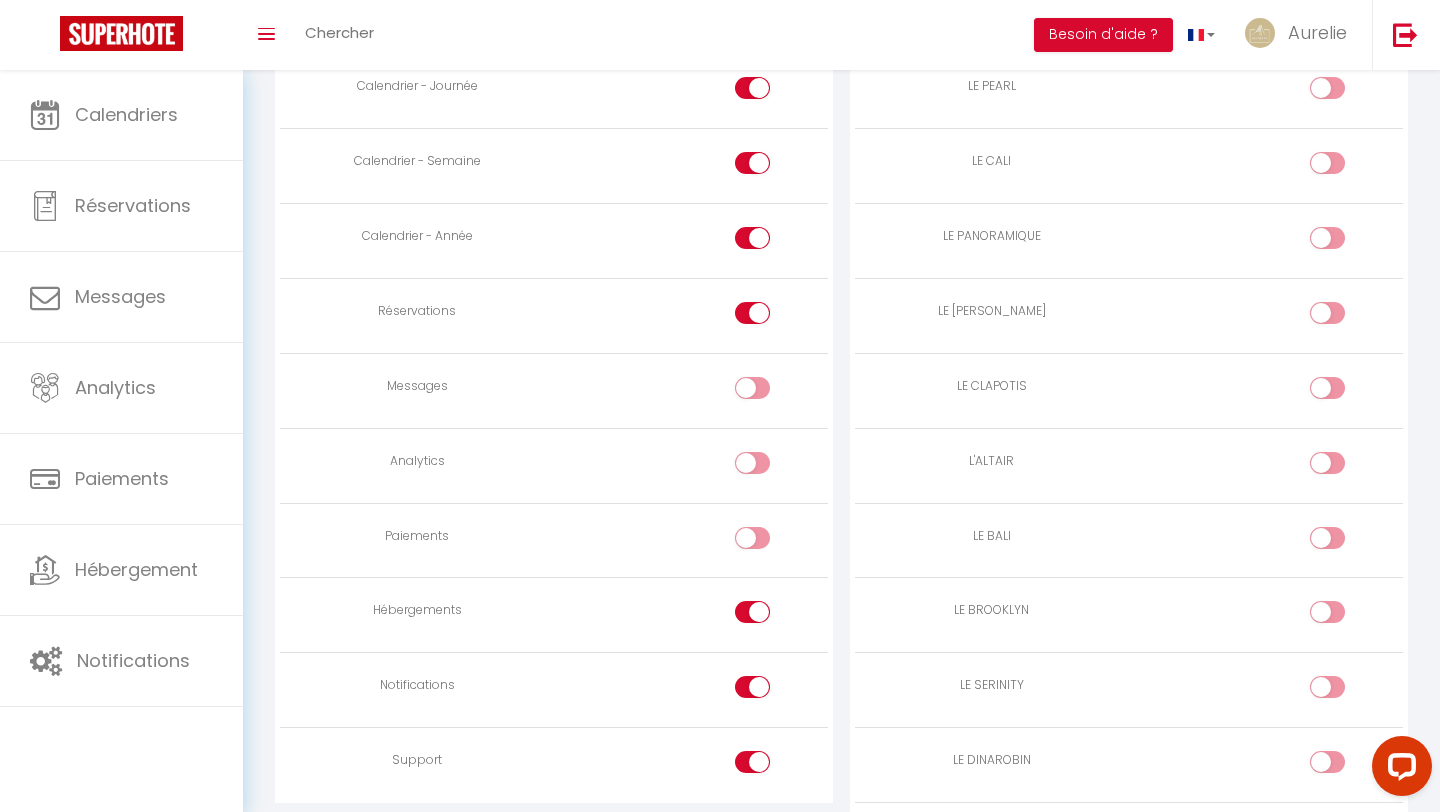 click at bounding box center (770, 616) 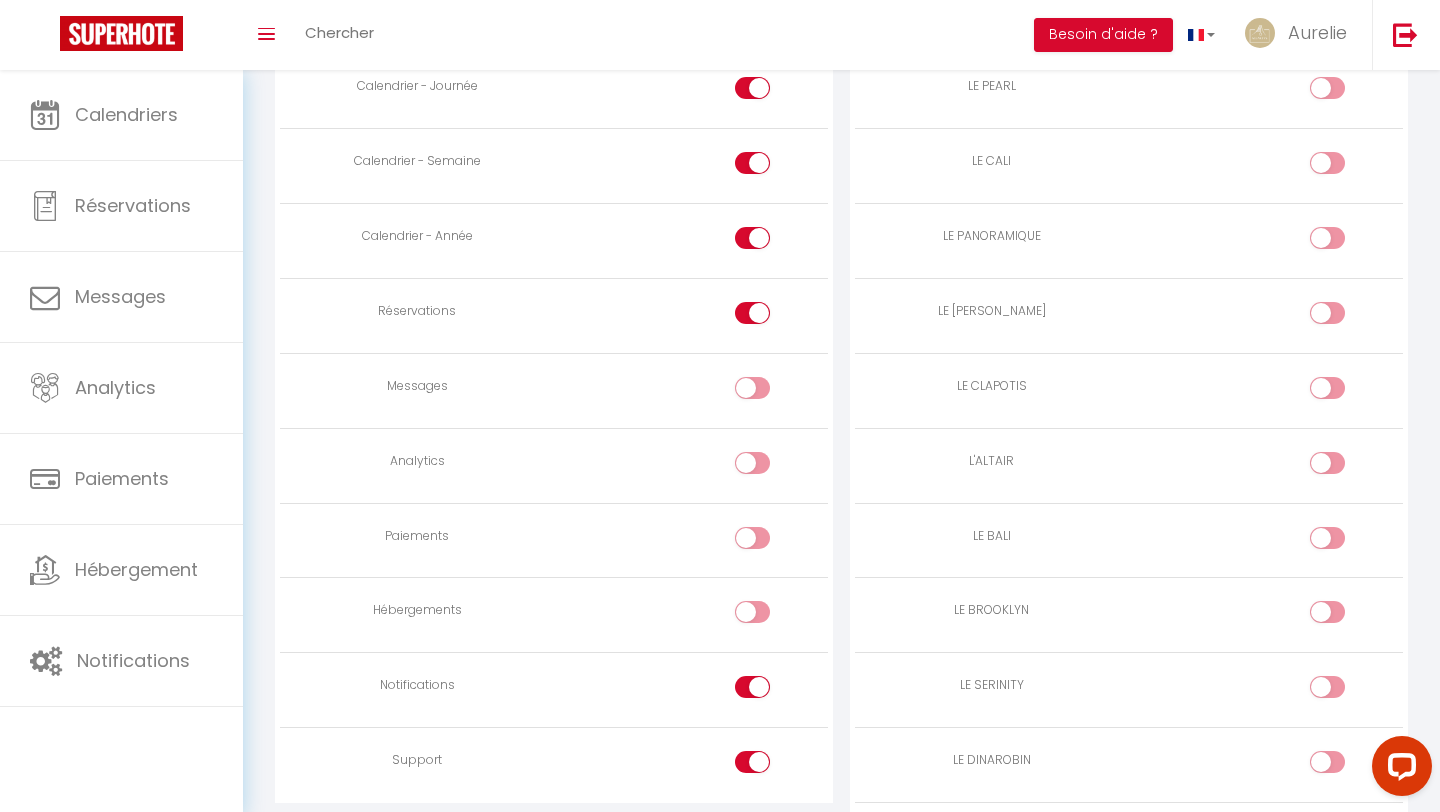 click at bounding box center (770, 691) 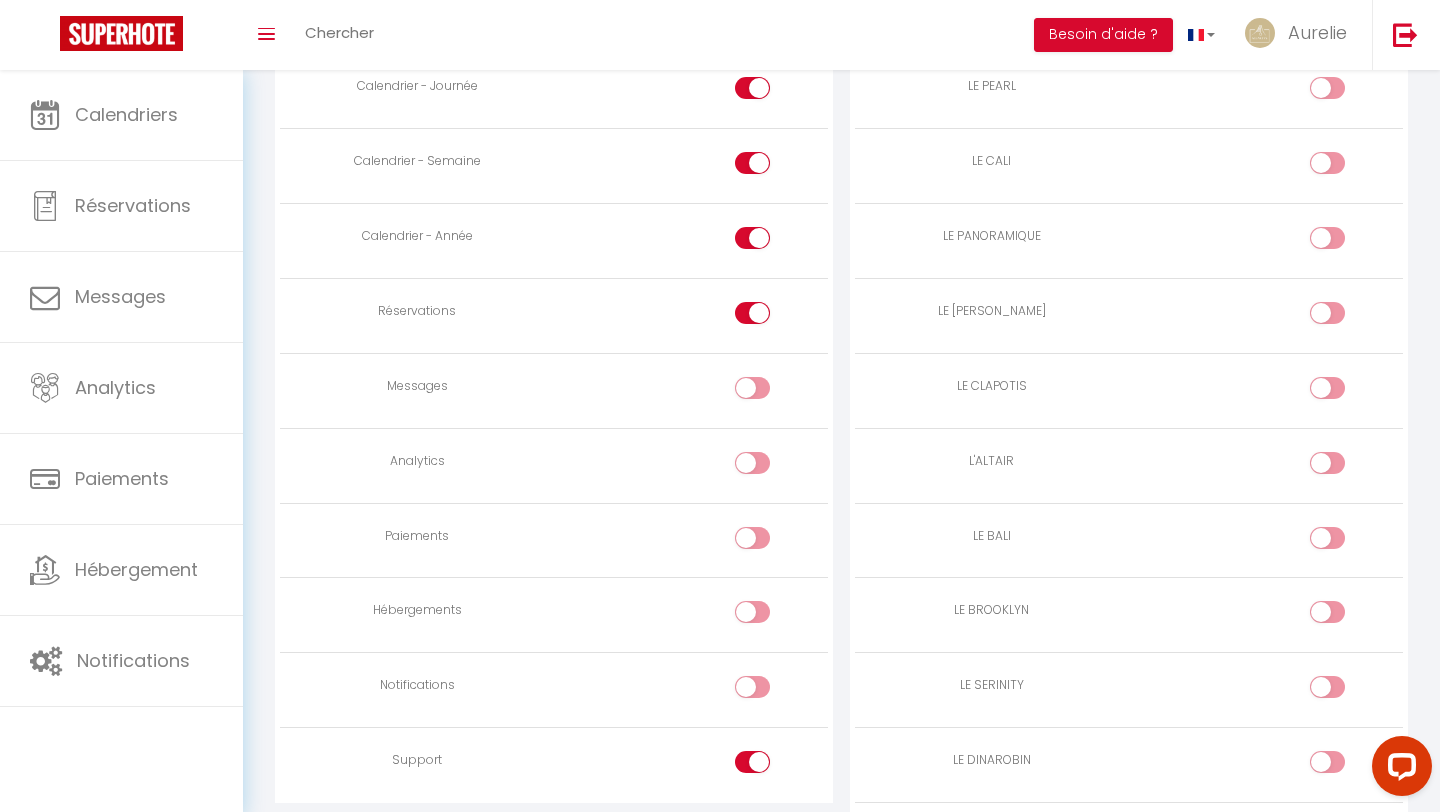 click at bounding box center (770, 766) 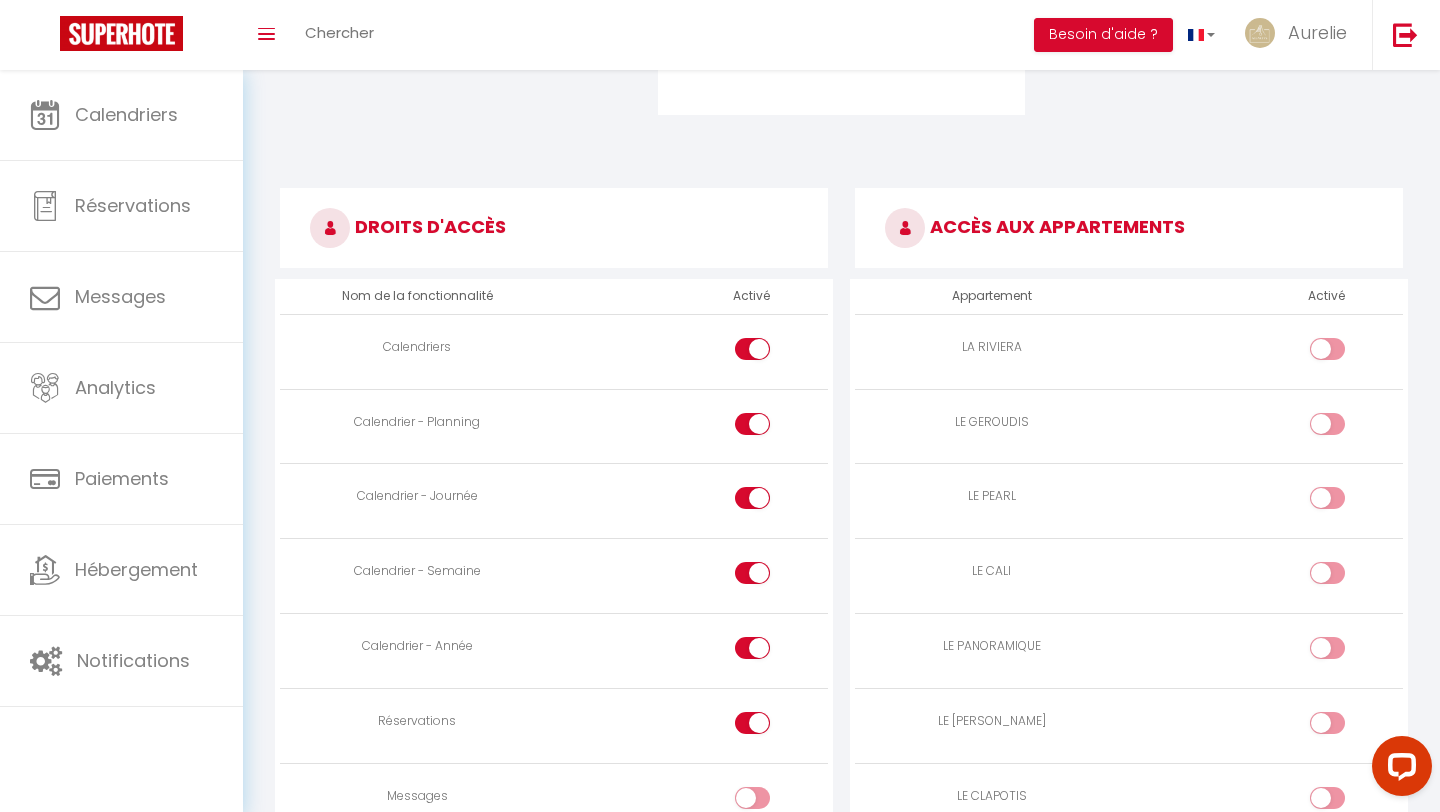 scroll, scrollTop: 862, scrollLeft: 0, axis: vertical 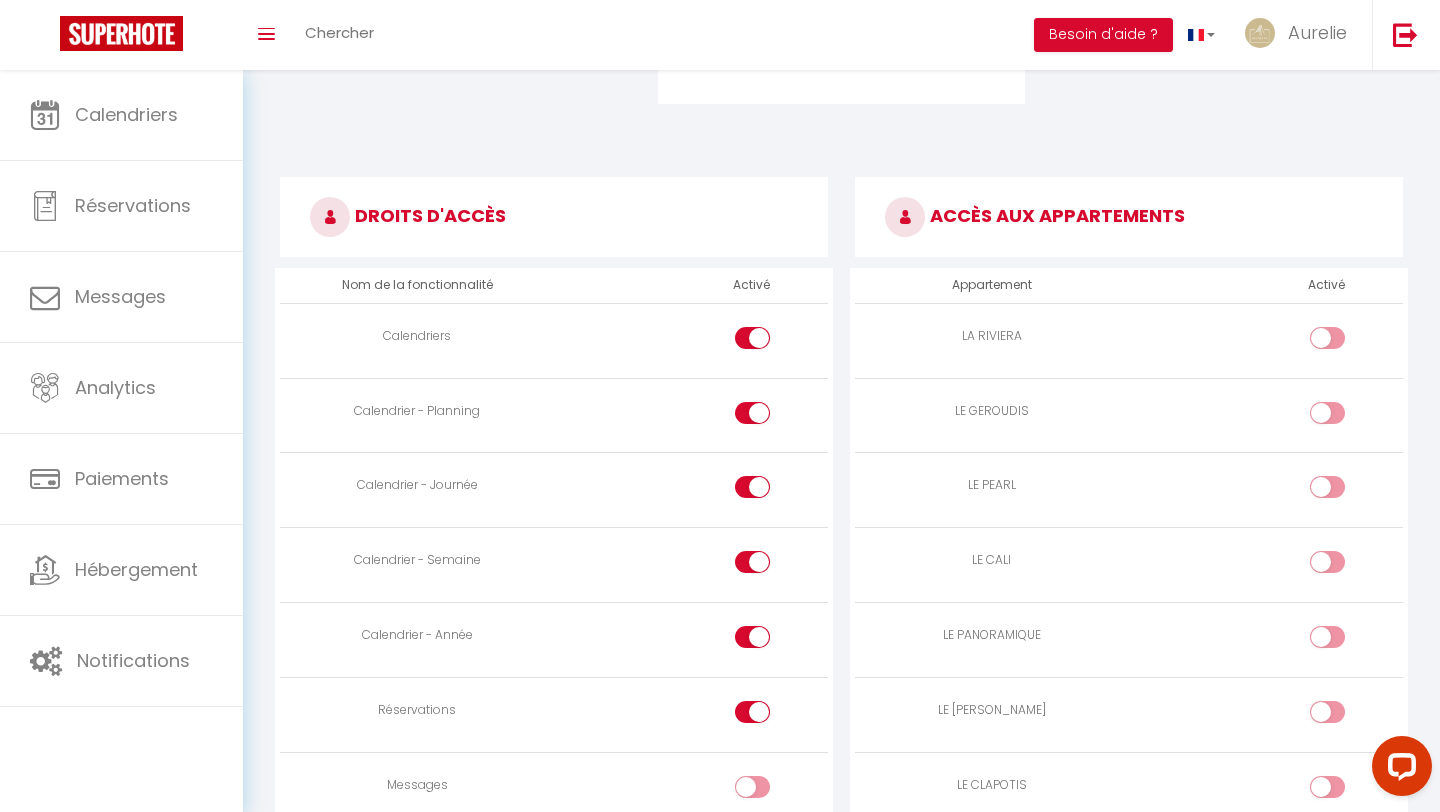 click at bounding box center [1344, 342] 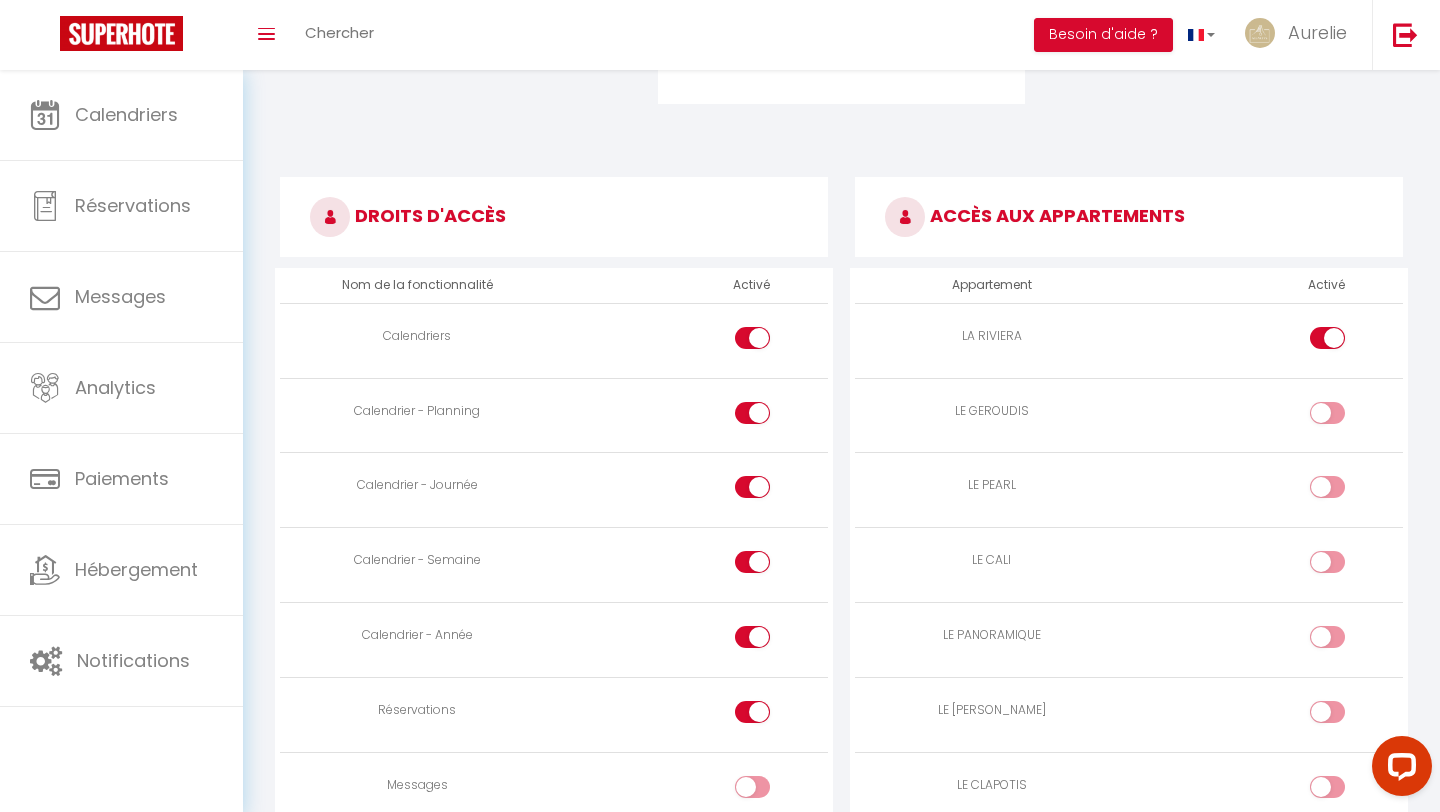 click at bounding box center (1344, 417) 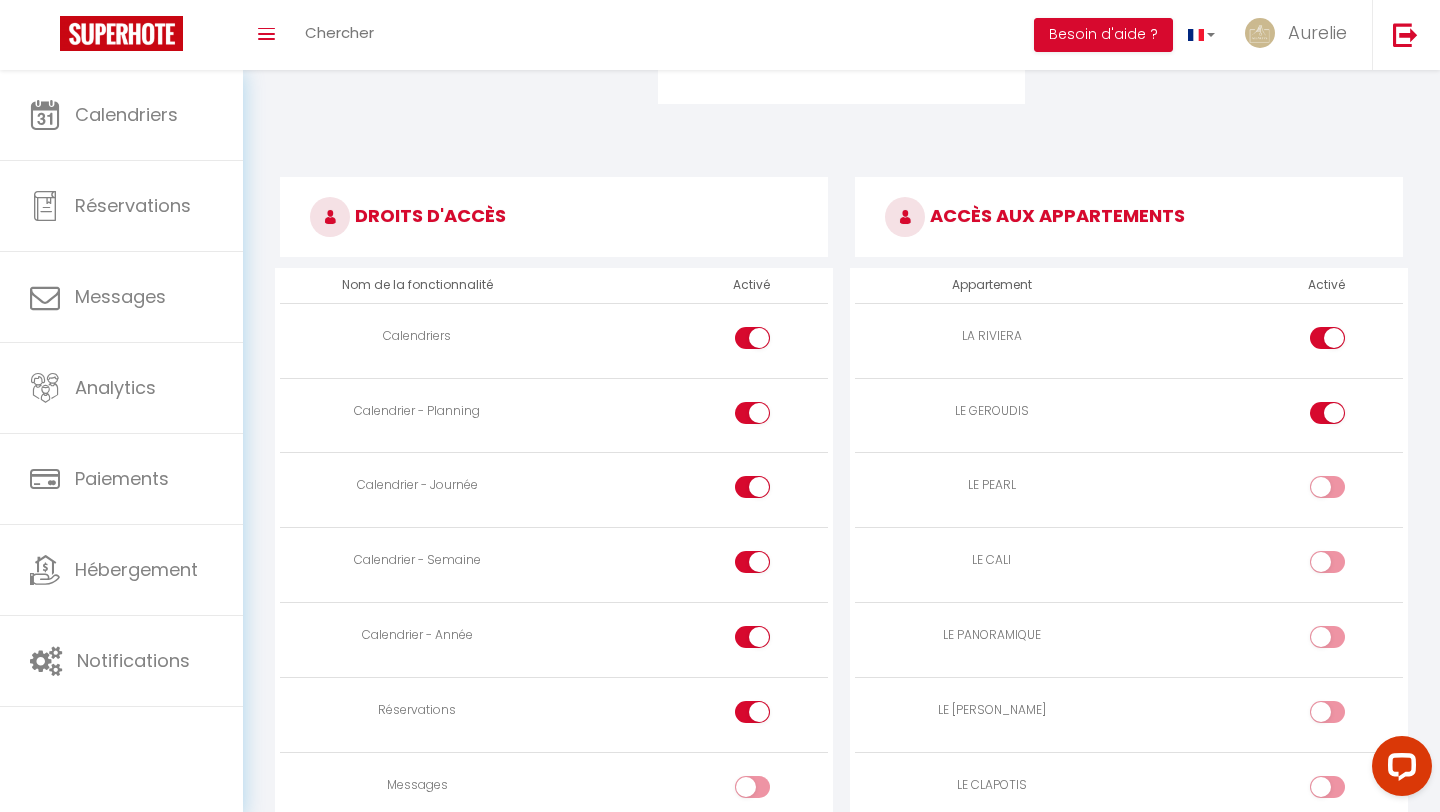 click at bounding box center (1344, 491) 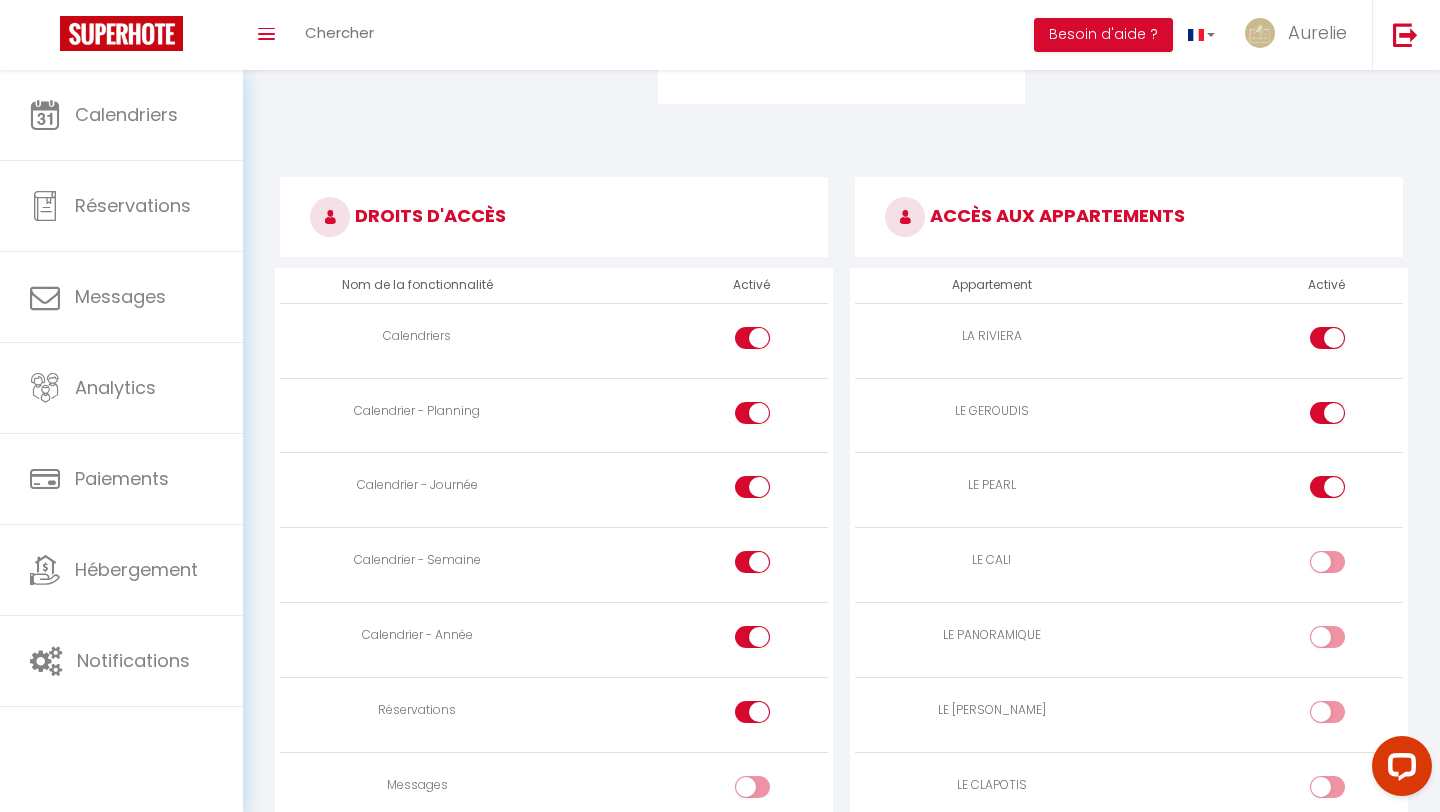 click at bounding box center (1327, 562) 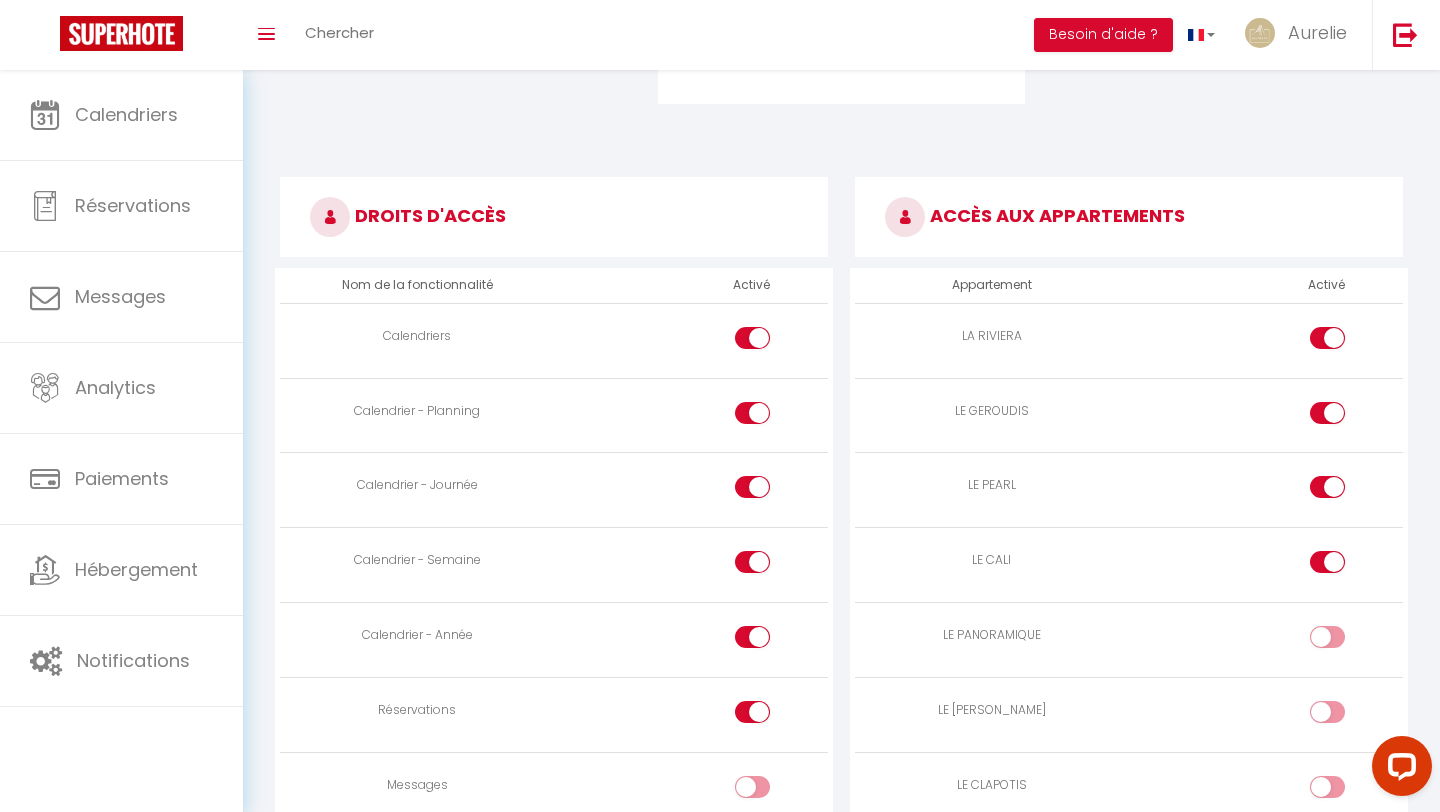 click at bounding box center [1327, 637] 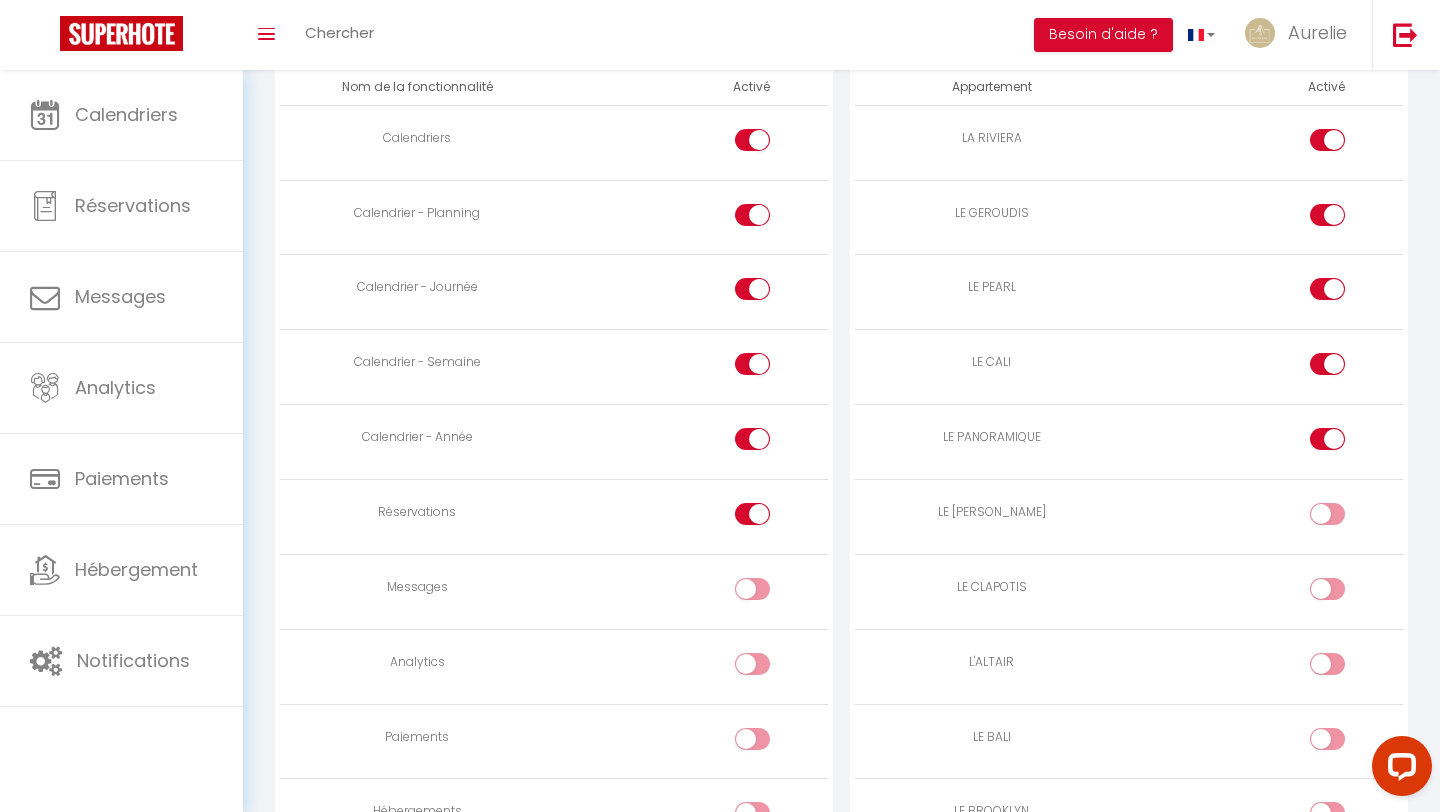 scroll, scrollTop: 1128, scrollLeft: 0, axis: vertical 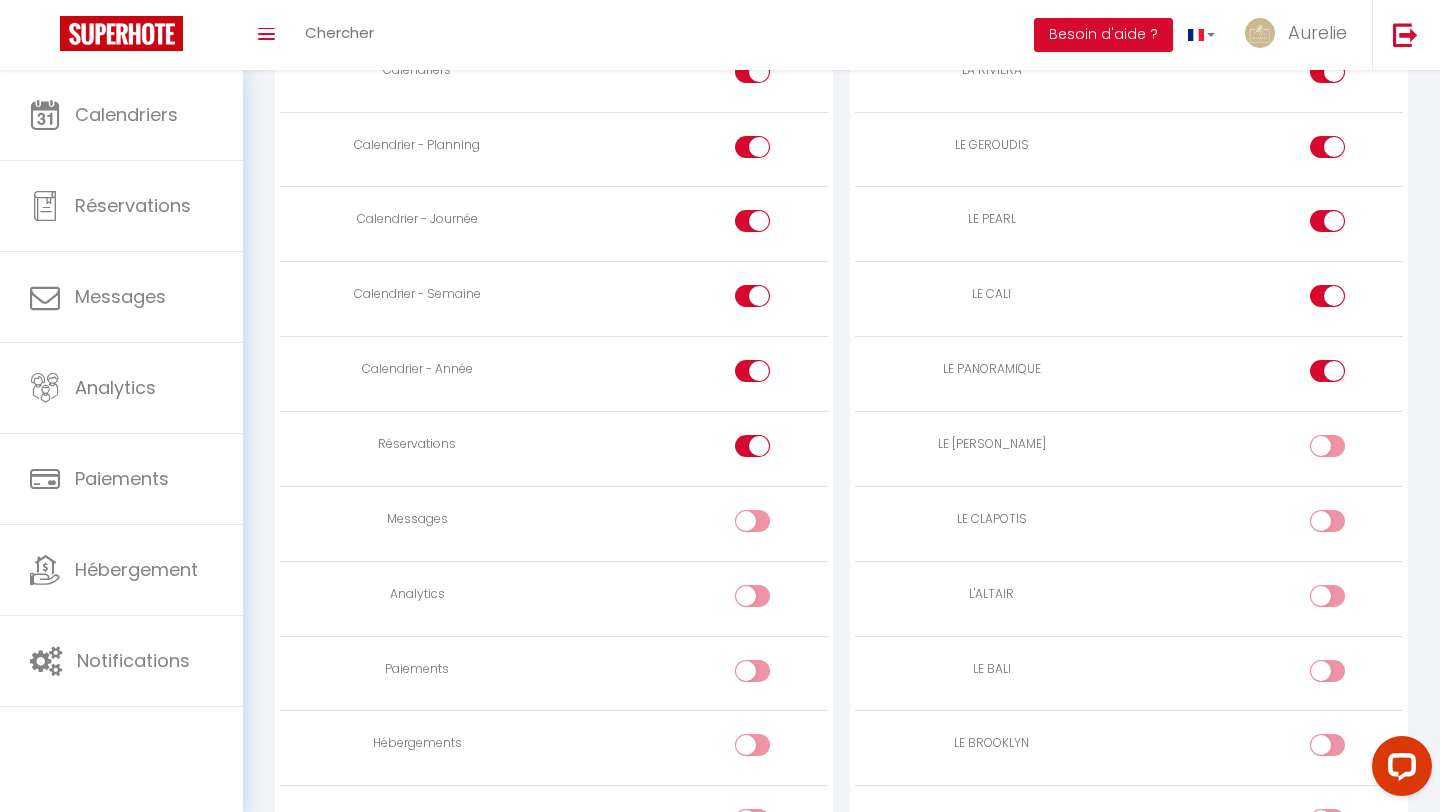 click at bounding box center [1344, 450] 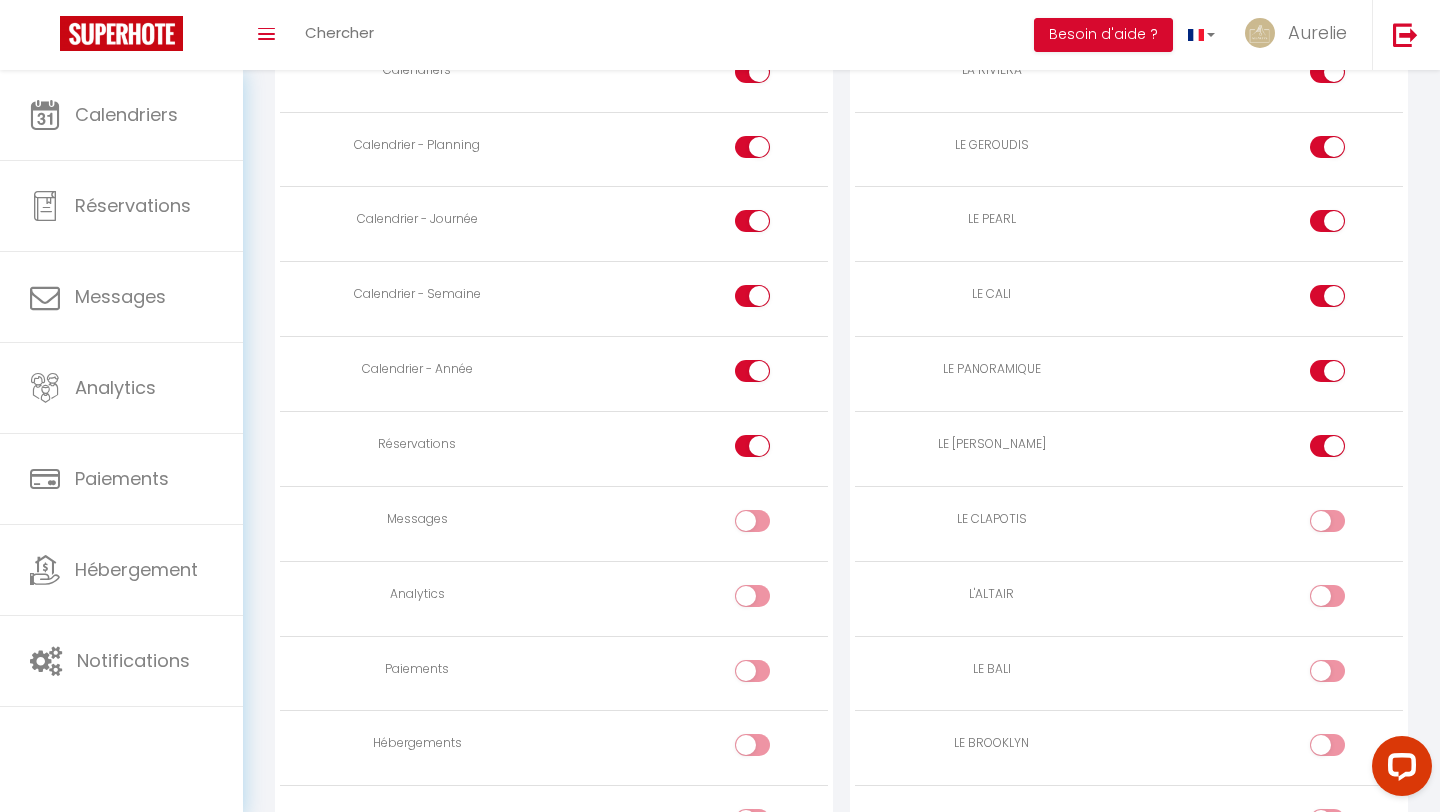 click at bounding box center [1344, 525] 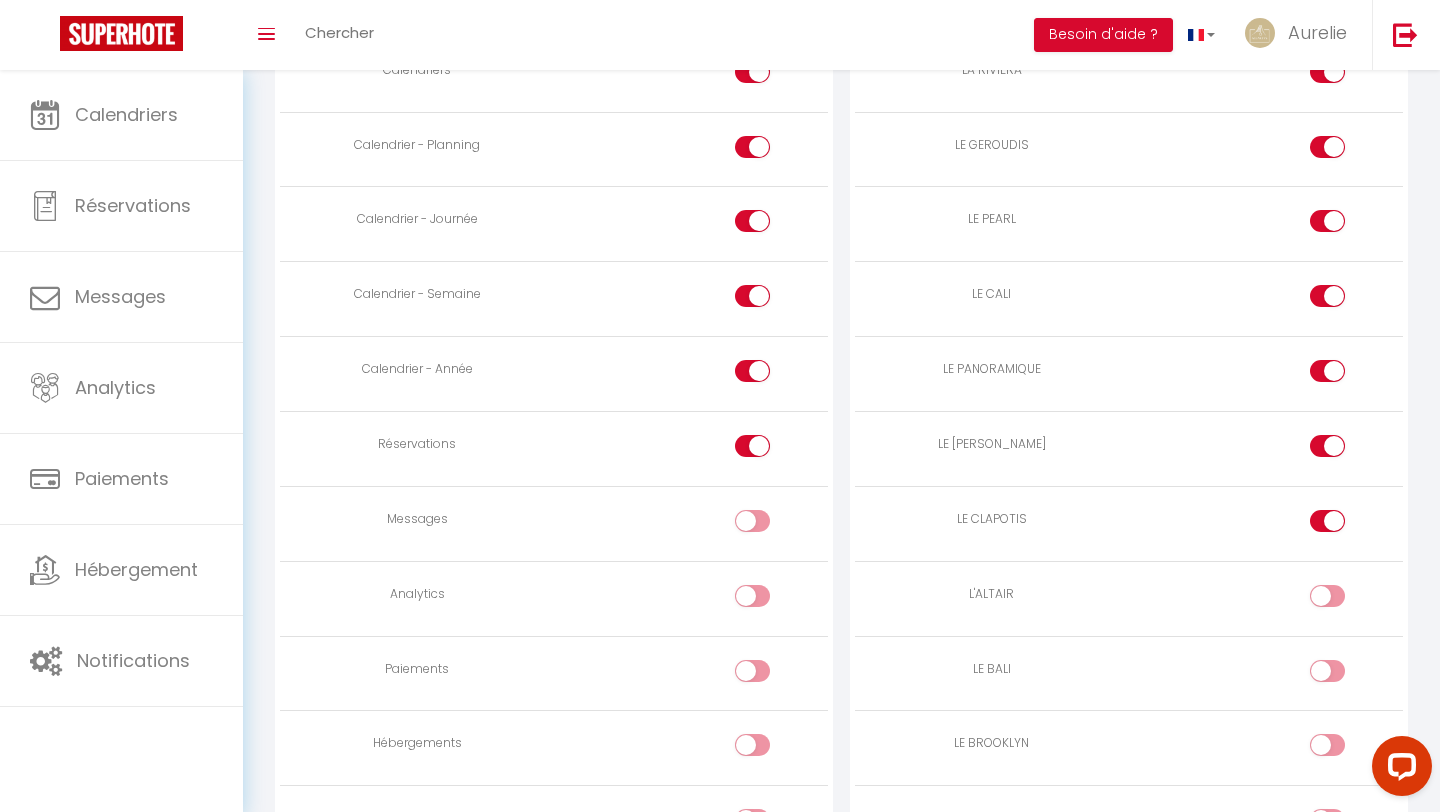 click at bounding box center [1327, 596] 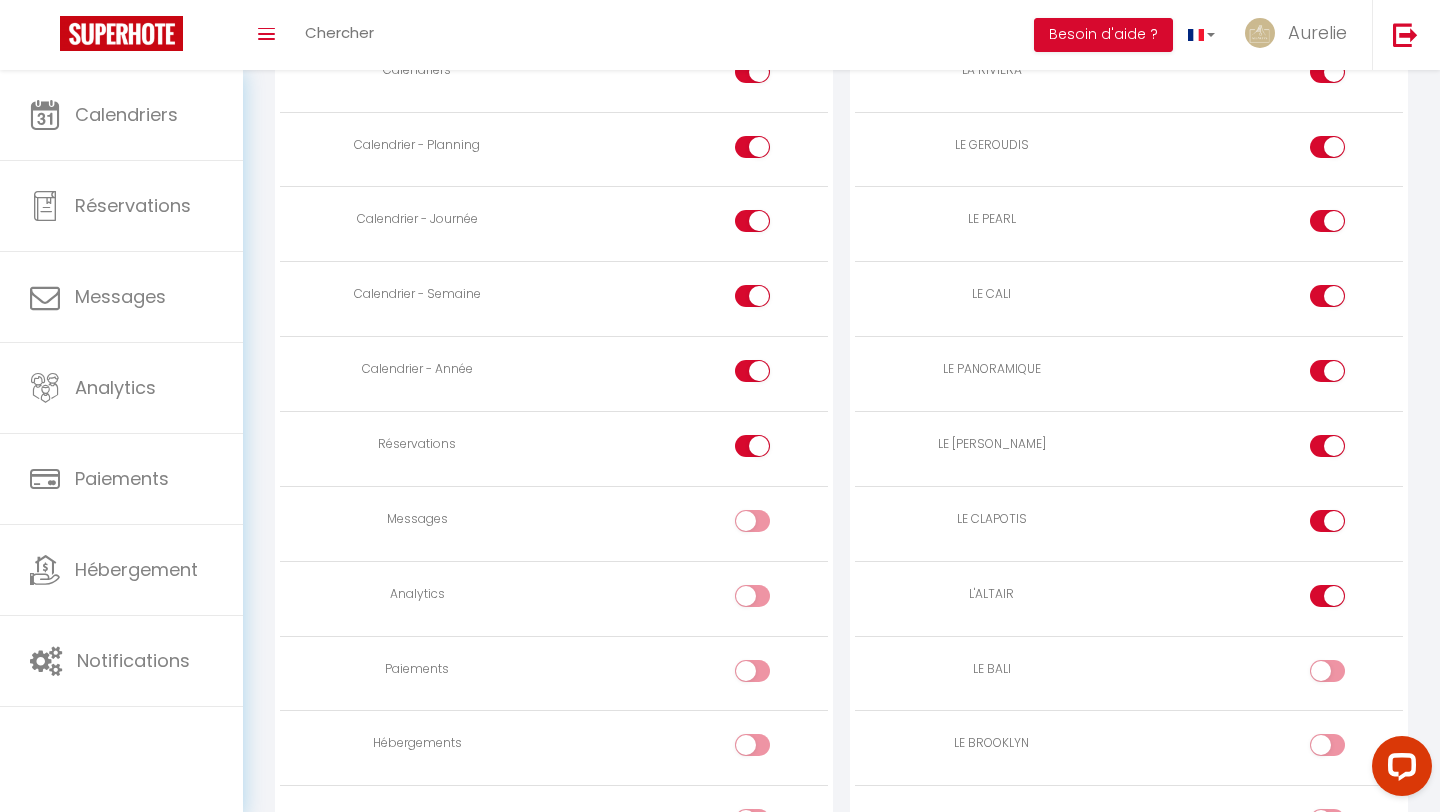 click at bounding box center [1344, 675] 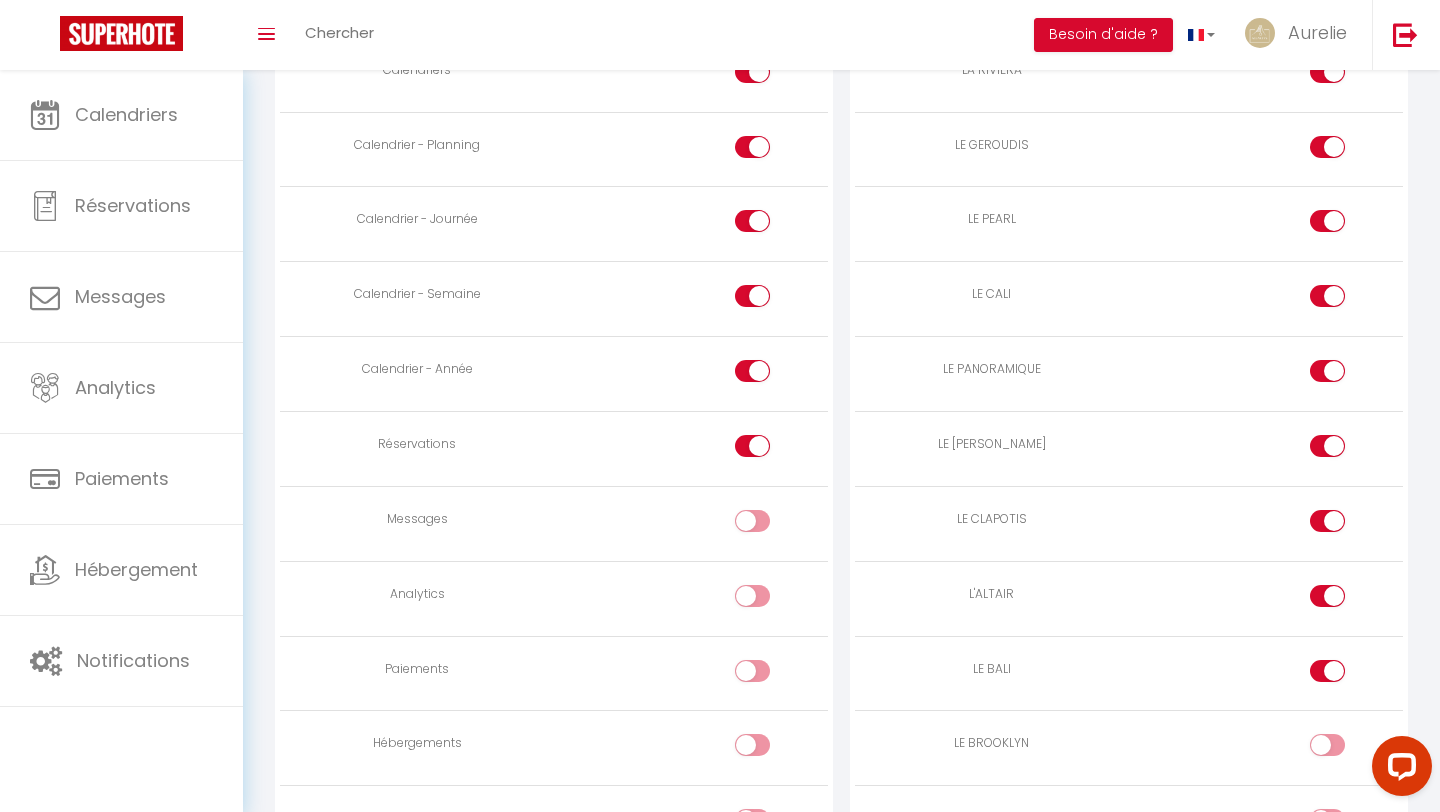 scroll, scrollTop: 1278, scrollLeft: 0, axis: vertical 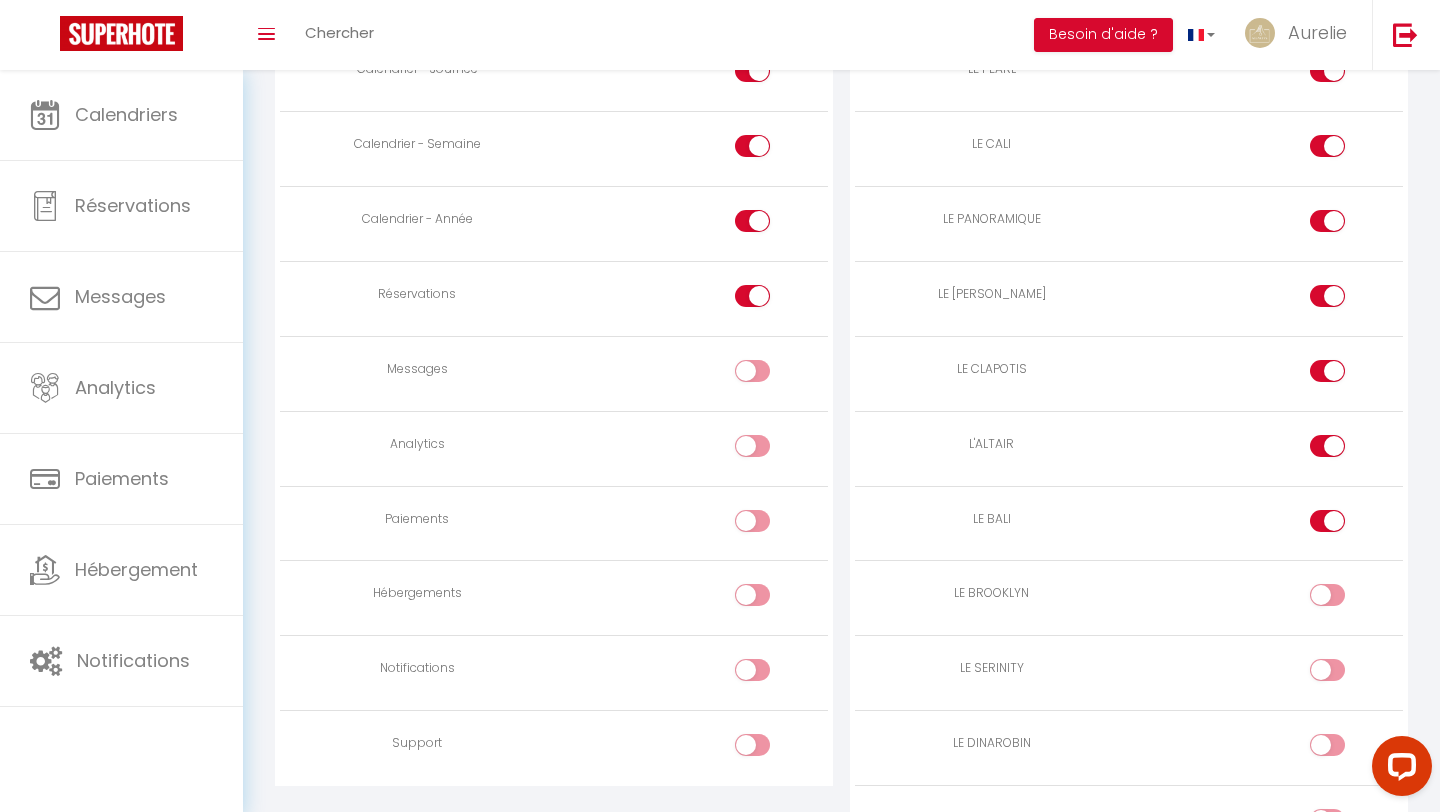 click at bounding box center (1344, 599) 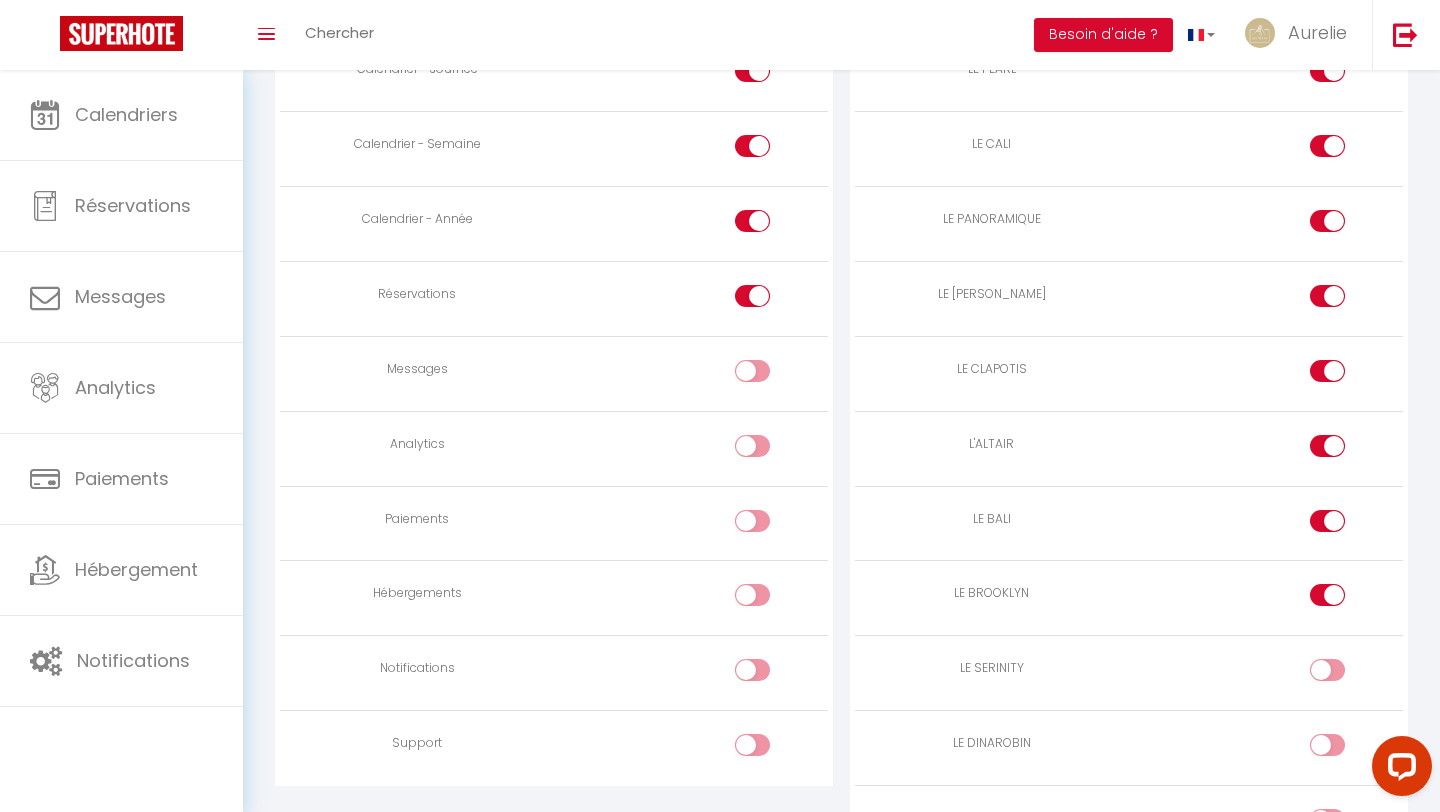 click at bounding box center (1344, 674) 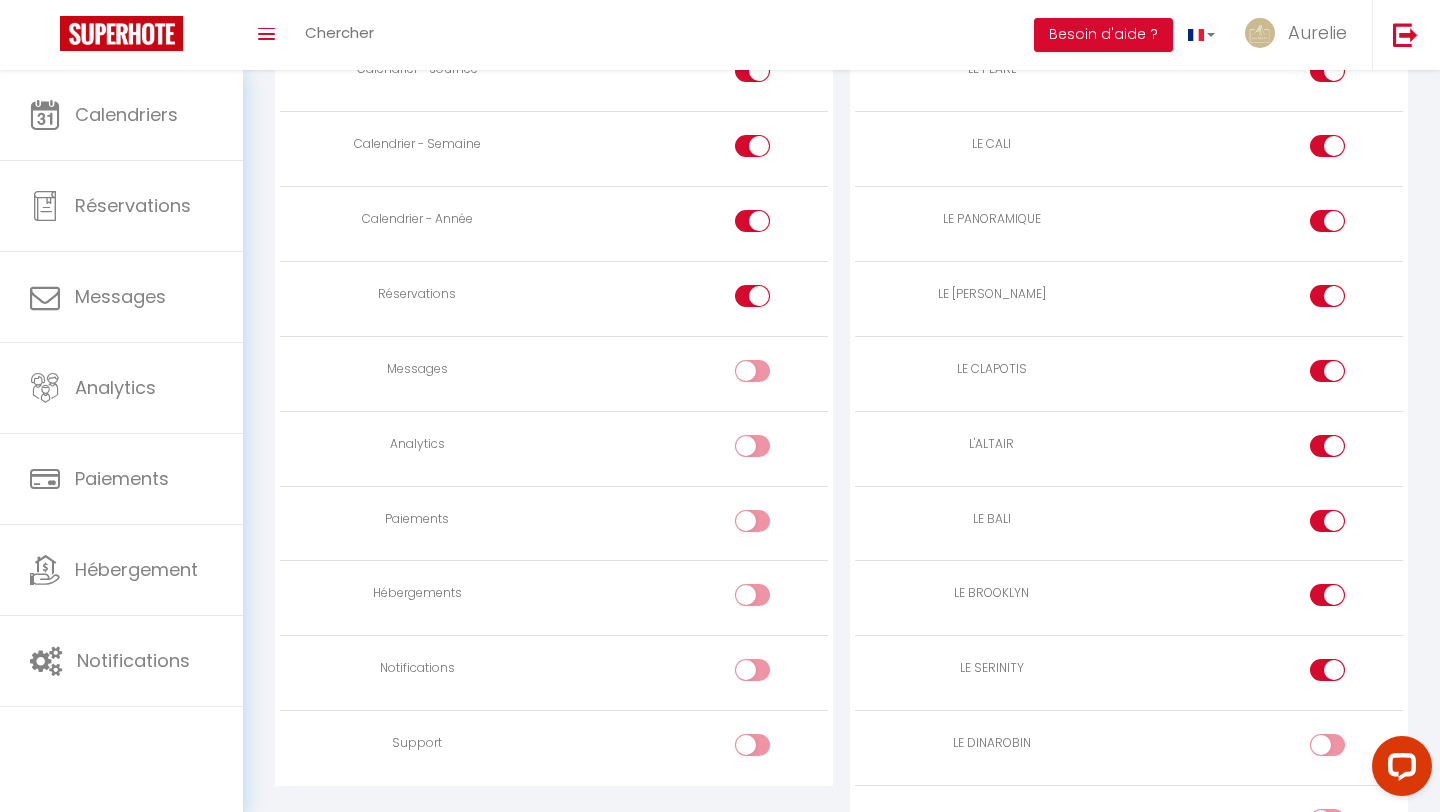 click at bounding box center (1327, 745) 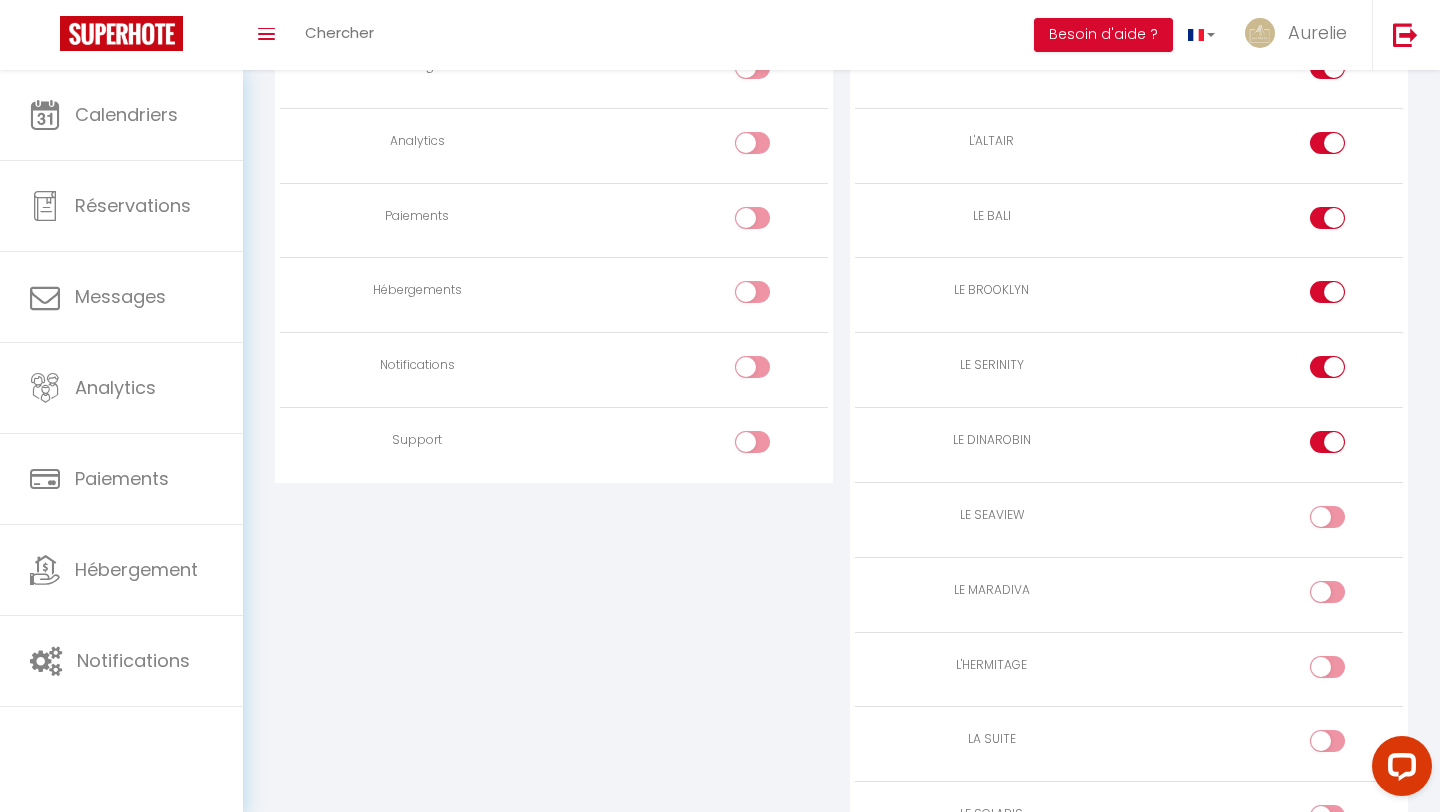 scroll, scrollTop: 1583, scrollLeft: 0, axis: vertical 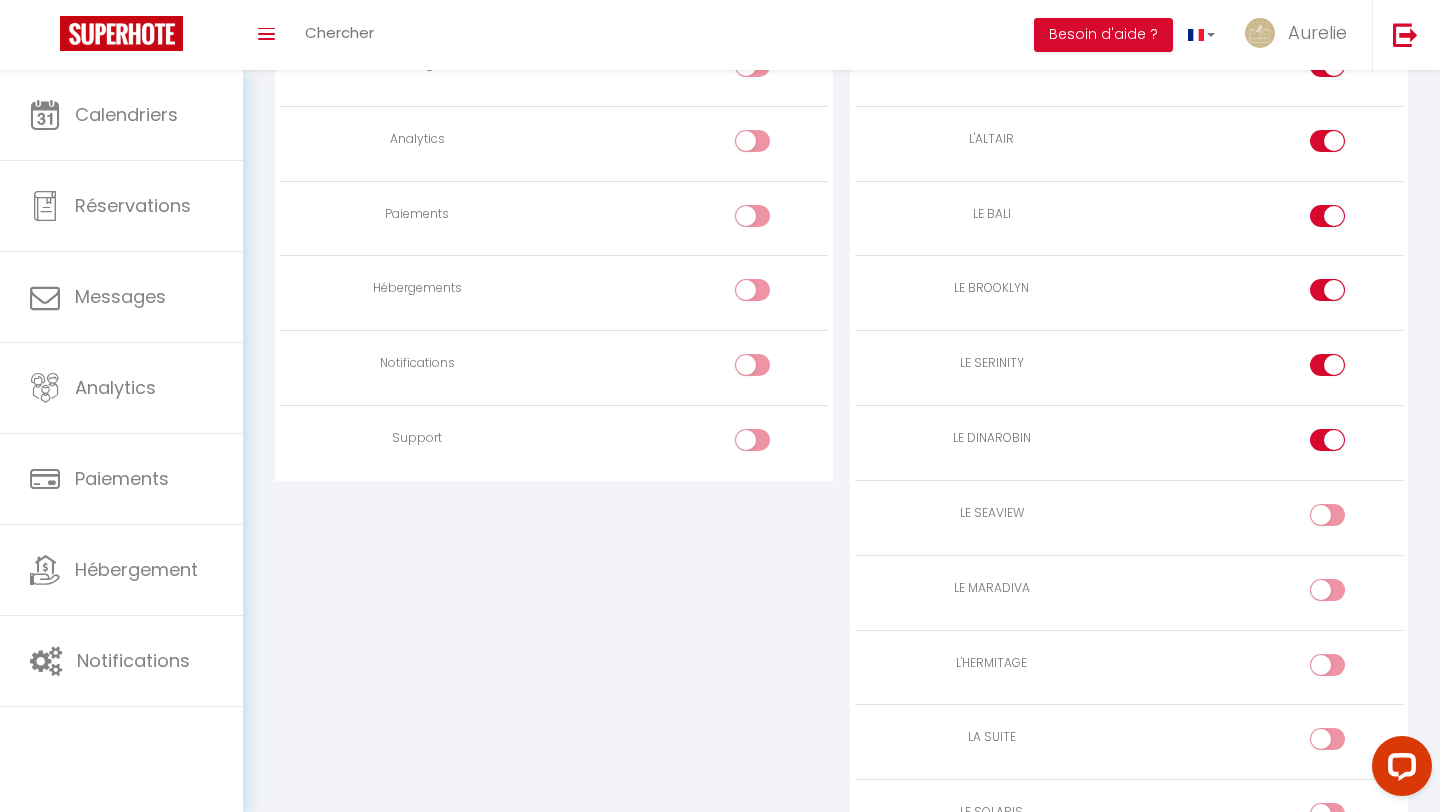 click at bounding box center (1327, 515) 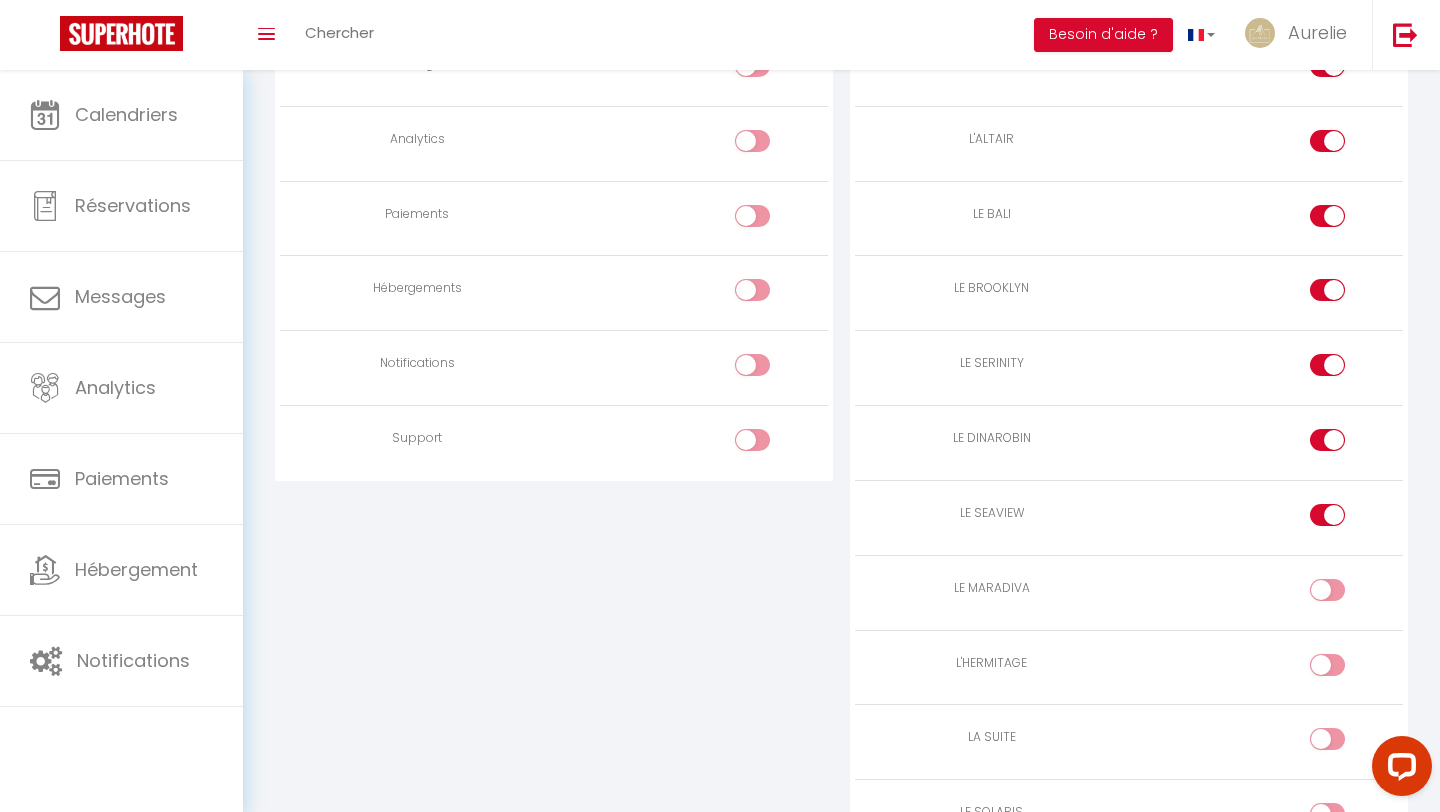 click at bounding box center (1344, 594) 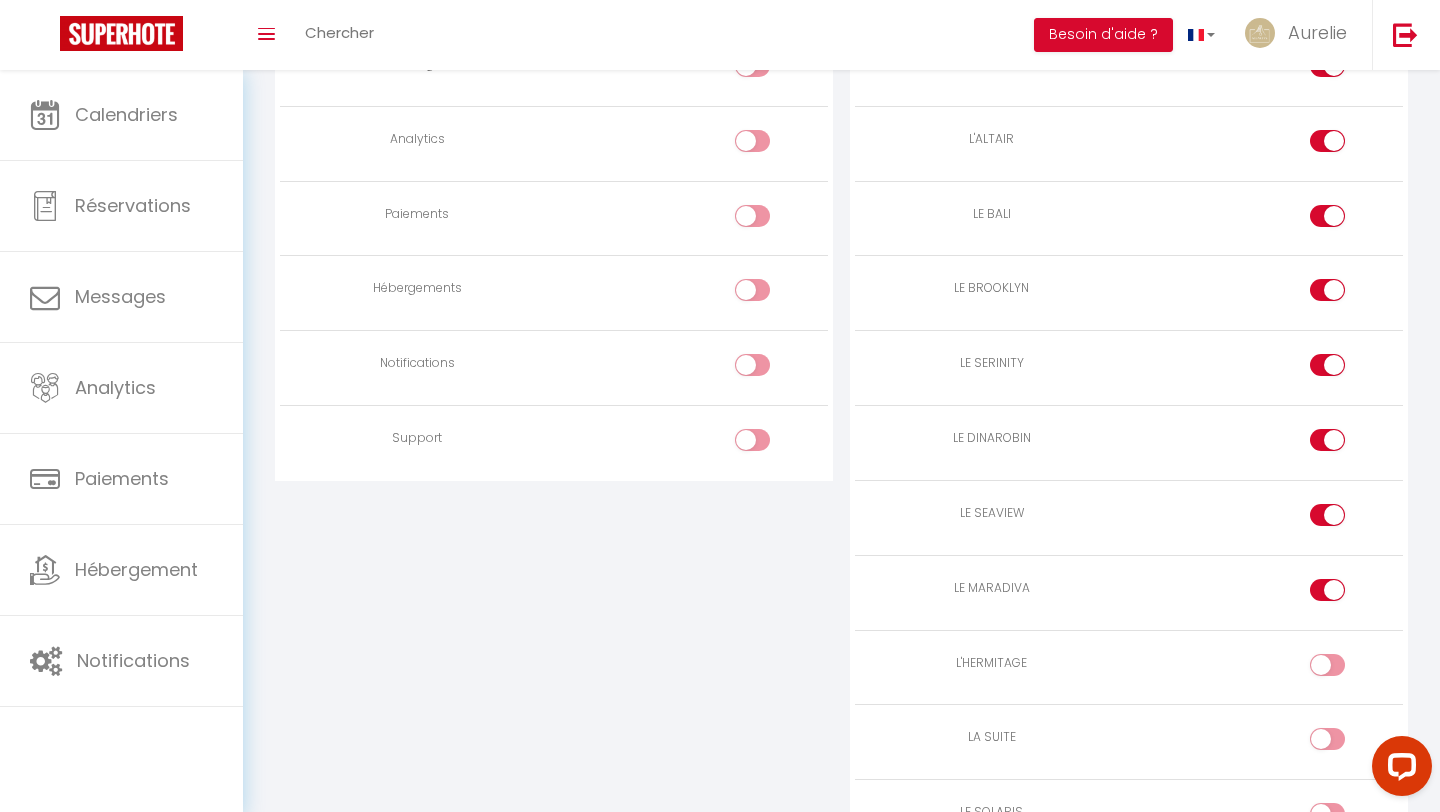 click at bounding box center (1344, 669) 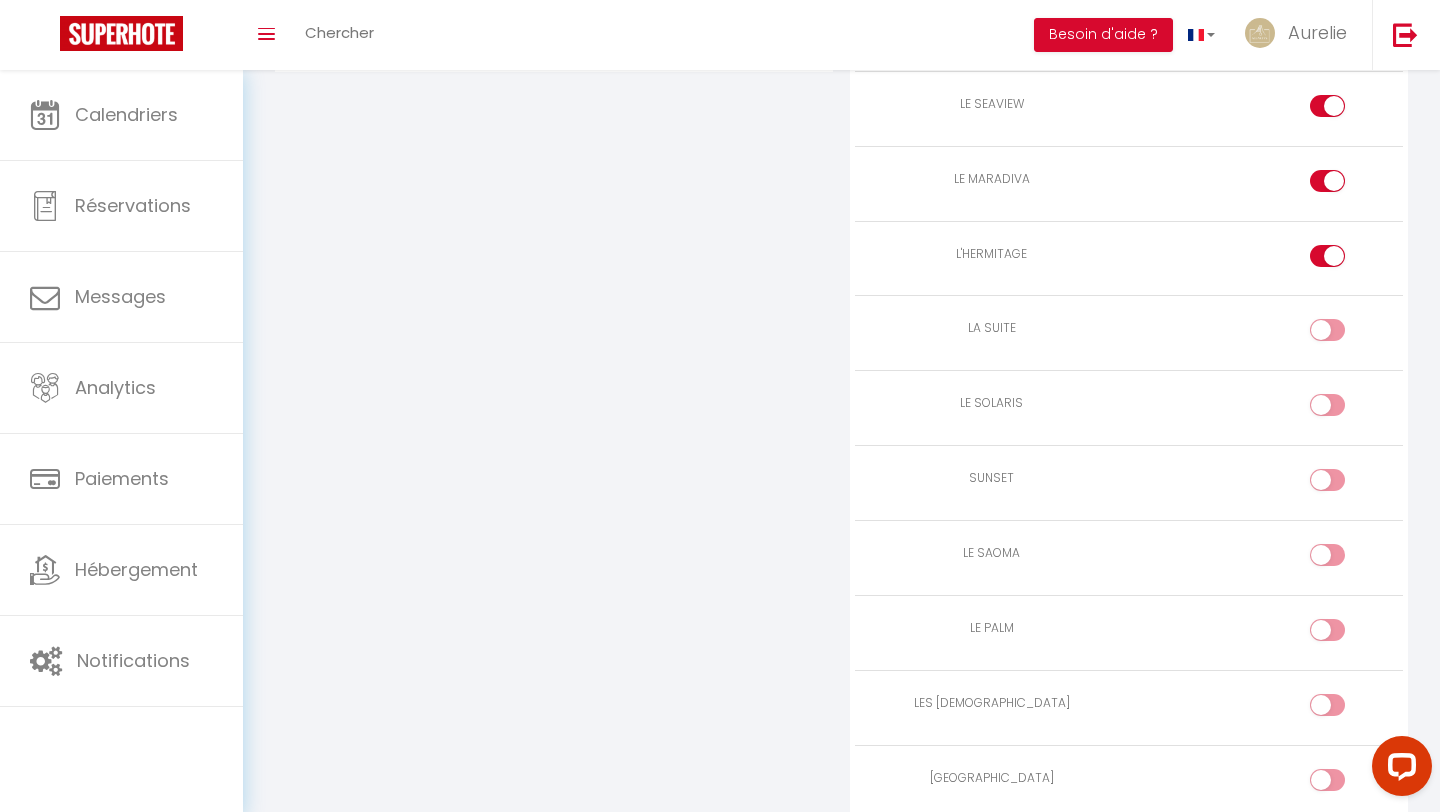 scroll, scrollTop: 1997, scrollLeft: 0, axis: vertical 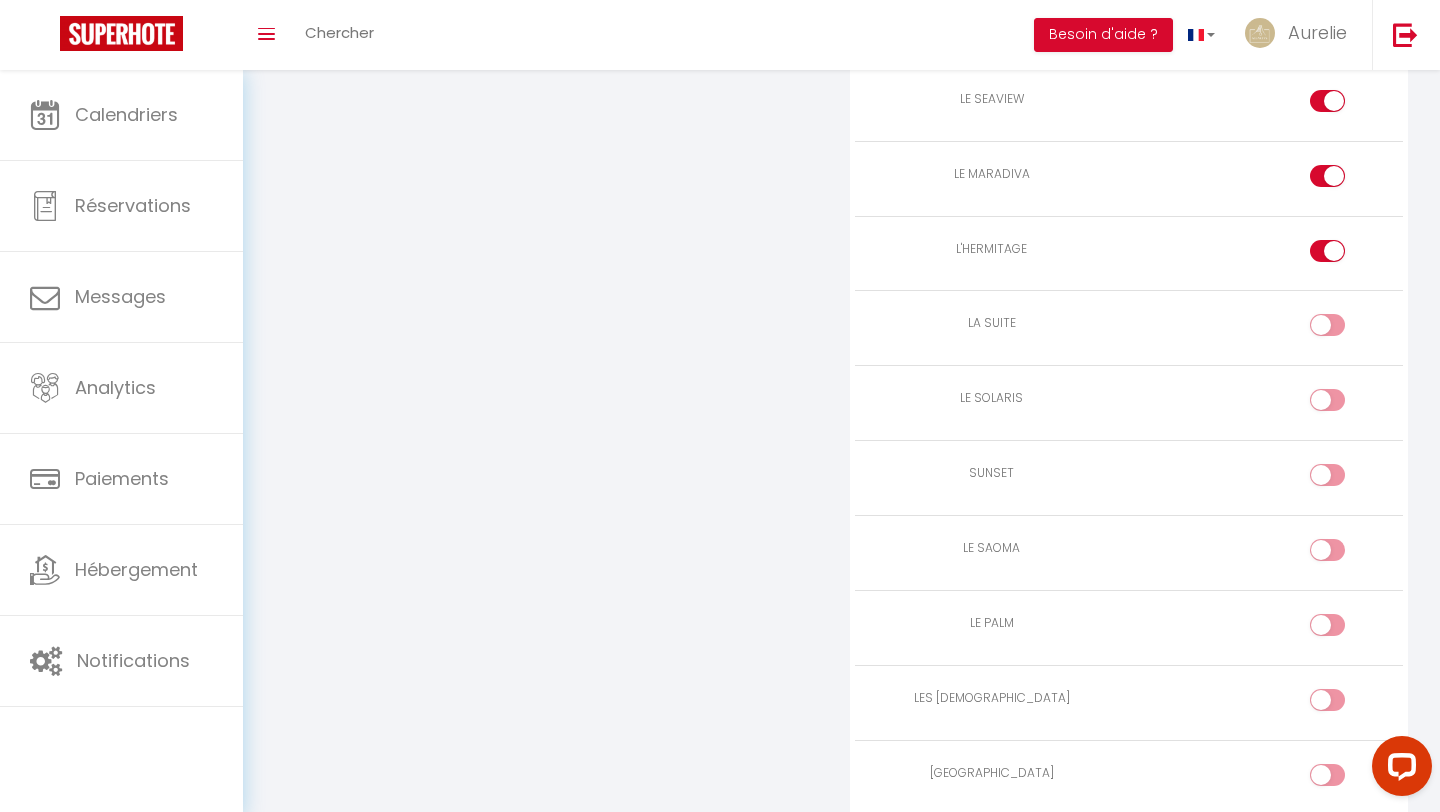 click at bounding box center [1344, 554] 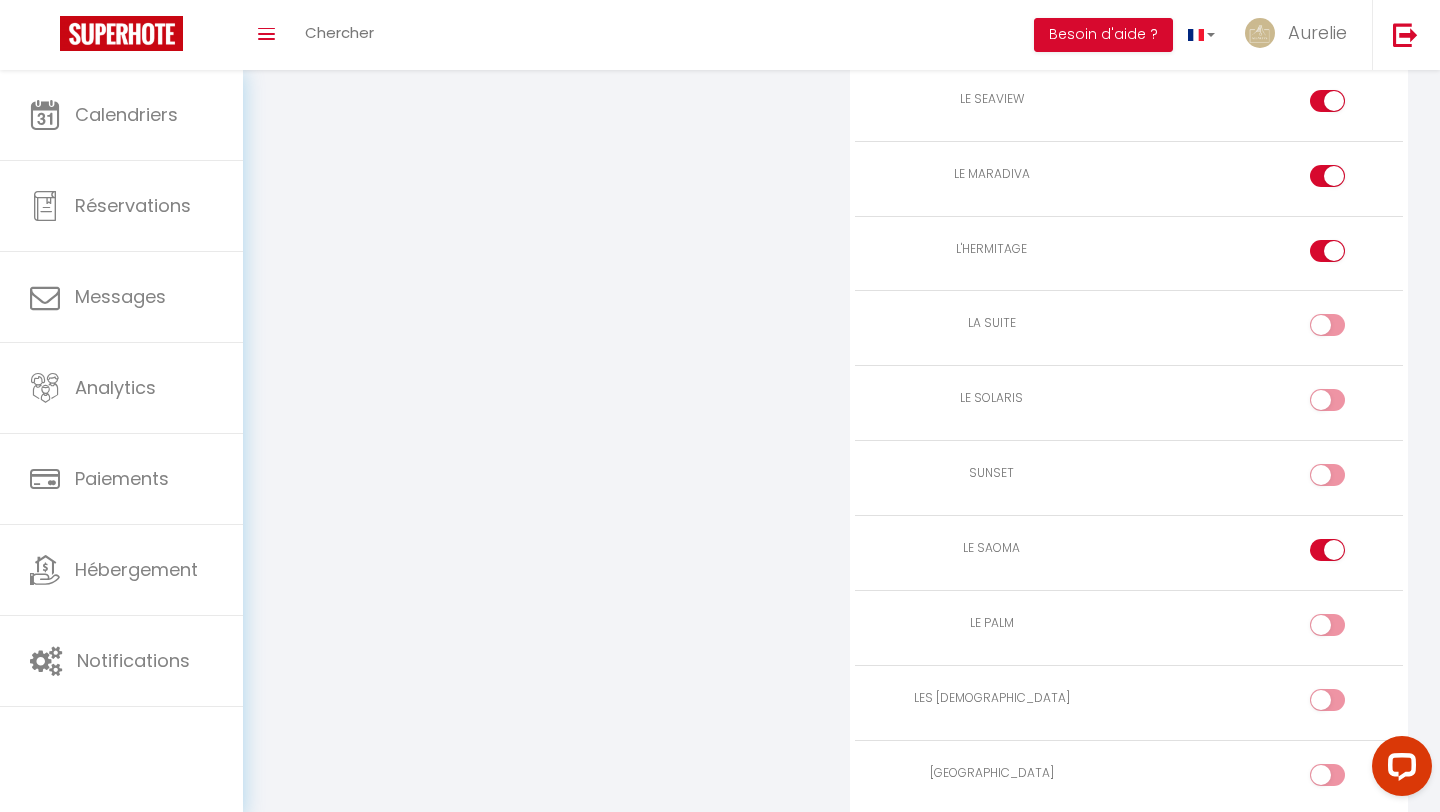 click at bounding box center (1344, 629) 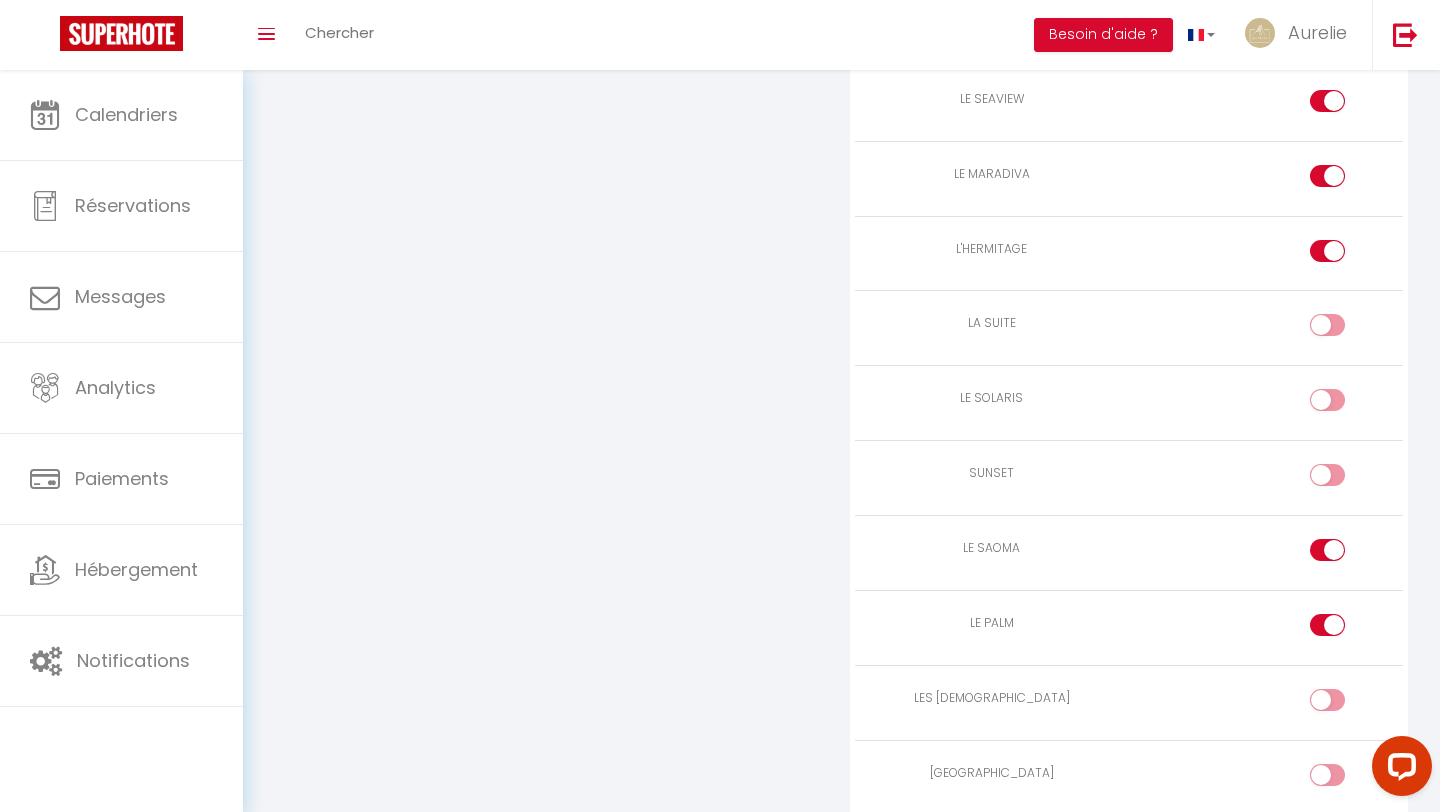 click at bounding box center (1344, 704) 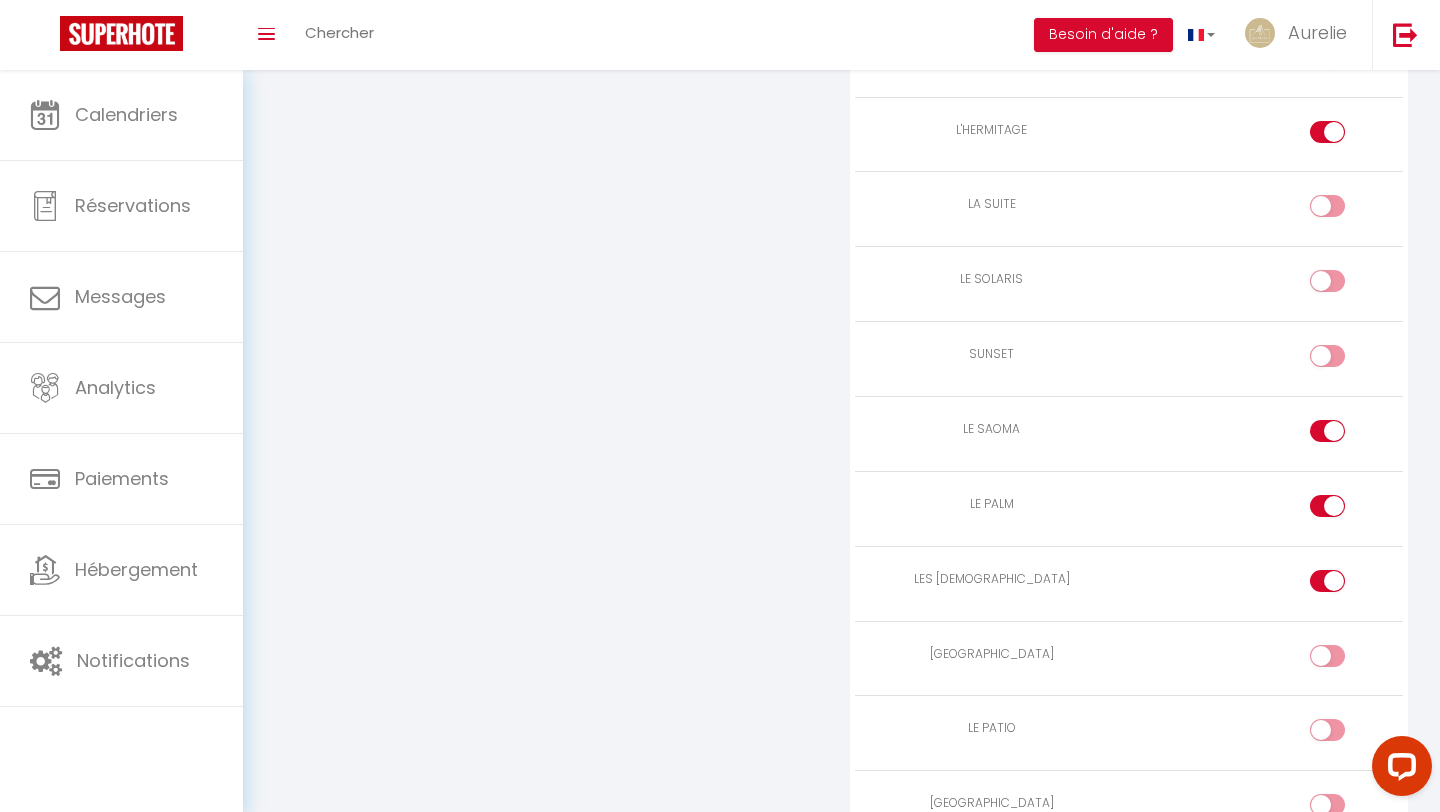 scroll, scrollTop: 2158, scrollLeft: 0, axis: vertical 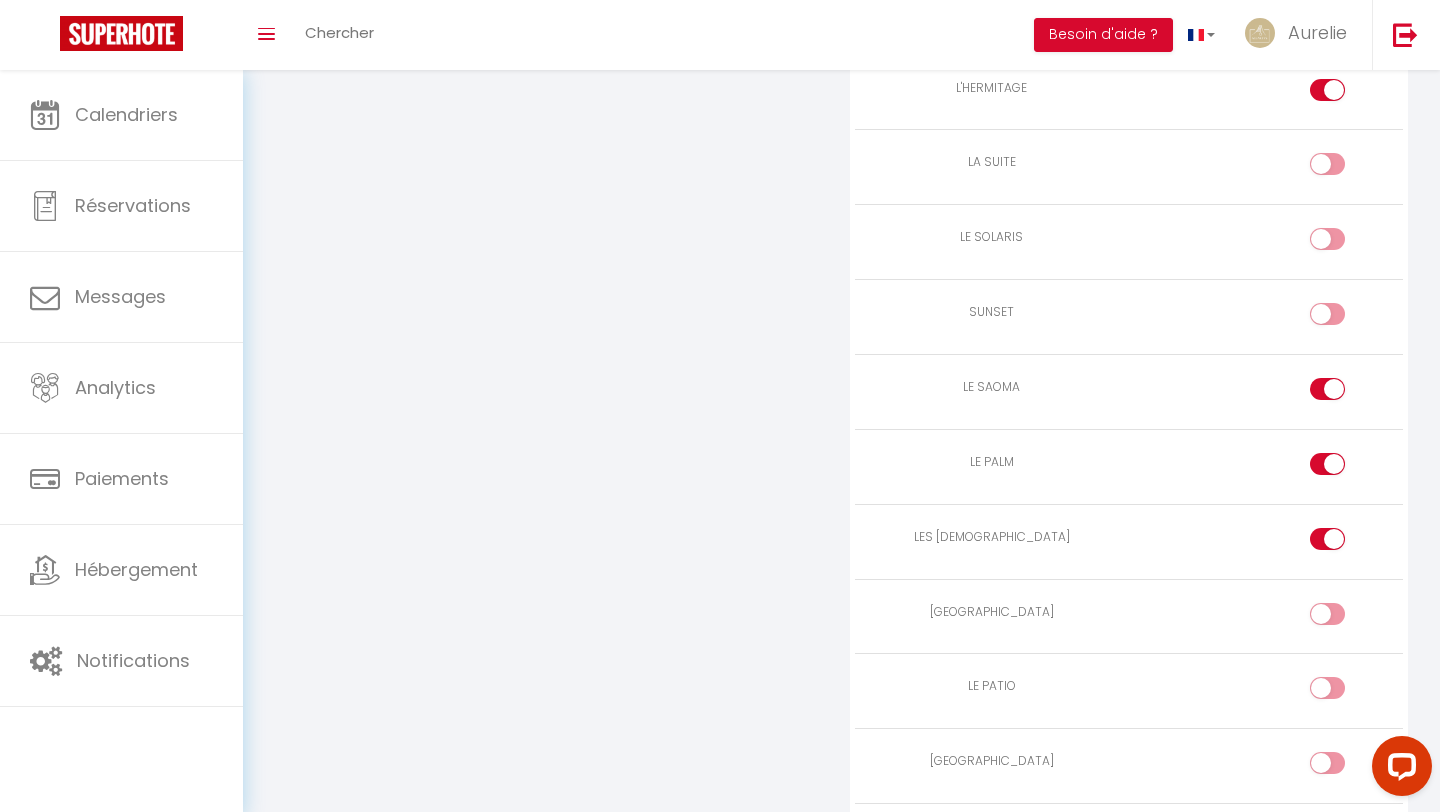 click at bounding box center [1327, 614] 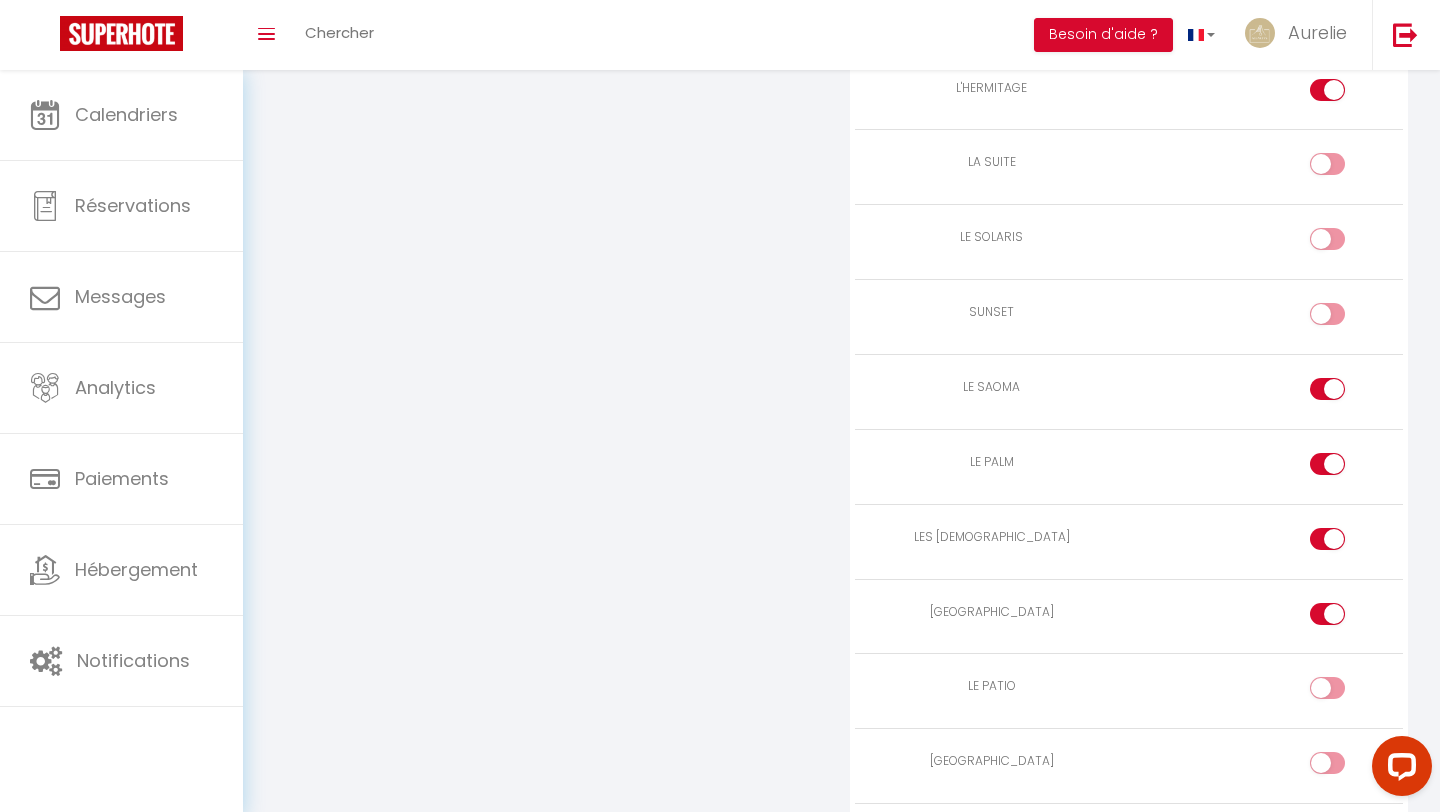 click at bounding box center (1327, 688) 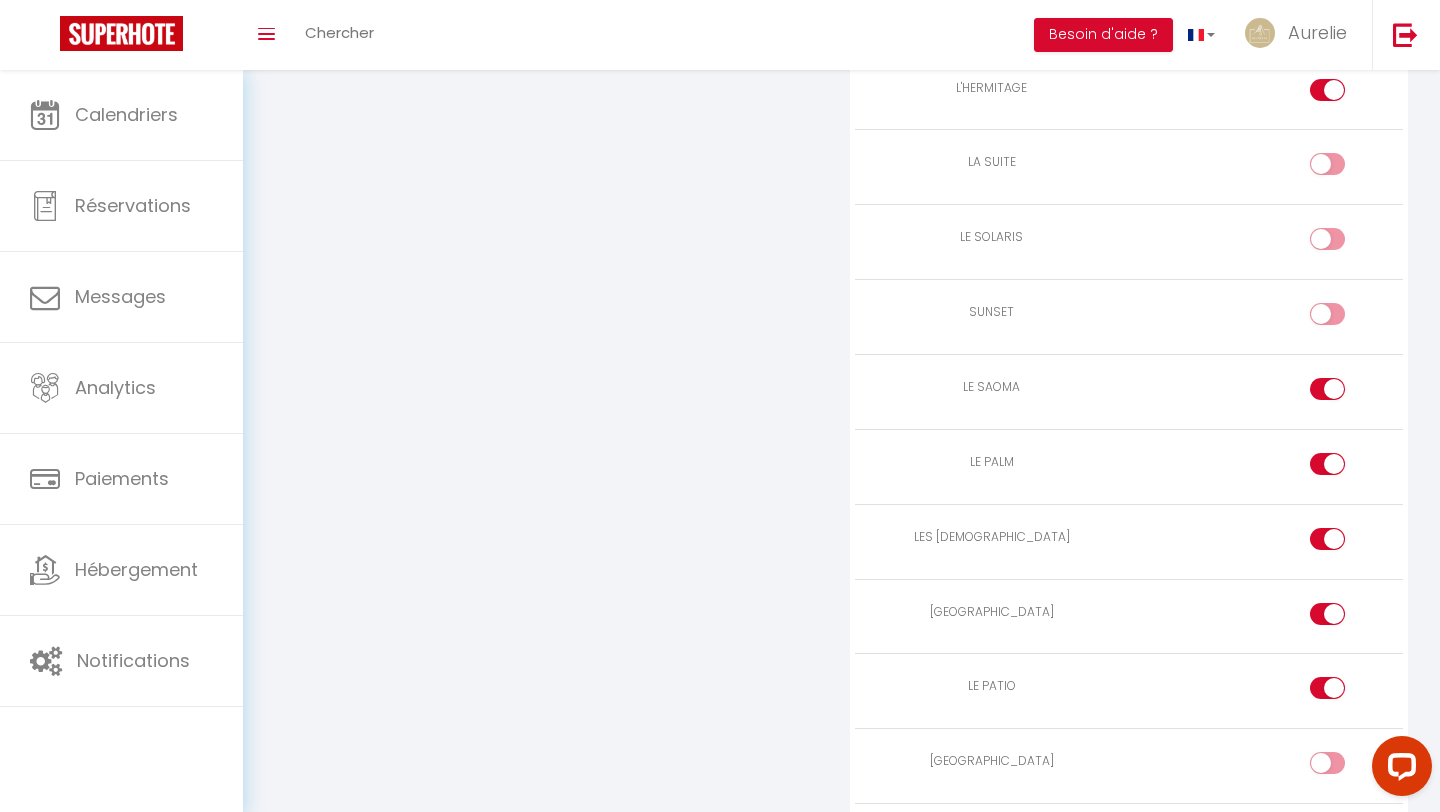 click at bounding box center (1327, 688) 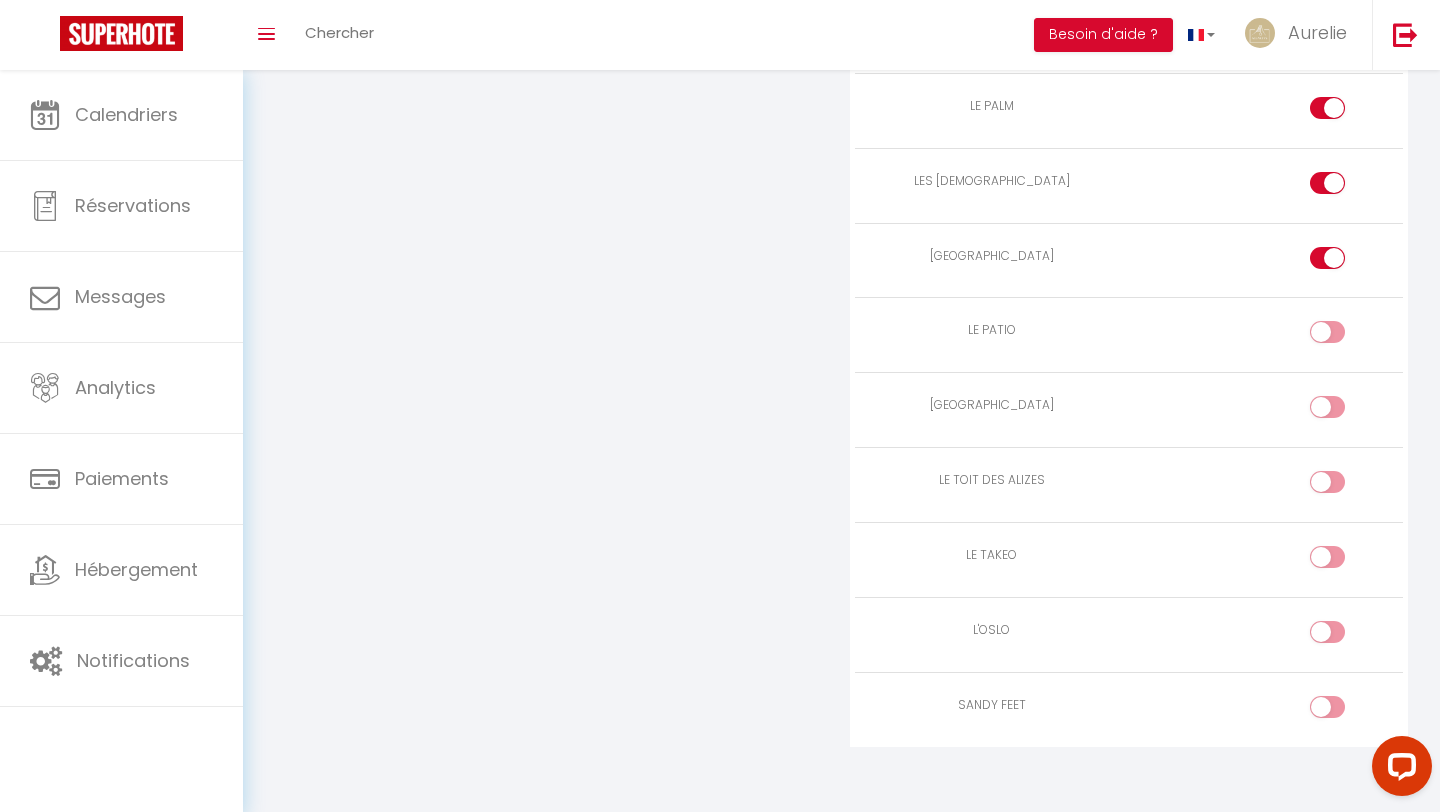 scroll, scrollTop: 2516, scrollLeft: 0, axis: vertical 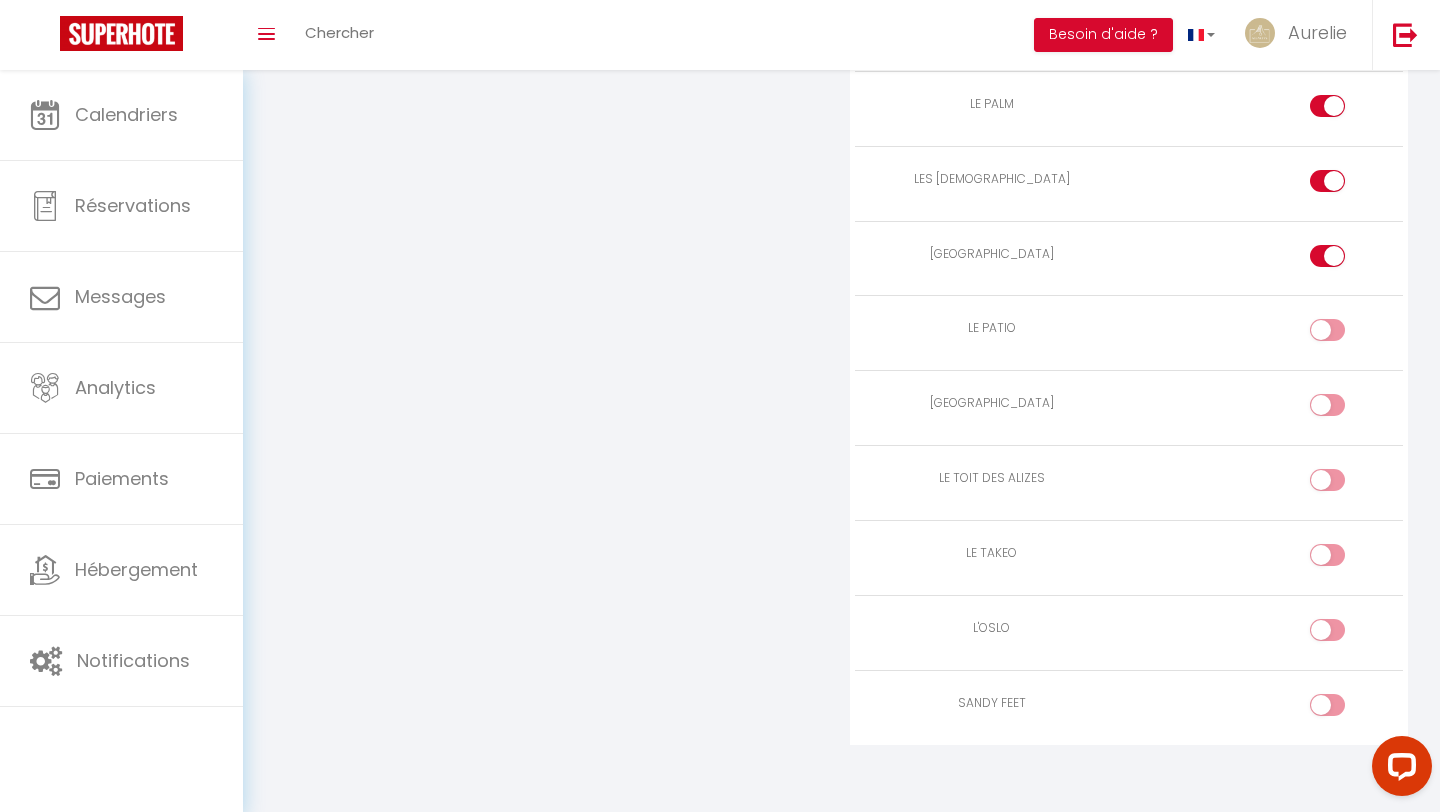 click at bounding box center (1344, 559) 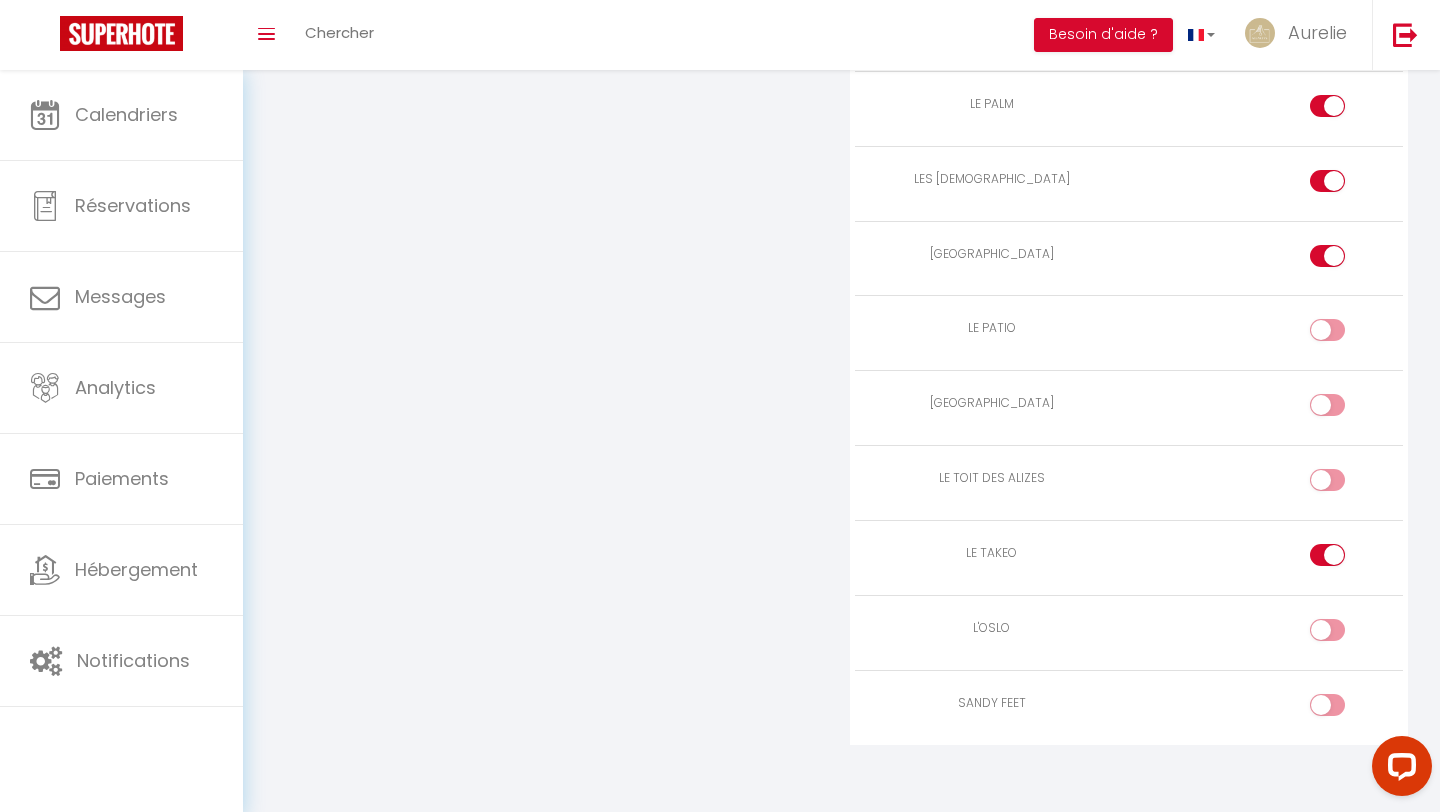 click at bounding box center [1344, 634] 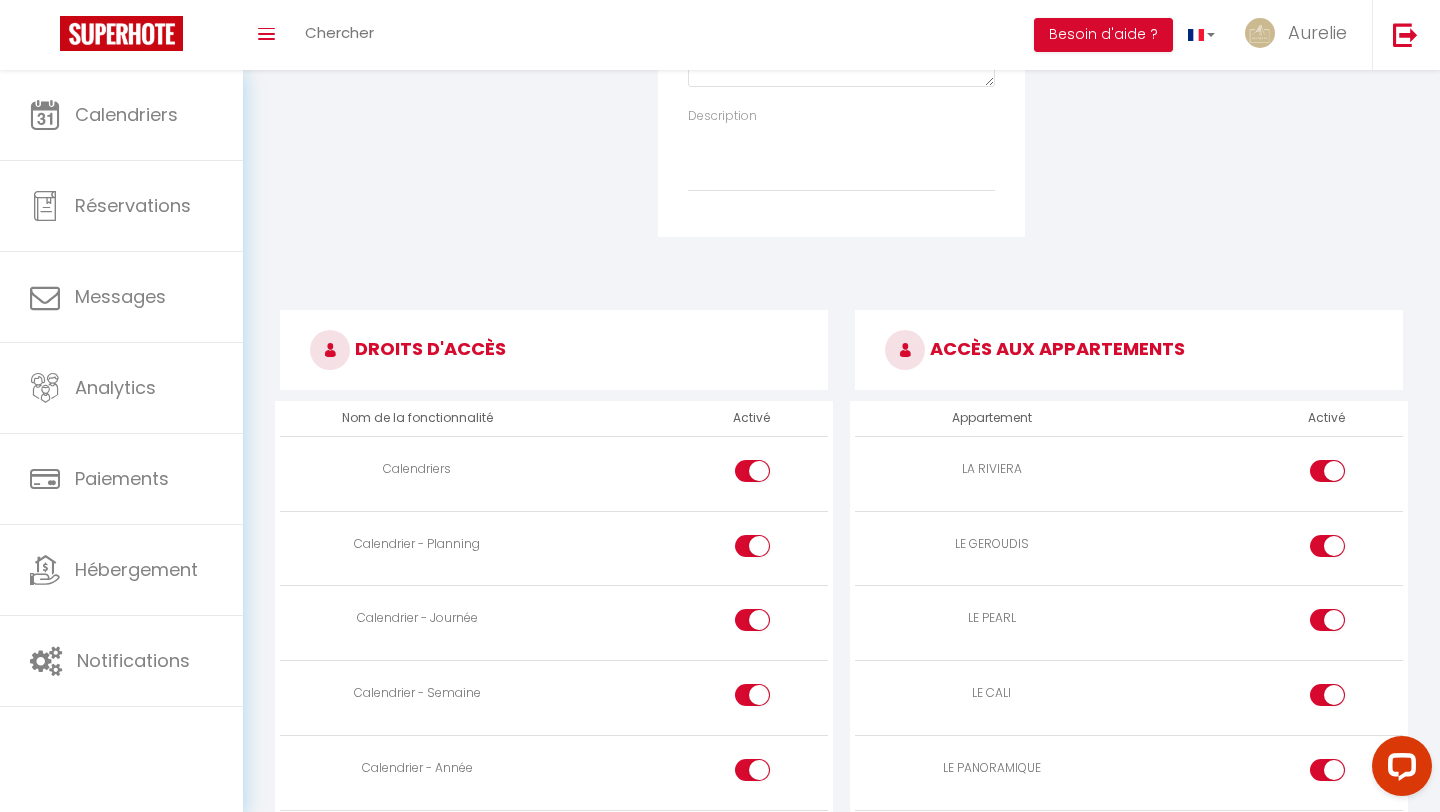 scroll, scrollTop: 0, scrollLeft: 0, axis: both 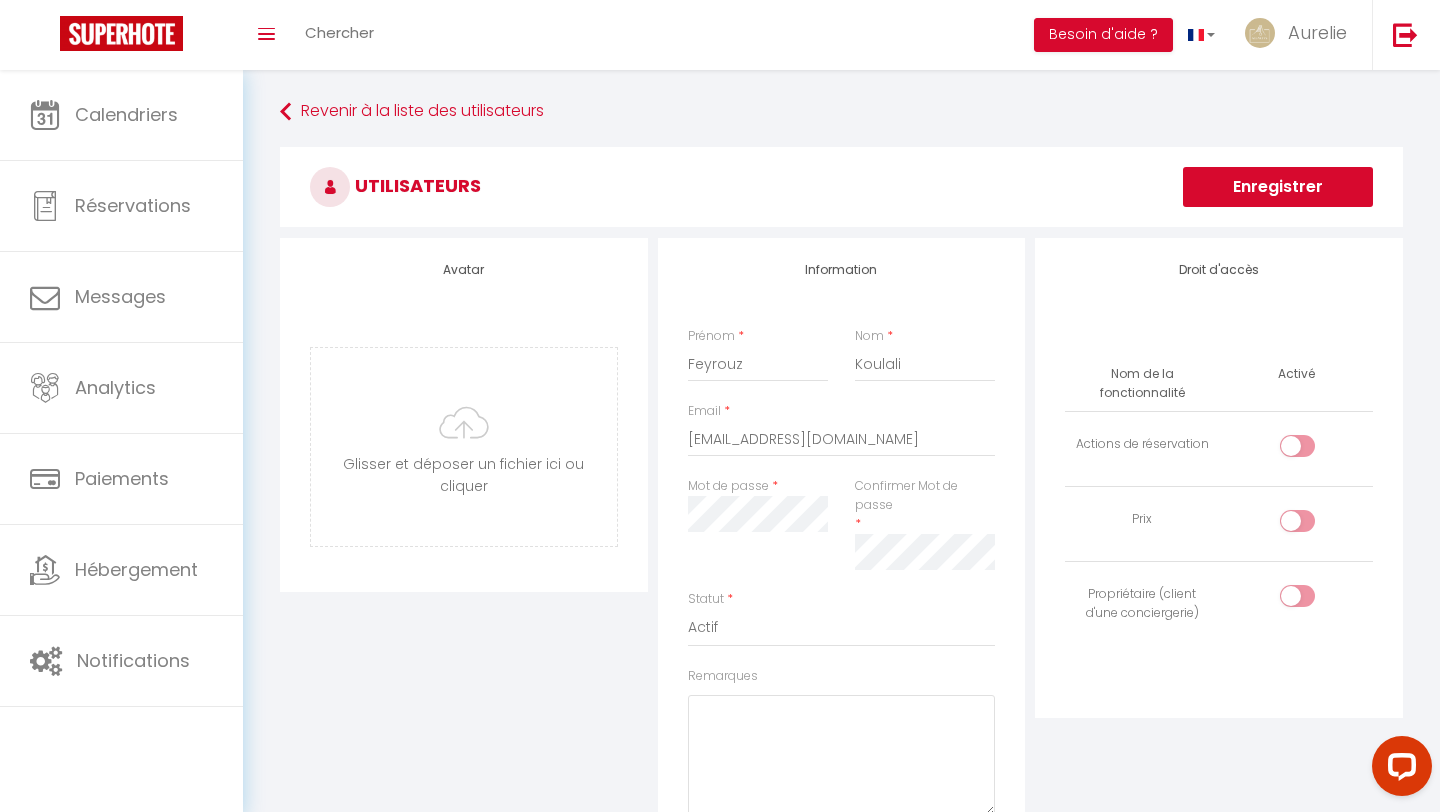 click on "Enregistrer" at bounding box center [1278, 187] 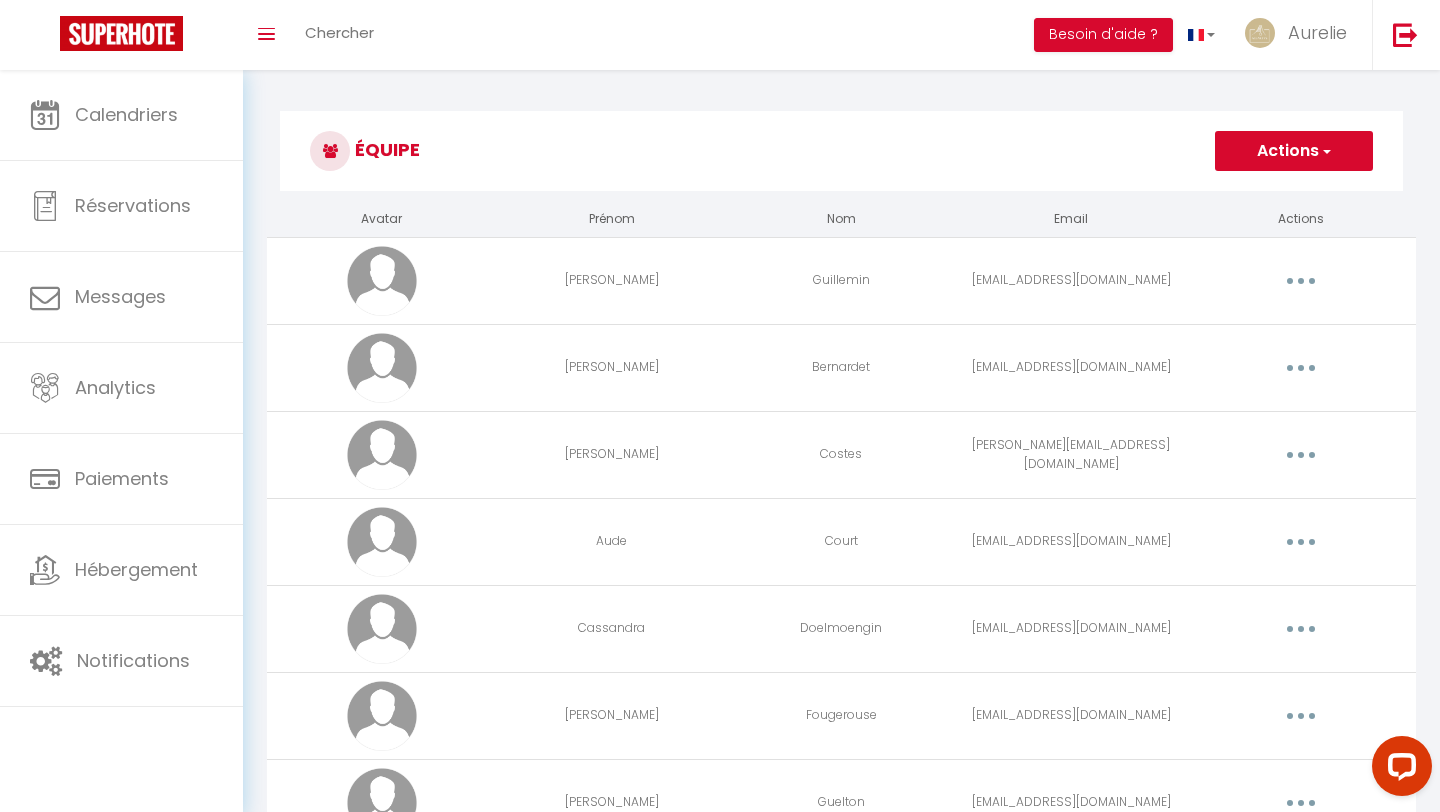 click on "Actions" at bounding box center (1294, 151) 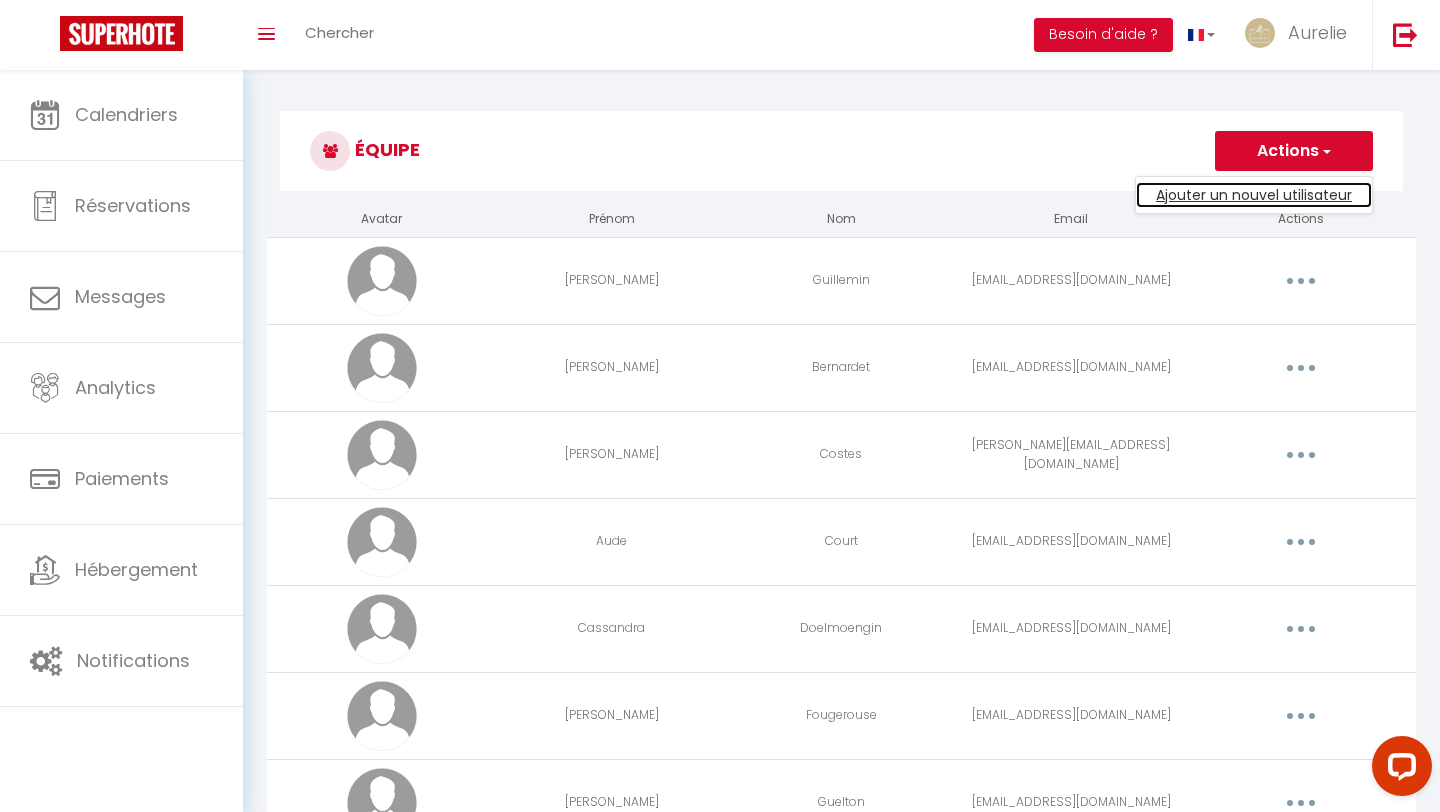 click on "Ajouter un nouvel utilisateur" at bounding box center [1254, 195] 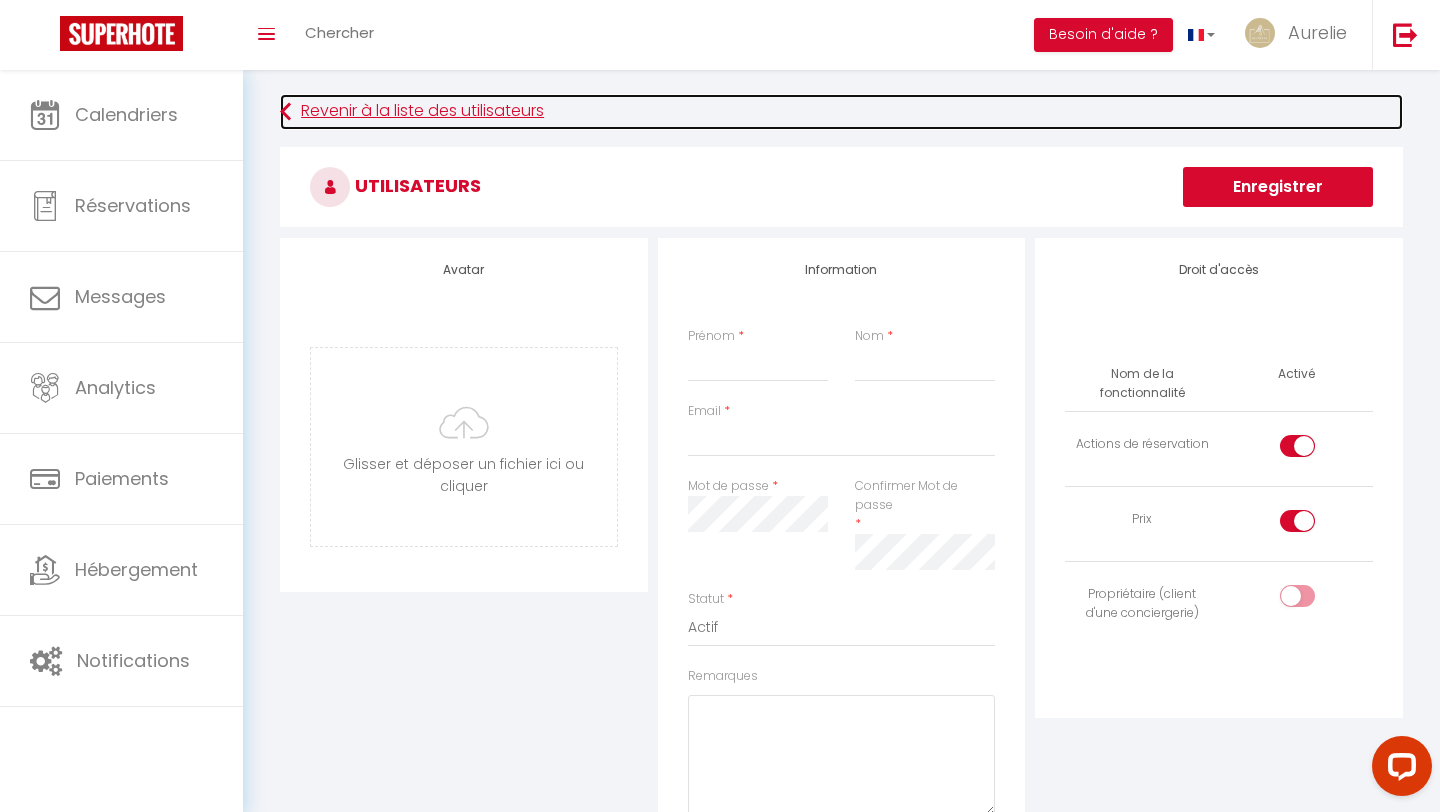 click at bounding box center (285, 112) 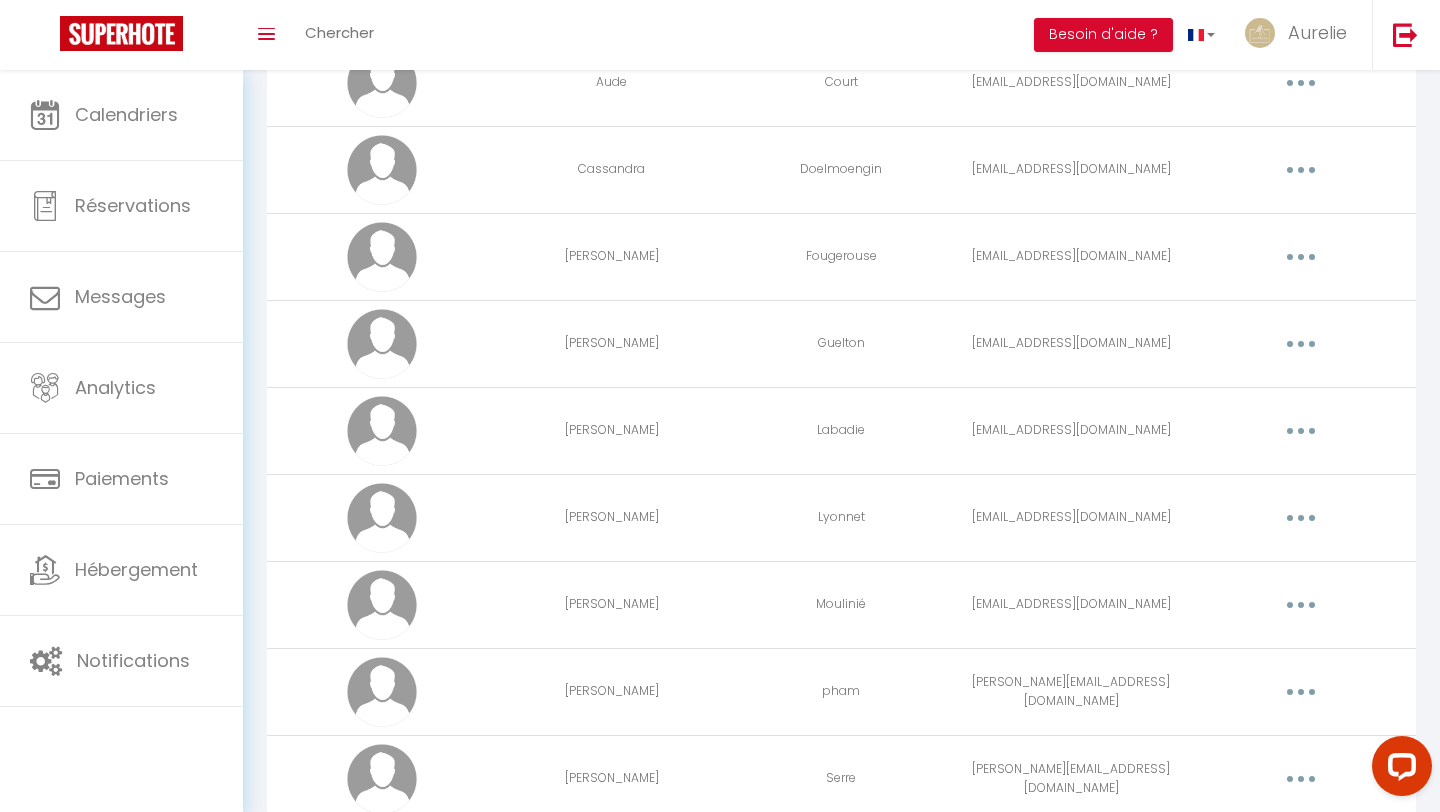 scroll, scrollTop: 0, scrollLeft: 0, axis: both 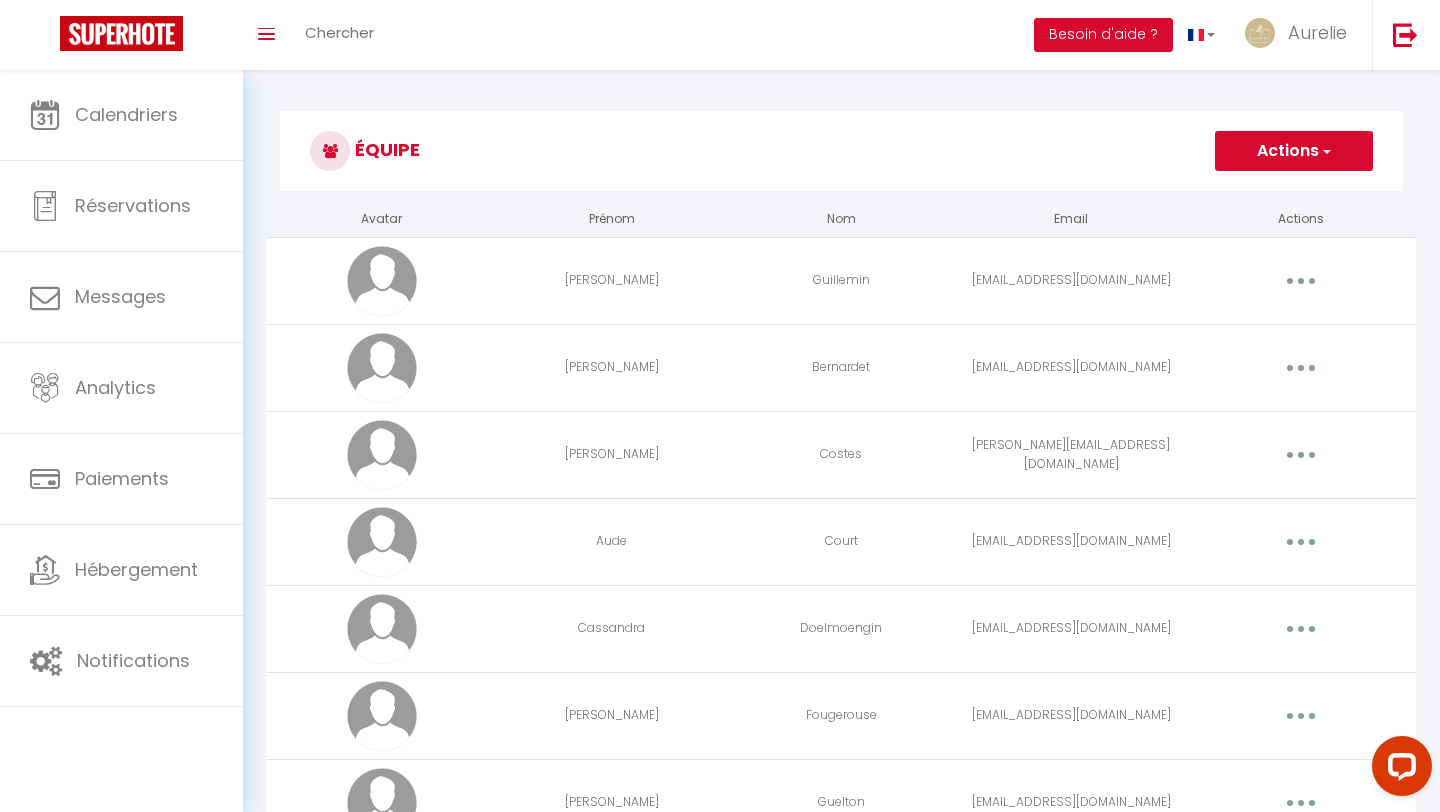 click on "Actions" at bounding box center [1294, 151] 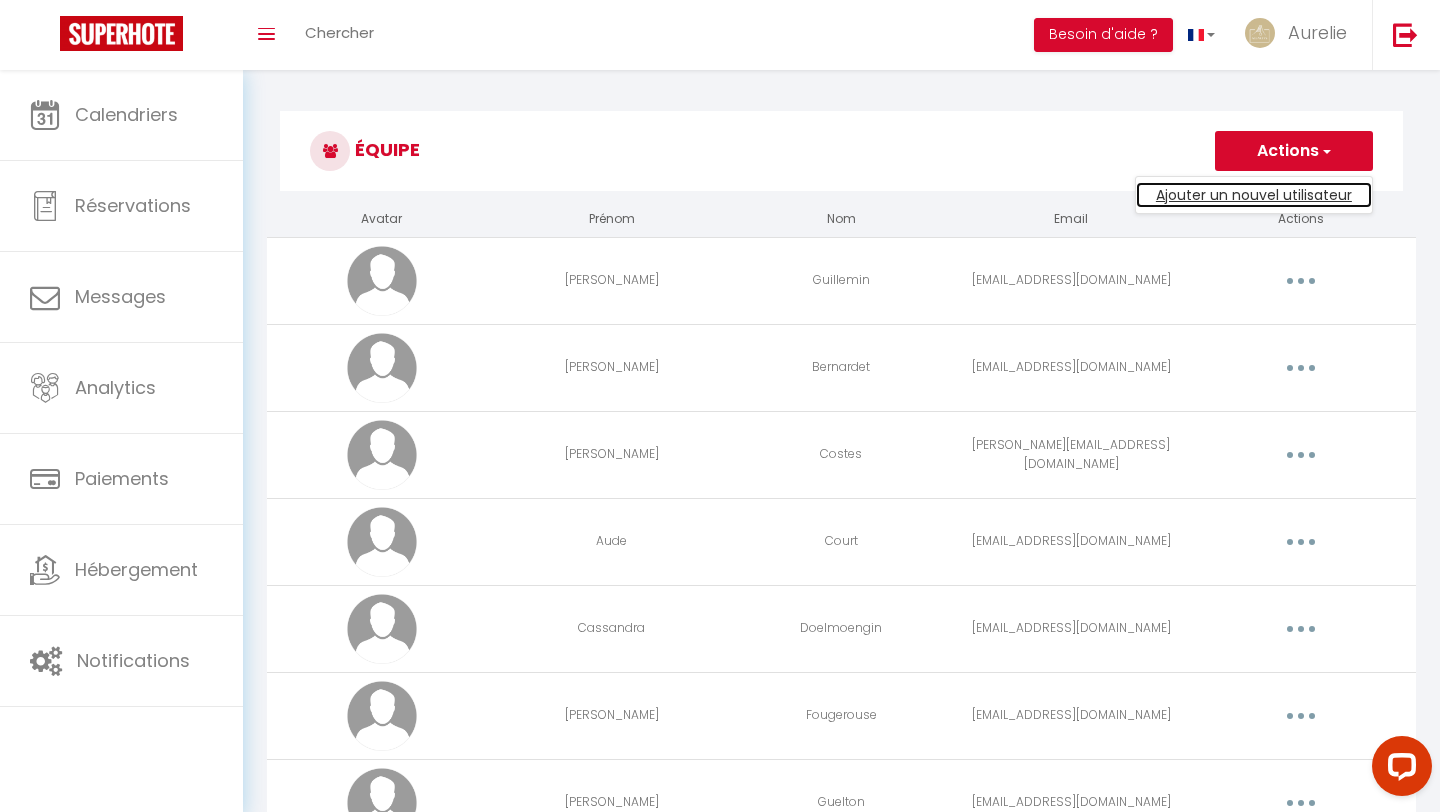 click on "Ajouter un nouvel utilisateur" at bounding box center [1254, 195] 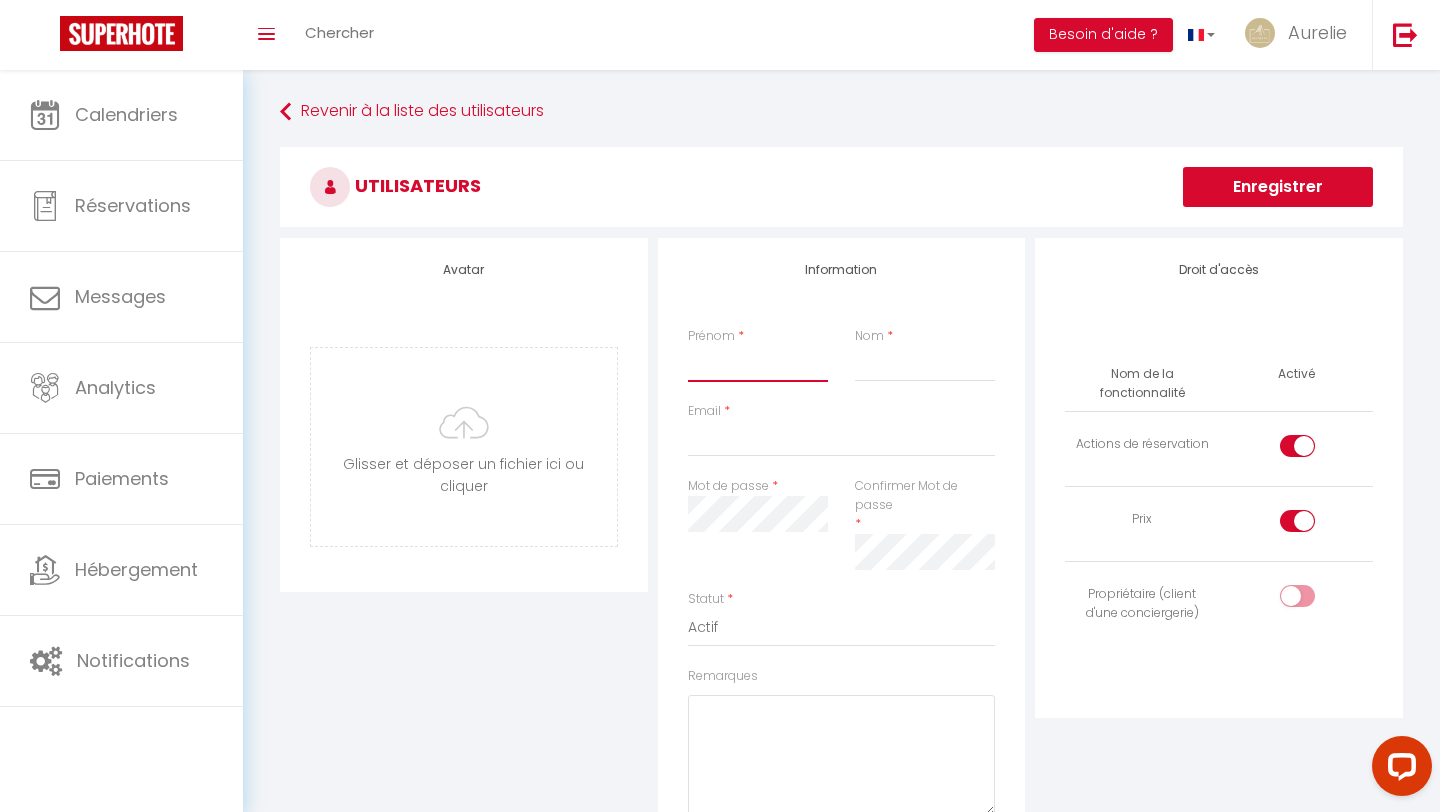 click on "Prénom" at bounding box center [758, 364] 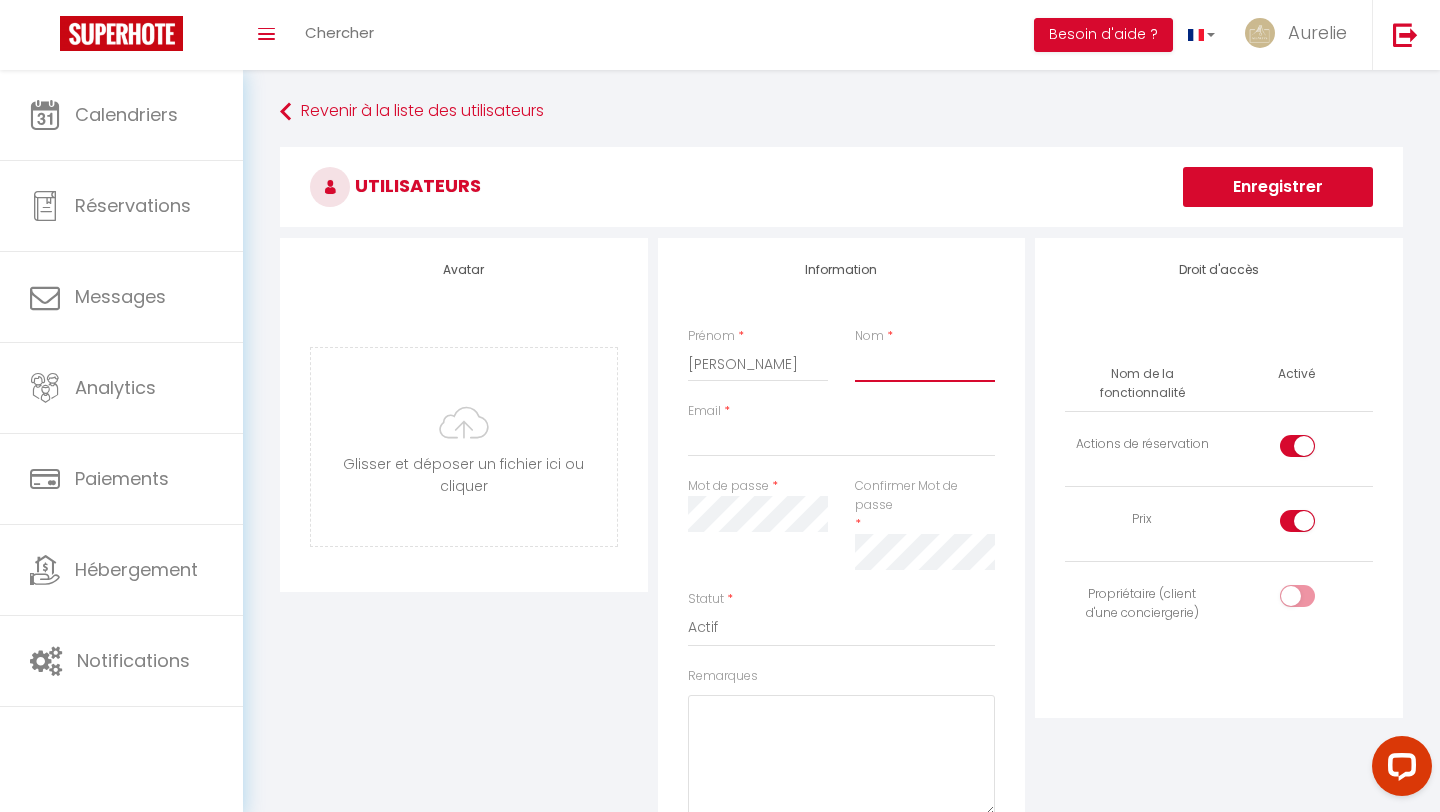 click on "Nom" at bounding box center [925, 364] 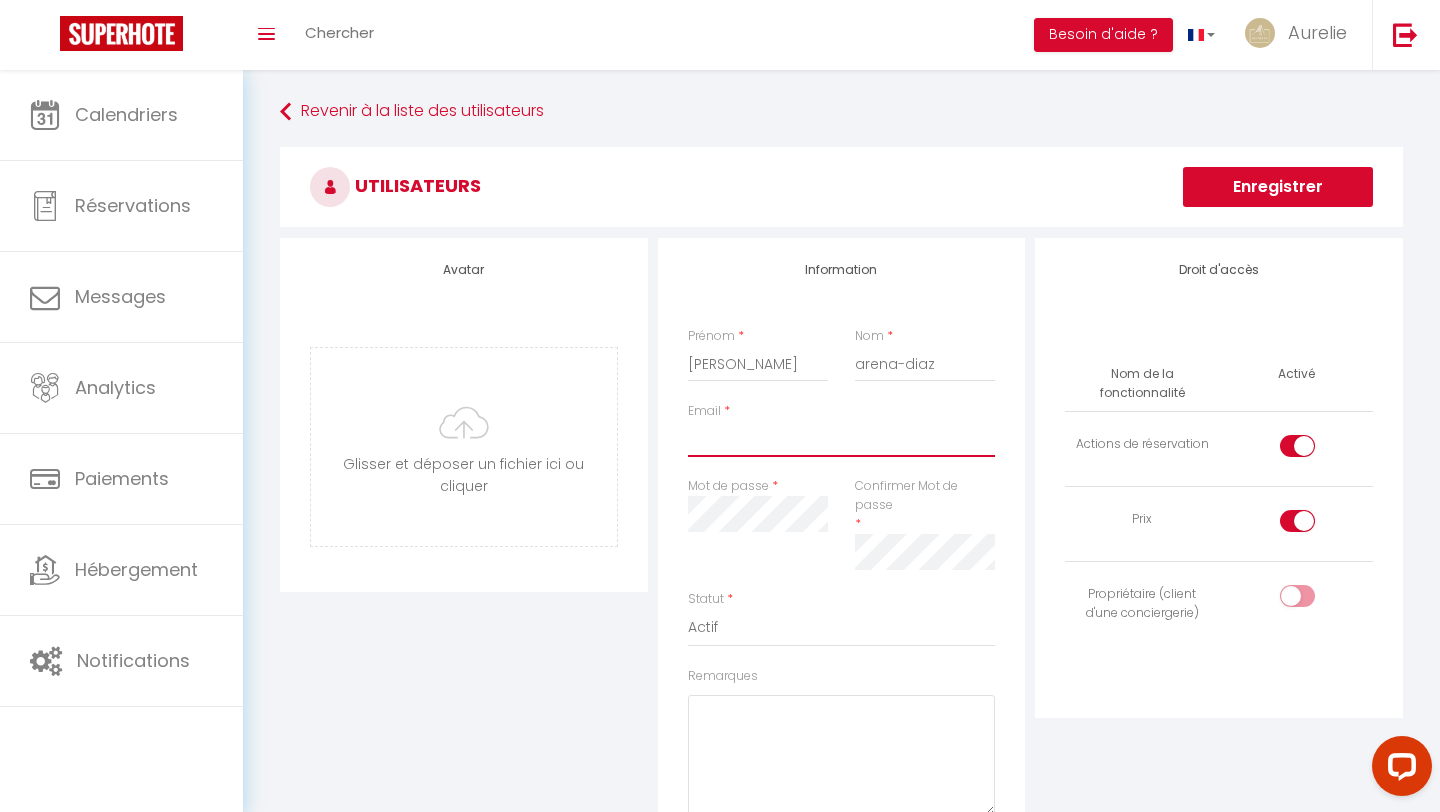 click on "Email" at bounding box center (842, 439) 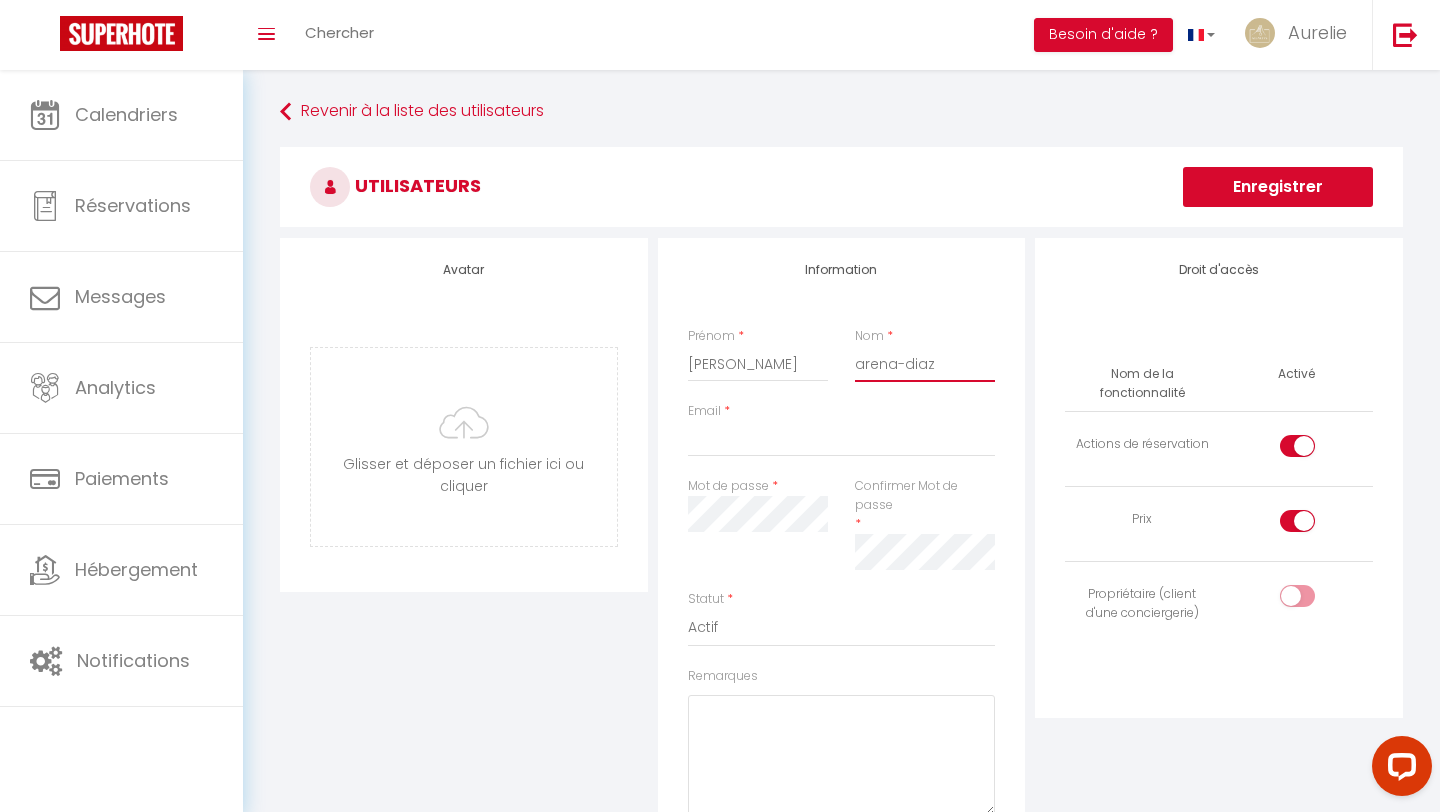 click on "arena-diaz" at bounding box center [925, 364] 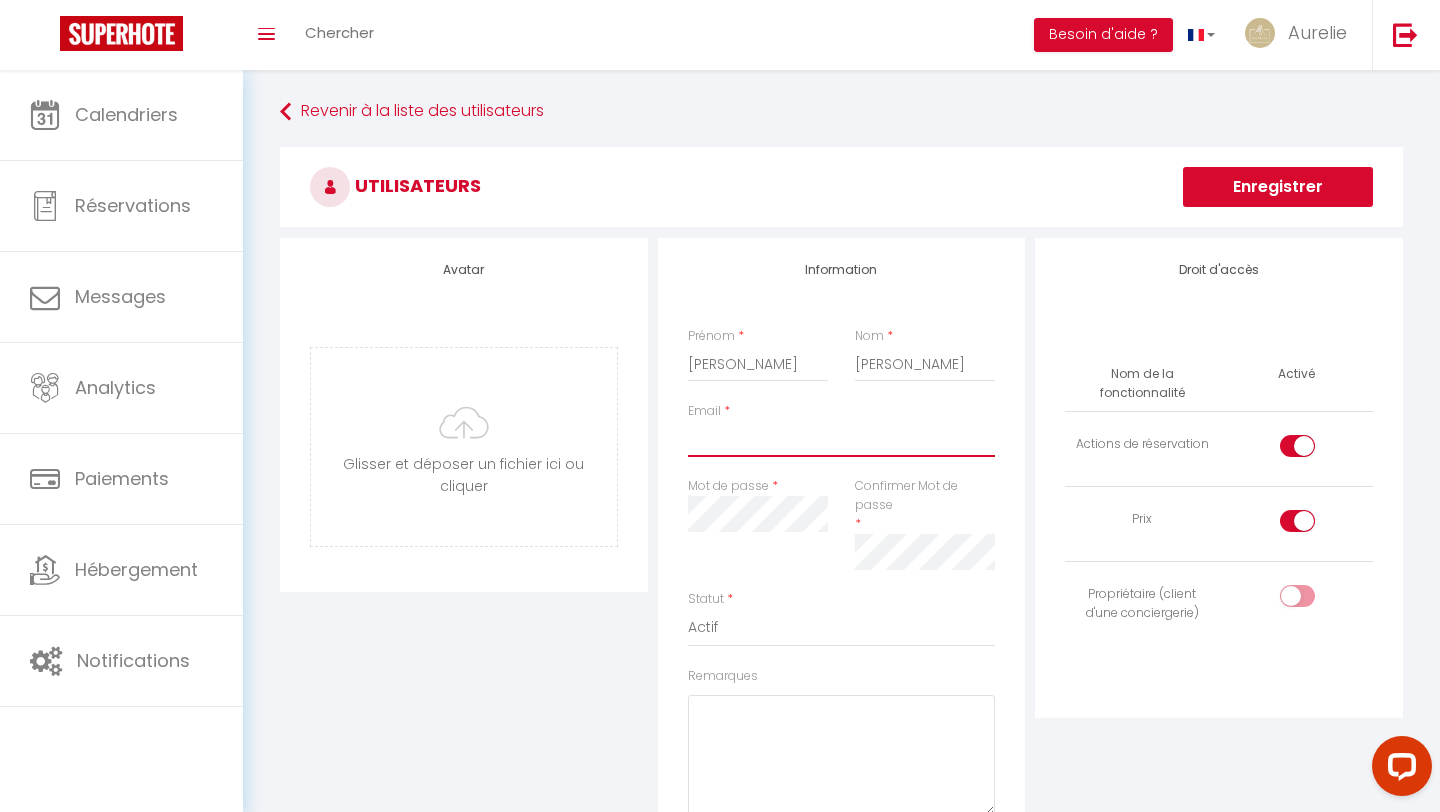 click on "Email" at bounding box center (842, 439) 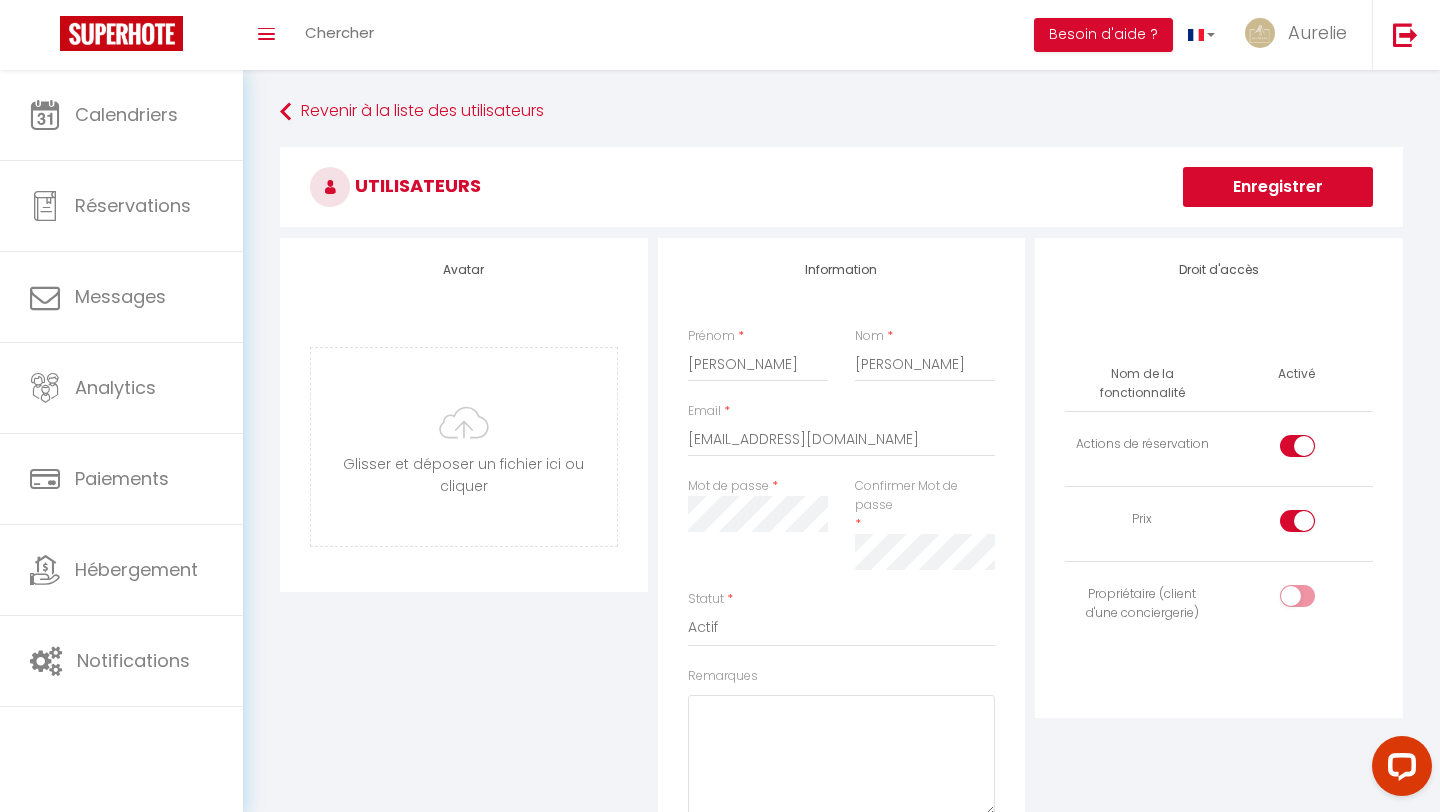 click at bounding box center [1314, 525] 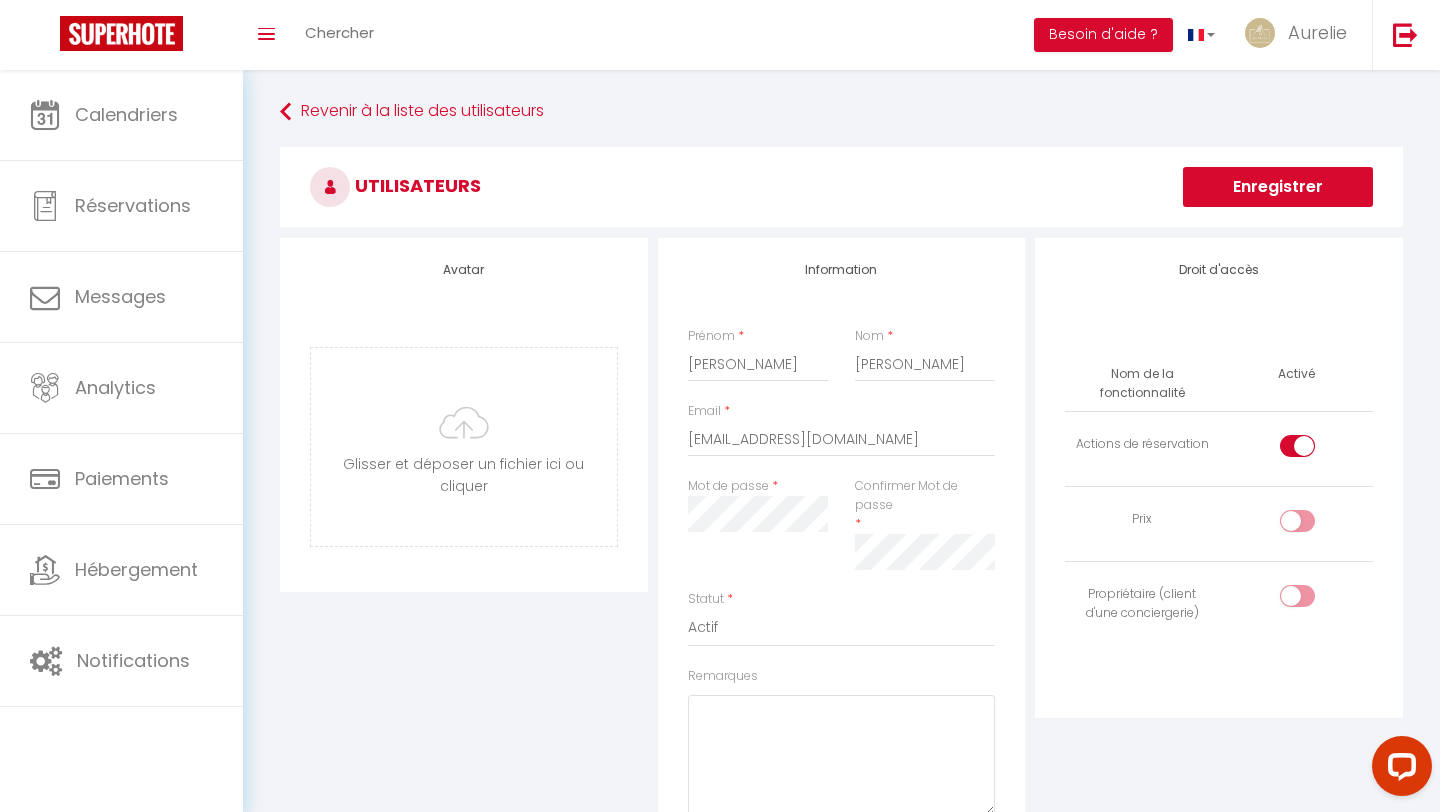 click at bounding box center (1314, 450) 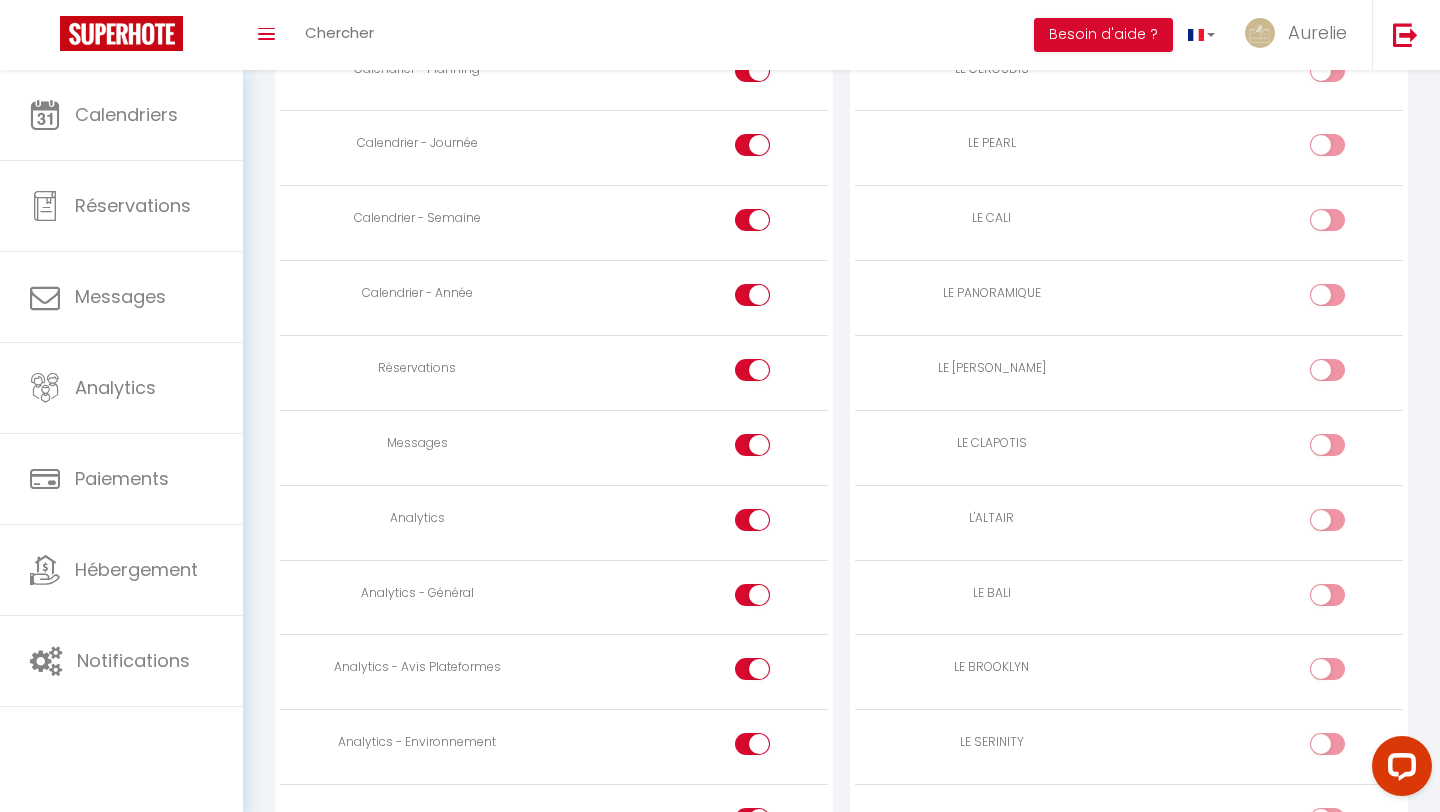 scroll, scrollTop: 1213, scrollLeft: 0, axis: vertical 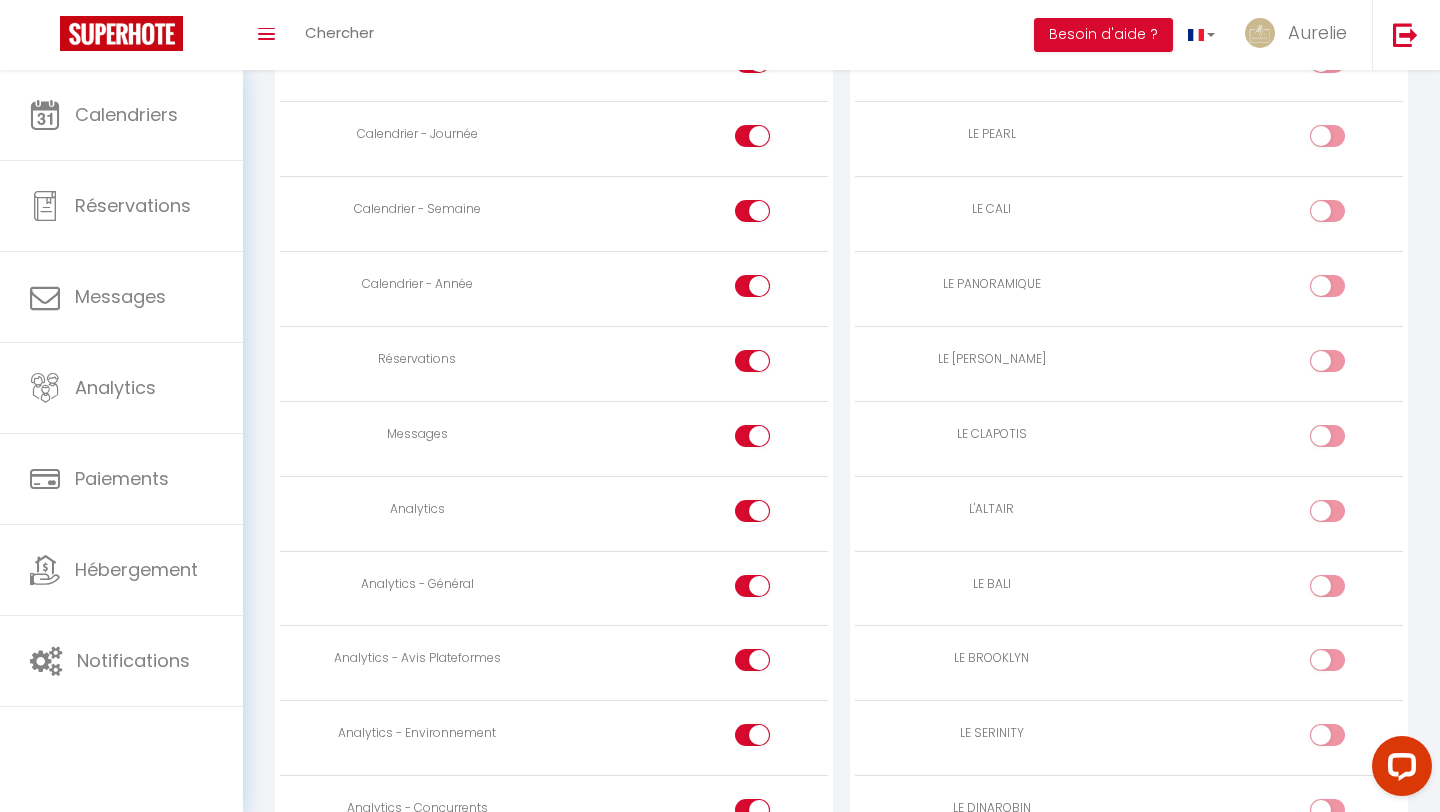 click at bounding box center (770, 440) 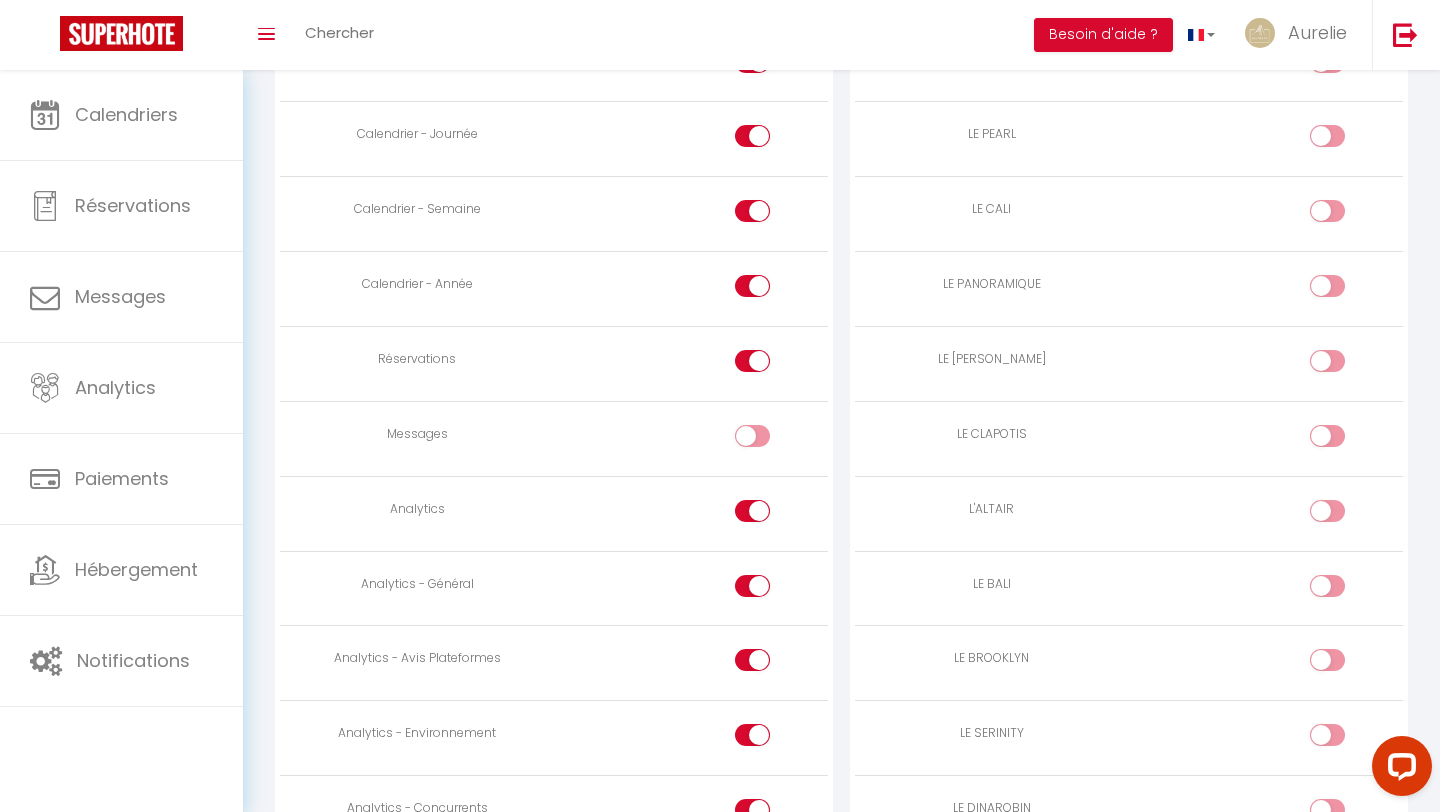 click at bounding box center (770, 515) 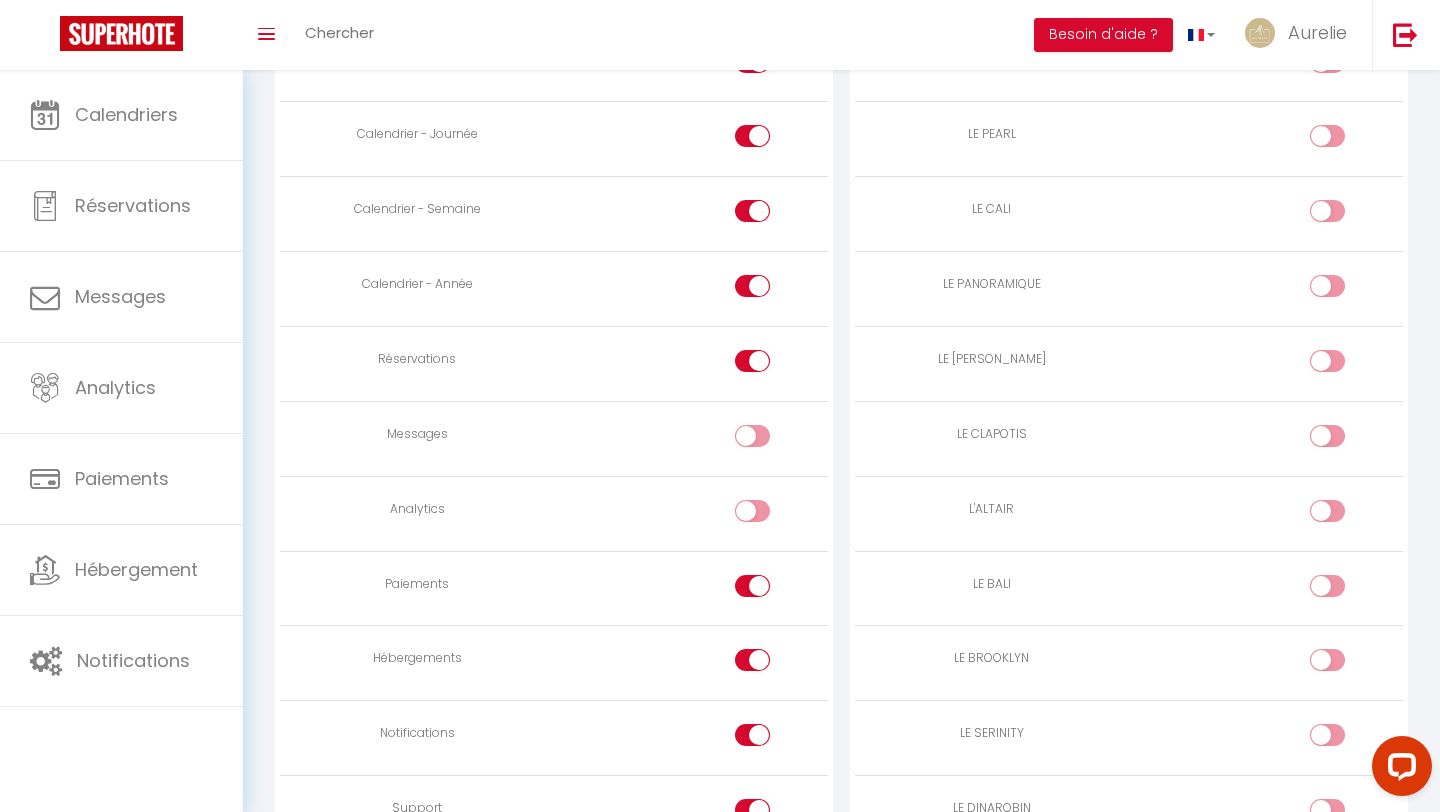 click at bounding box center [770, 590] 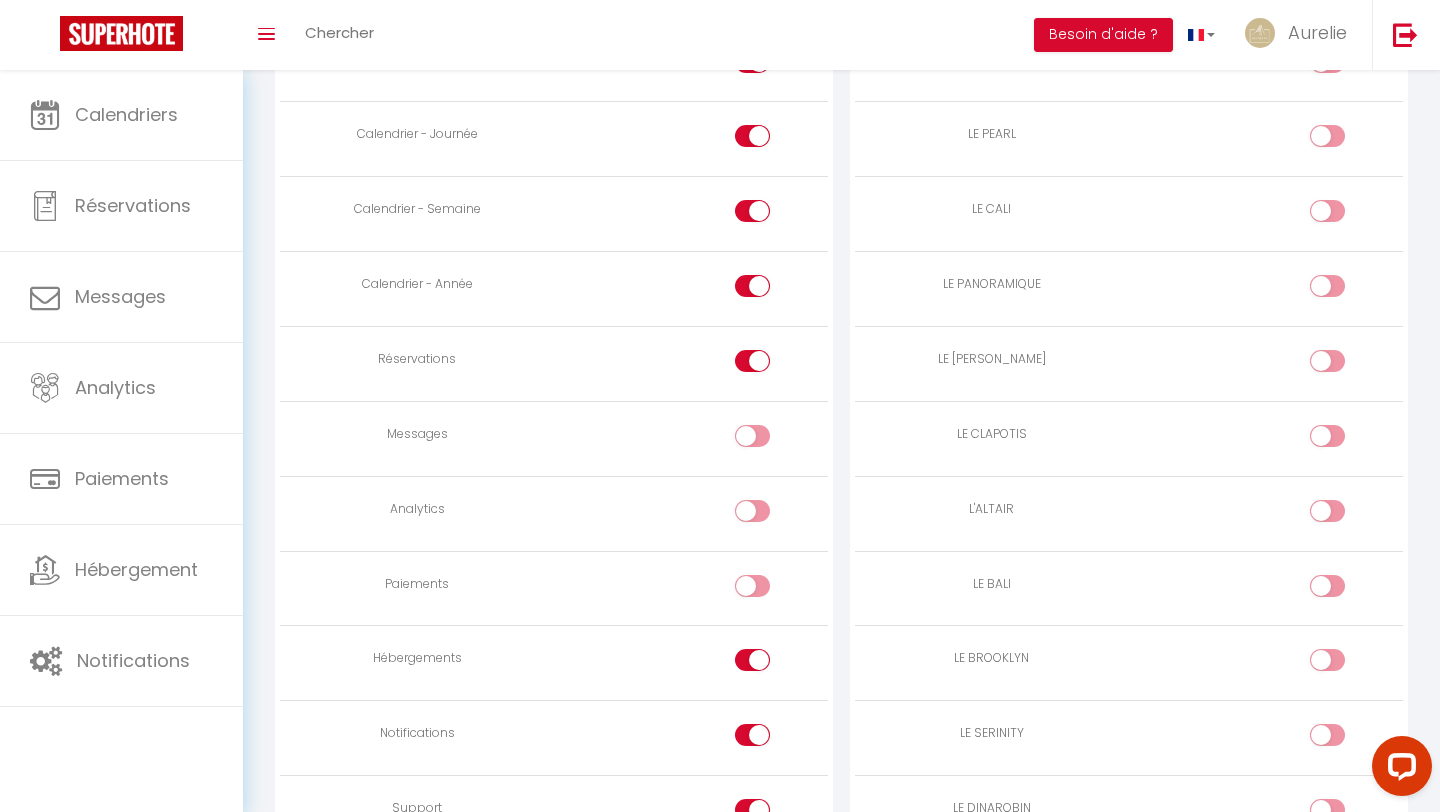 click at bounding box center (770, 664) 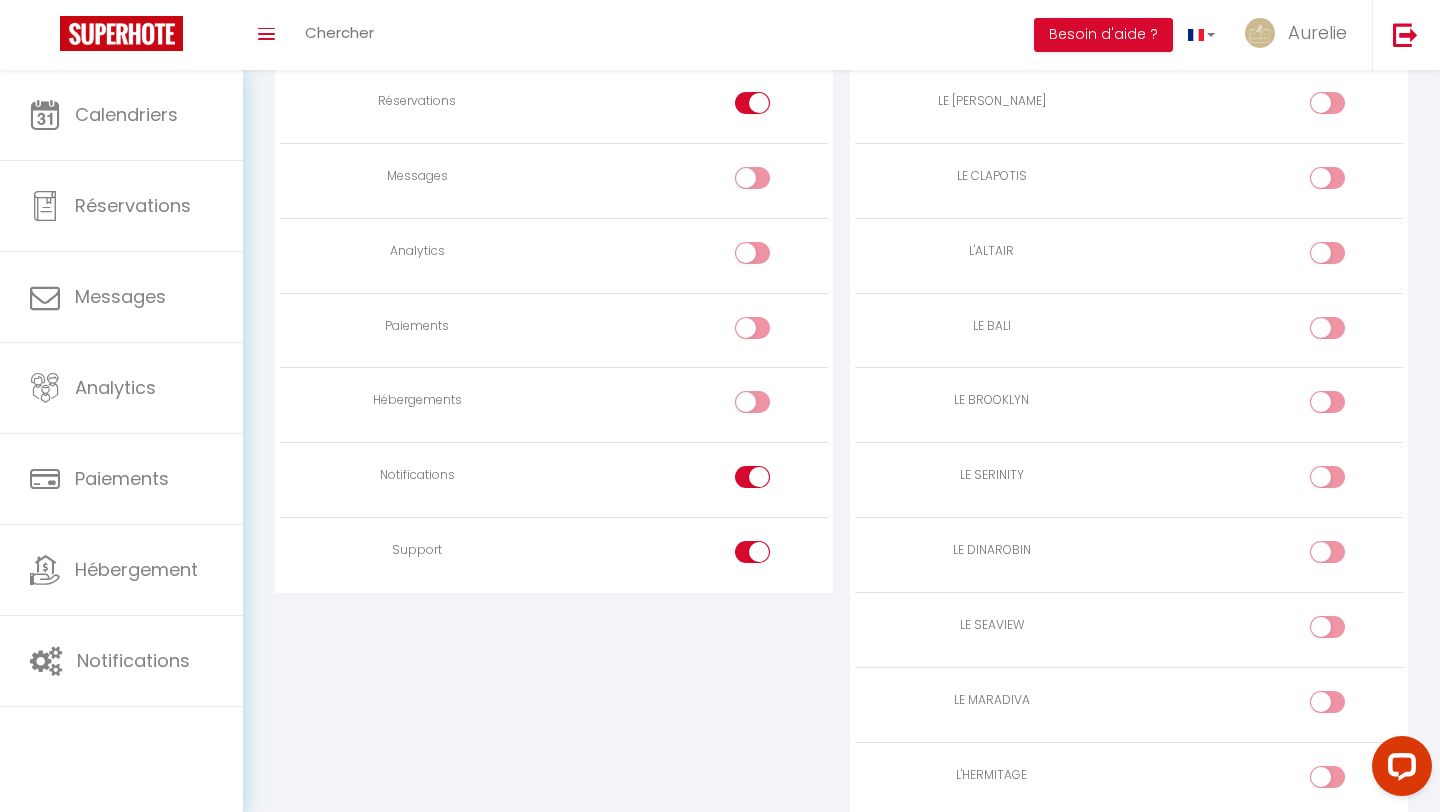scroll, scrollTop: 1488, scrollLeft: 0, axis: vertical 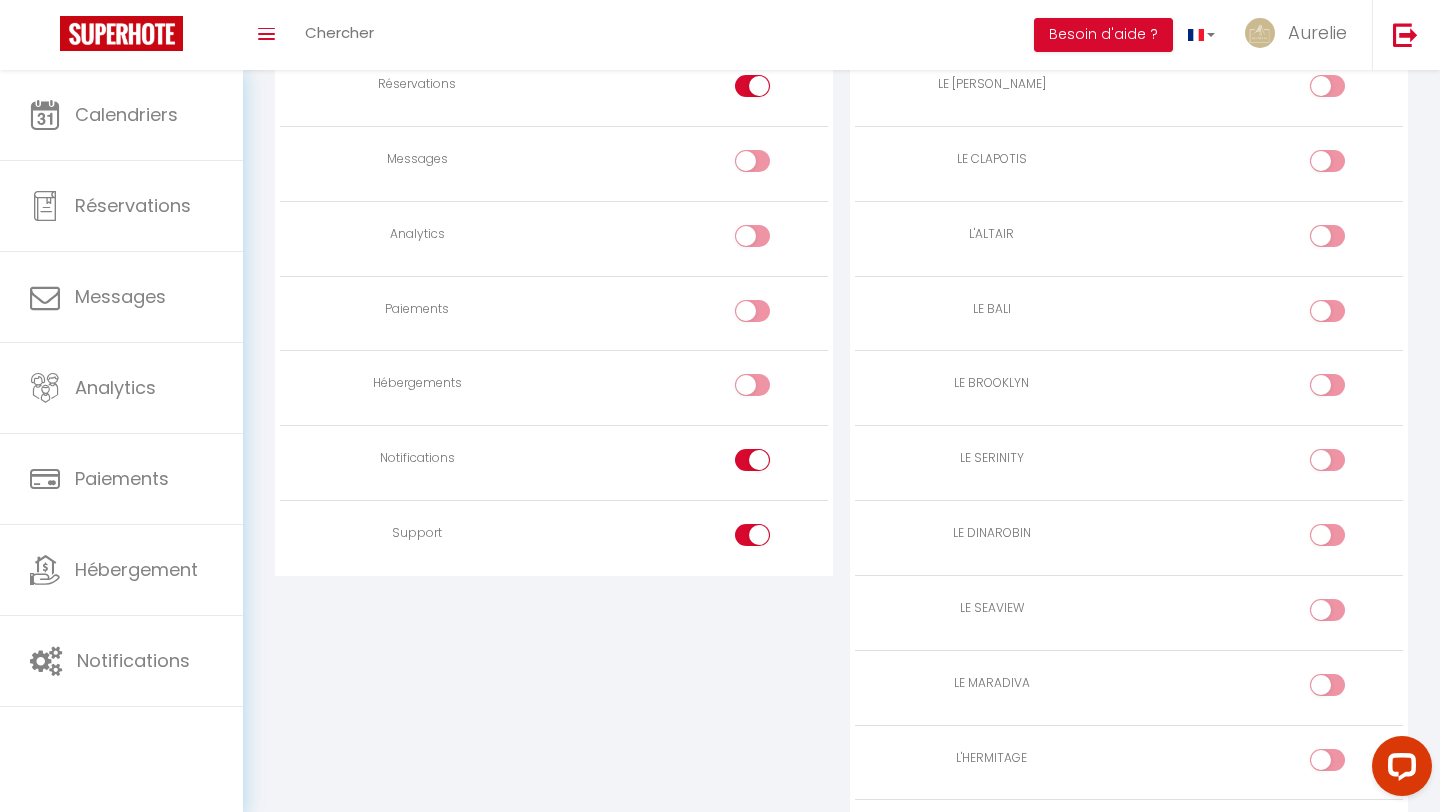 click at bounding box center (770, 464) 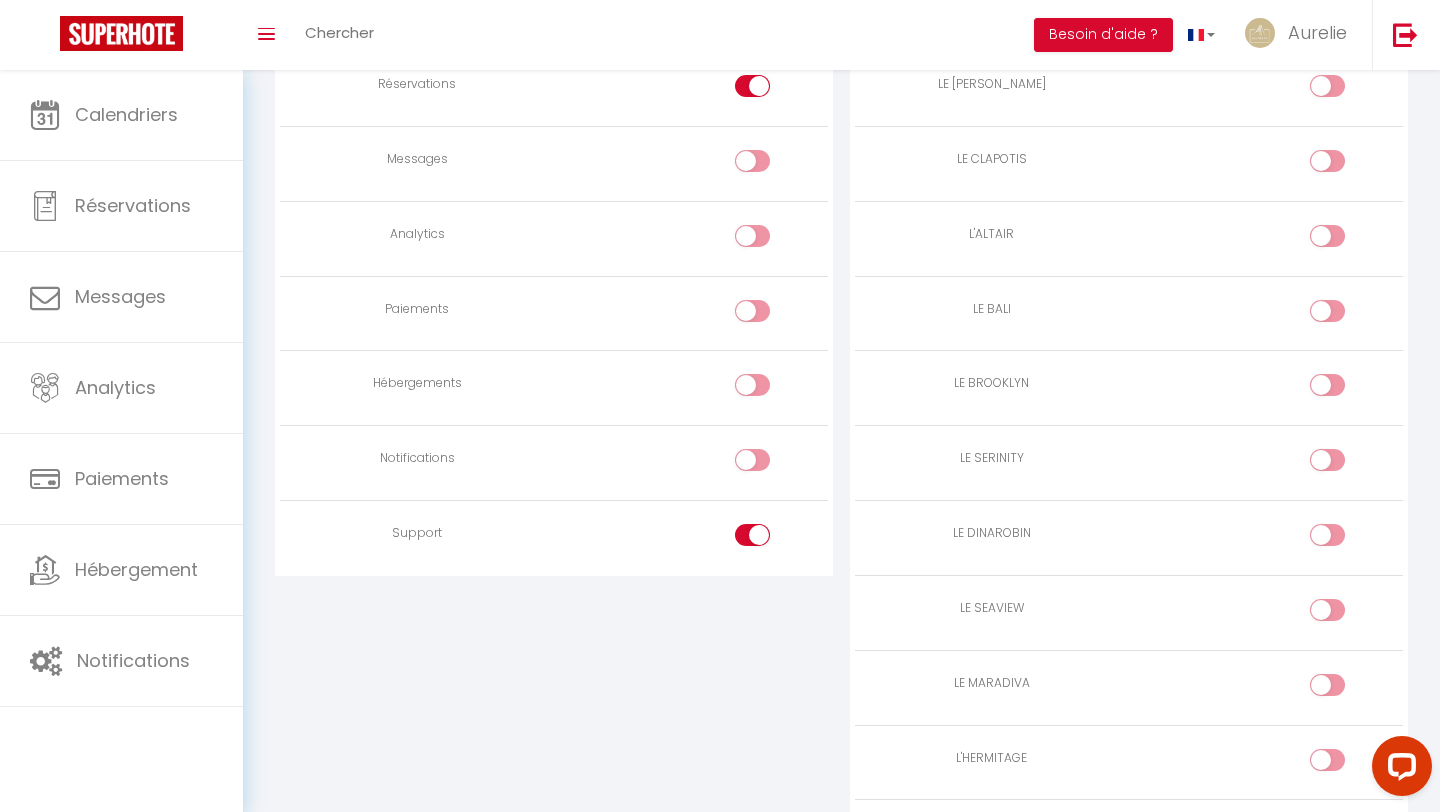 click at bounding box center (770, 539) 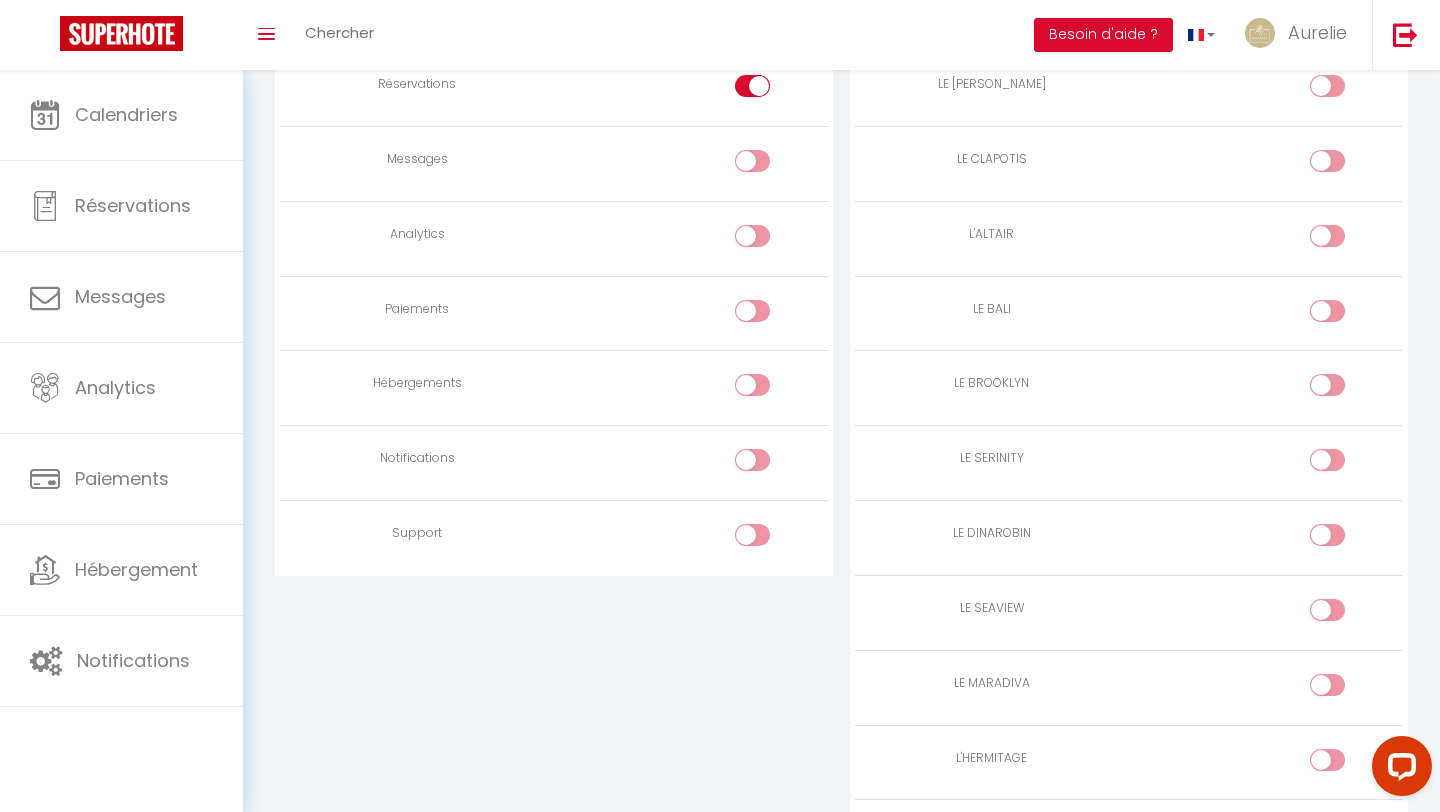 drag, startPoint x: 756, startPoint y: 527, endPoint x: 887, endPoint y: 354, distance: 217.0023 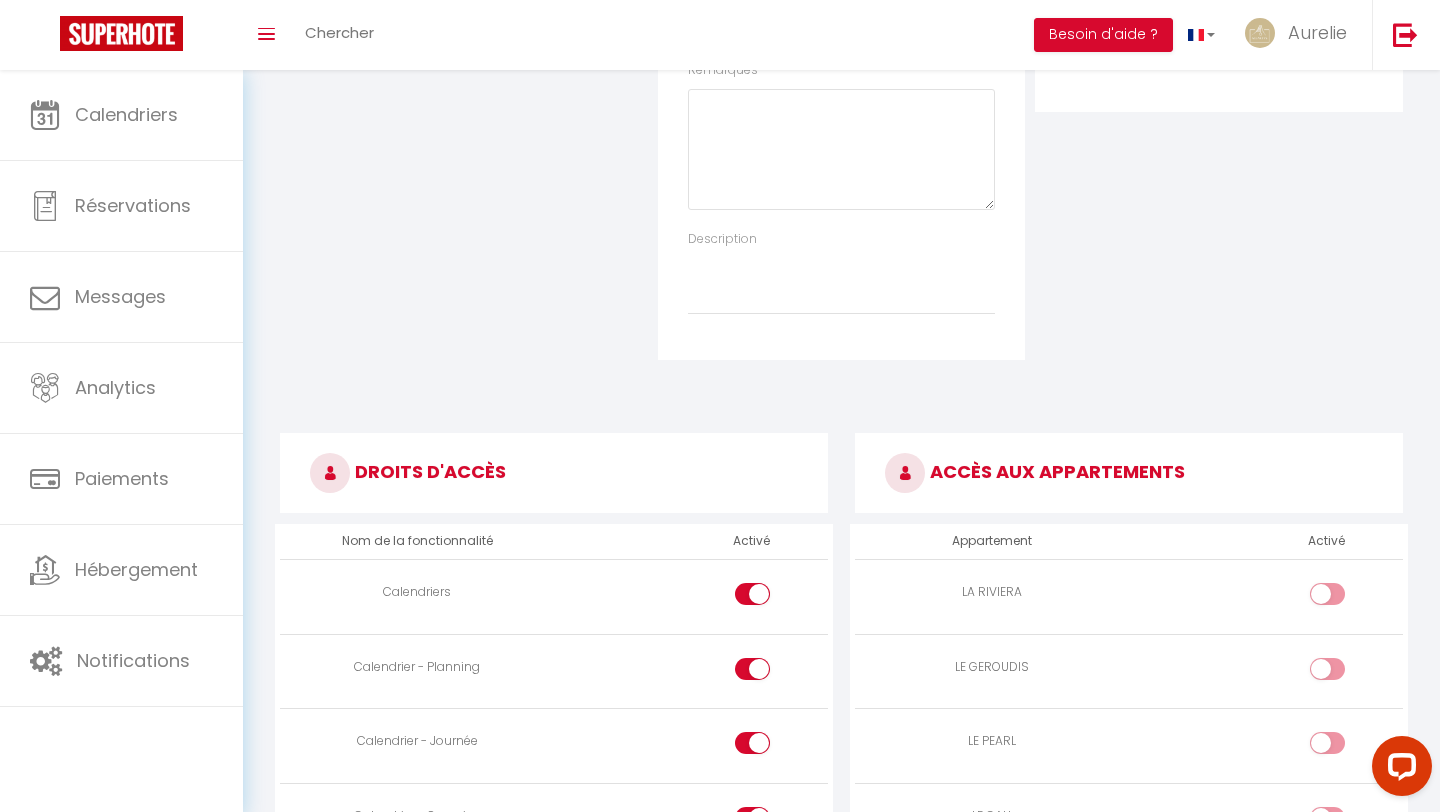 scroll, scrollTop: 616, scrollLeft: 0, axis: vertical 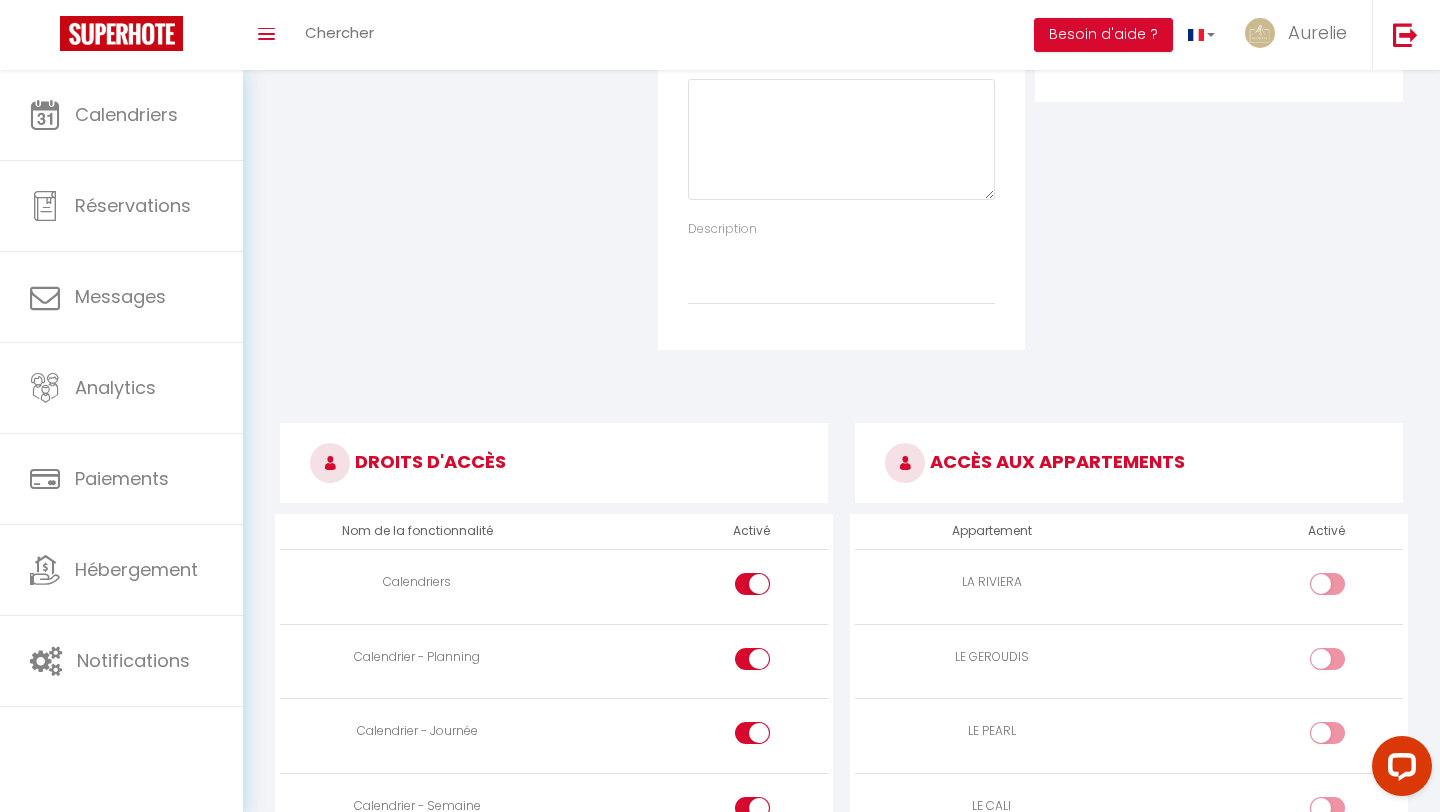 click at bounding box center [1344, 588] 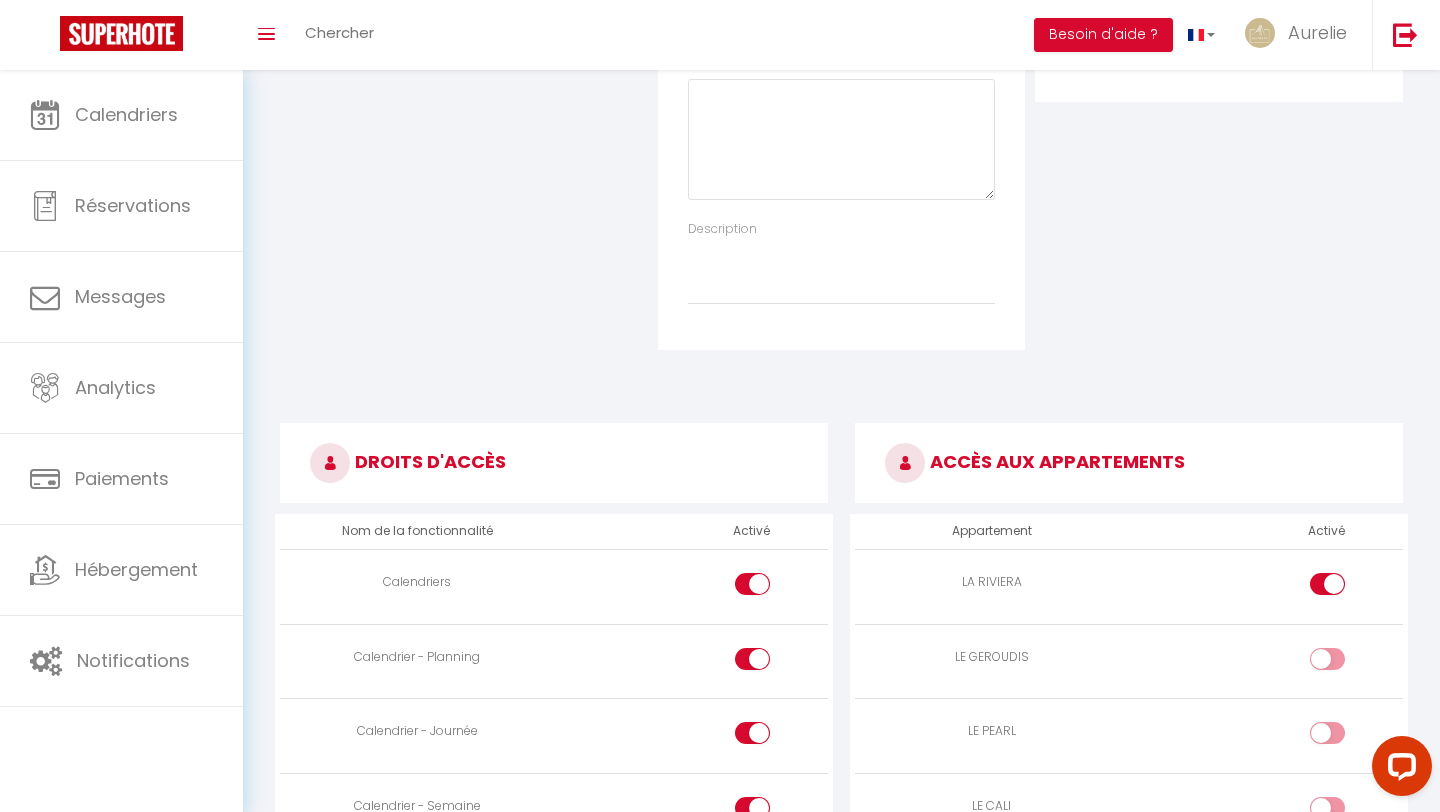 click at bounding box center (1327, 659) 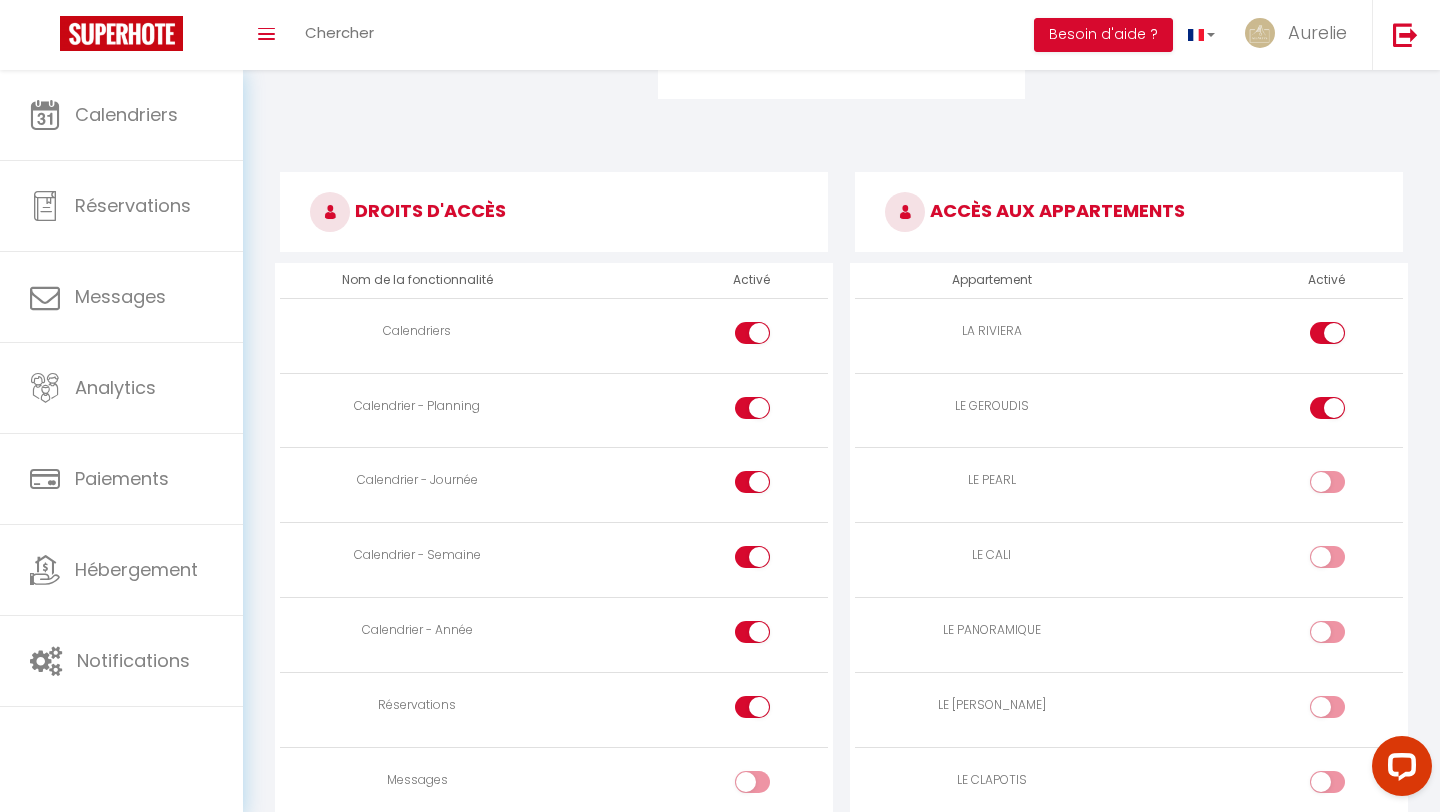 scroll, scrollTop: 872, scrollLeft: 0, axis: vertical 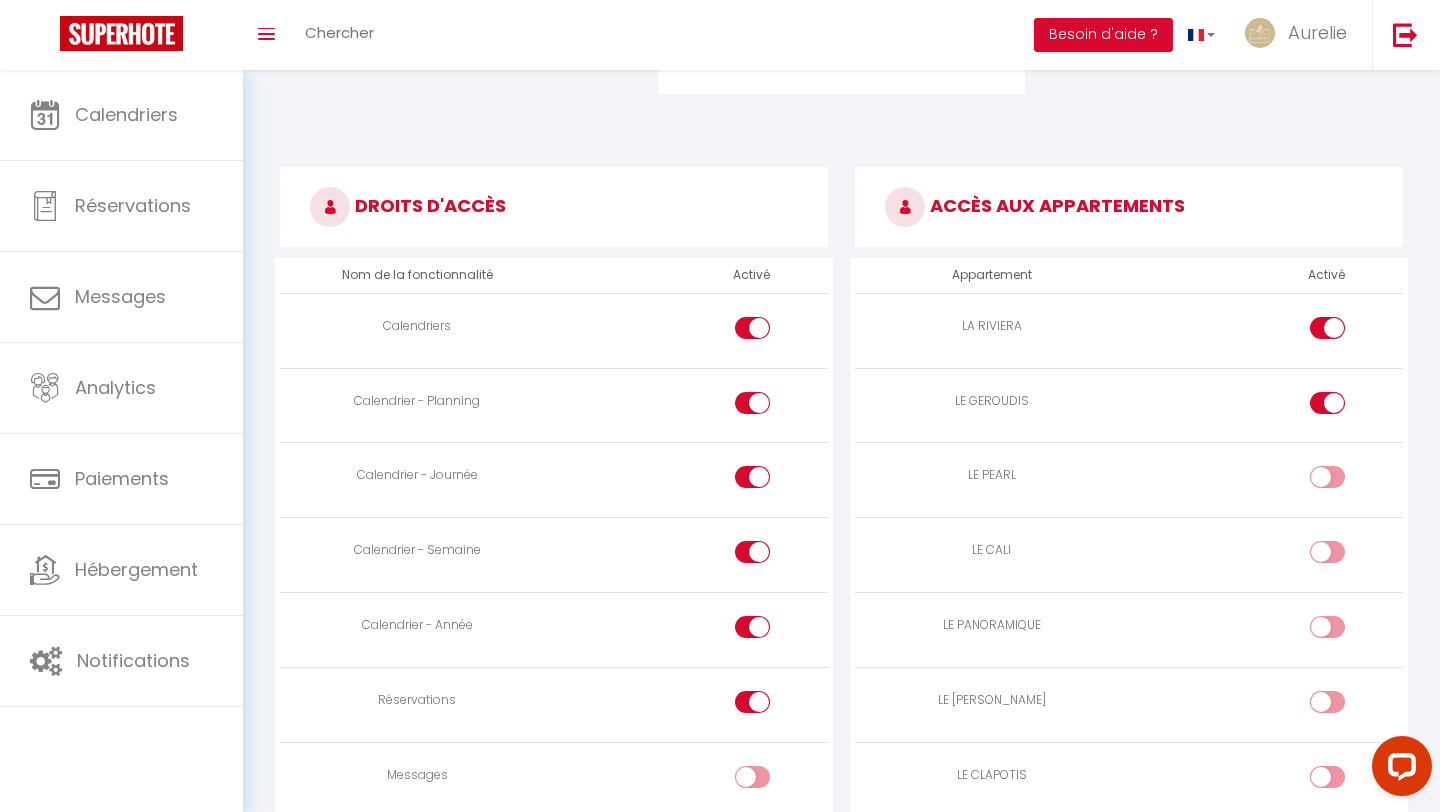 click at bounding box center (1344, 481) 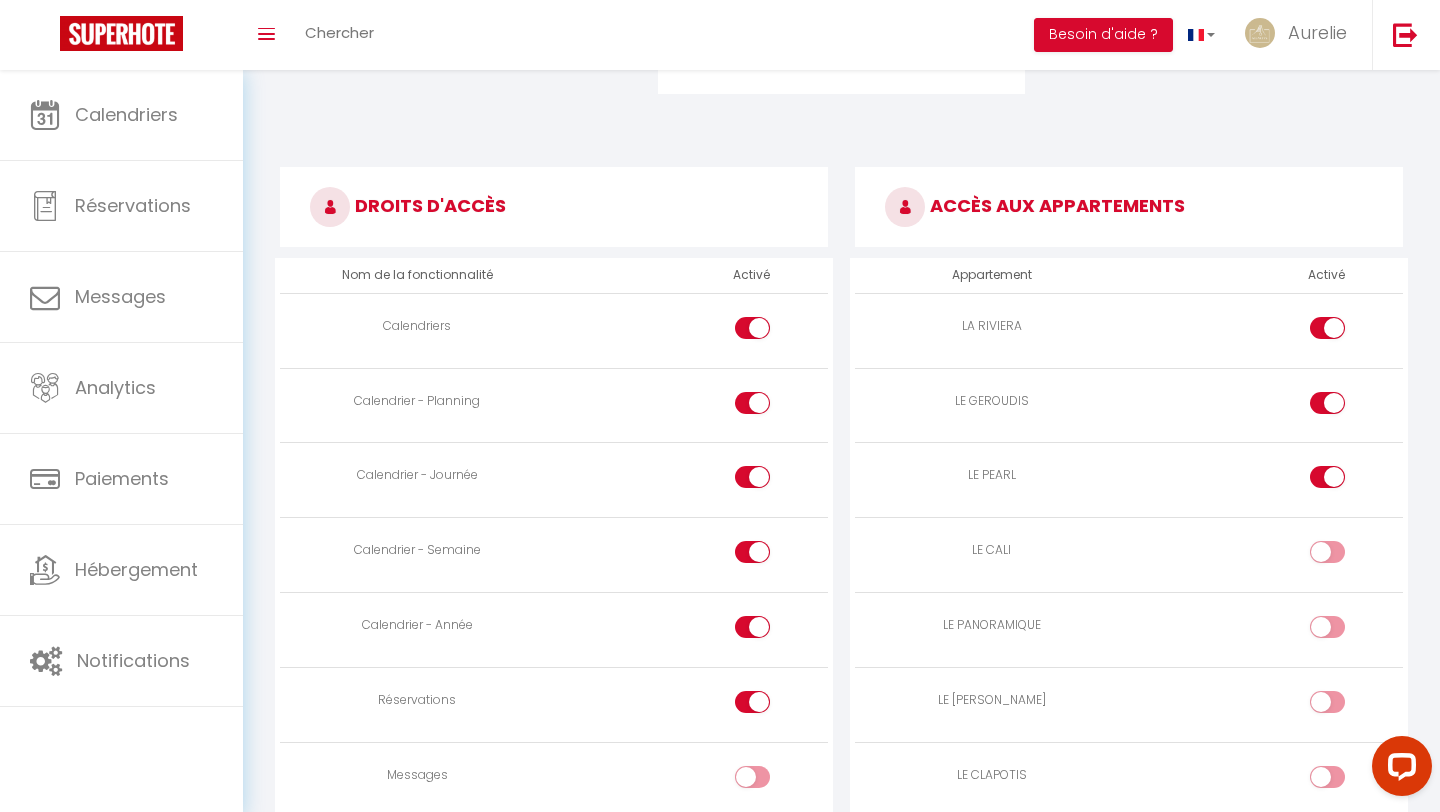 click at bounding box center [1327, 556] 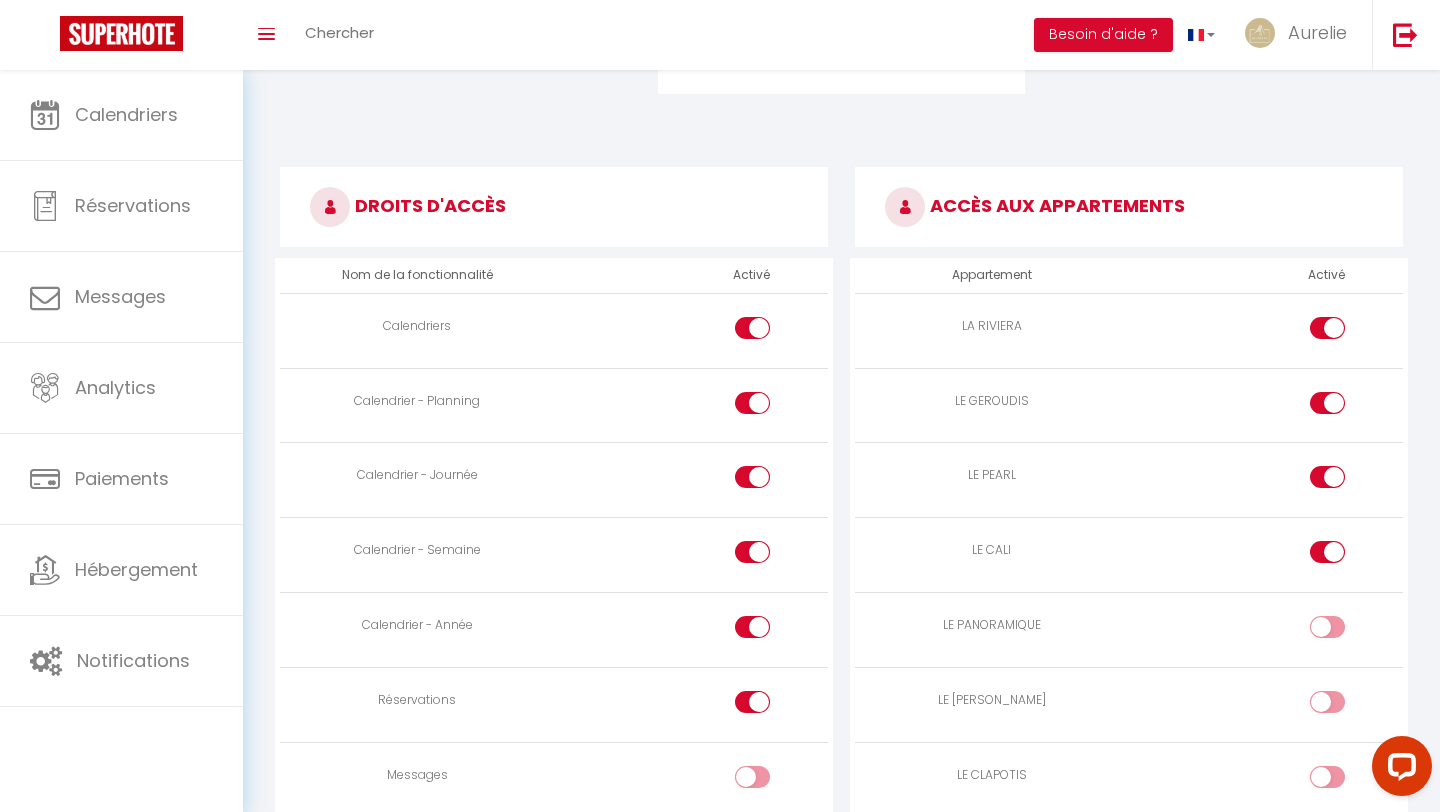 click at bounding box center (1344, 631) 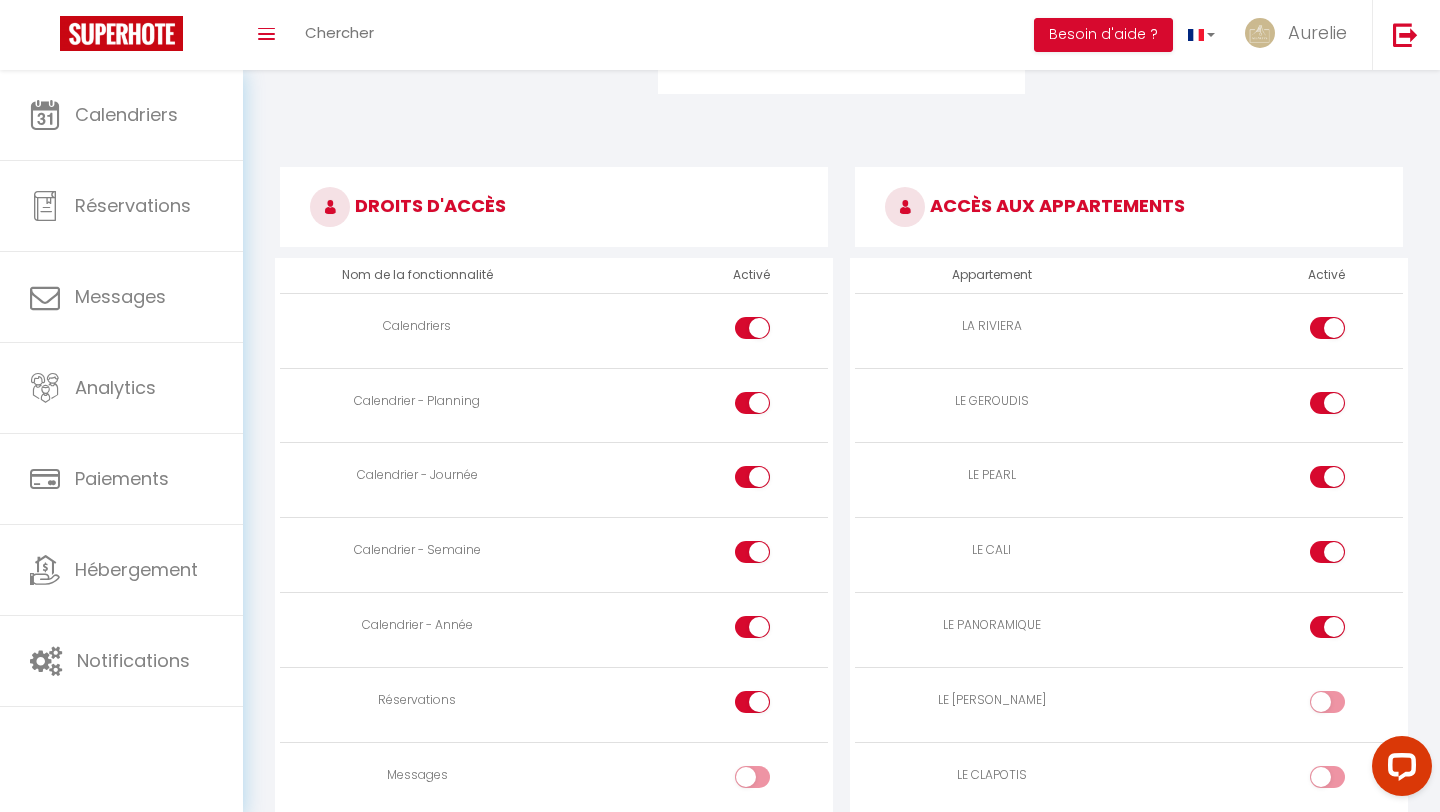 click at bounding box center [1344, 706] 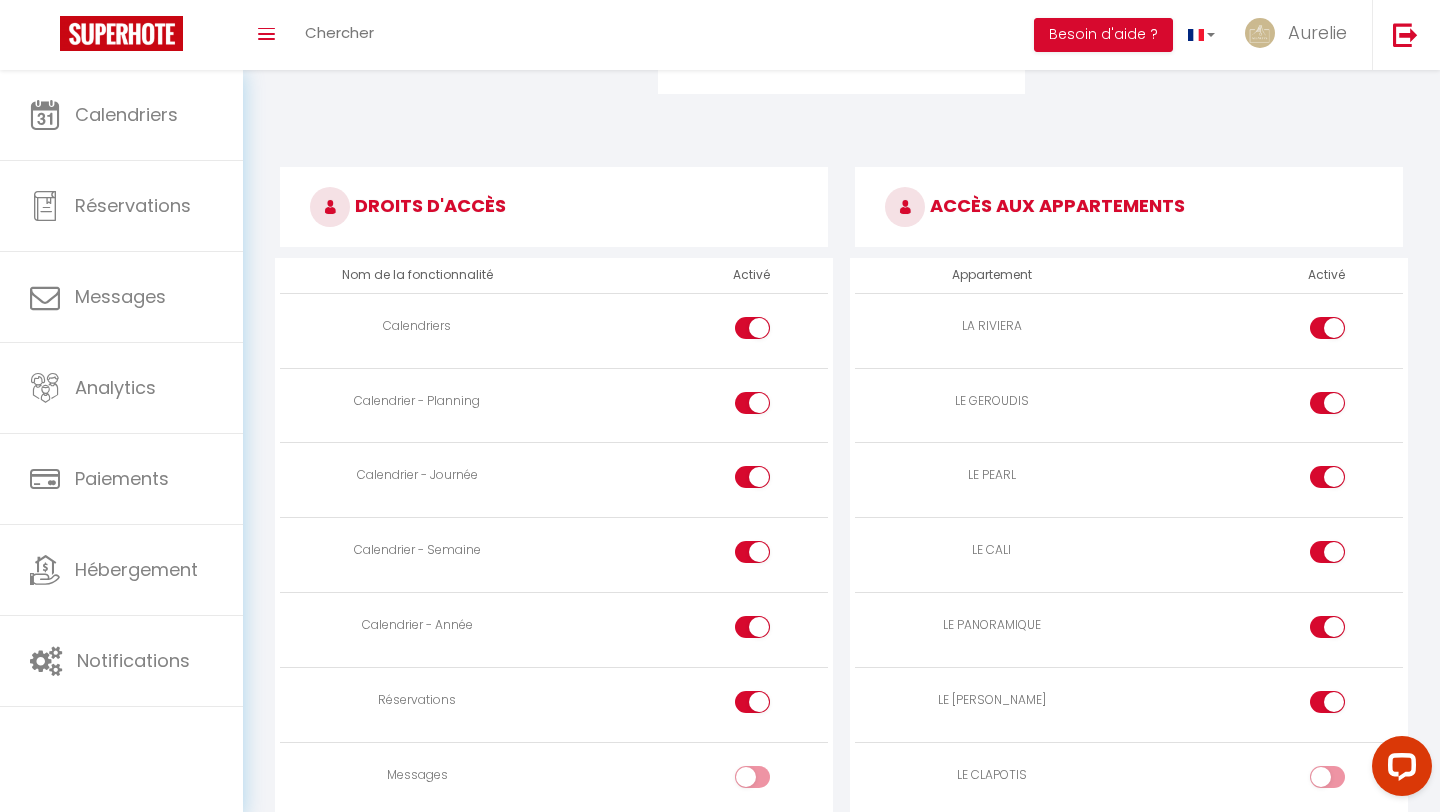 scroll, scrollTop: 1039, scrollLeft: 0, axis: vertical 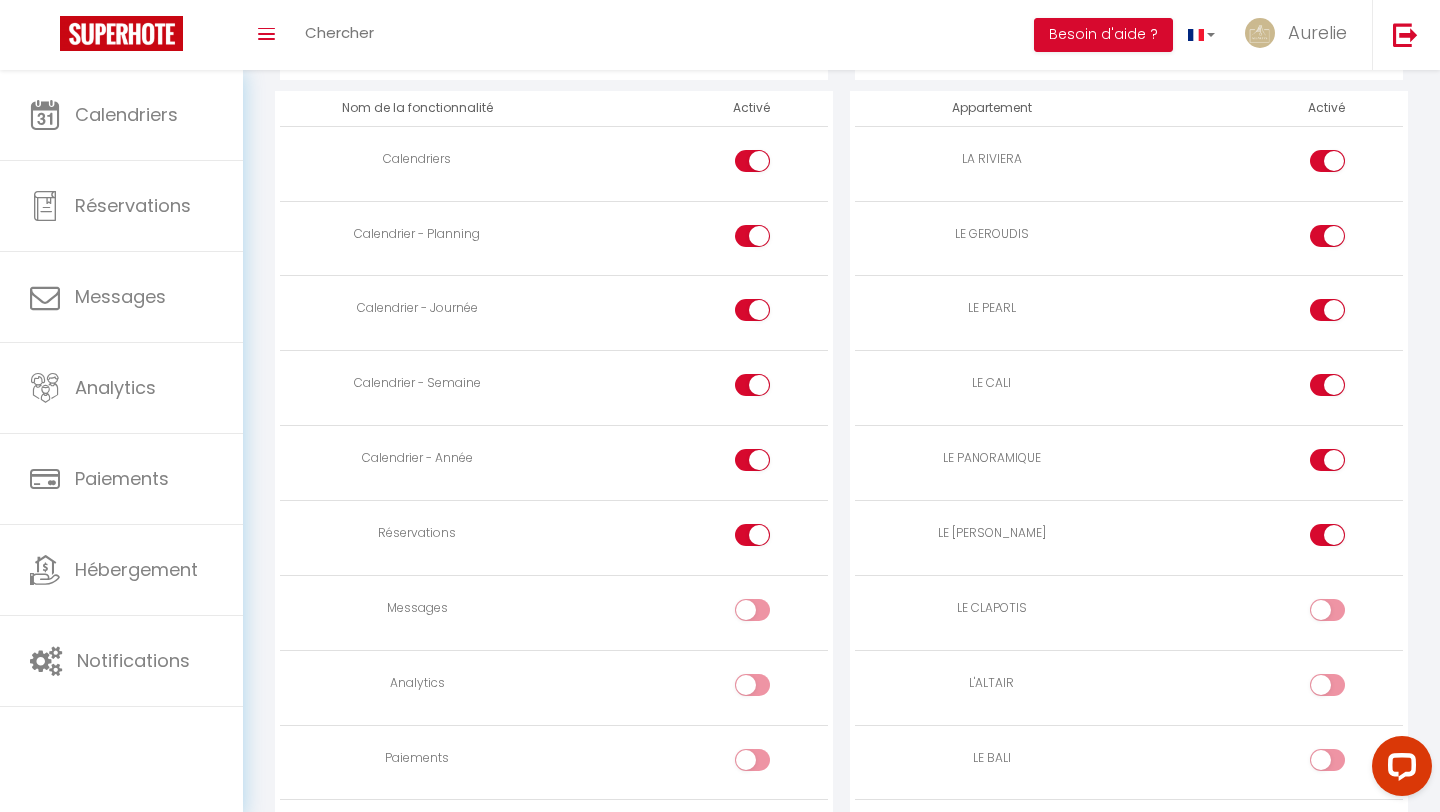 click at bounding box center [1344, 614] 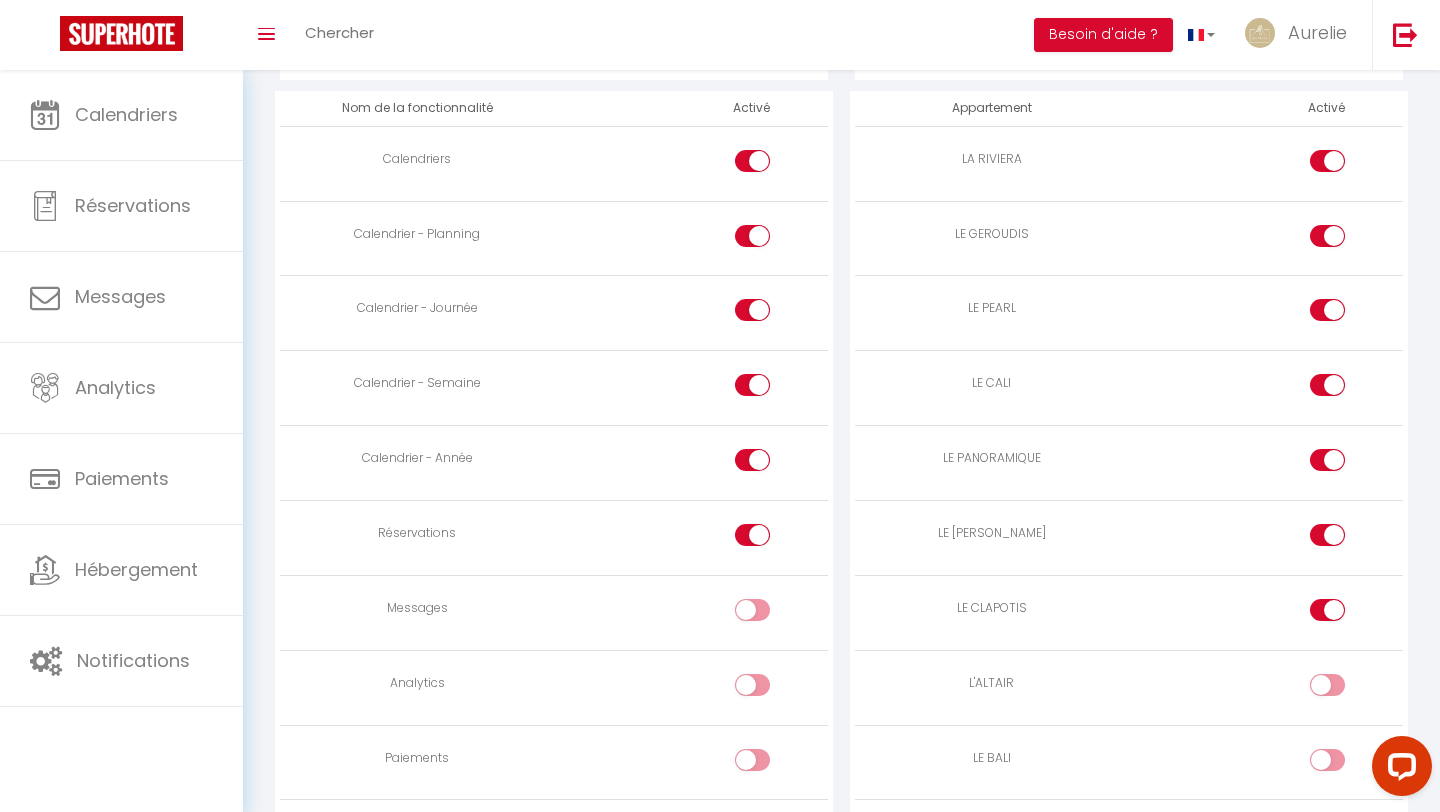click at bounding box center [1266, 687] 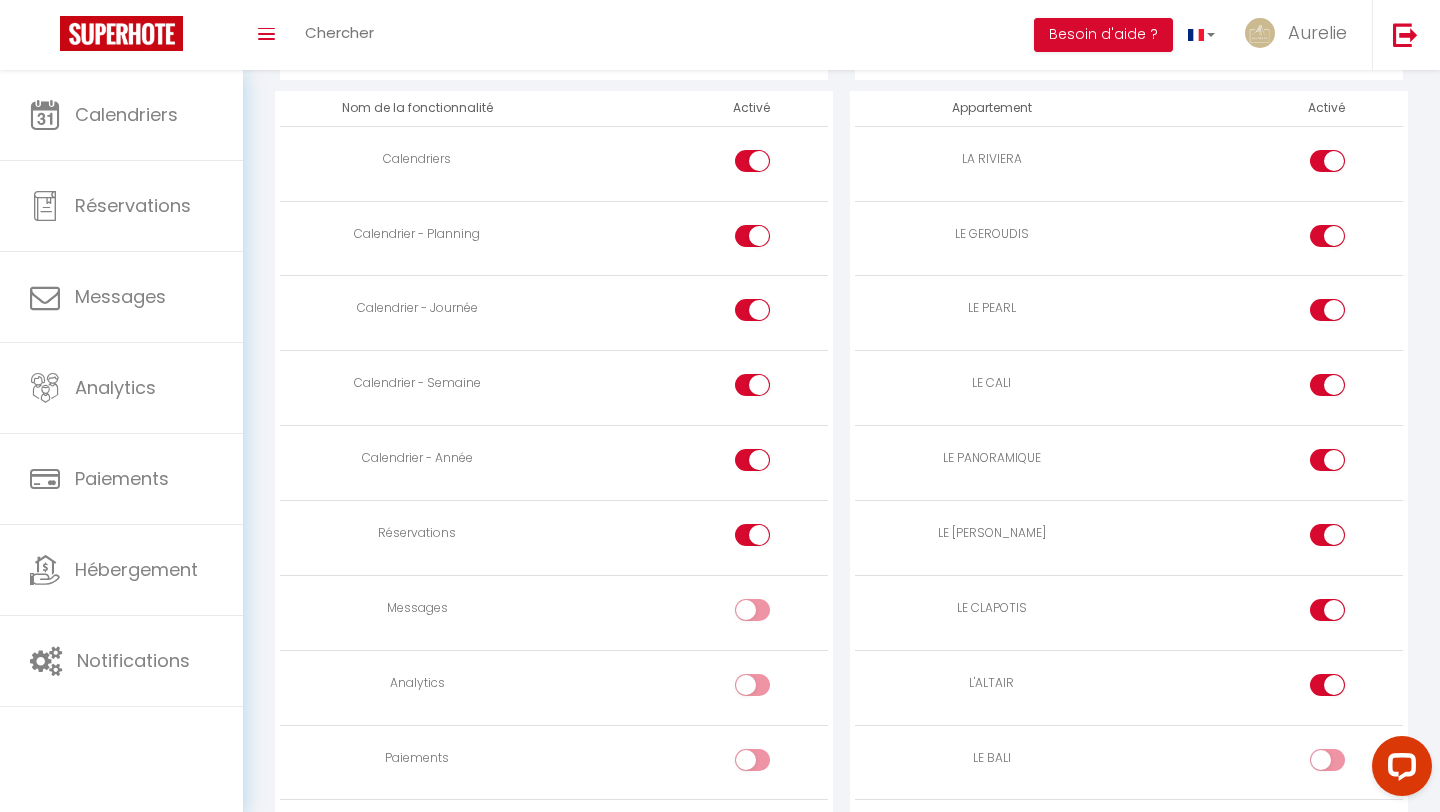 click at bounding box center (1327, 764) 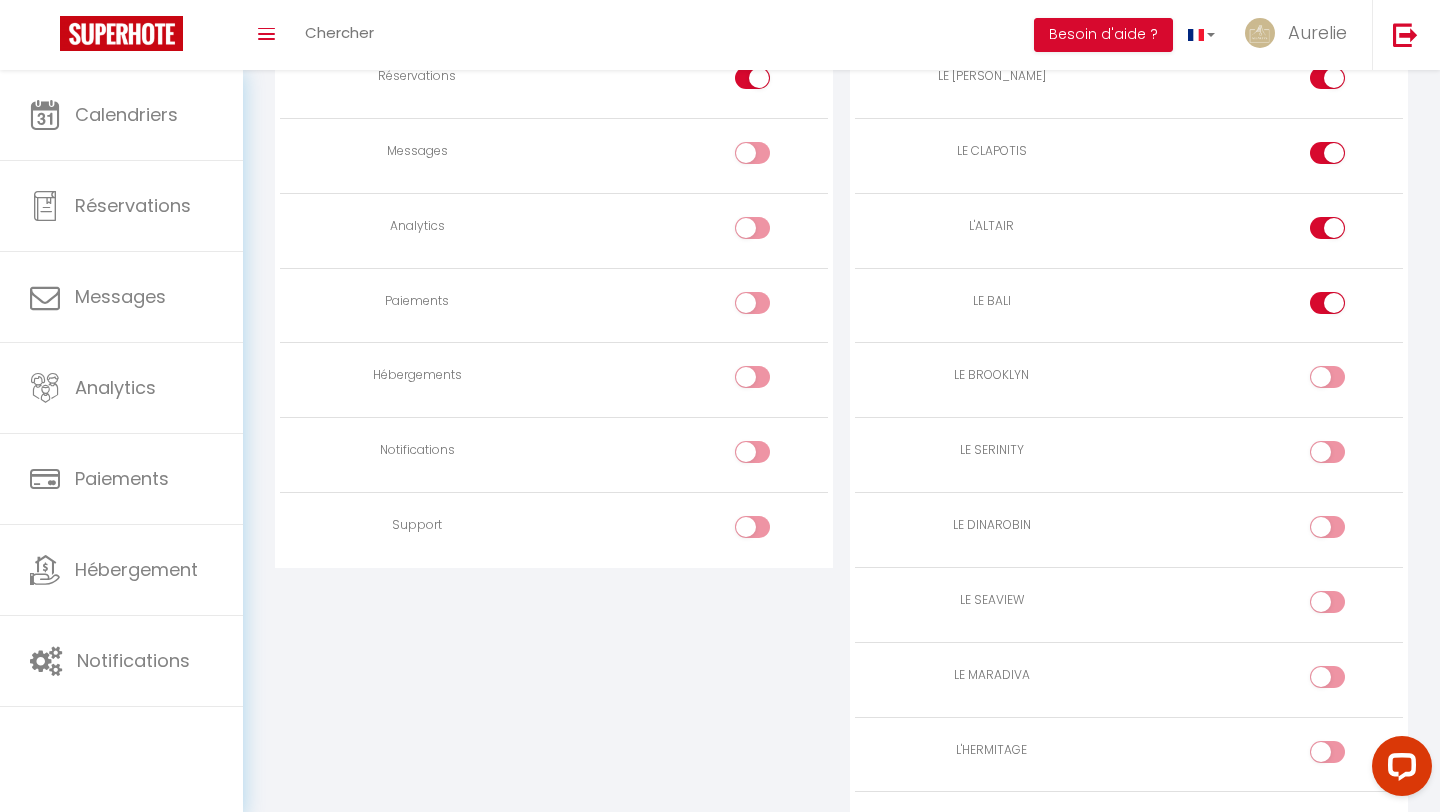 scroll, scrollTop: 1500, scrollLeft: 0, axis: vertical 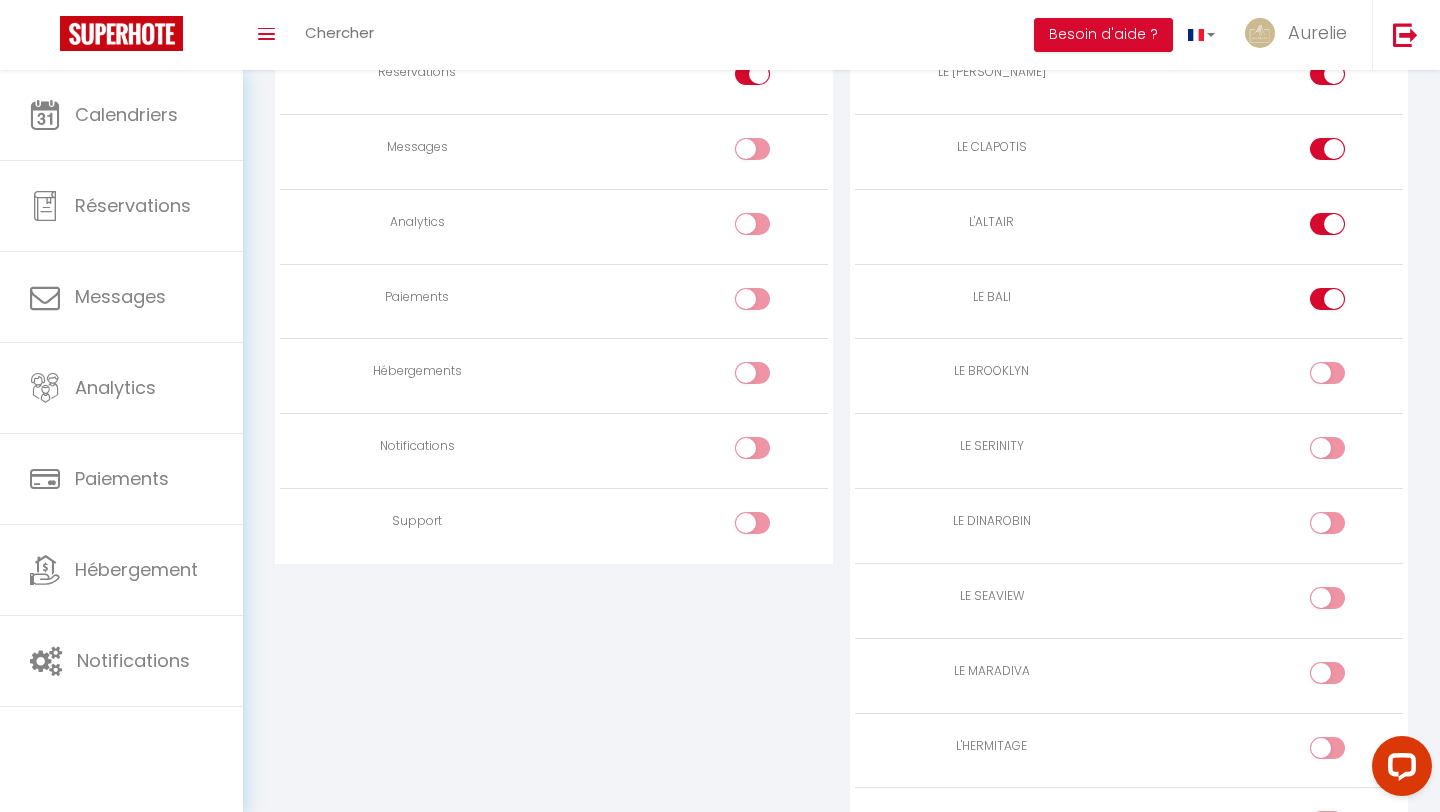 click at bounding box center [1344, 377] 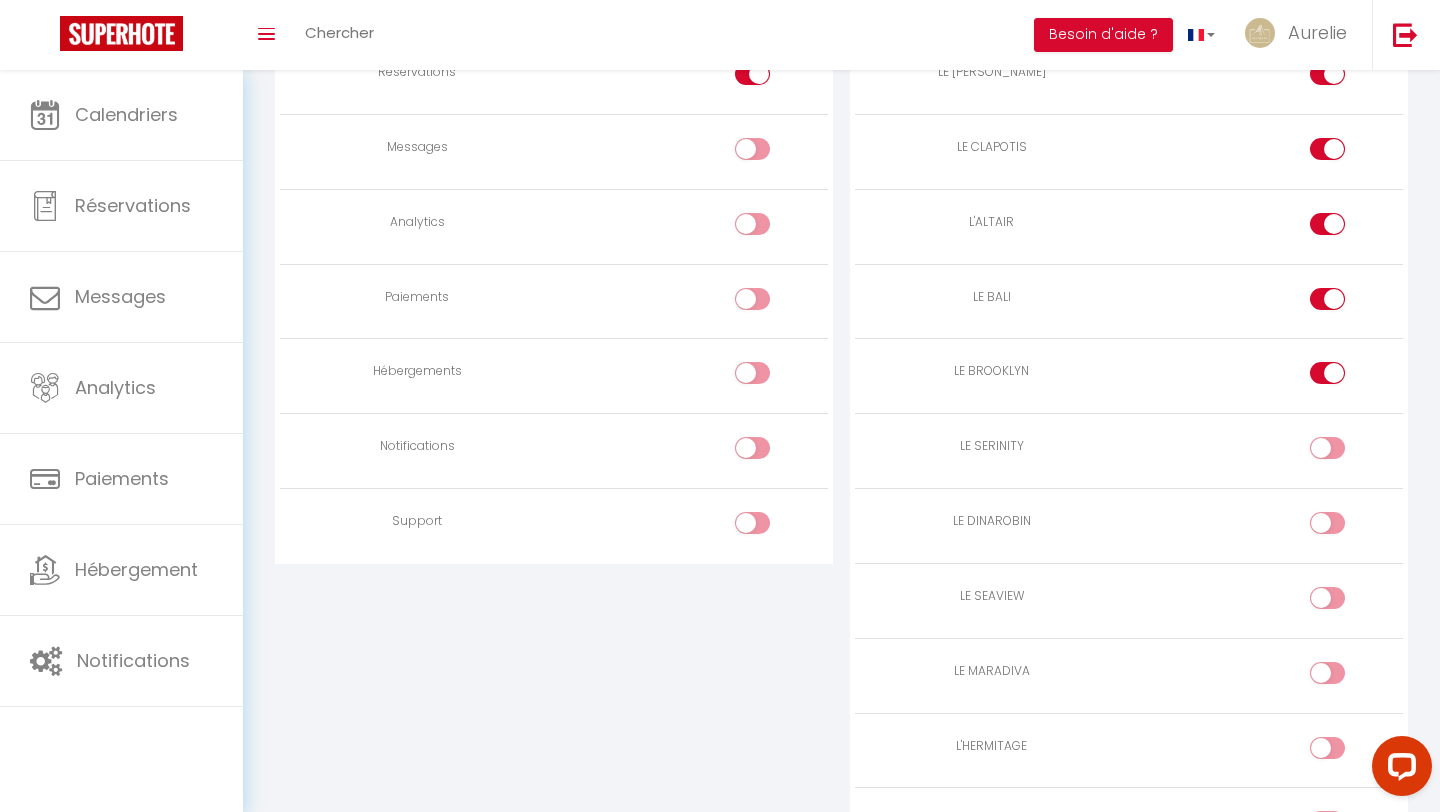 click at bounding box center [1327, 448] 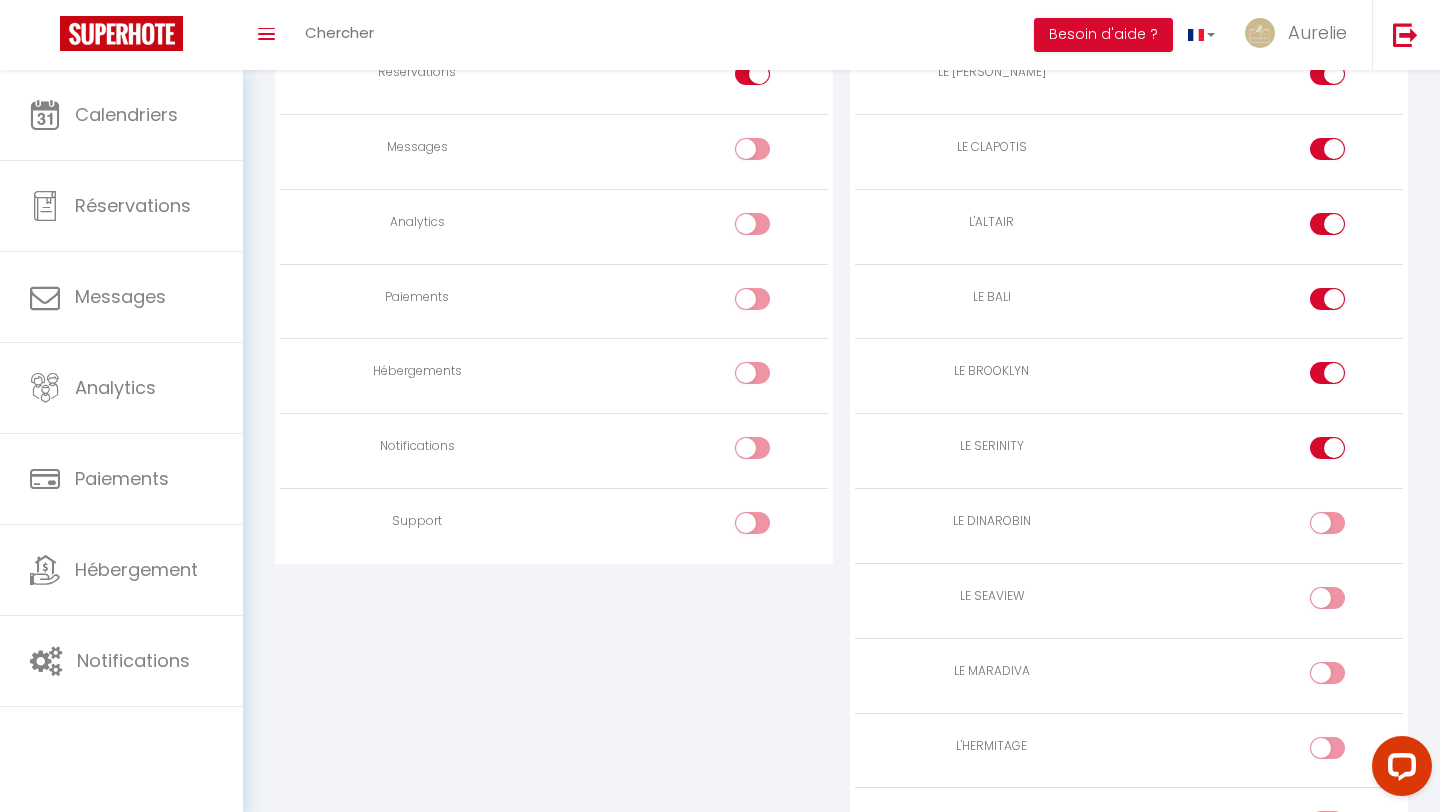 click at bounding box center (1327, 523) 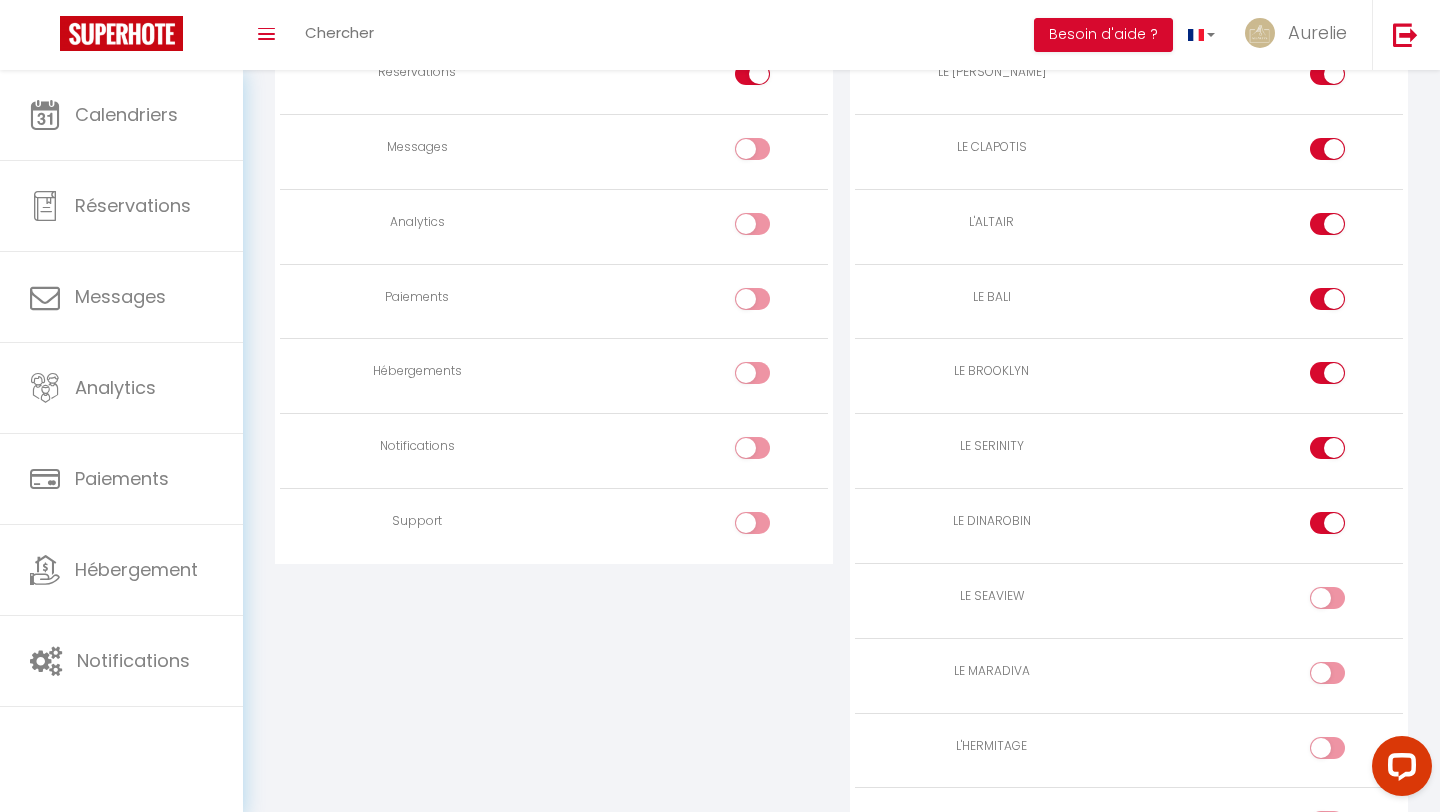 click at bounding box center [1327, 598] 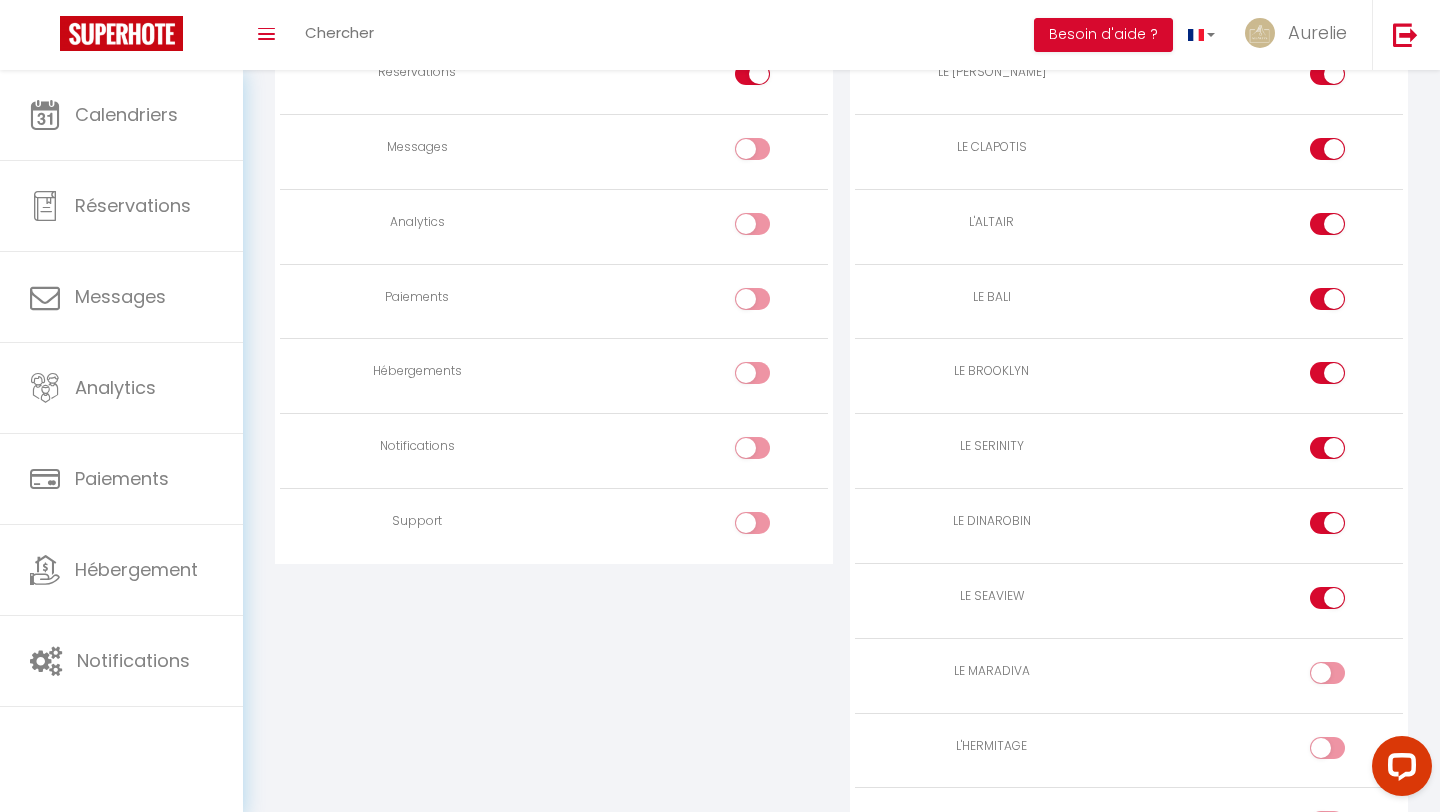 click at bounding box center (1327, 673) 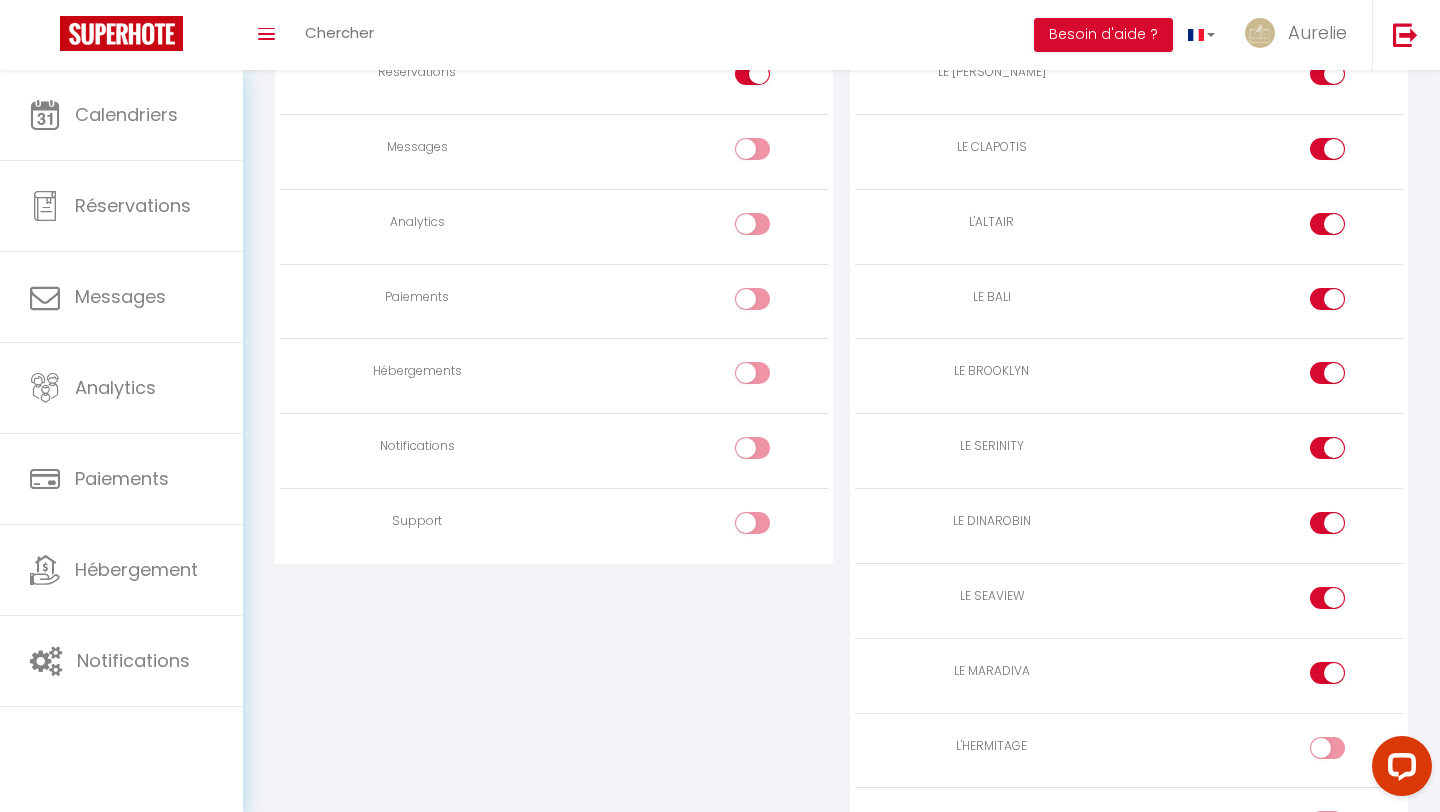 click at bounding box center [1327, 748] 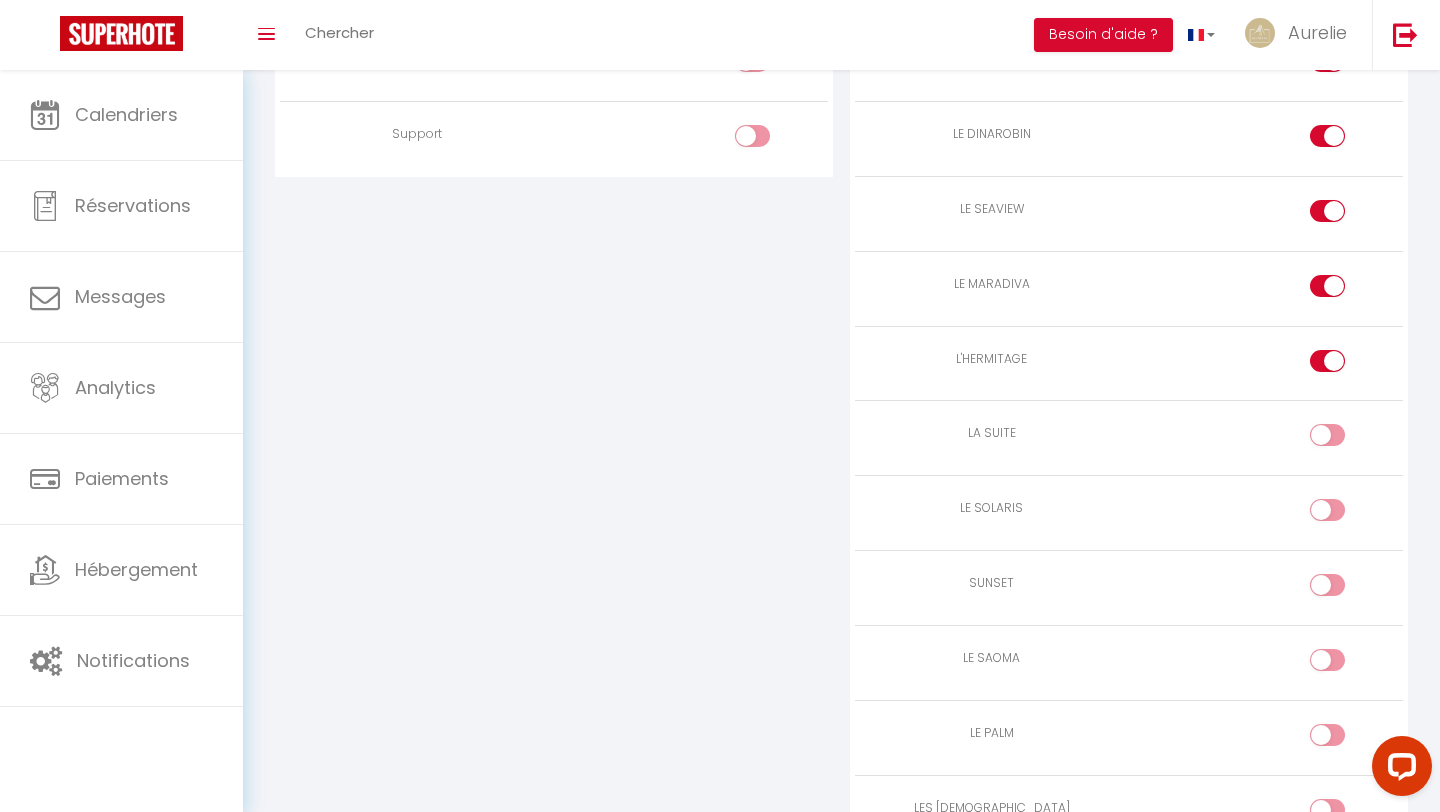 scroll, scrollTop: 1927, scrollLeft: 0, axis: vertical 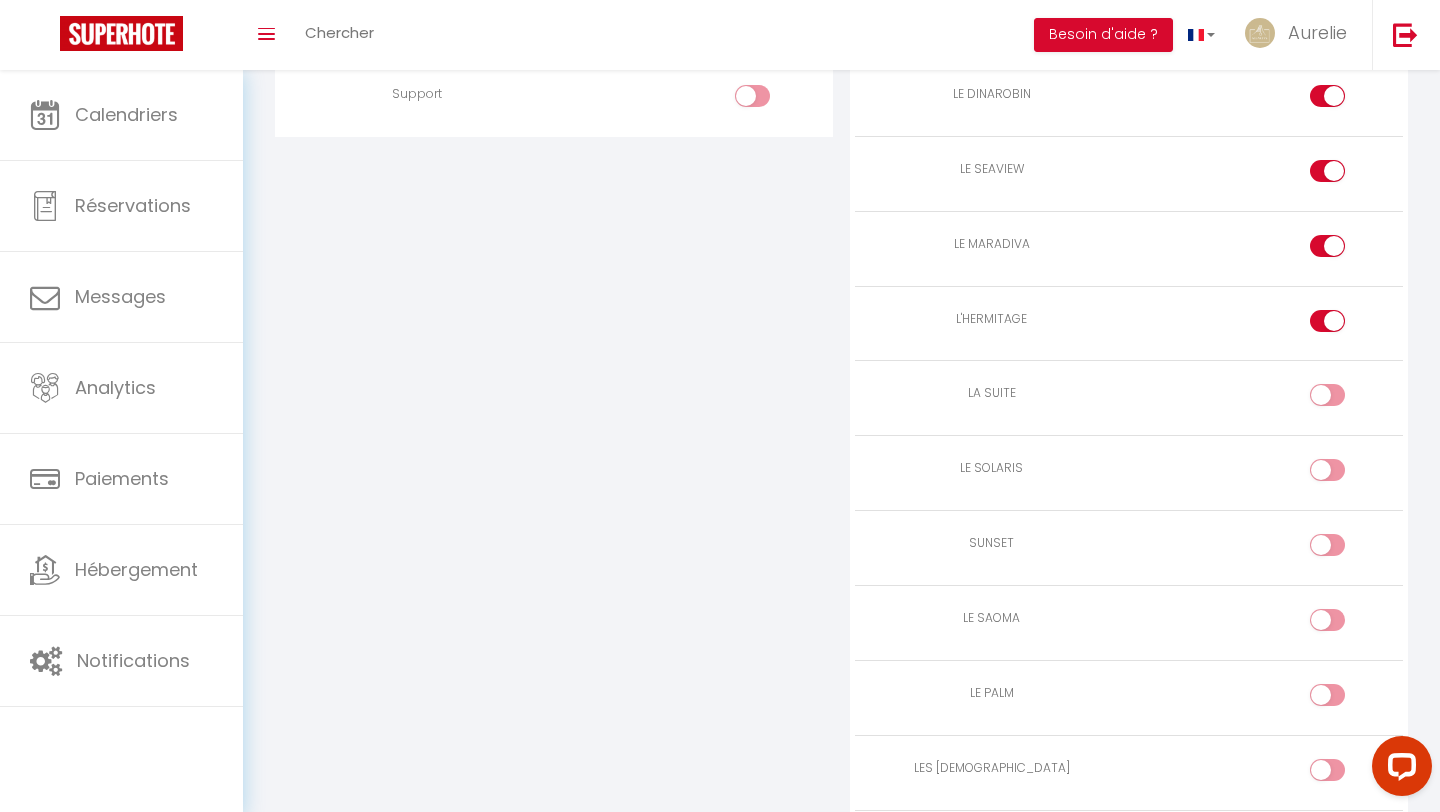 click at bounding box center [1327, 620] 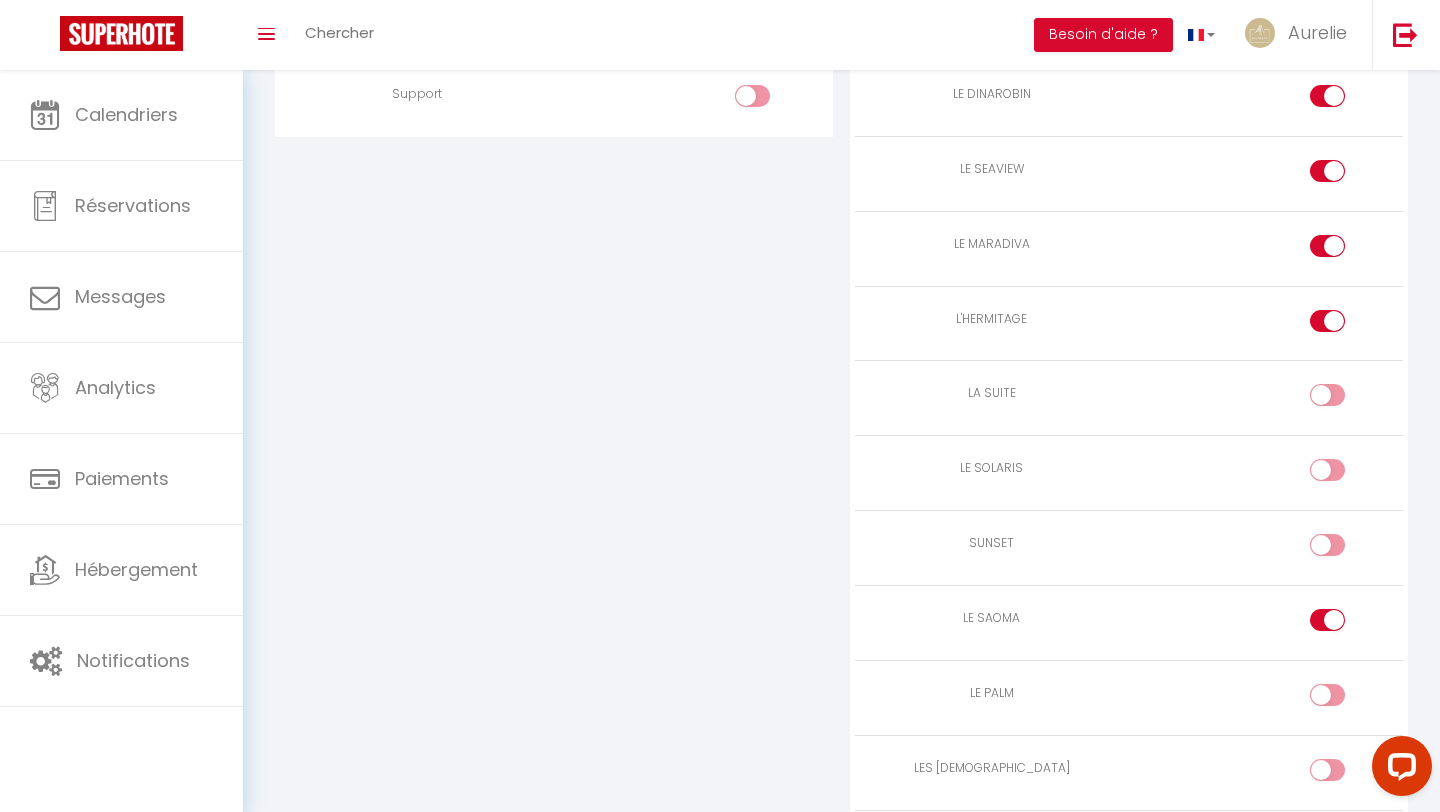 click at bounding box center (1327, 699) 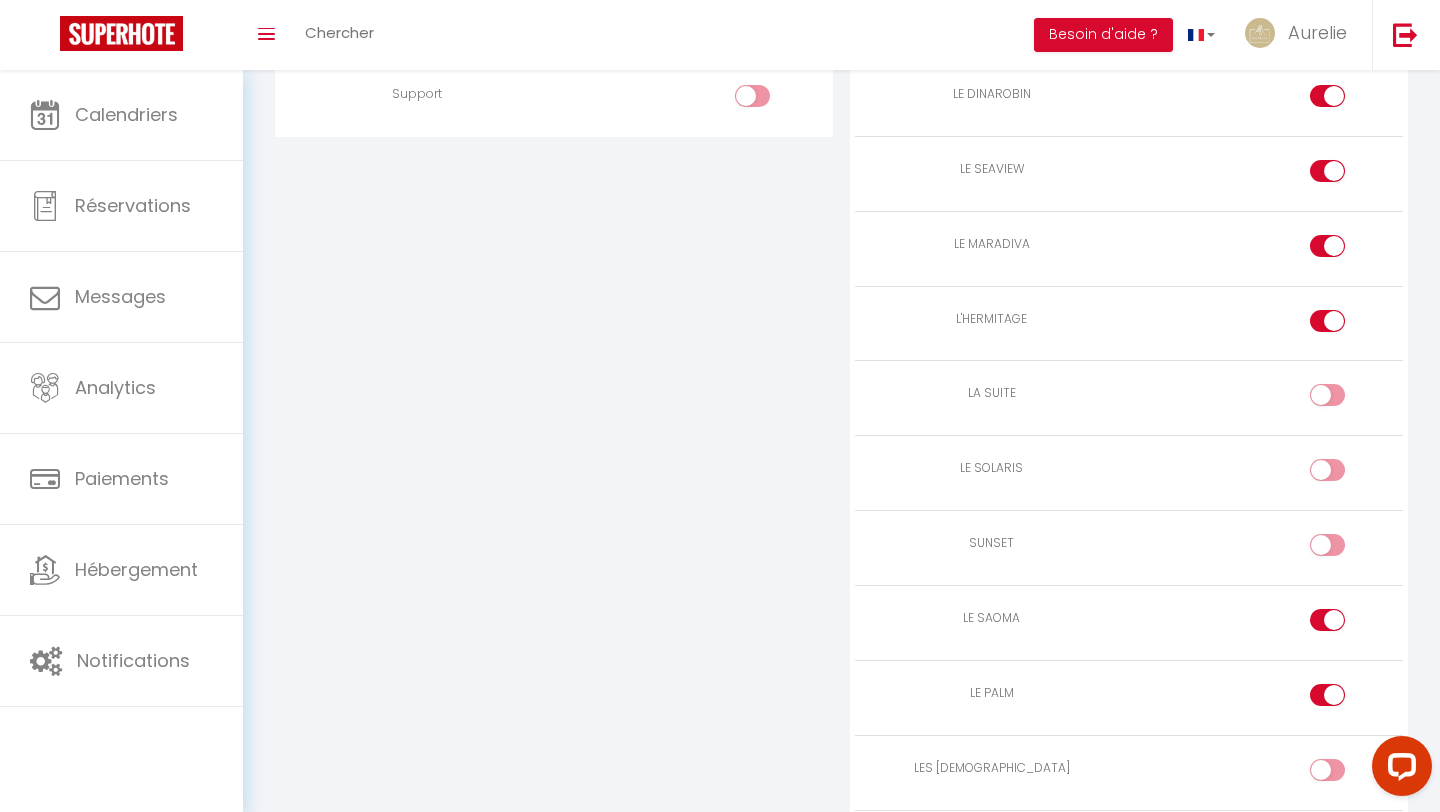 click at bounding box center (1266, 772) 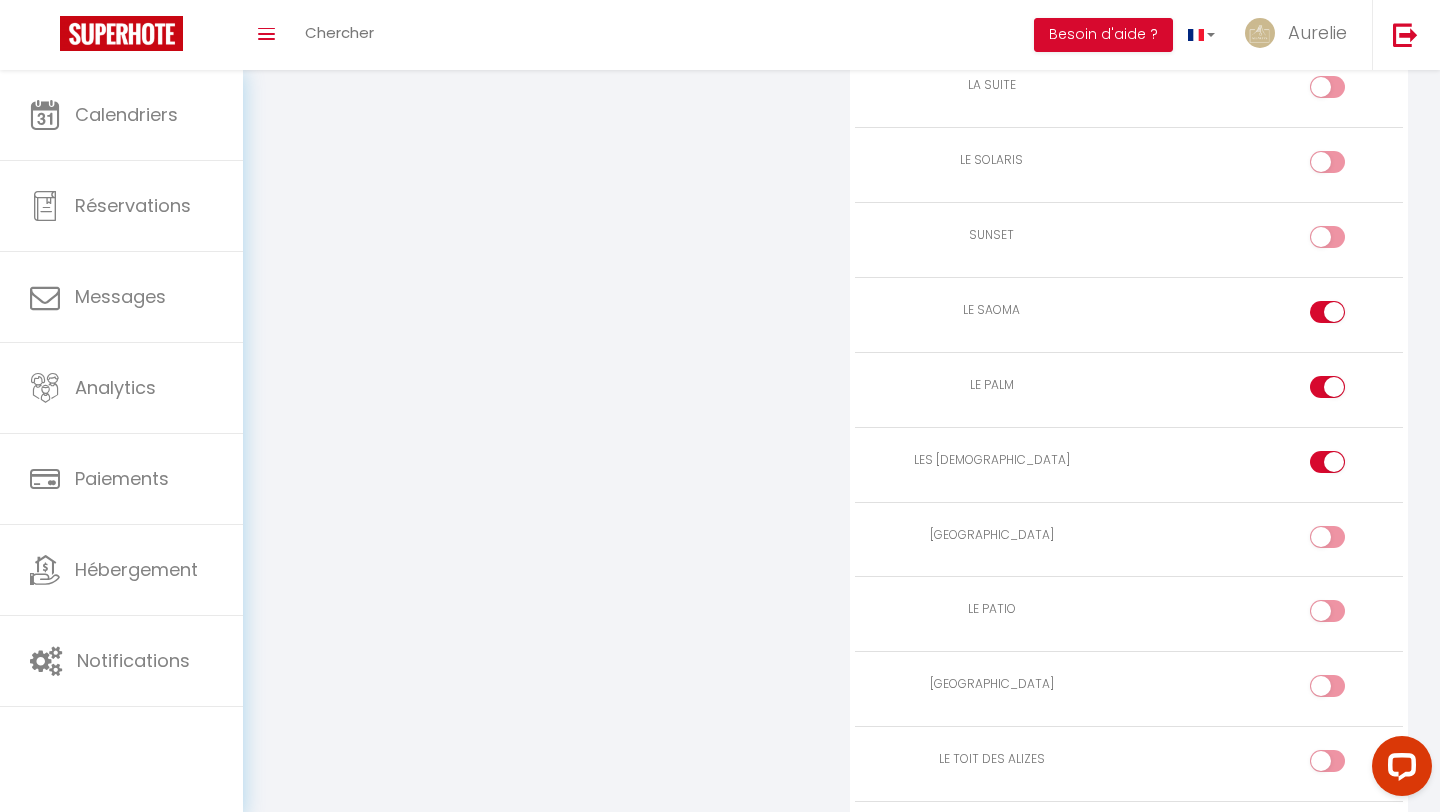 scroll, scrollTop: 2275, scrollLeft: 0, axis: vertical 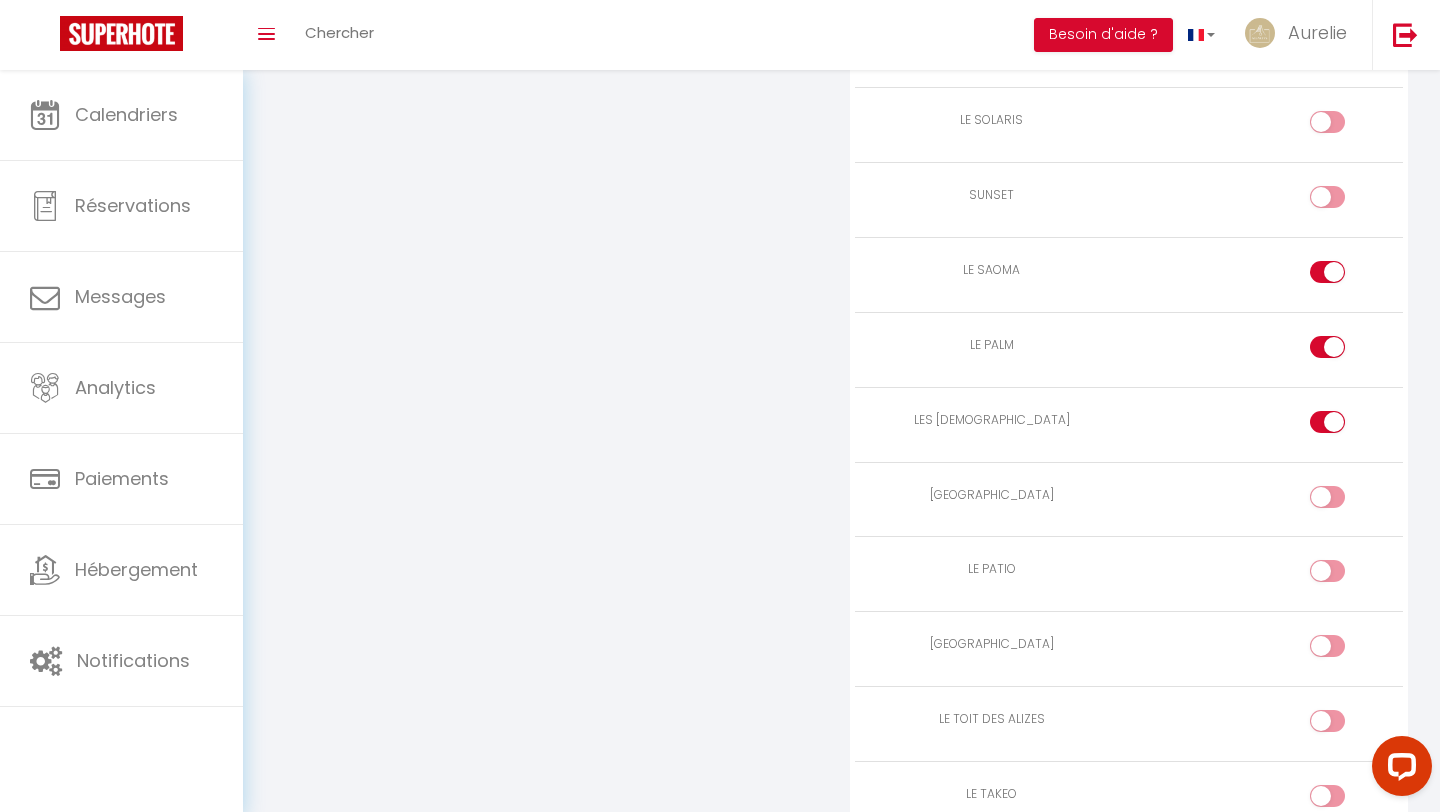 click at bounding box center [1327, 497] 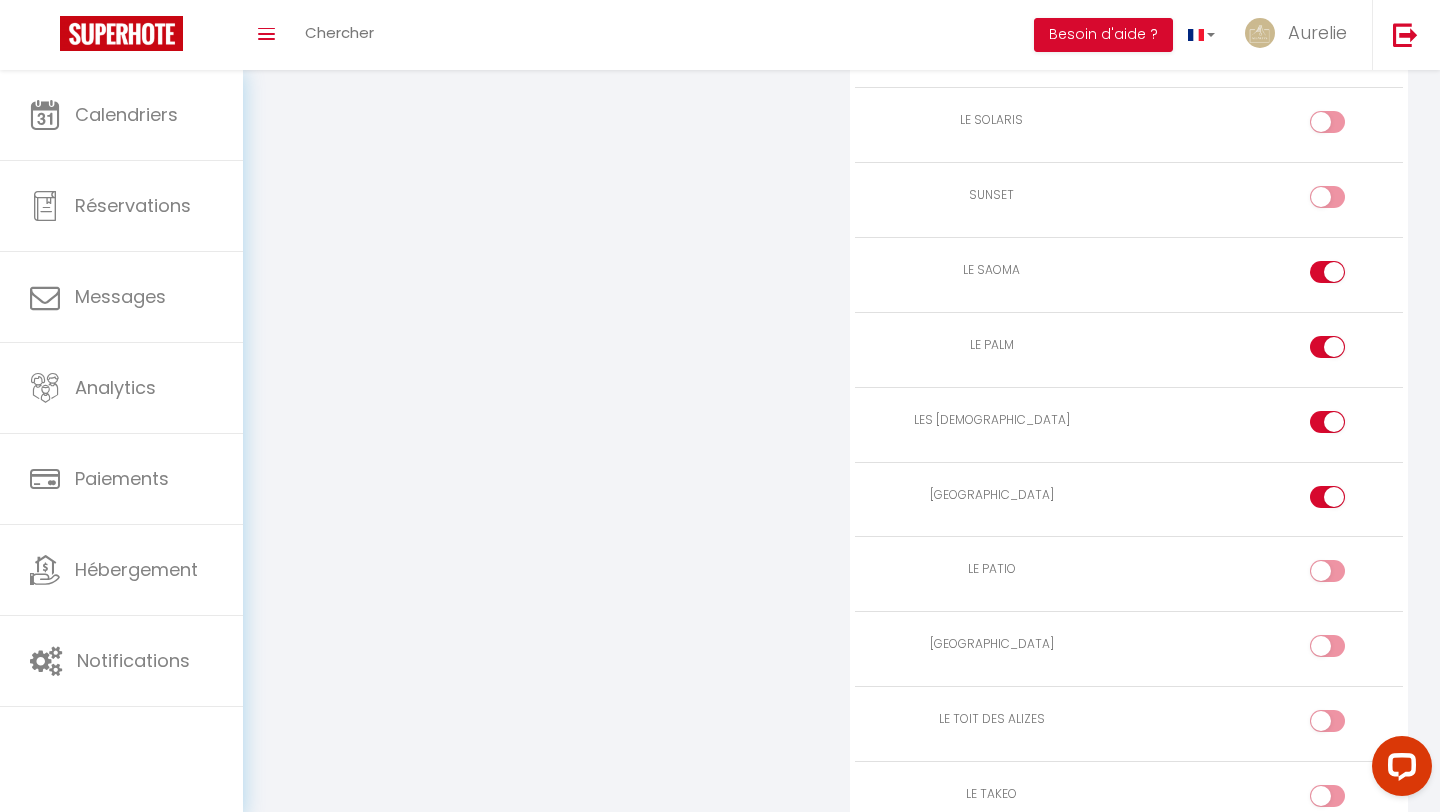 scroll, scrollTop: 2408, scrollLeft: 0, axis: vertical 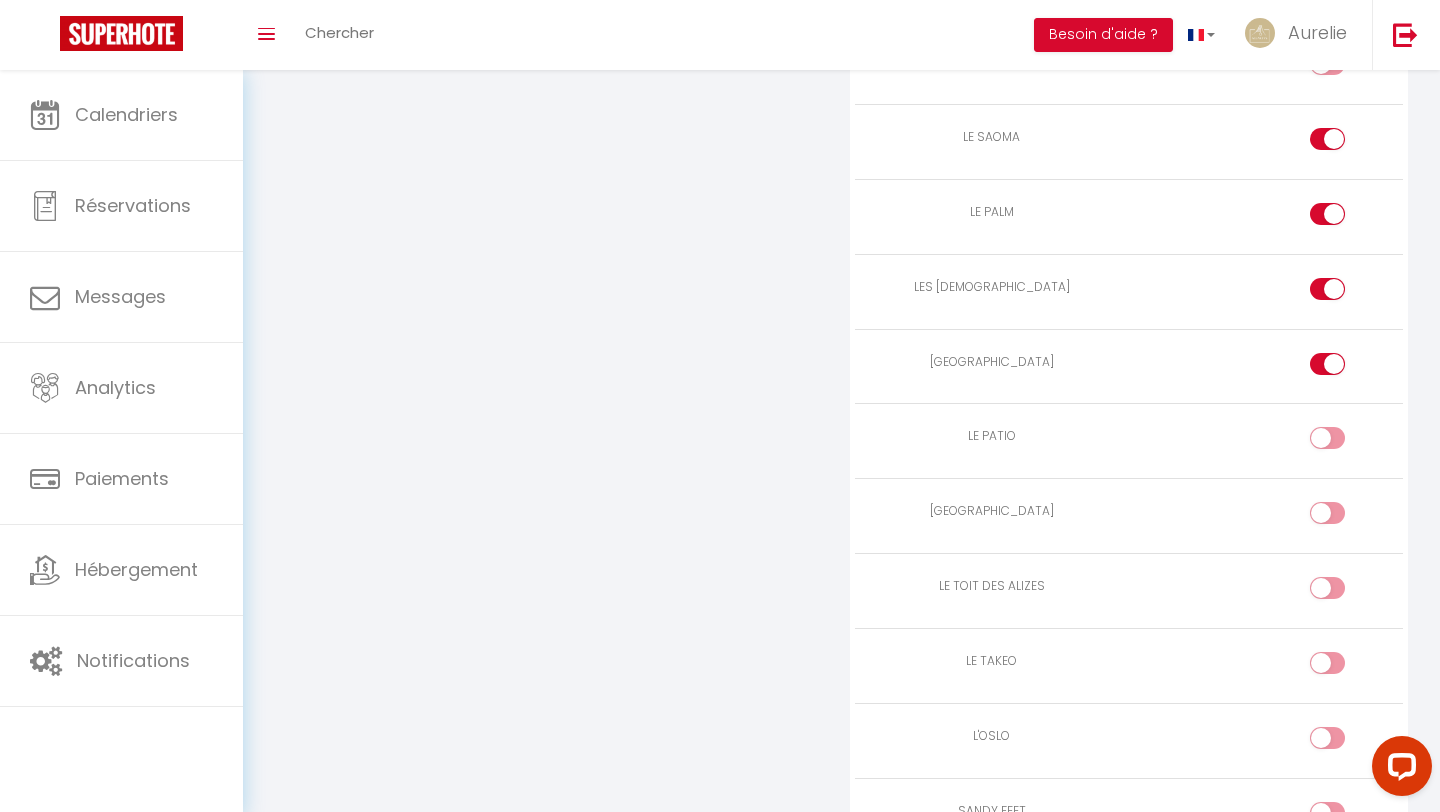 click at bounding box center (1344, 667) 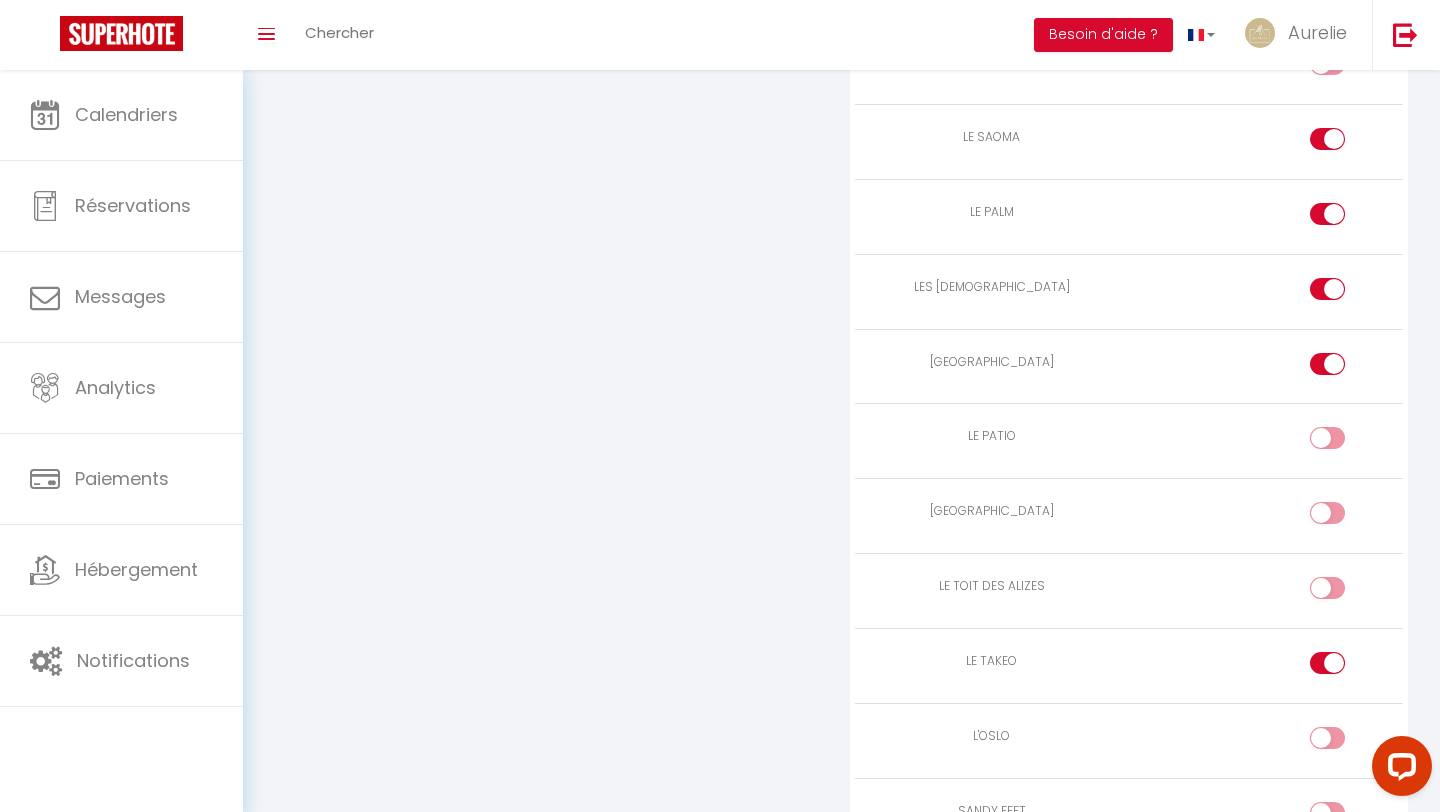 scroll, scrollTop: 2516, scrollLeft: 0, axis: vertical 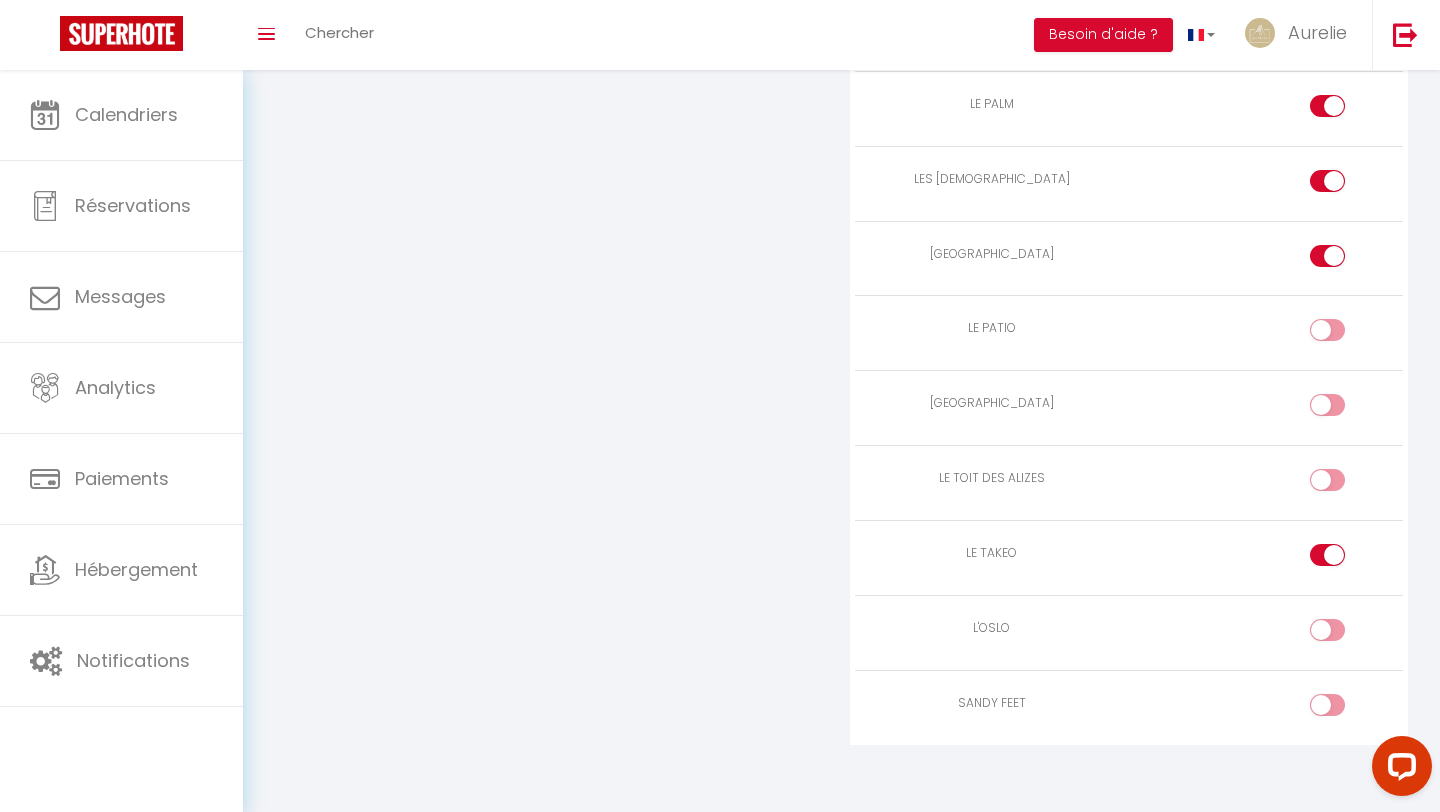 click at bounding box center [1327, 630] 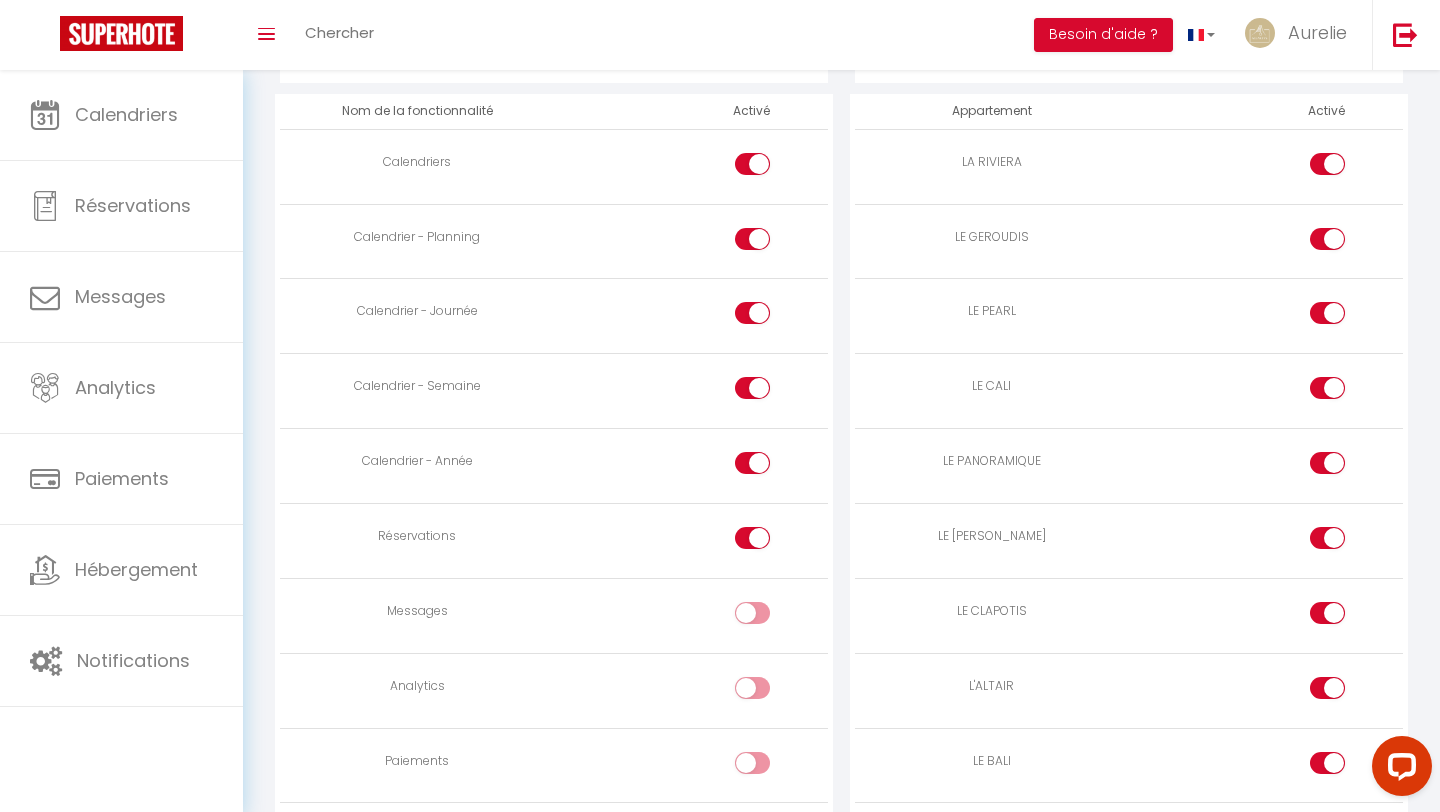 scroll, scrollTop: 0, scrollLeft: 0, axis: both 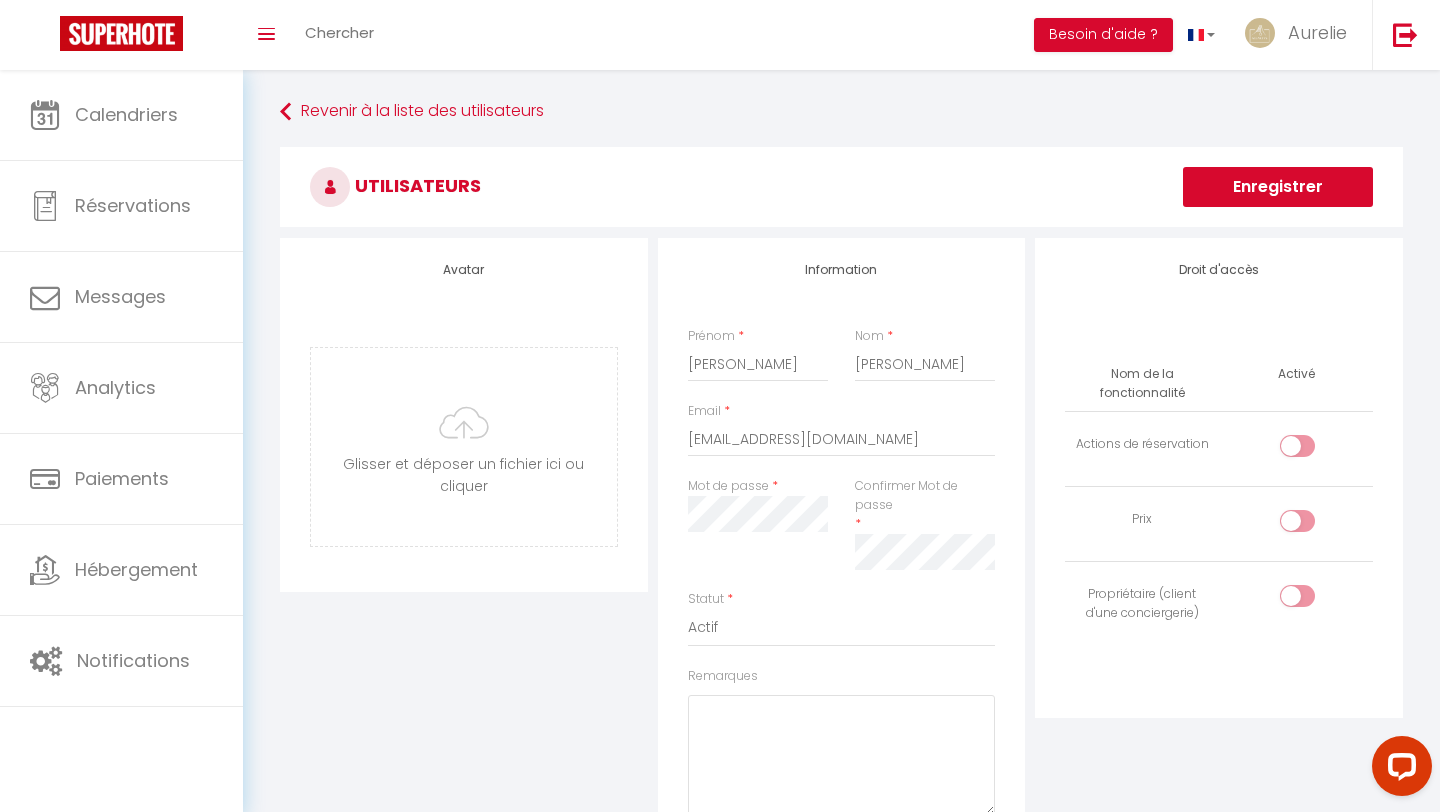 click on "Enregistrer" at bounding box center [1278, 187] 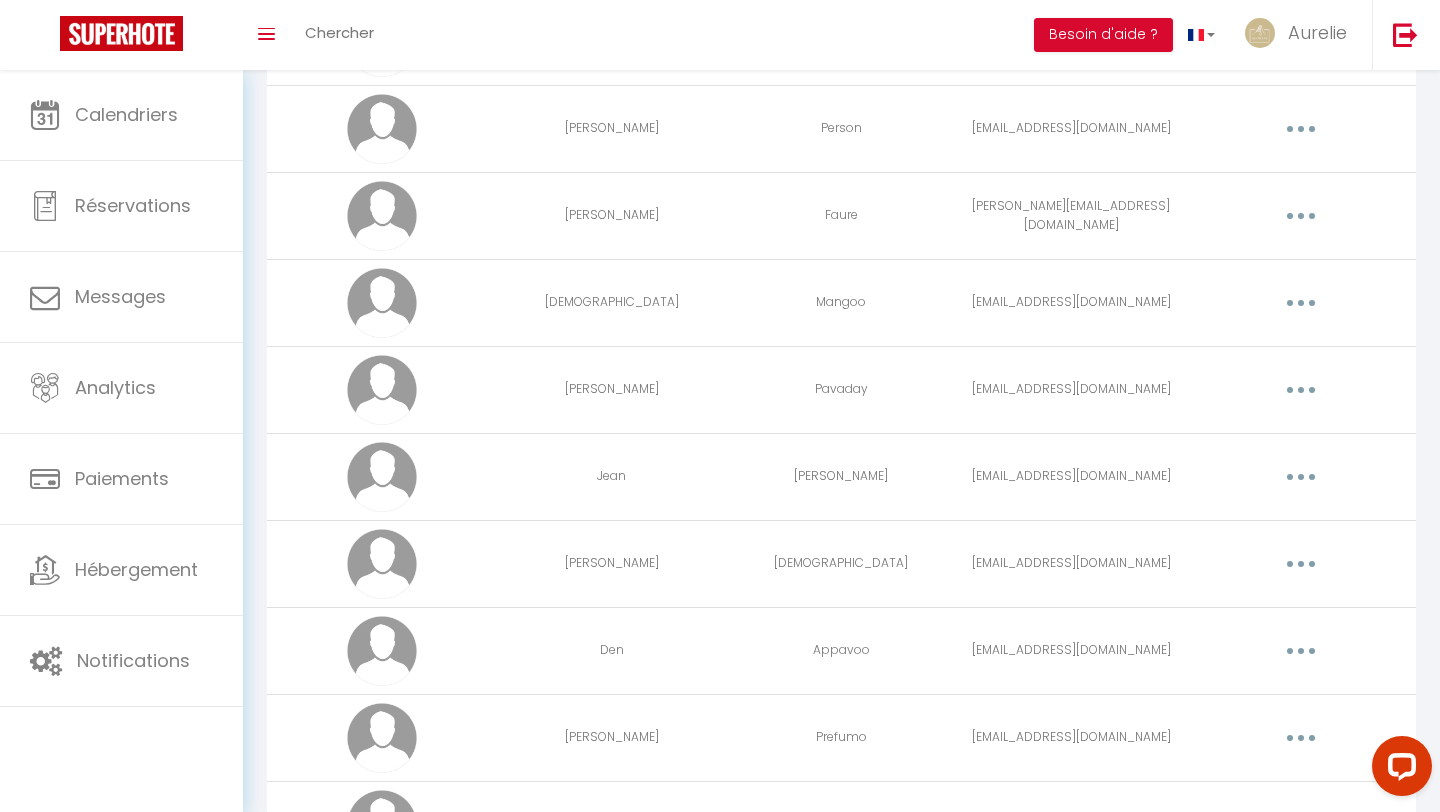 scroll, scrollTop: 2361, scrollLeft: 0, axis: vertical 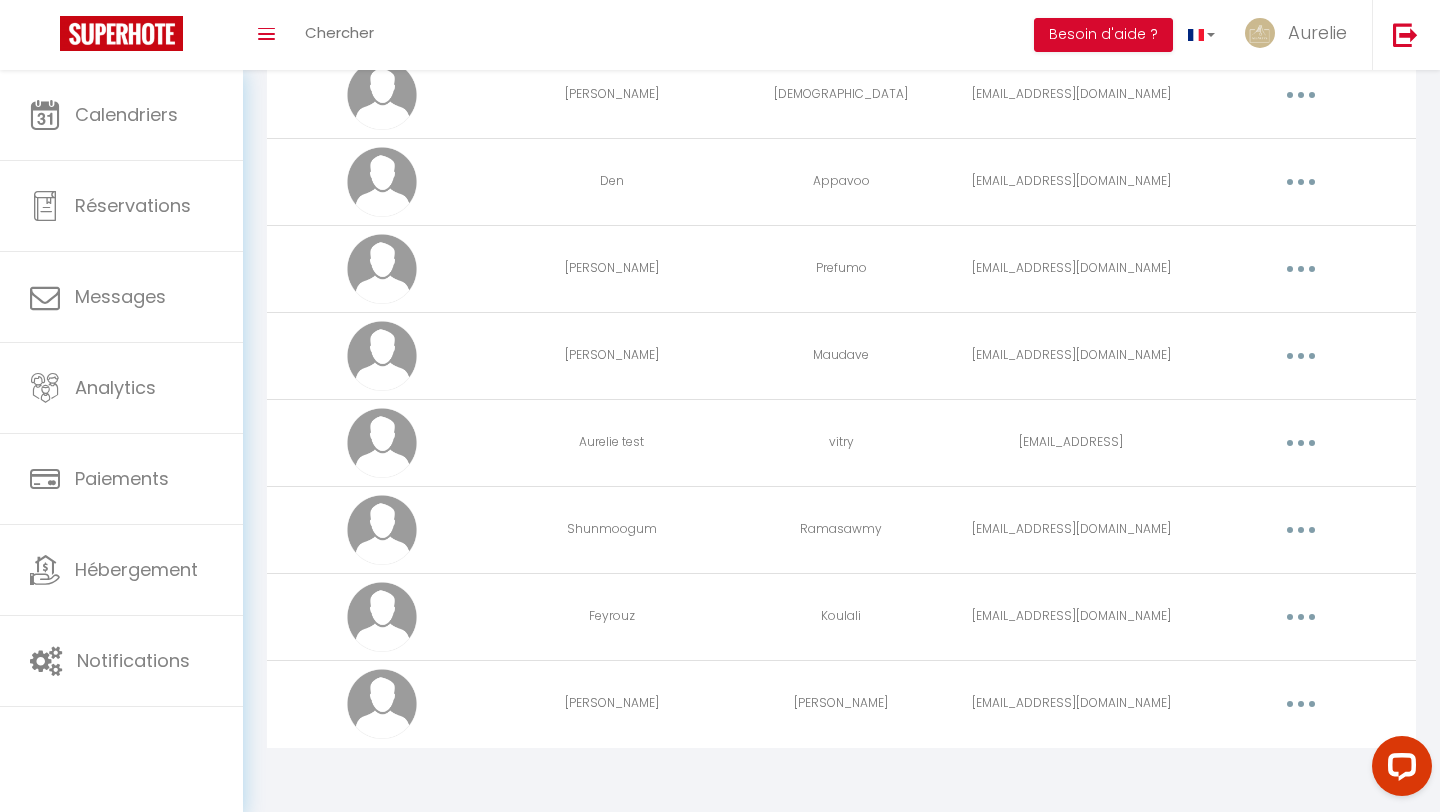 click at bounding box center (1301, 704) 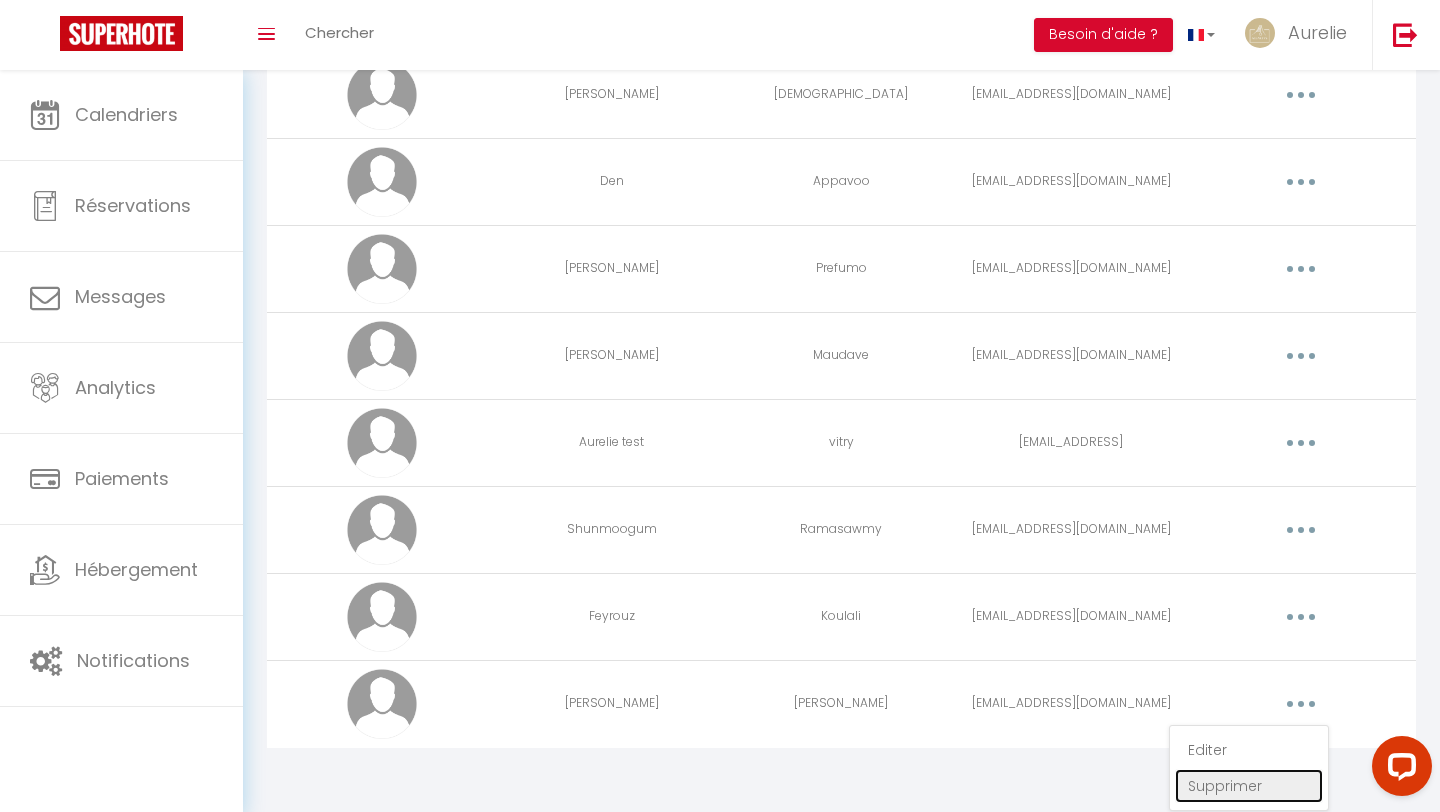 click on "Supprimer" at bounding box center [1249, 786] 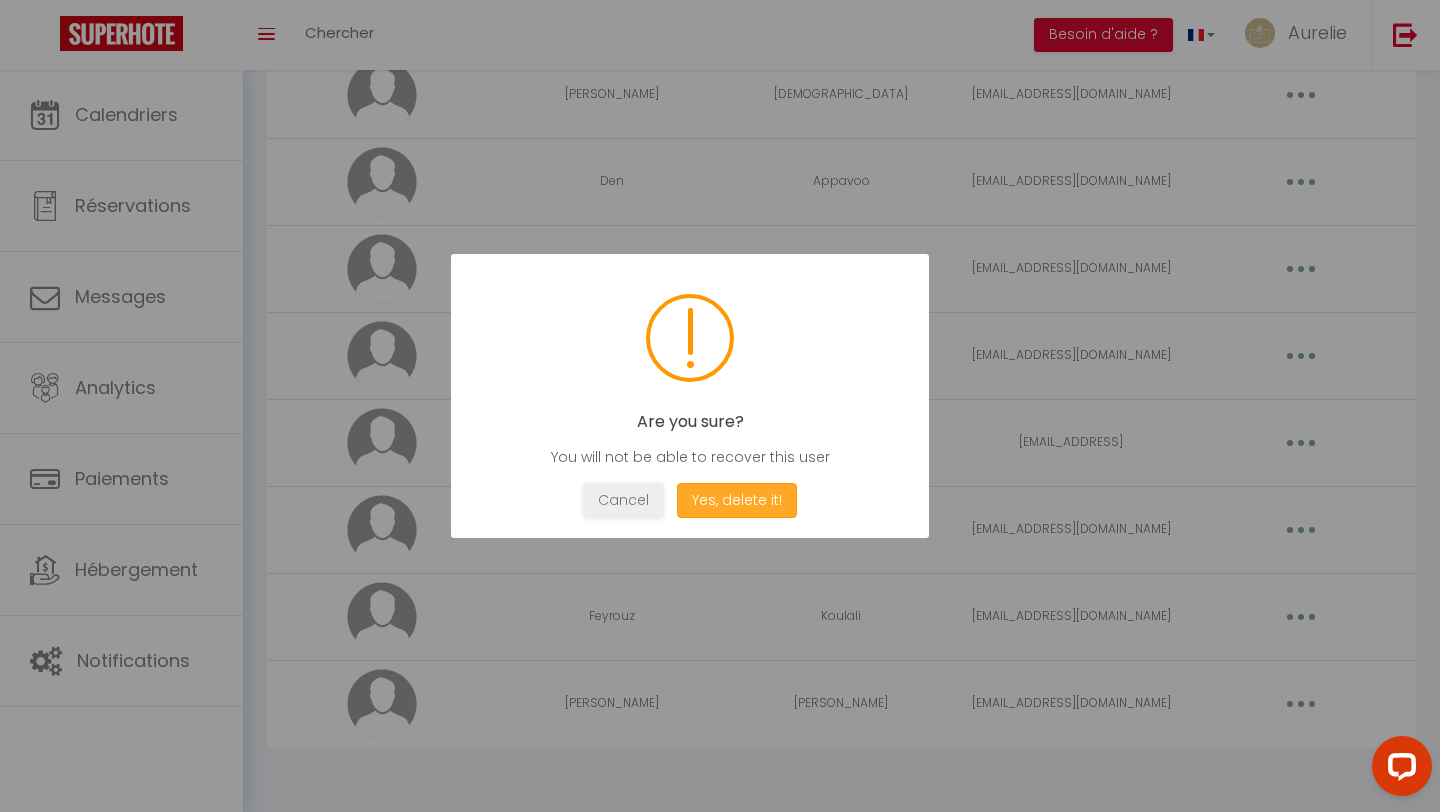 click on "Yes, delete it!" at bounding box center (737, 500) 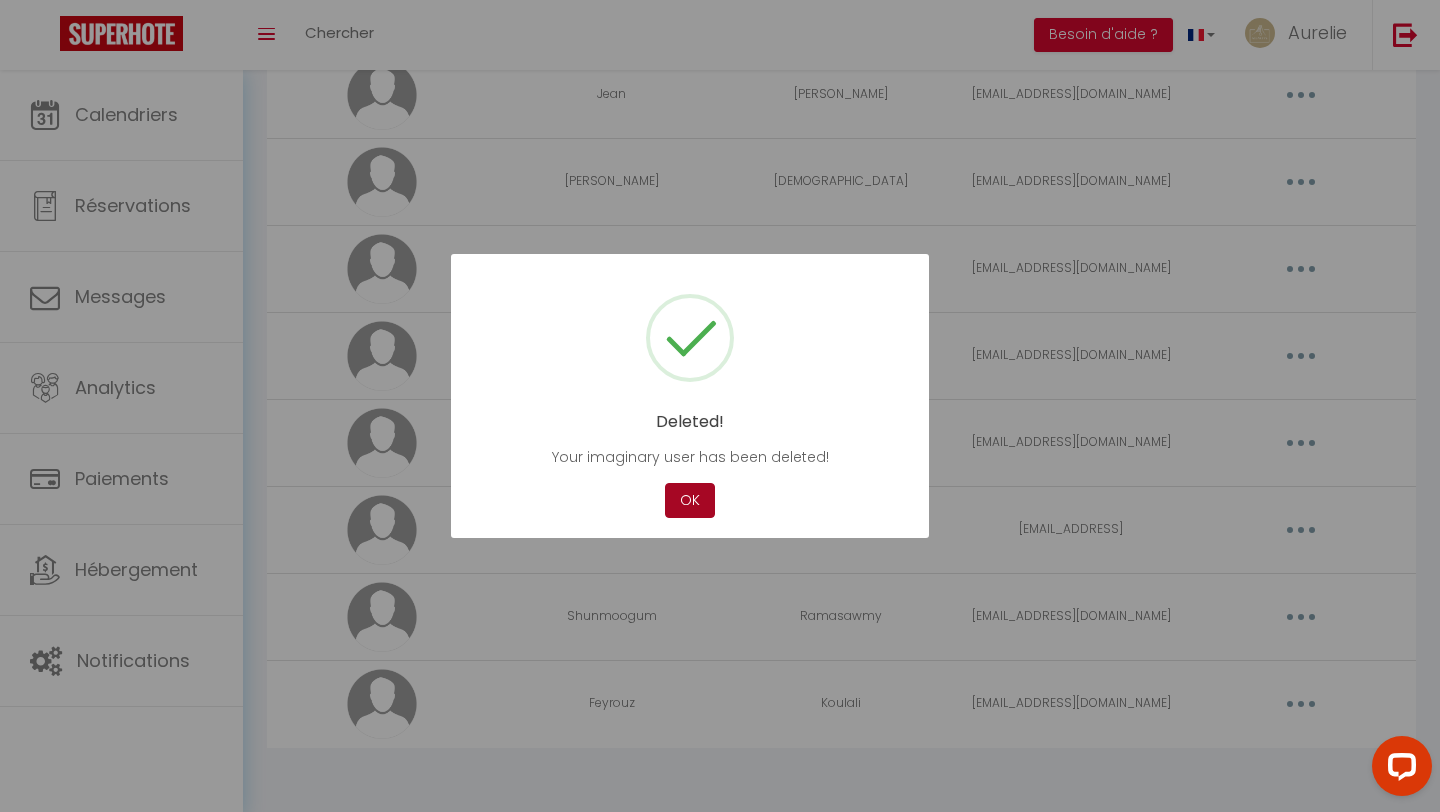 scroll, scrollTop: 2274, scrollLeft: 0, axis: vertical 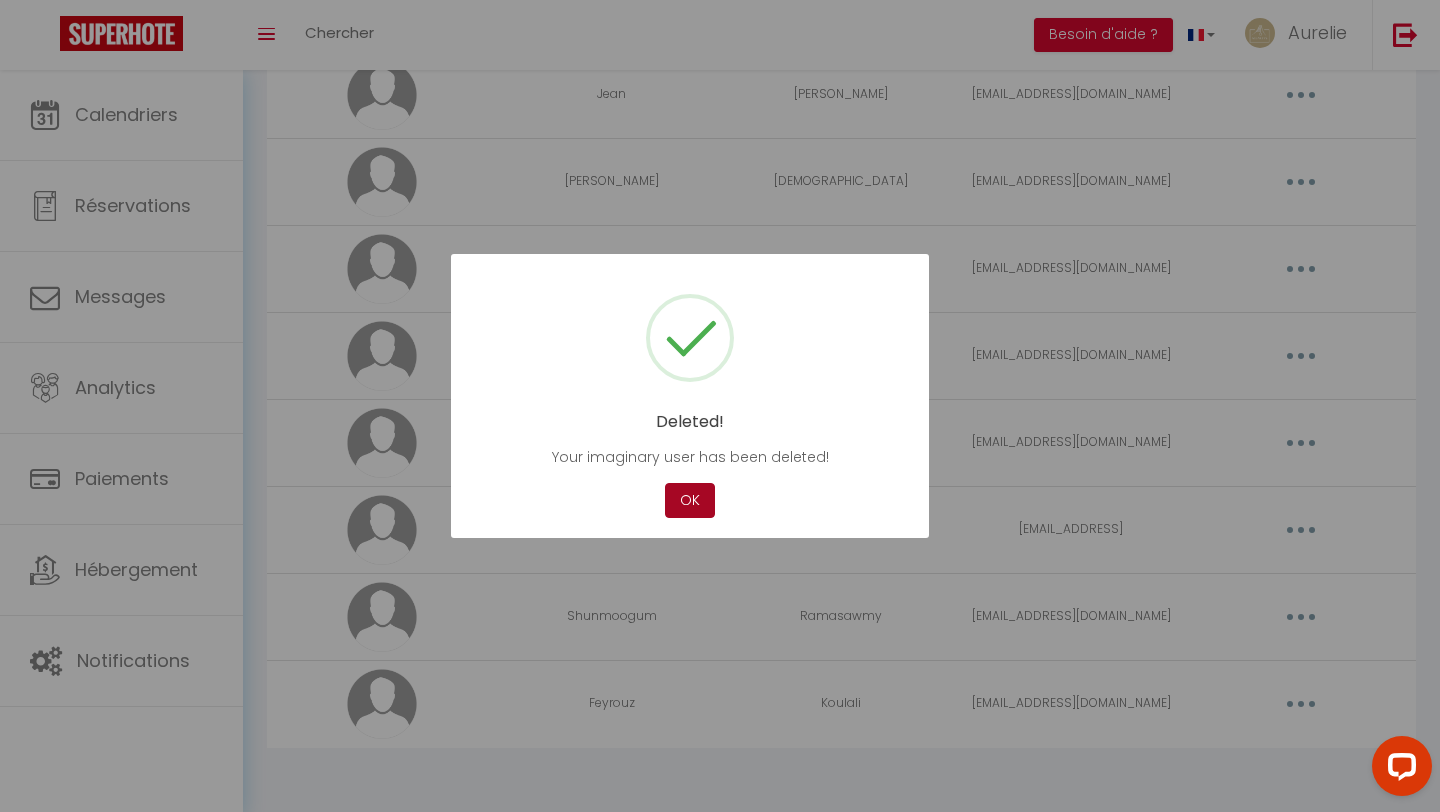 click on "OK" at bounding box center [690, 500] 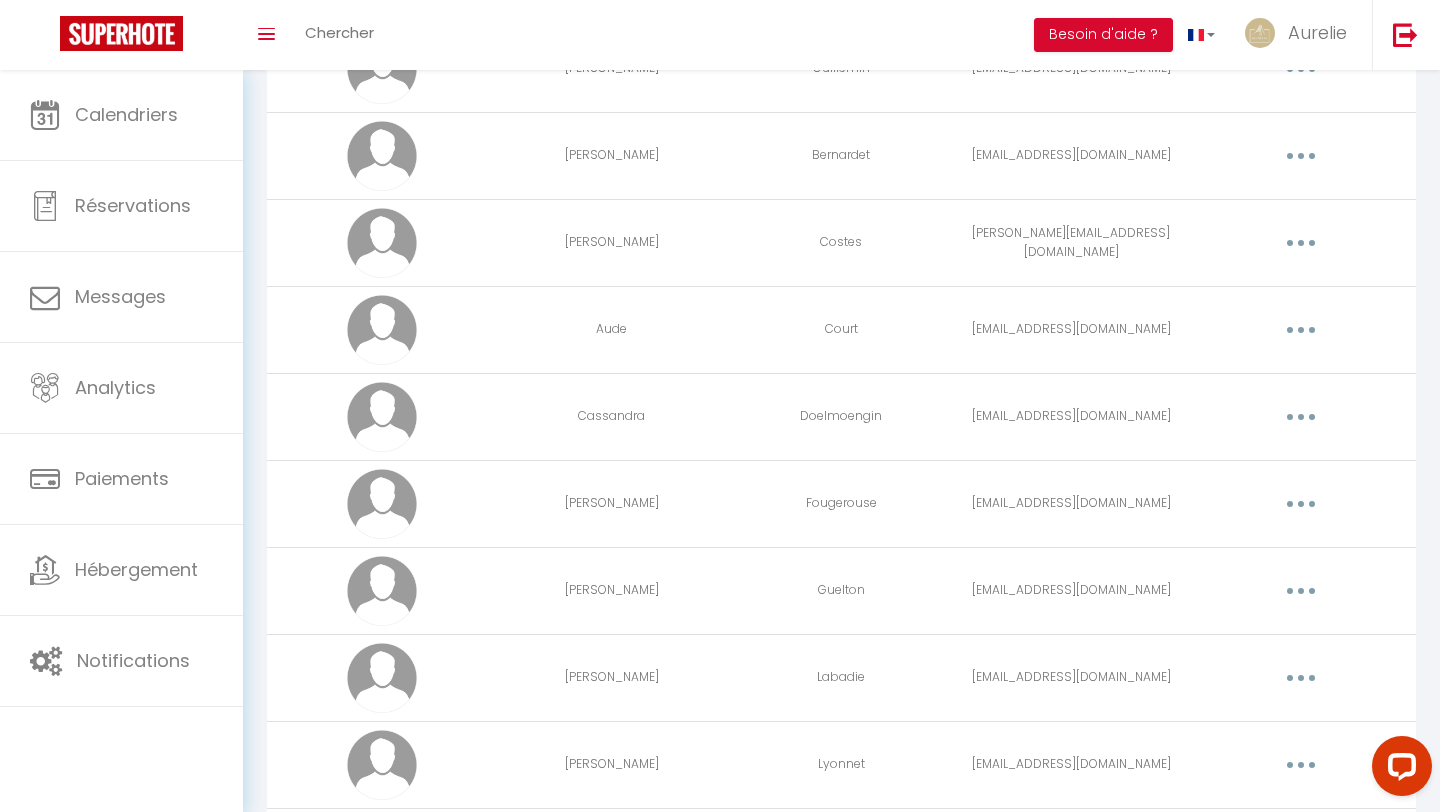 scroll, scrollTop: 0, scrollLeft: 0, axis: both 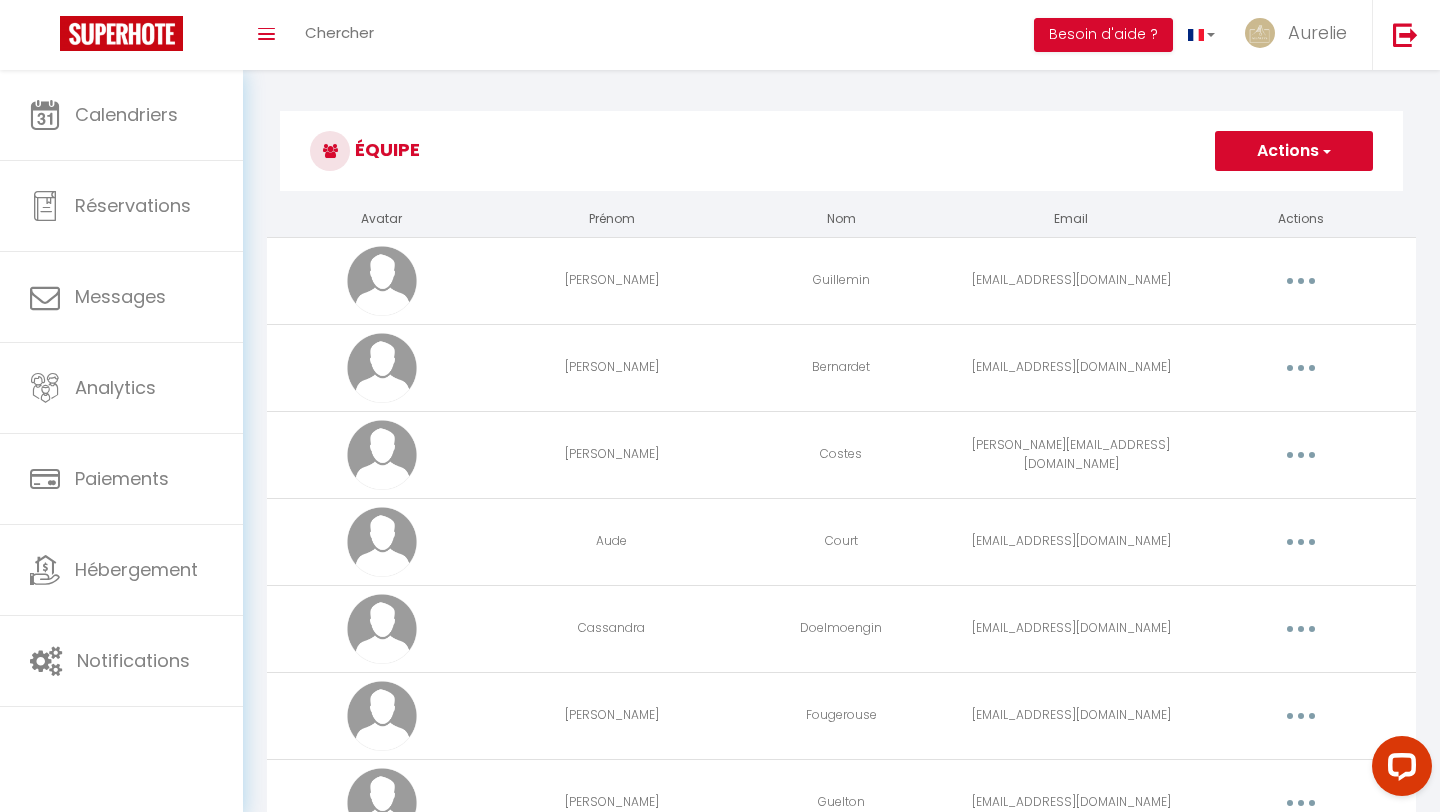 click at bounding box center [1325, 151] 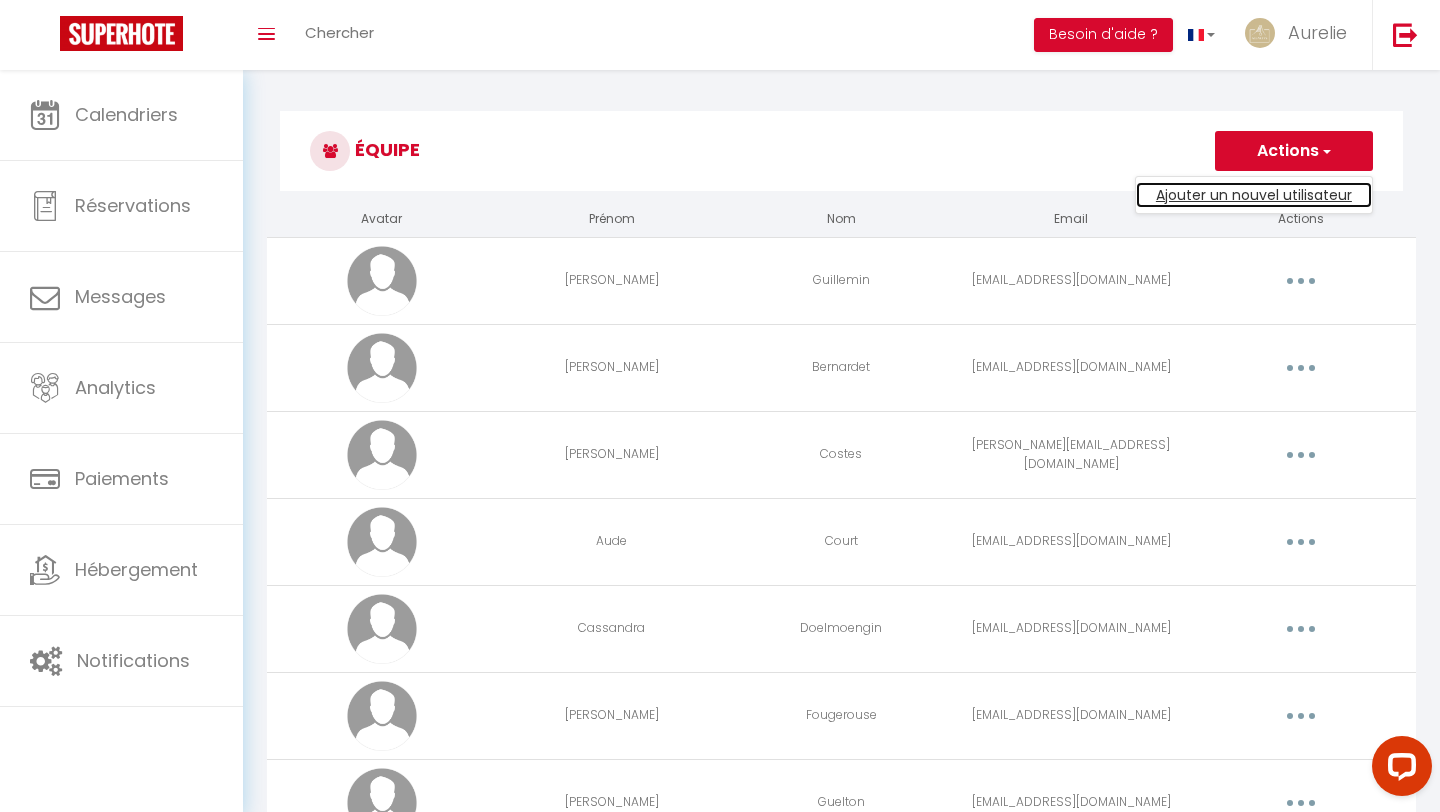 click on "Ajouter un nouvel utilisateur" at bounding box center (1254, 195) 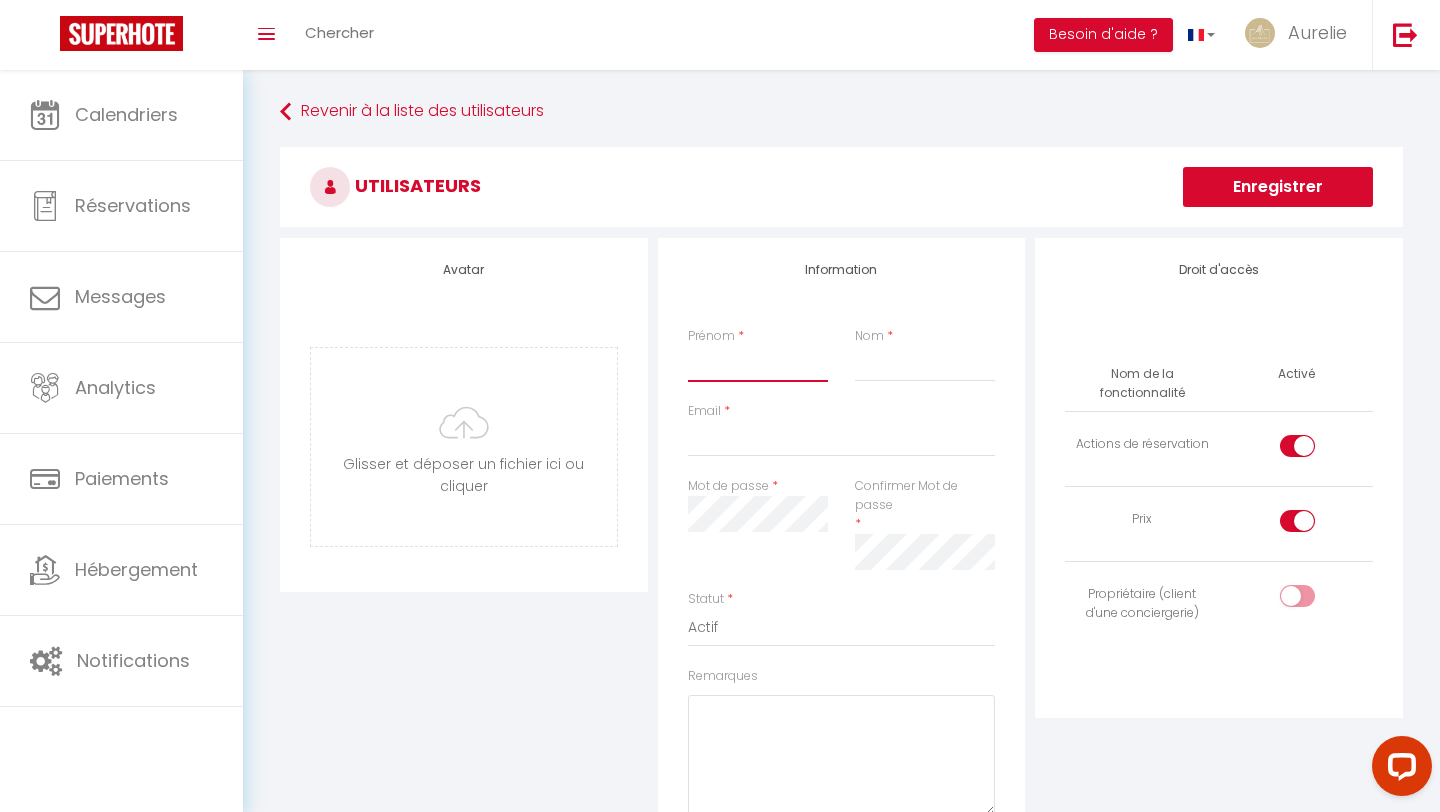click on "Prénom" at bounding box center (758, 364) 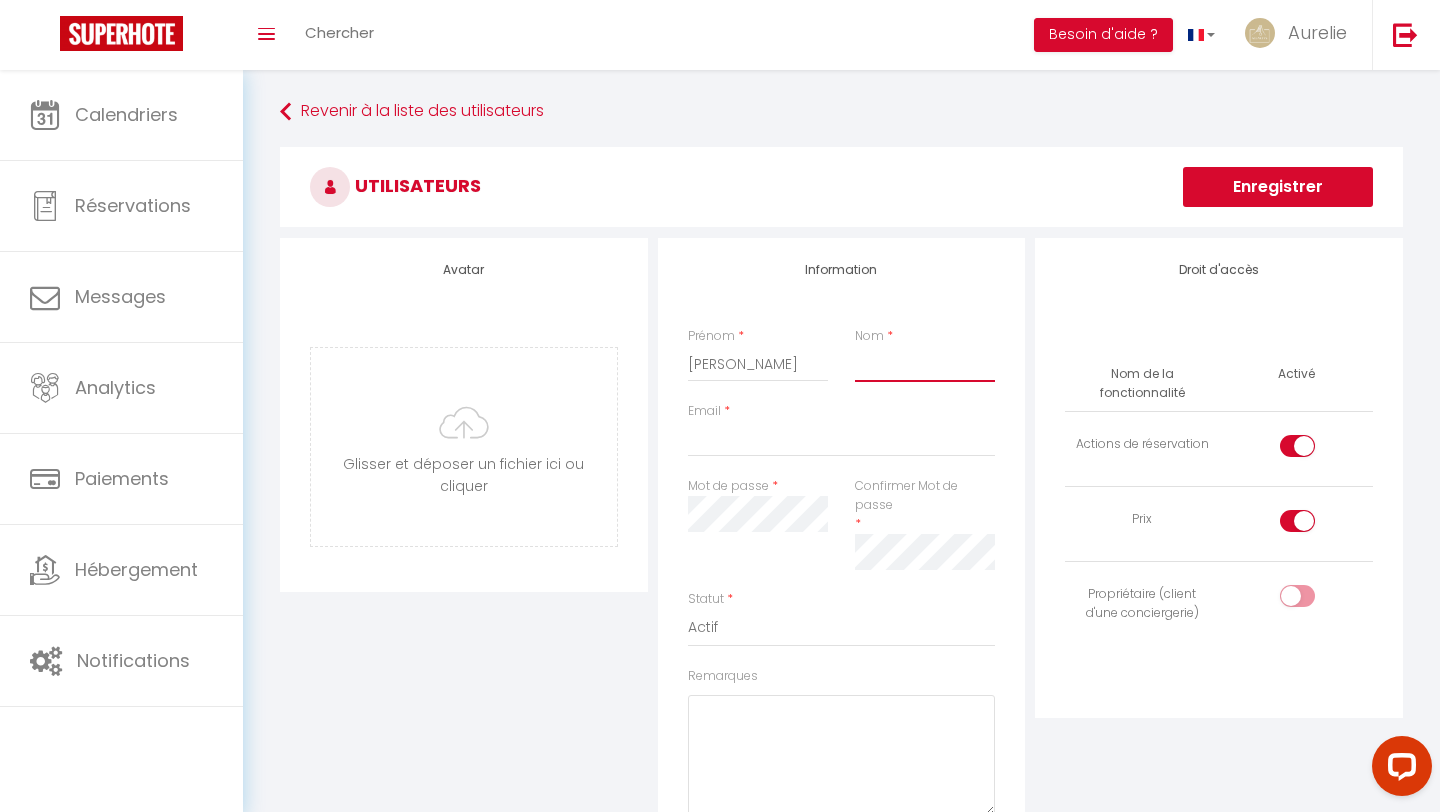 click on "Nom" at bounding box center [925, 364] 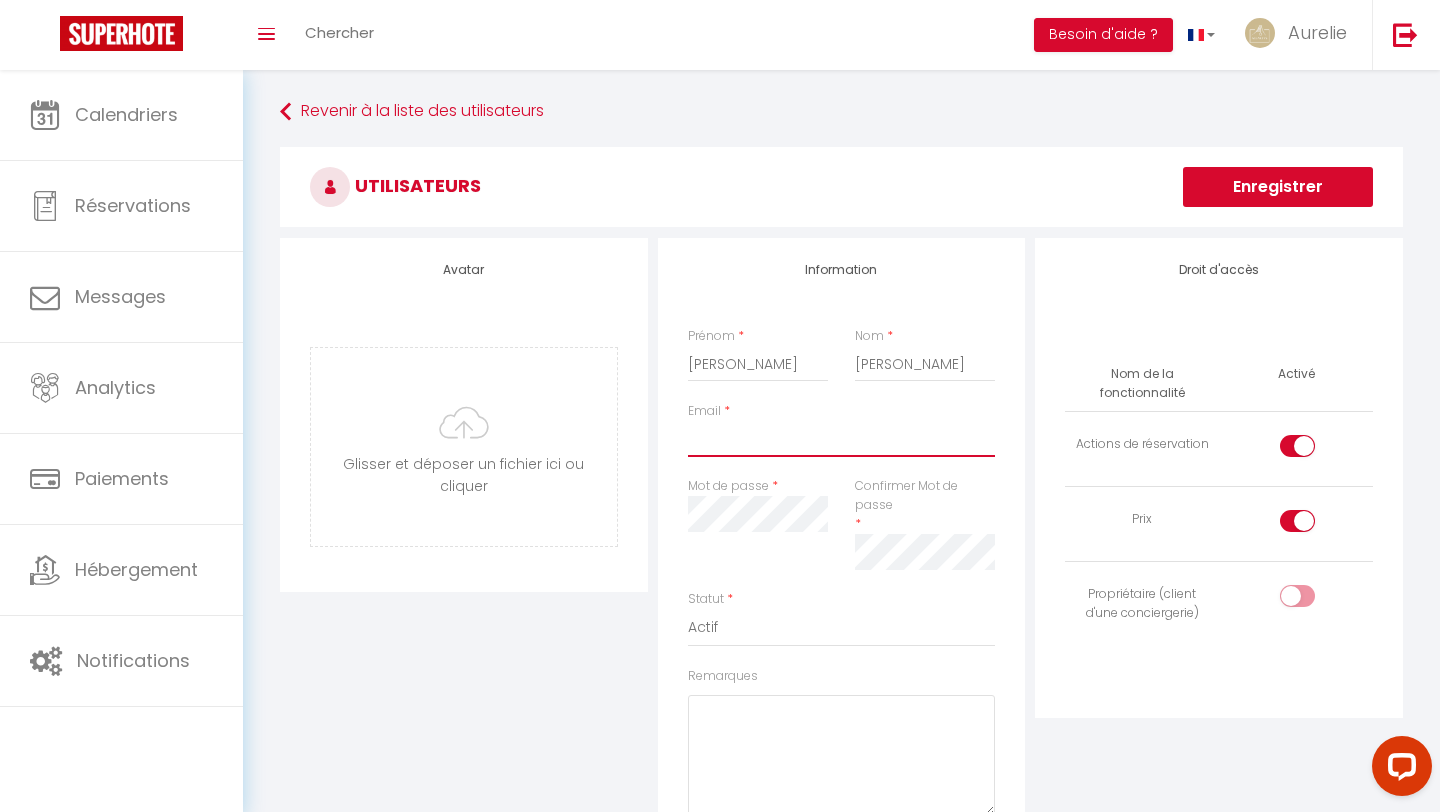 click on "Email" at bounding box center [842, 439] 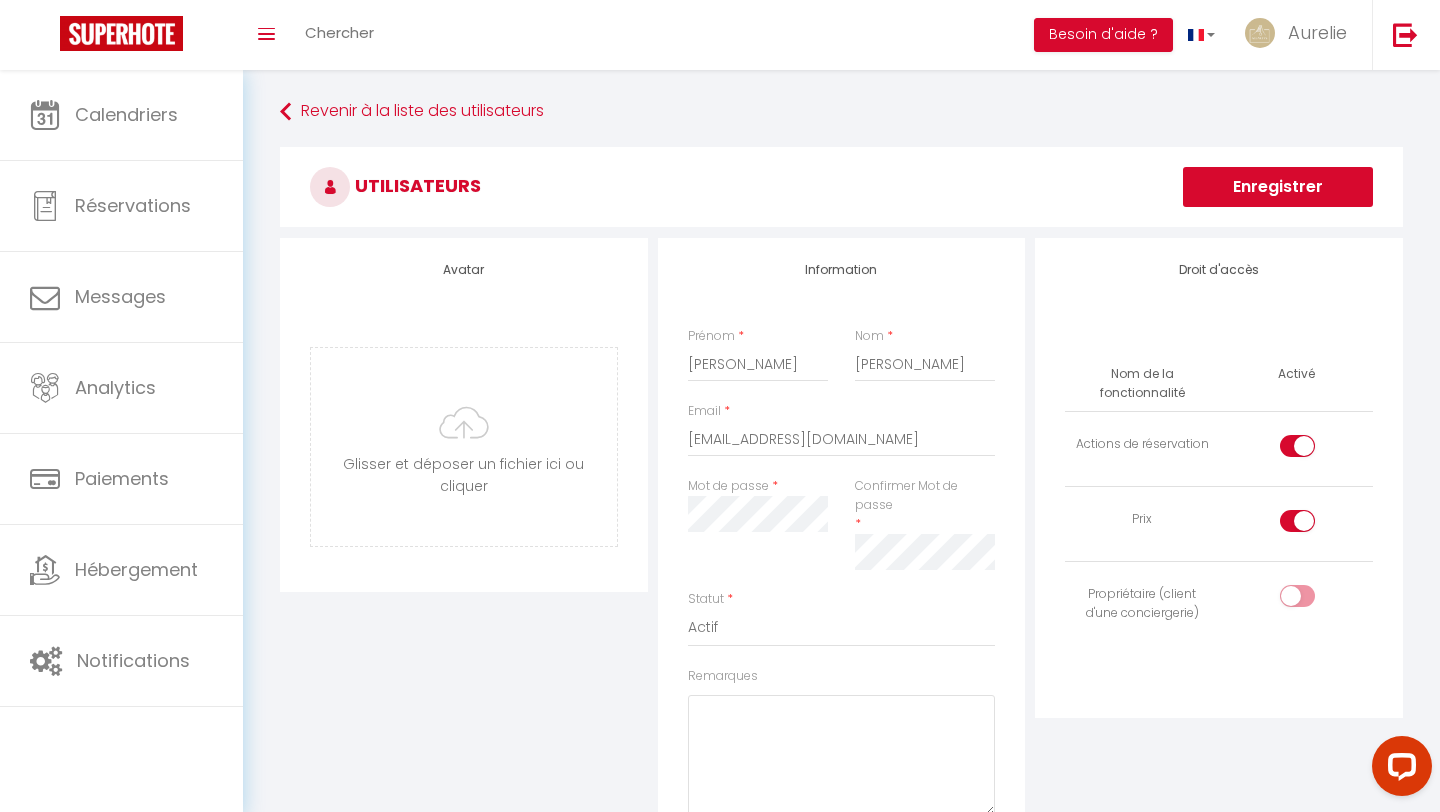click on "Information   Prénom   *   [PERSON_NAME]   *   Arenas-diaz   Email   *   [EMAIL_ADDRESS][DOMAIN_NAME]     Mot de passe   *     Confirmer Mot de passe   *     Statut   *   Actif   Inactif   Remarques         Description" at bounding box center [842, 602] 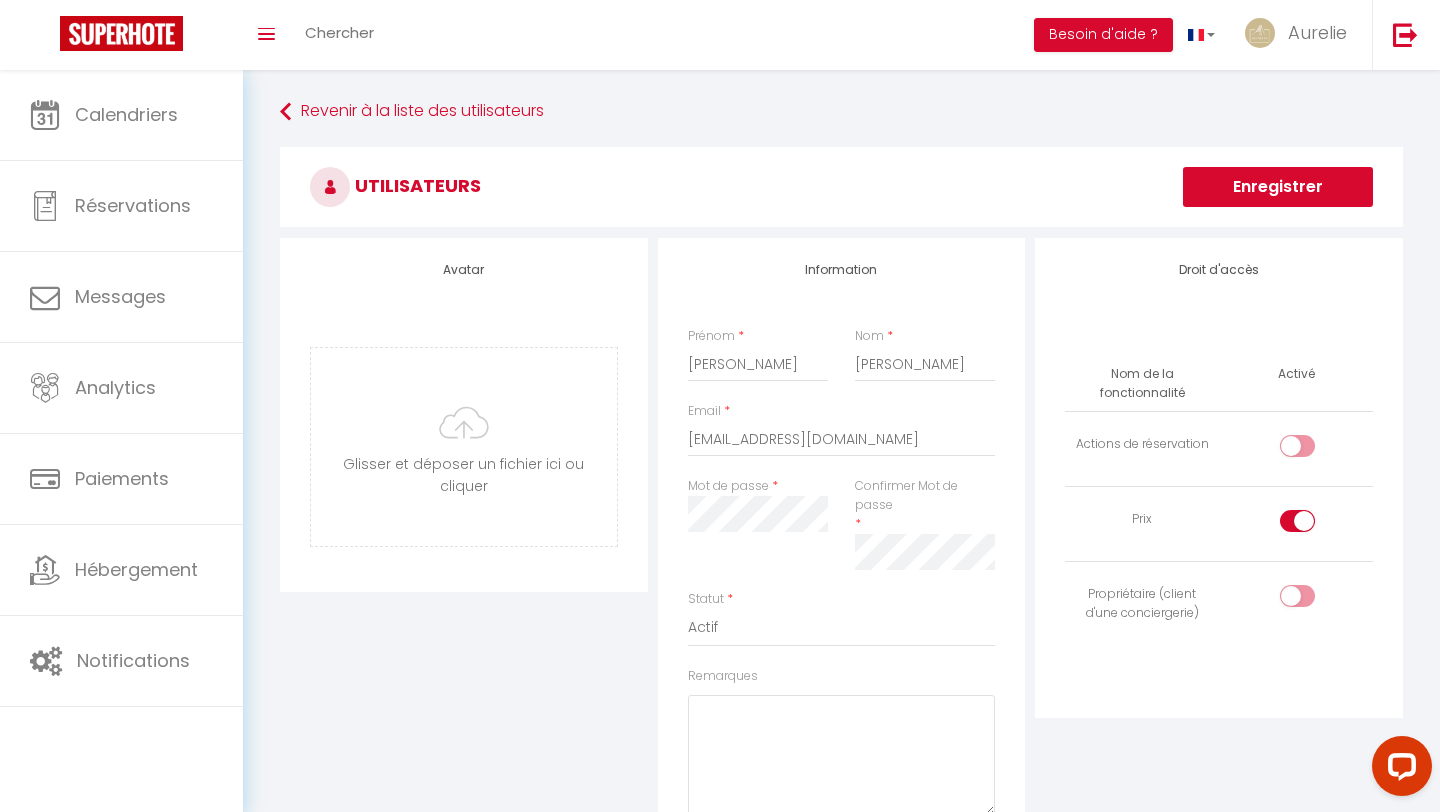 click at bounding box center [1314, 525] 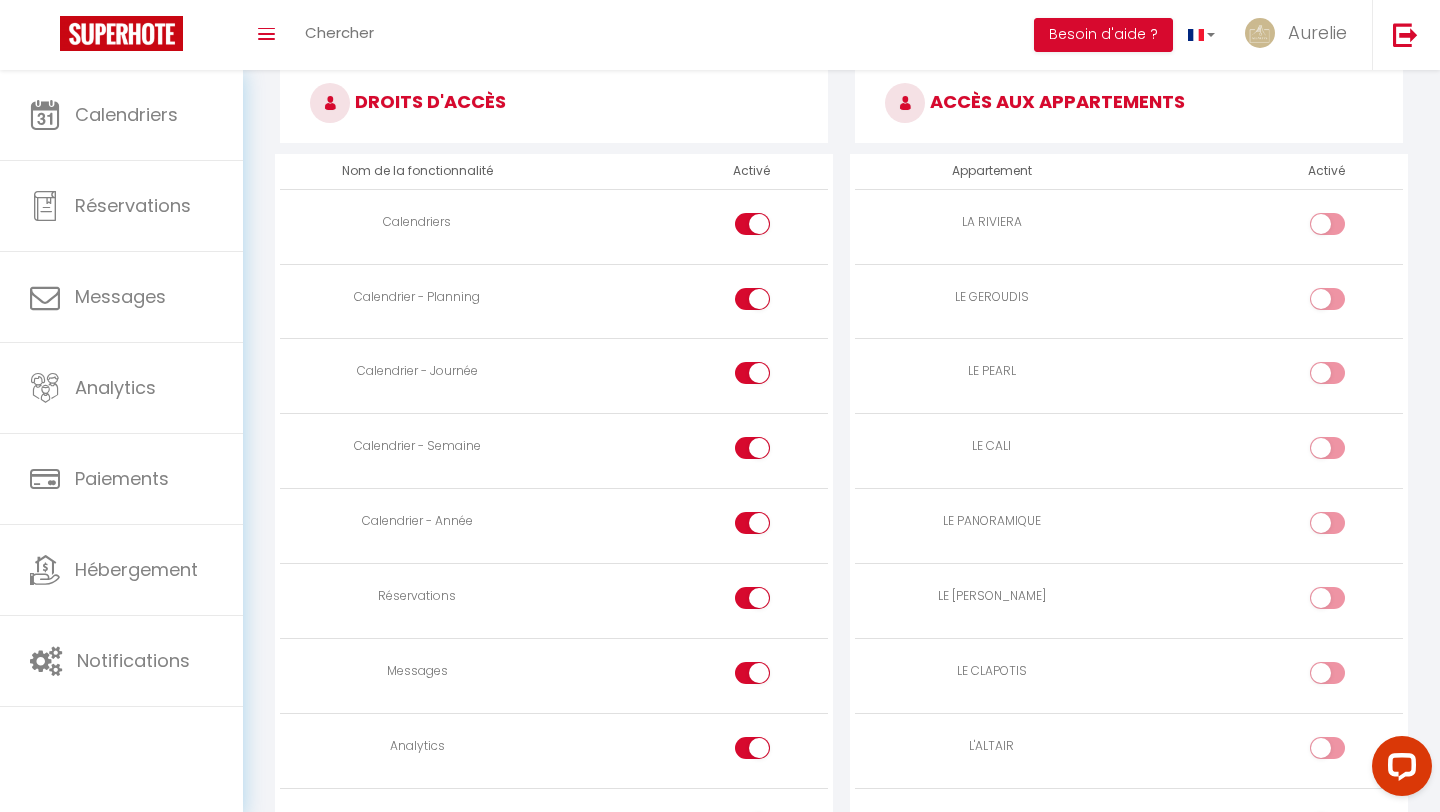 scroll, scrollTop: 1155, scrollLeft: 0, axis: vertical 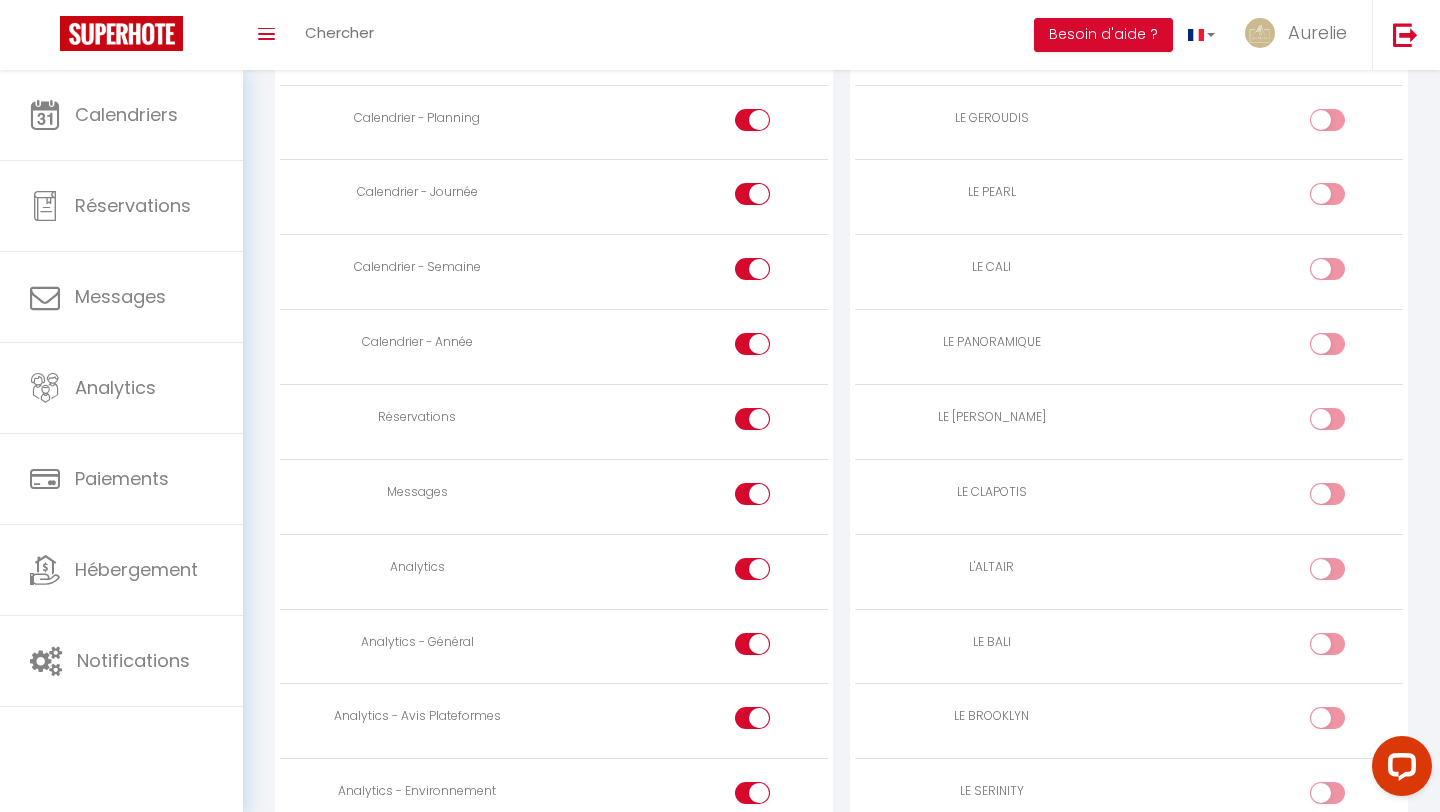 click at bounding box center [770, 498] 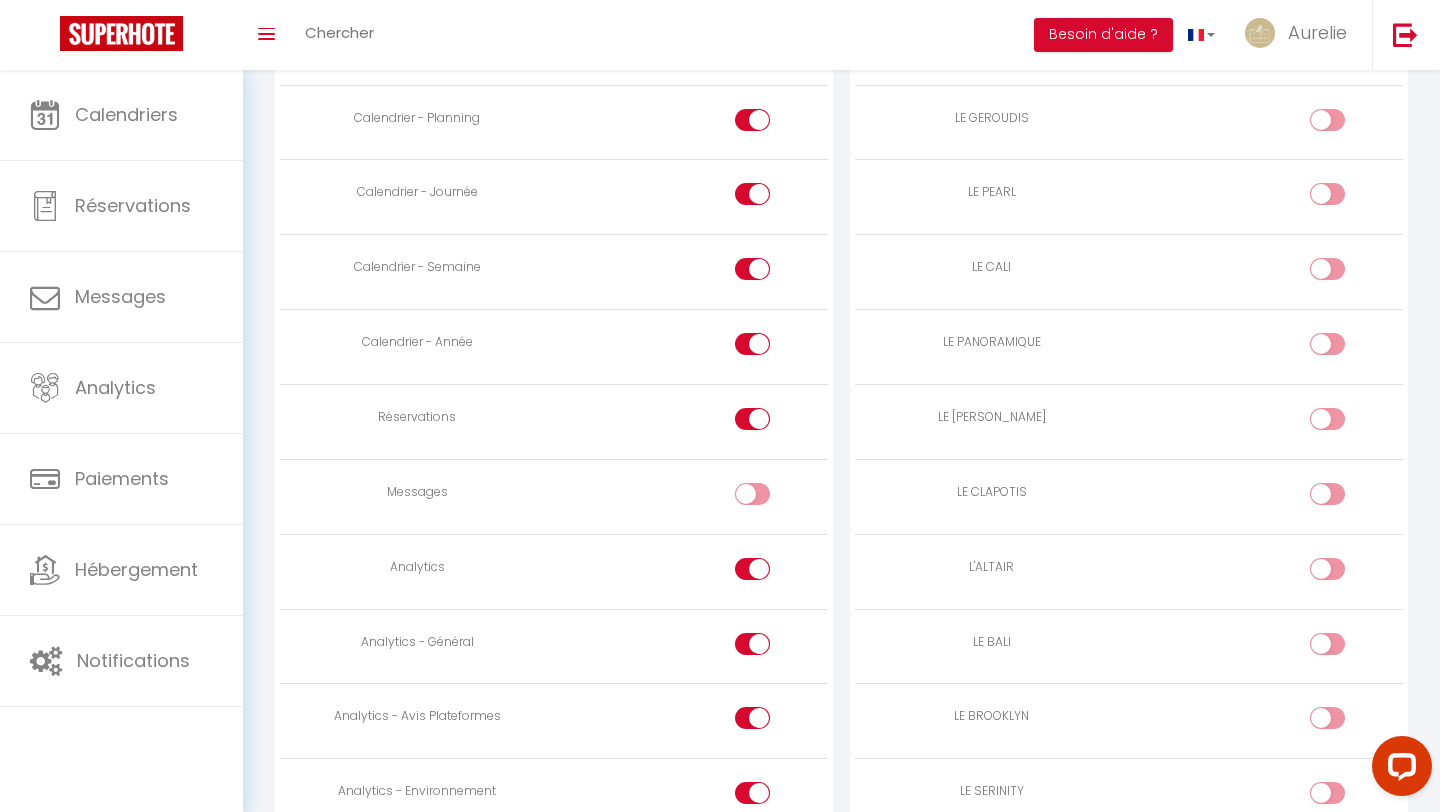 drag, startPoint x: 764, startPoint y: 481, endPoint x: 764, endPoint y: 450, distance: 31 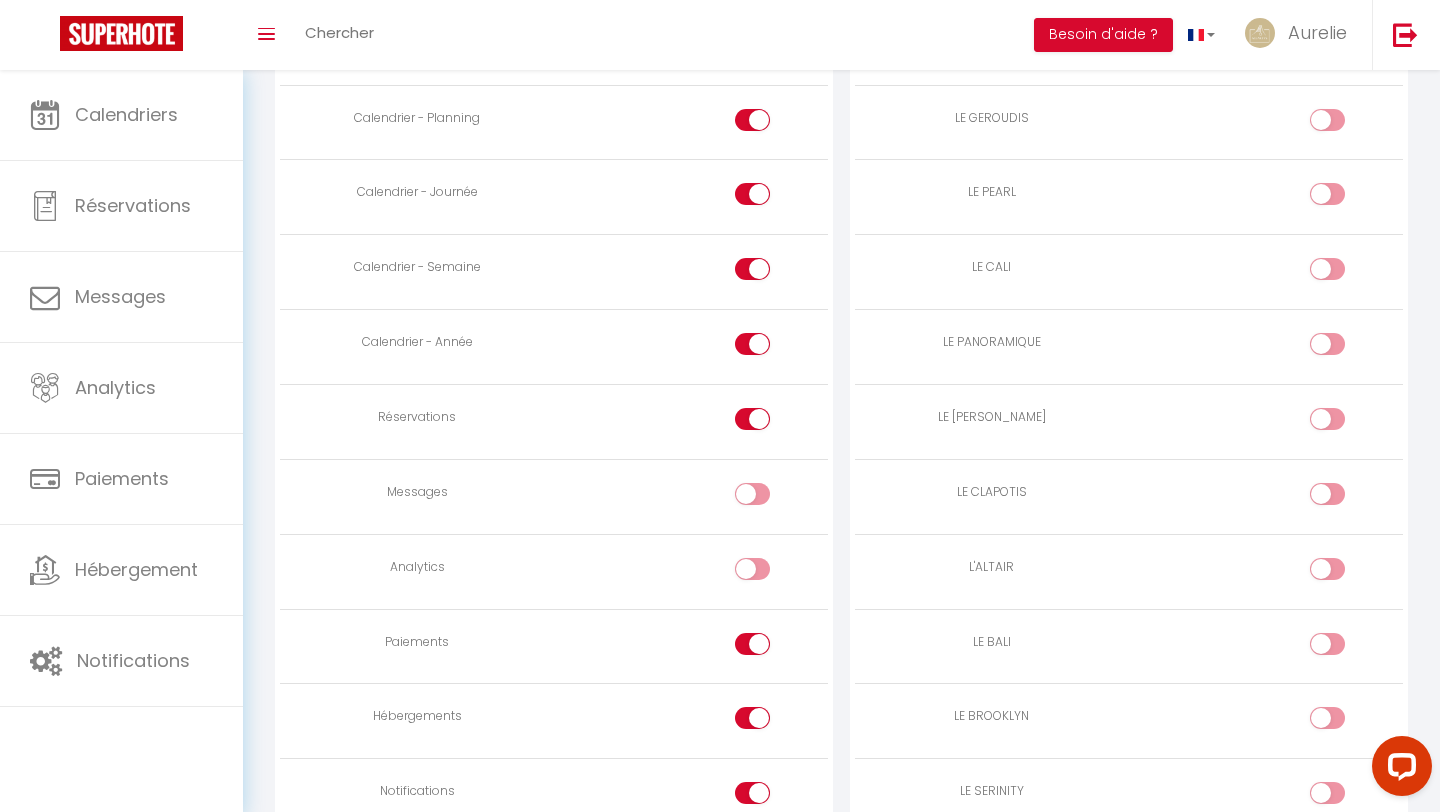 click at bounding box center [770, 648] 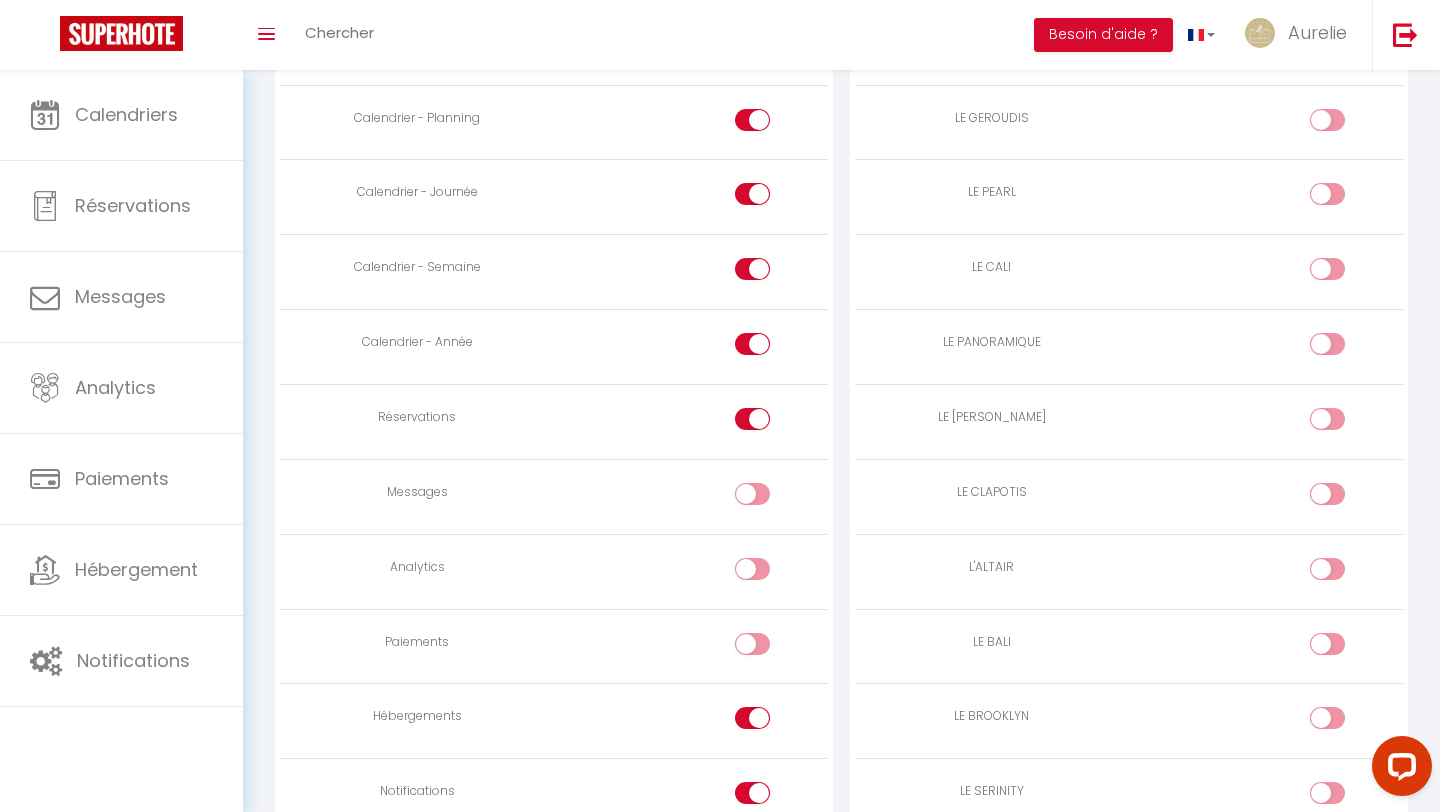 click at bounding box center (770, 722) 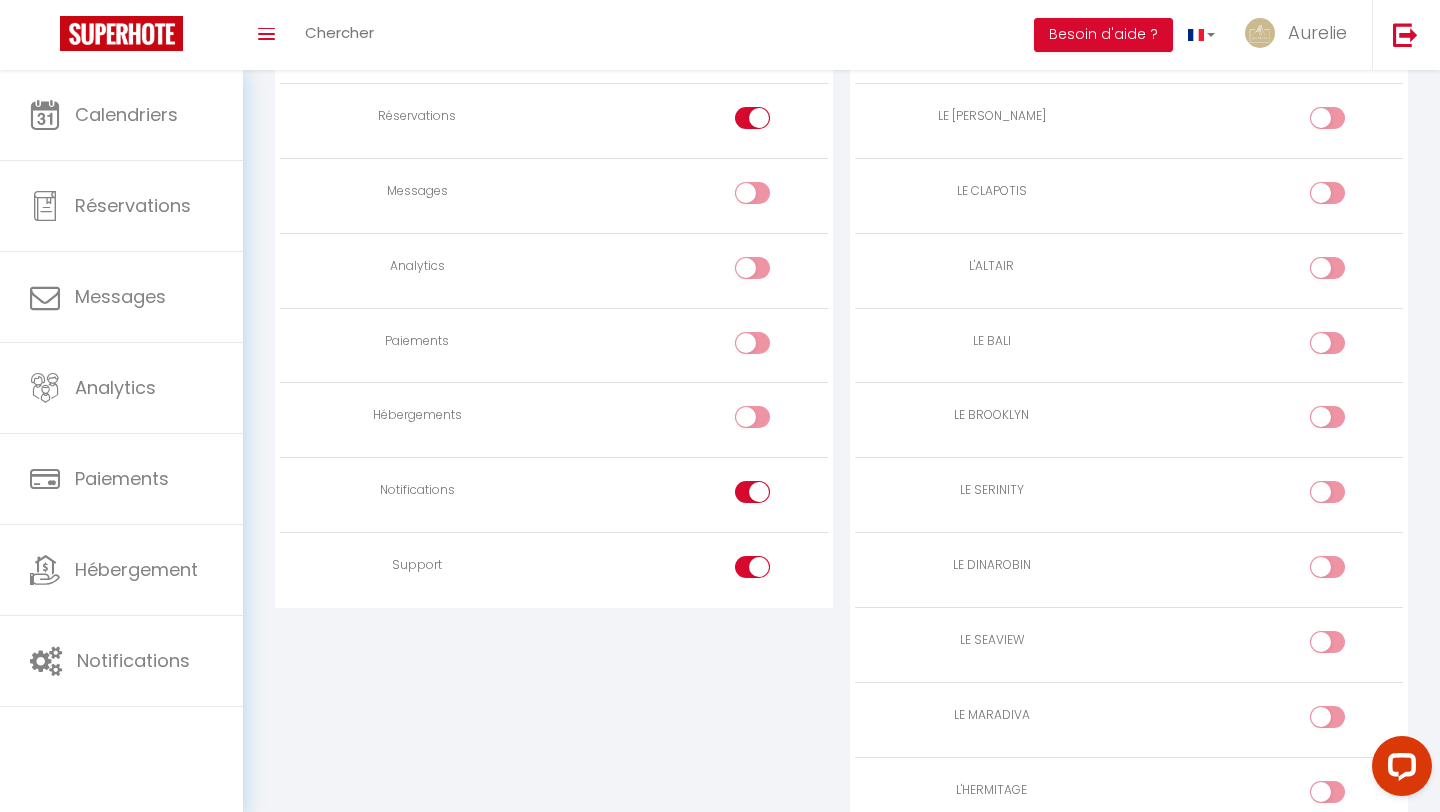 scroll, scrollTop: 1476, scrollLeft: 0, axis: vertical 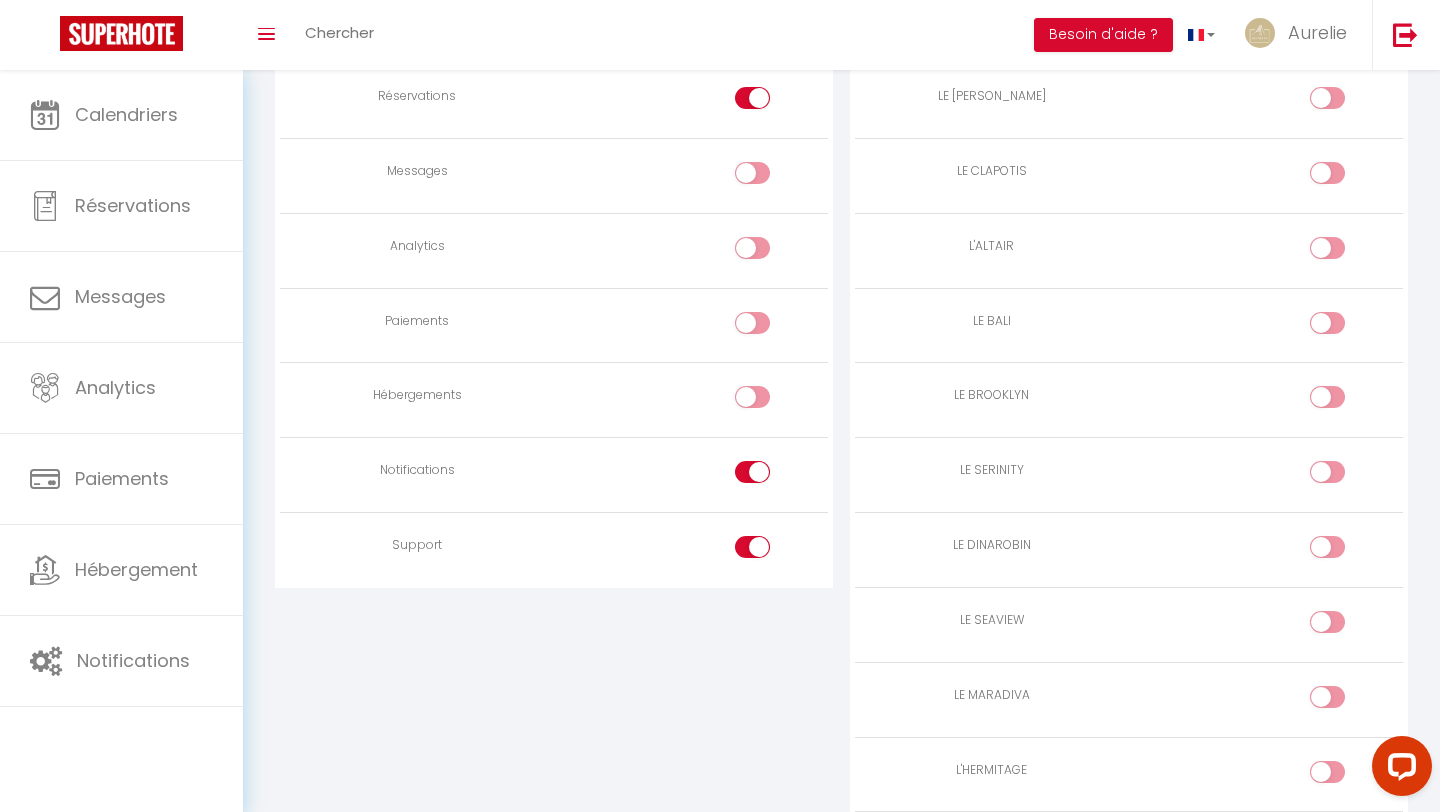 click at bounding box center (691, 475) 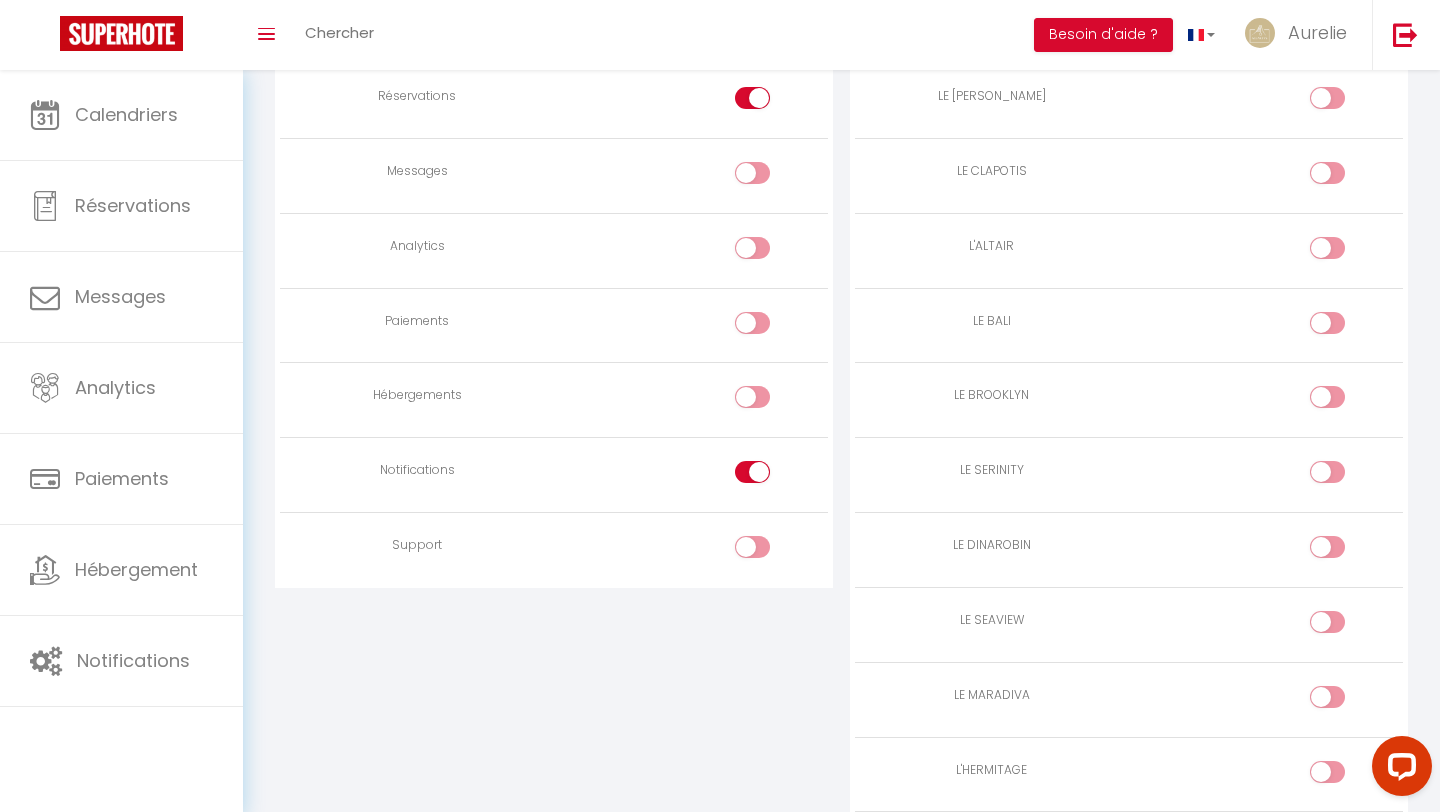 click at bounding box center [770, 476] 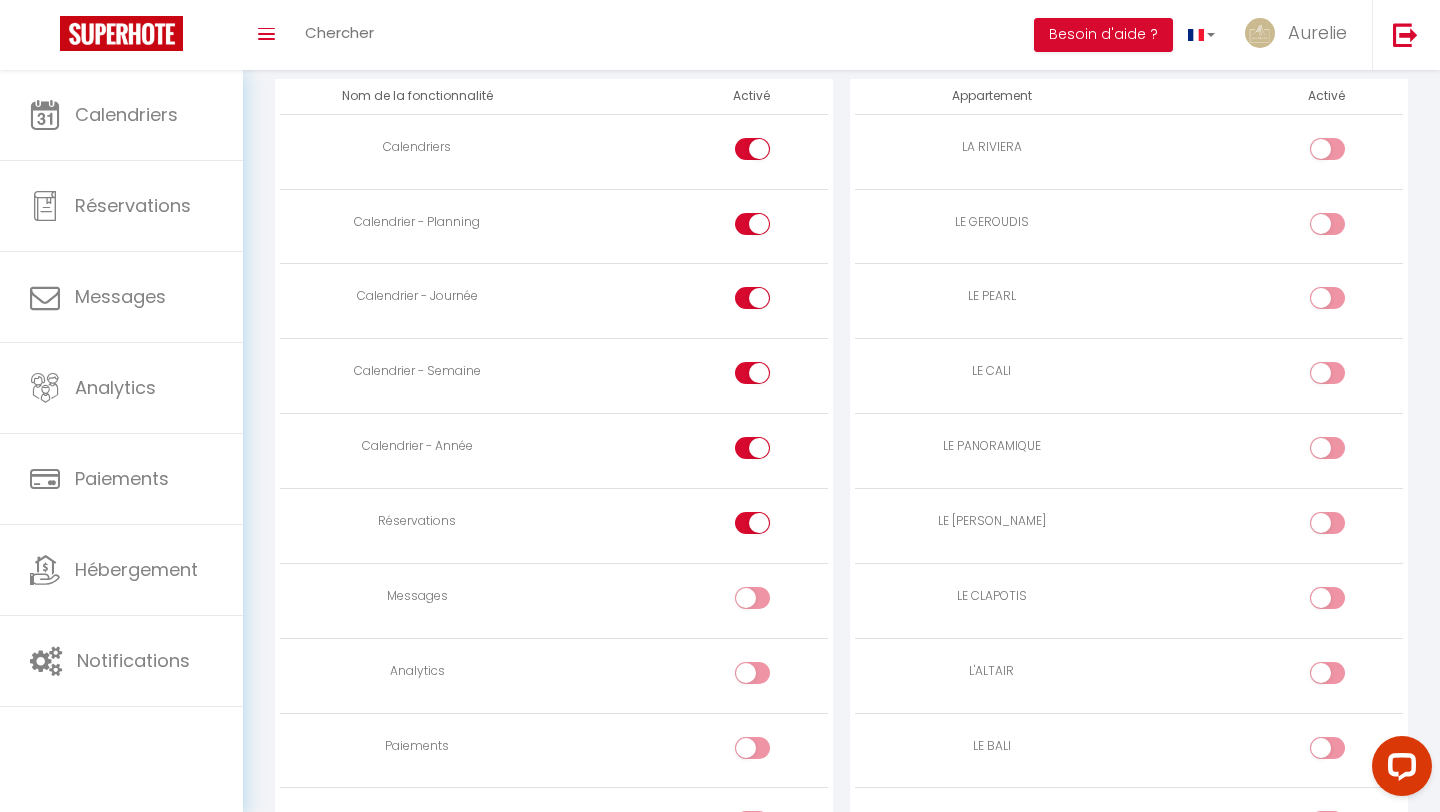scroll, scrollTop: 1050, scrollLeft: 0, axis: vertical 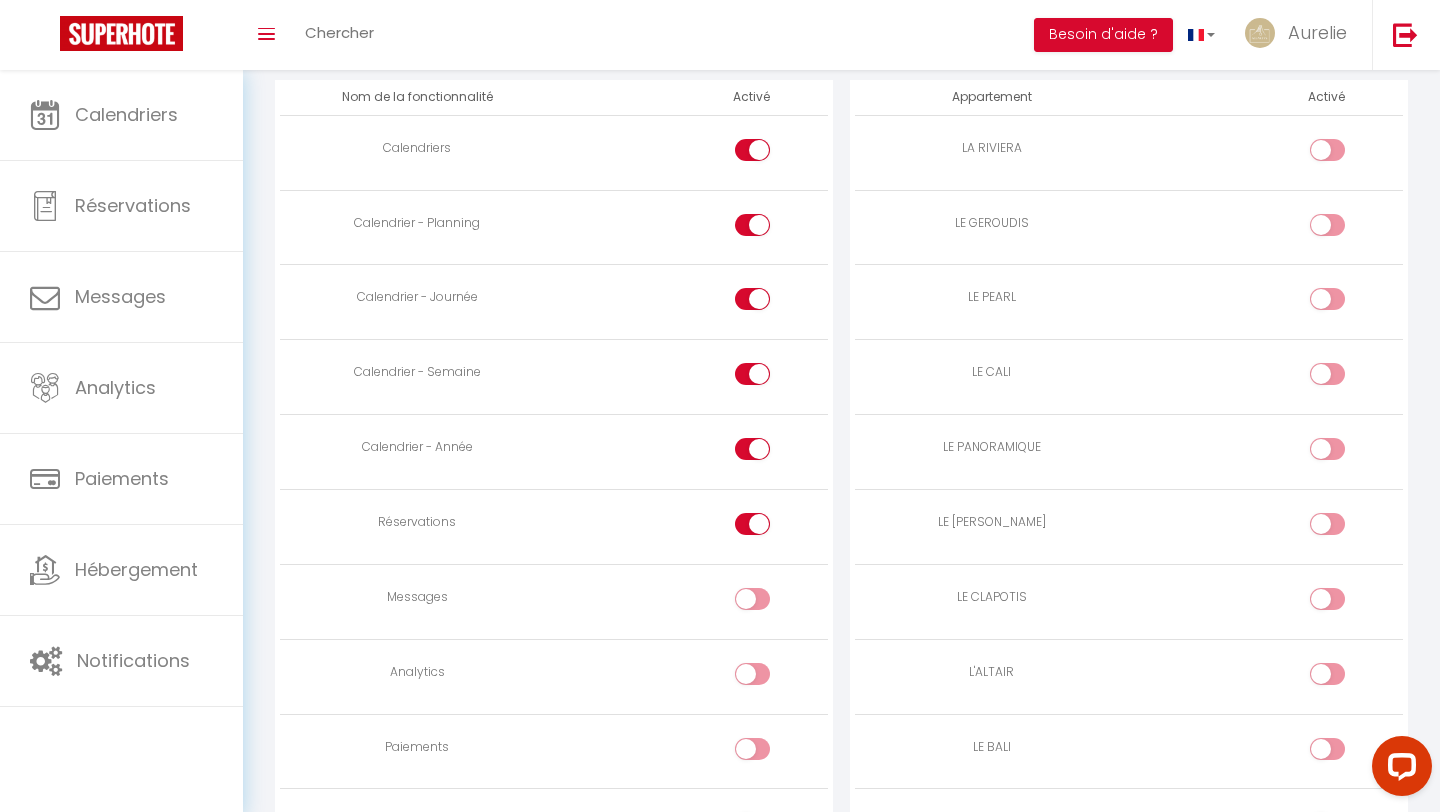 click at bounding box center (1344, 154) 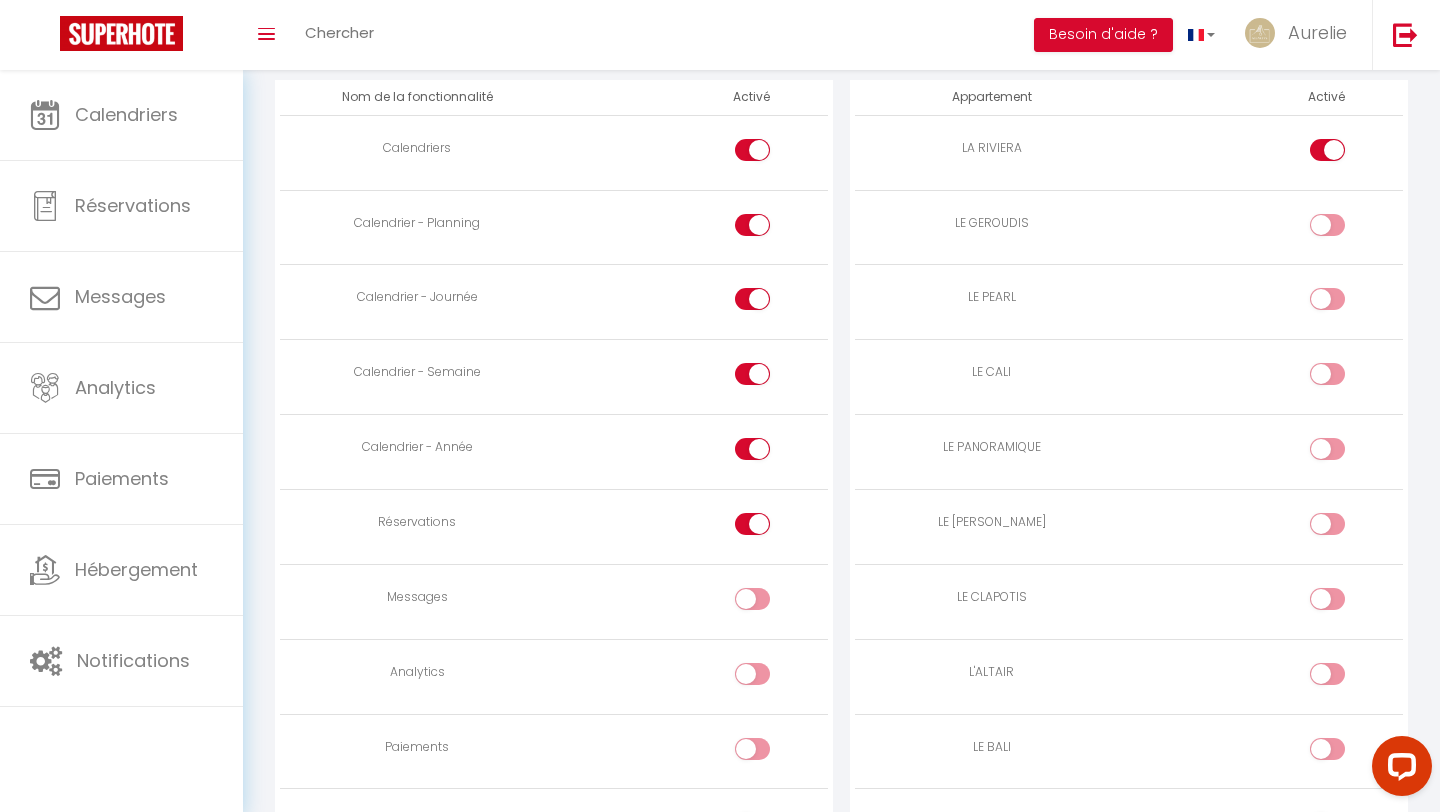 click at bounding box center (1344, 229) 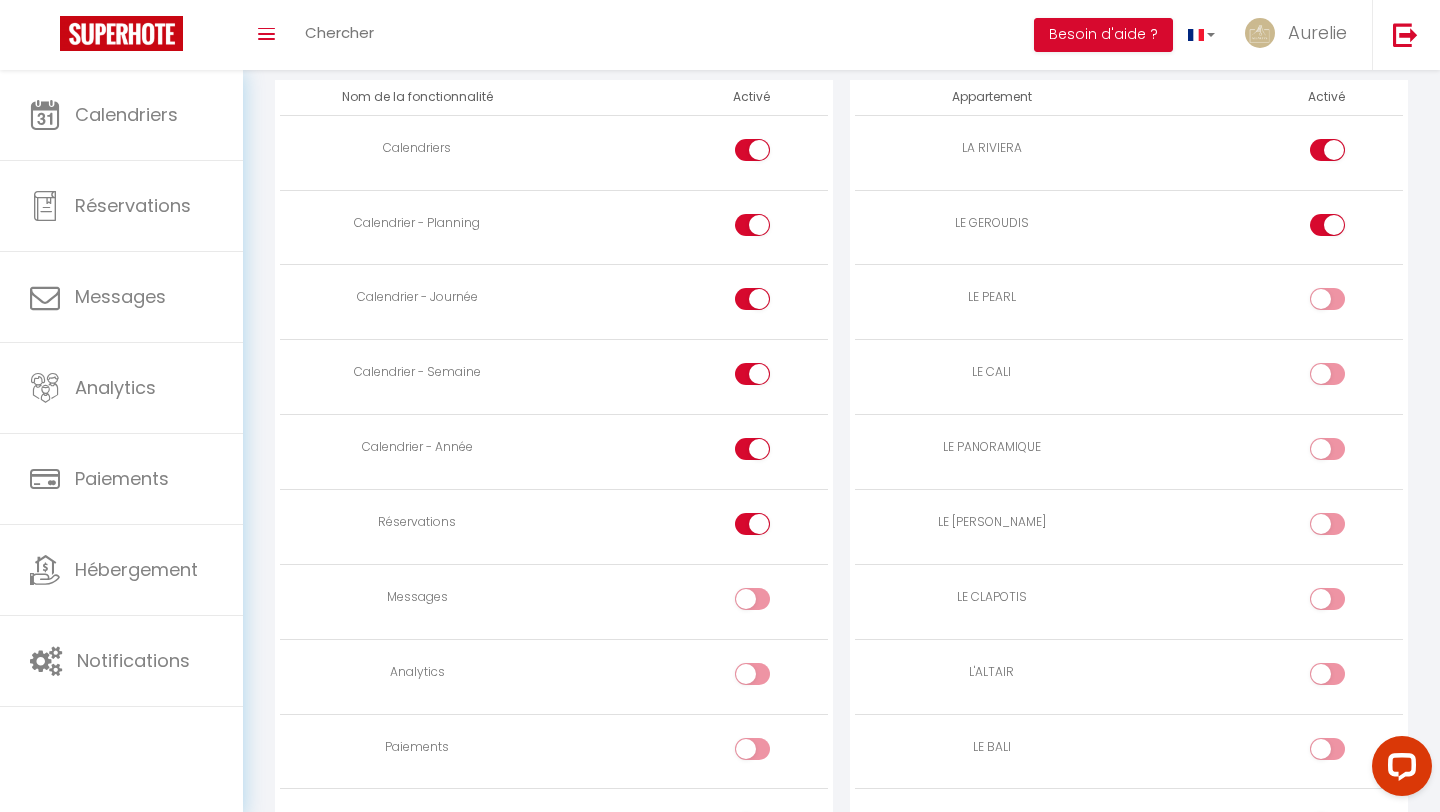 click at bounding box center [1344, 303] 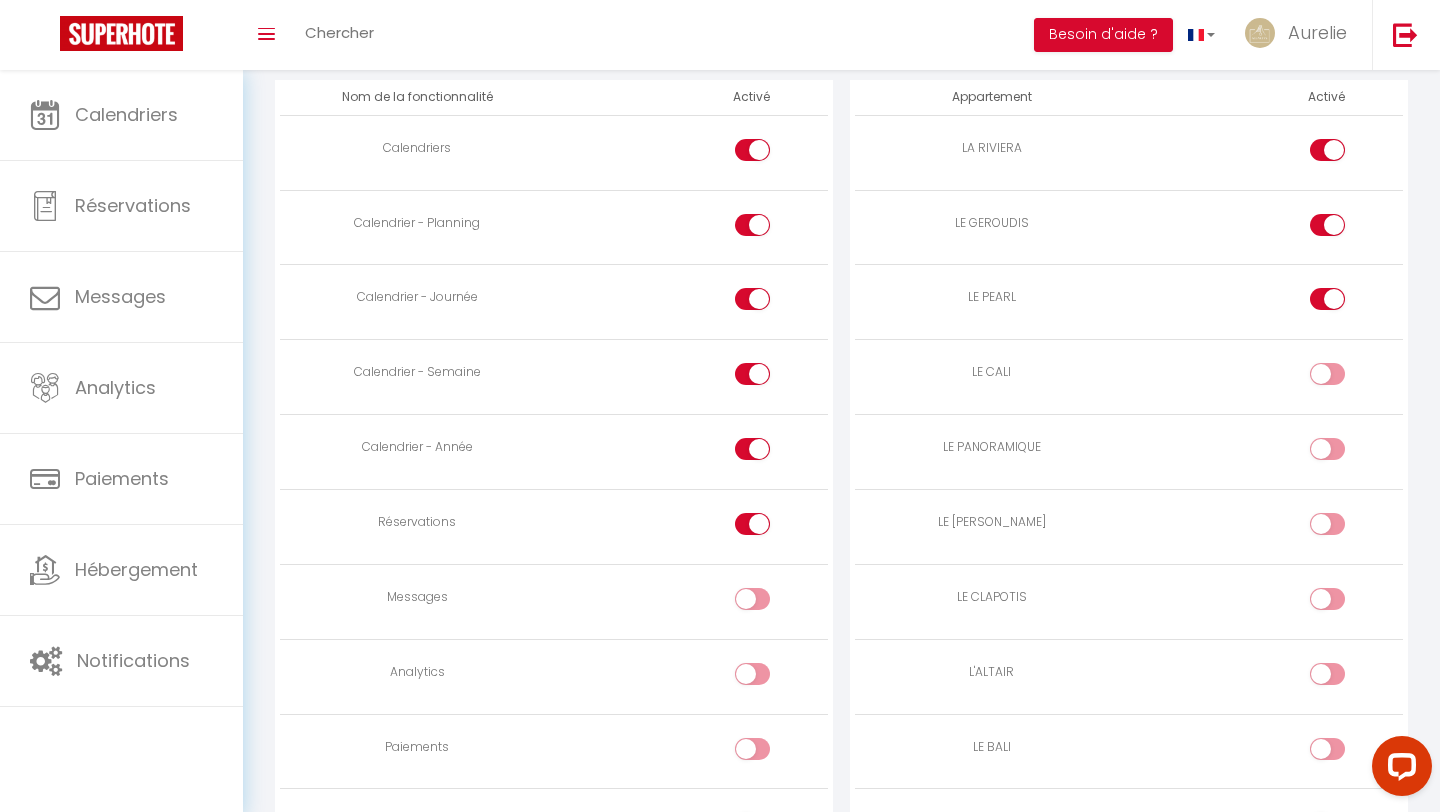 click at bounding box center [1344, 378] 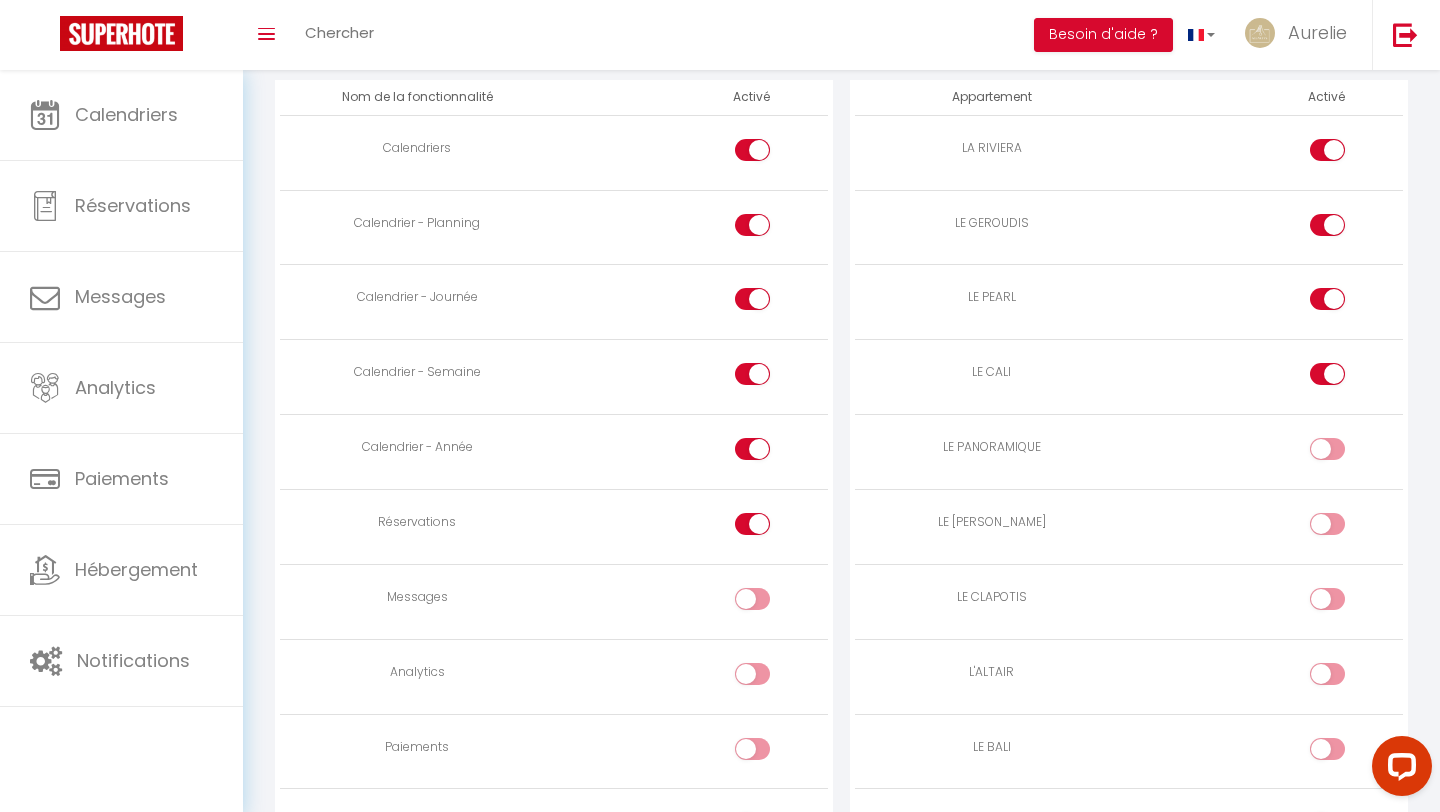 click at bounding box center [1327, 449] 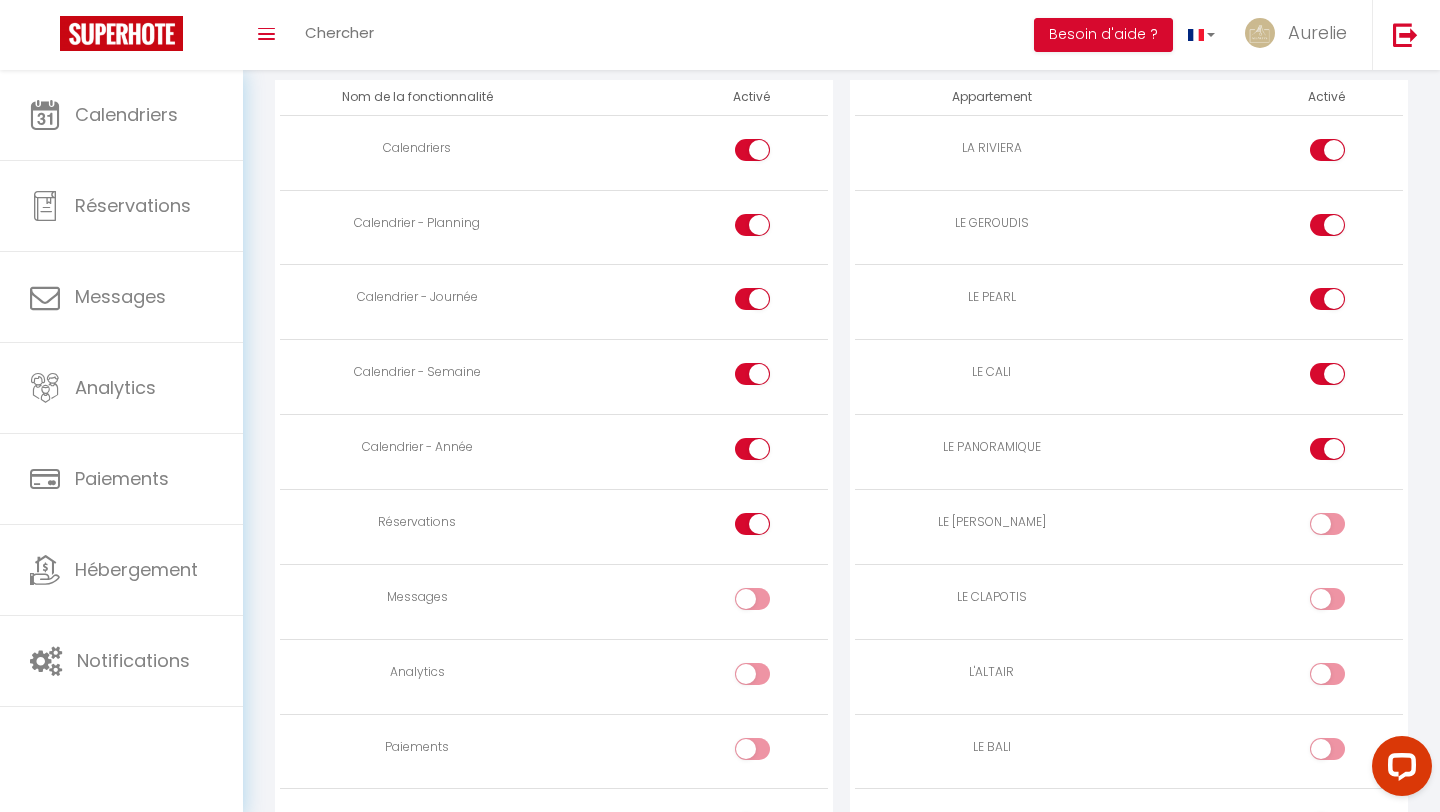 click at bounding box center (1344, 528) 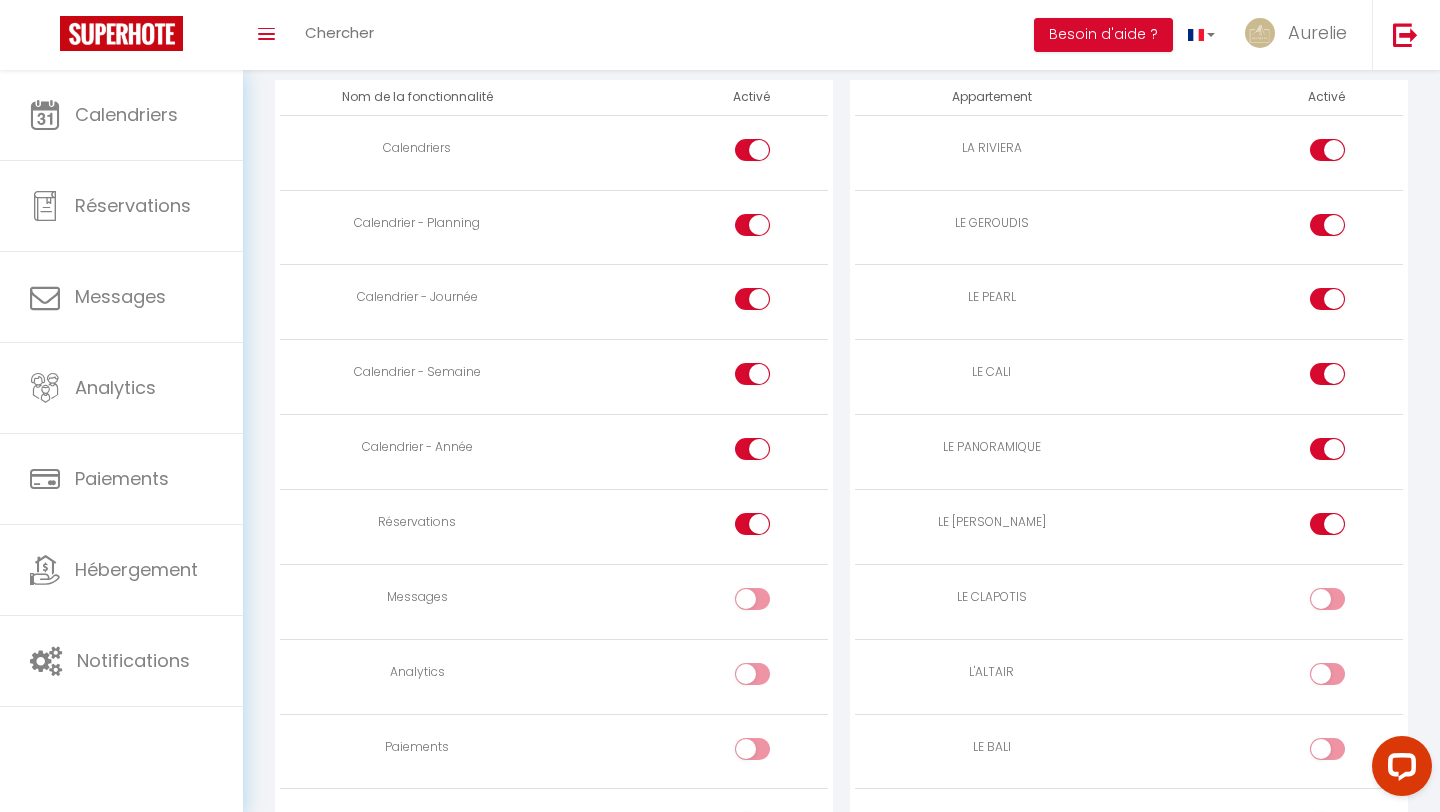 click at bounding box center [1344, 603] 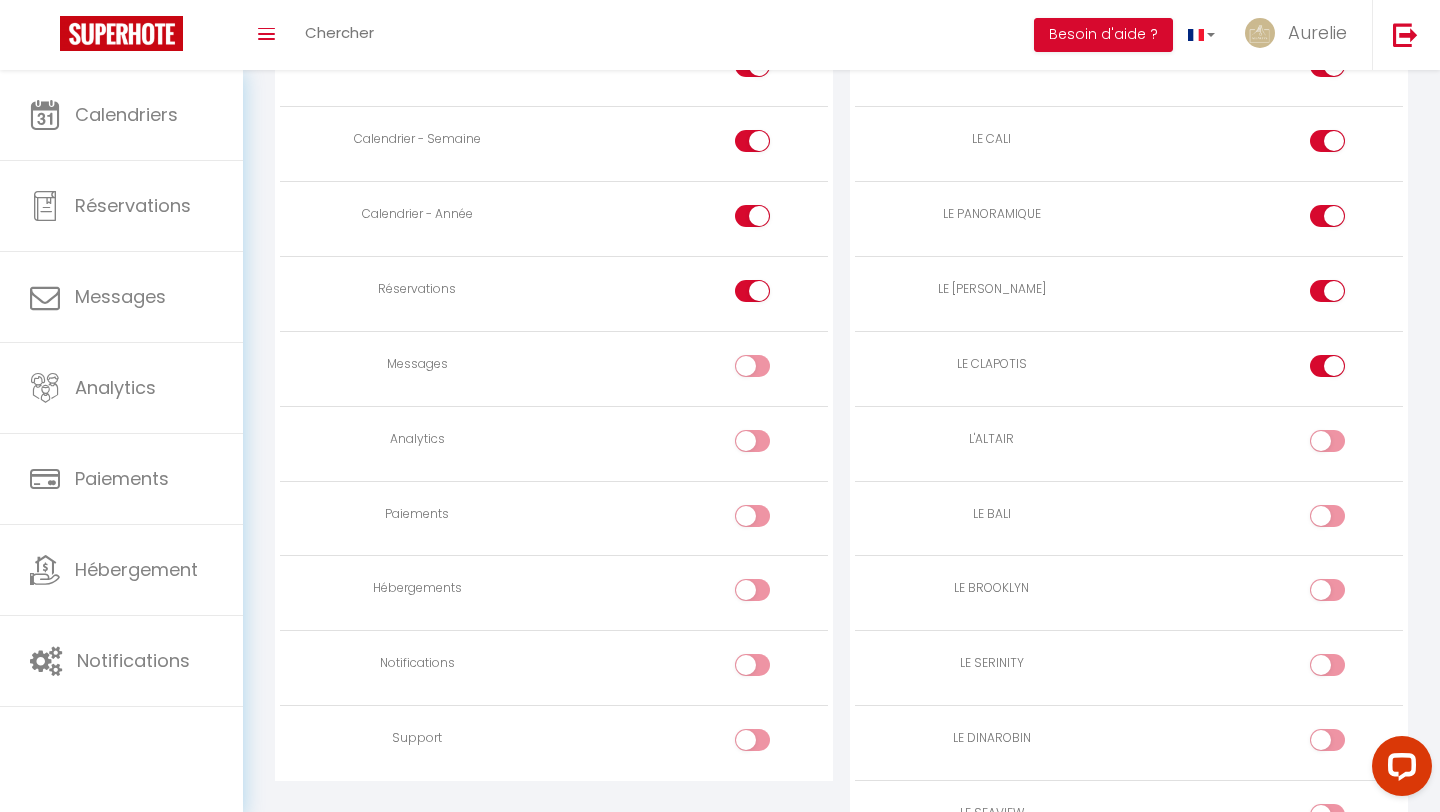 scroll, scrollTop: 1286, scrollLeft: 0, axis: vertical 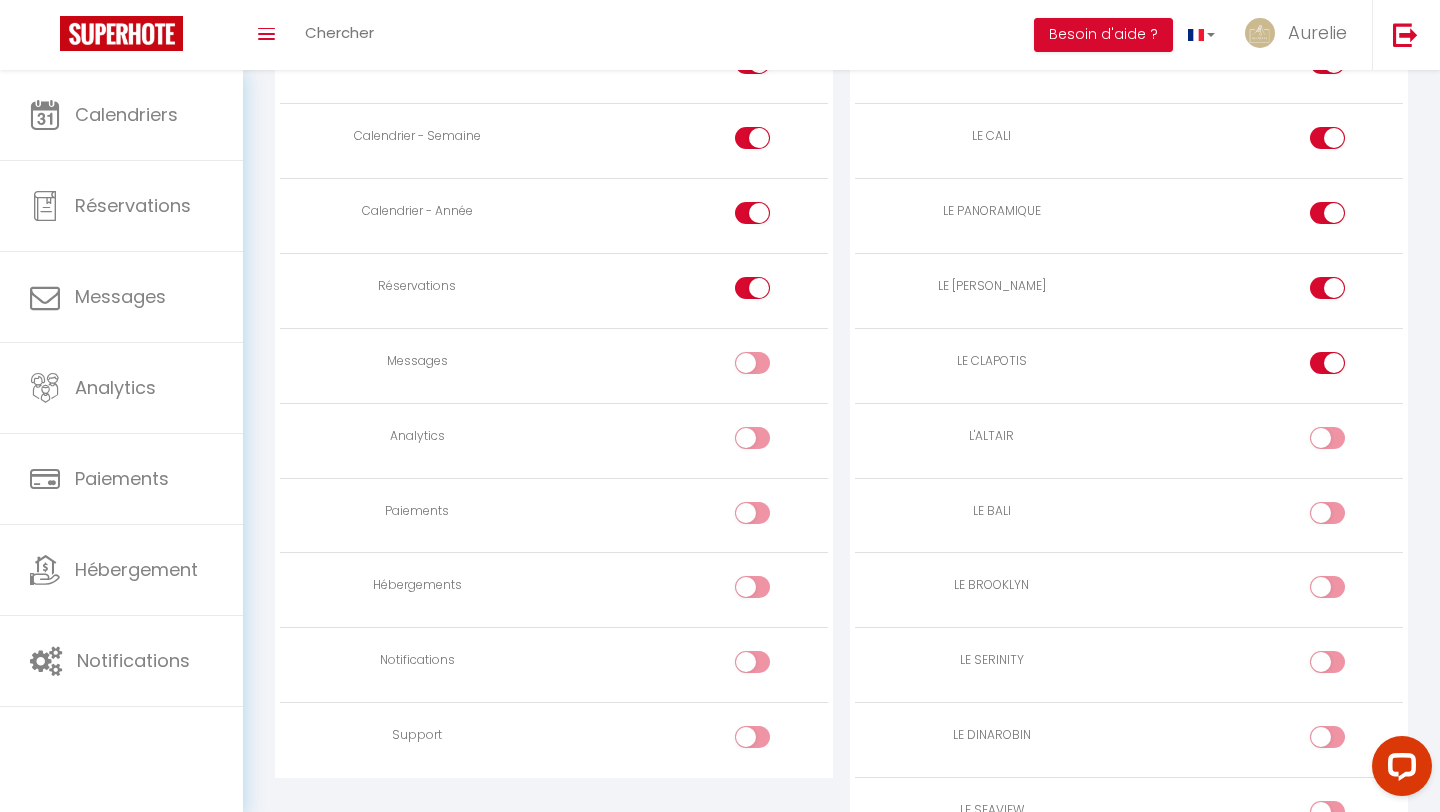click at bounding box center (1327, 438) 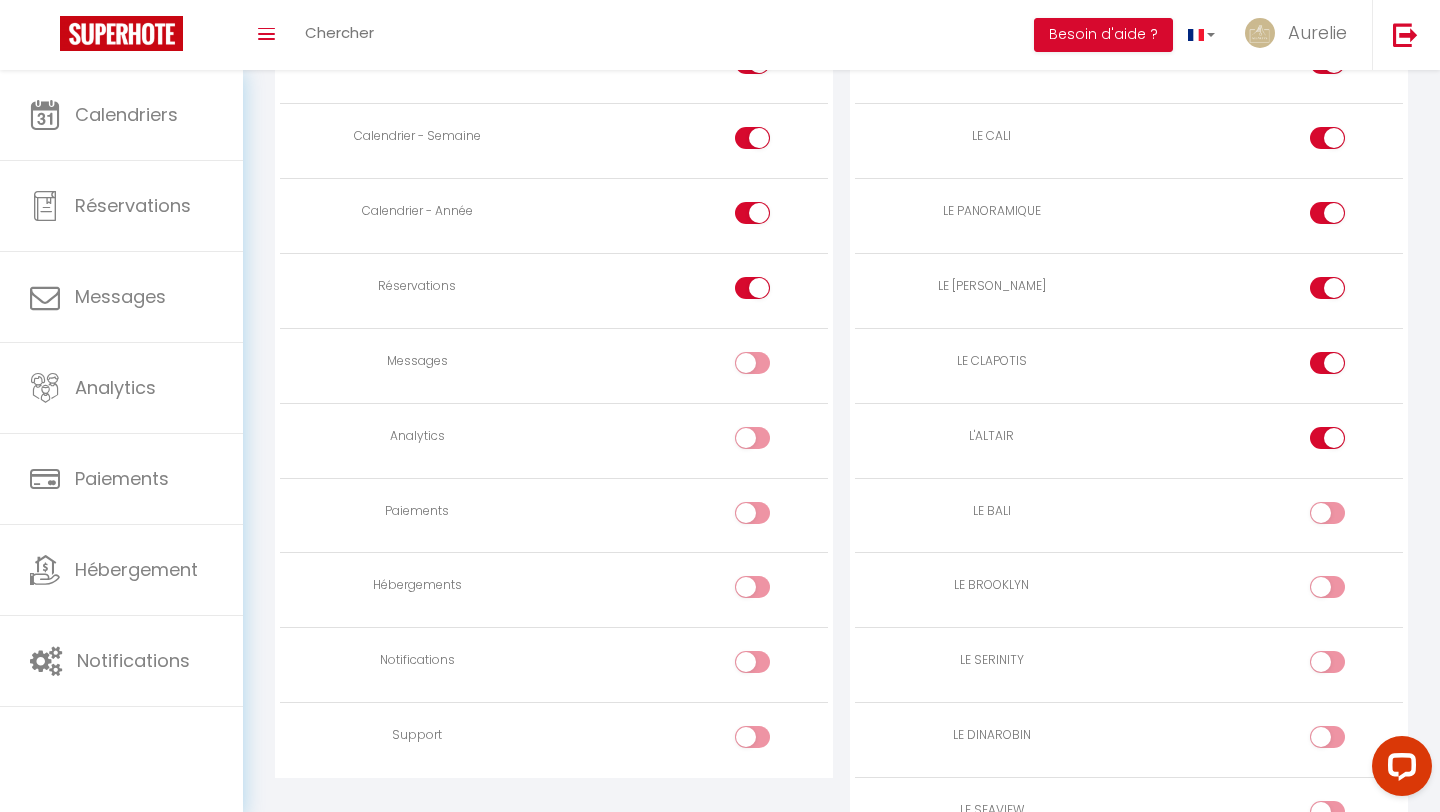 click at bounding box center (1344, 517) 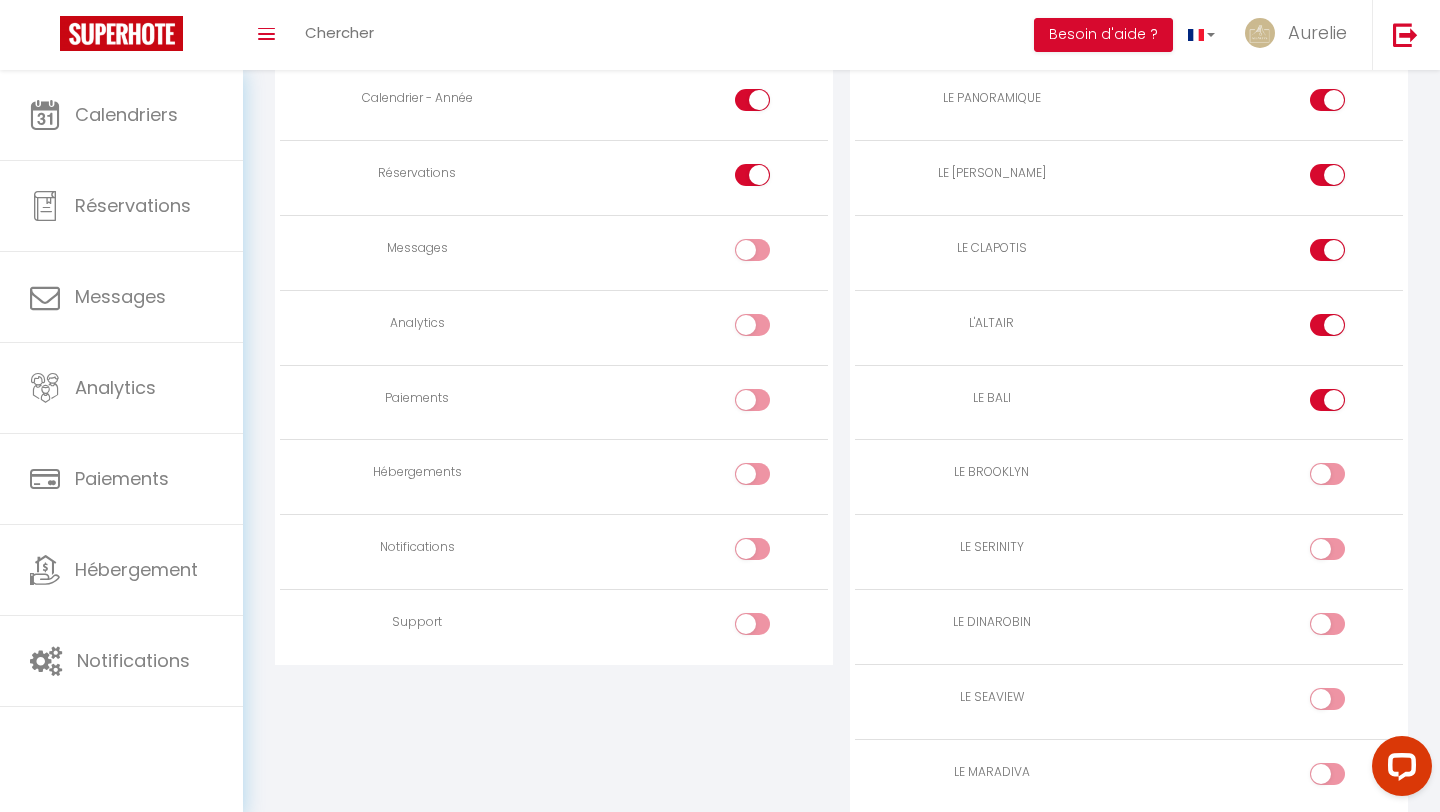 scroll, scrollTop: 1407, scrollLeft: 0, axis: vertical 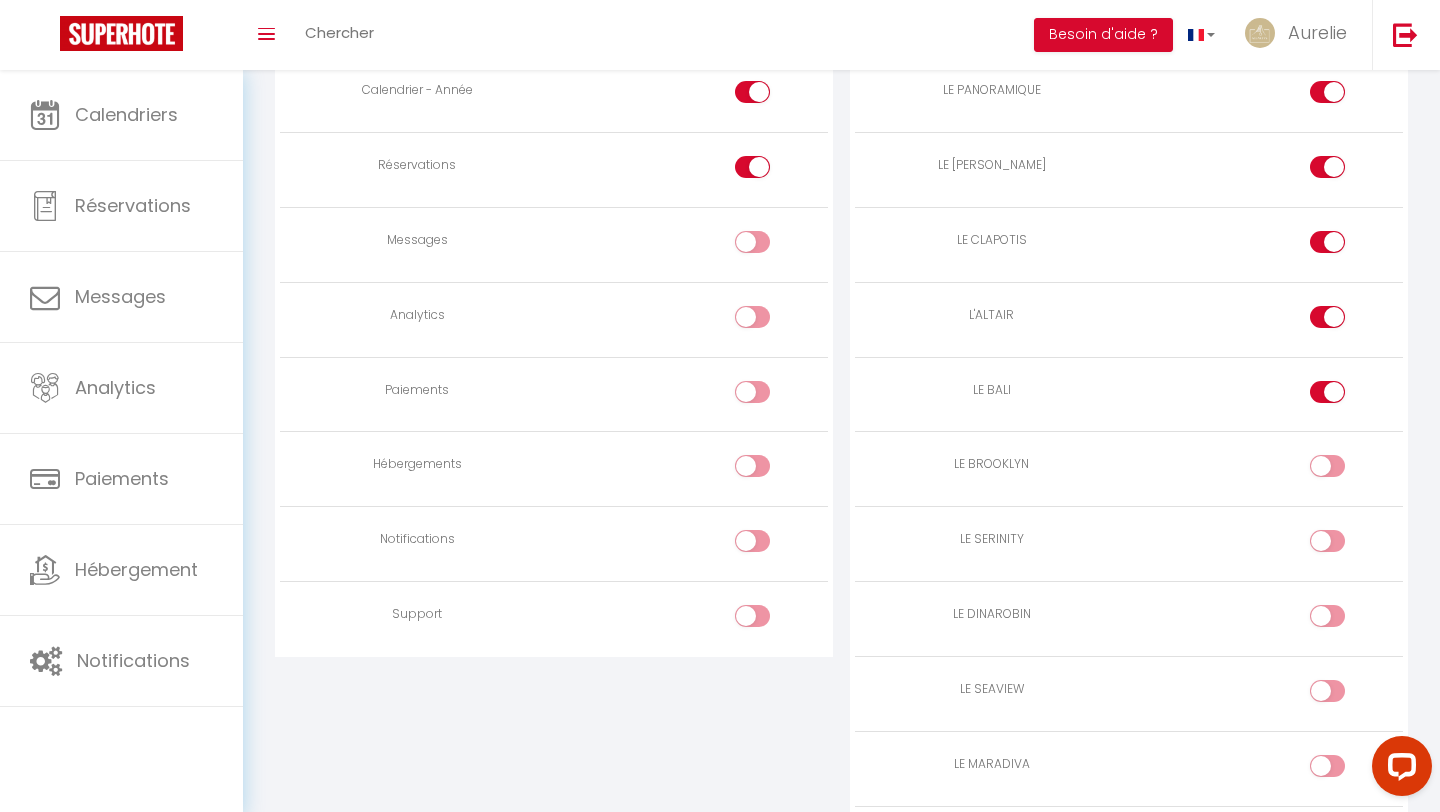 click at bounding box center (1344, 470) 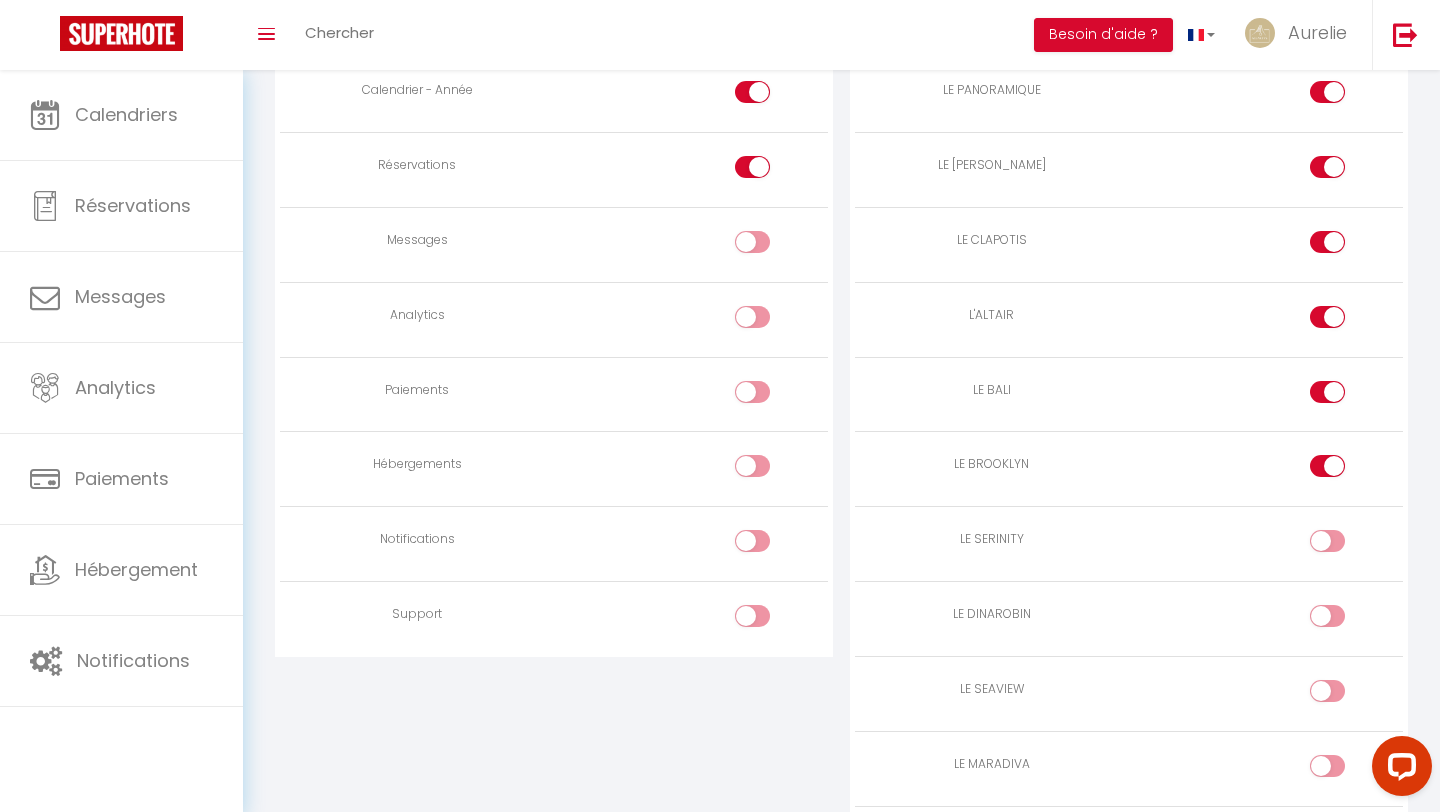 click at bounding box center (1344, 545) 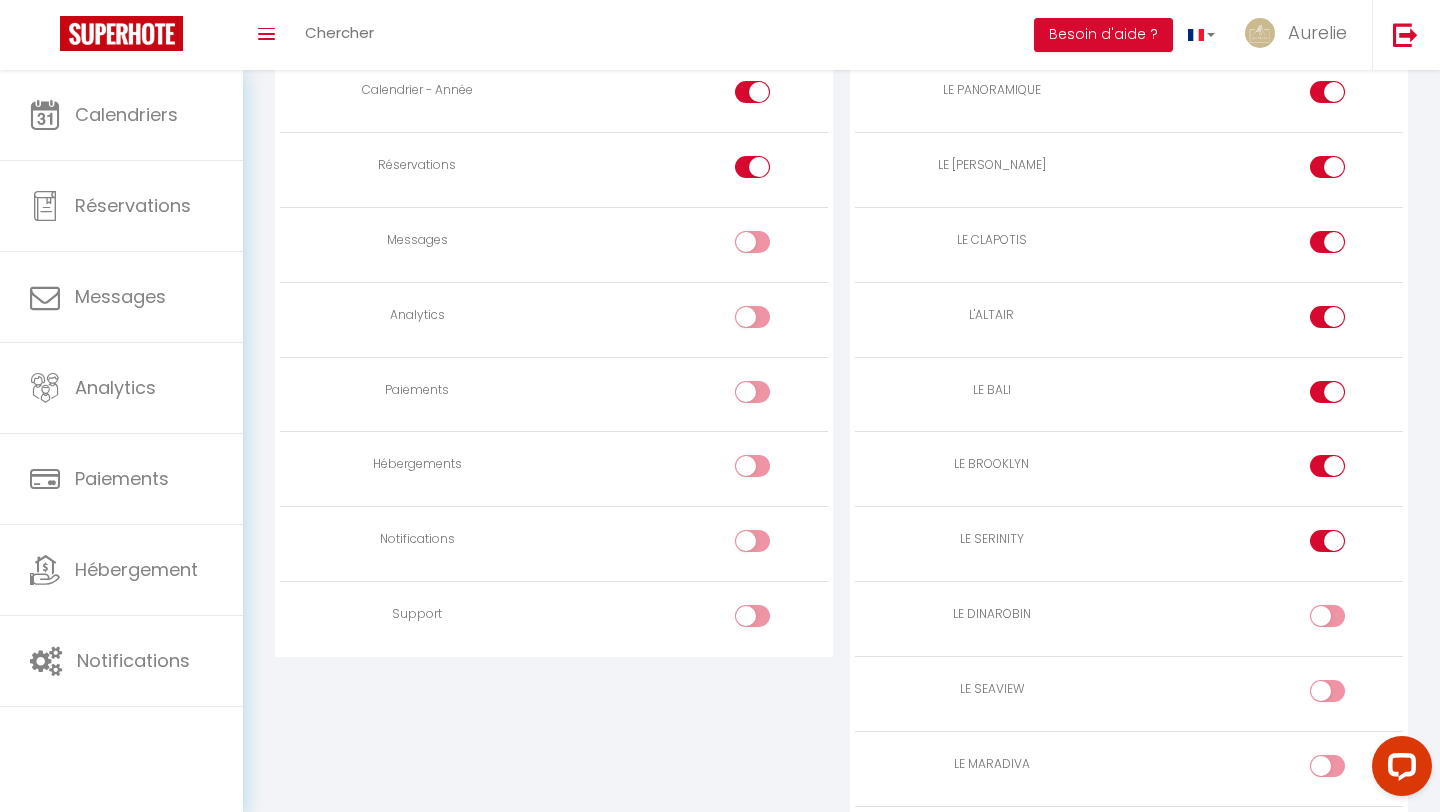 click at bounding box center [1344, 620] 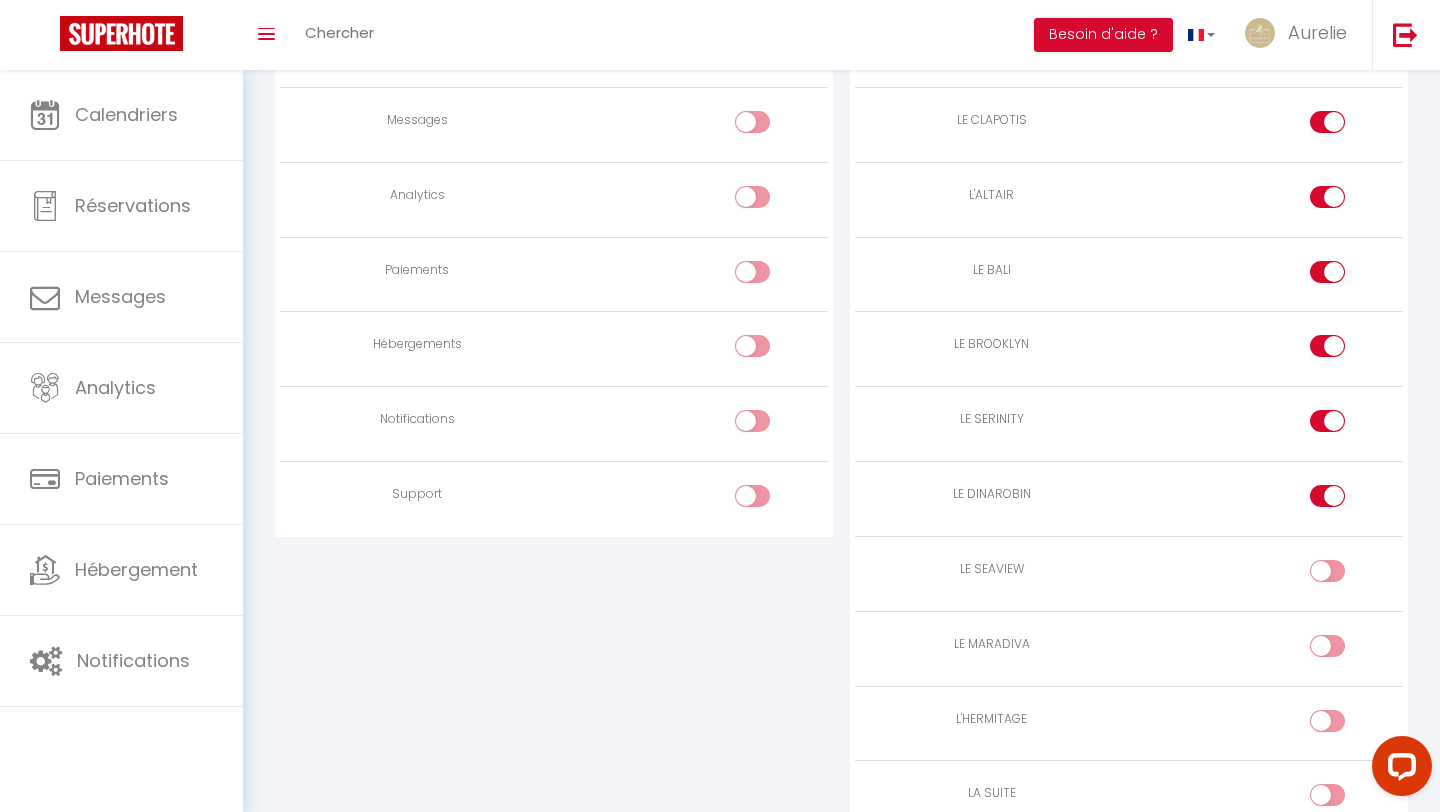 scroll, scrollTop: 1600, scrollLeft: 0, axis: vertical 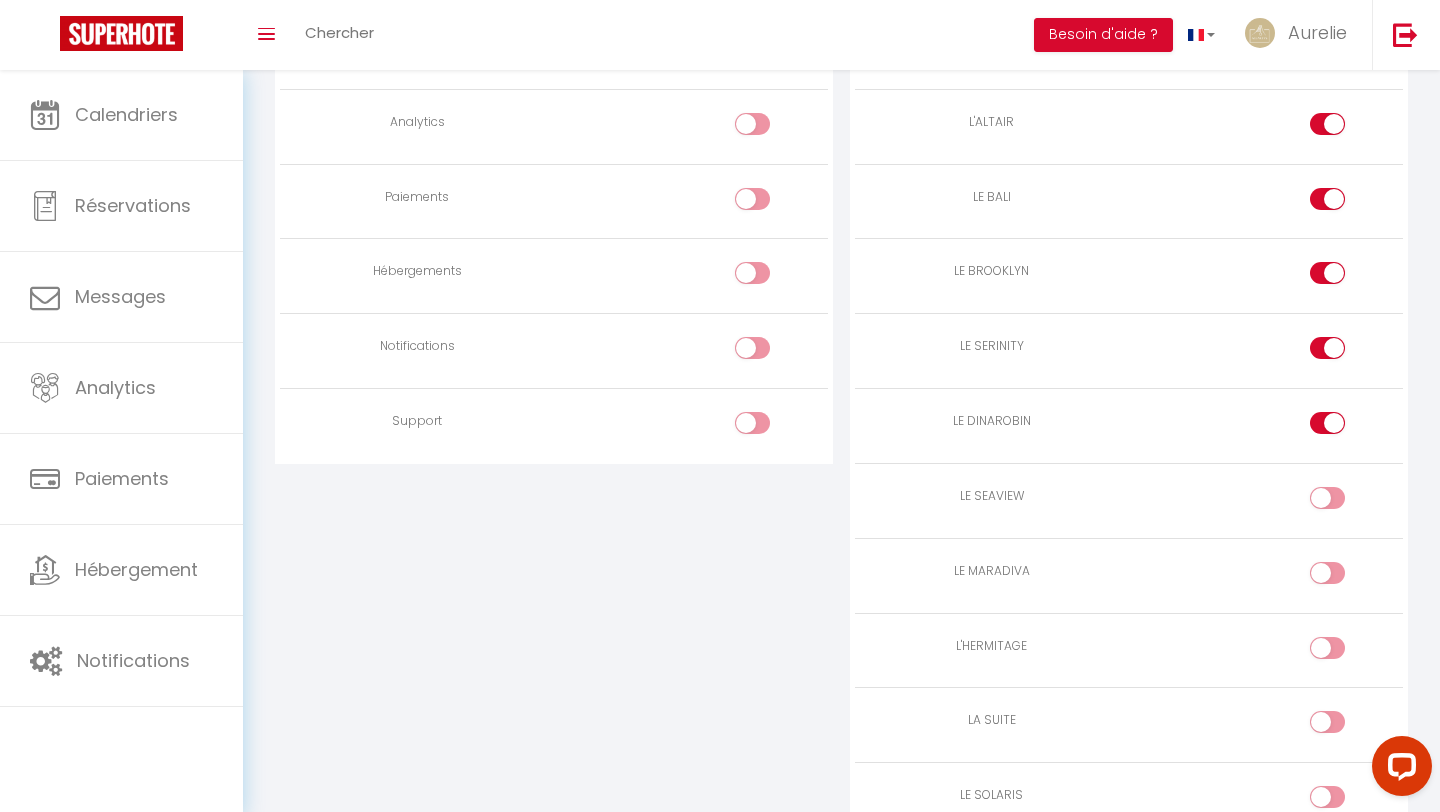 click at bounding box center [1344, 502] 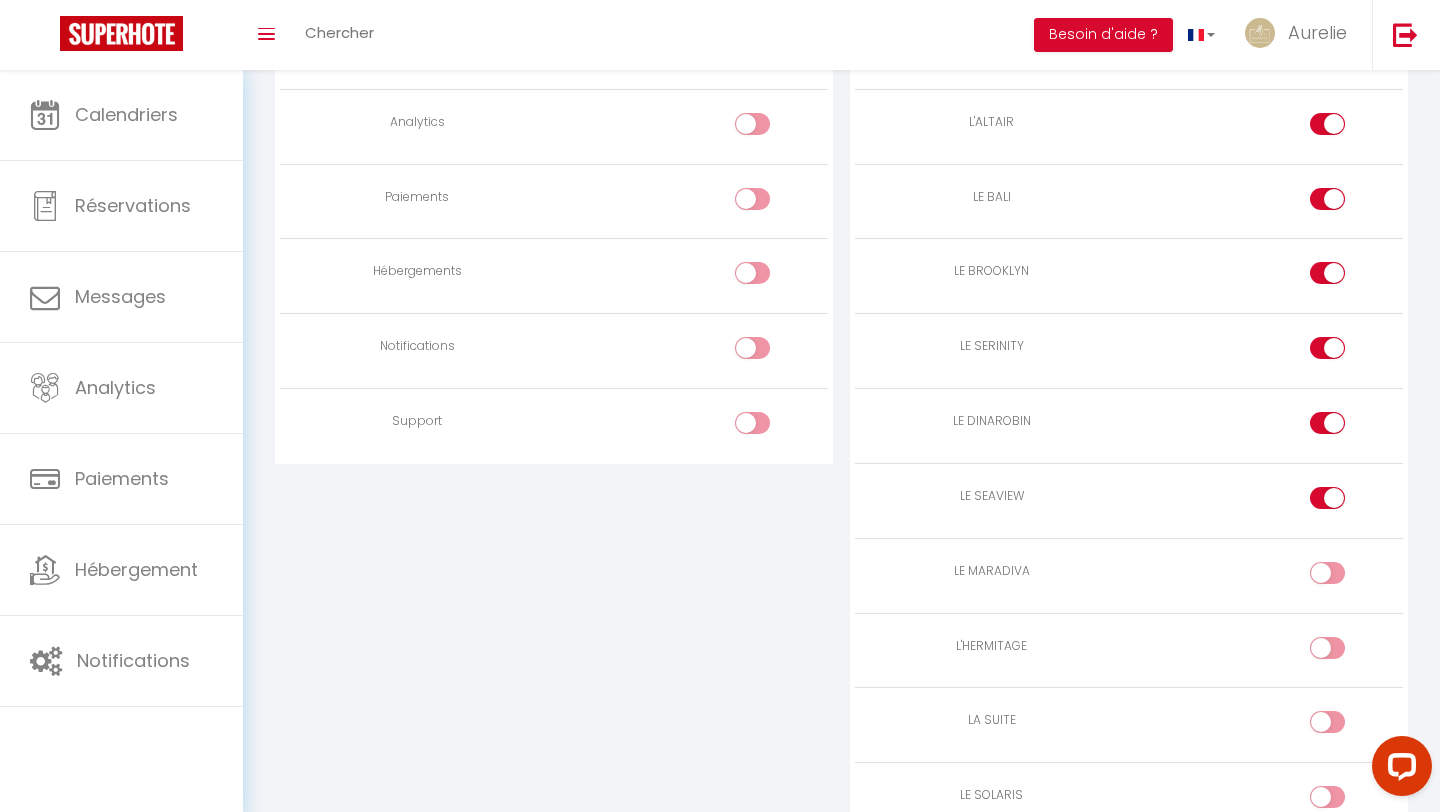 click at bounding box center (1327, 573) 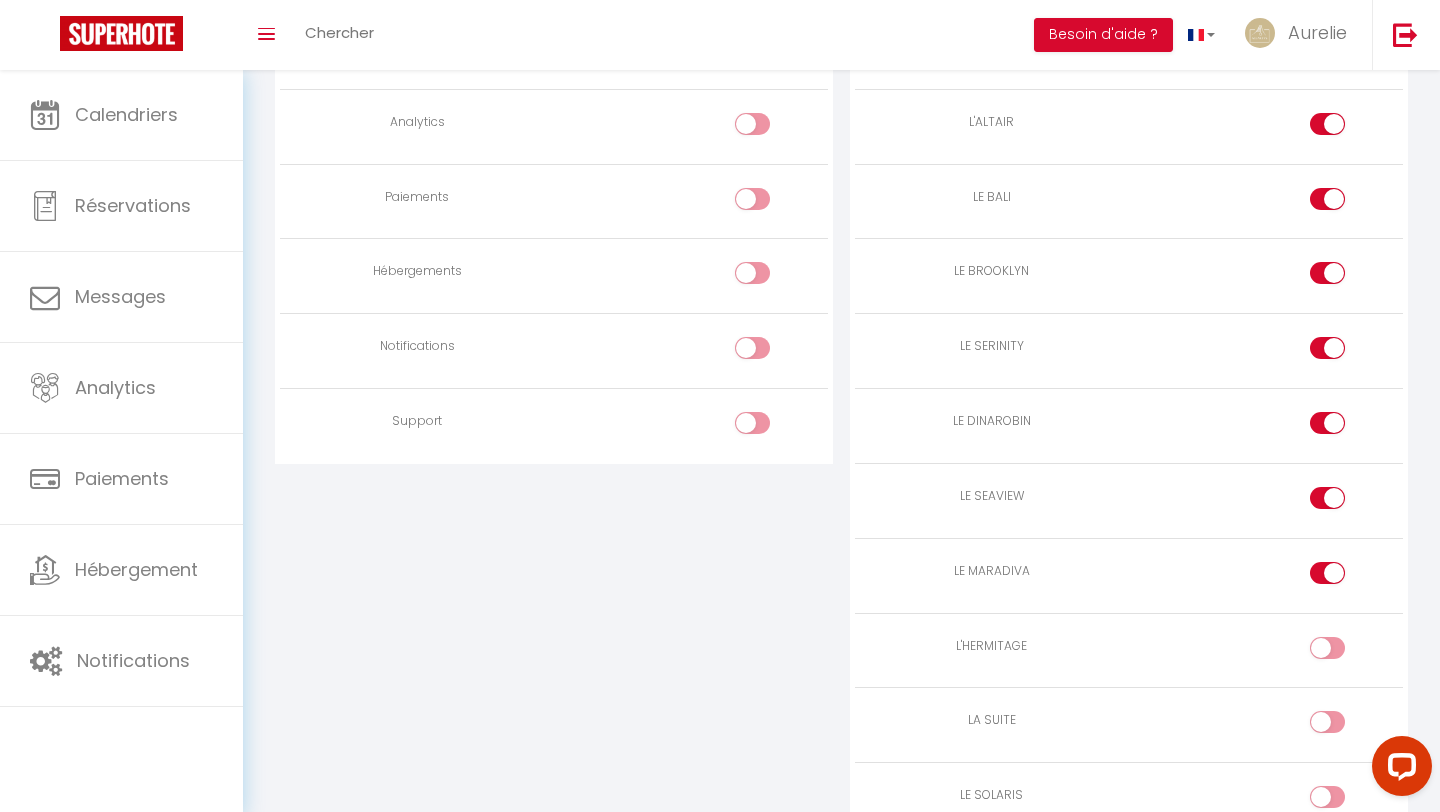 click at bounding box center [1344, 652] 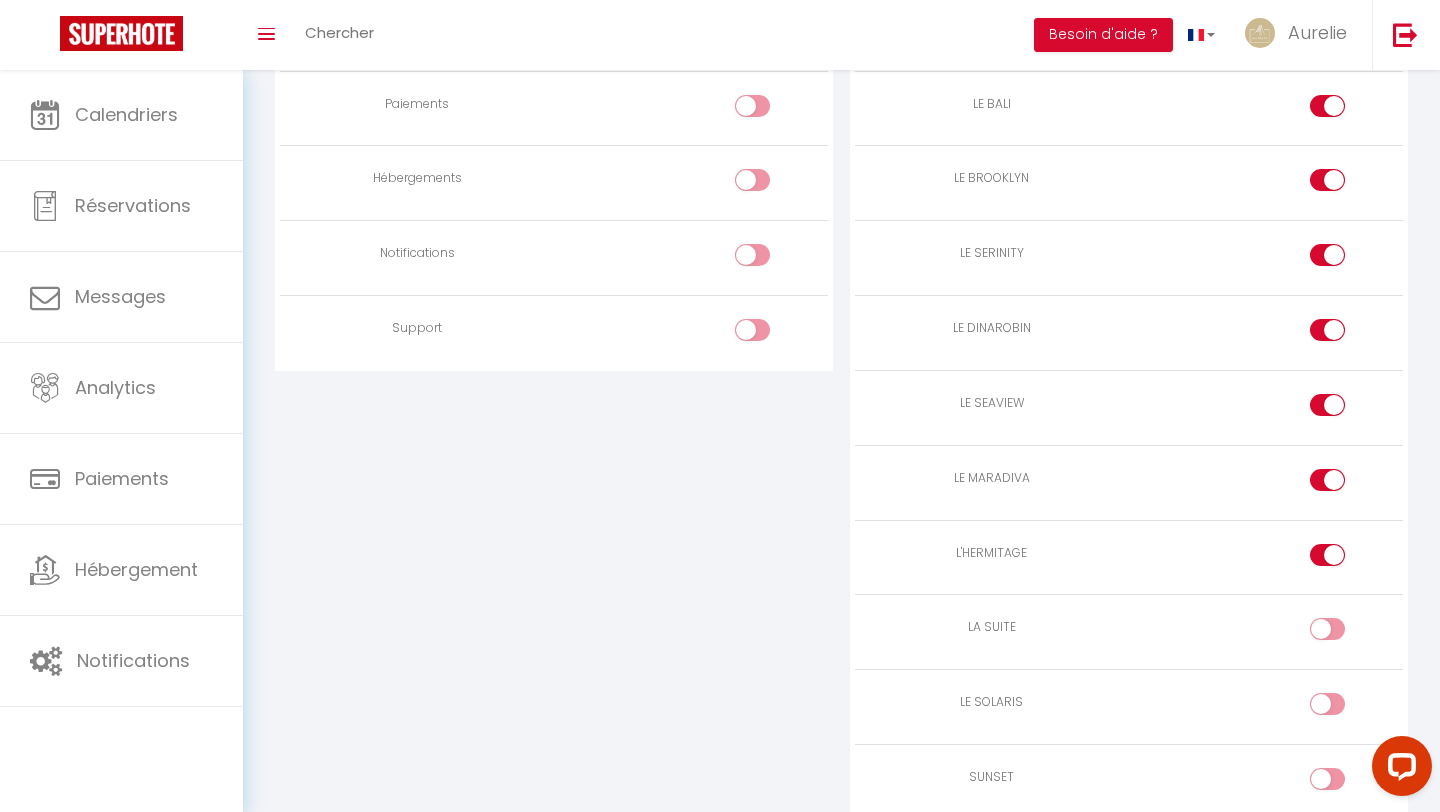 scroll, scrollTop: 1739, scrollLeft: 0, axis: vertical 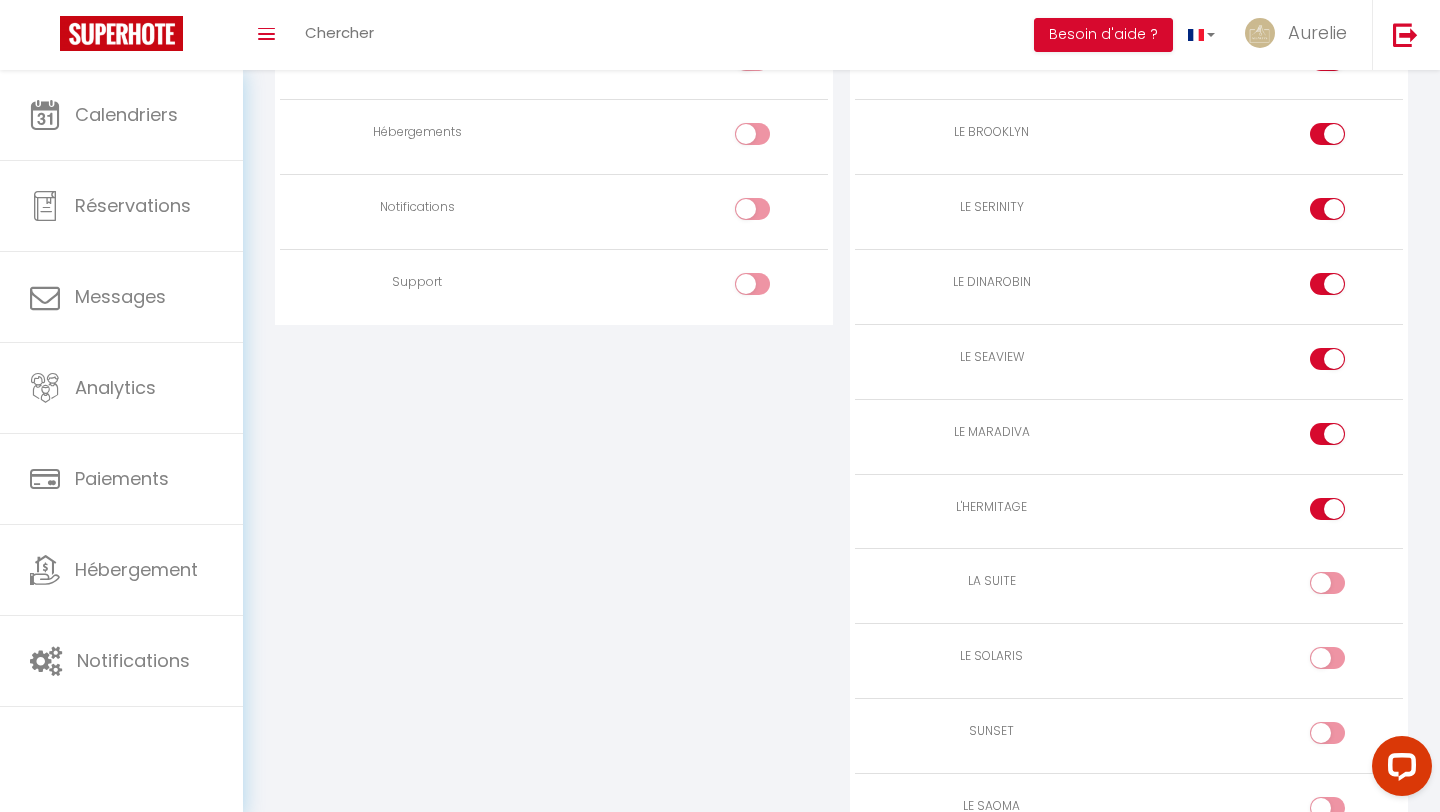 click at bounding box center [1327, 583] 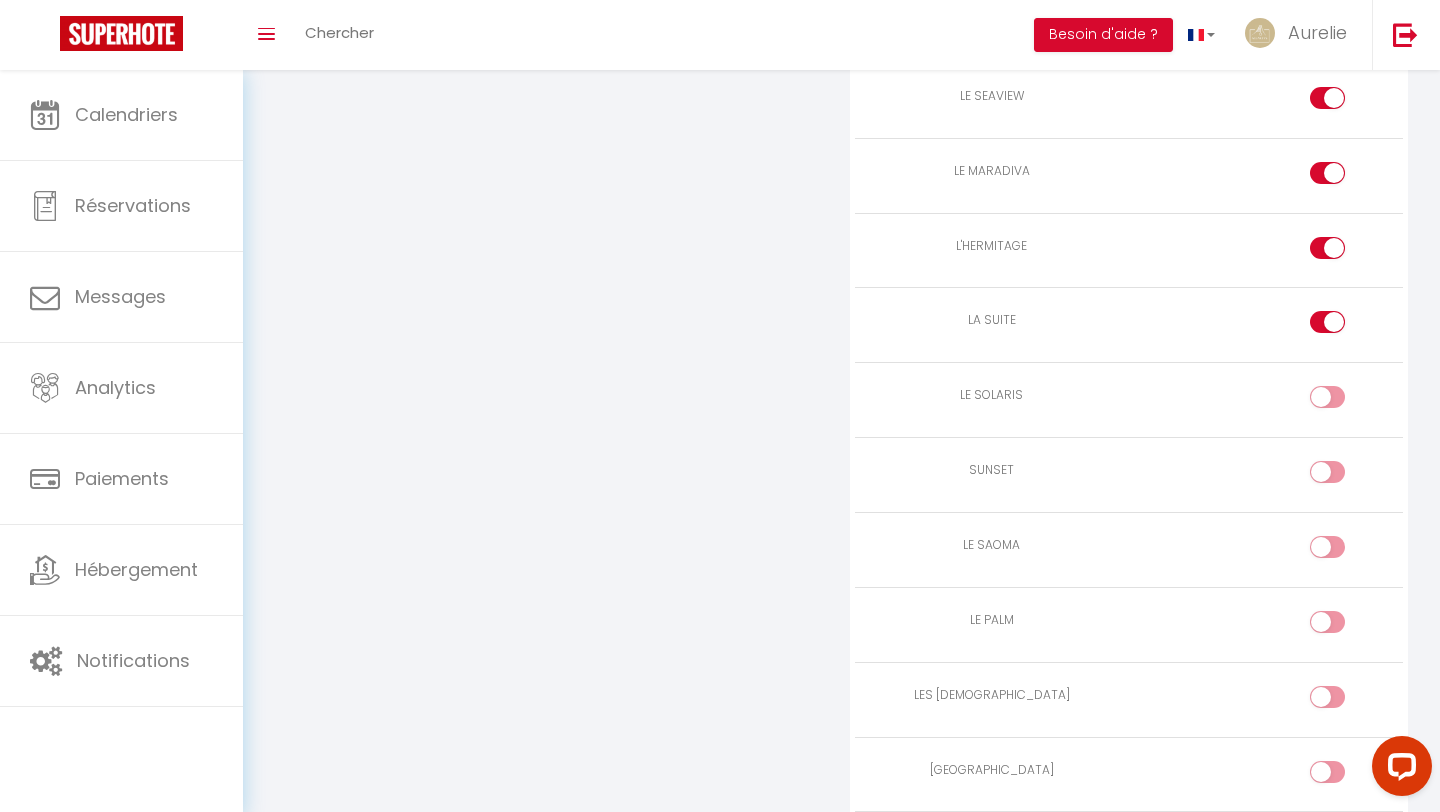 scroll, scrollTop: 2005, scrollLeft: 0, axis: vertical 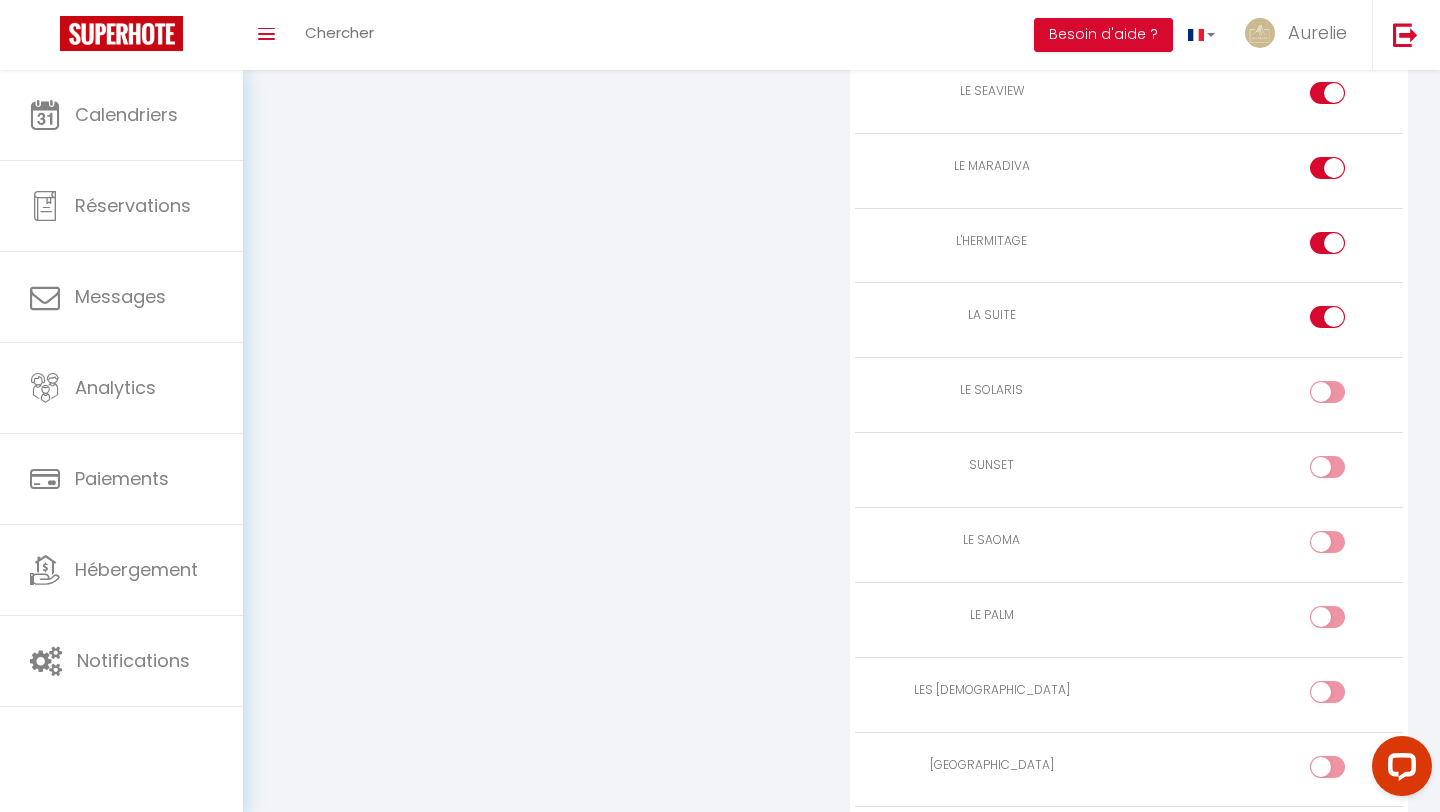 click at bounding box center (1344, 546) 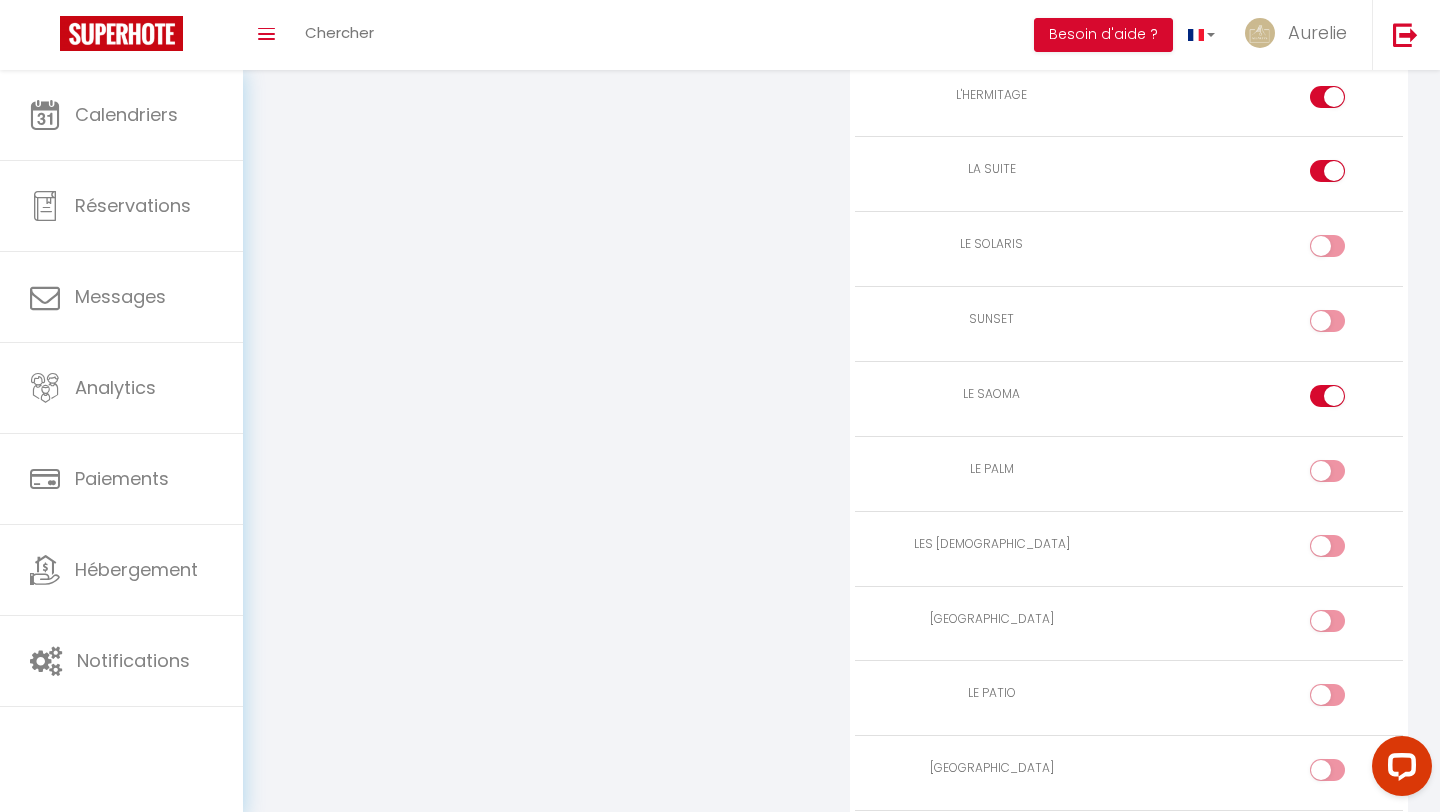 scroll, scrollTop: 2157, scrollLeft: 0, axis: vertical 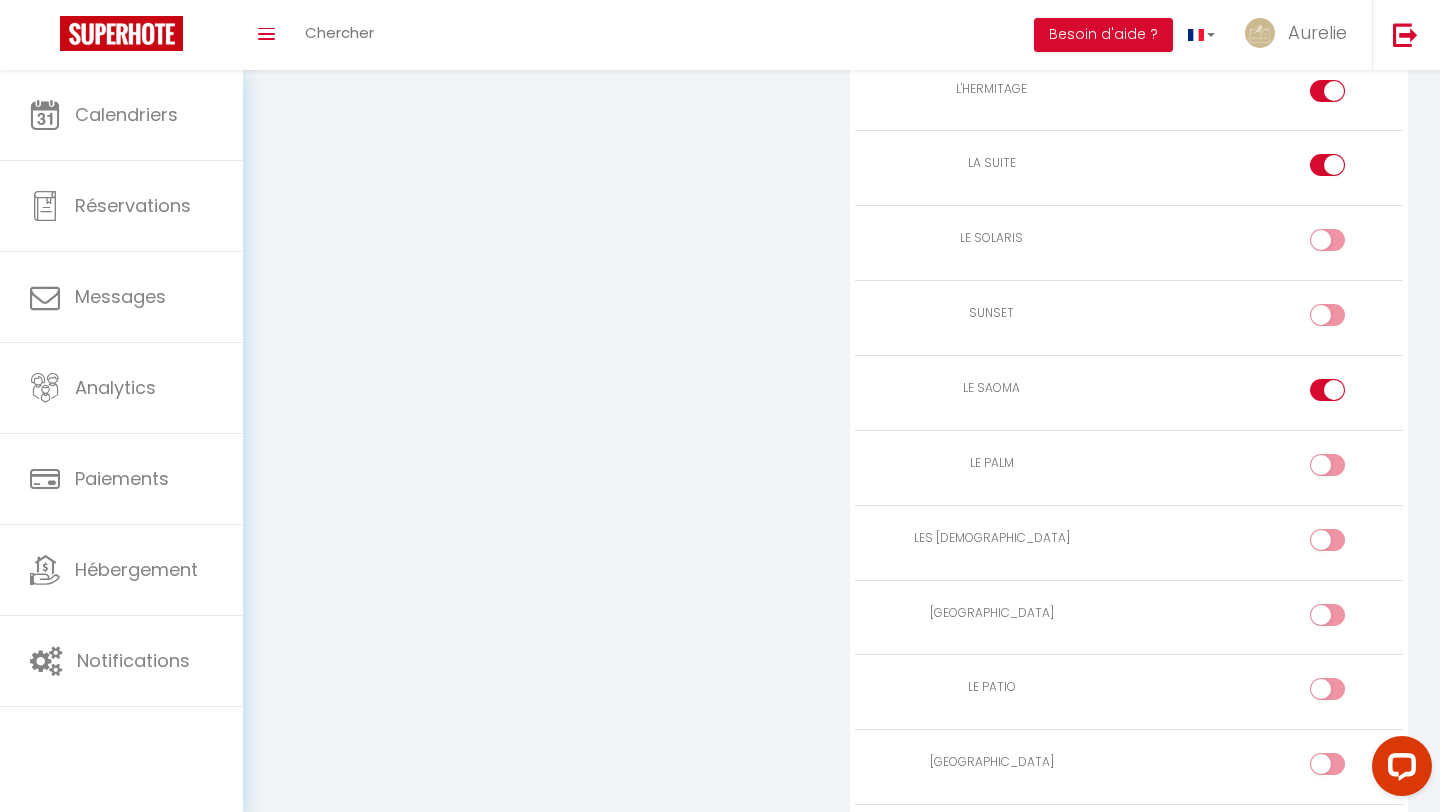 click at bounding box center [1344, 469] 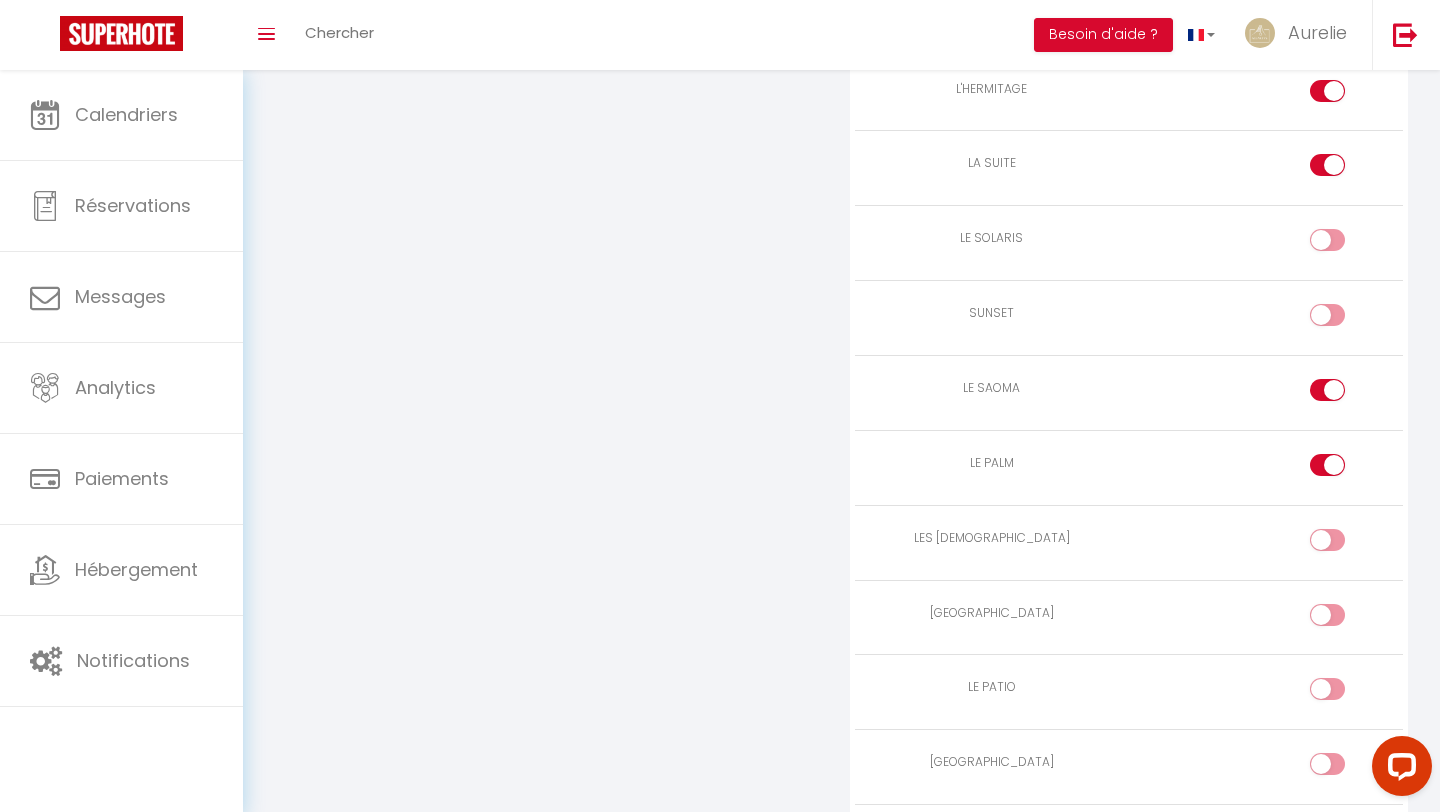 scroll, scrollTop: 2176, scrollLeft: 0, axis: vertical 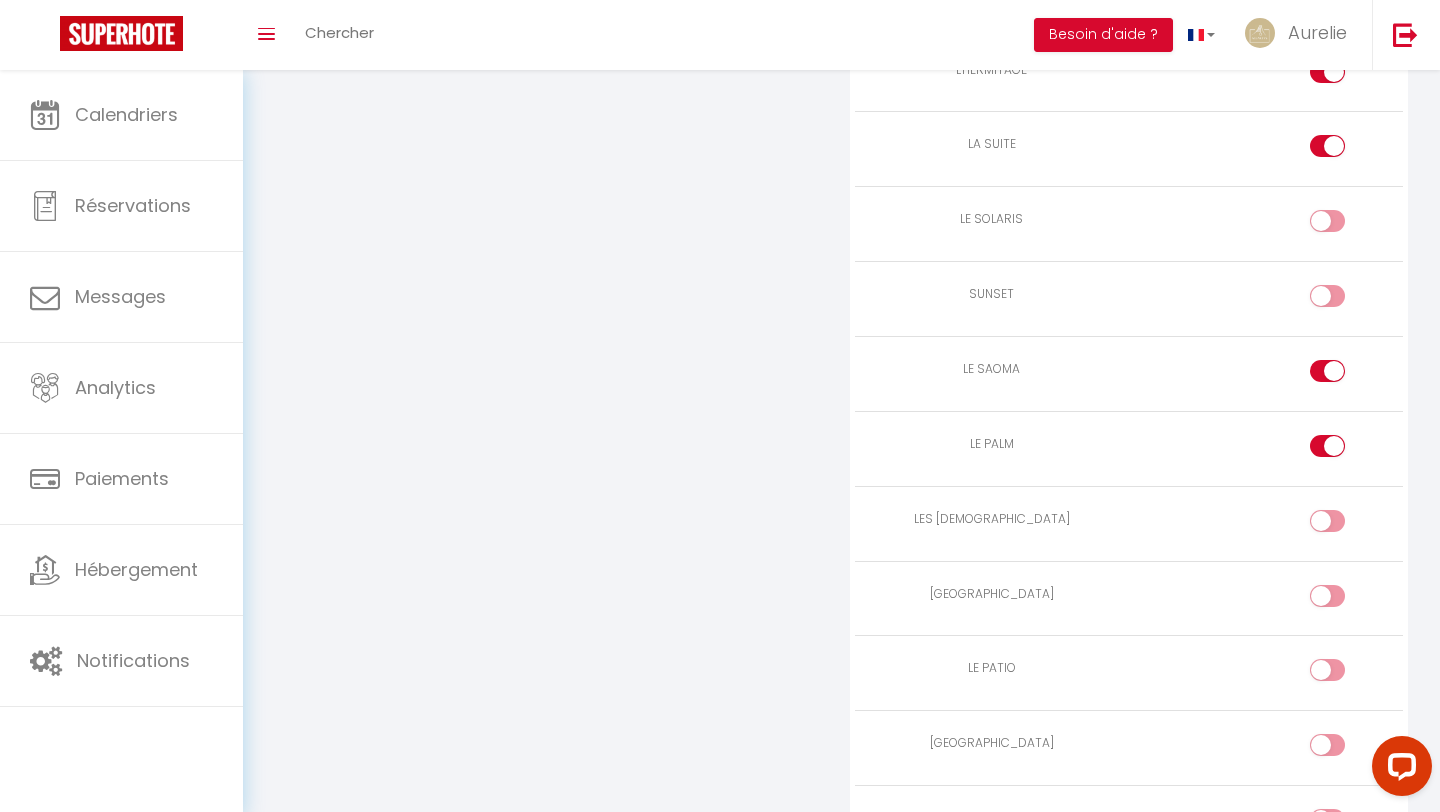 click at bounding box center [1344, 600] 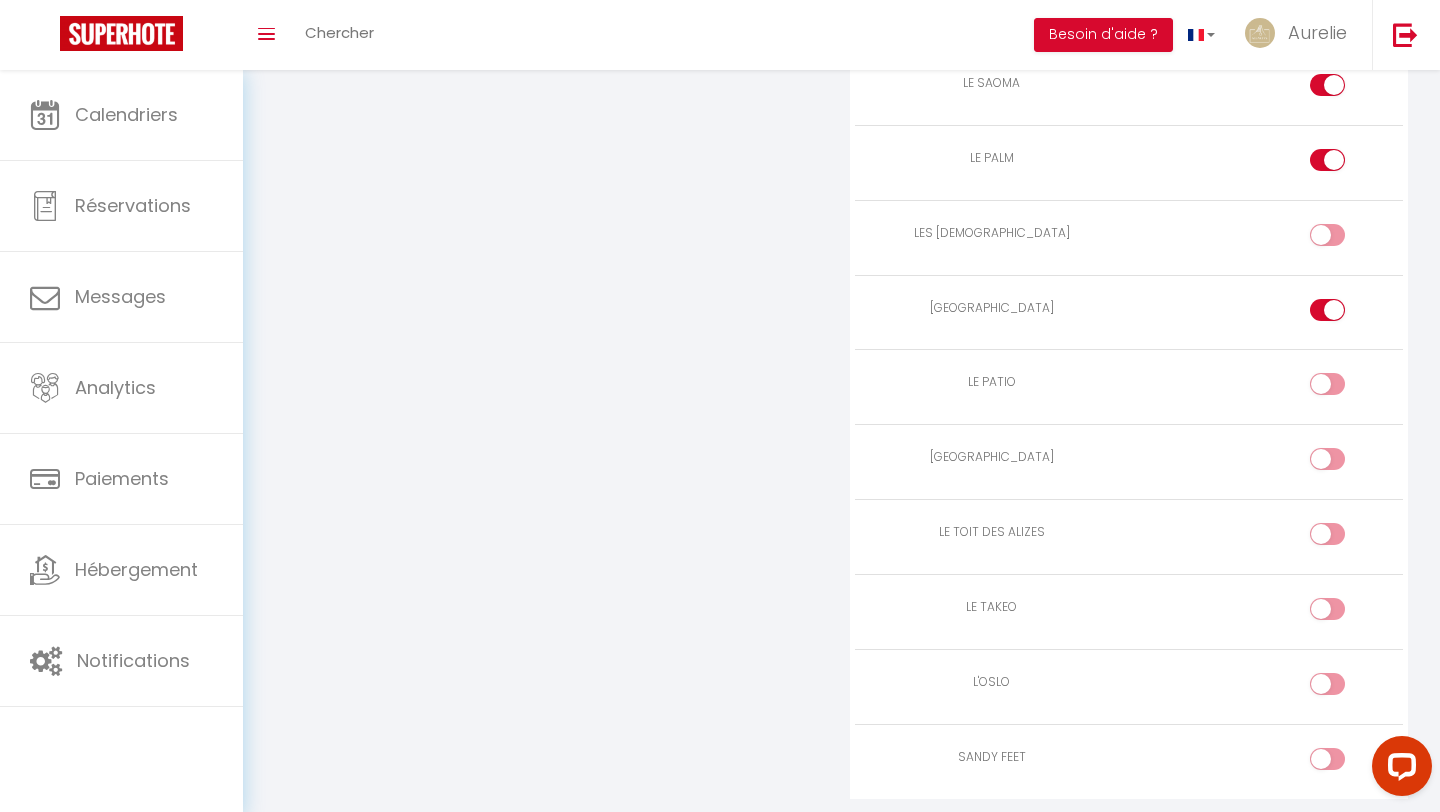 scroll, scrollTop: 2474, scrollLeft: 0, axis: vertical 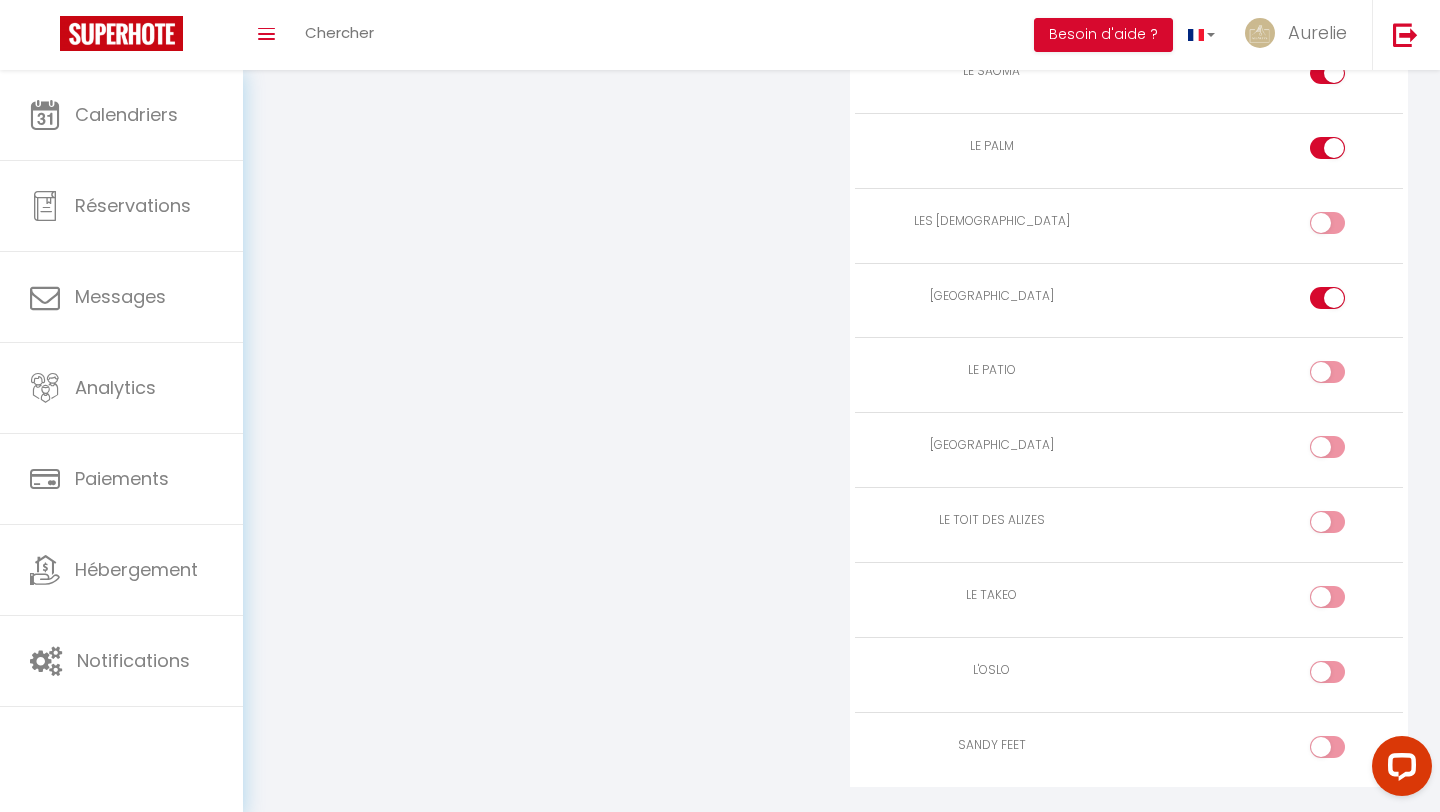 click at bounding box center [1344, 601] 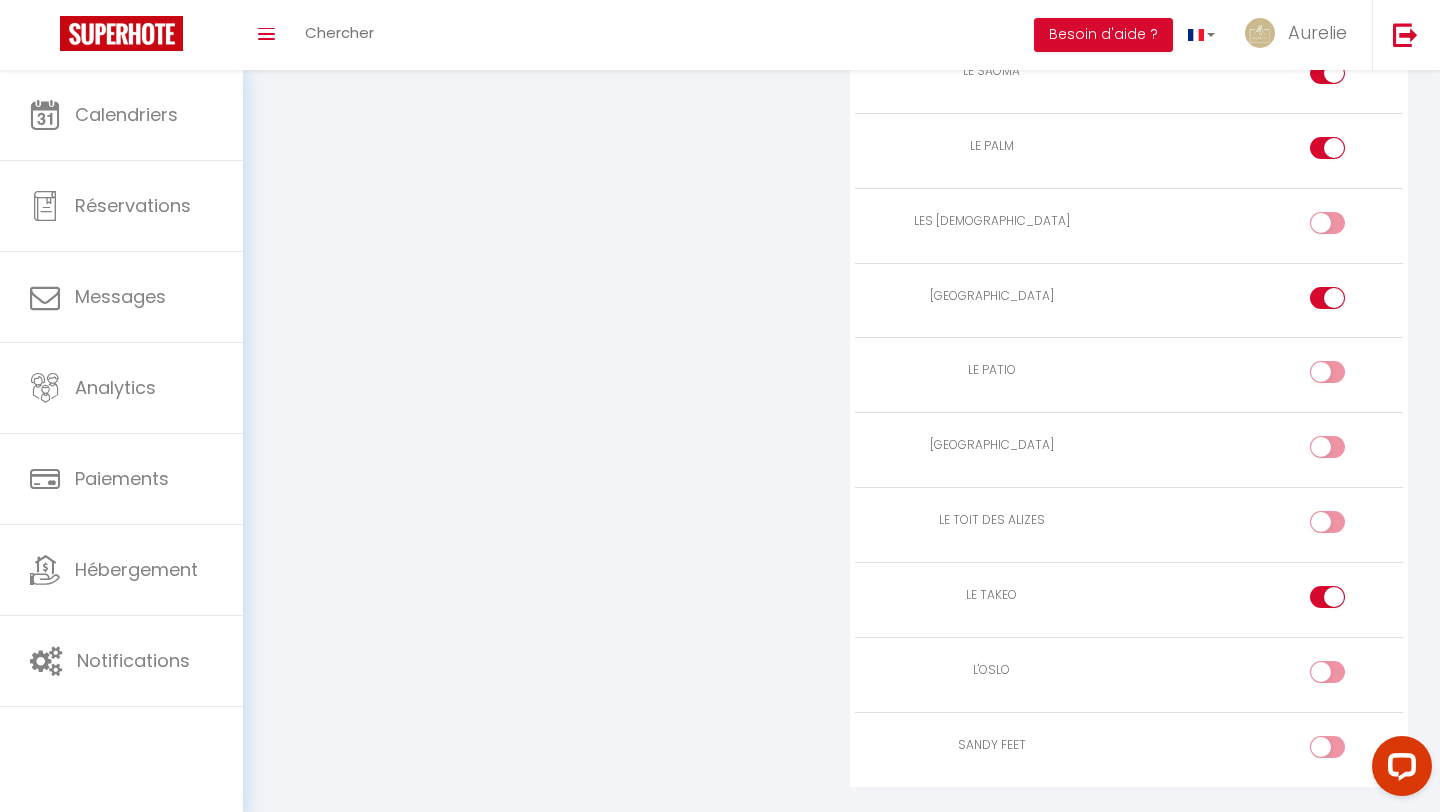 click at bounding box center (1344, 676) 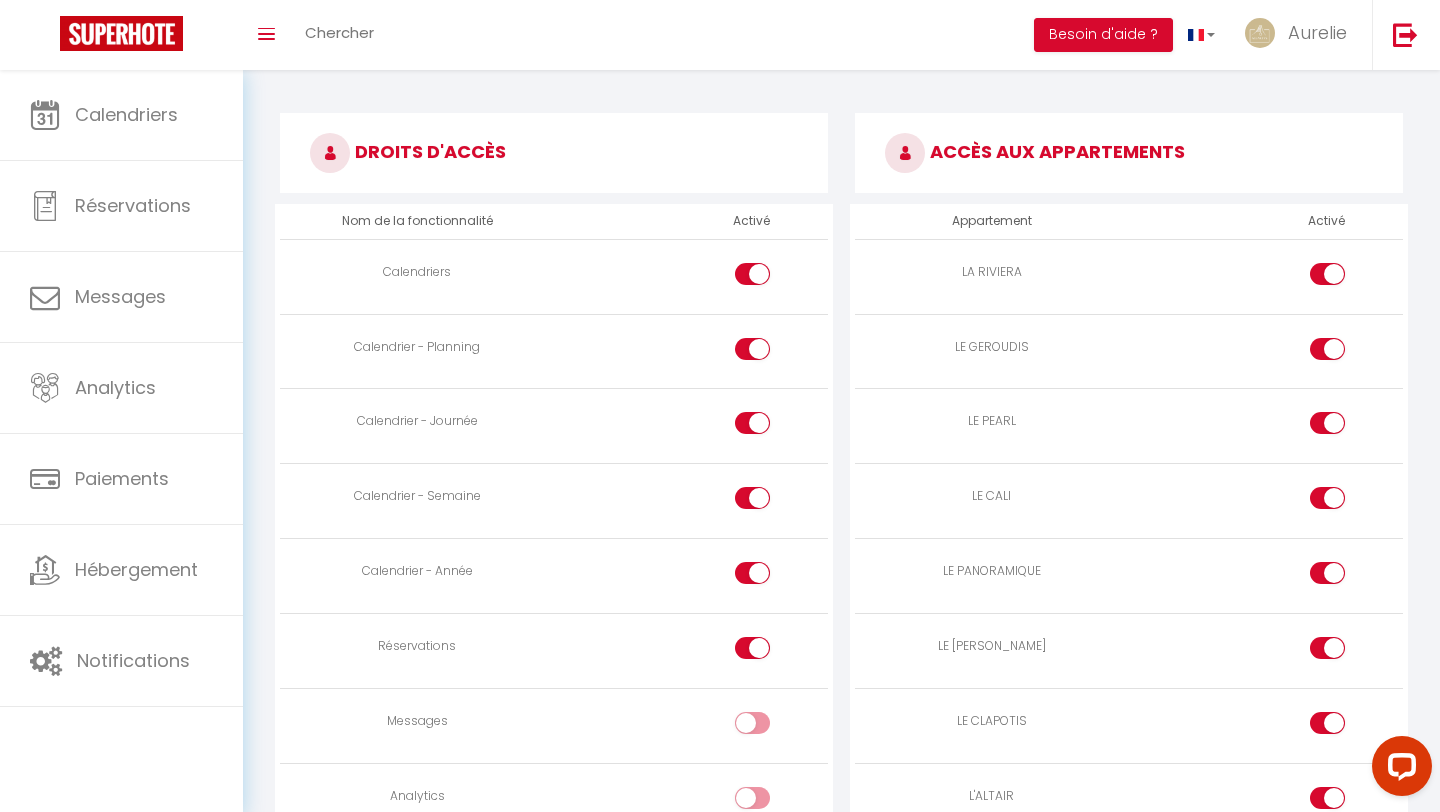 scroll, scrollTop: 0, scrollLeft: 0, axis: both 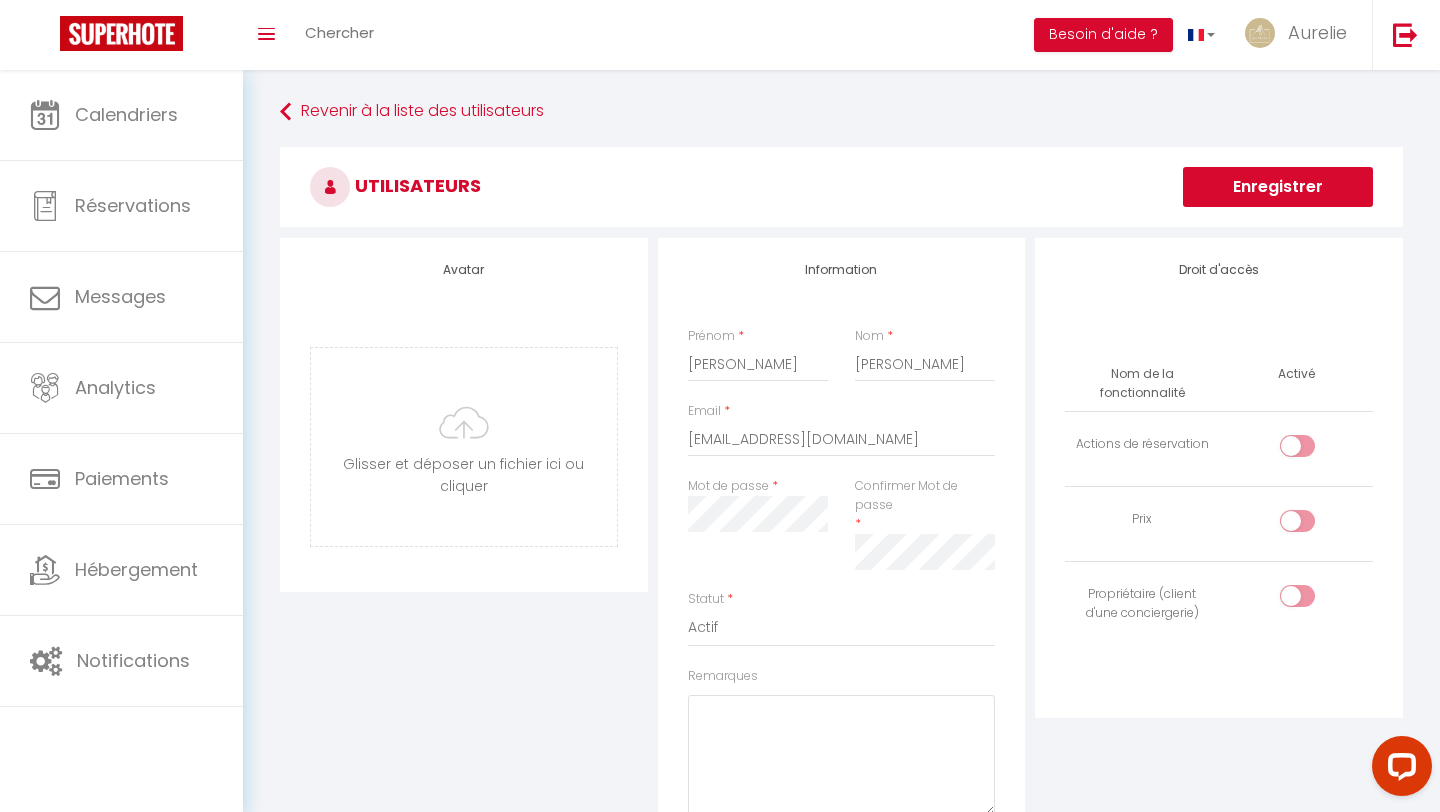 click on "Enregistrer" at bounding box center (1278, 187) 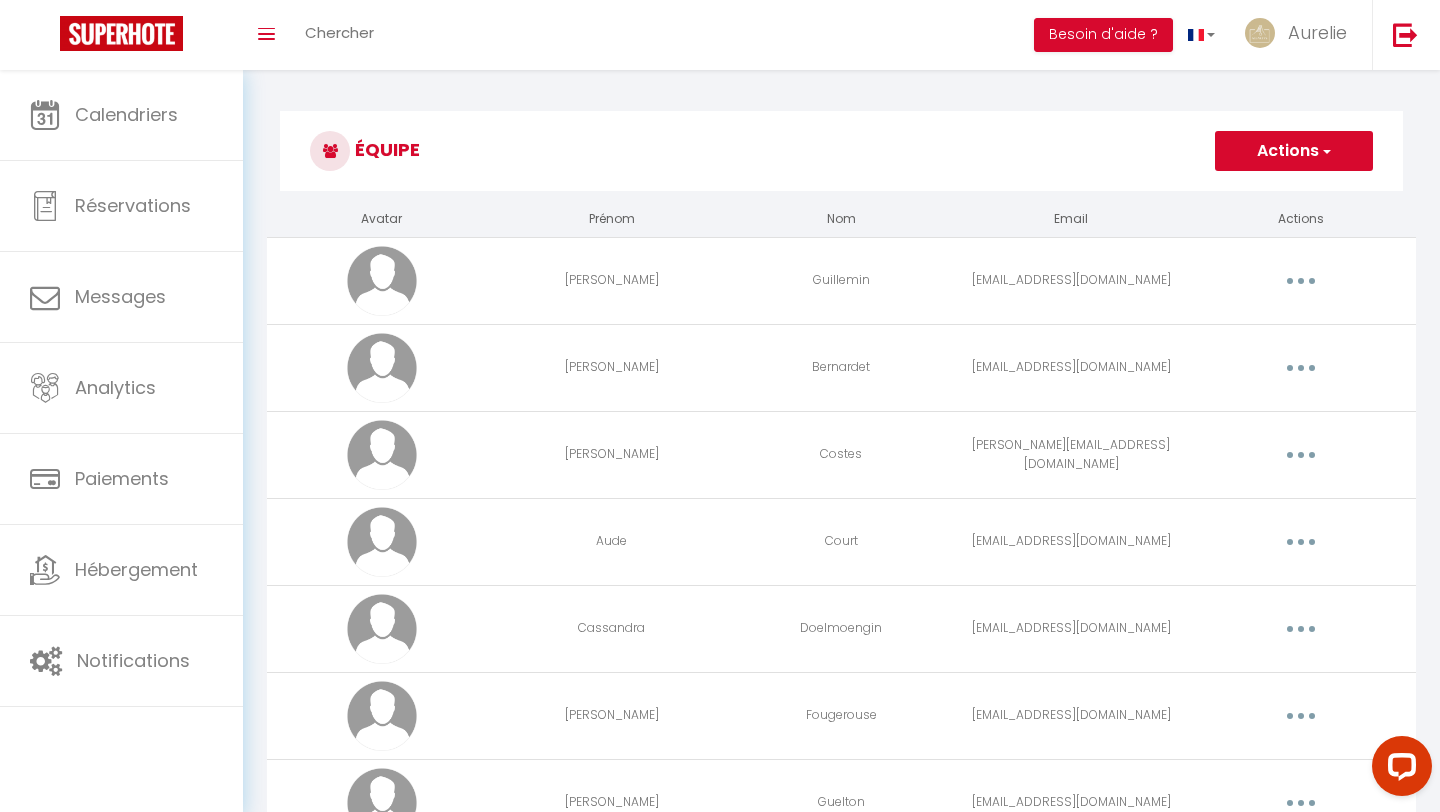click on "Équipe
Actions
Ajouter un nouvel utilisateur" at bounding box center [841, 156] 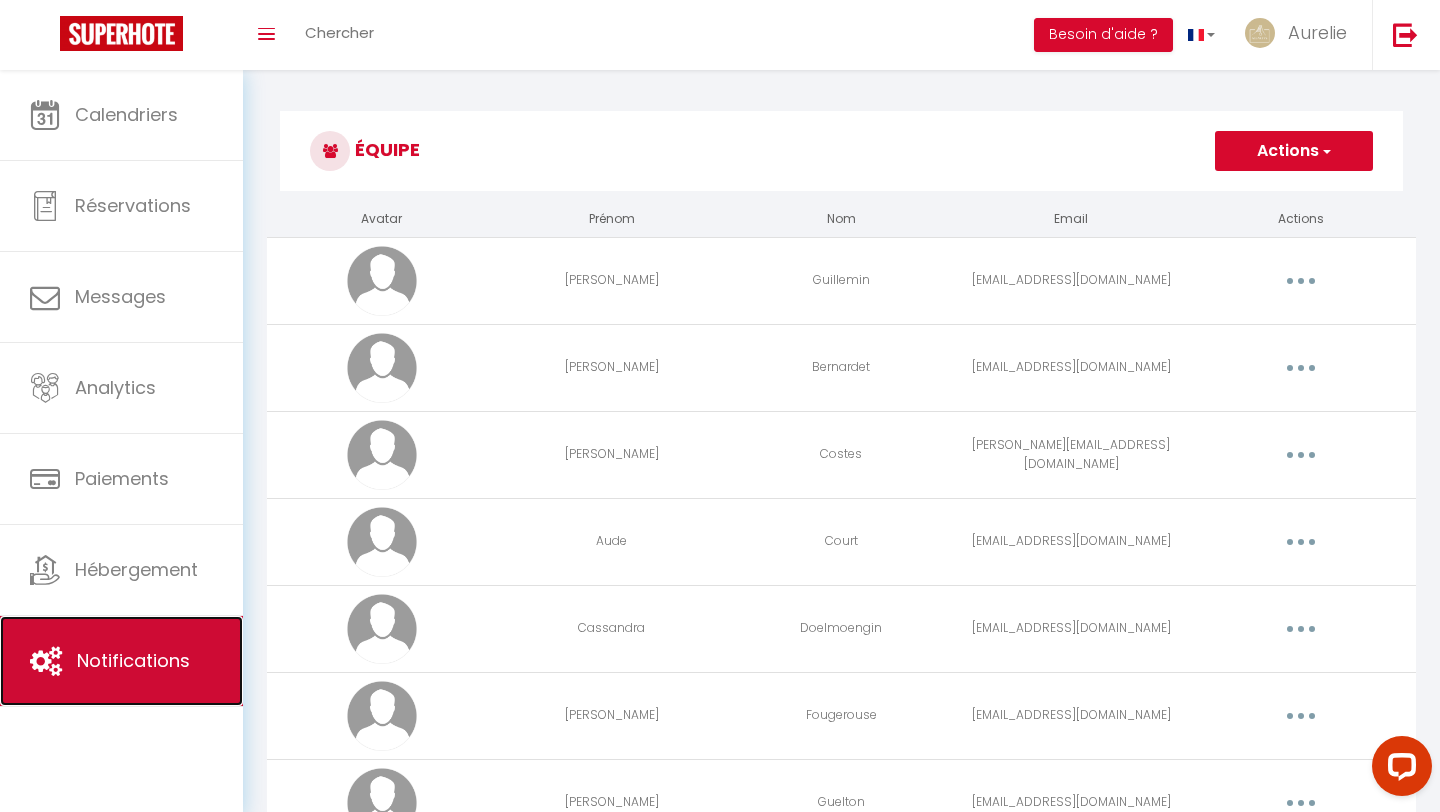 click on "Notifications" at bounding box center (133, 660) 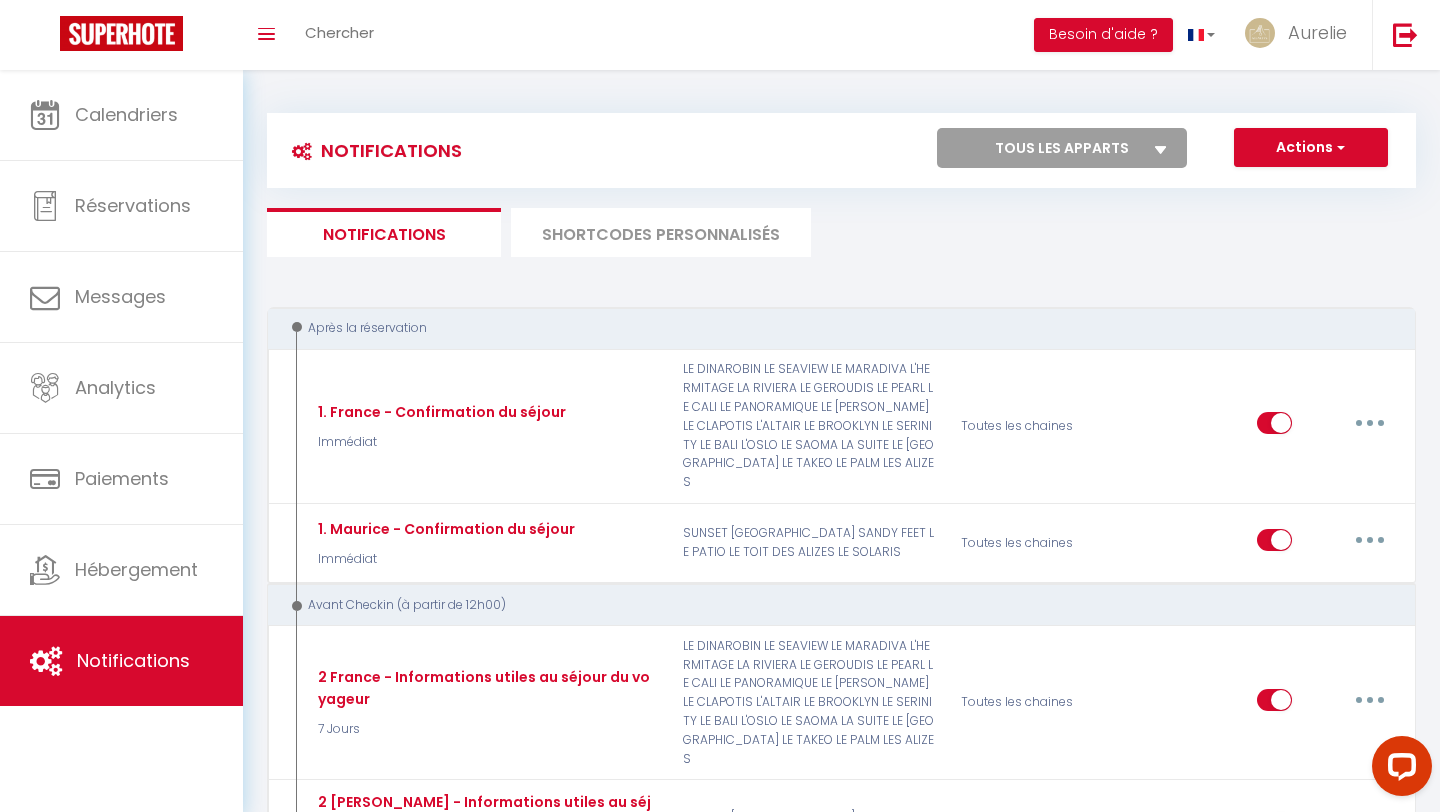 click on "SHORTCODES PERSONNALISÉS" at bounding box center [661, 232] 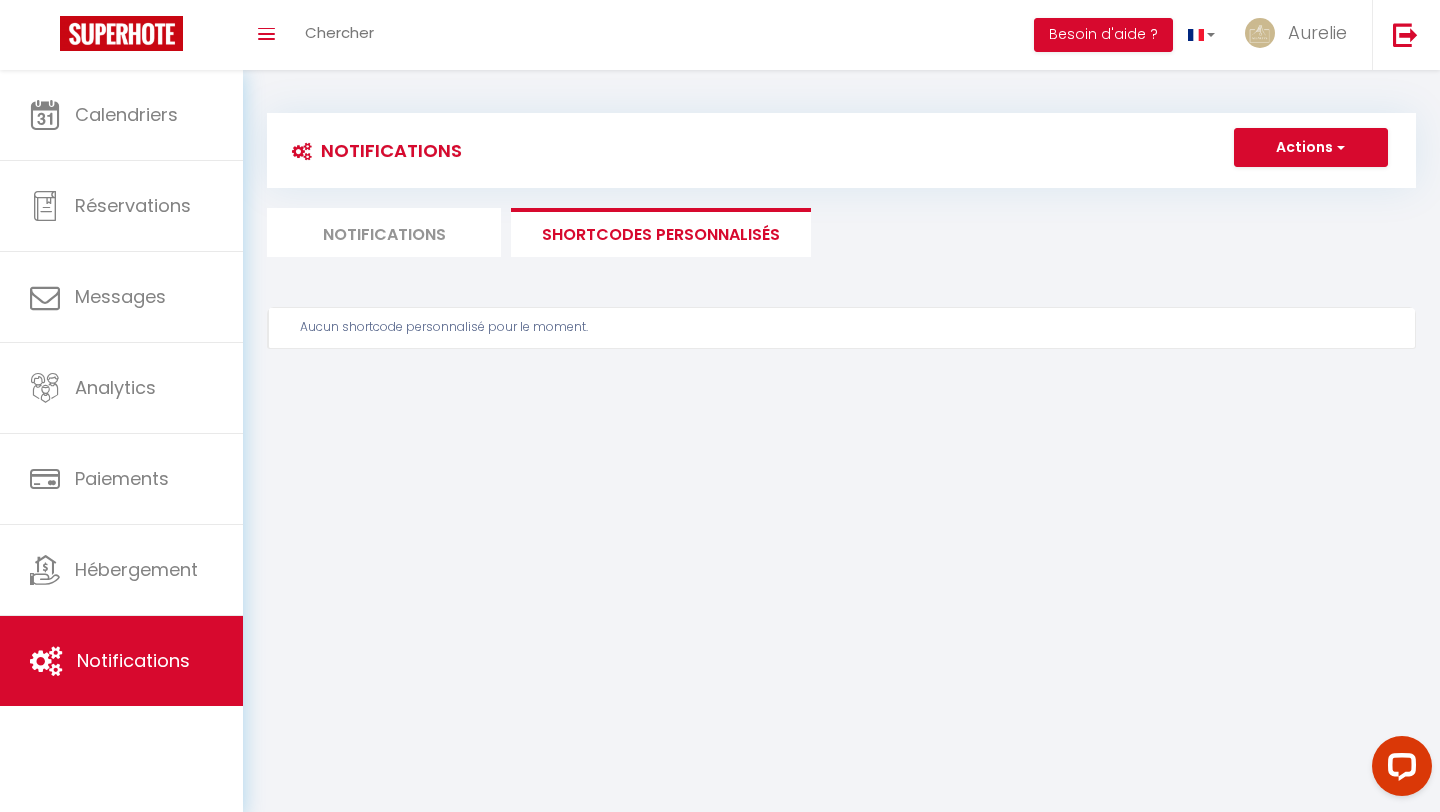 click on "SHORTCODES PERSONNALISÉS" at bounding box center [661, 232] 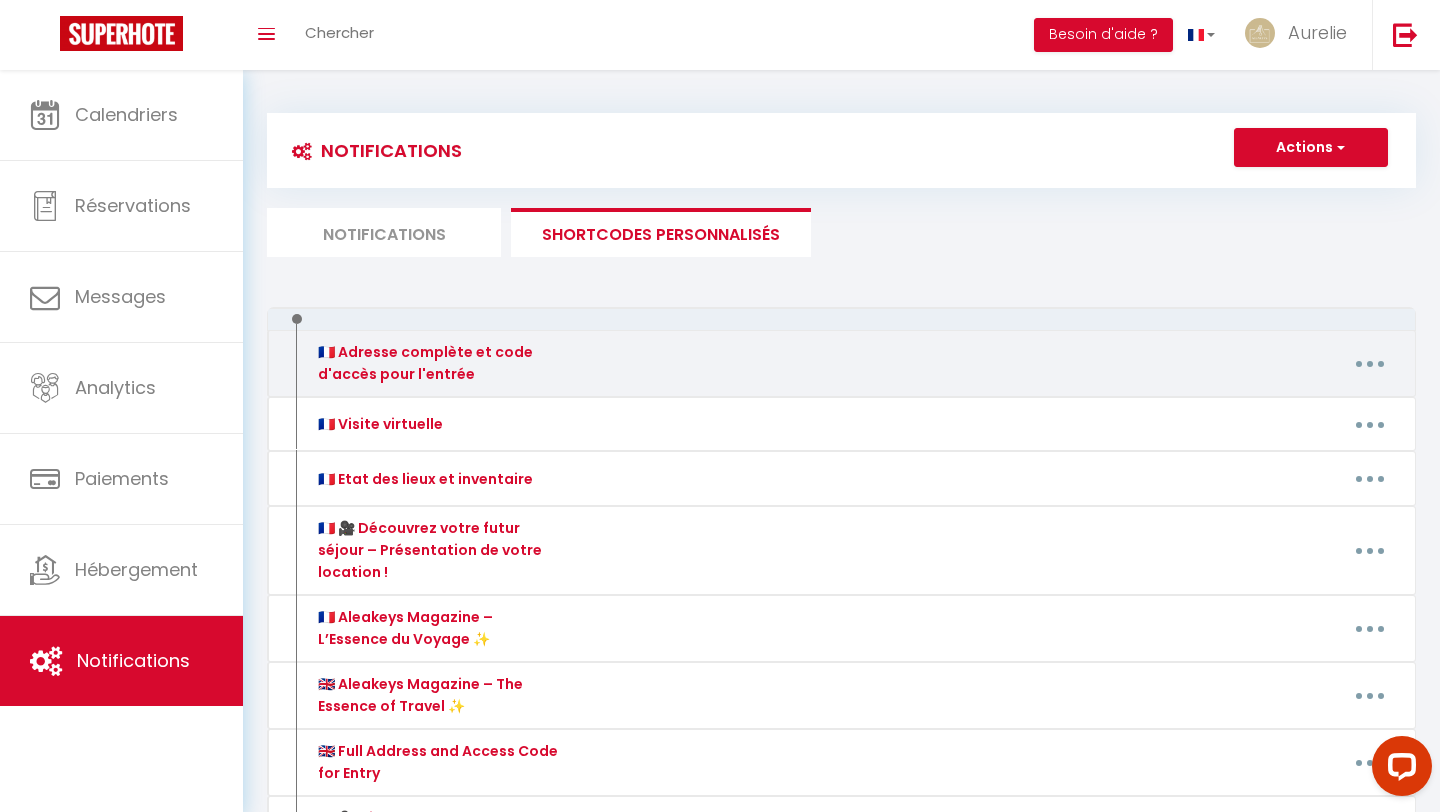 click at bounding box center (1370, 364) 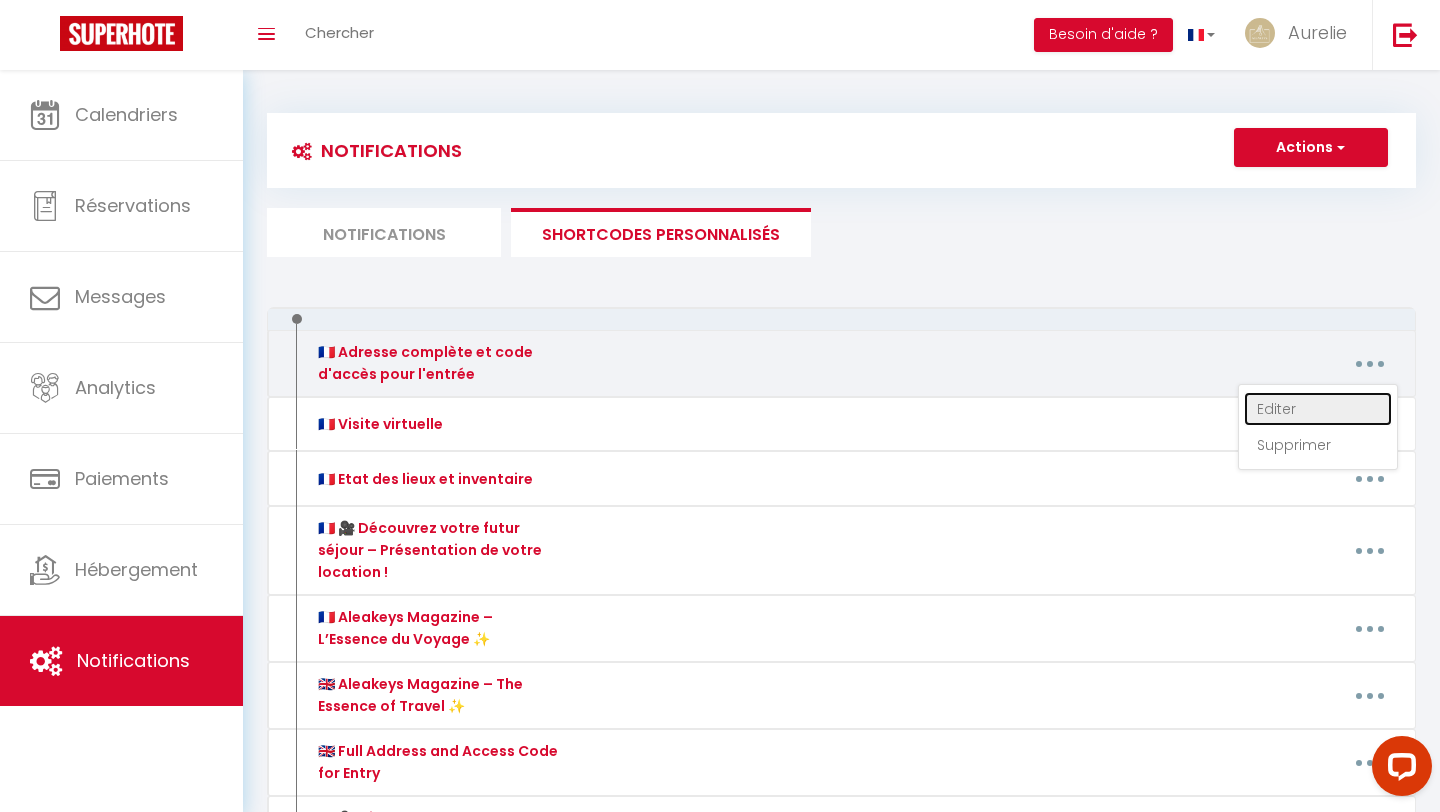 click on "Editer" at bounding box center (1318, 409) 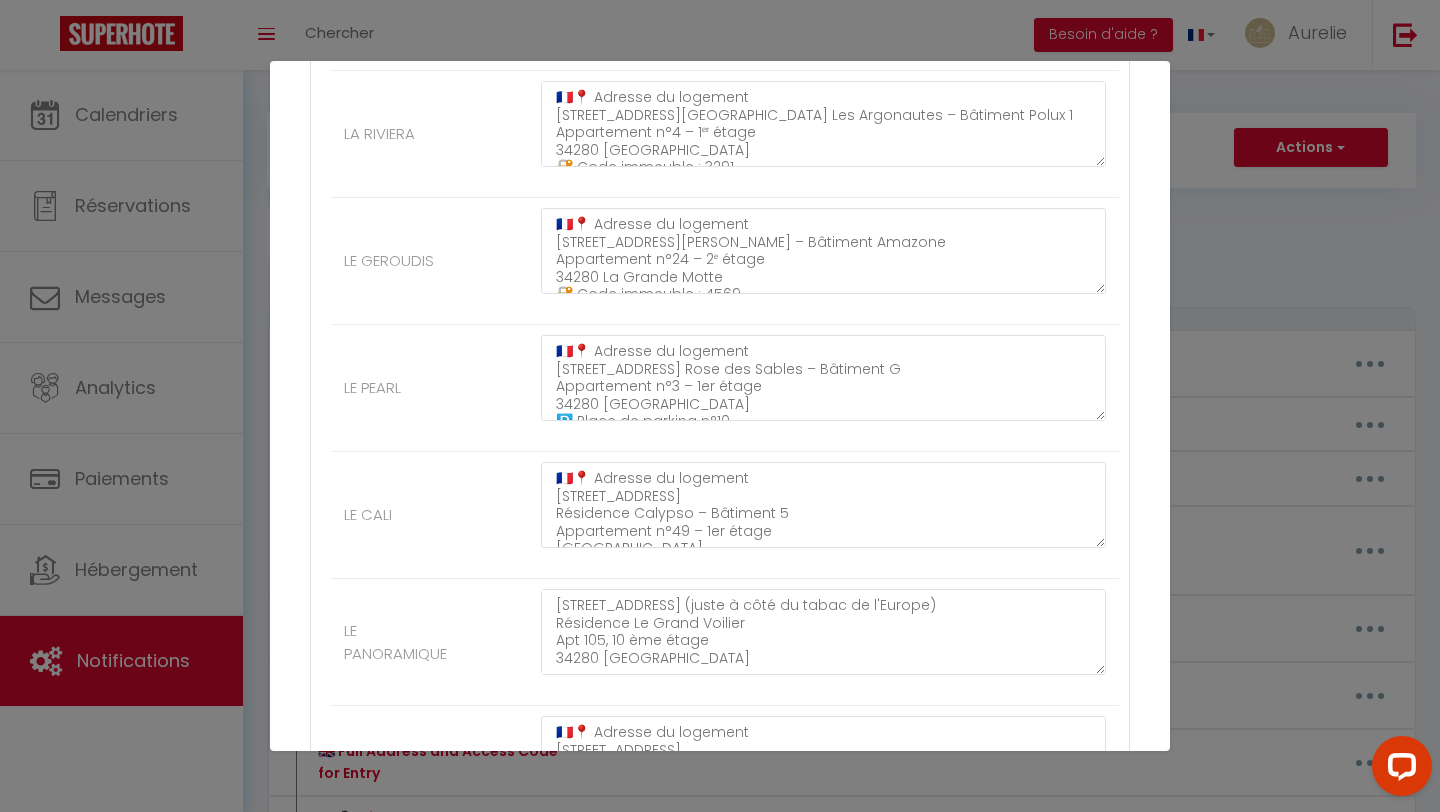 scroll, scrollTop: 1087, scrollLeft: 0, axis: vertical 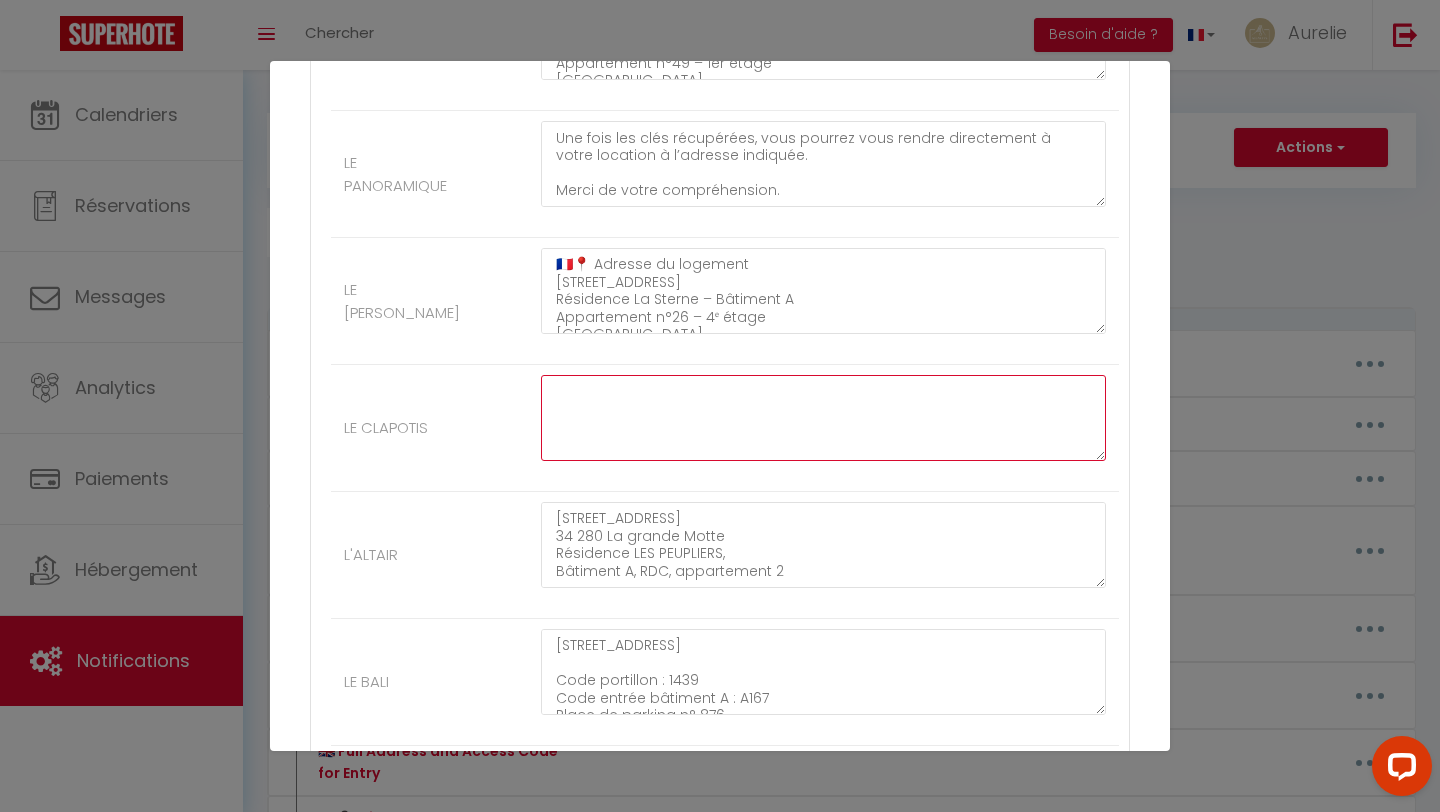 click at bounding box center (823, 418) 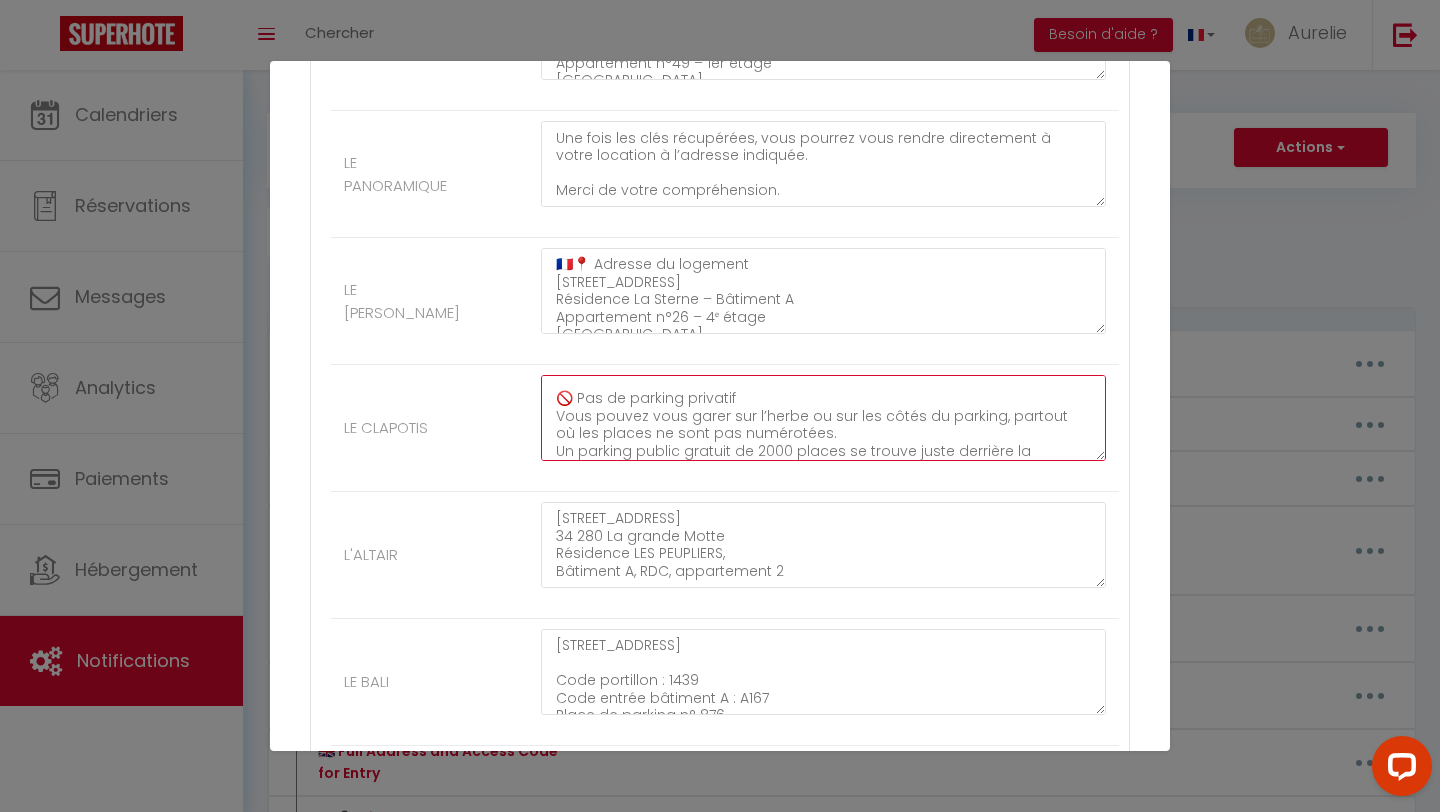 scroll, scrollTop: 0, scrollLeft: 0, axis: both 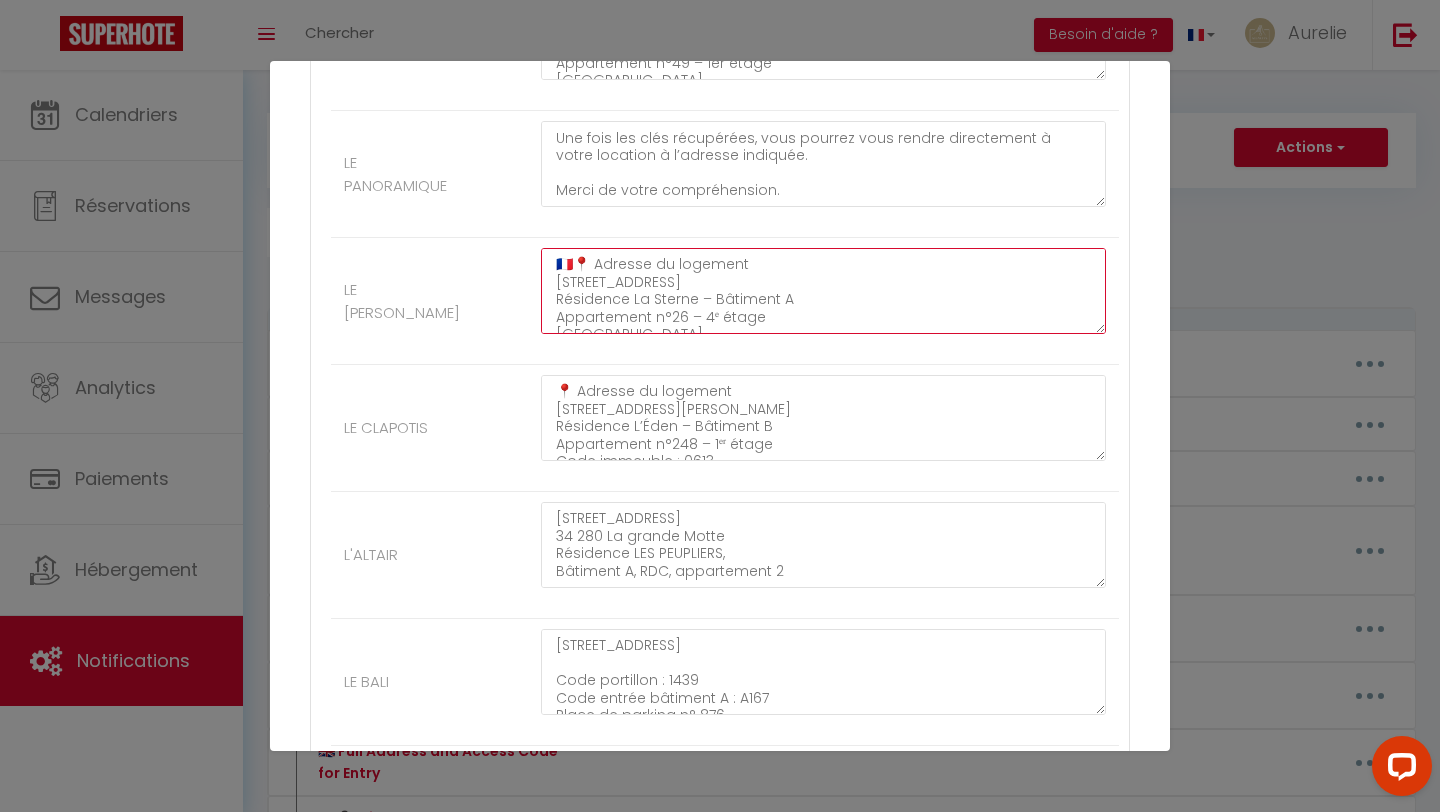 drag, startPoint x: 569, startPoint y: 266, endPoint x: 557, endPoint y: 266, distance: 12 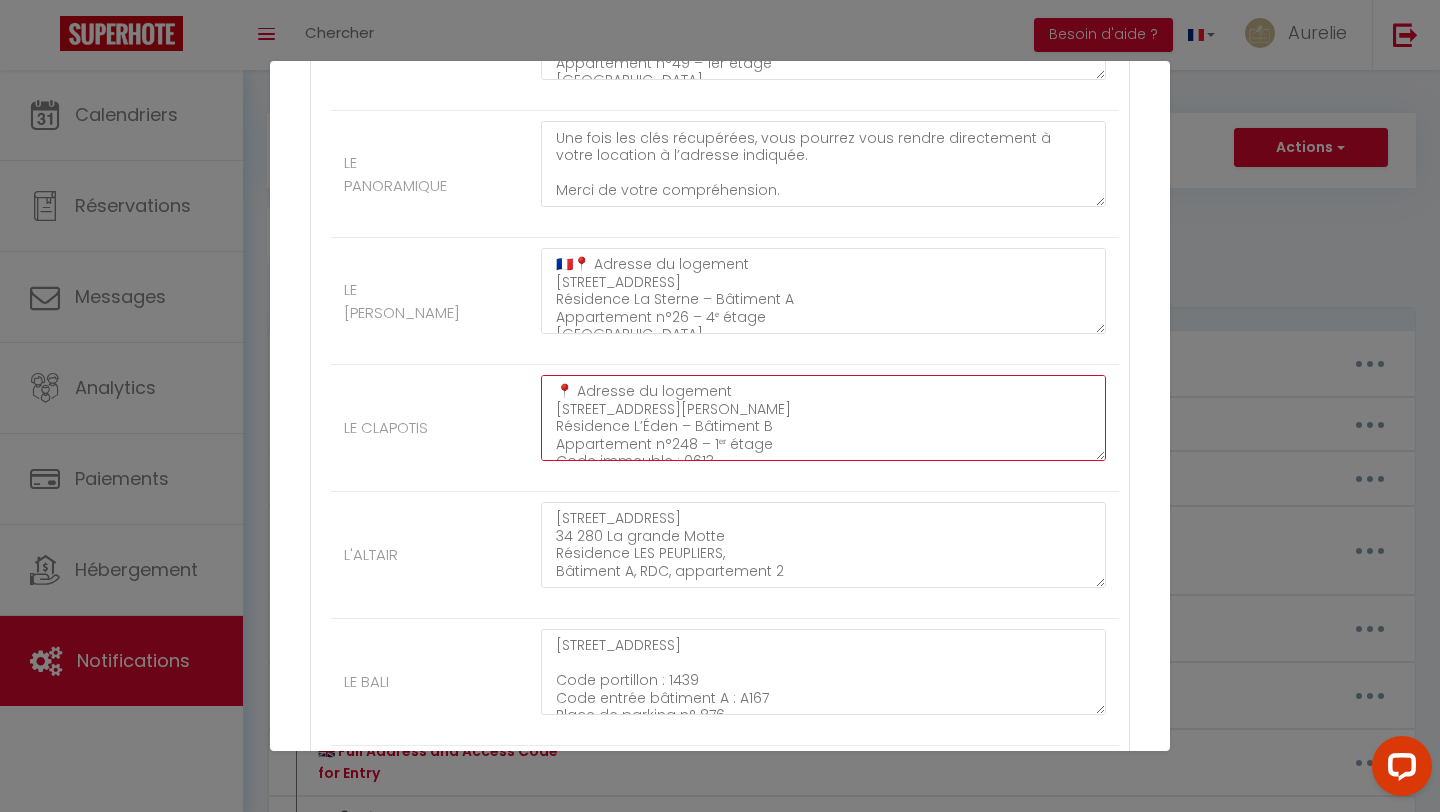 click on "📍 Adresse du logement
[STREET_ADDRESS][PERSON_NAME]
Résidence L’Éden – Bâtiment B
Appartement n°248 – 1ᵉʳ étage
Code immeuble : 0613
🚫 Pas de parking privatif
Vous pouvez vous garer sur l’herbe ou sur les côtés du parking, partout où les places ne sont pas numérotées.
Un parking public gratuit de 2000 places se trouve juste derrière la résidence.
🔑 Arrivée autonome – Récupération des clés
Les clés du logement se trouvent dans la boîte aux lettres n°248.
La porte de la boîte aux lettres est maintenue par un aimant, vous pouvez donc l’ouvrir facilement.
➡️ Code de la boîte à clés : 3413
Le bip pour le parking est dans la boîte à clés, avec les clés du logement." at bounding box center (823, 418) 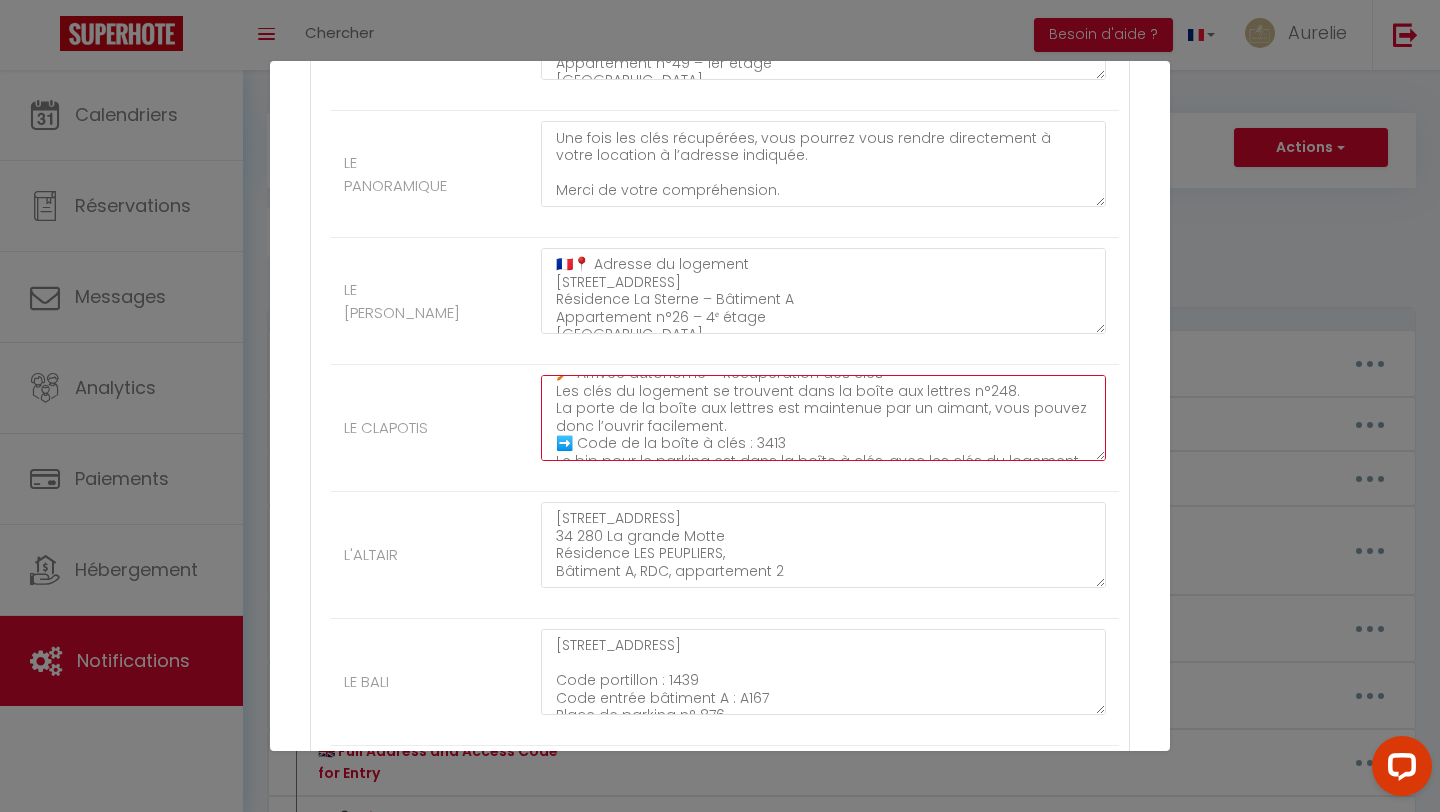 scroll, scrollTop: 262, scrollLeft: 0, axis: vertical 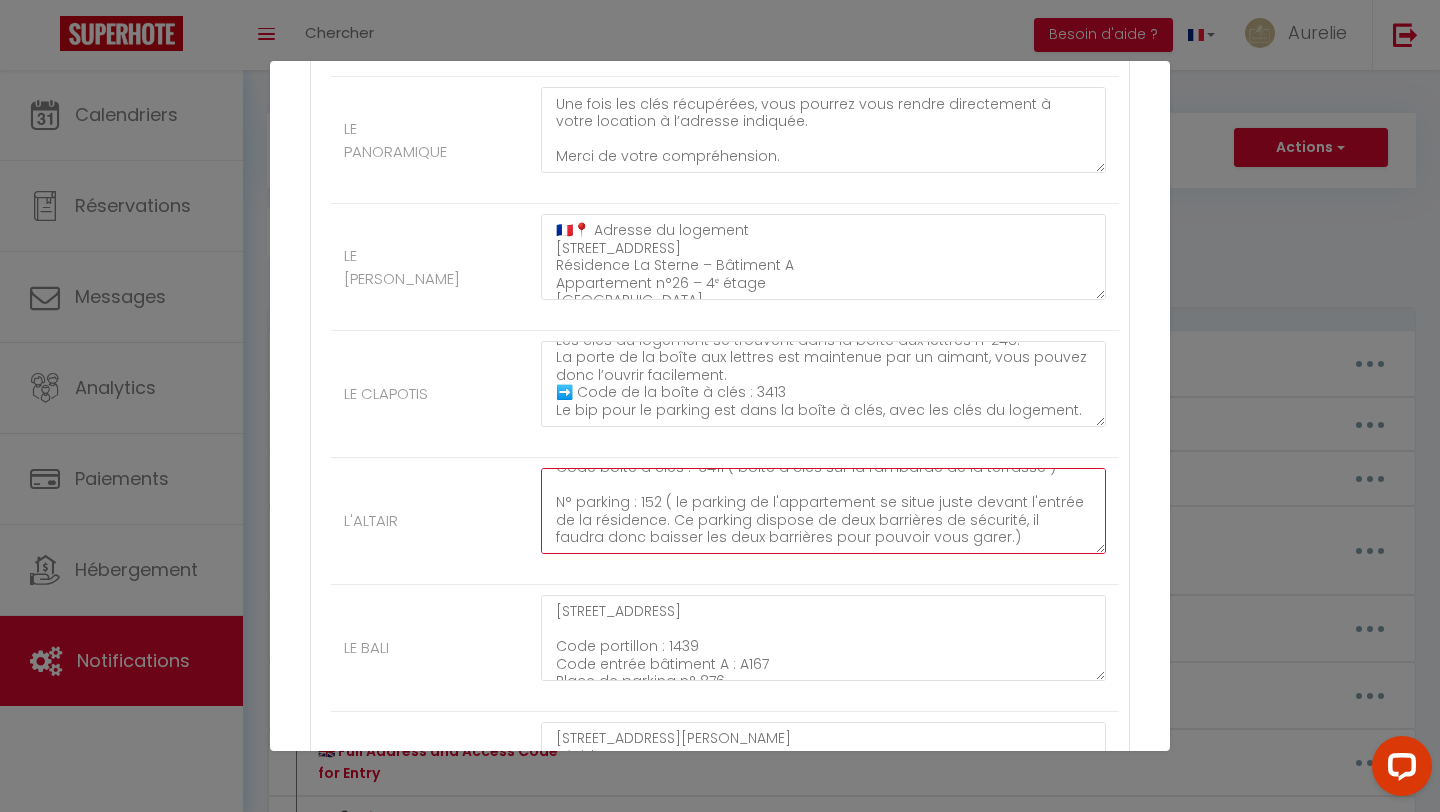 drag, startPoint x: 556, startPoint y: 482, endPoint x: 604, endPoint y: 549, distance: 82.419655 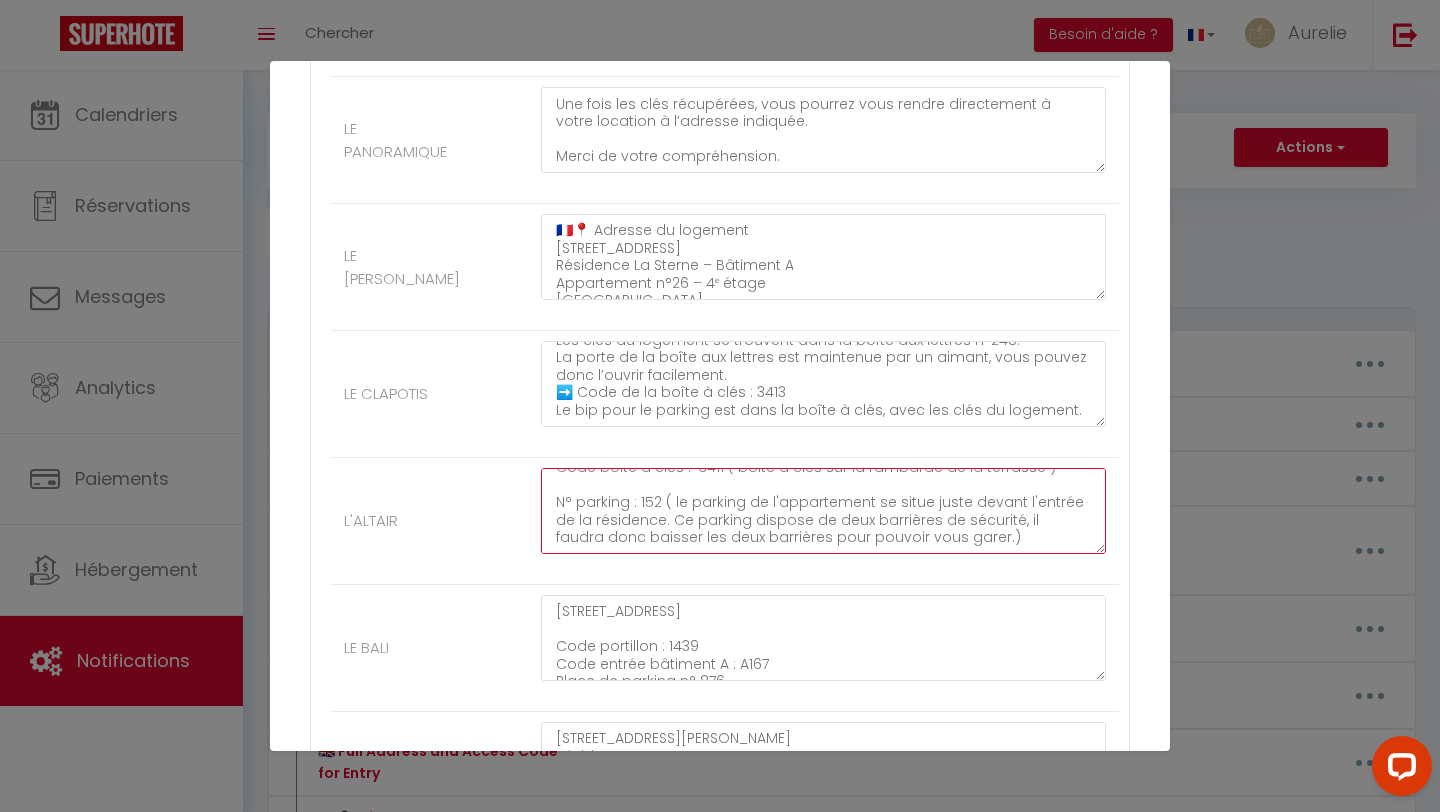 scroll, scrollTop: 0, scrollLeft: 0, axis: both 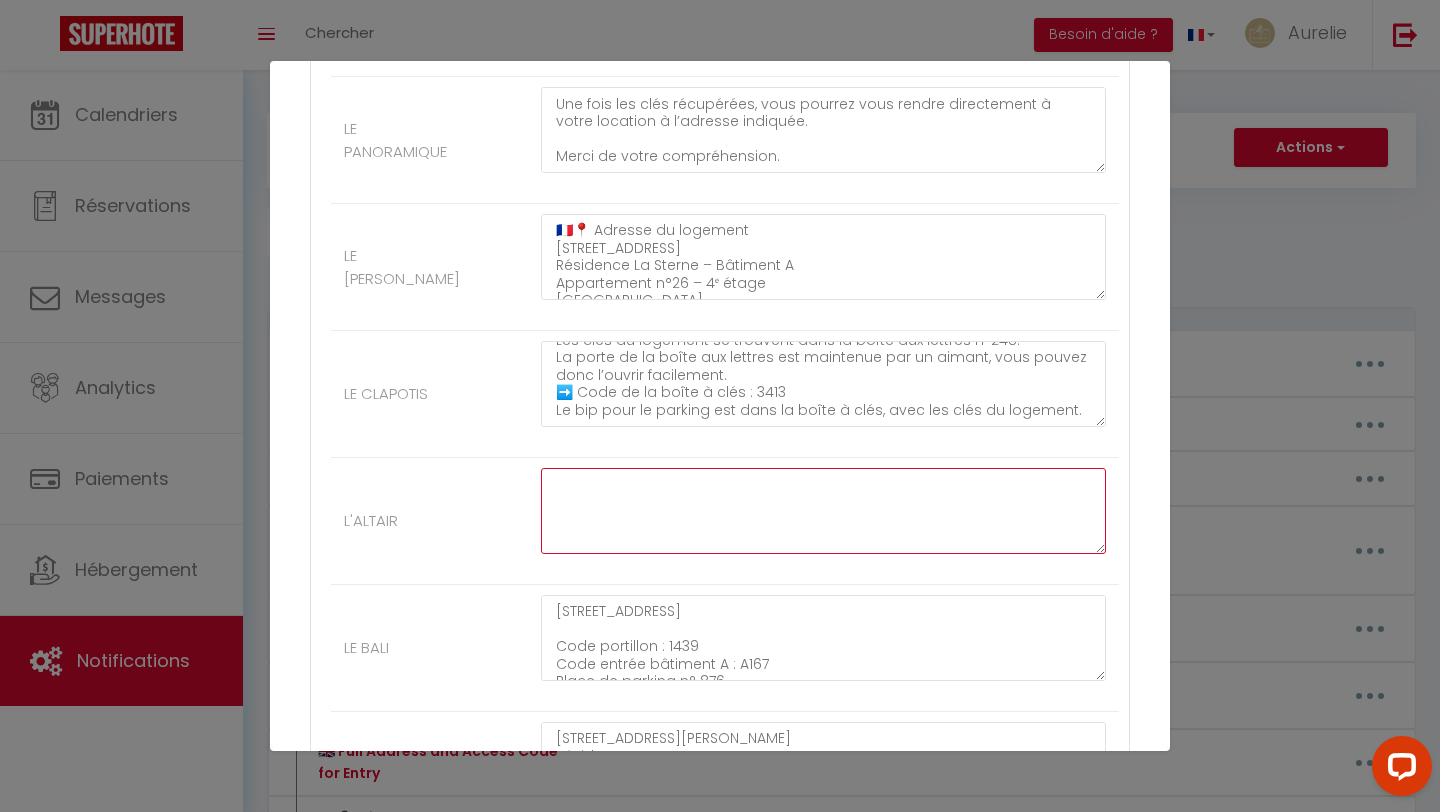paste on "📍 Adresse du logement
[STREET_ADDRESS]
Résidence Les Peupliers – Bâtiment A
Appartement n°2 – Rez-de-chaussée
34280 [GEOGRAPHIC_DATA]
🔐 Codes d'accès
Code portillon : 1397A
Code portail électrique : #1397A
Code immeuble : Clé (la clé permet l’accès à l’immeuble)
🔑 Arrivée autonome – Récupération des clés
La boîte à clés se trouve sur la rambarde de la terrasse de l’appartement.
➡️ Code de la boîte à clés : 3411
🚗 Place de parking
Vous disposez d’une place de parking n°152, située juste devant l’entrée de la résidence.
Ce parking est équipé de deux barrières de sécurité qu’il faudra baisser pour vous garer." 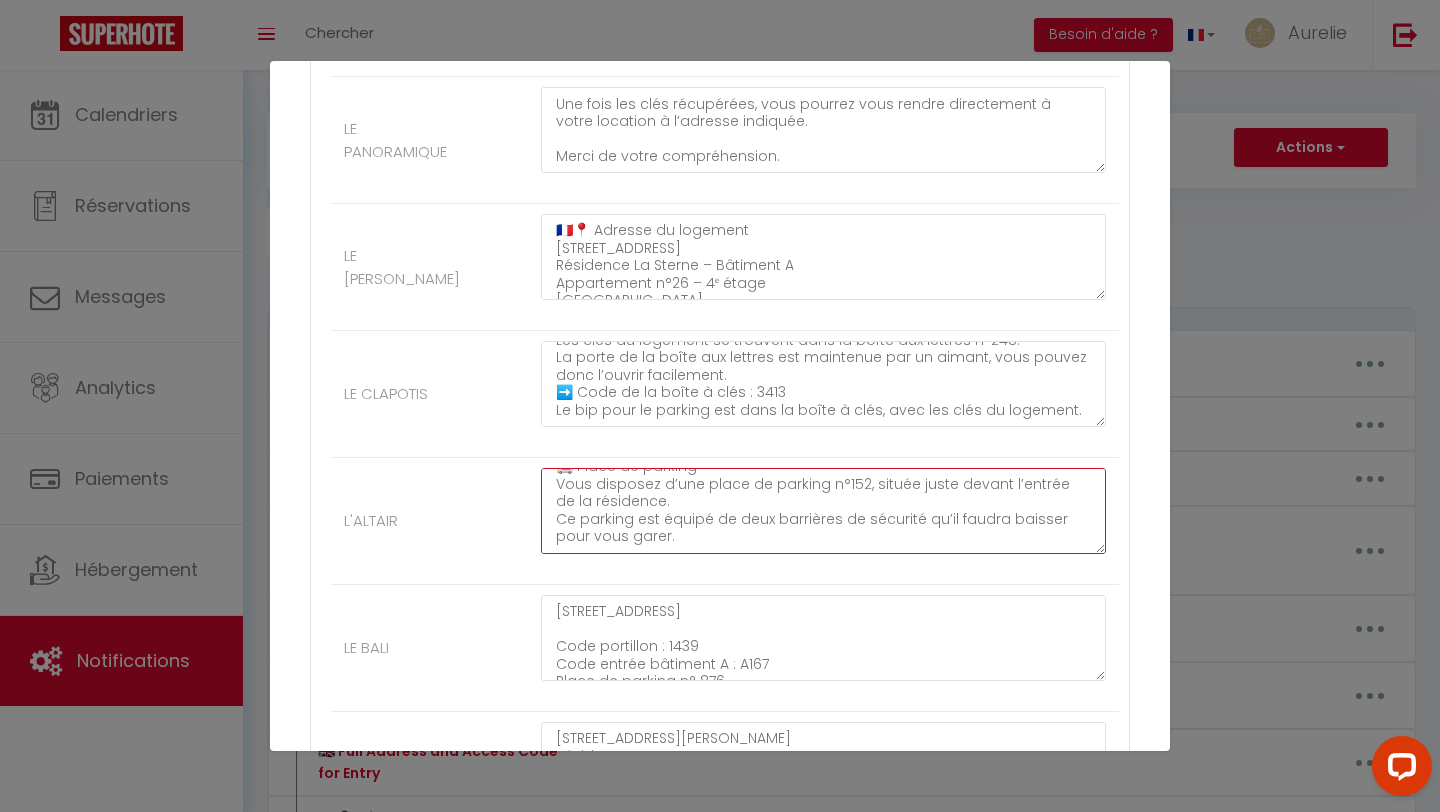 scroll, scrollTop: 0, scrollLeft: 0, axis: both 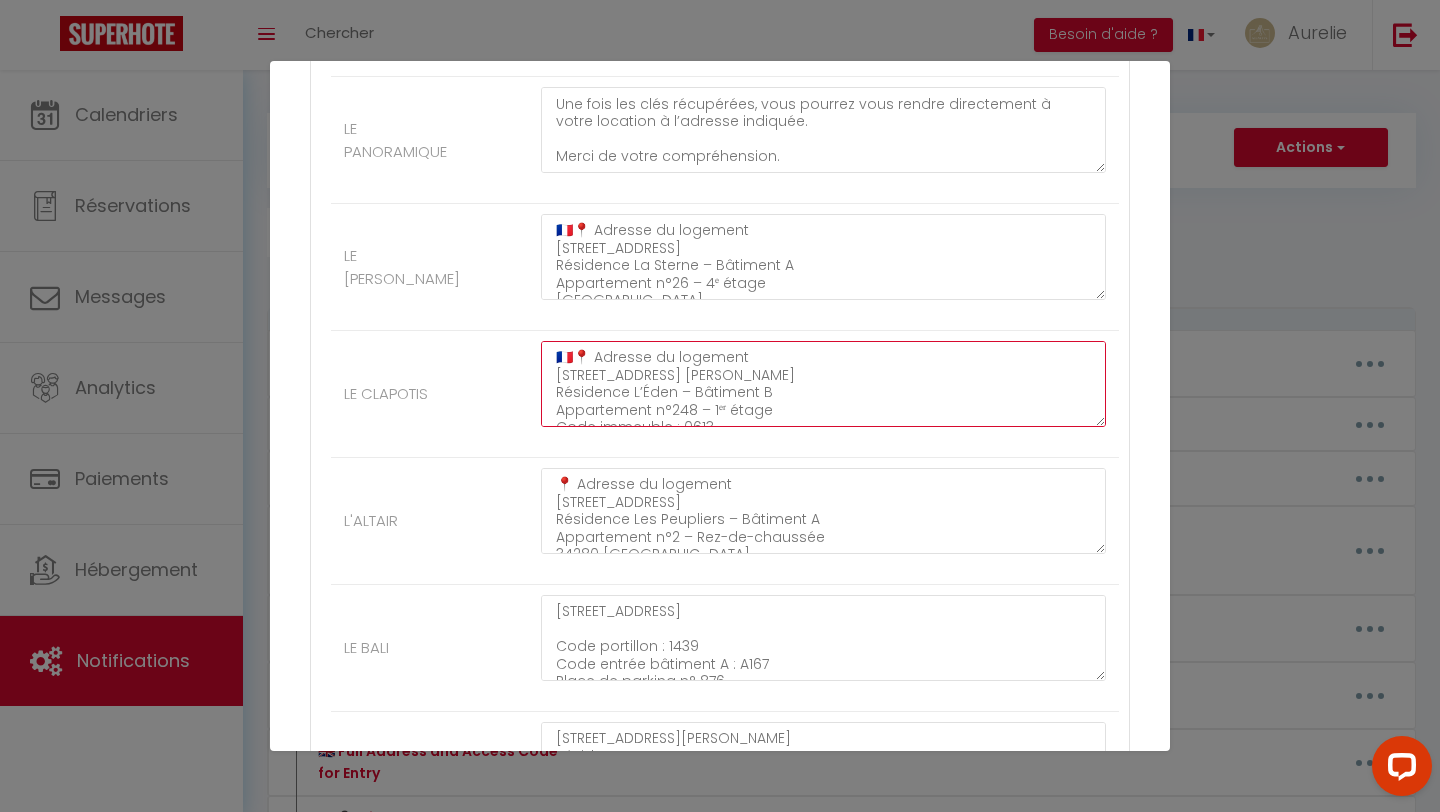 drag, startPoint x: 570, startPoint y: 359, endPoint x: 518, endPoint y: 359, distance: 52 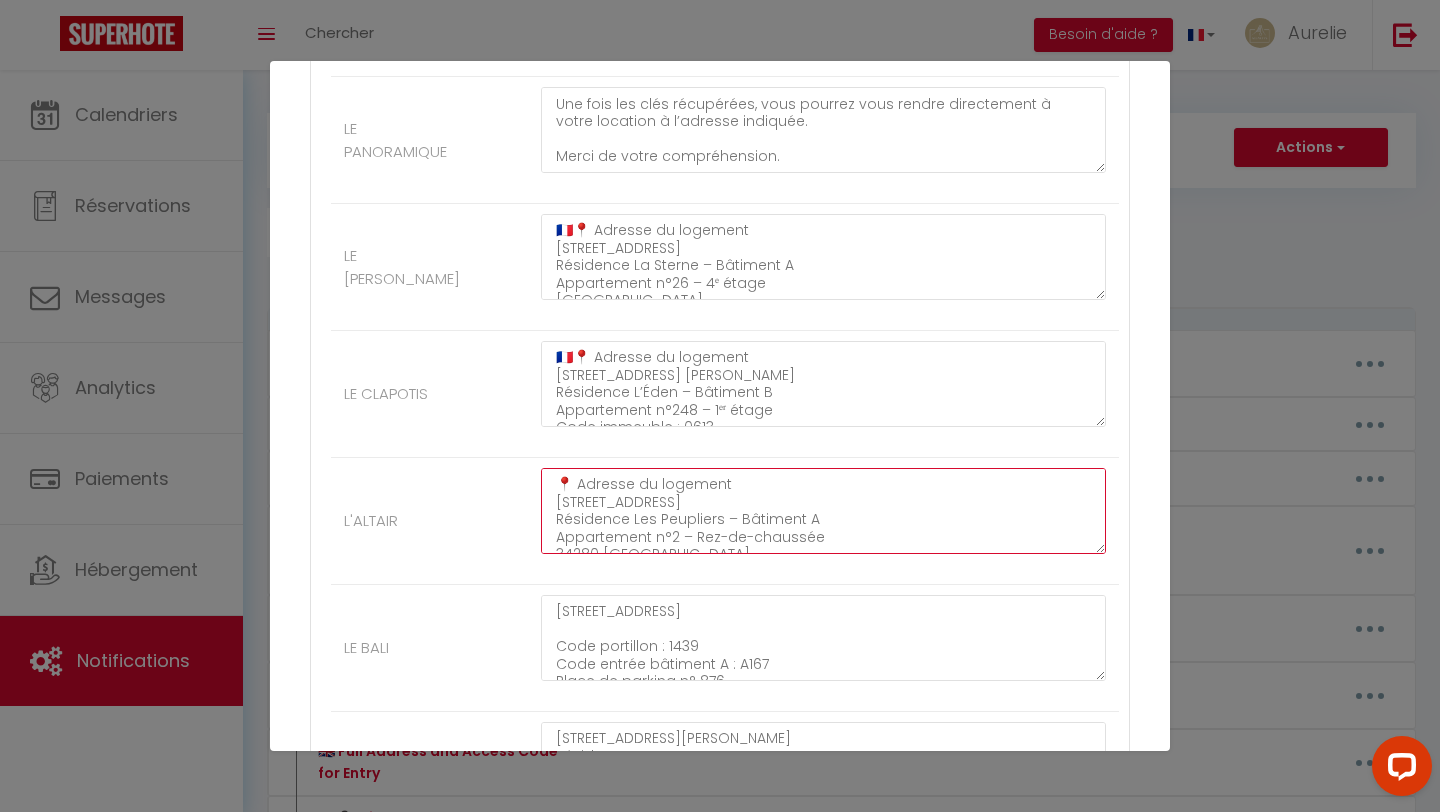 click on "📍 Adresse du logement
[STREET_ADDRESS]
Résidence Les Peupliers – Bâtiment A
Appartement n°2 – Rez-de-chaussée
34280 [GEOGRAPHIC_DATA]
🔐 Codes d'accès
Code portillon : 1397A
Code portail électrique : #1397A
Code immeuble : Clé (la clé permet l’accès à l’immeuble)
🔑 Arrivée autonome – Récupération des clés
La boîte à clés se trouve sur la rambarde de la terrasse de l’appartement.
➡️ Code de la boîte à clés : 3411
🚗 Place de parking
Vous disposez d’une place de parking n°152, située juste devant l’entrée de la résidence.
Ce parking est équipé de deux barrières de sécurité qu’il faudra baisser pour vous garer." at bounding box center [823, 511] 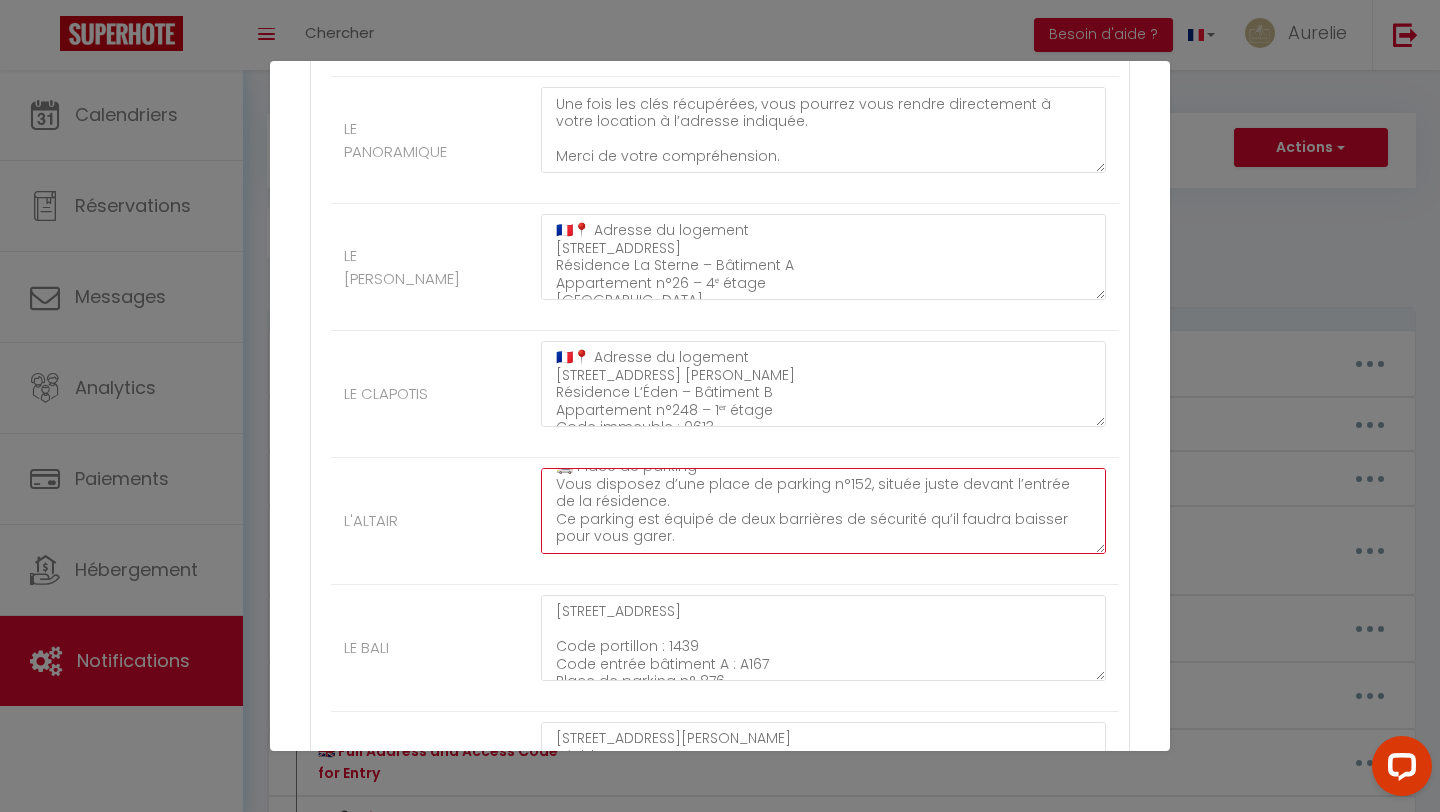 scroll, scrollTop: 367, scrollLeft: 0, axis: vertical 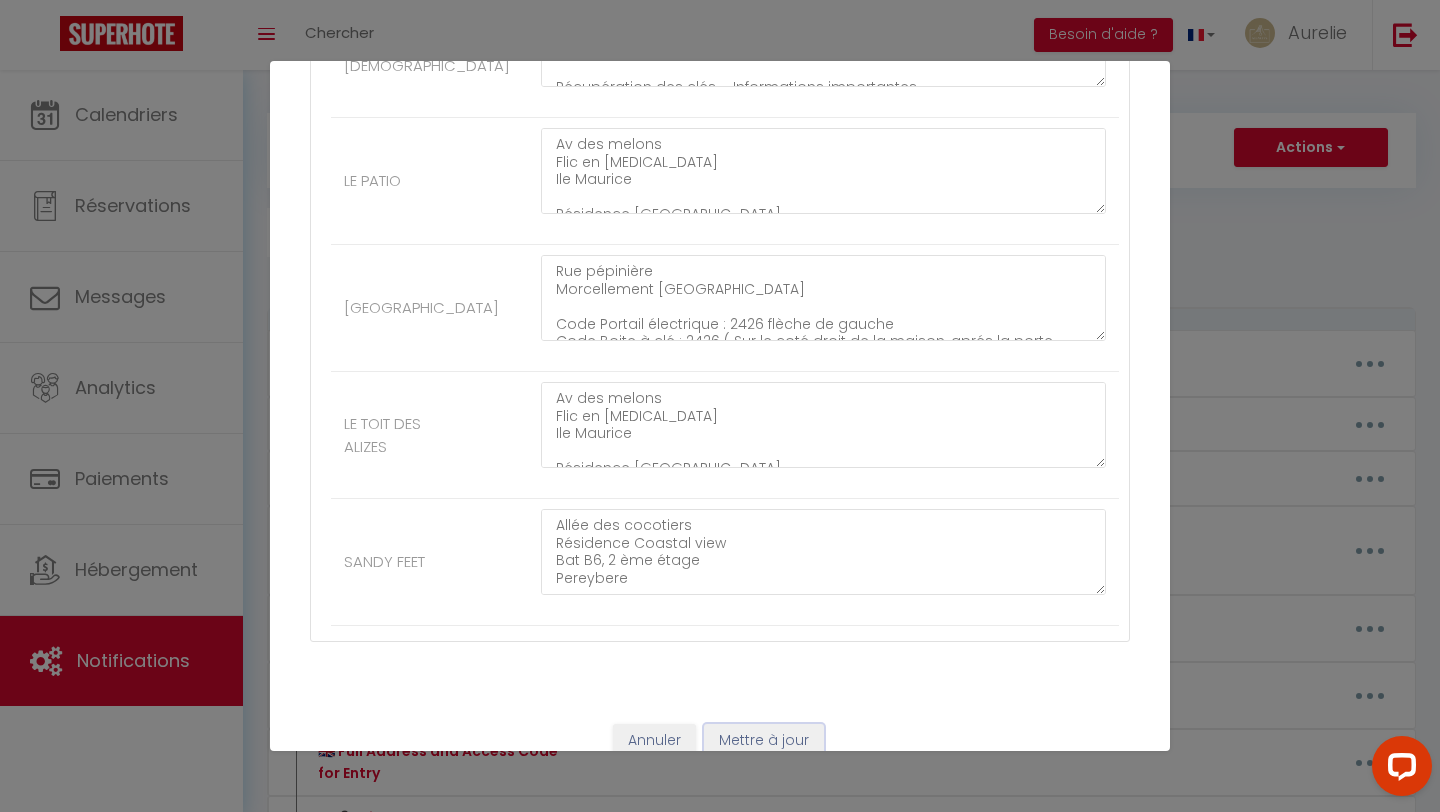 click on "Mettre à jour" at bounding box center (764, 741) 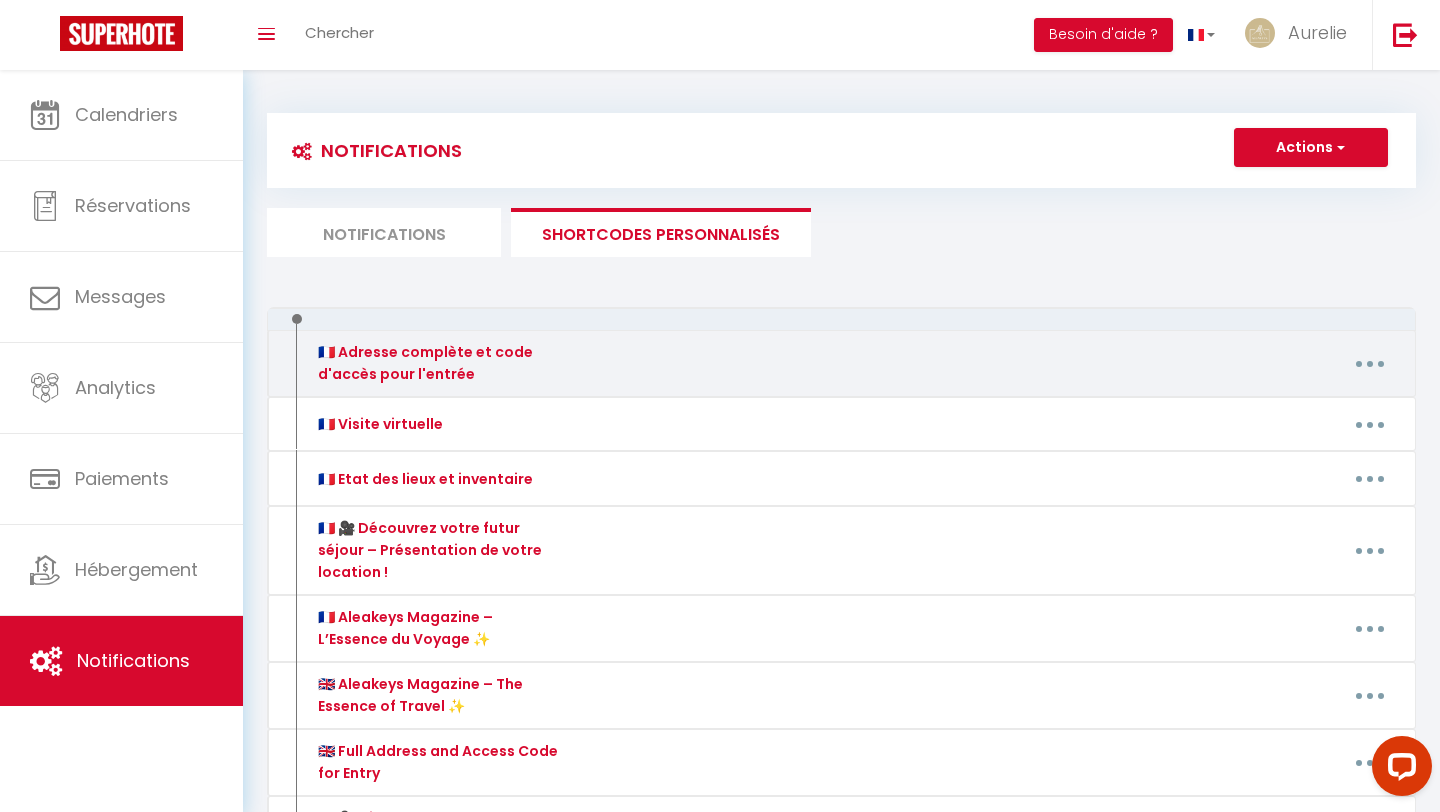 click at bounding box center [1370, 364] 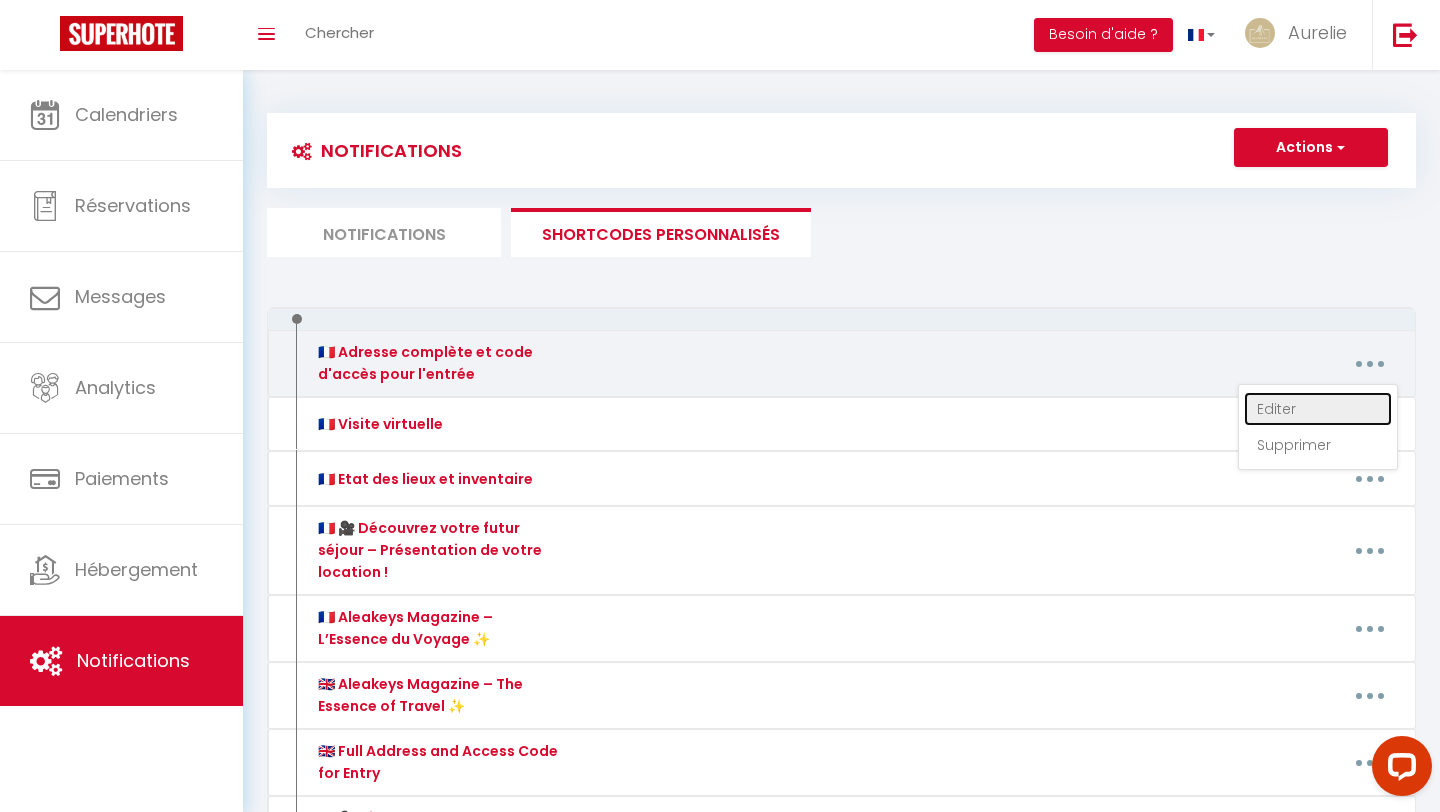 click on "Editer" at bounding box center [1318, 409] 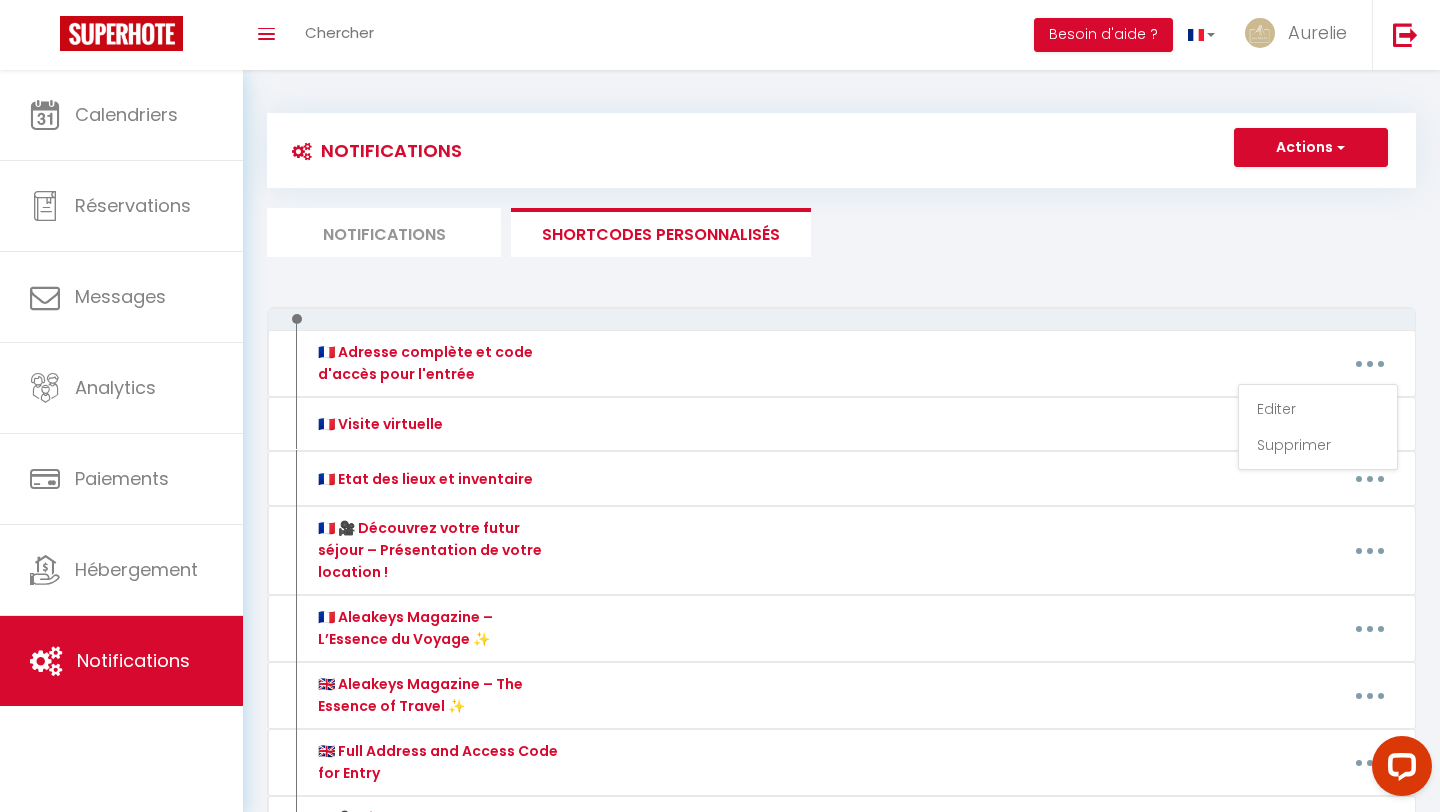 scroll, scrollTop: 0, scrollLeft: 0, axis: both 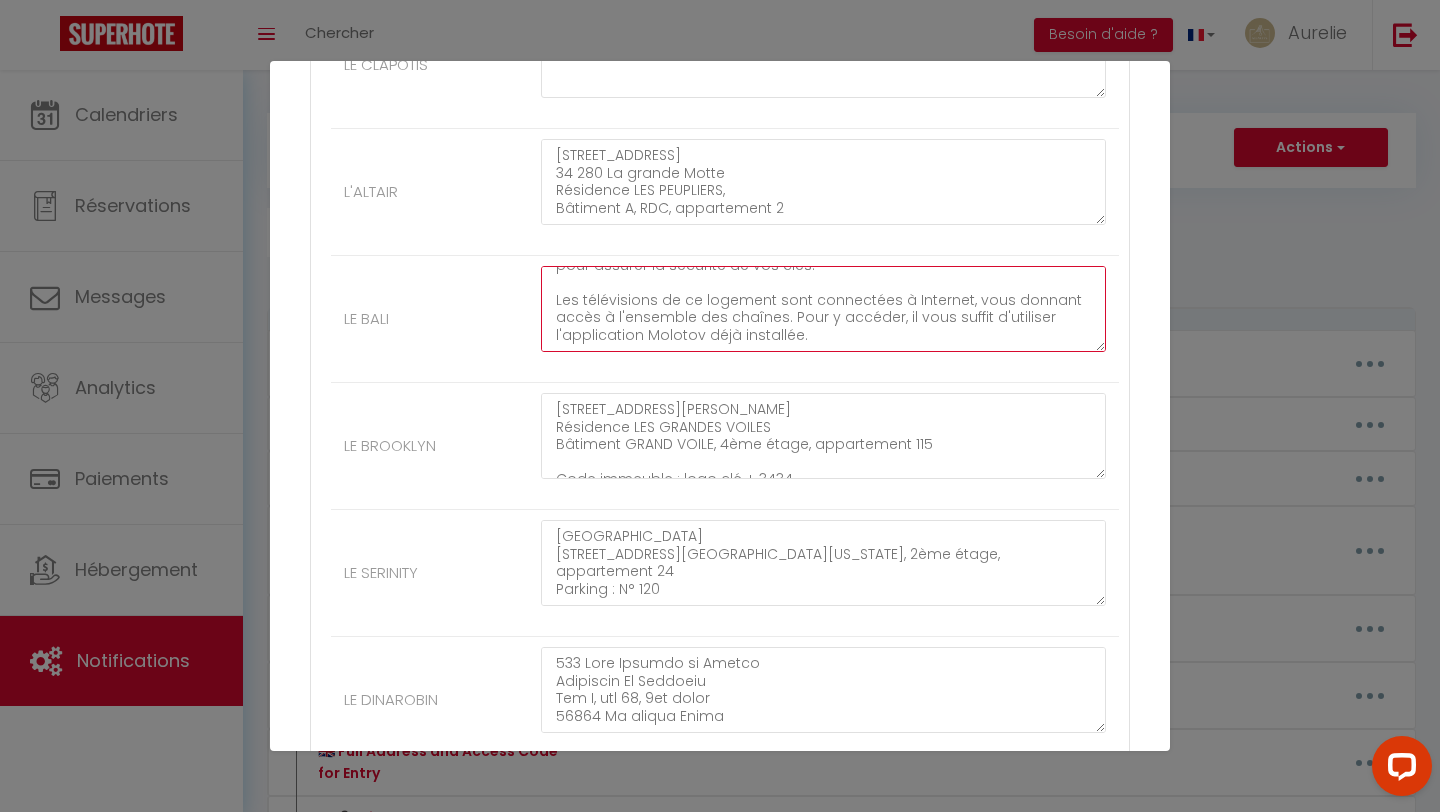 drag, startPoint x: 556, startPoint y: 281, endPoint x: 612, endPoint y: 359, distance: 96.02083 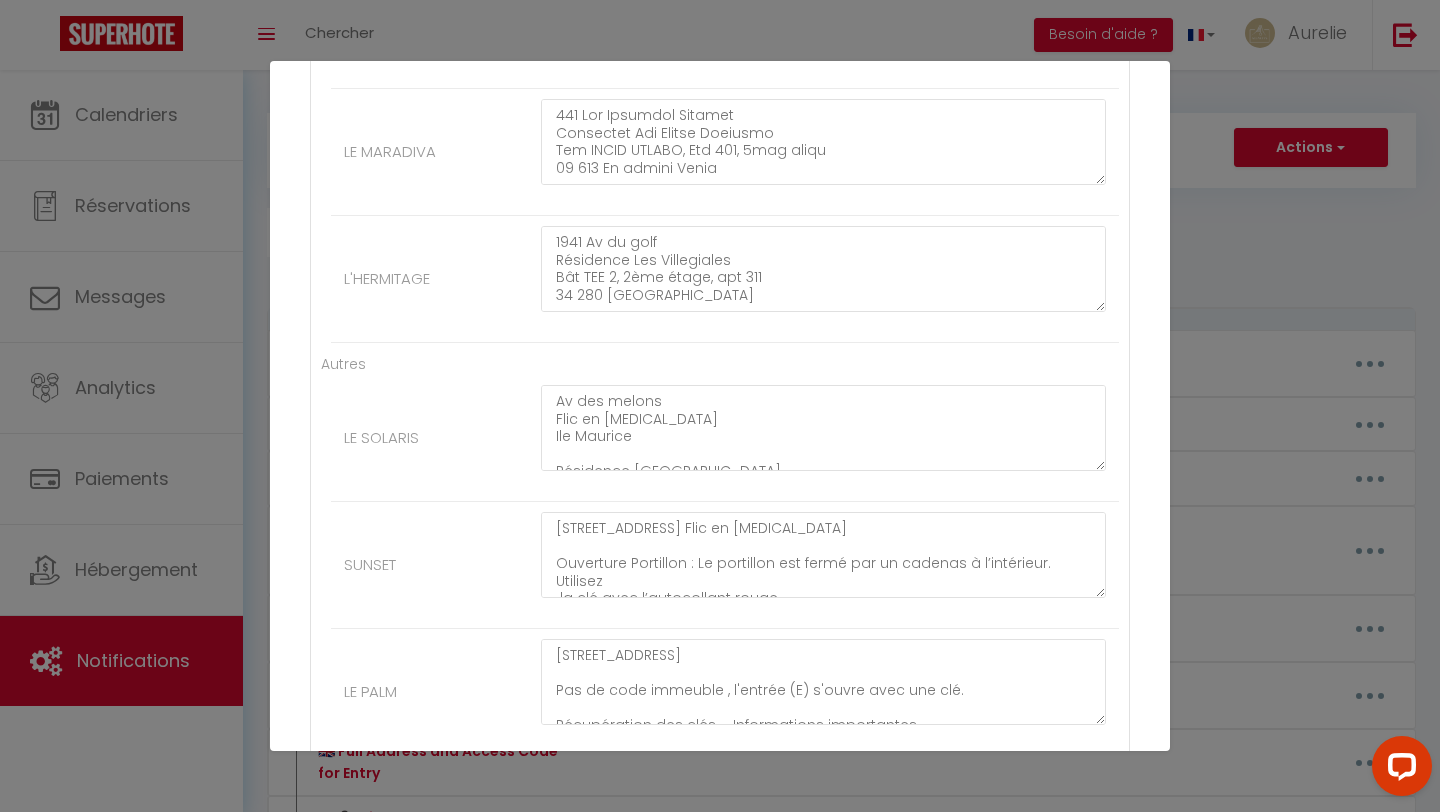 scroll, scrollTop: 3037, scrollLeft: 0, axis: vertical 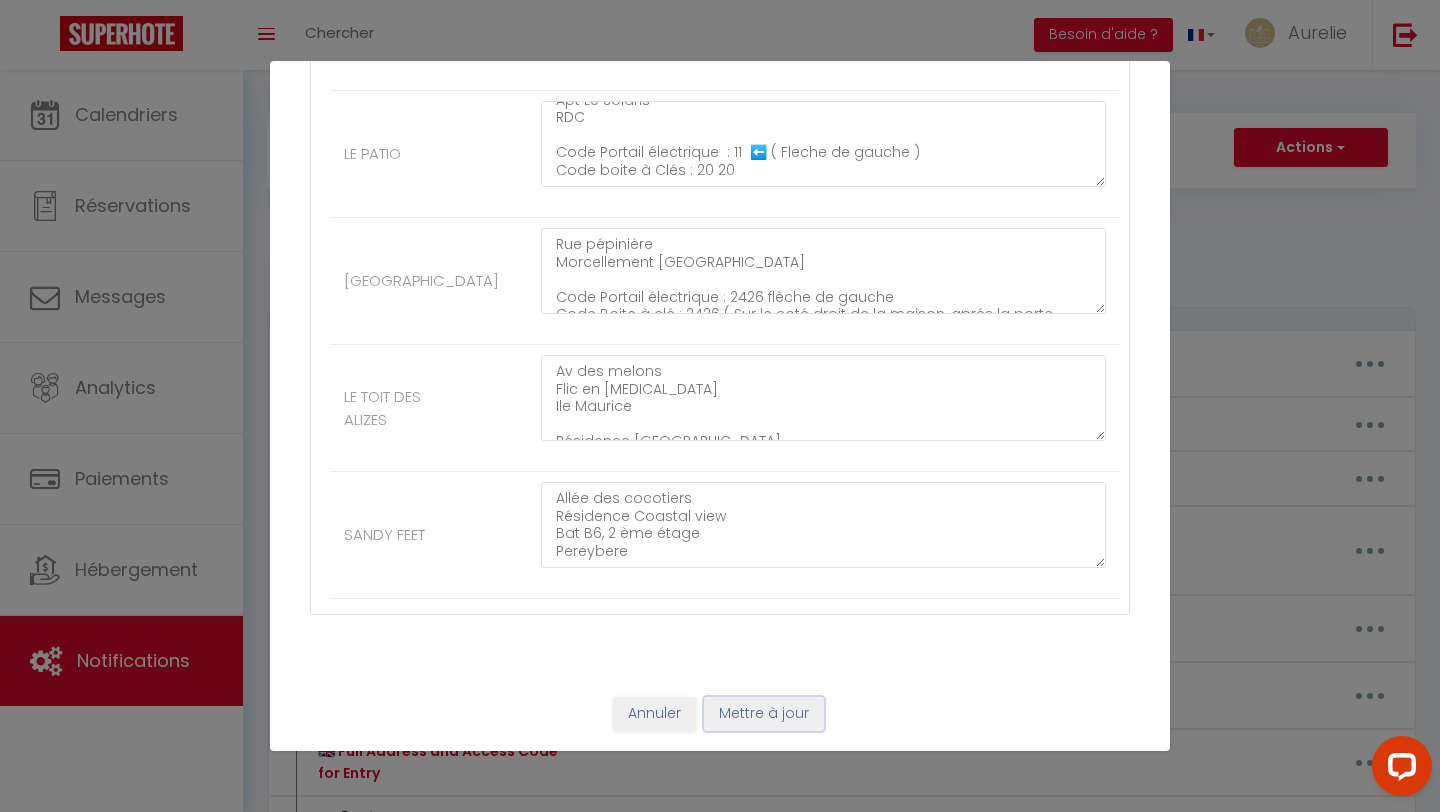 click on "Mettre à jour" at bounding box center (764, 714) 